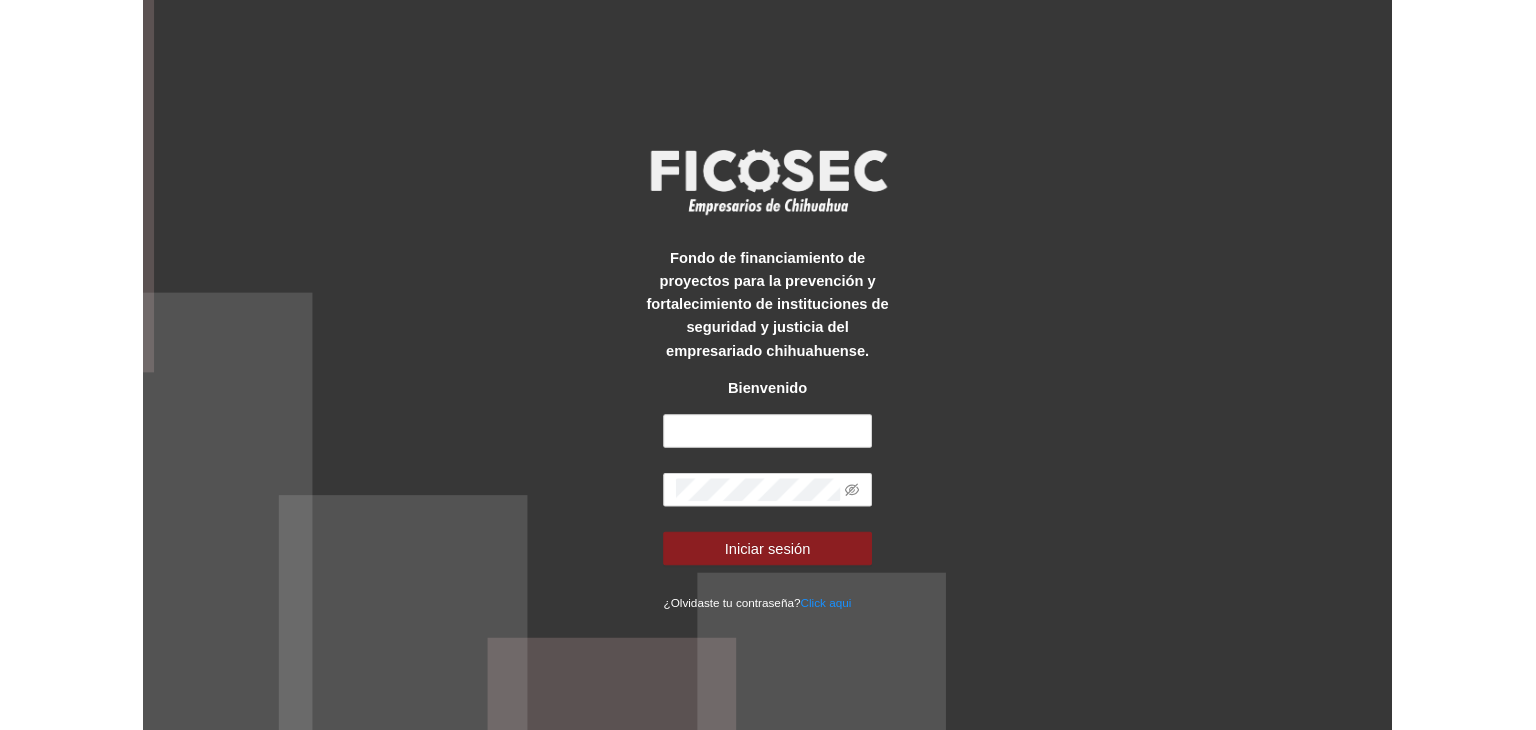 scroll, scrollTop: 0, scrollLeft: 0, axis: both 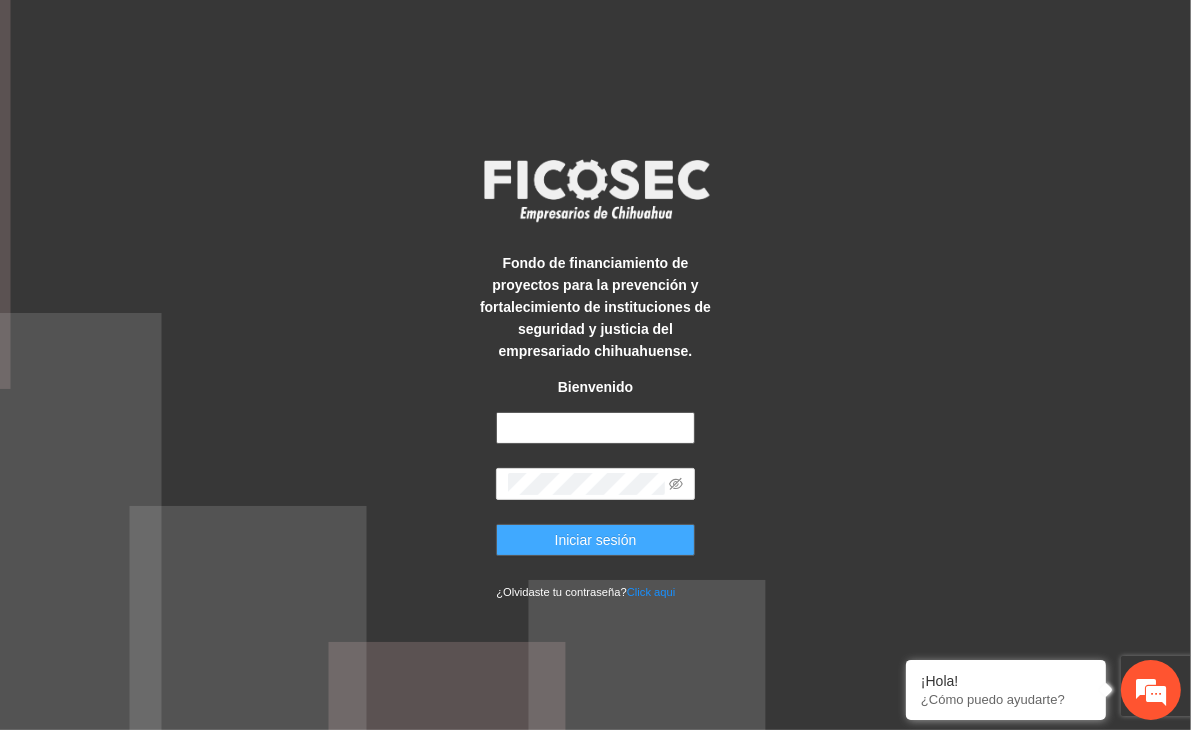 type on "**********" 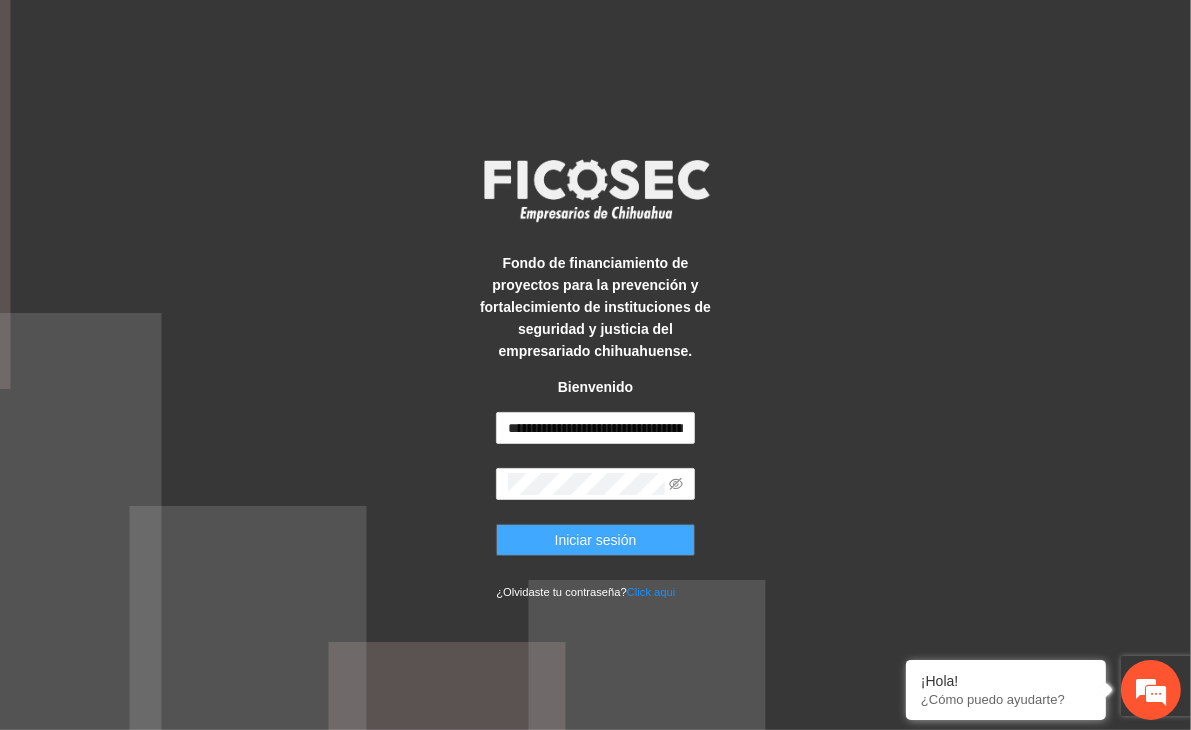 click on "Iniciar sesión" at bounding box center (596, 540) 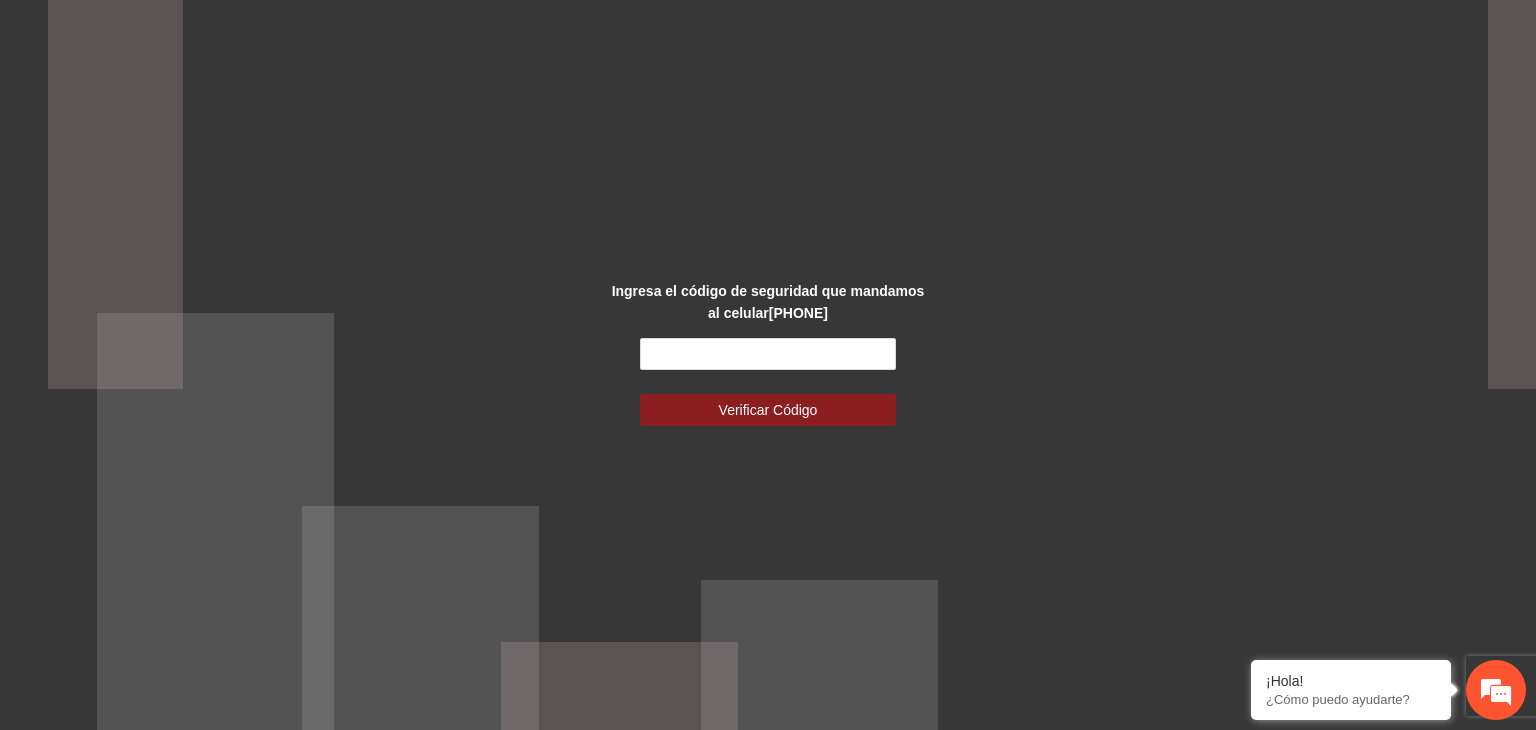 scroll, scrollTop: 0, scrollLeft: 0, axis: both 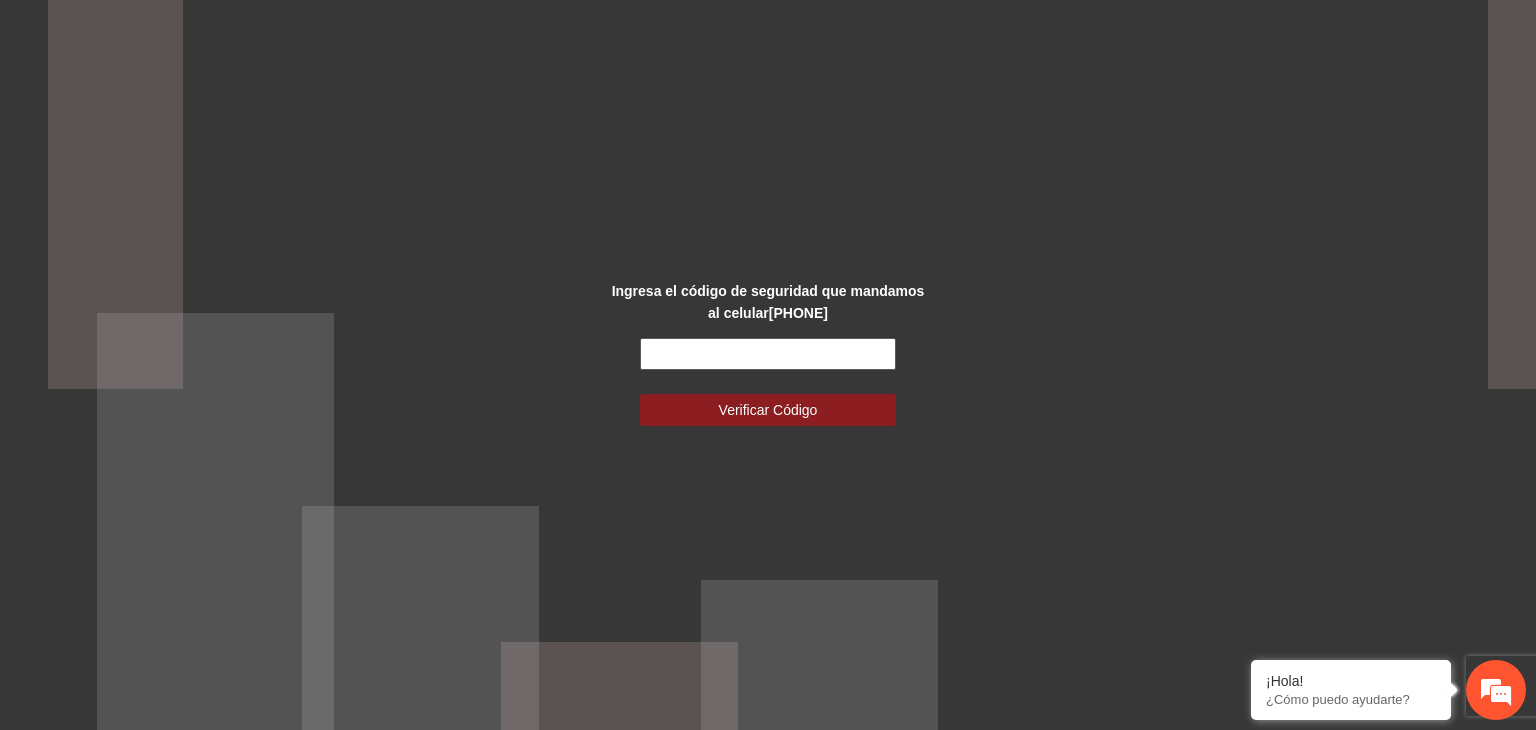 click at bounding box center [768, 354] 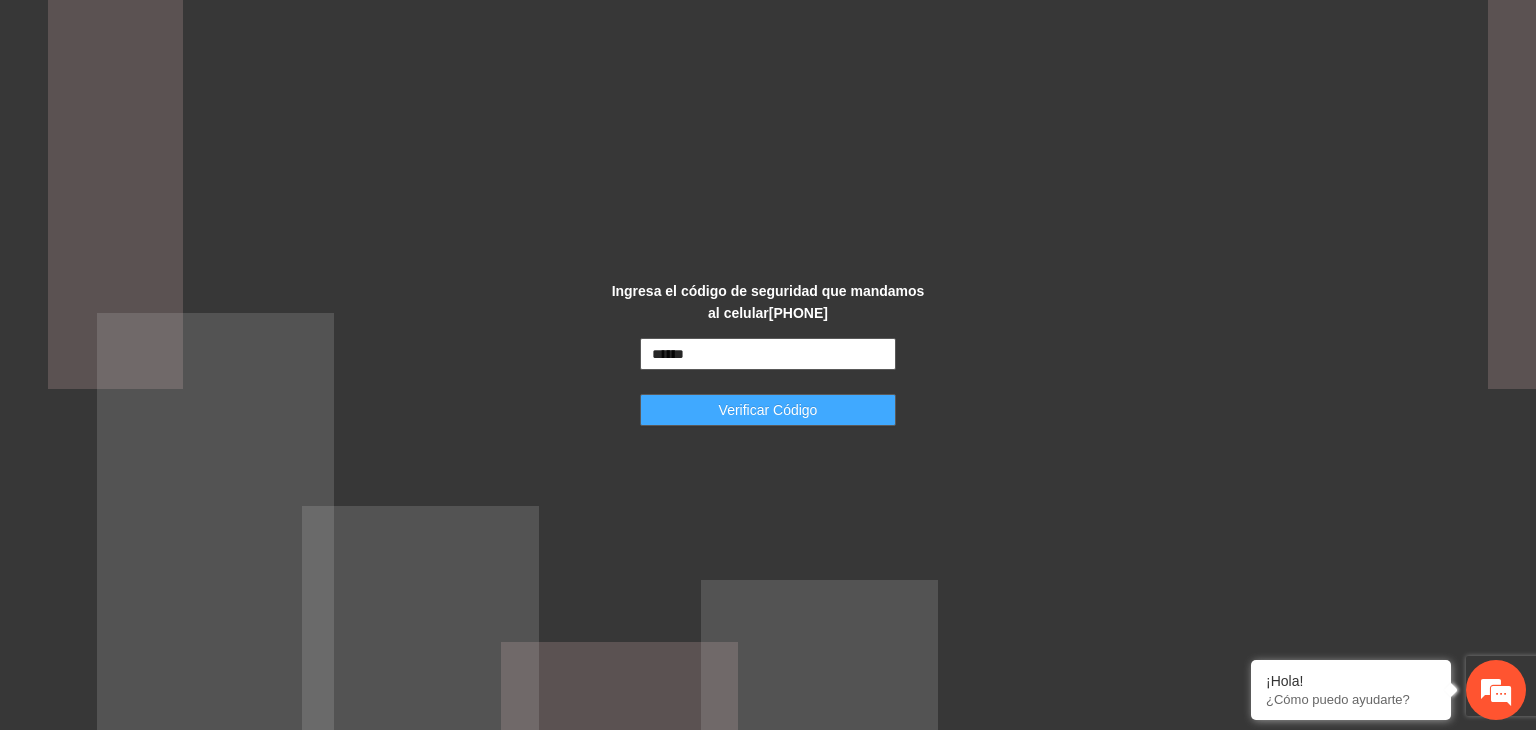 type on "******" 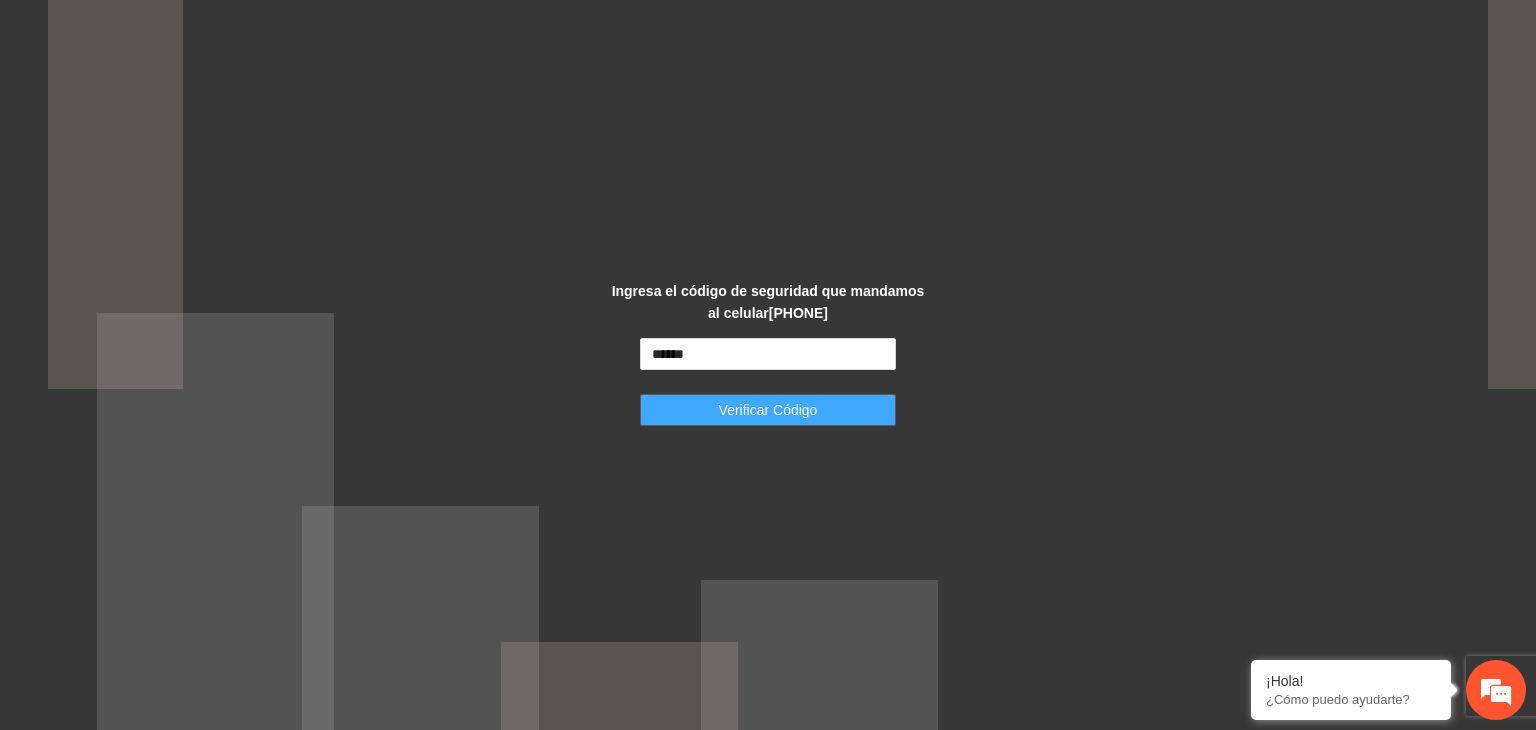 click on "Verificar Código" at bounding box center (768, 410) 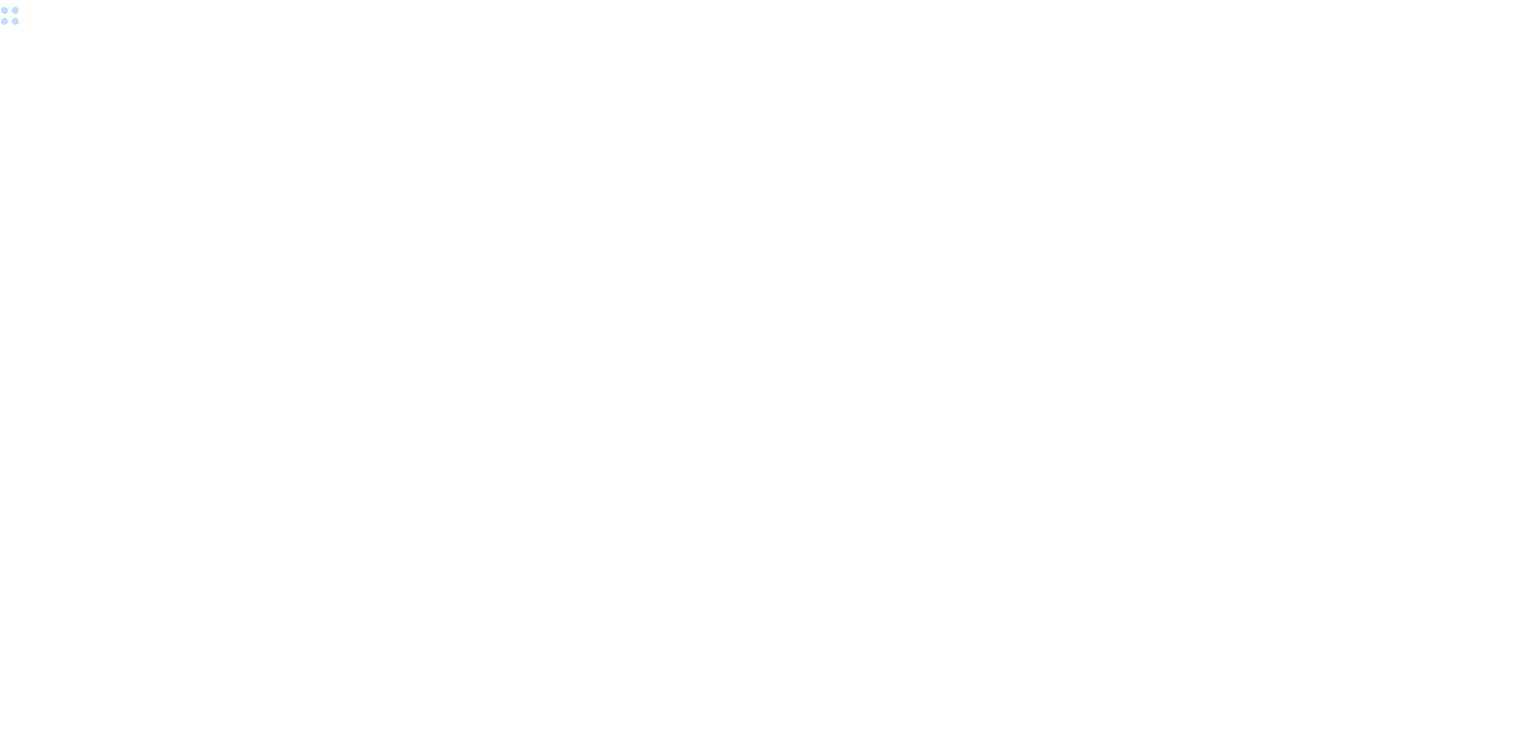 scroll, scrollTop: 0, scrollLeft: 0, axis: both 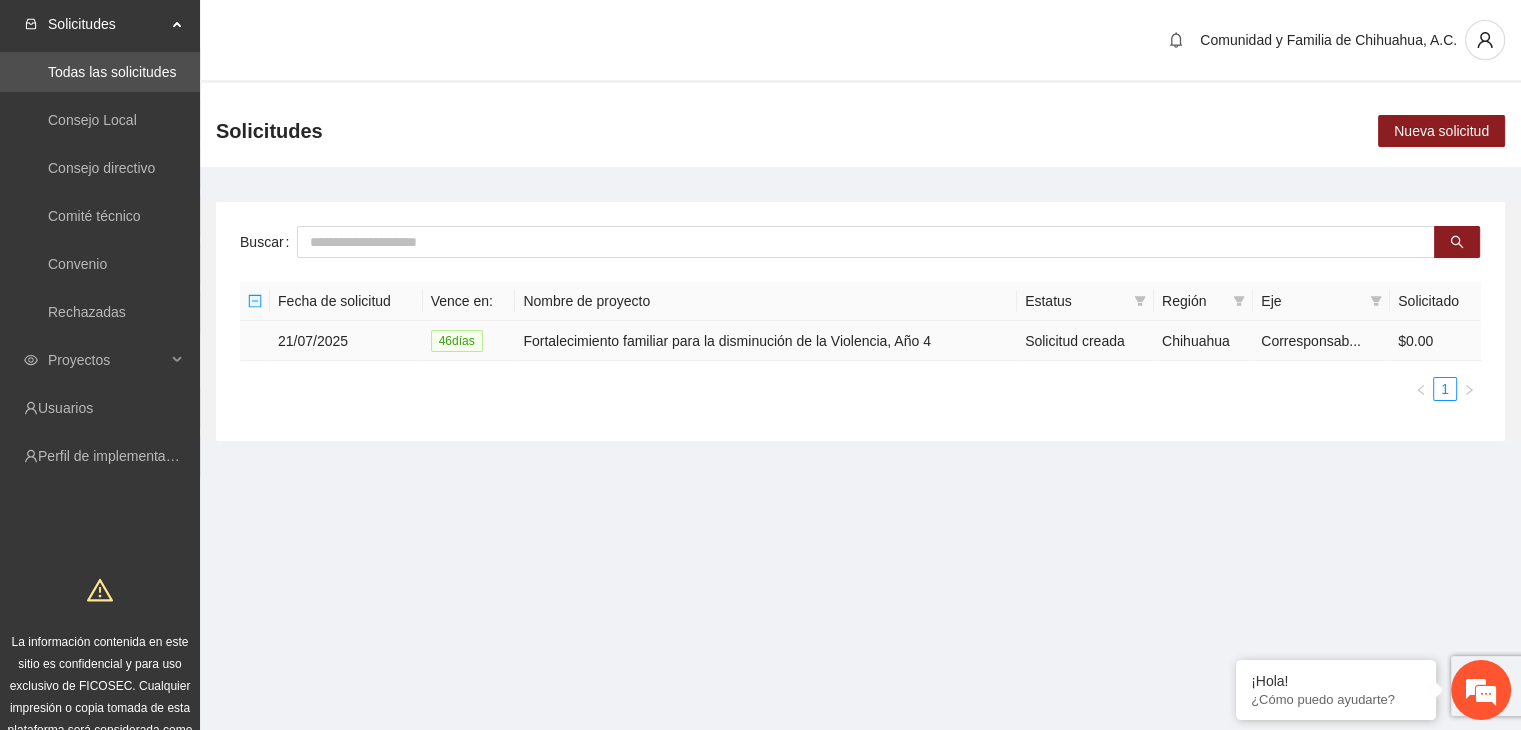 click on "Fortalecimiento familiar para la disminución de la Violencia, Año 4" at bounding box center (766, 341) 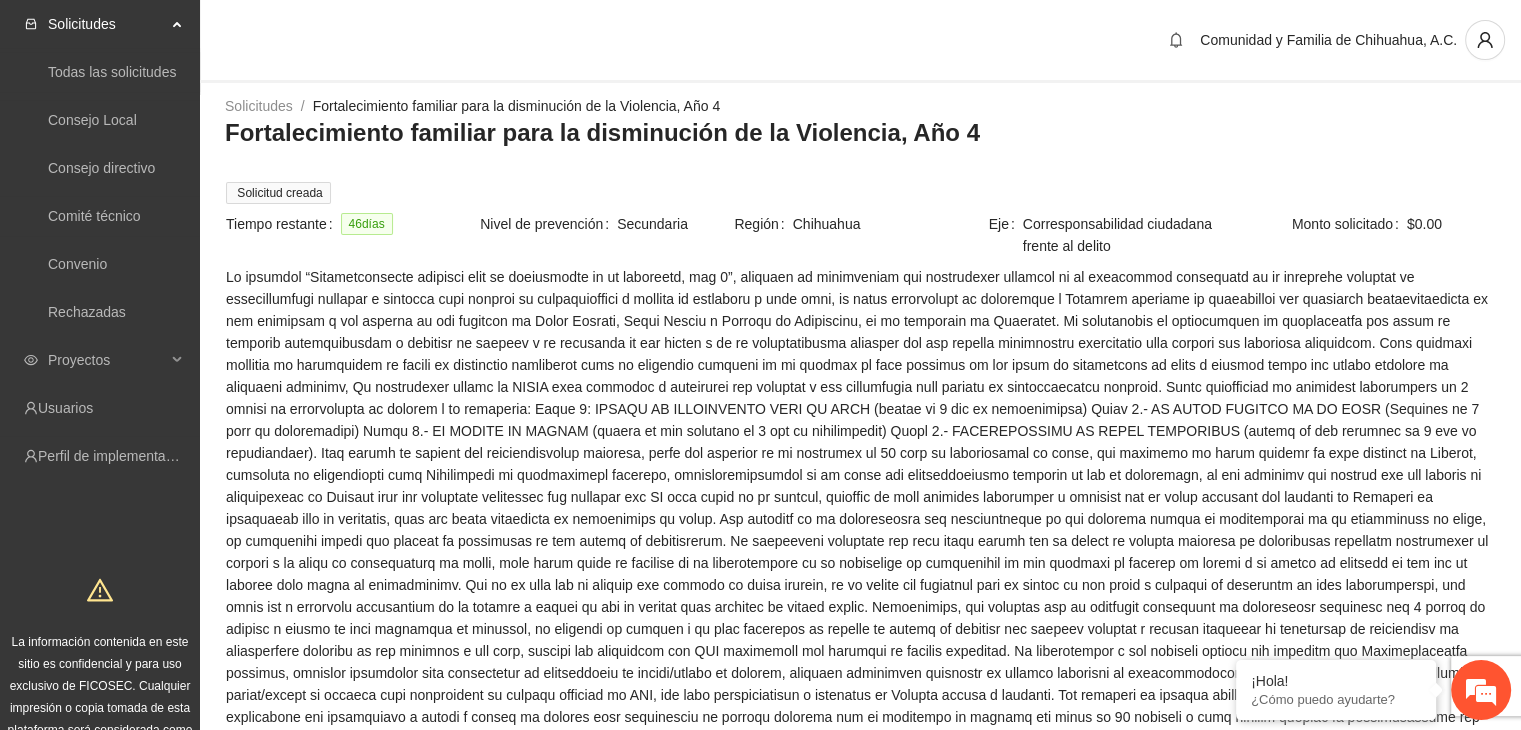 scroll, scrollTop: 0, scrollLeft: 0, axis: both 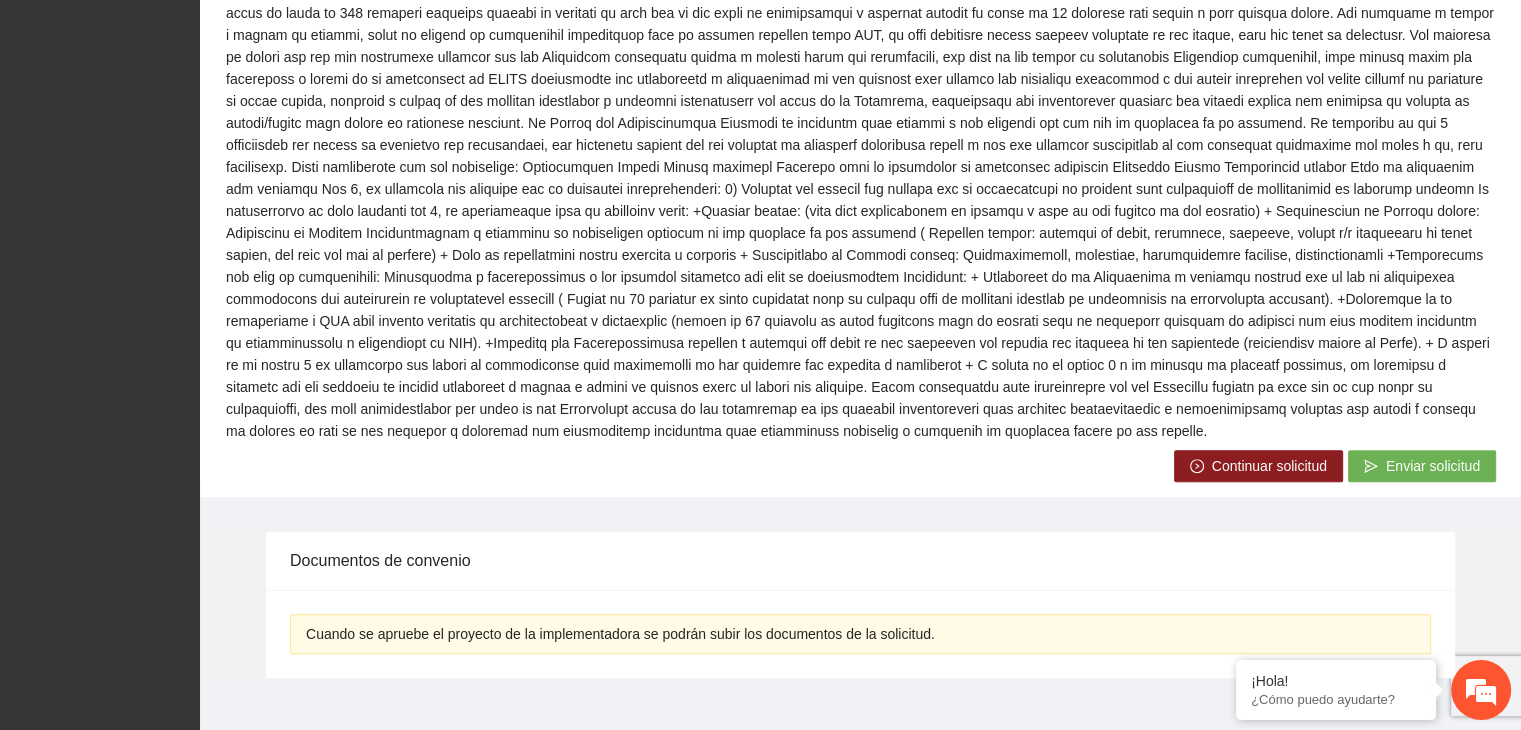 click on "Continuar solicitud" at bounding box center [1269, 466] 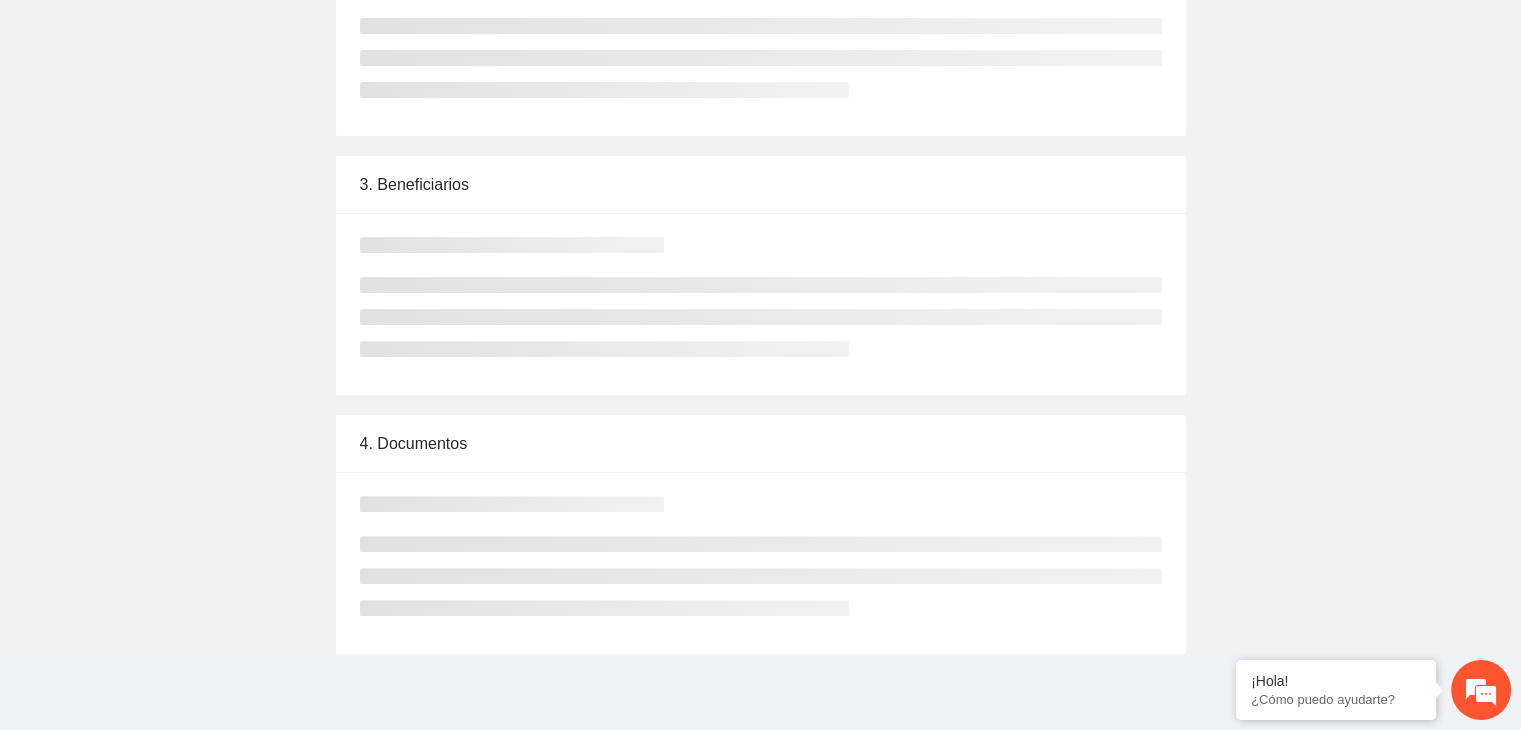 scroll, scrollTop: 0, scrollLeft: 0, axis: both 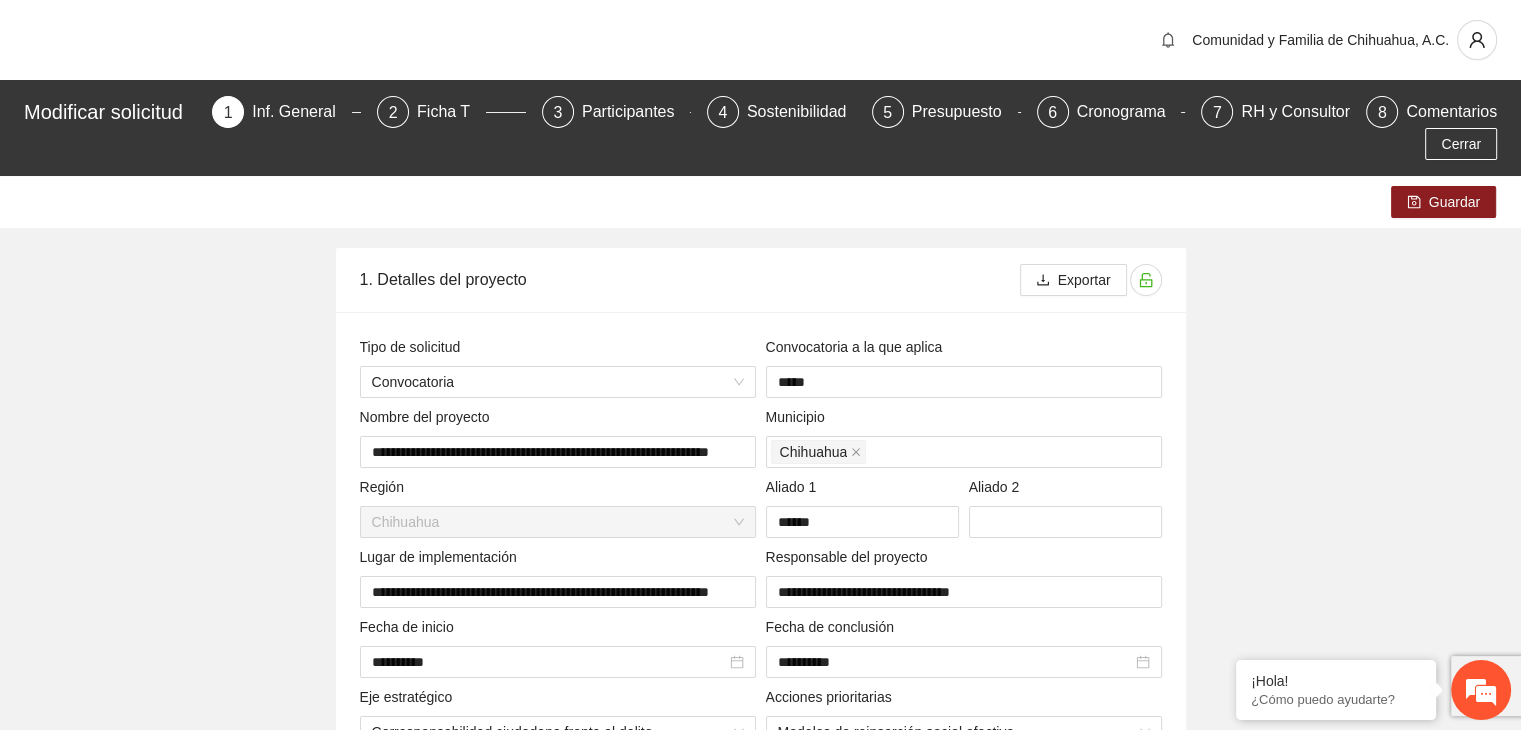 click on "**********" at bounding box center [760, 4611] 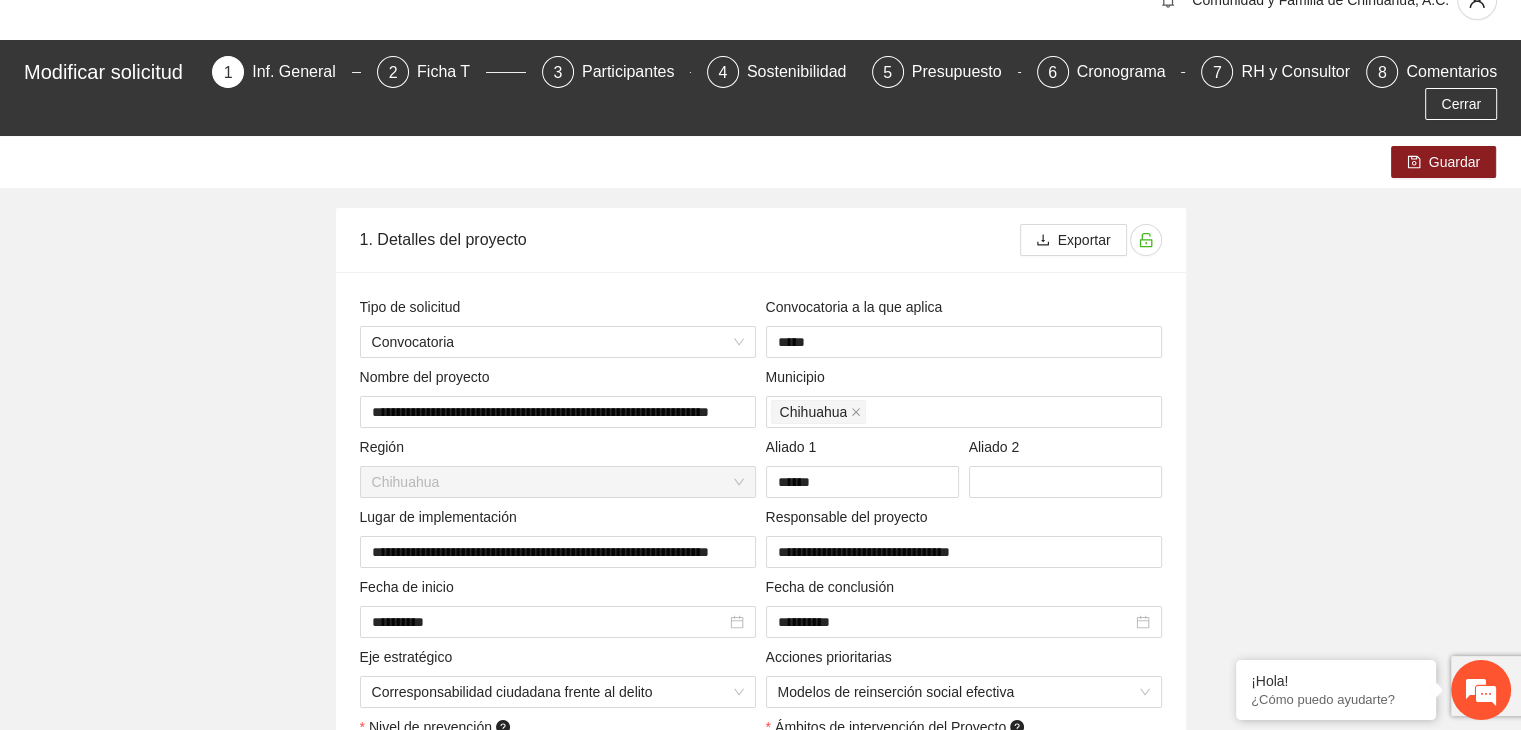 click on "**********" at bounding box center [760, 4571] 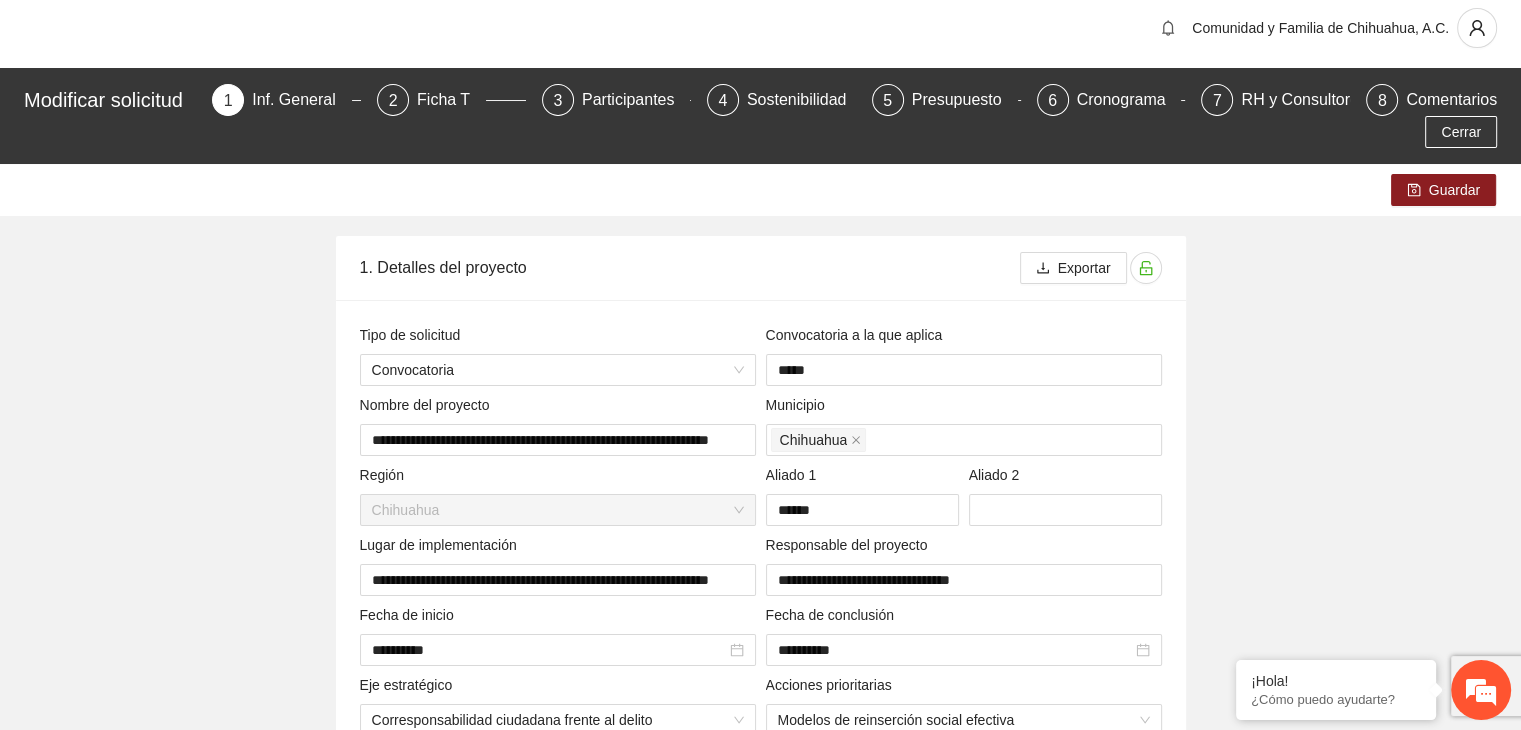 scroll, scrollTop: 0, scrollLeft: 0, axis: both 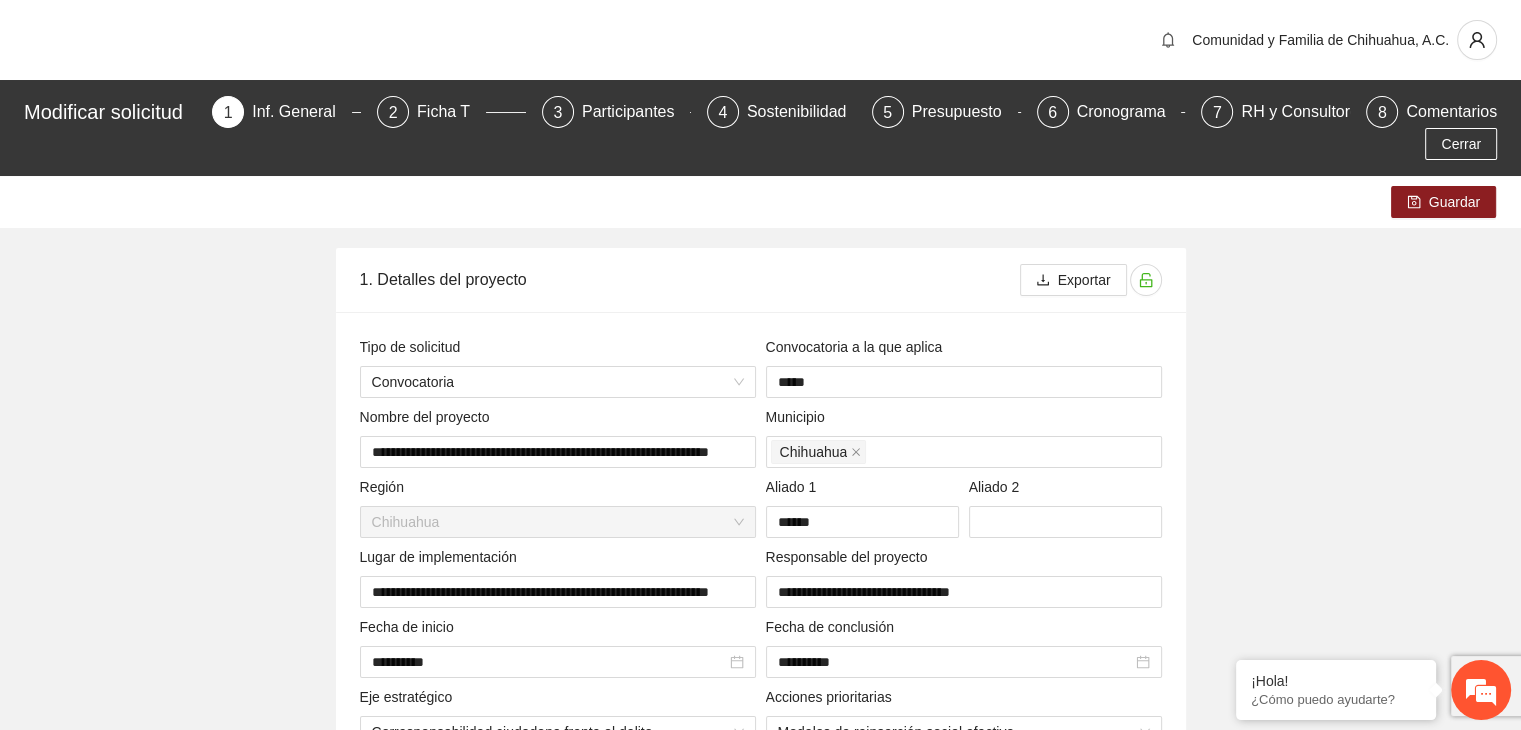 click on "Inf. General" at bounding box center [302, 112] 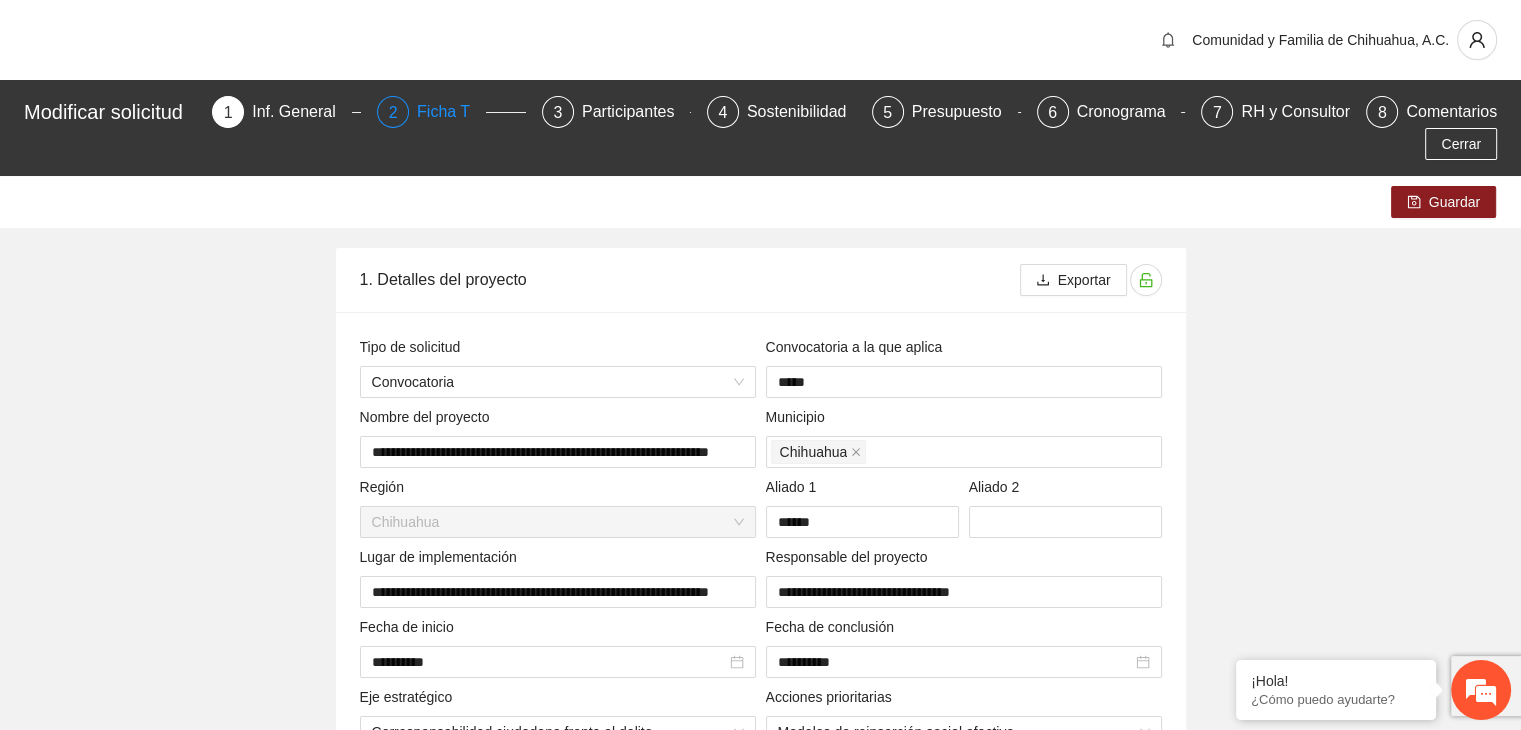 click on "Ficha T" at bounding box center [451, 112] 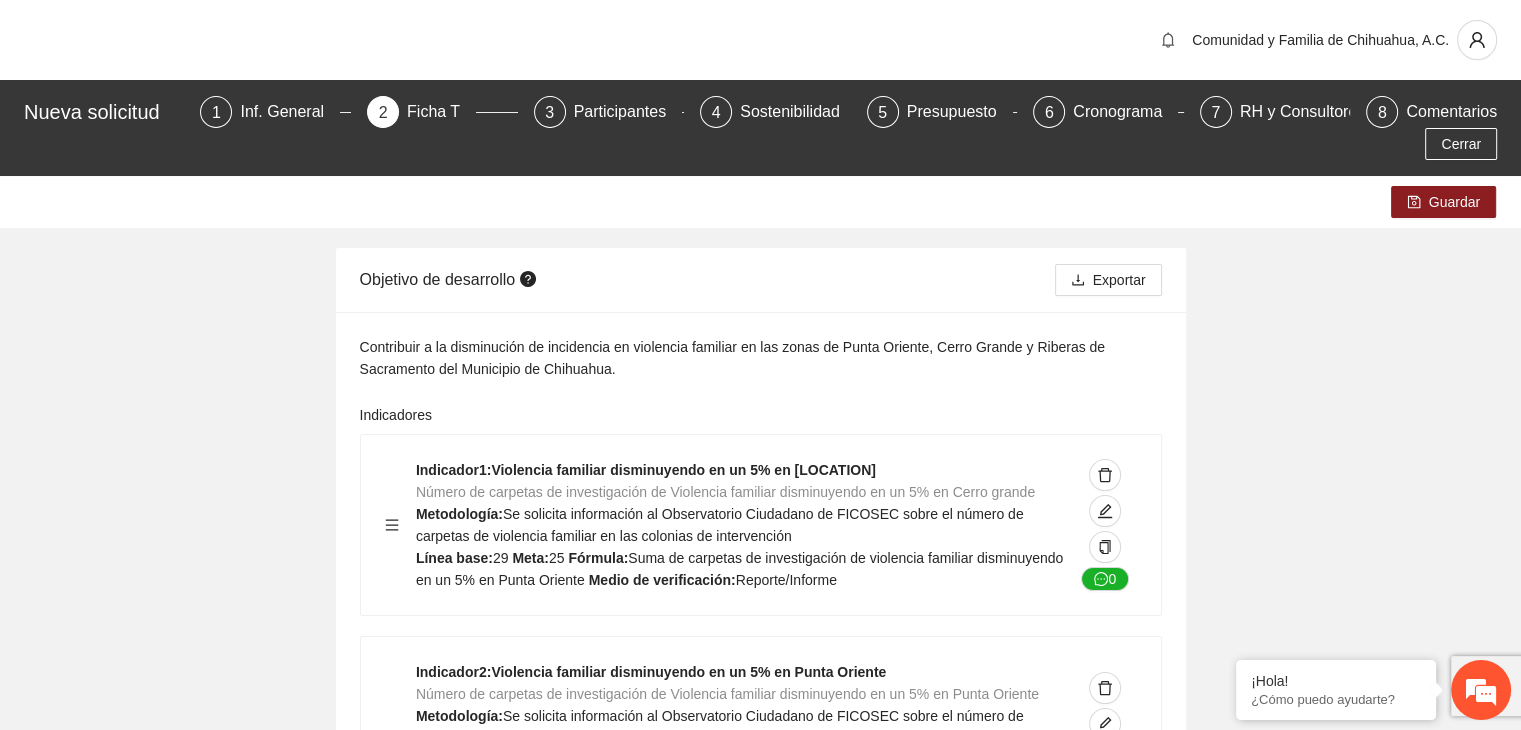 click on "Guardar Objetivo de desarrollo      Exportar Contribuir a la disminución de incidencia en violencia familiar en las zonas de Punta Oriente, Cerro Grande y Riberas de Sacramento del Municipio  de [CITY]. Indicadores Indicador  1 :  Violencia familiar disminuyendo en un 5% en Cerro grande Número de carpetas de investigación de Violencia familiar  disminuyendo en un 5% en Cerro grande Metodología:  Se solicita información al Observatorio Ciudadano de FICOSEC sobre el número de carpetas de violencia familiar en las colonias de intervención Línea base:  29   Meta:  25   Fórmula:  Suma de carpetas de investigación de violencia familiar disminuyendo  en un 5% en Punta Oriente   Medio de verificación:  Reporte/Informe 0 Indicador  2 :  Violencia familiar disminuyendo en un 5% en Punta Oriente Número de carpetas de investigación de Violencia familiar  disminuyendo en un 5% en Punta Oriente Metodología:  Línea base:  63   Meta:  56   Fórmula:    Medio de verificación:  Reporte/Informe 0 3 :" at bounding box center [760, 5271] 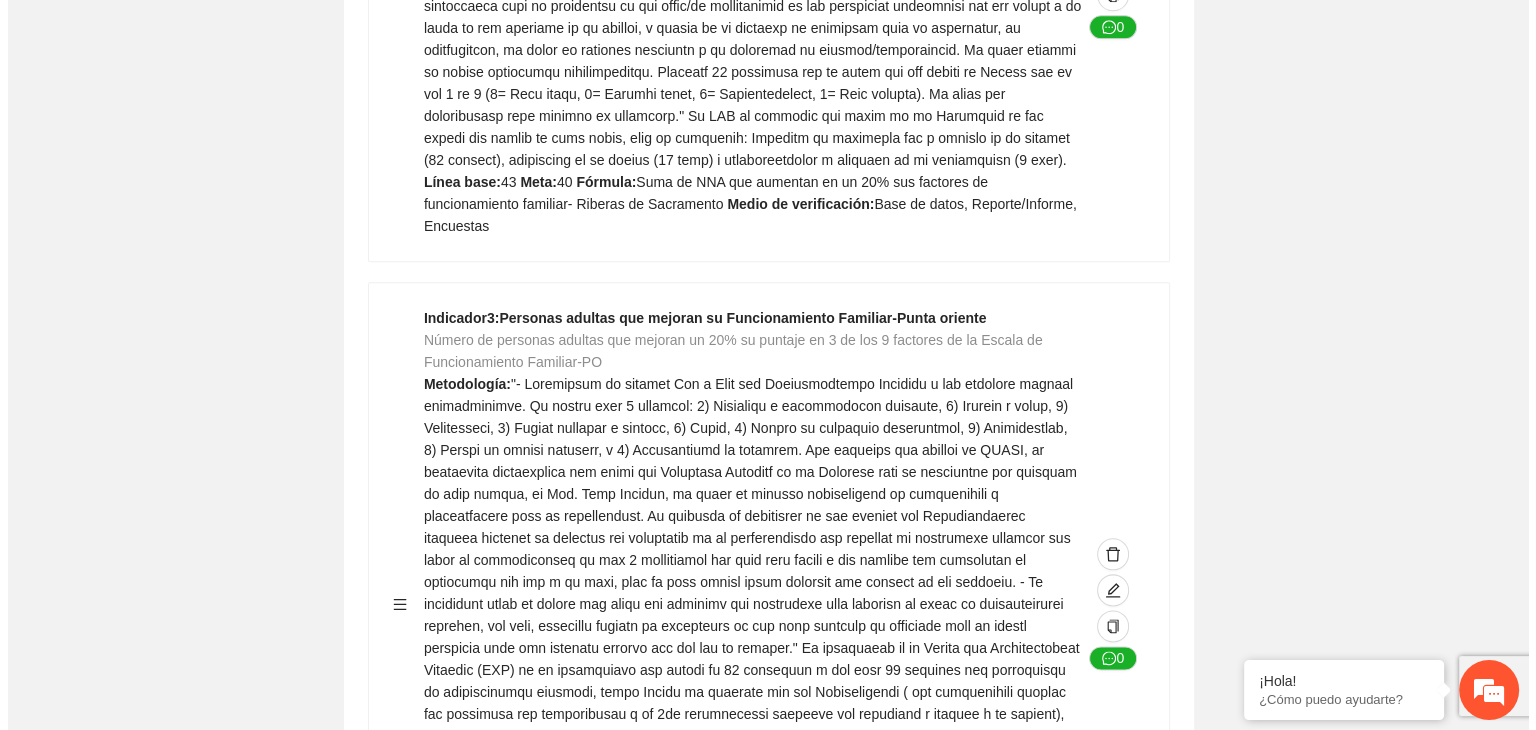 scroll, scrollTop: 2280, scrollLeft: 0, axis: vertical 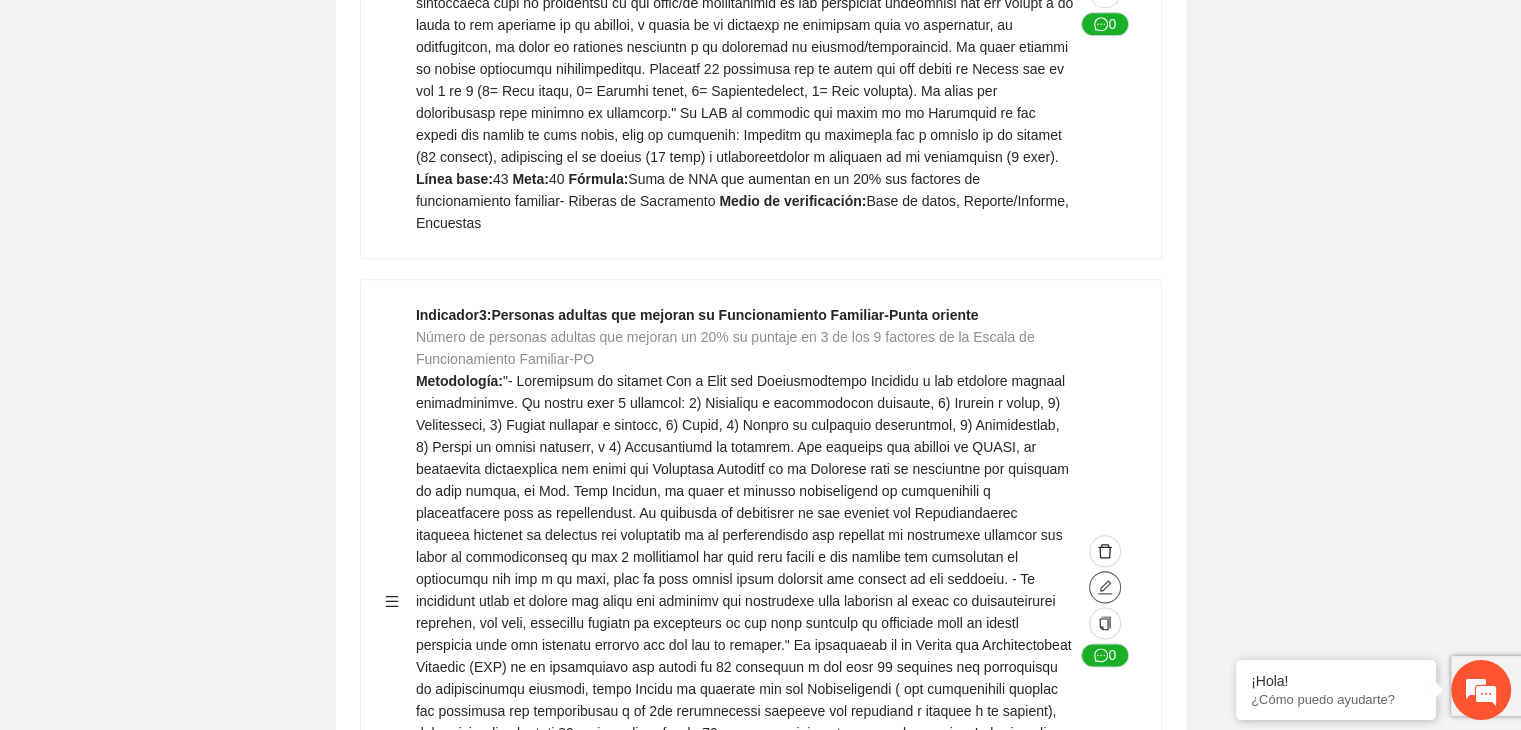 click 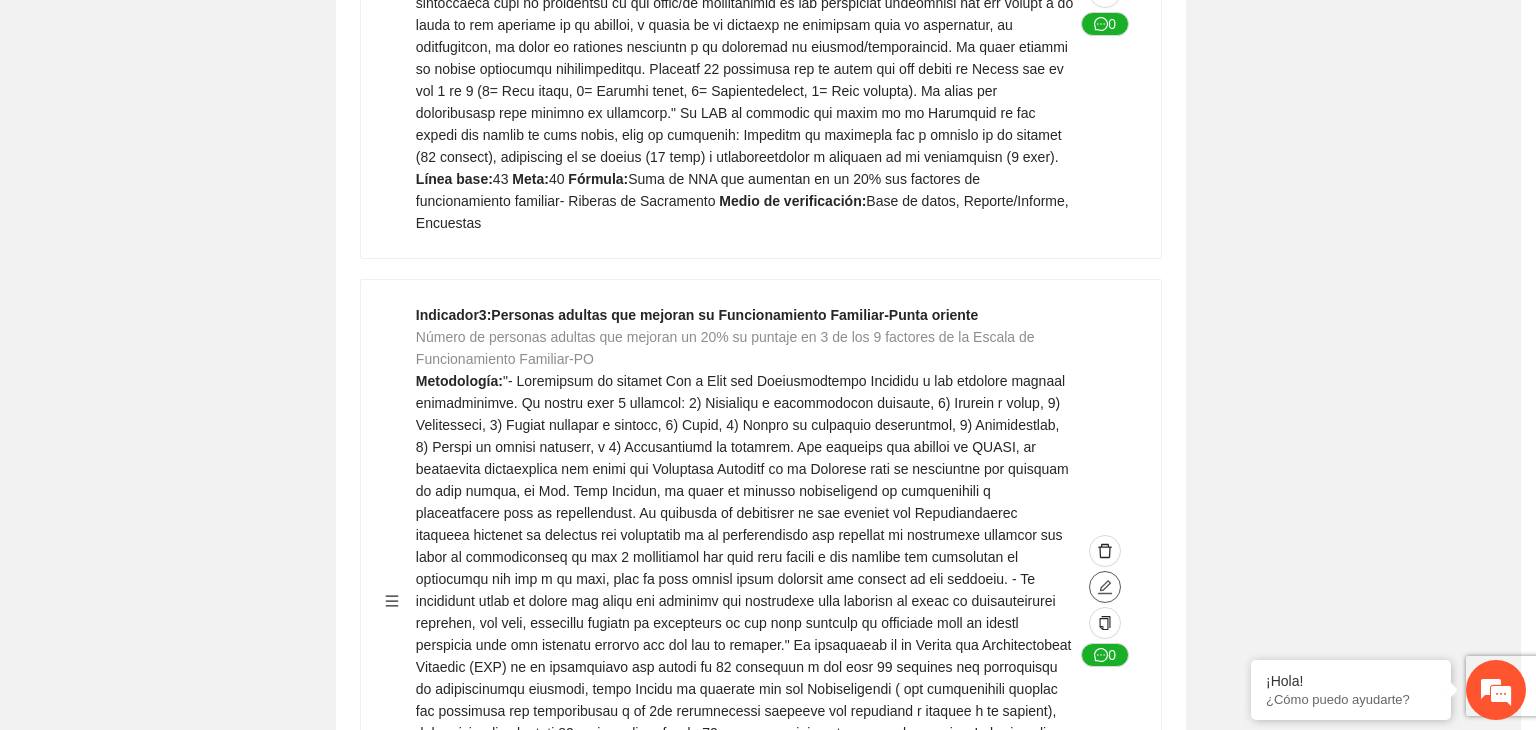 type on "**" 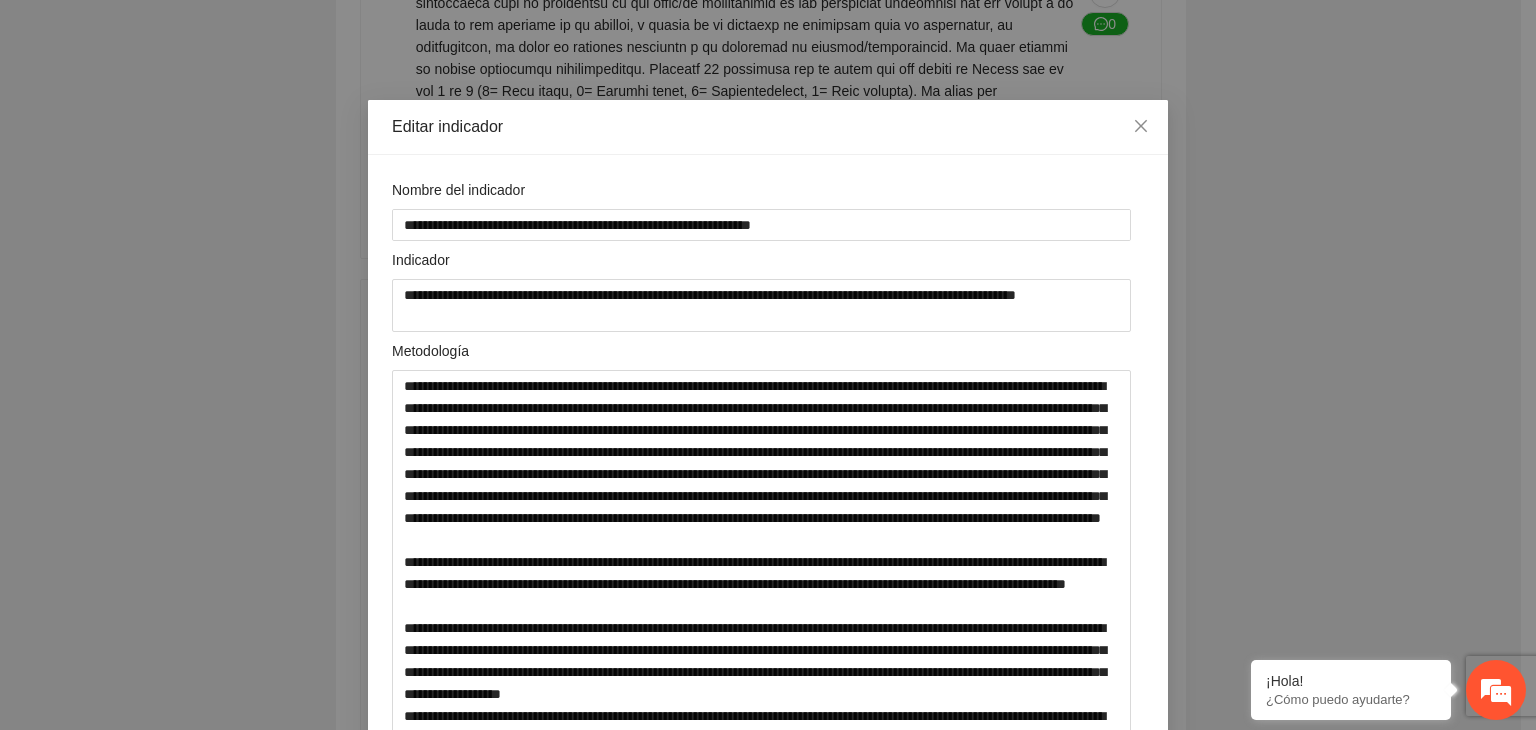 click on "**********" at bounding box center [768, 365] 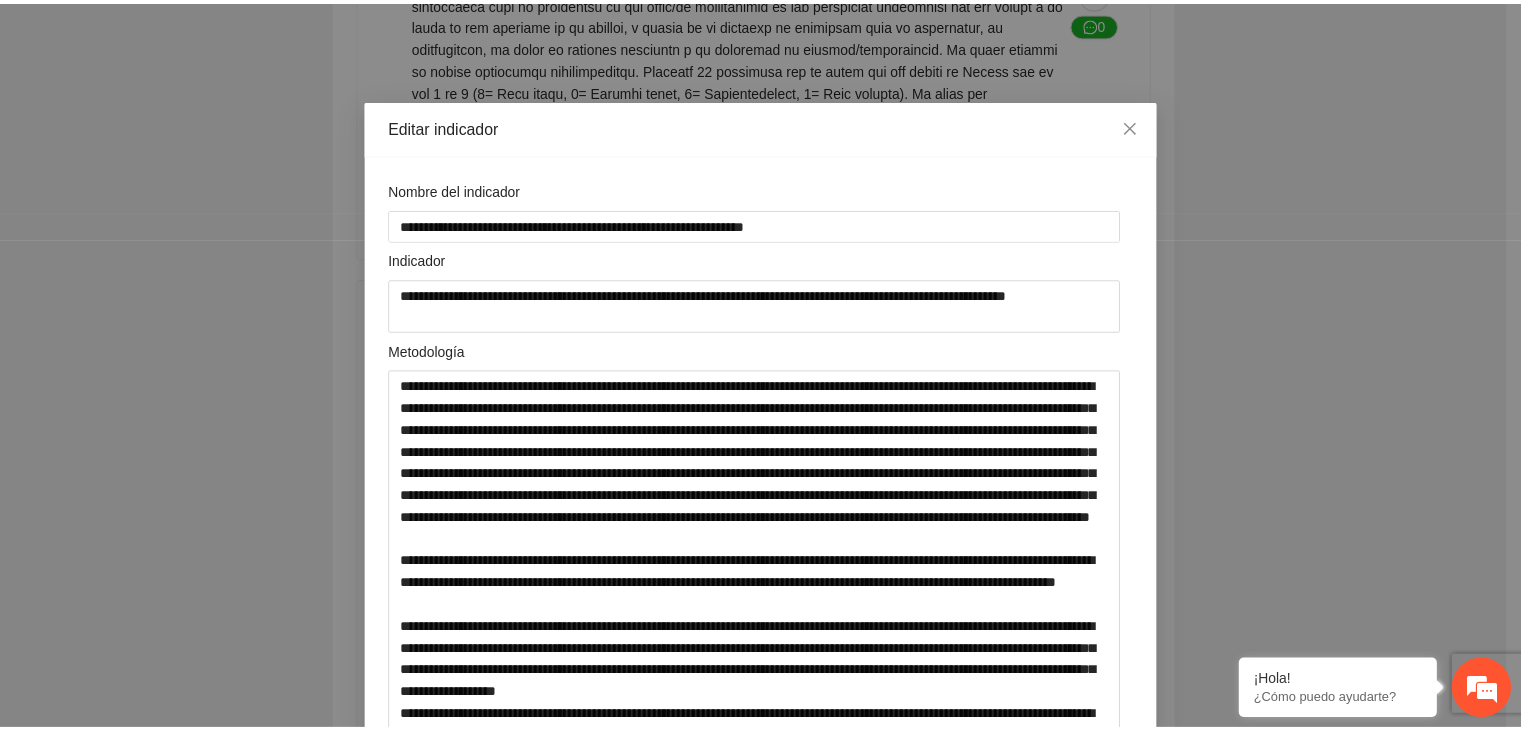 scroll, scrollTop: 40, scrollLeft: 0, axis: vertical 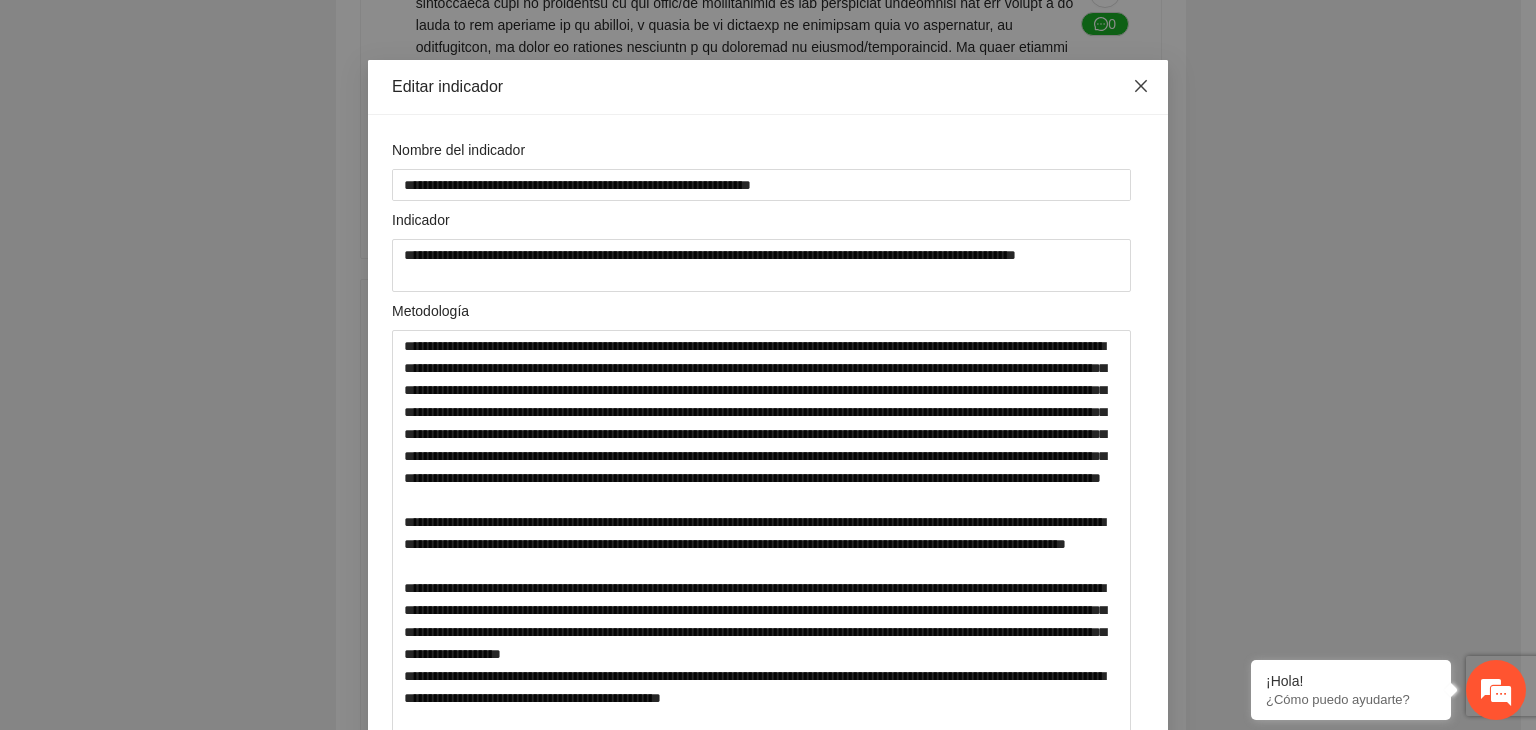 click 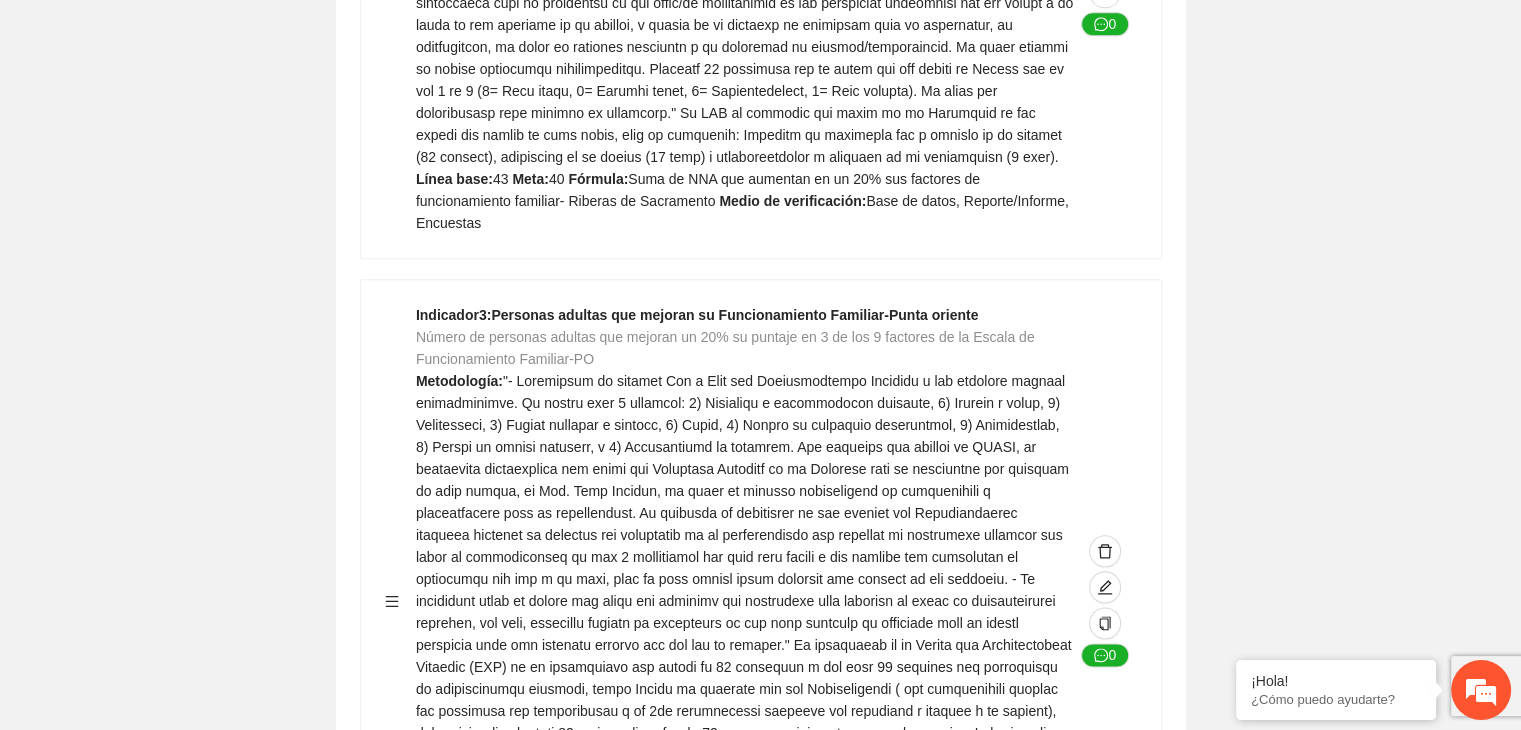 click on "Guardar Objetivo de desarrollo      Exportar Contribuir a la disminución de incidencia en violencia familiar en las zonas de Punta Oriente, Cerro Grande y Riberas de Sacramento del Municipio  de [CITY]. Indicadores Indicador  1 :  Violencia familiar disminuyendo en un 5% en Cerro grande Número de carpetas de investigación de Violencia familiar  disminuyendo en un 5% en Cerro grande Metodología:  Se solicita información al Observatorio Ciudadano de FICOSEC sobre el número de carpetas de violencia familiar en las colonias de intervención Línea base:  29   Meta:  25   Fórmula:  Suma de carpetas de investigación de violencia familiar disminuyendo  en un 5% en Punta Oriente   Medio de verificación:  Reporte/Informe 0 Indicador  2 :  Violencia familiar disminuyendo en un 5% en Punta Oriente Número de carpetas de investigación de Violencia familiar  disminuyendo en un 5% en Punta Oriente Metodología:  Línea base:  63   Meta:  56   Fórmula:    Medio de verificación:  Reporte/Informe 0 3 :" at bounding box center (760, 2991) 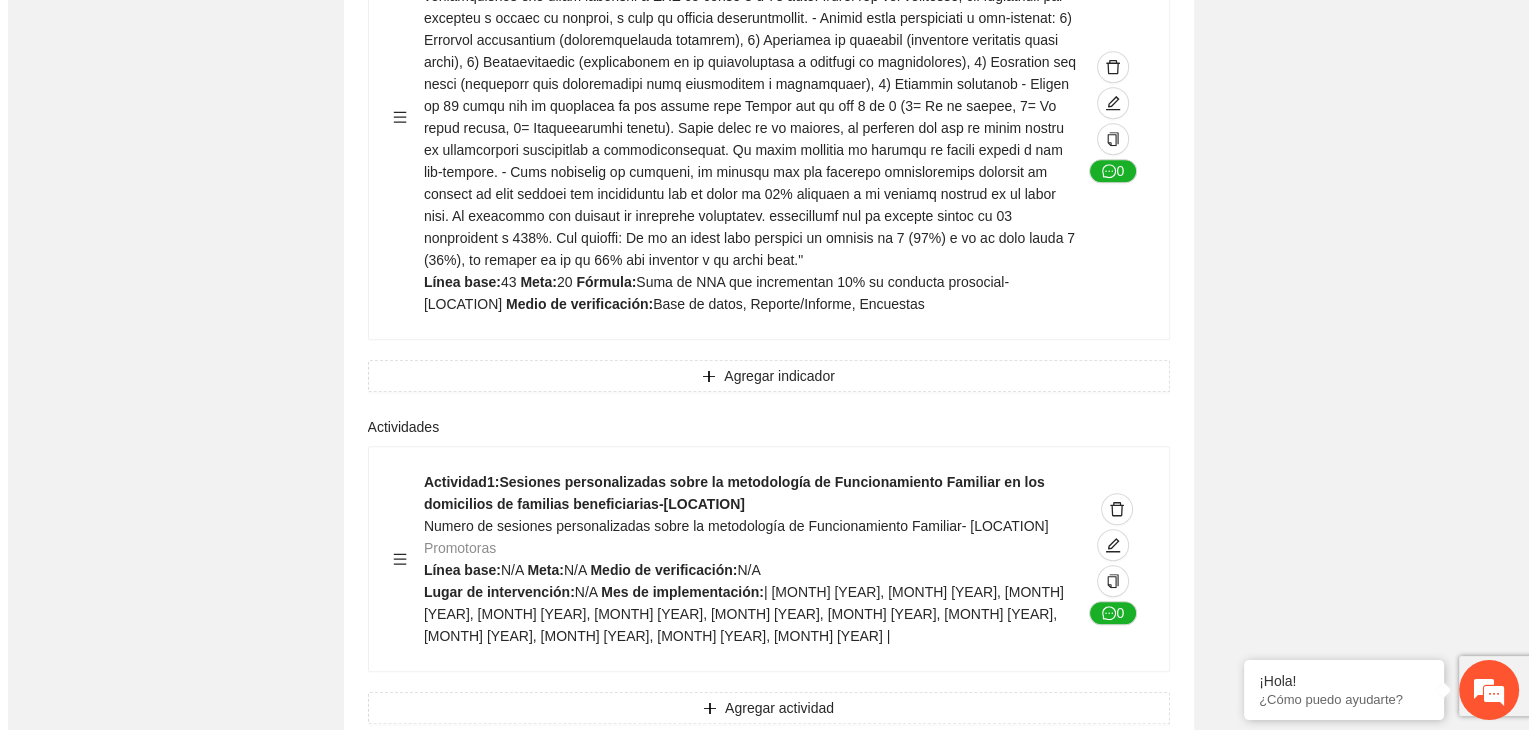 scroll, scrollTop: 8840, scrollLeft: 0, axis: vertical 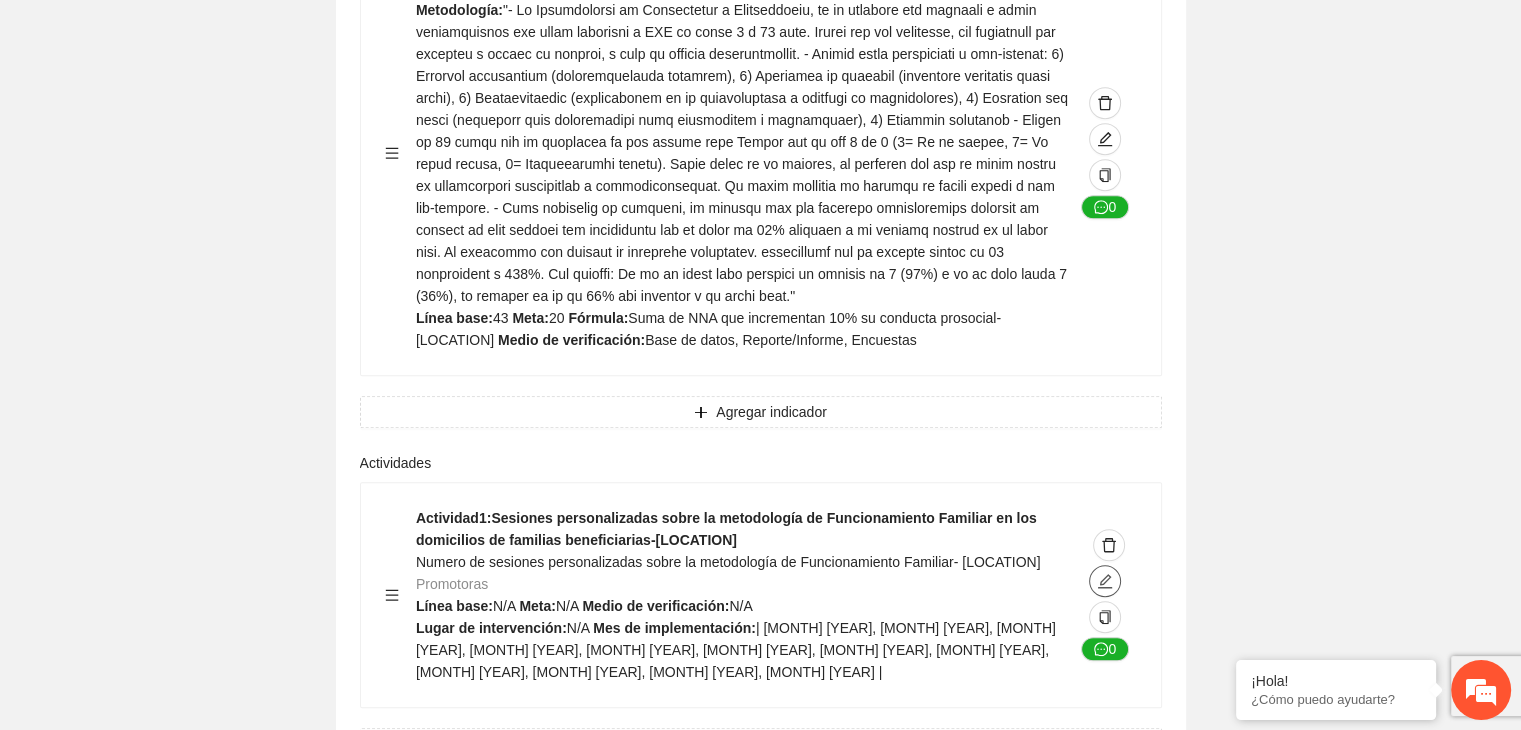 click 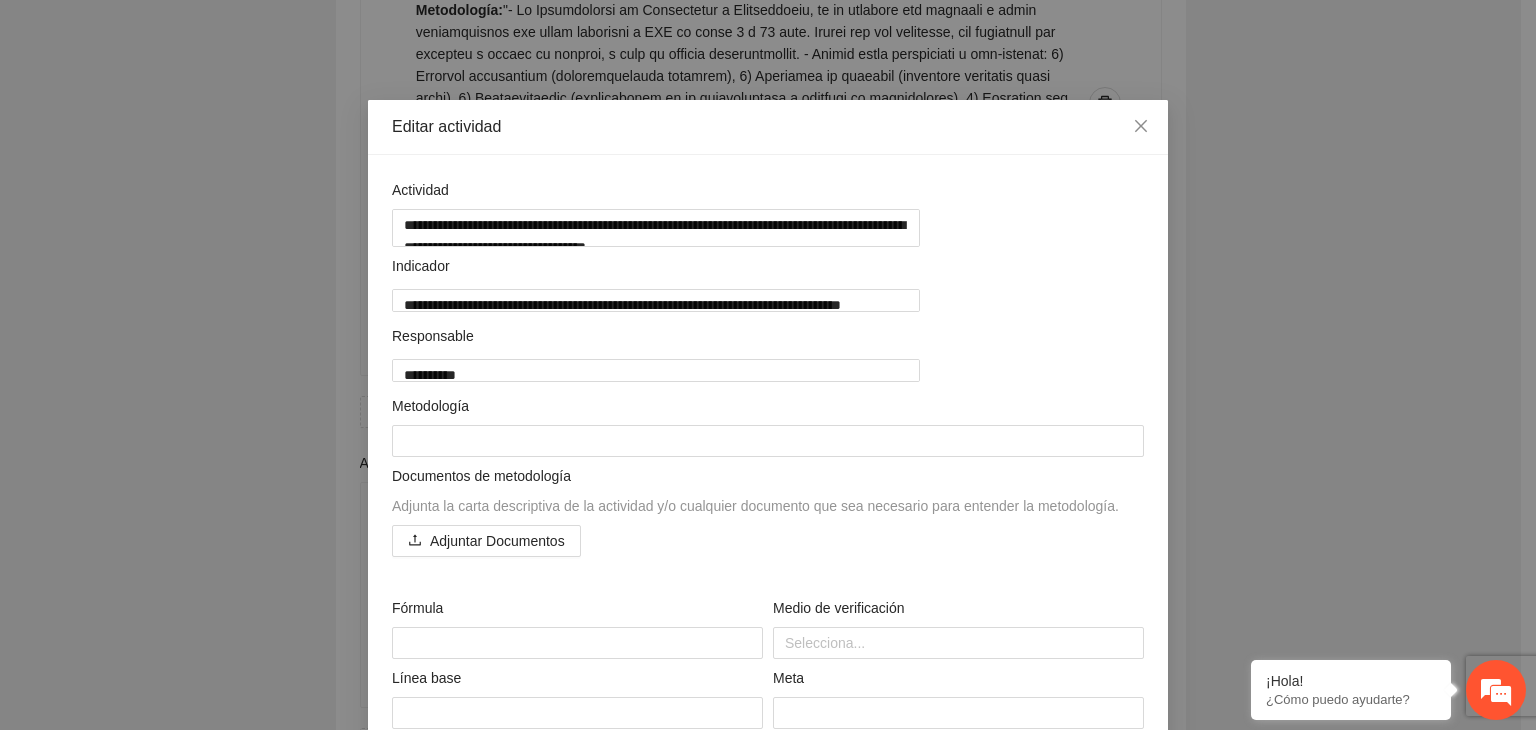 click on "**********" at bounding box center (768, 365) 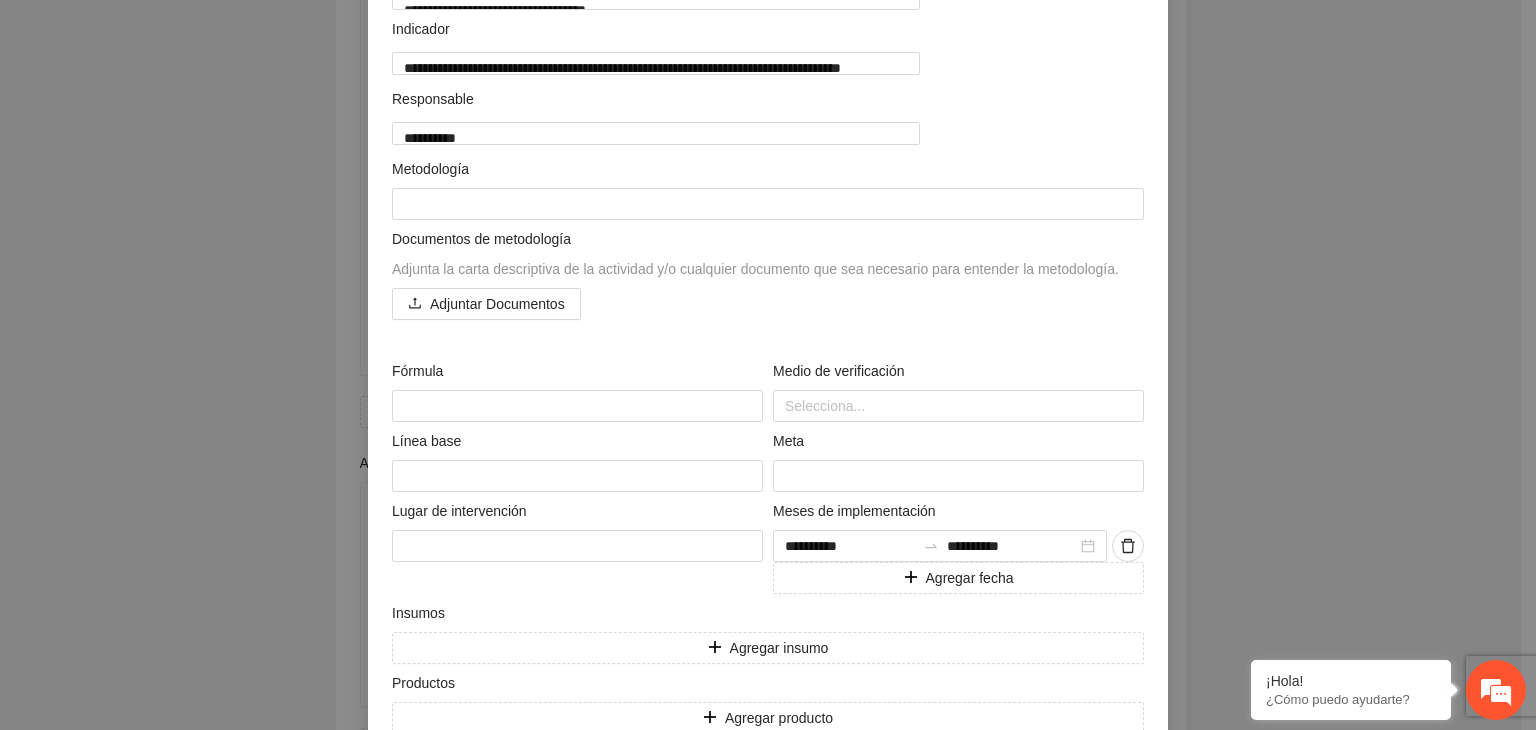 scroll, scrollTop: 240, scrollLeft: 0, axis: vertical 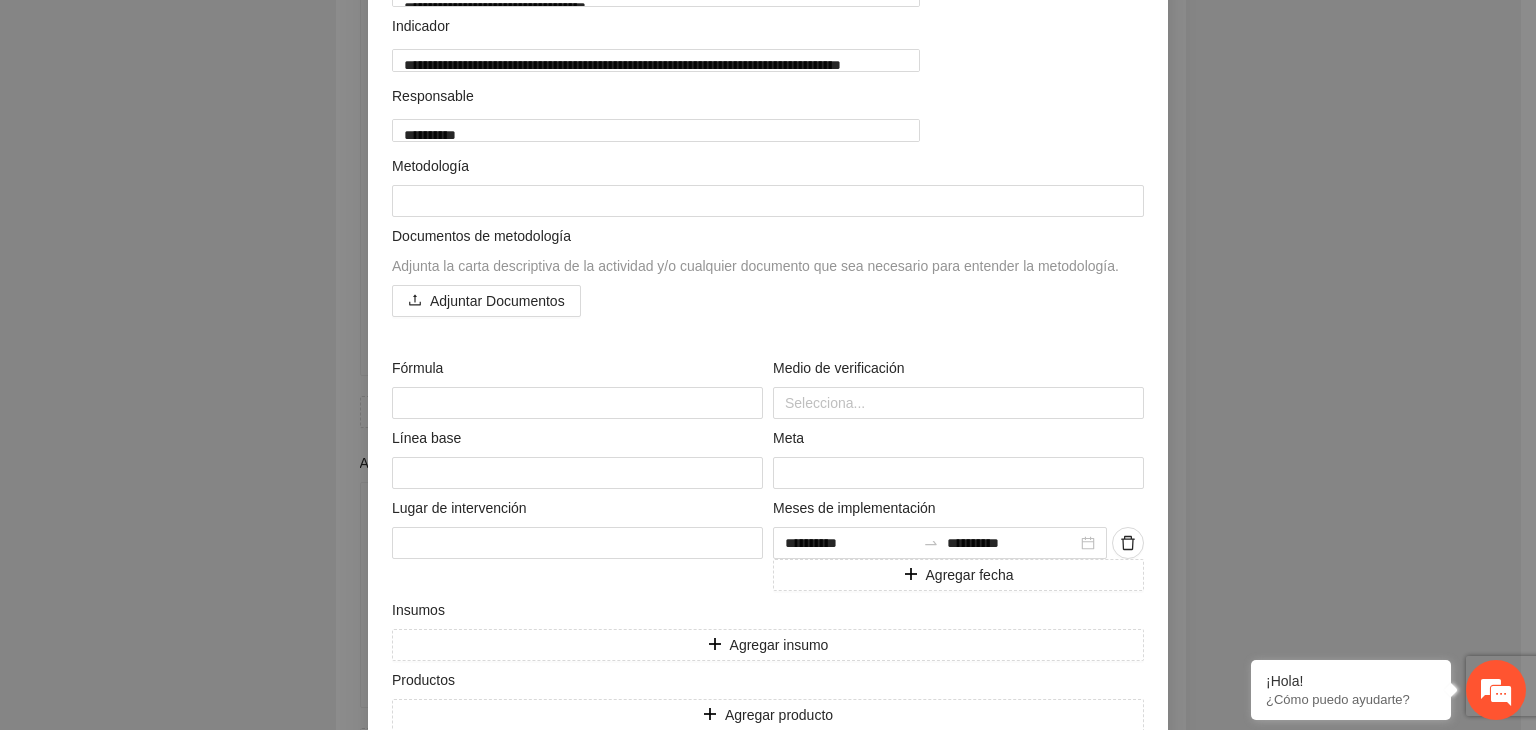click on "**********" at bounding box center [768, 365] 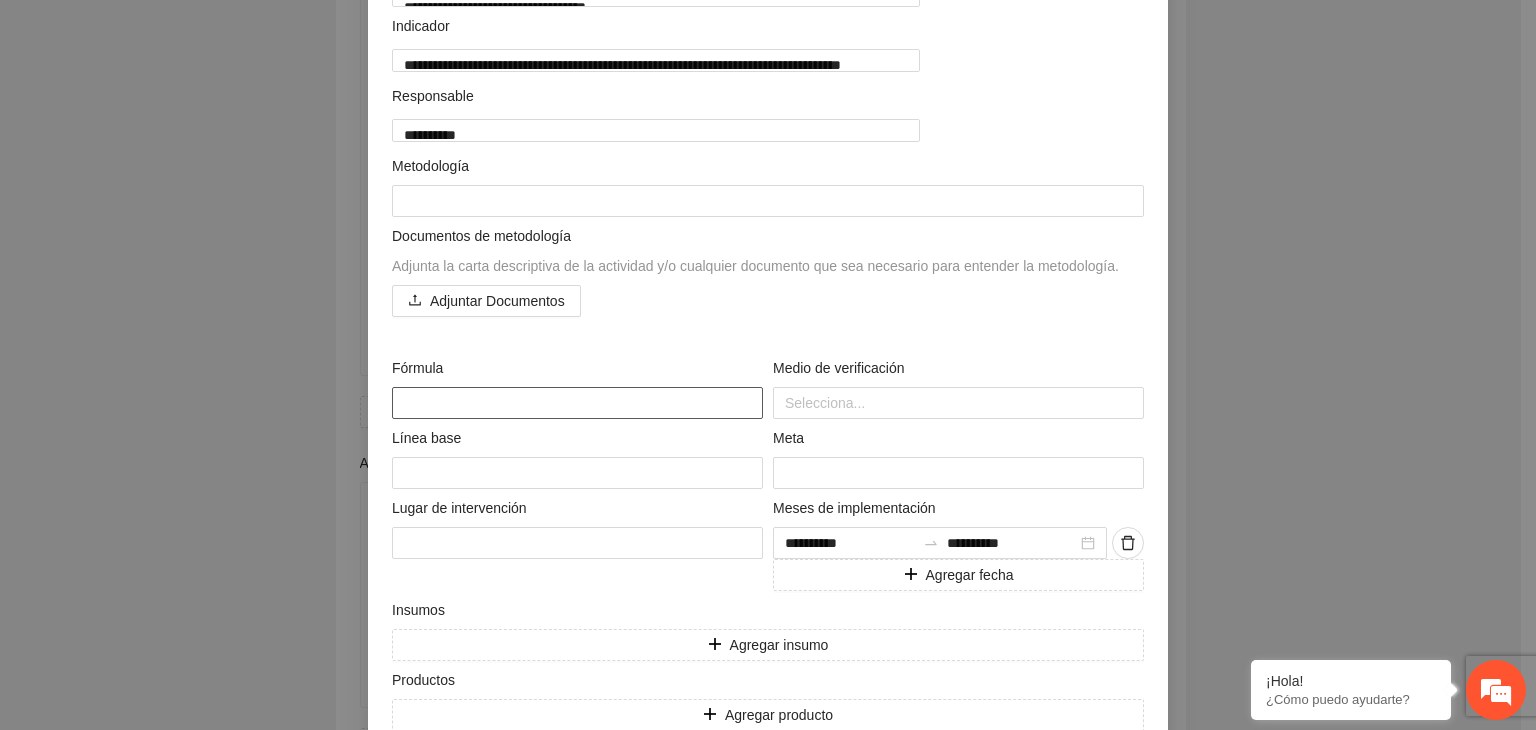 click at bounding box center (577, 403) 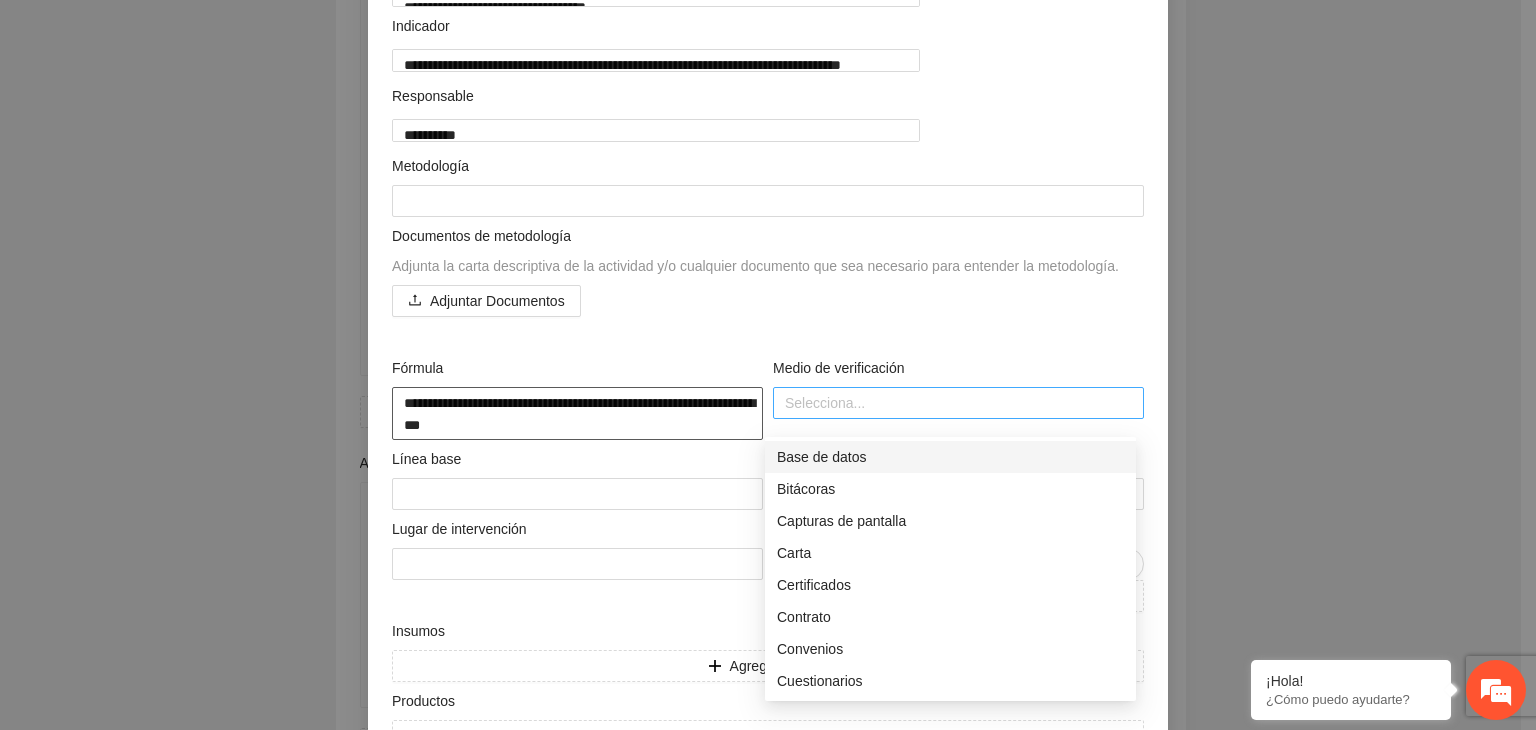 click at bounding box center [958, 403] 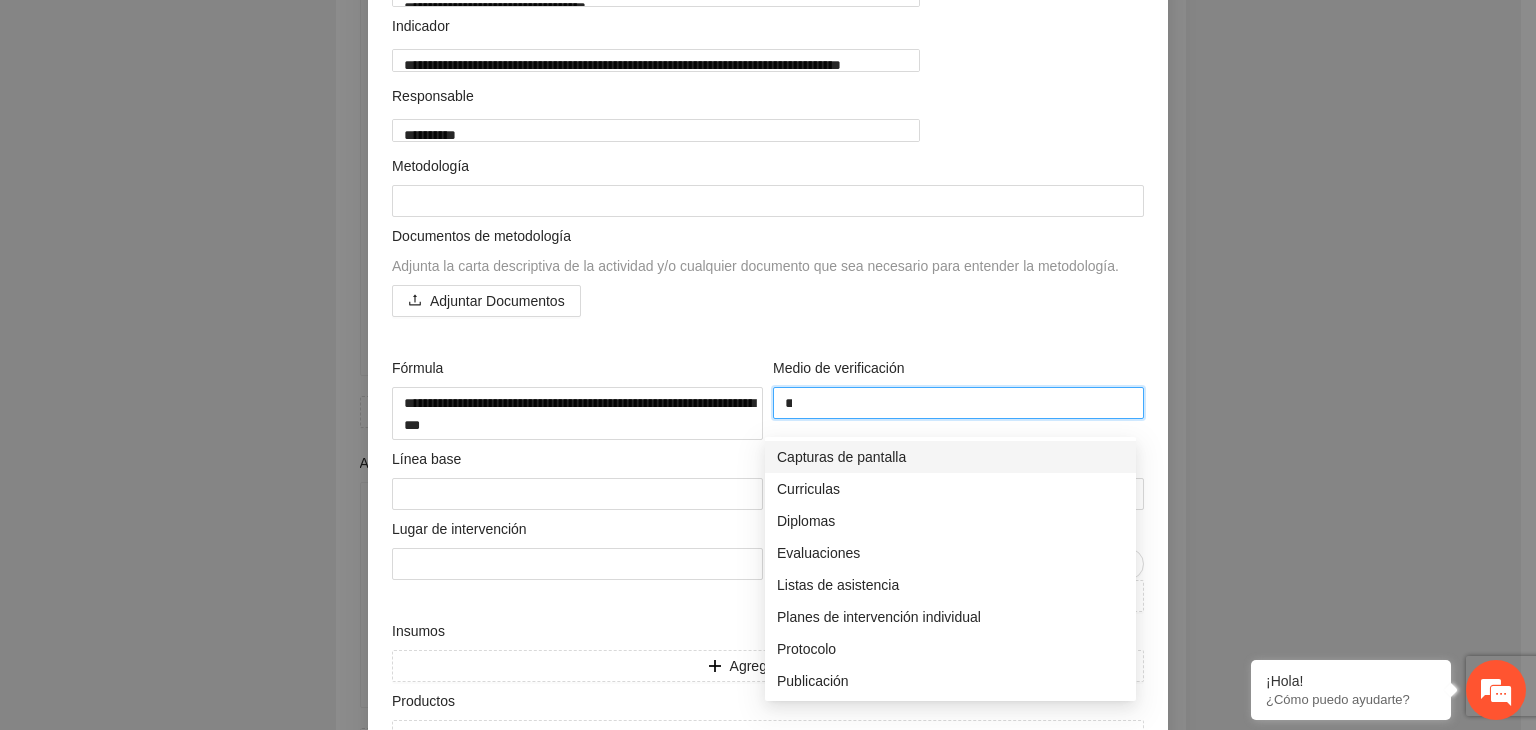 type on "***" 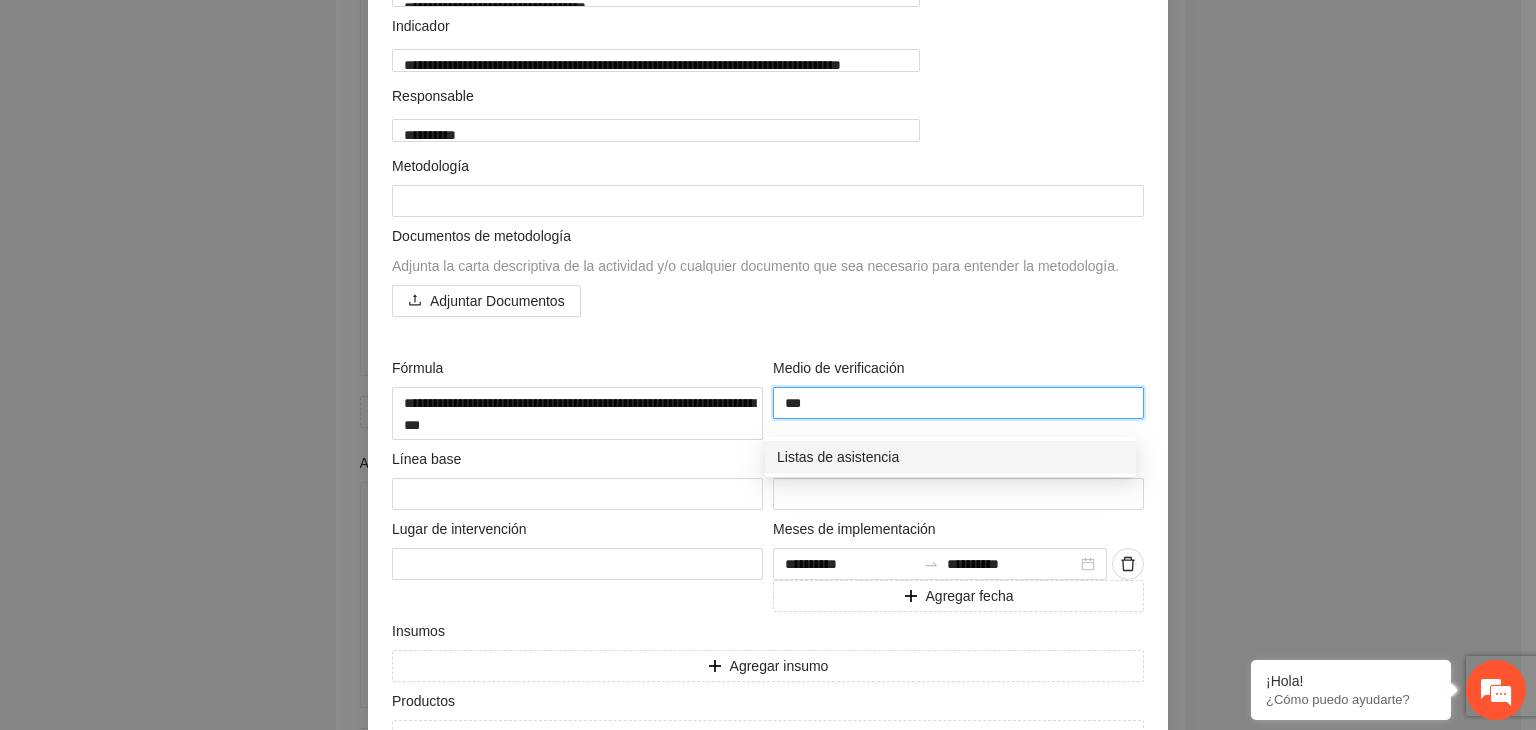 click on "Listas de asistencia" at bounding box center (950, 457) 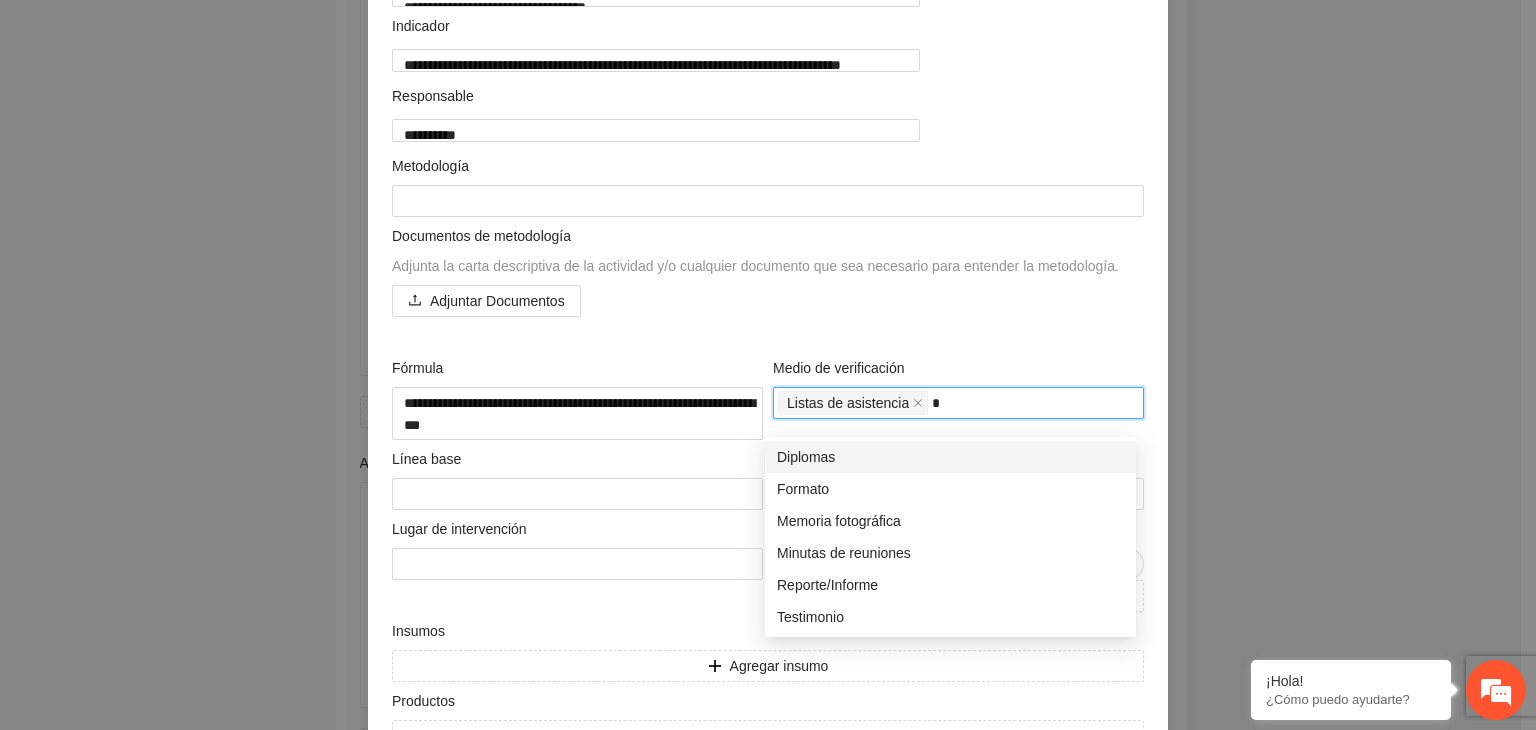 type on "**" 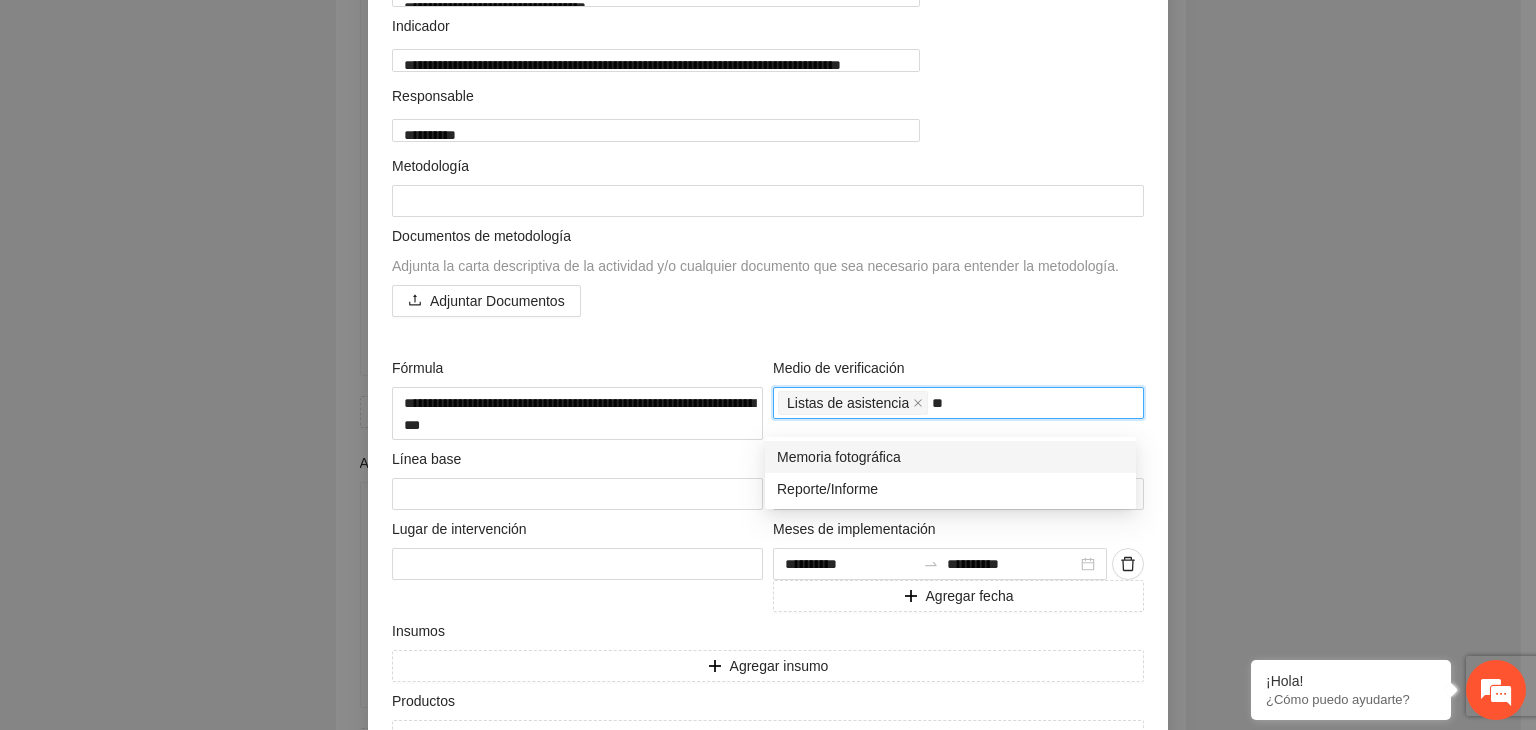 click on "Memoria fotográfica" at bounding box center (950, 457) 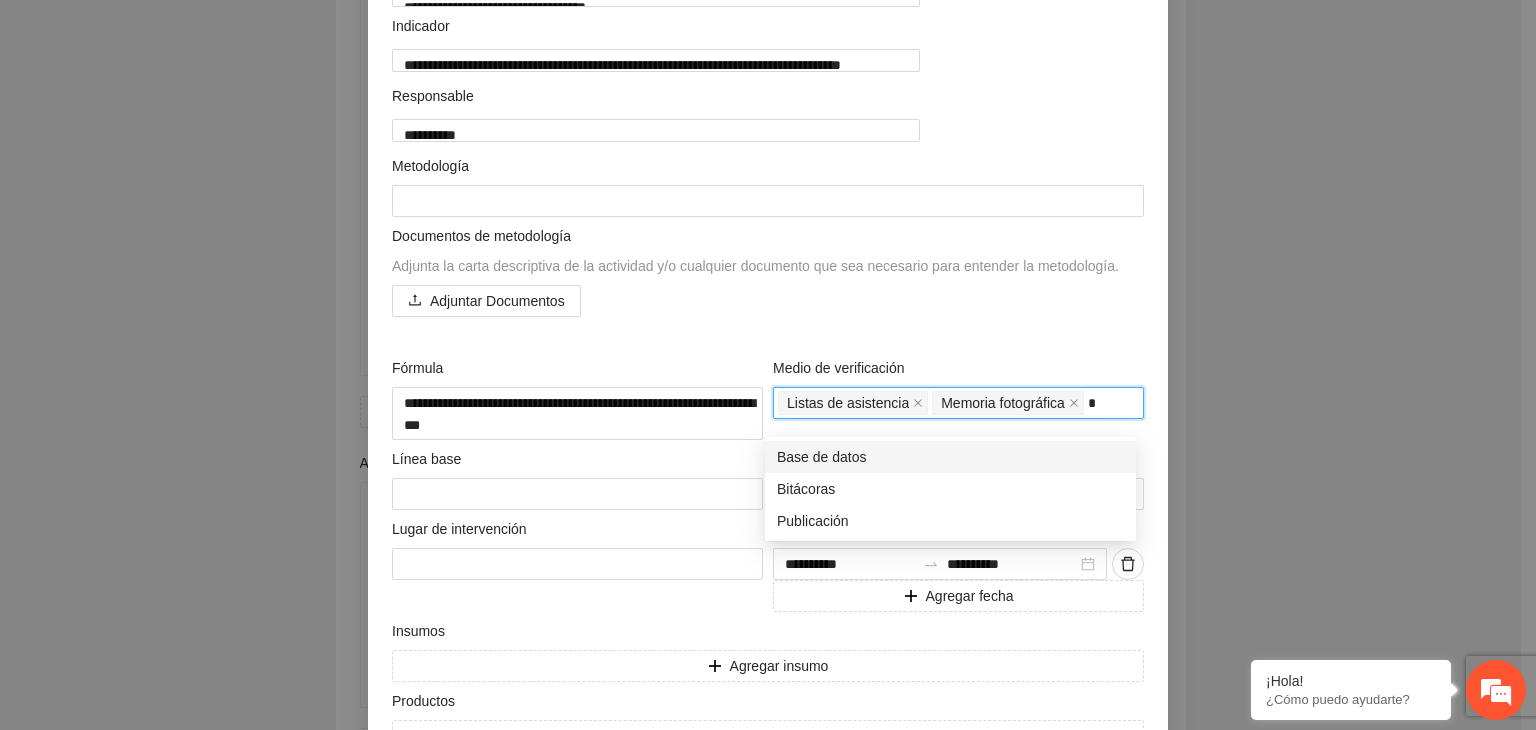 type on "**" 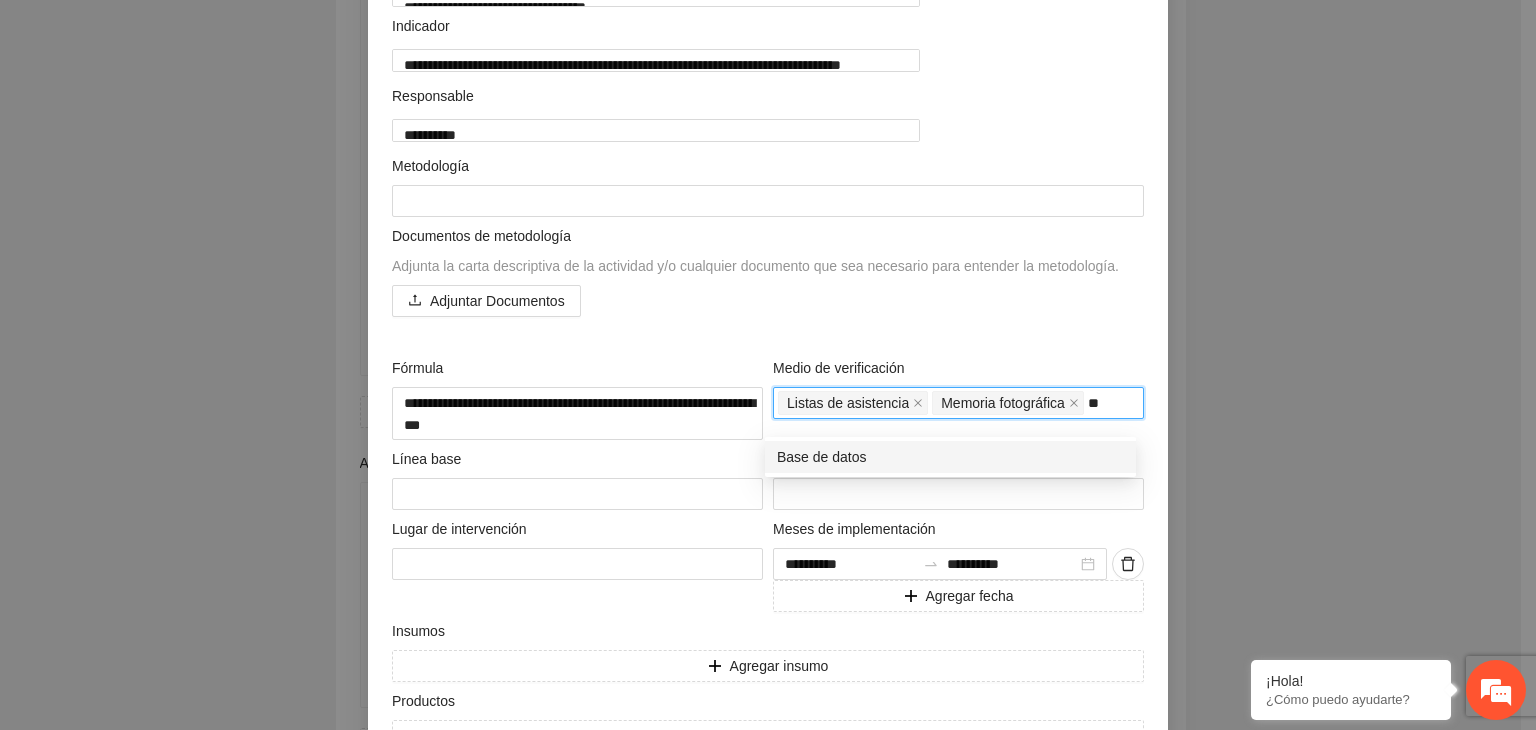 click on "Base de datos" at bounding box center (950, 457) 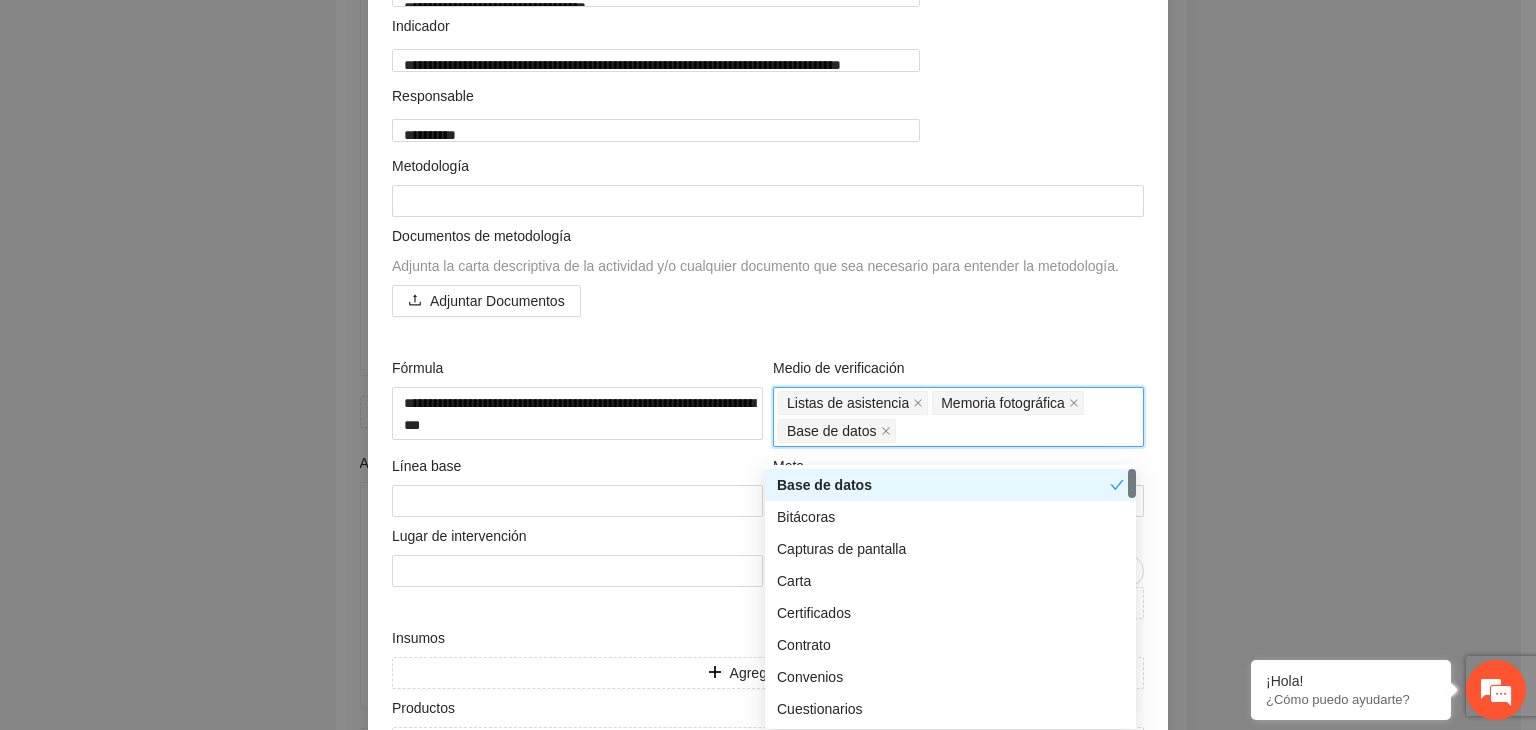 click on "**********" at bounding box center (768, 365) 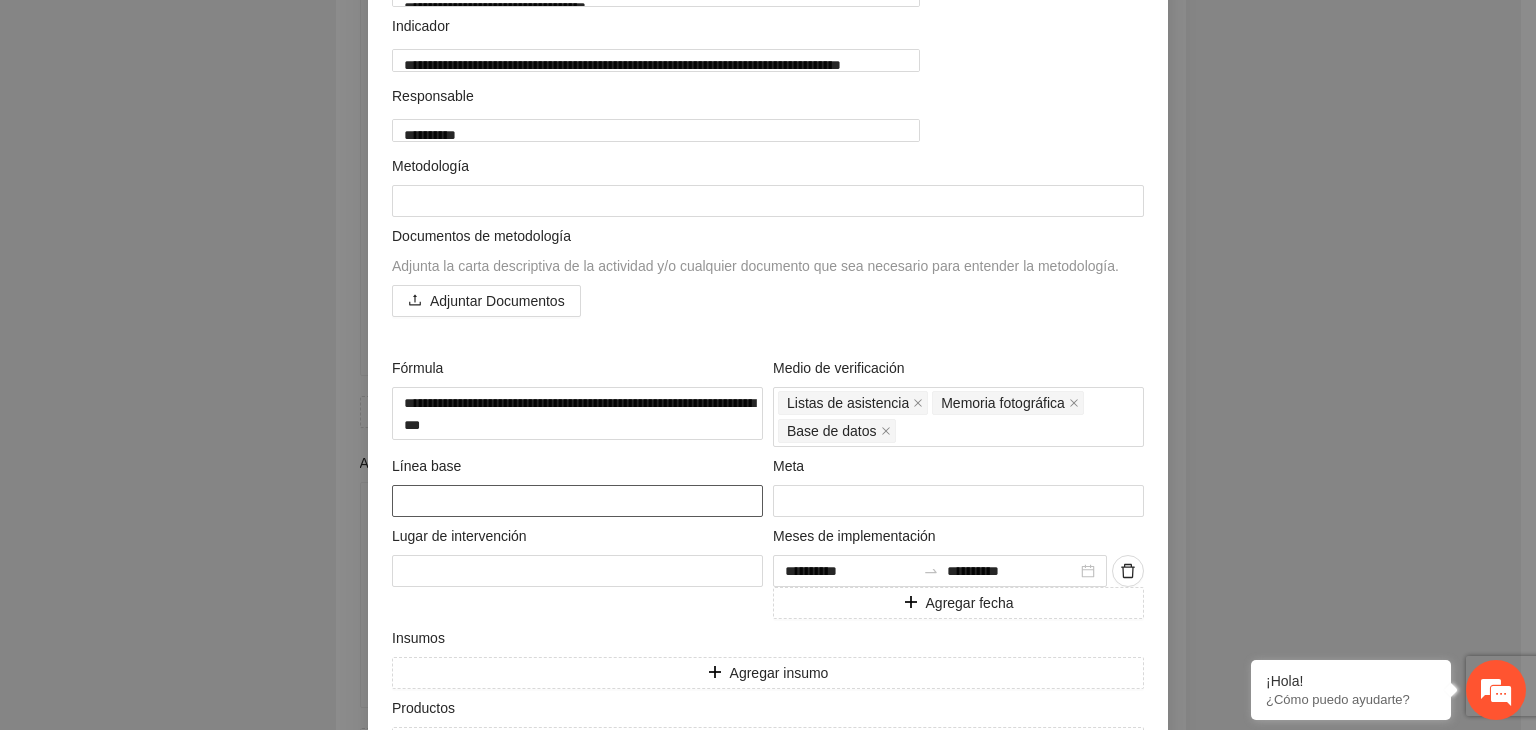 click at bounding box center (577, 501) 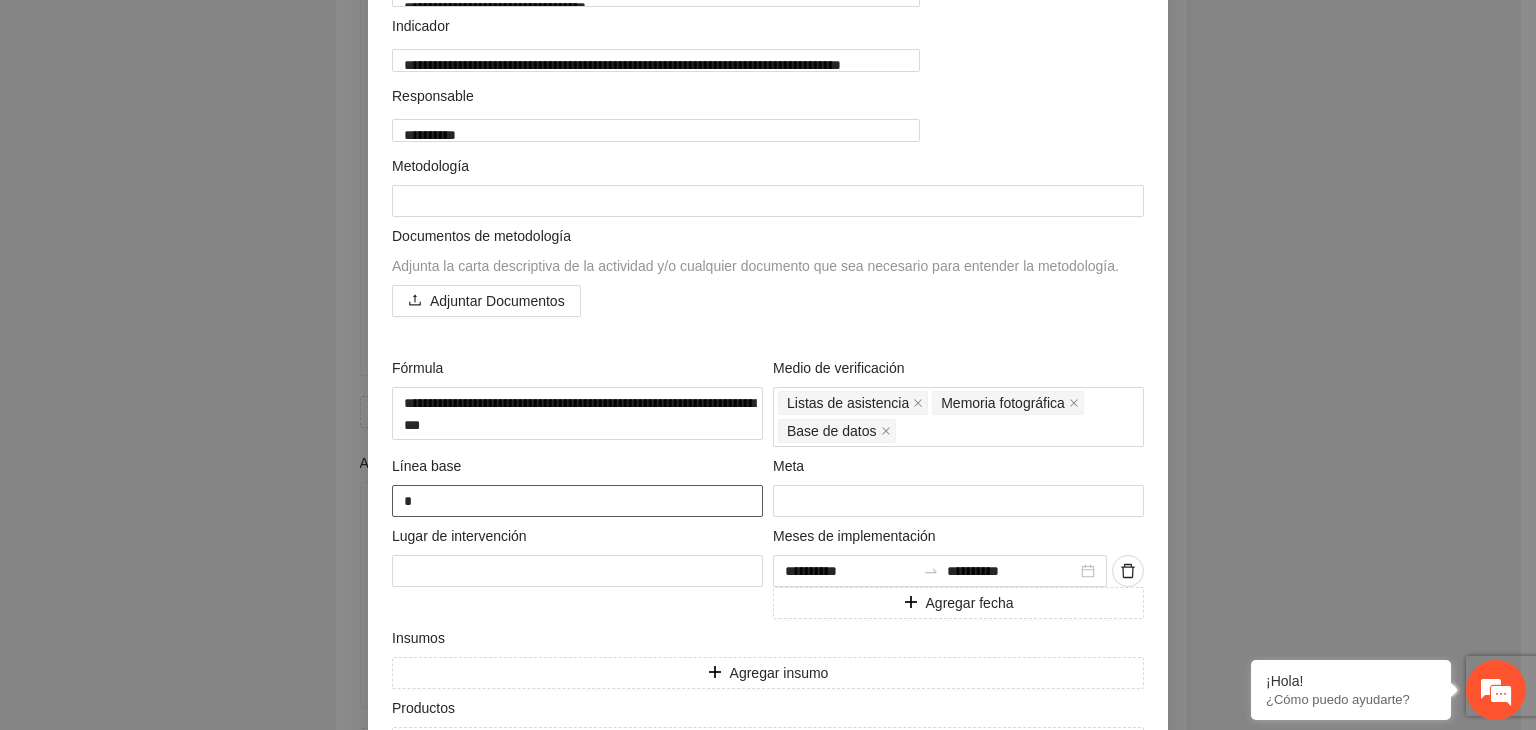 type on "**" 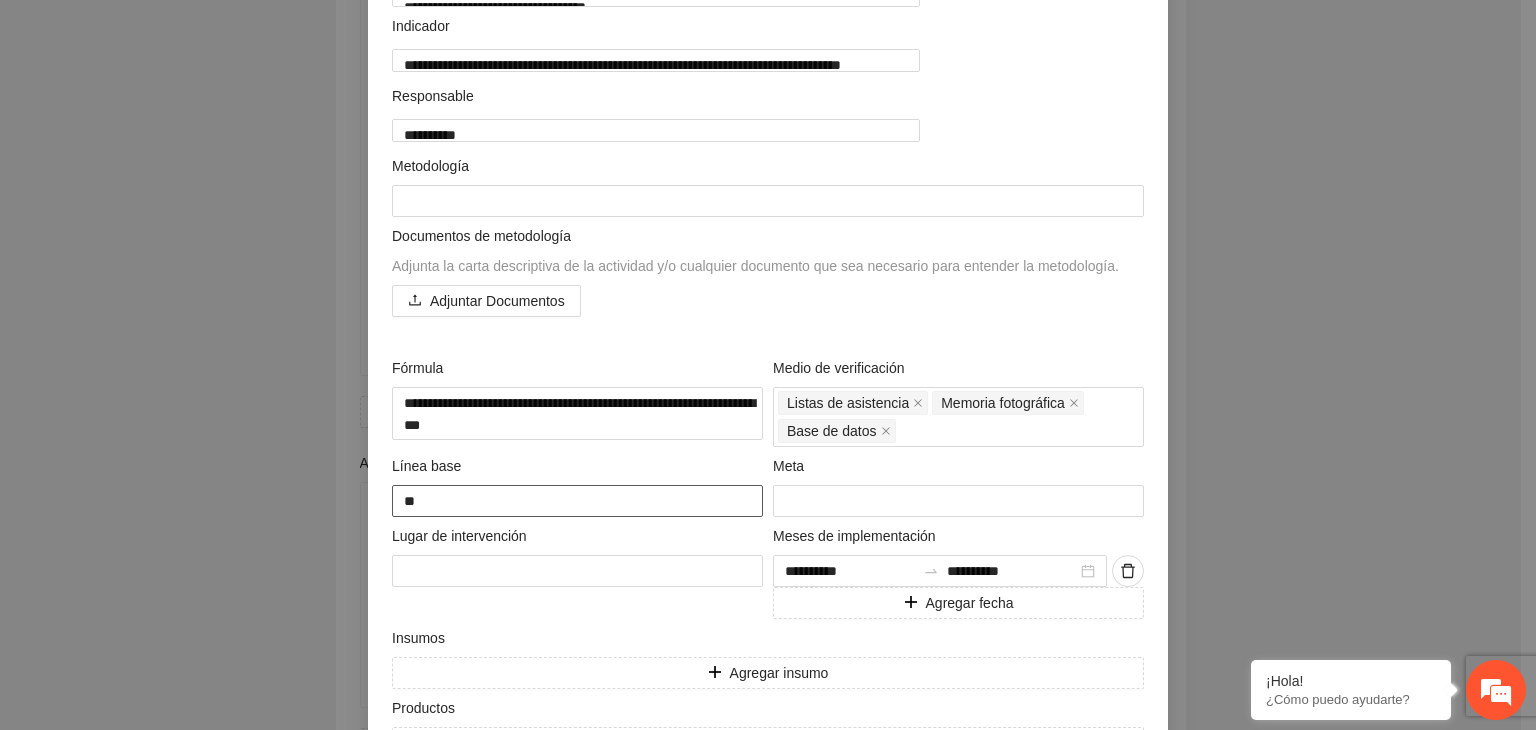 type on "***" 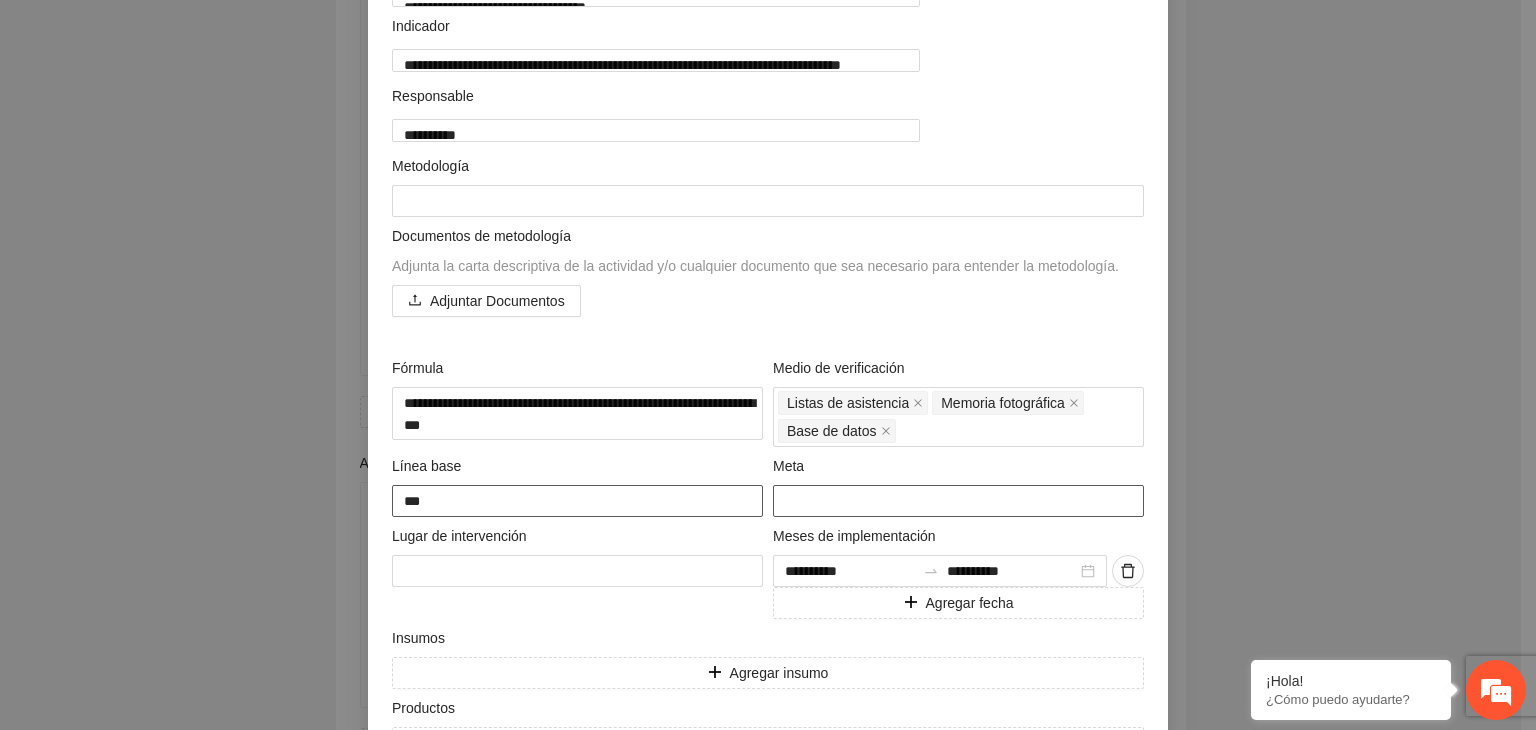 type on "***" 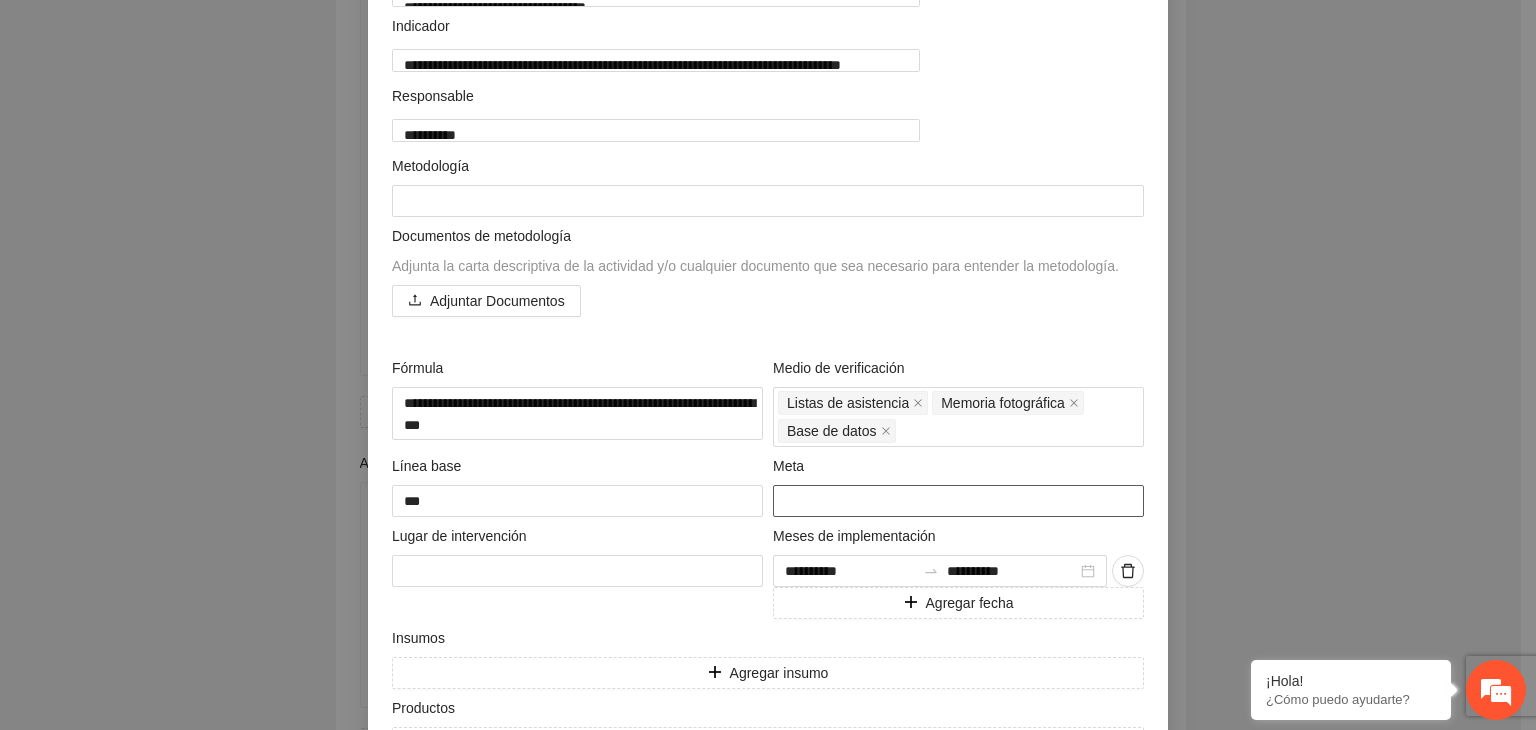 click at bounding box center [958, 501] 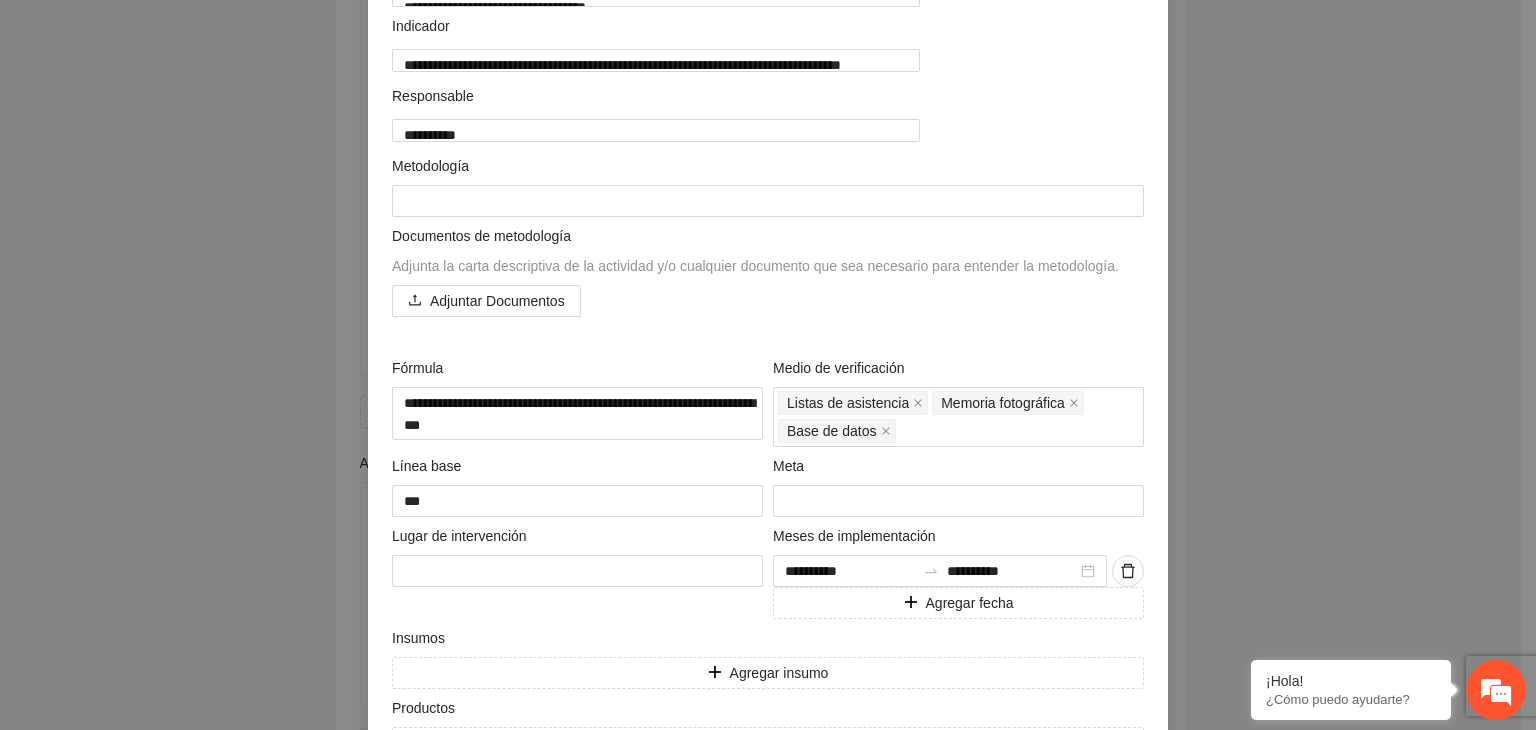 click on "**********" at bounding box center (768, 365) 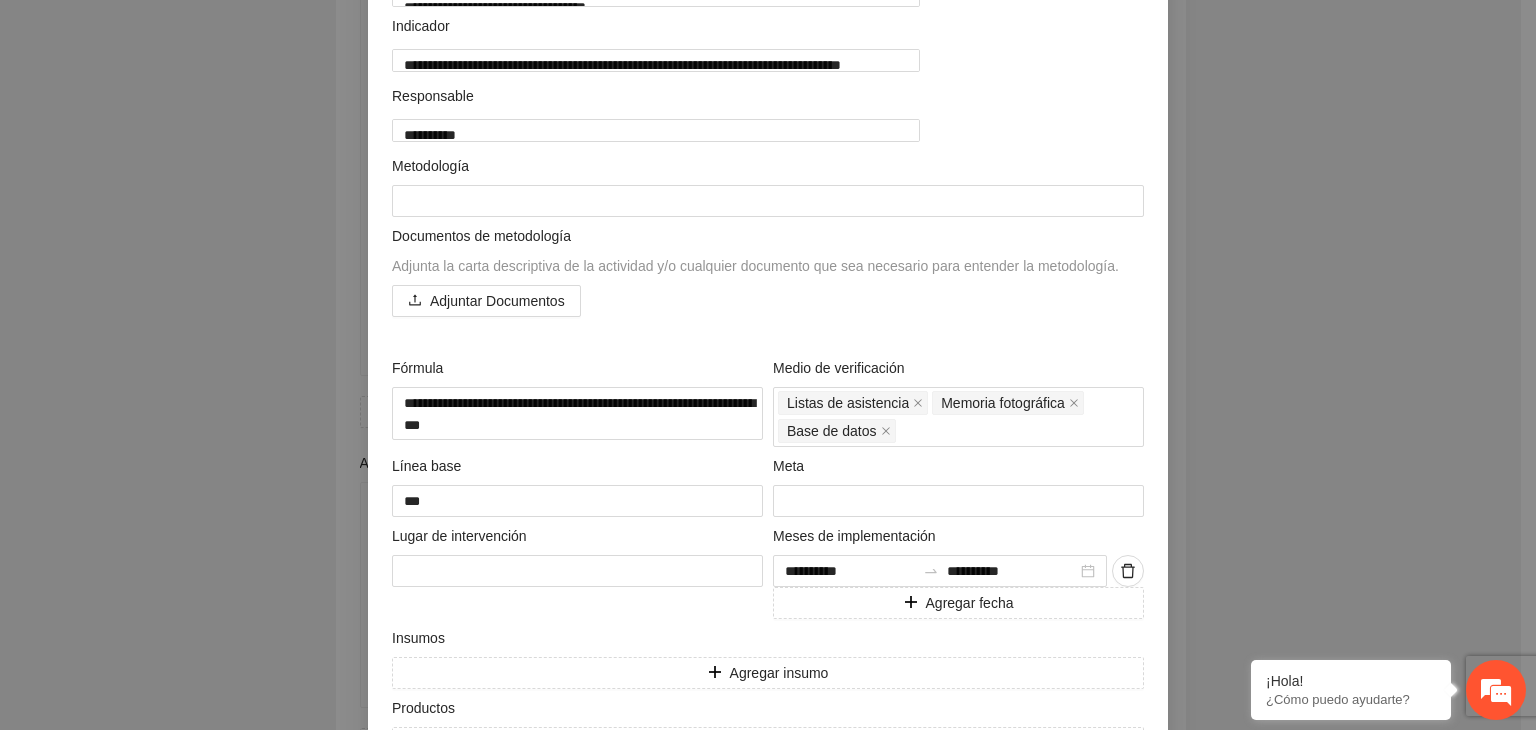 scroll, scrollTop: 385, scrollLeft: 0, axis: vertical 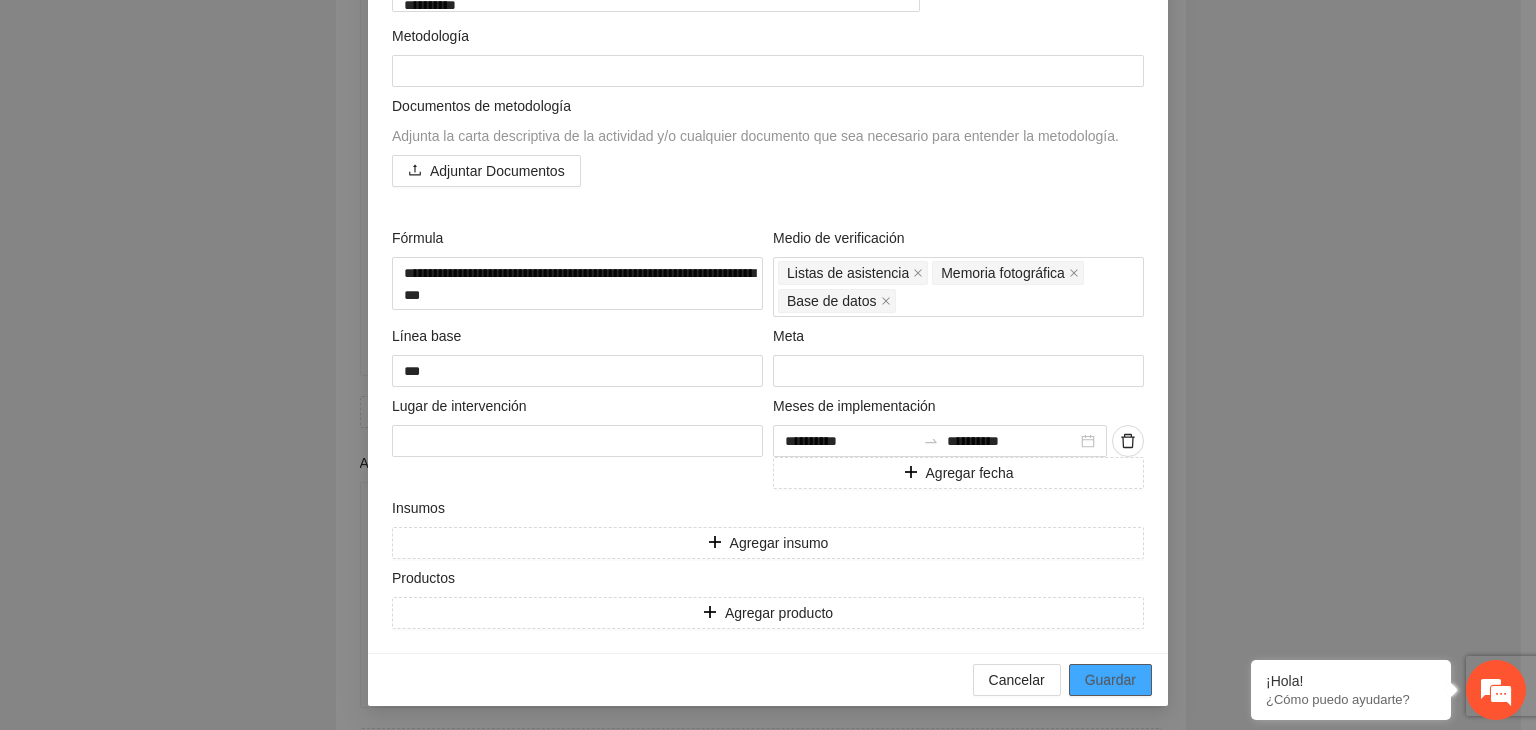 click on "Guardar" at bounding box center (1110, 680) 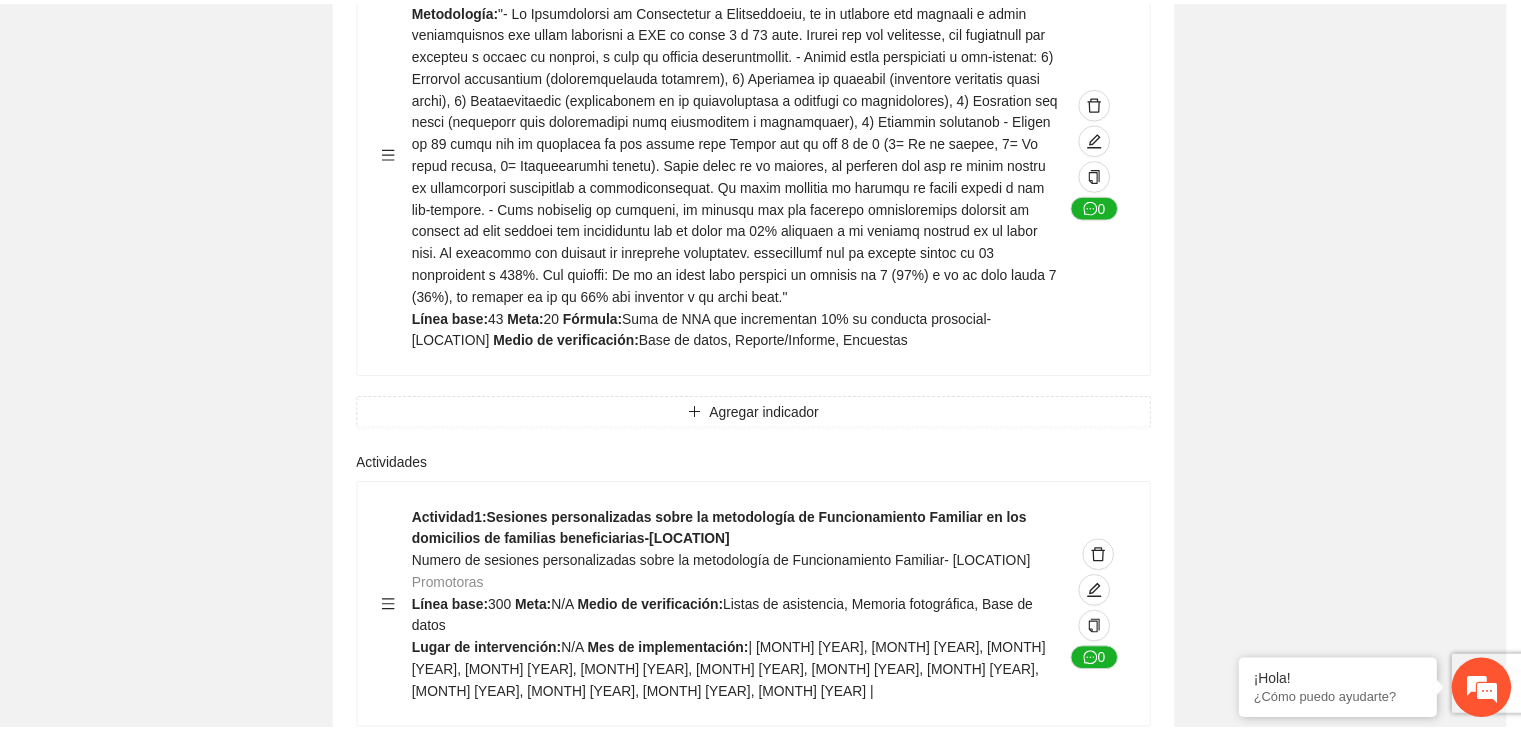 scroll, scrollTop: 204, scrollLeft: 0, axis: vertical 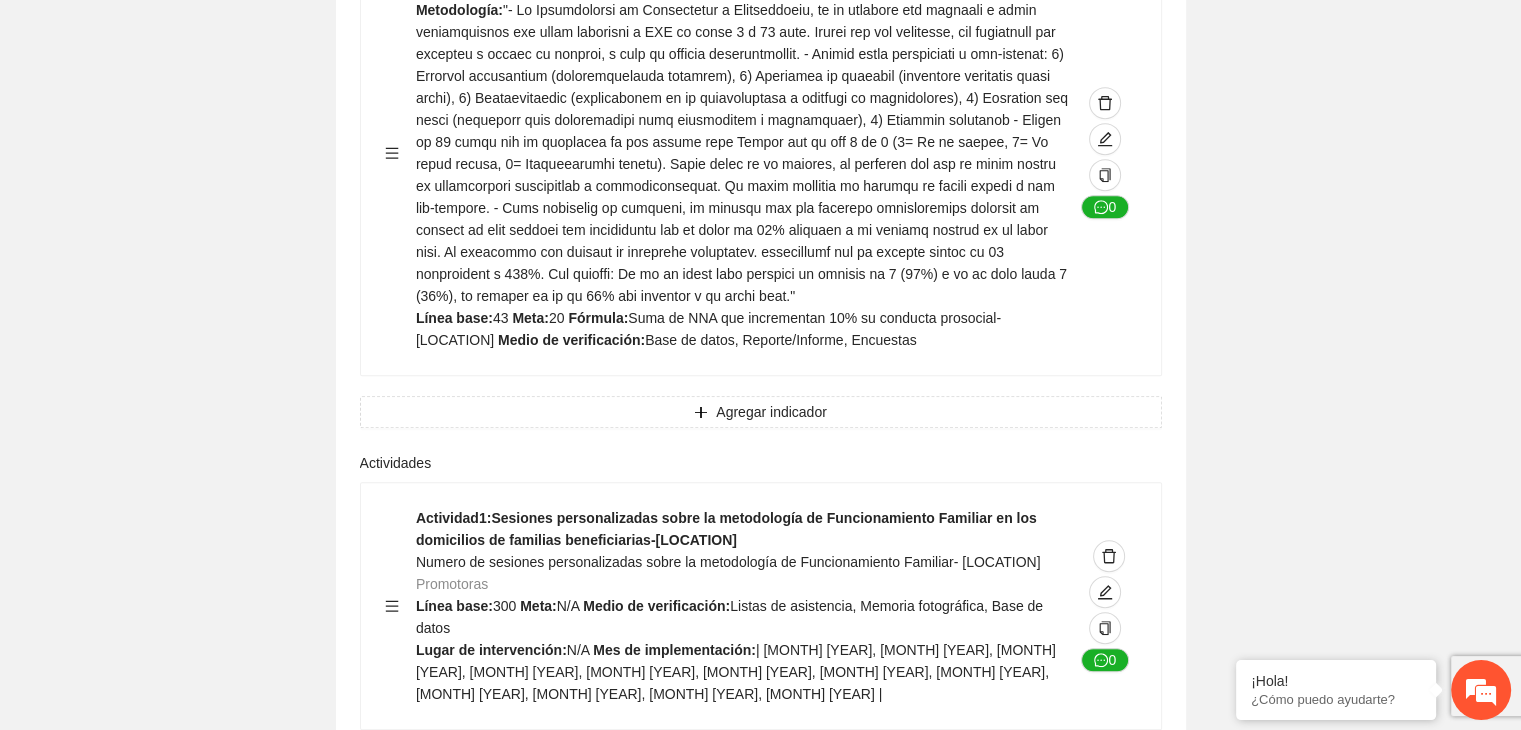 click on "Guardar Objetivo de desarrollo      Exportar Contribuir a la disminución de incidencia en violencia familiar en las zonas de Punta Oriente, Cerro Grande y Riberas de Sacramento del Municipio  de [CITY]. Indicadores Indicador  1 :  Violencia familiar disminuyendo en un 5% en Cerro grande Número de carpetas de investigación de Violencia familiar  disminuyendo en un 5% en Cerro grande Metodología:  Se solicita información al Observatorio Ciudadano de FICOSEC sobre el número de carpetas de violencia familiar en las colonias de intervención Línea base:  29   Meta:  25   Fórmula:  Suma de carpetas de investigación de violencia familiar disminuyendo  en un 5% en Punta Oriente   Medio de verificación:  Reporte/Informe 0 Indicador  2 :  Violencia familiar disminuyendo en un 5% en Punta Oriente Número de carpetas de investigación de Violencia familiar  disminuyendo en un 5% en Punta Oriente Metodología:  Línea base:  63   Meta:  56   Fórmula:    Medio de verificación:  Reporte/Informe 0 3 :" at bounding box center [760, -3558] 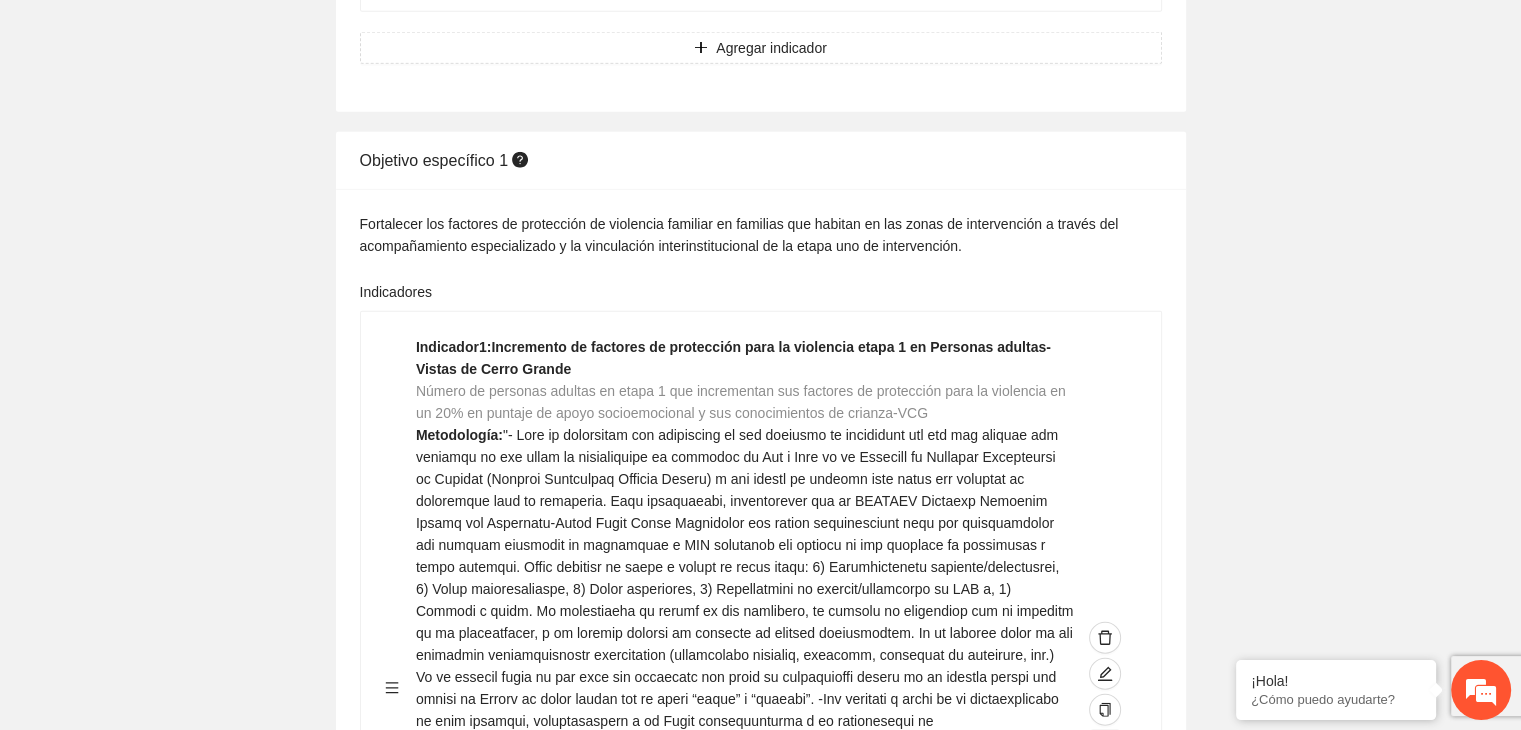 scroll, scrollTop: 5120, scrollLeft: 0, axis: vertical 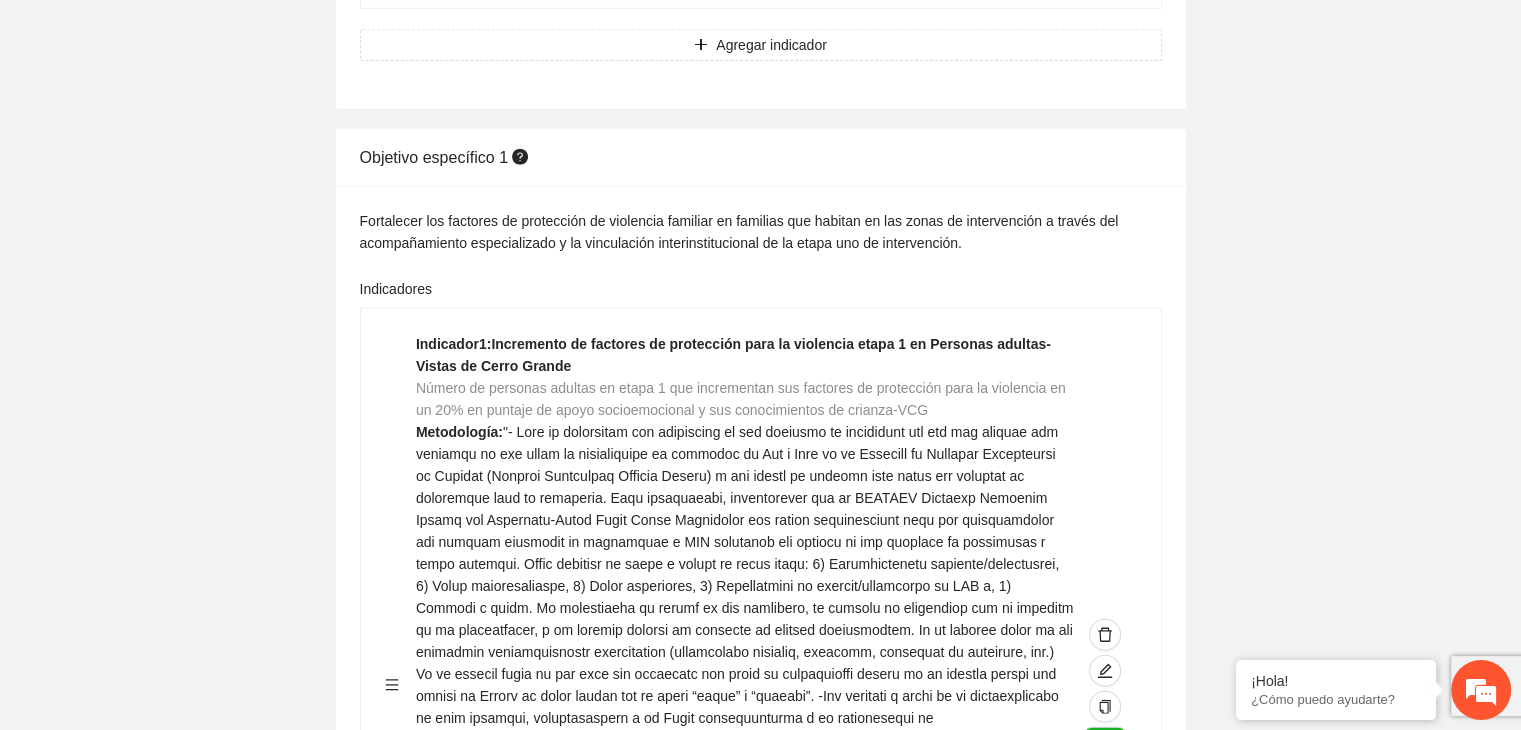click on "Guardar Objetivo de desarrollo      Exportar Contribuir a la disminución de incidencia en violencia familiar en las zonas de Punta Oriente, Cerro Grande y Riberas de Sacramento del Municipio  de [CITY]. Indicadores Indicador  1 :  Violencia familiar disminuyendo en un 5% en Cerro grande Número de carpetas de investigación de Violencia familiar  disminuyendo en un 5% en Cerro grande Metodología:  Se solicita información al Observatorio Ciudadano de FICOSEC sobre el número de carpetas de violencia familiar en las colonias de intervención Línea base:  29   Meta:  25   Fórmula:  Suma de carpetas de investigación de violencia familiar disminuyendo  en un 5% en Punta Oriente   Medio de verificación:  Reporte/Informe 0 Indicador  2 :  Violencia familiar disminuyendo en un 5% en Punta Oriente Número de carpetas de investigación de Violencia familiar  disminuyendo en un 5% en Punta Oriente Metodología:  Línea base:  63   Meta:  56   Fórmula:    Medio de verificación:  Reporte/Informe 0 3 :" at bounding box center (760, 162) 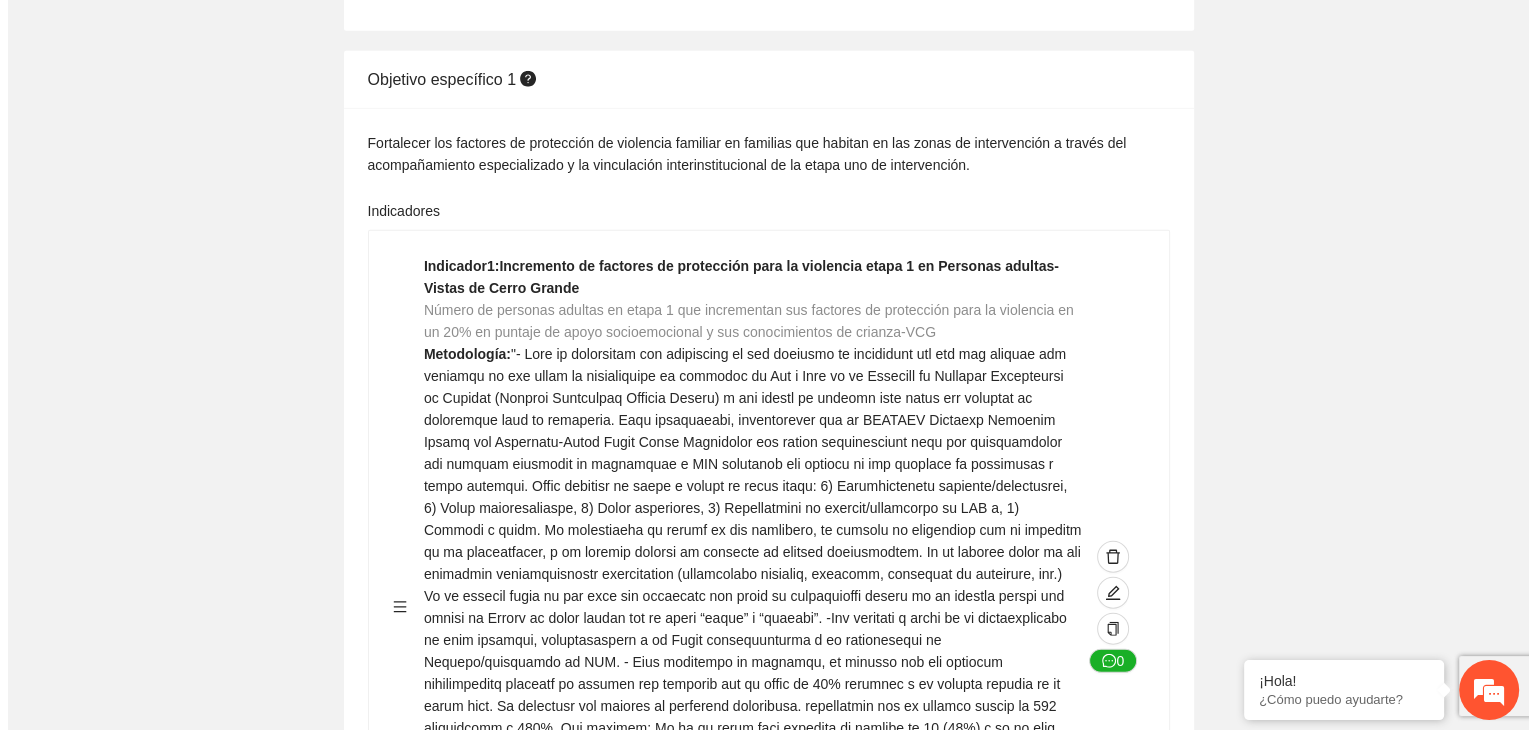 scroll, scrollTop: 5200, scrollLeft: 0, axis: vertical 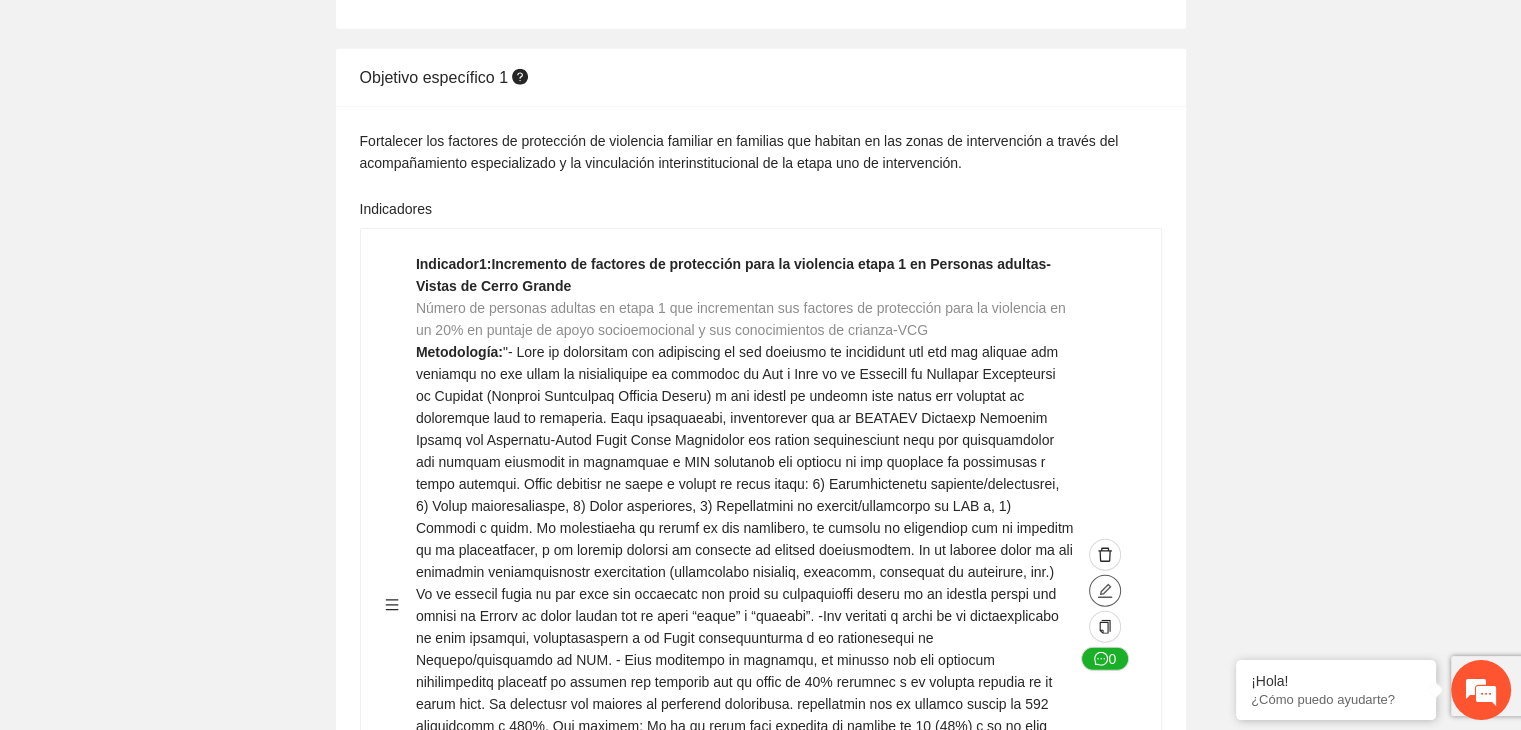 click 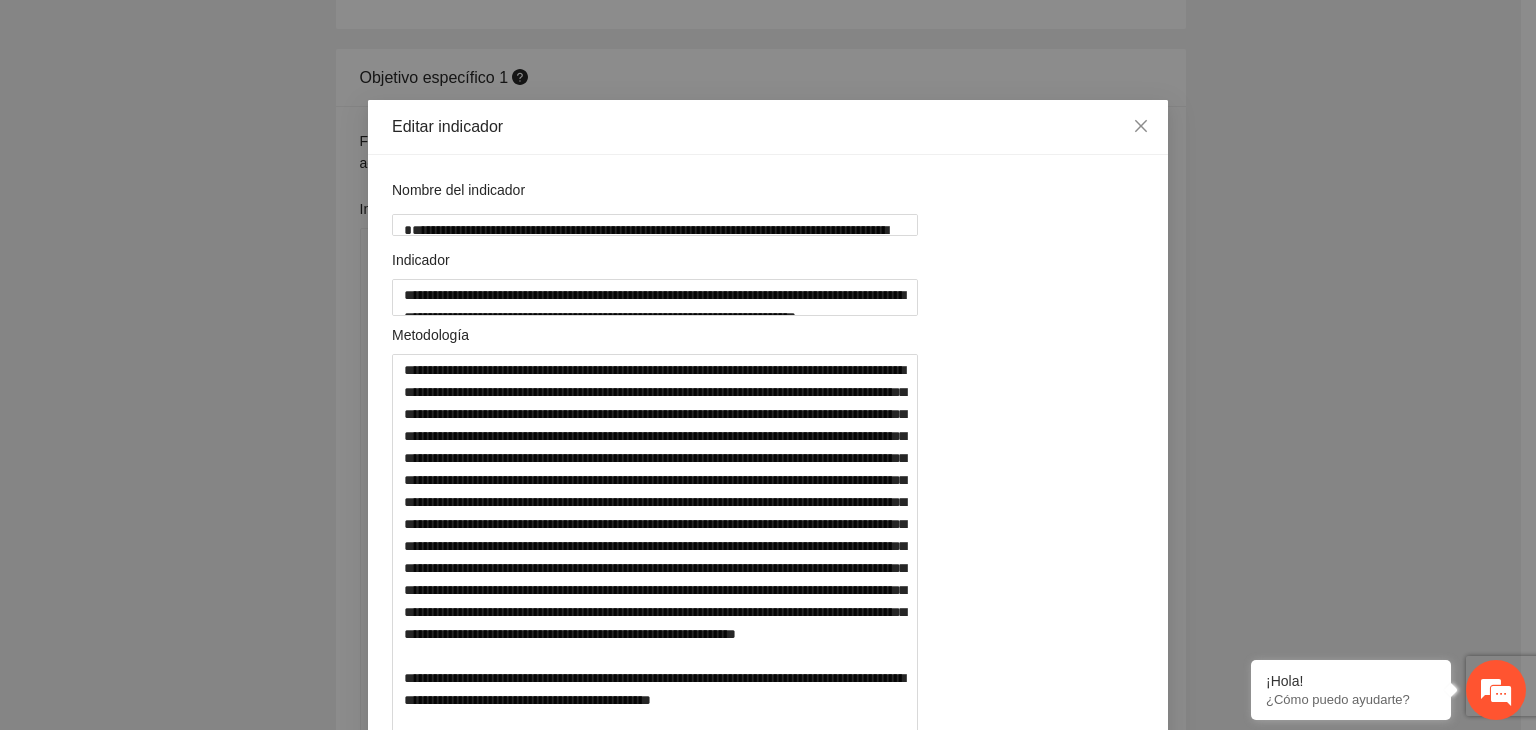 click on "**********" at bounding box center [768, 365] 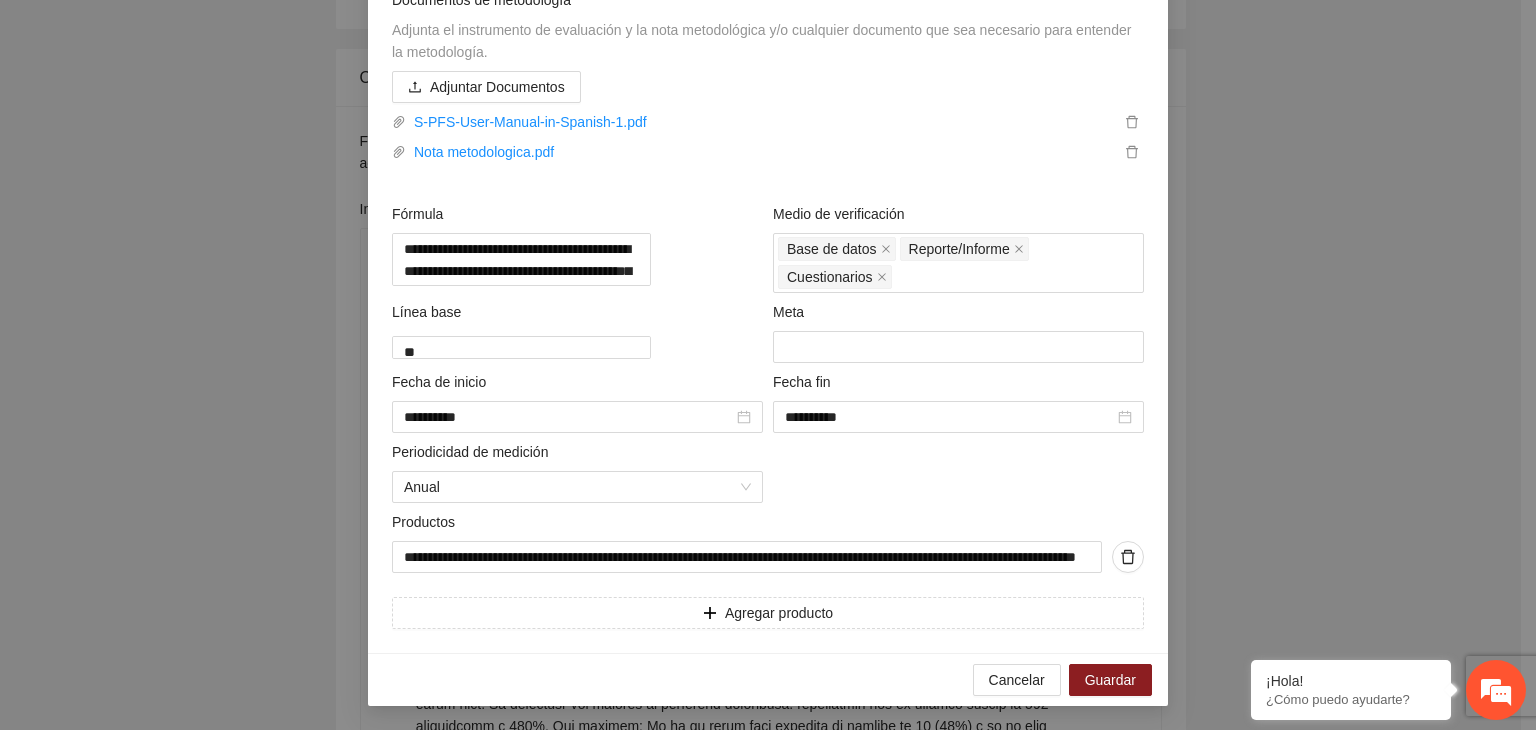 scroll, scrollTop: 1008, scrollLeft: 0, axis: vertical 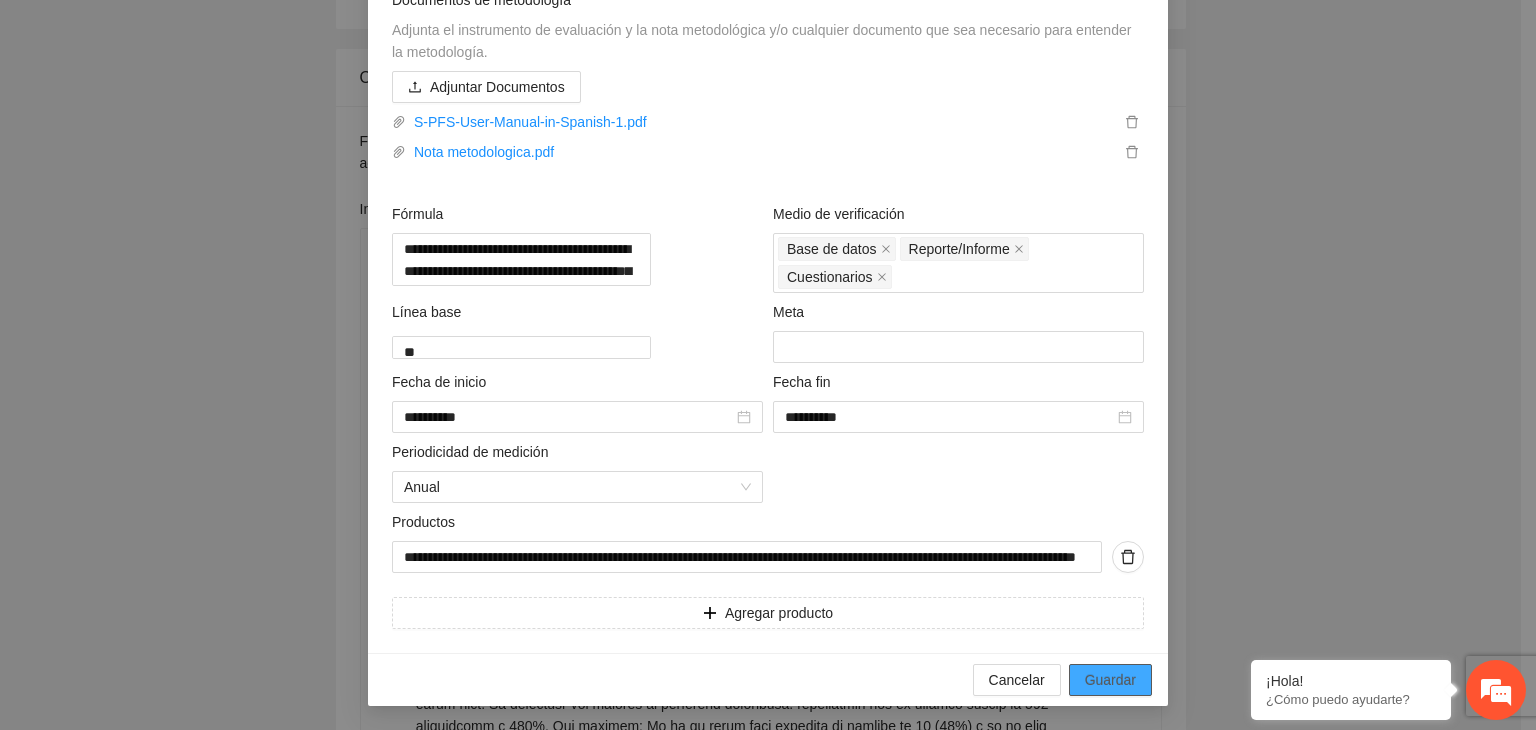 click on "Guardar" at bounding box center [1110, 680] 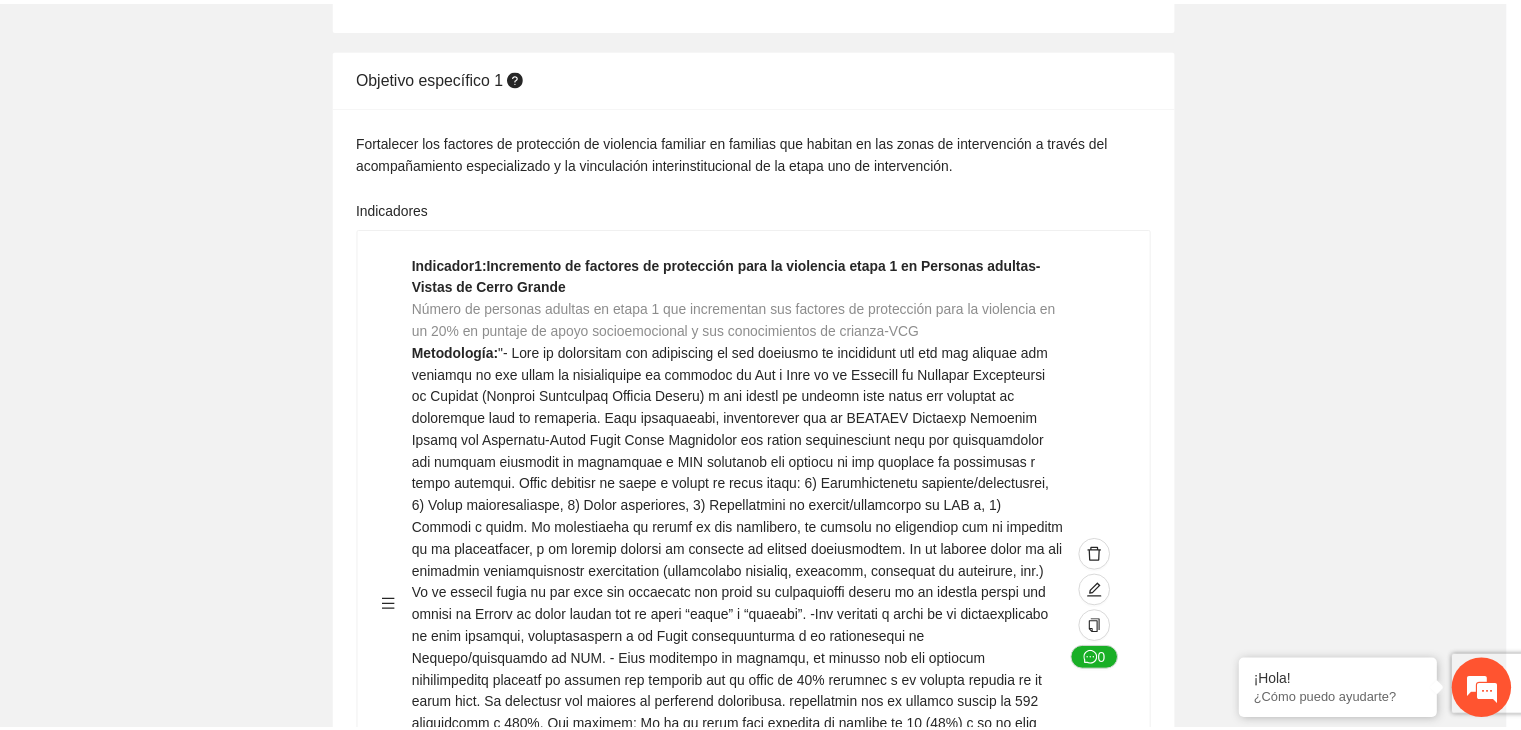 scroll, scrollTop: 216, scrollLeft: 0, axis: vertical 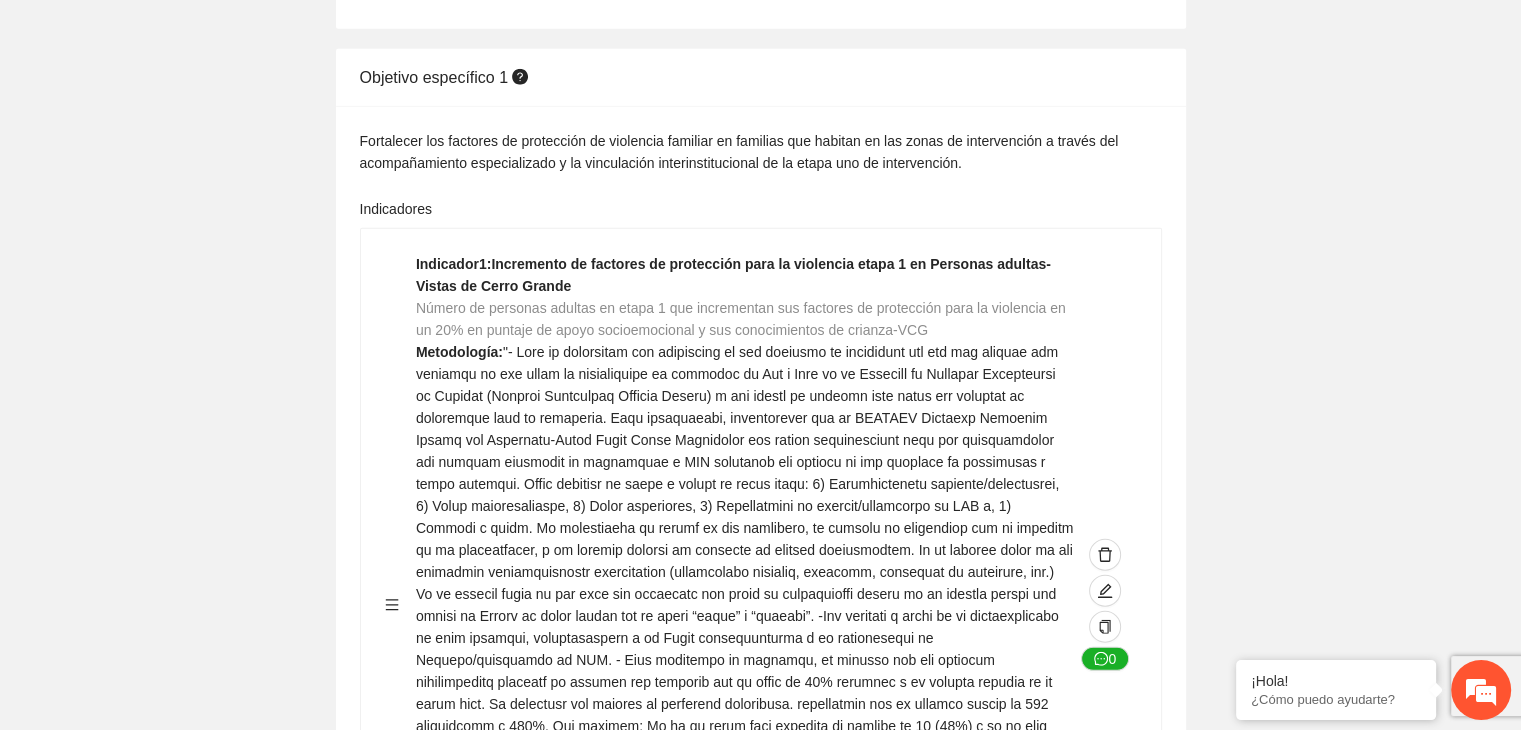 click on "Guardar Objetivo de desarrollo      Exportar Contribuir a la disminución de incidencia en violencia familiar en las zonas de Punta Oriente, Cerro Grande y Riberas de Sacramento del Municipio  de [CITY]. Indicadores Indicador  1 :  Violencia familiar disminuyendo en un 5% en Cerro grande Número de carpetas de investigación de Violencia familiar  disminuyendo en un 5% en Cerro grande Metodología:  Se solicita información al Observatorio Ciudadano de FICOSEC sobre el número de carpetas de violencia familiar en las colonias de intervención Línea base:  29   Meta:  25   Fórmula:  Suma de carpetas de investigación de violencia familiar disminuyendo  en un 5% en Punta Oriente   Medio de verificación:  Reporte/Informe 0 Indicador  2 :  Violencia familiar disminuyendo en un 5% en Punta Oriente Número de carpetas de investigación de Violencia familiar  disminuyendo en un 5% en Punta Oriente Metodología:  Línea base:  63   Meta:  56   Fórmula:    Medio de verificación:  Reporte/Informe 0 3 :" at bounding box center (760, 82) 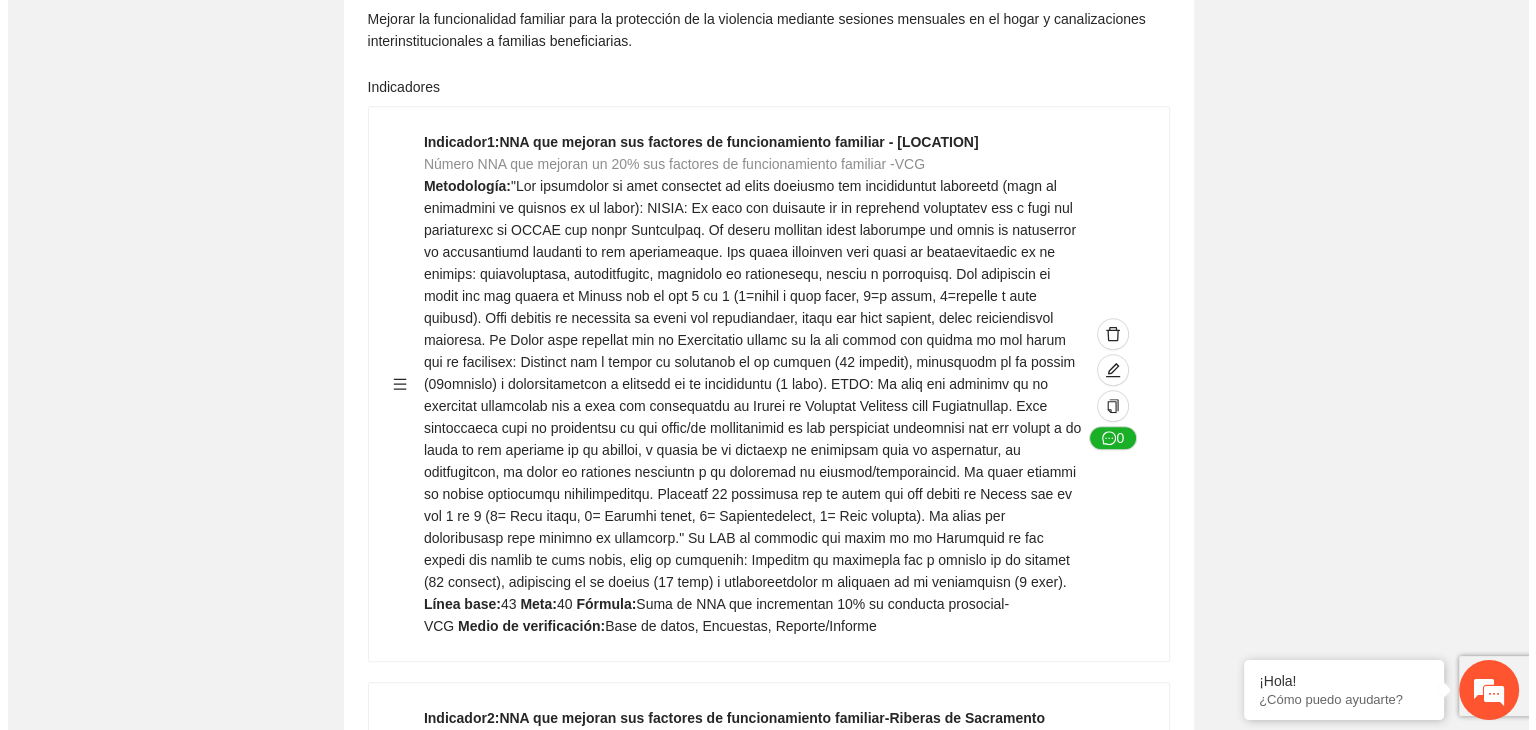 scroll, scrollTop: 1280, scrollLeft: 0, axis: vertical 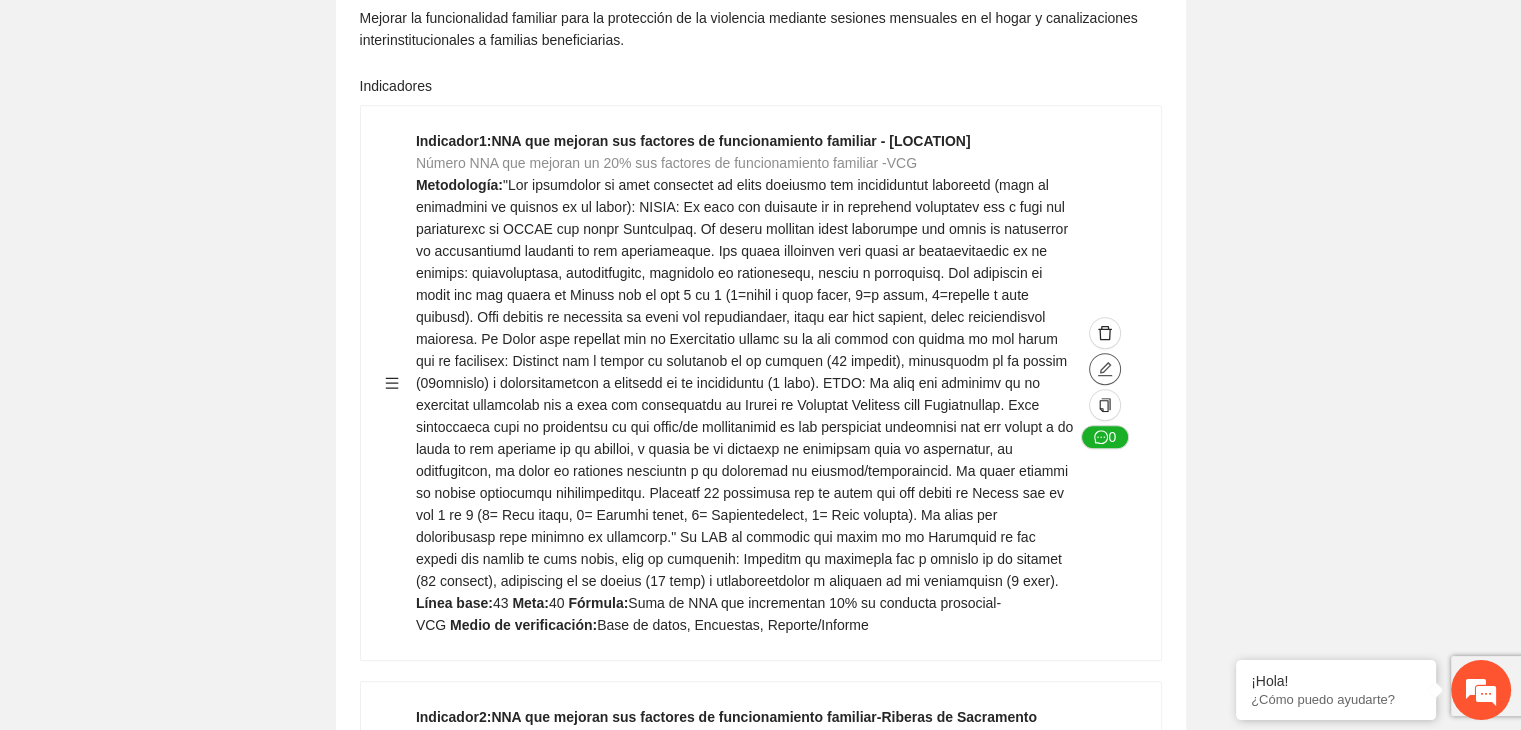 click 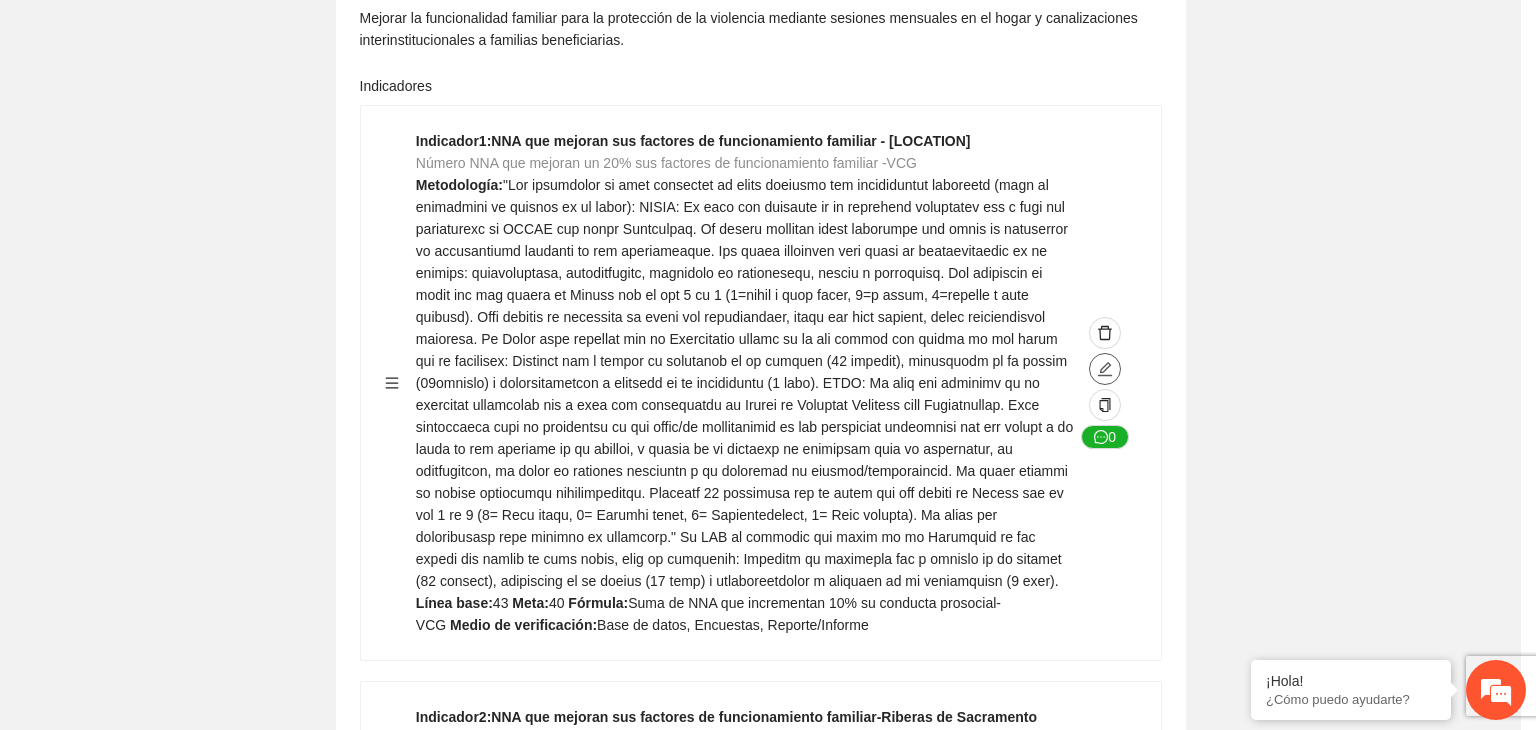 type on "**" 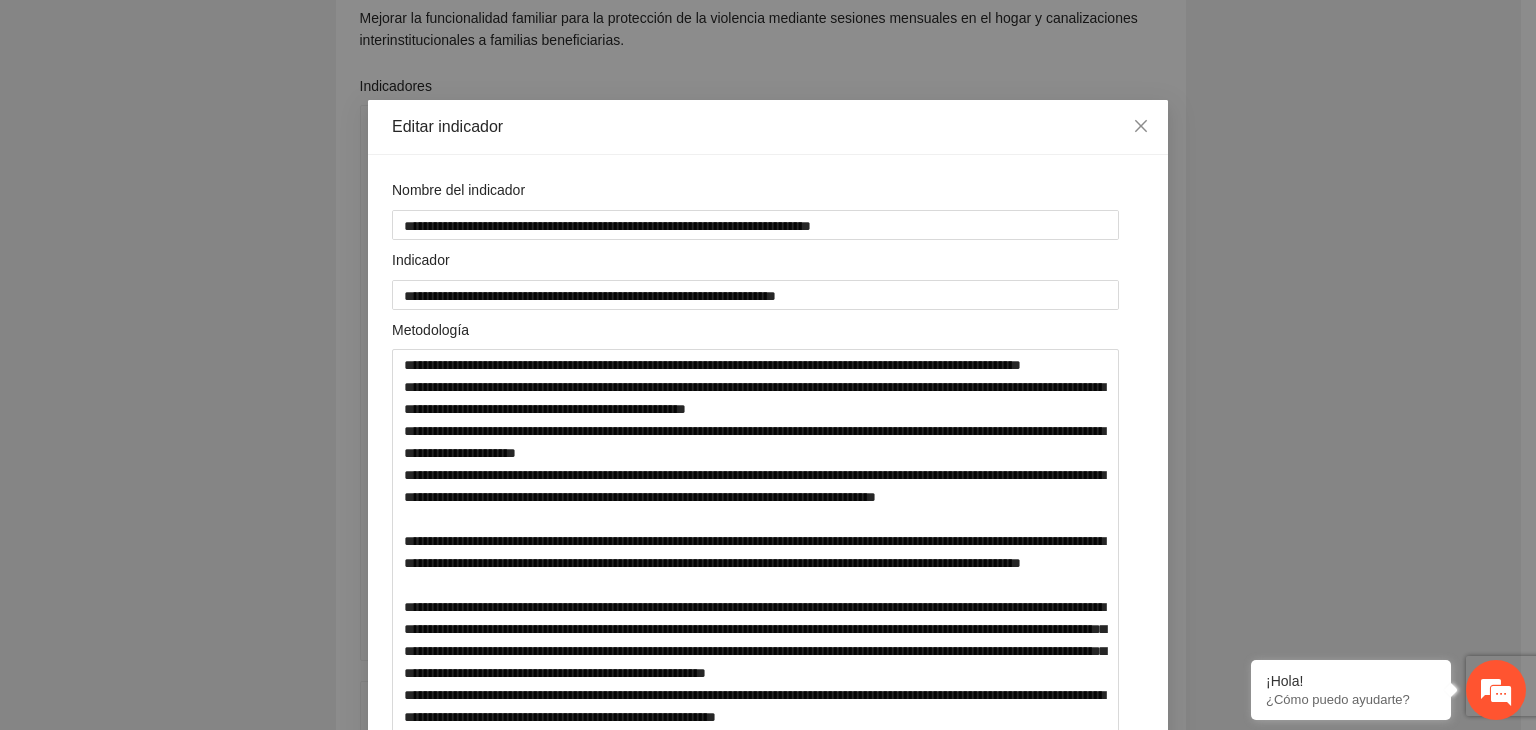 click on "**********" at bounding box center [768, 365] 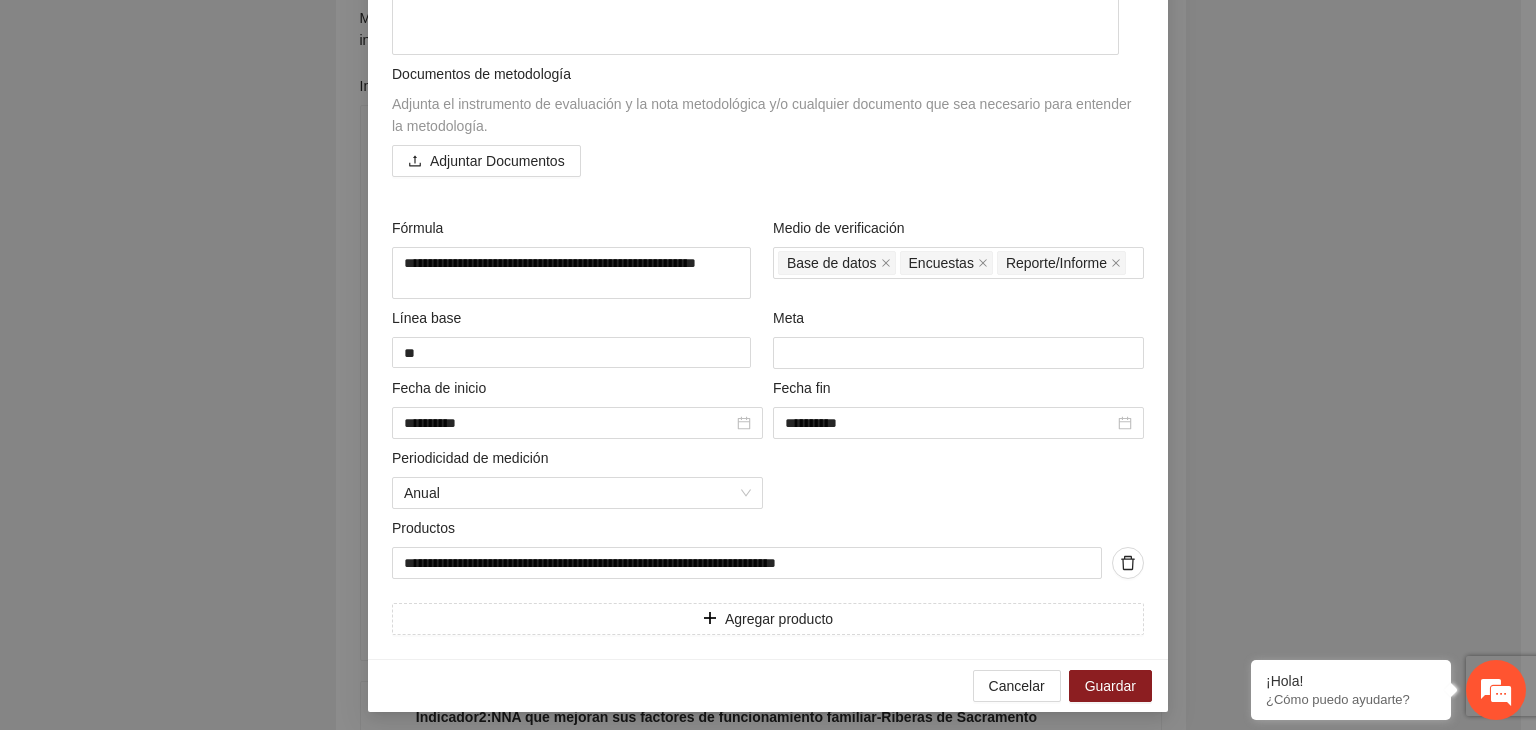 scroll, scrollTop: 861, scrollLeft: 0, axis: vertical 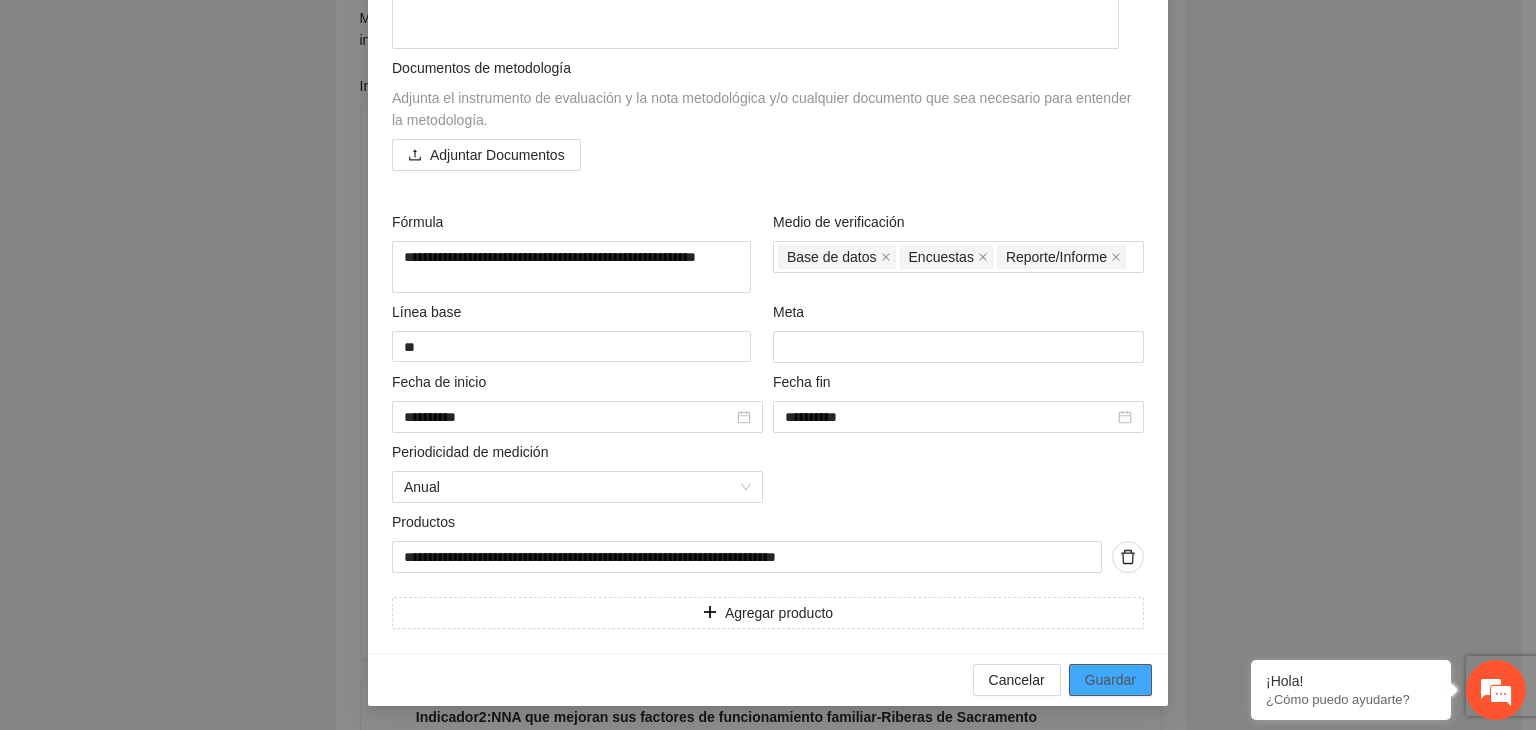 click on "Guardar" at bounding box center [1110, 680] 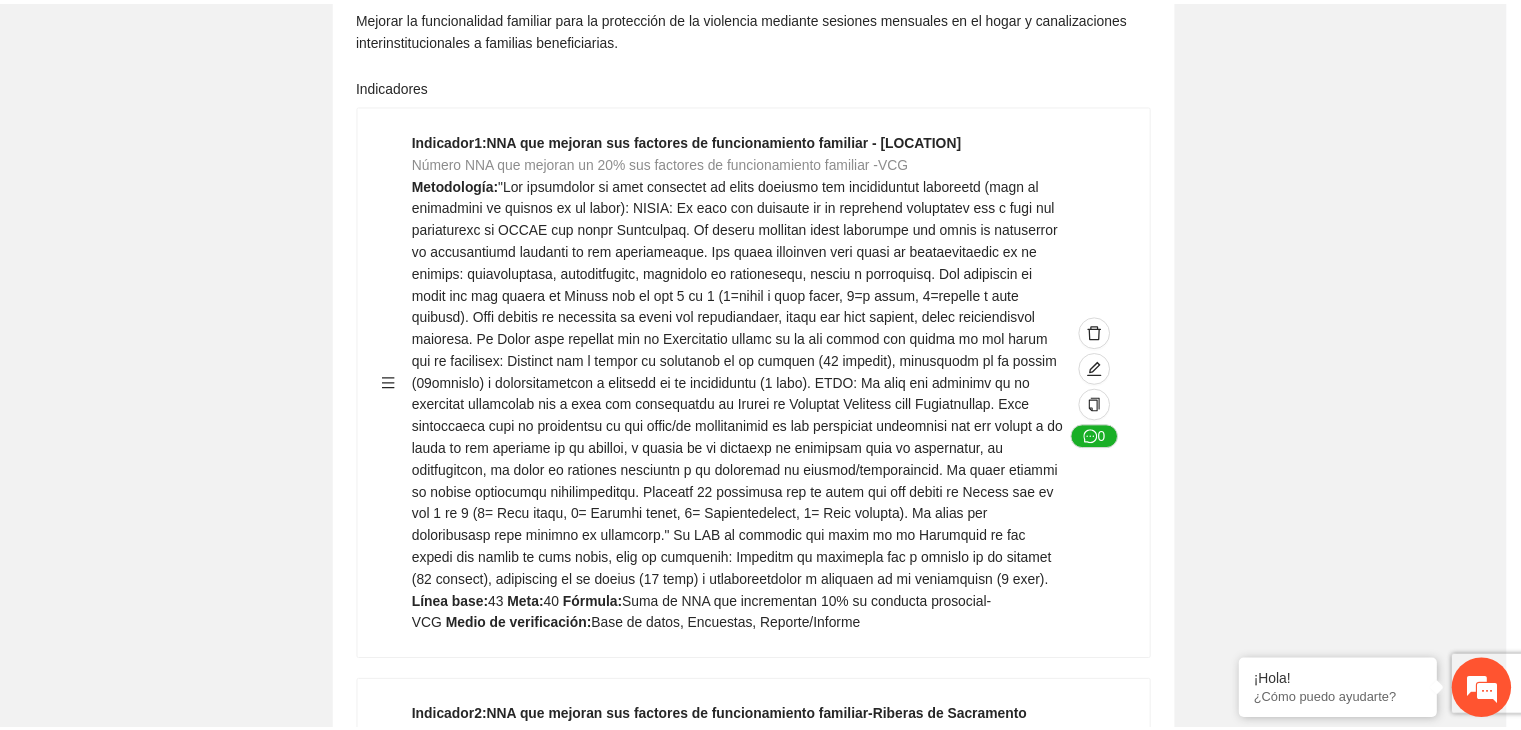 scroll, scrollTop: 156, scrollLeft: 0, axis: vertical 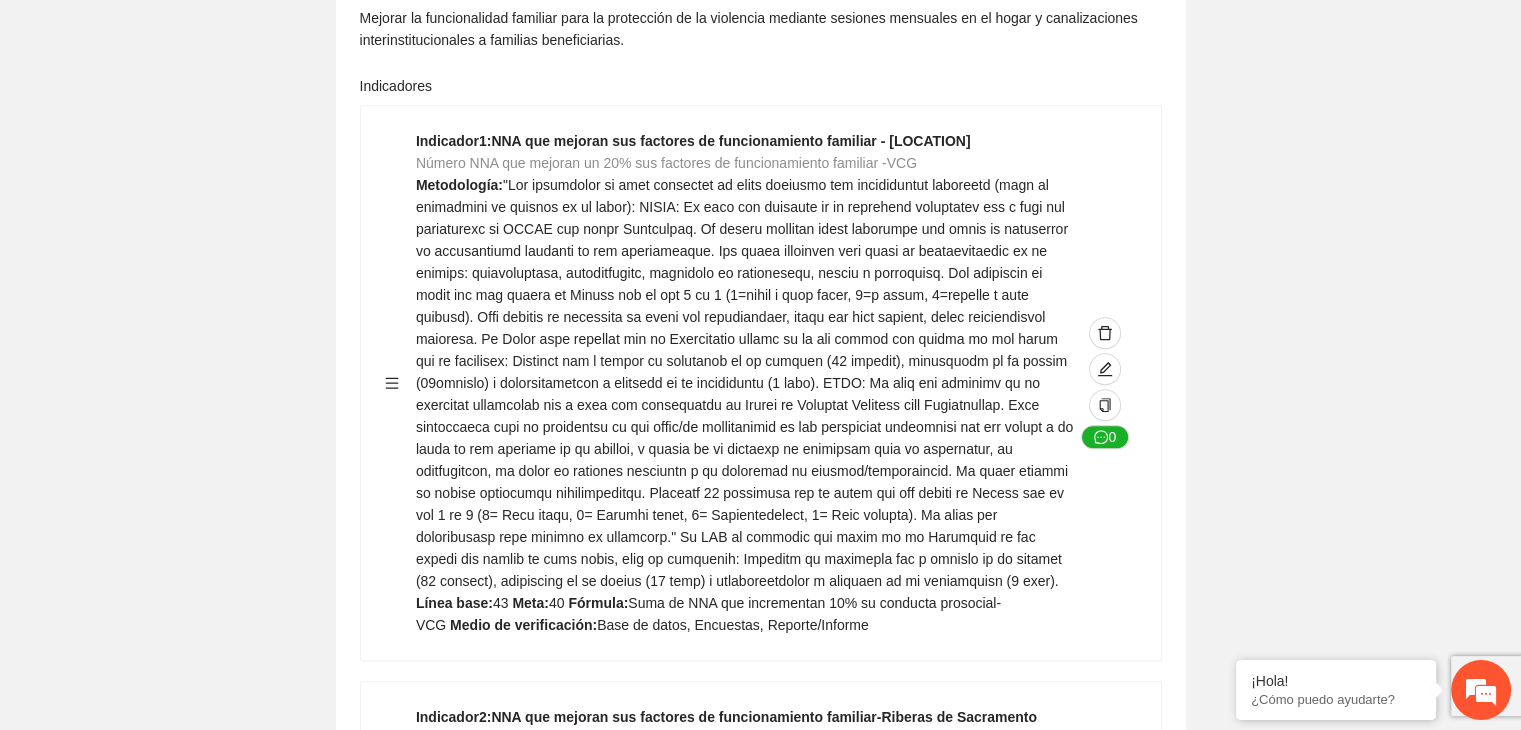 click on "Guardar Objetivo de desarrollo      Exportar Contribuir a la disminución de incidencia en violencia familiar en las zonas de Punta Oriente, Cerro Grande y Riberas de Sacramento del Municipio  de [CITY]. Indicadores Indicador  1 :  Violencia familiar disminuyendo en un 5% en Cerro grande Número de carpetas de investigación de Violencia familiar  disminuyendo en un 5% en Cerro grande Metodología:  Se solicita información al Observatorio Ciudadano de FICOSEC sobre el número de carpetas de violencia familiar en las colonias de intervención Línea base:  29   Meta:  25   Fórmula:  Suma de carpetas de investigación de violencia familiar disminuyendo  en un 5% en Punta Oriente   Medio de verificación:  Reporte/Informe 0 Indicador  2 :  Violencia familiar disminuyendo en un 5% en Punta Oriente Número de carpetas de investigación de Violencia familiar  disminuyendo en un 5% en Punta Oriente Metodología:  Línea base:  63   Meta:  56   Fórmula:    Medio de verificación:  Reporte/Informe 0 3 :" at bounding box center (760, 4002) 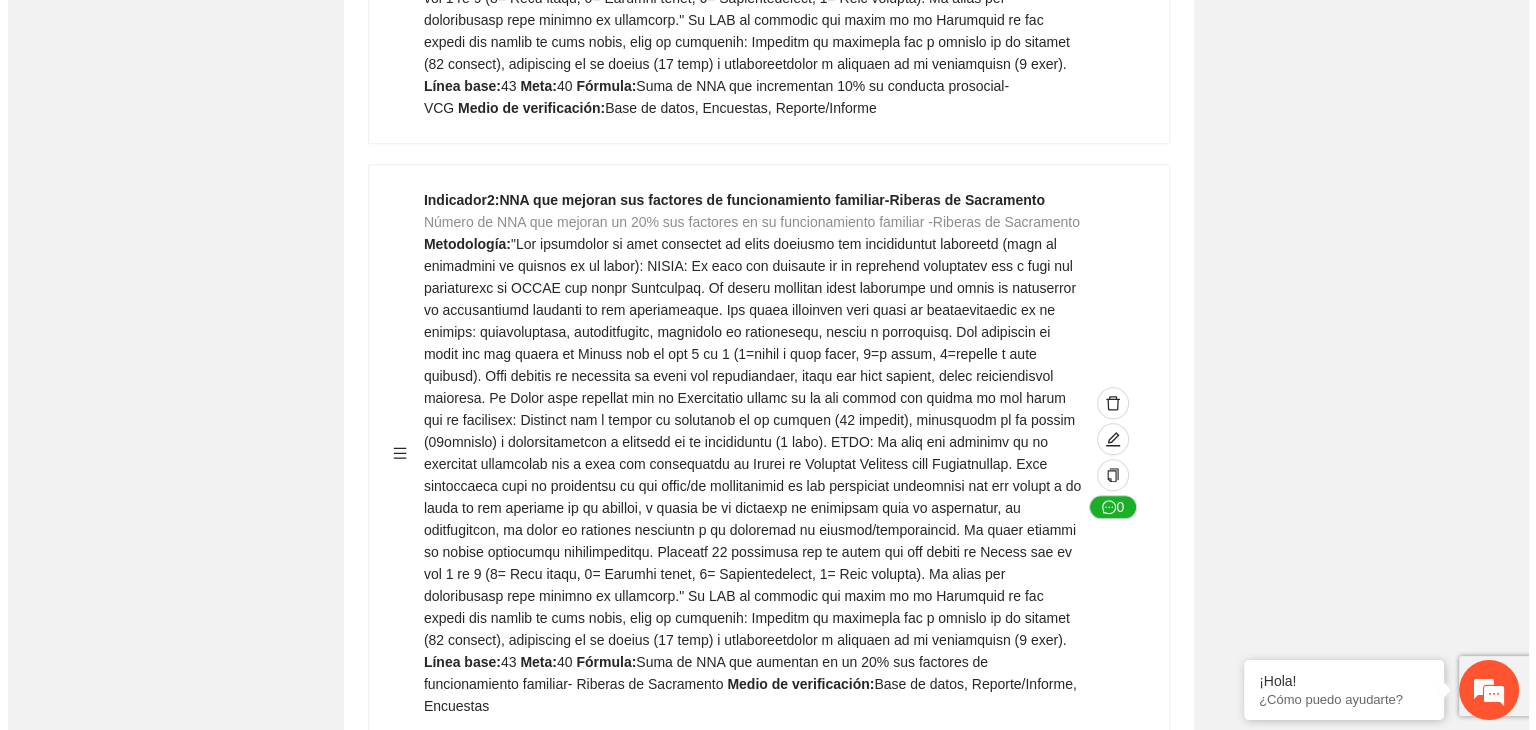 scroll, scrollTop: 1800, scrollLeft: 0, axis: vertical 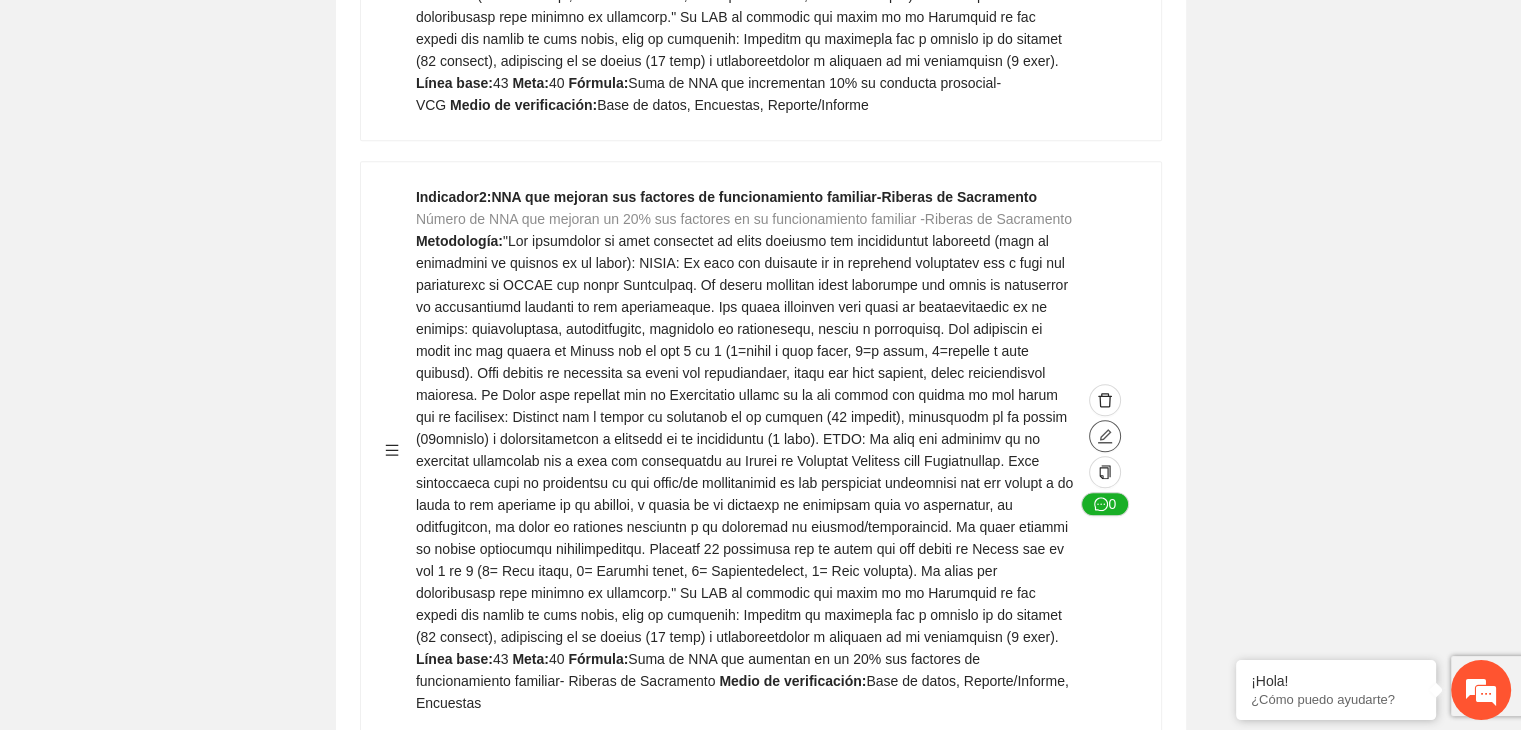 drag, startPoint x: 1108, startPoint y: 391, endPoint x: 1289, endPoint y: 311, distance: 197.89139 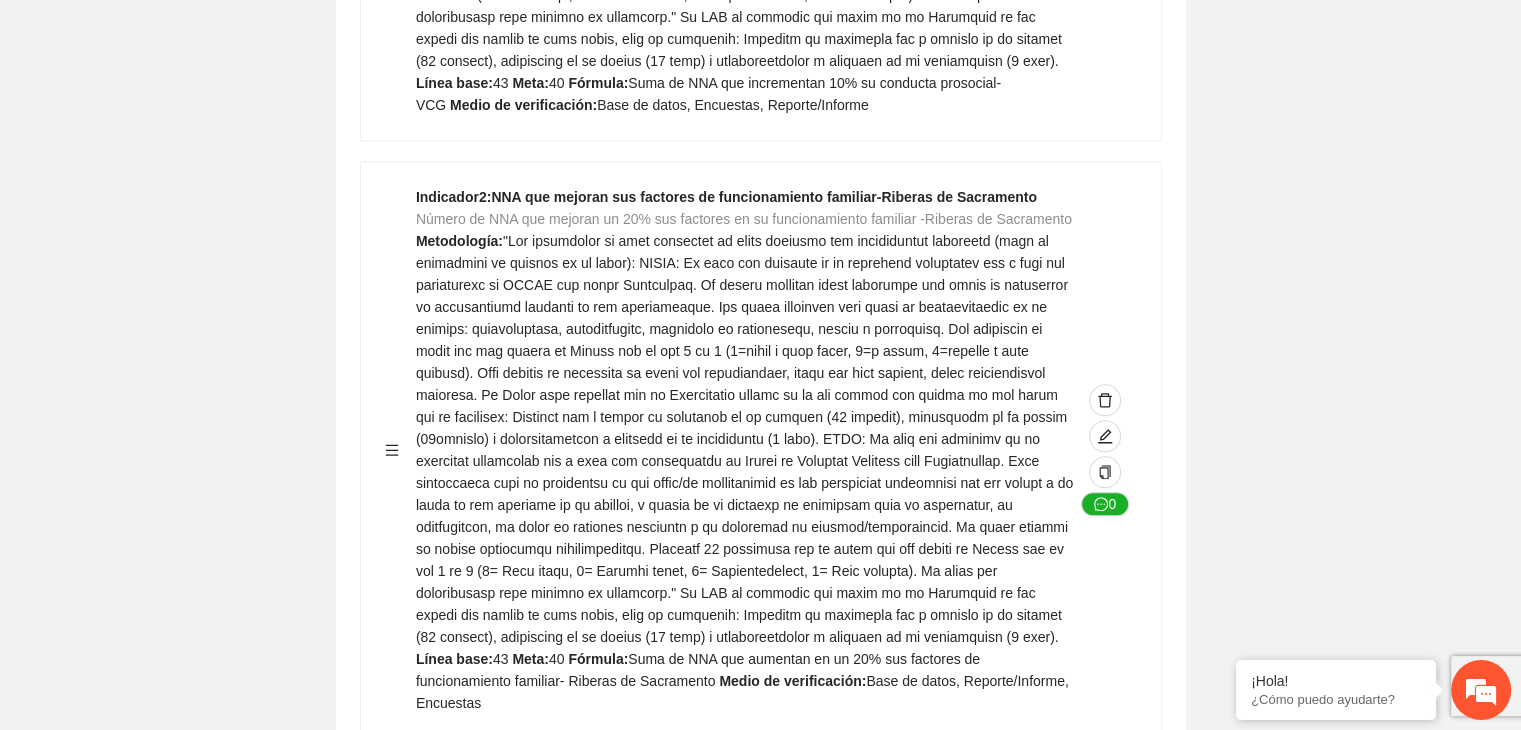 click on "Guardar Objetivo de desarrollo      Exportar Contribuir a la disminución de incidencia en violencia familiar en las zonas de Punta Oriente, Cerro Grande y Riberas de Sacramento del Municipio  de [CITY]. Indicadores Indicador  1 :  Violencia familiar disminuyendo en un 5% en Cerro grande Número de carpetas de investigación de Violencia familiar  disminuyendo en un 5% en Cerro grande Metodología:  Se solicita información al Observatorio Ciudadano de FICOSEC sobre el número de carpetas de violencia familiar en las colonias de intervención Línea base:  29   Meta:  25   Fórmula:  Suma de carpetas de investigación de violencia familiar disminuyendo  en un 5% en Punta Oriente   Medio de verificación:  Reporte/Informe 0 Indicador  2 :  Violencia familiar disminuyendo en un 5% en Punta Oriente Número de carpetas de investigación de Violencia familiar  disminuyendo en un 5% en Punta Oriente Metodología:  Línea base:  63   Meta:  56   Fórmula:    Medio de verificación:  Reporte/Informe 0 3 :" at bounding box center [760, 3482] 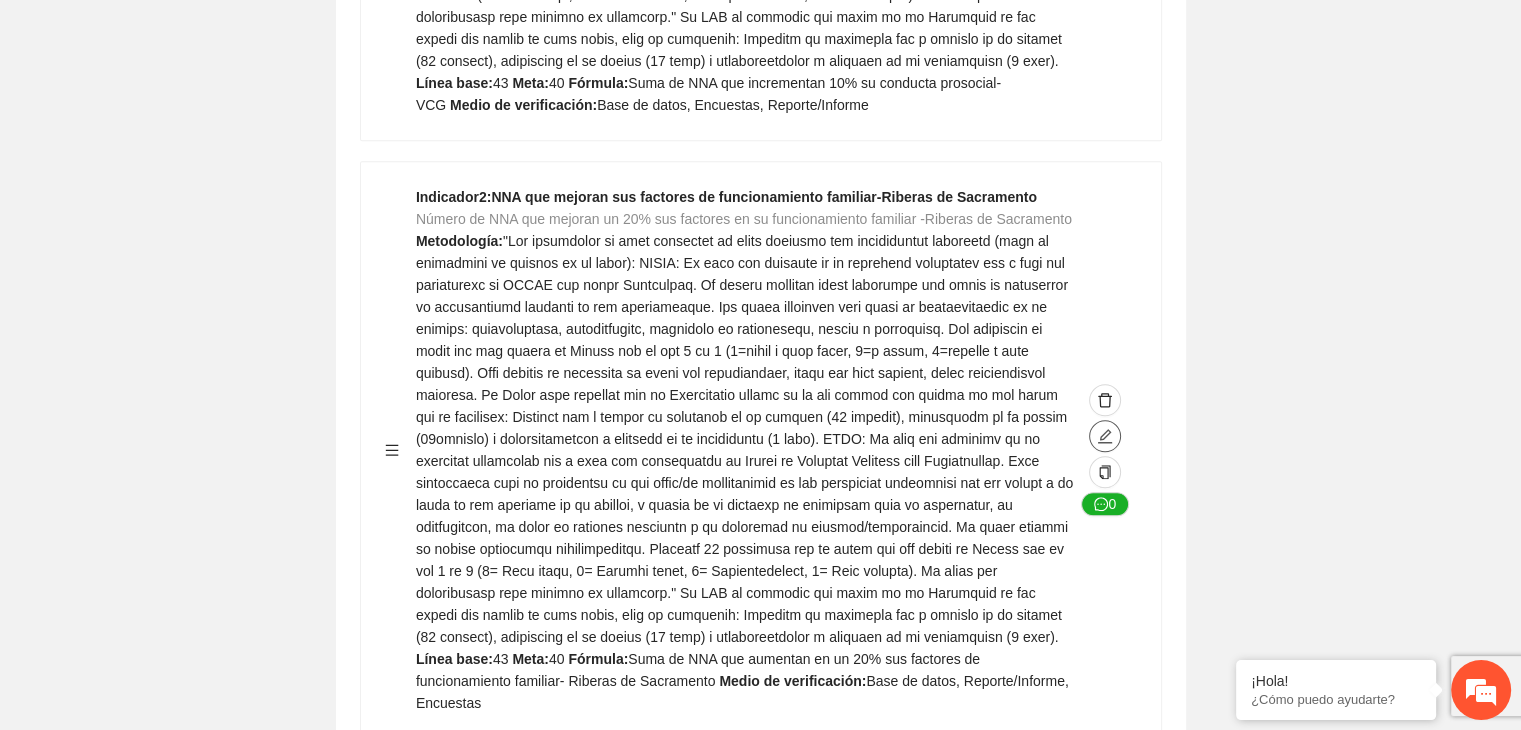 click 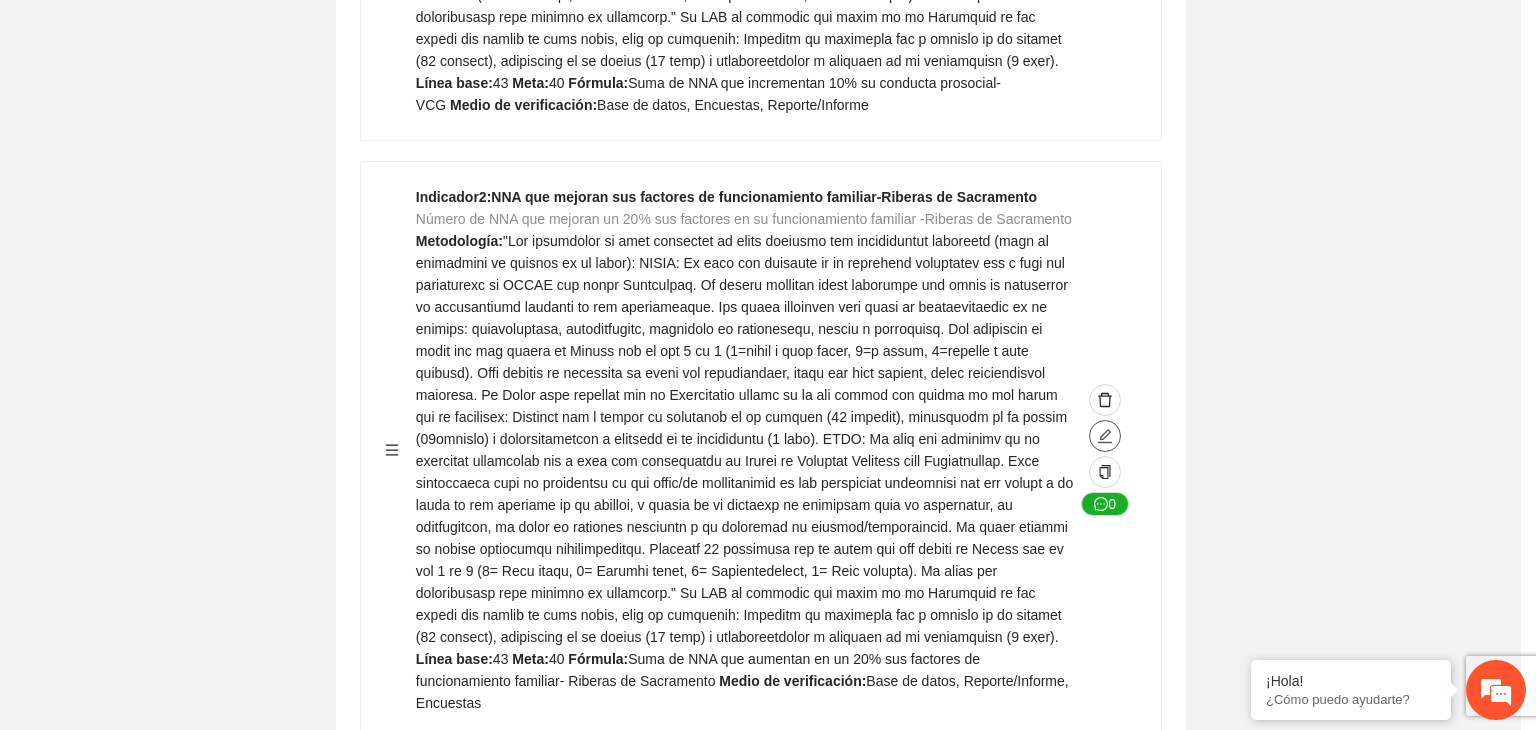 type on "**" 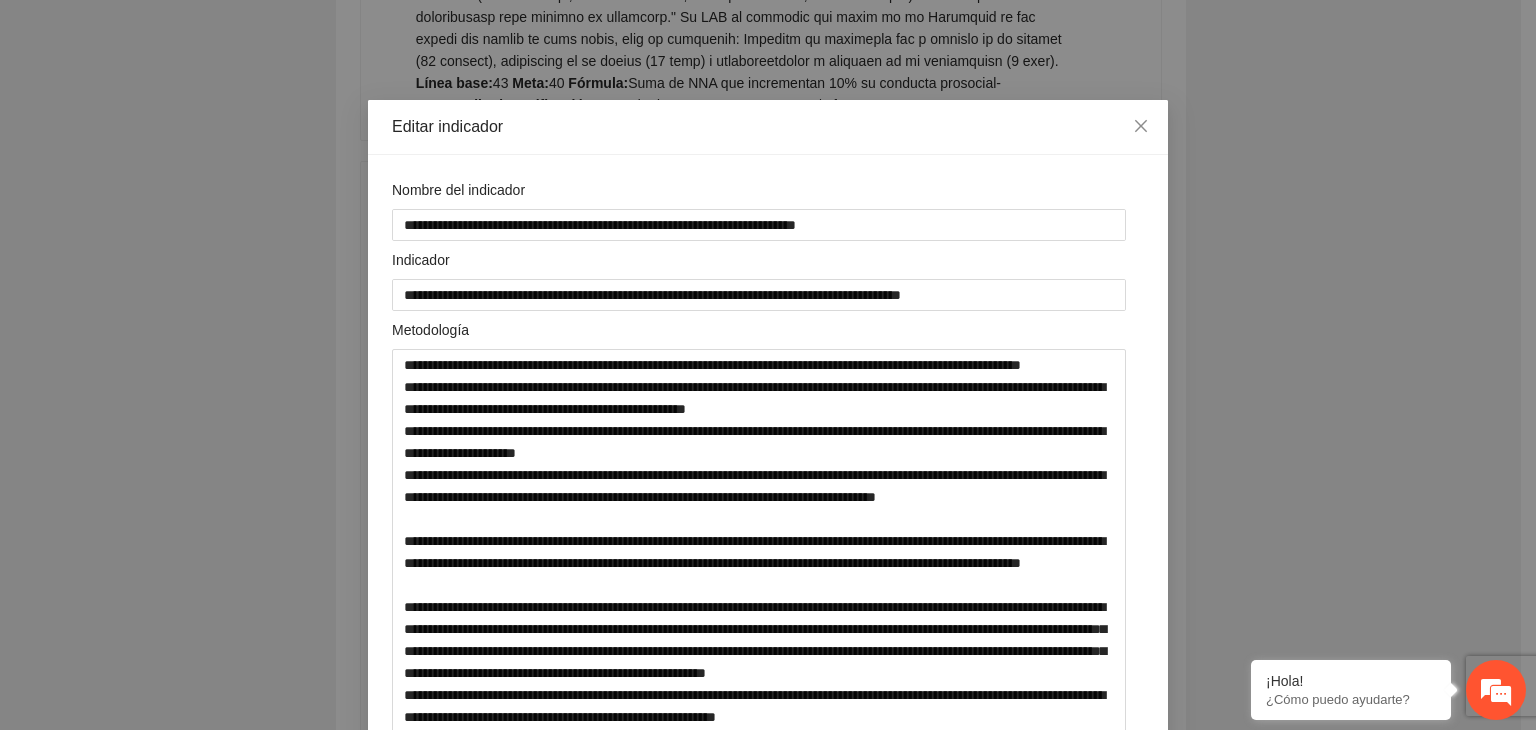 click on "**********" at bounding box center [768, 365] 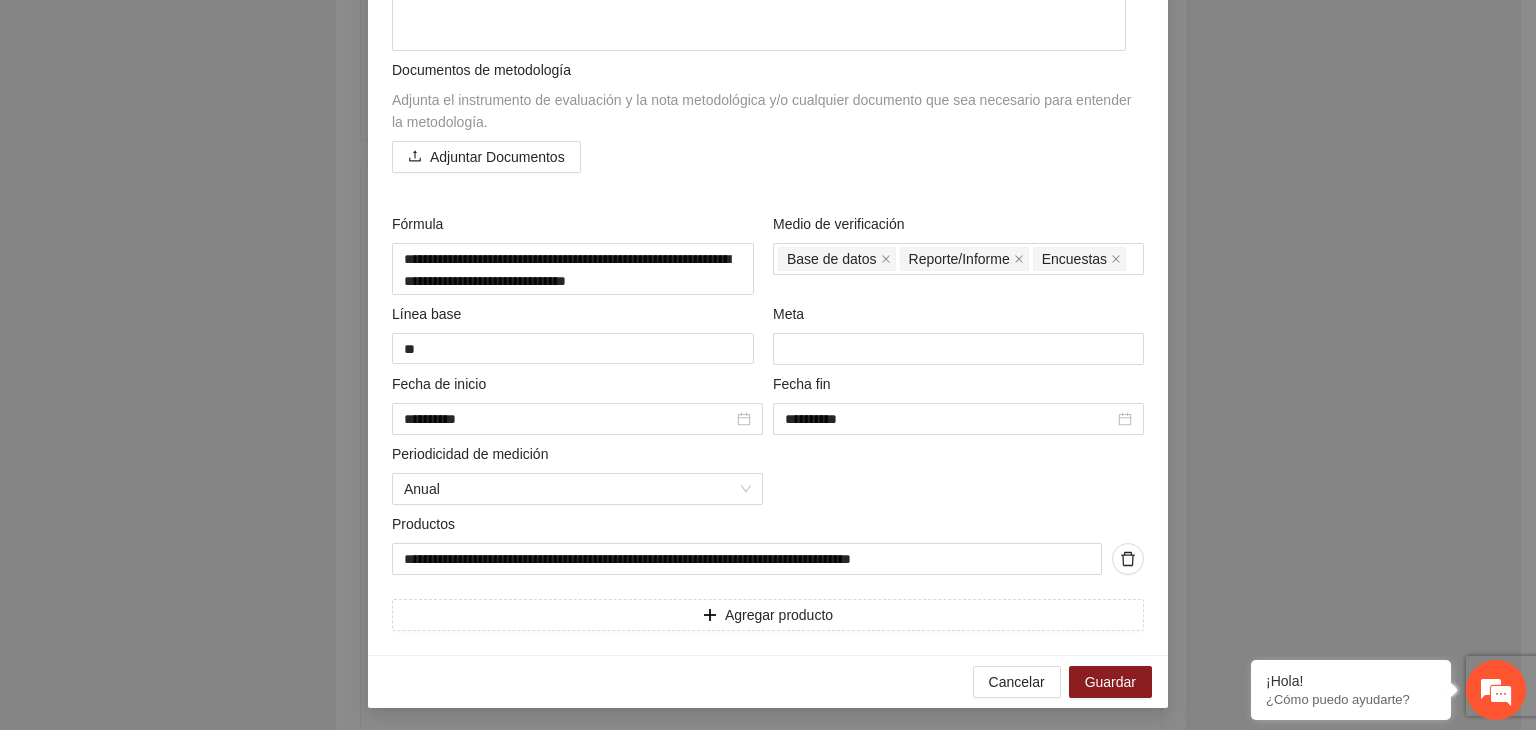 scroll, scrollTop: 880, scrollLeft: 0, axis: vertical 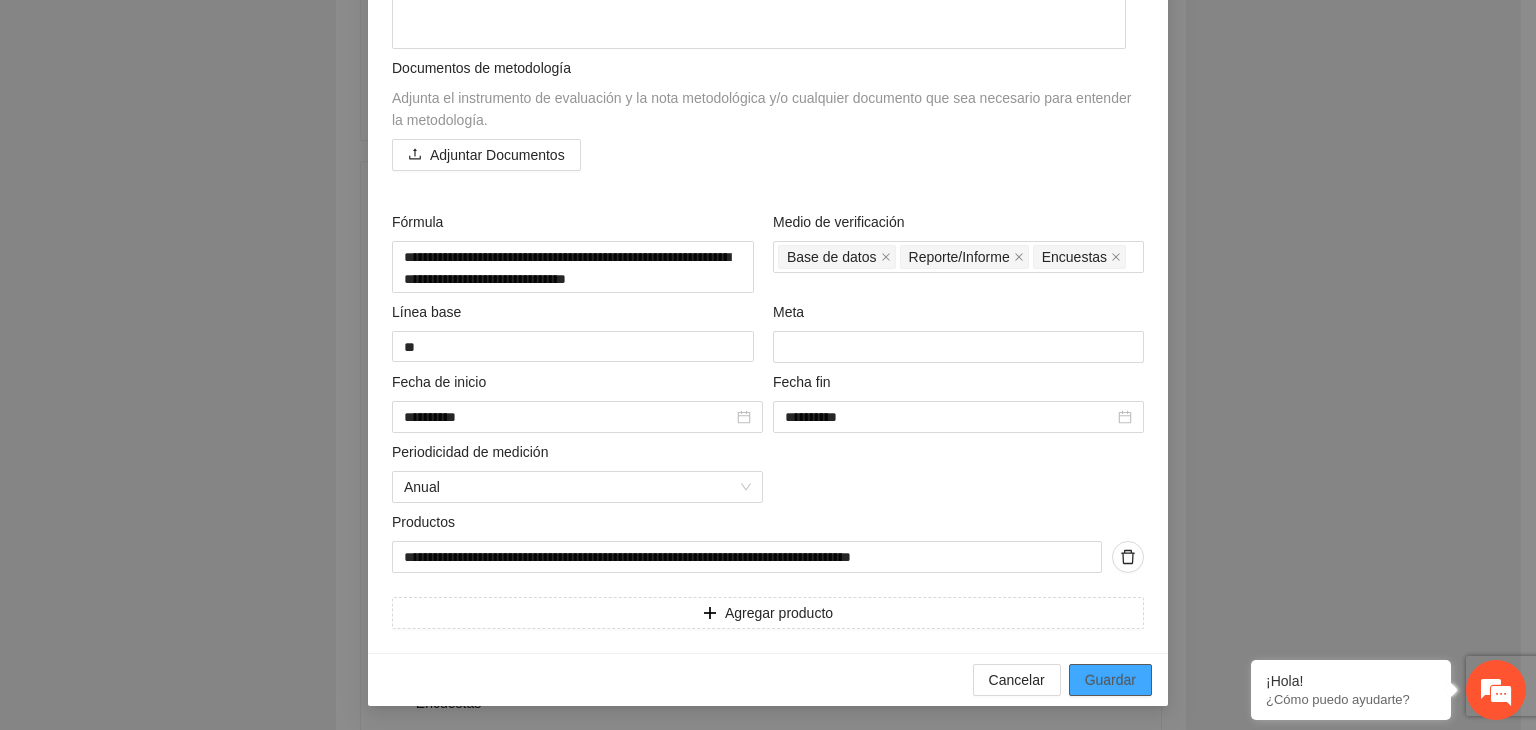 click on "Guardar" at bounding box center [1110, 680] 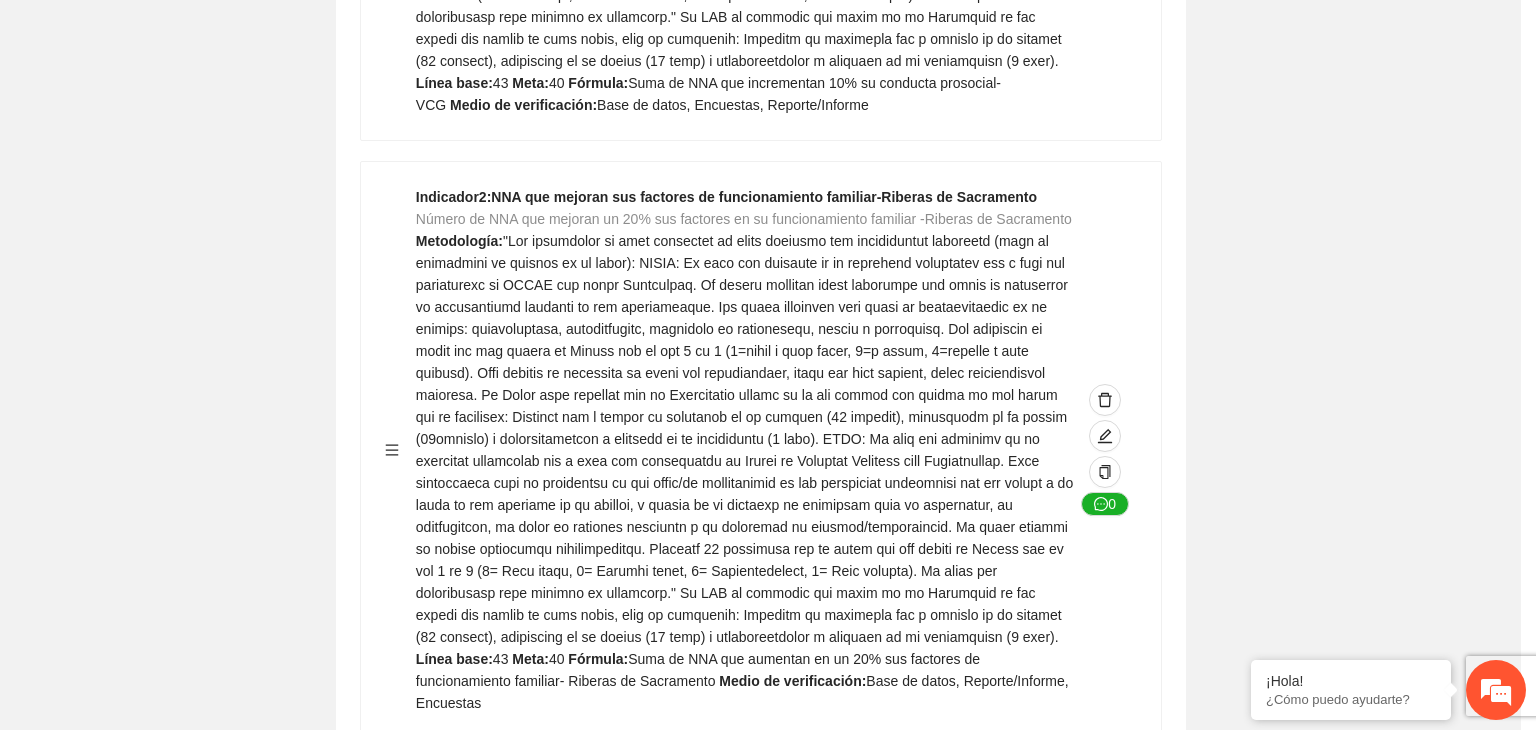 scroll, scrollTop: 156, scrollLeft: 0, axis: vertical 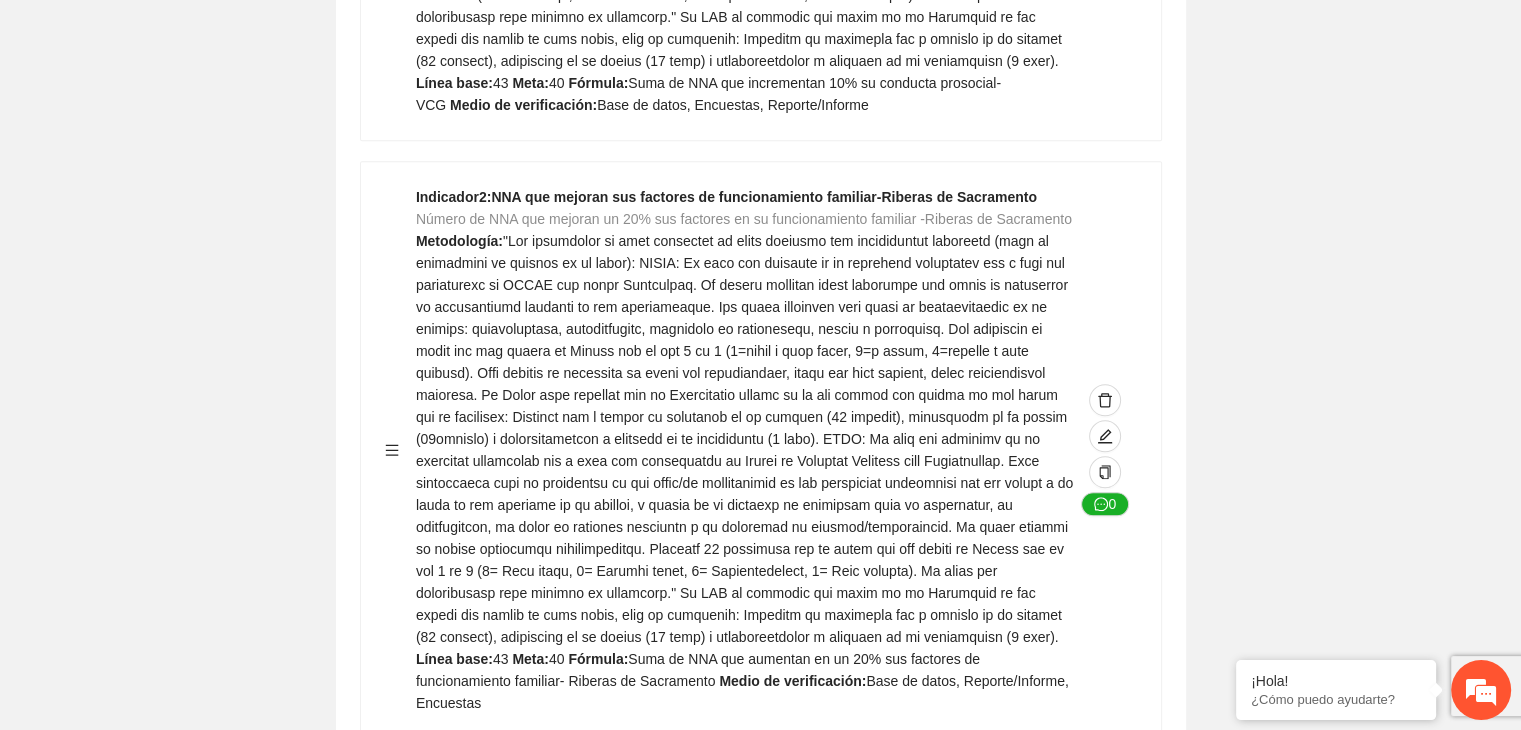 click on "Guardar Objetivo de desarrollo      Exportar Contribuir a la disminución de incidencia en violencia familiar en las zonas de Punta Oriente, Cerro Grande y Riberas de Sacramento del Municipio  de [CITY]. Indicadores Indicador  1 :  Violencia familiar disminuyendo en un 5% en Cerro grande Número de carpetas de investigación de Violencia familiar  disminuyendo en un 5% en Cerro grande Metodología:  Se solicita información al Observatorio Ciudadano de FICOSEC sobre el número de carpetas de violencia familiar en las colonias de intervención Línea base:  29   Meta:  25   Fórmula:  Suma de carpetas de investigación de violencia familiar disminuyendo  en un 5% en Punta Oriente   Medio de verificación:  Reporte/Informe 0 Indicador  2 :  Violencia familiar disminuyendo en un 5% en Punta Oriente Número de carpetas de investigación de Violencia familiar  disminuyendo en un 5% en Punta Oriente Metodología:  Línea base:  63   Meta:  56   Fórmula:    Medio de verificación:  Reporte/Informe 0 3 :" at bounding box center [760, 3482] 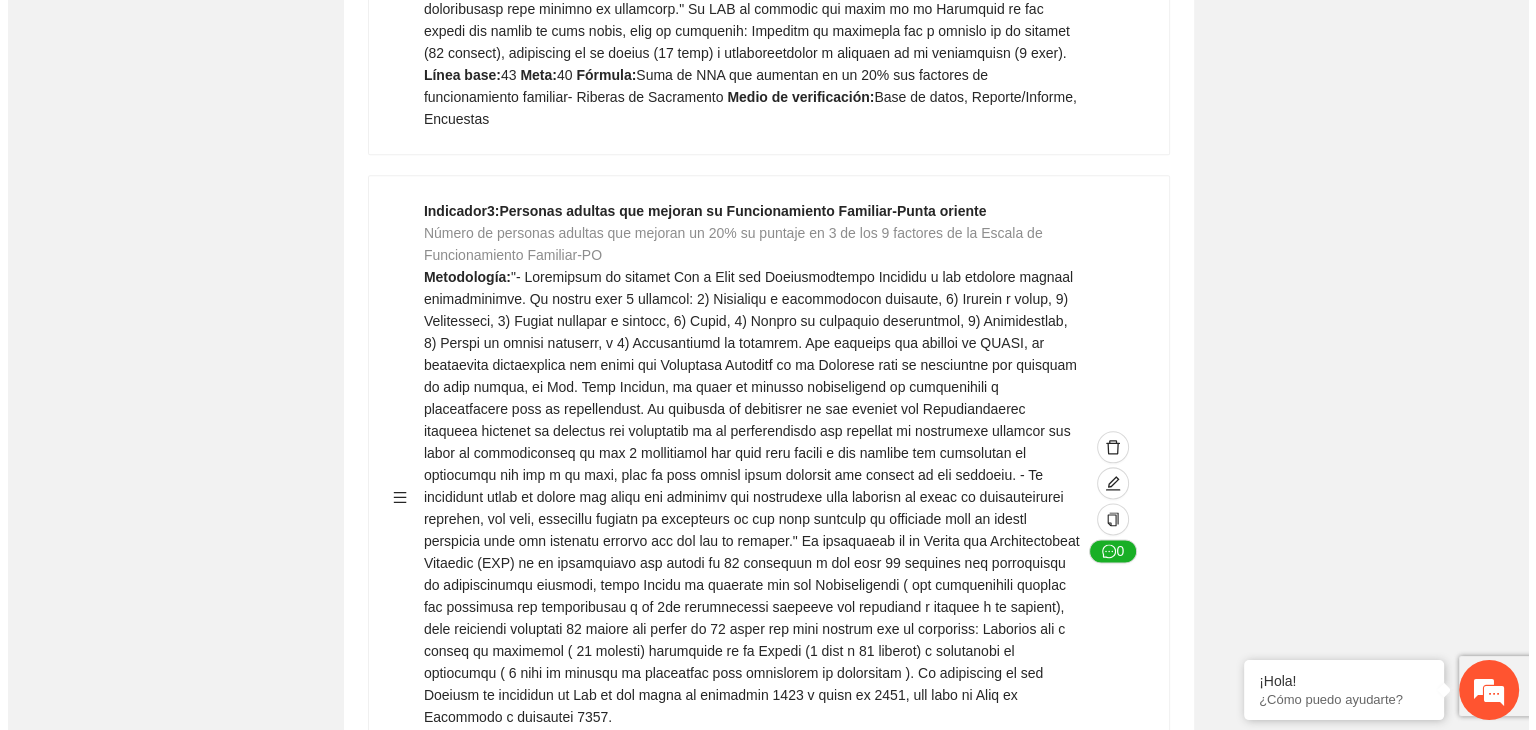 scroll, scrollTop: 2400, scrollLeft: 0, axis: vertical 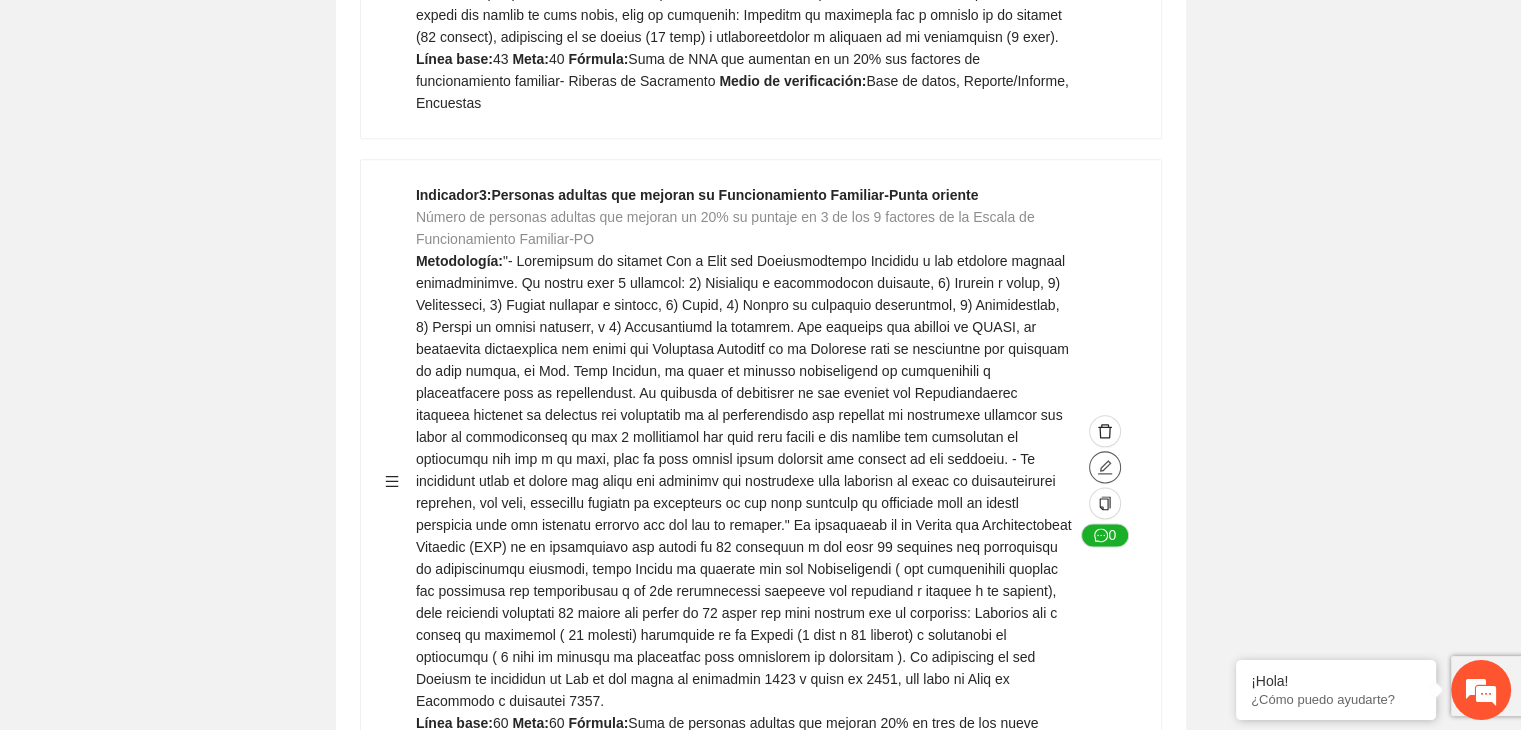 click 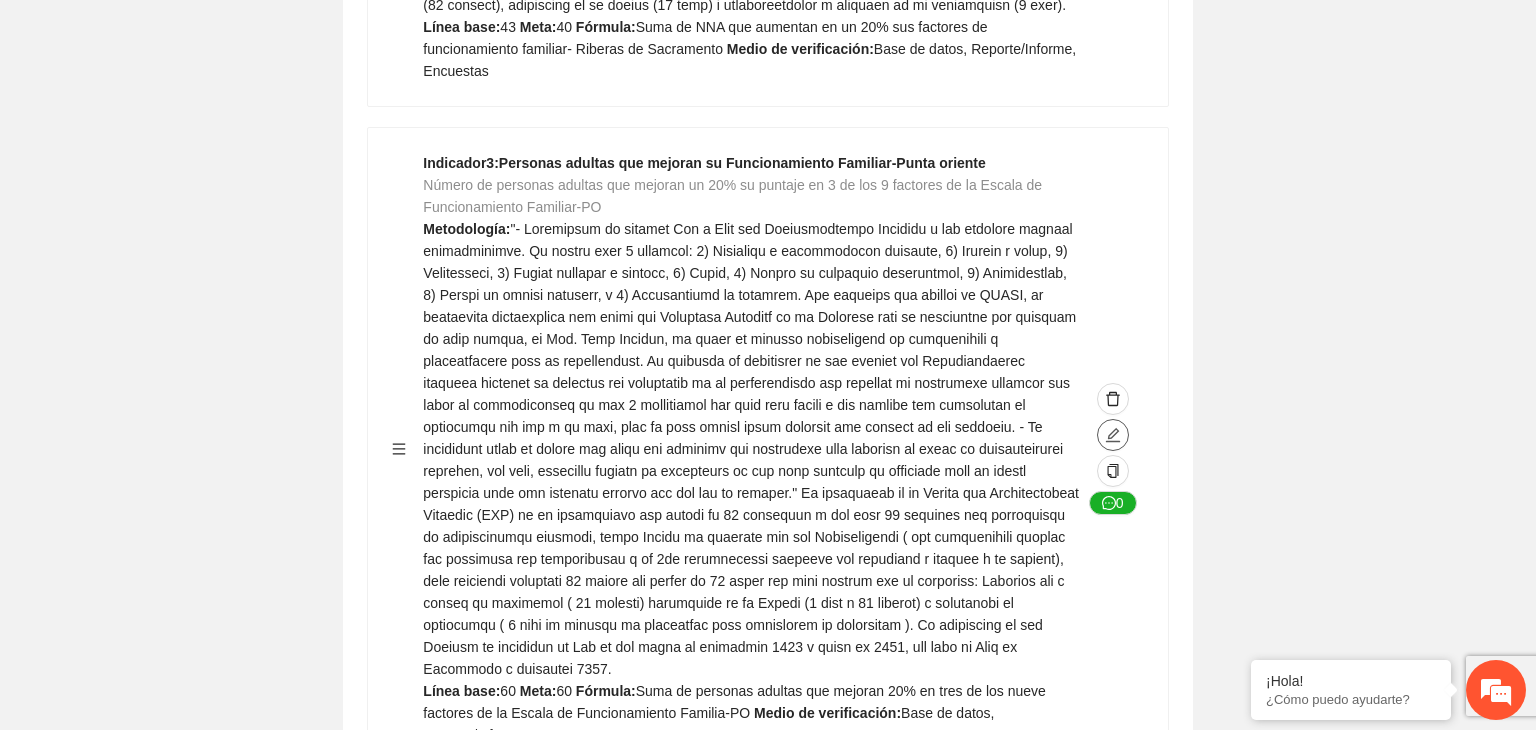 type on "**" 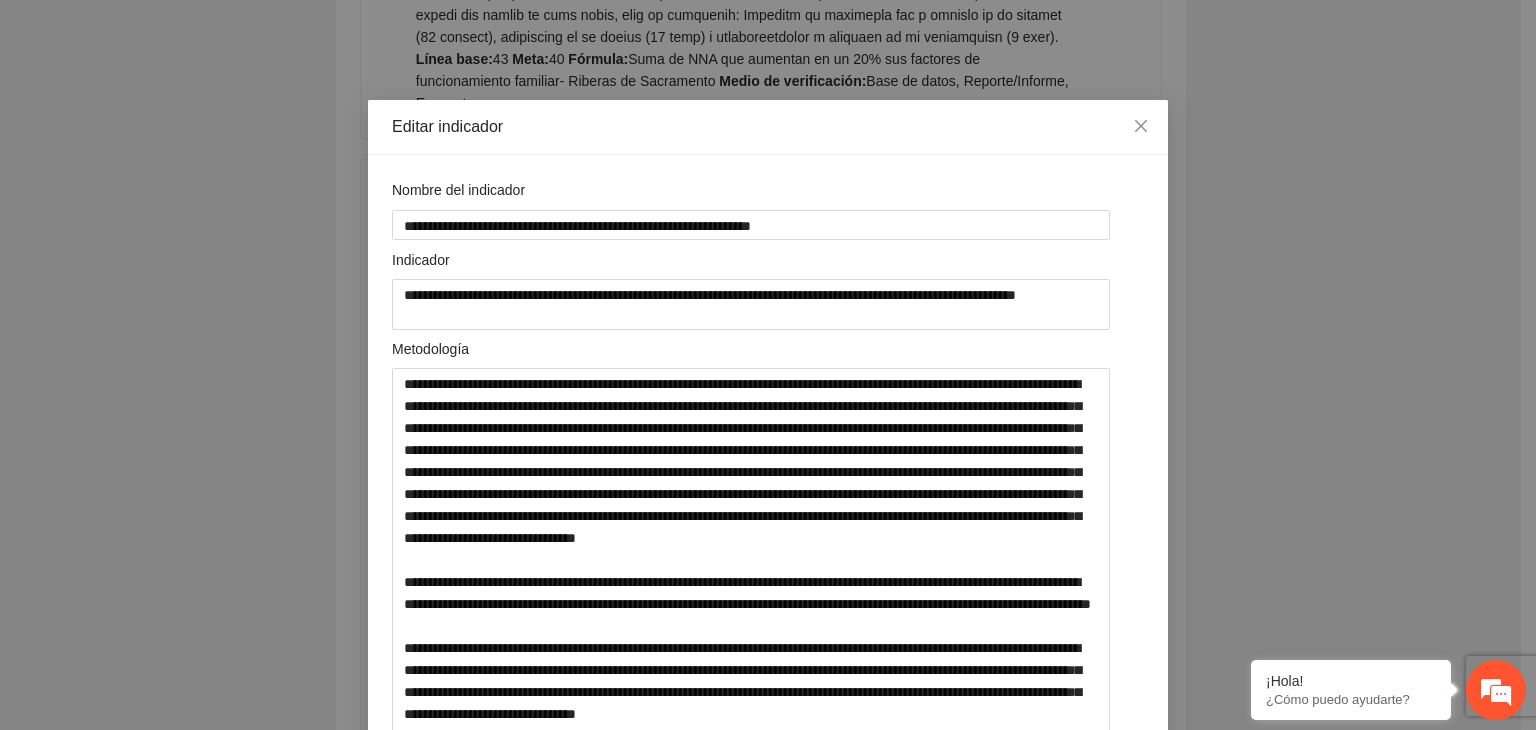 click on "**********" at bounding box center (768, 365) 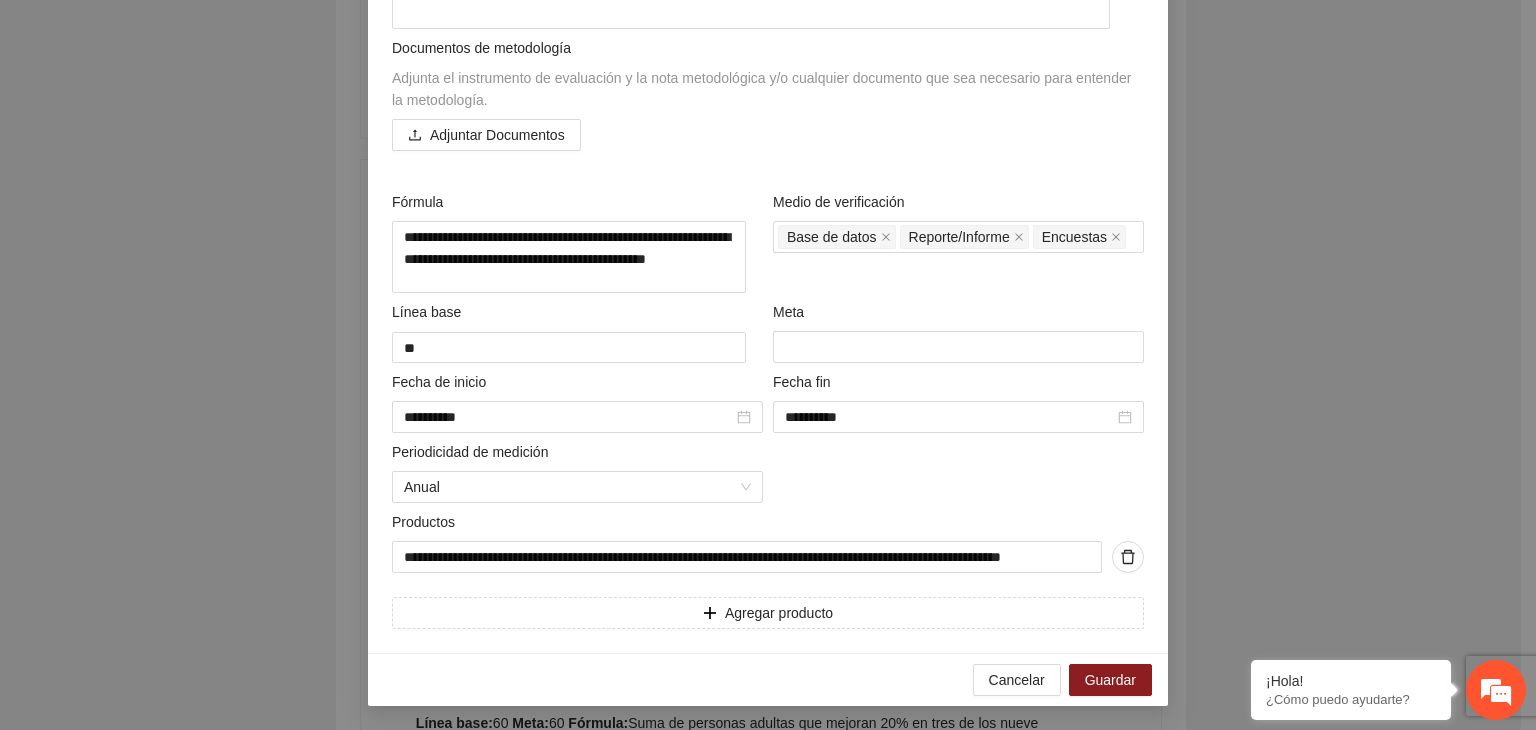 scroll, scrollTop: 840, scrollLeft: 0, axis: vertical 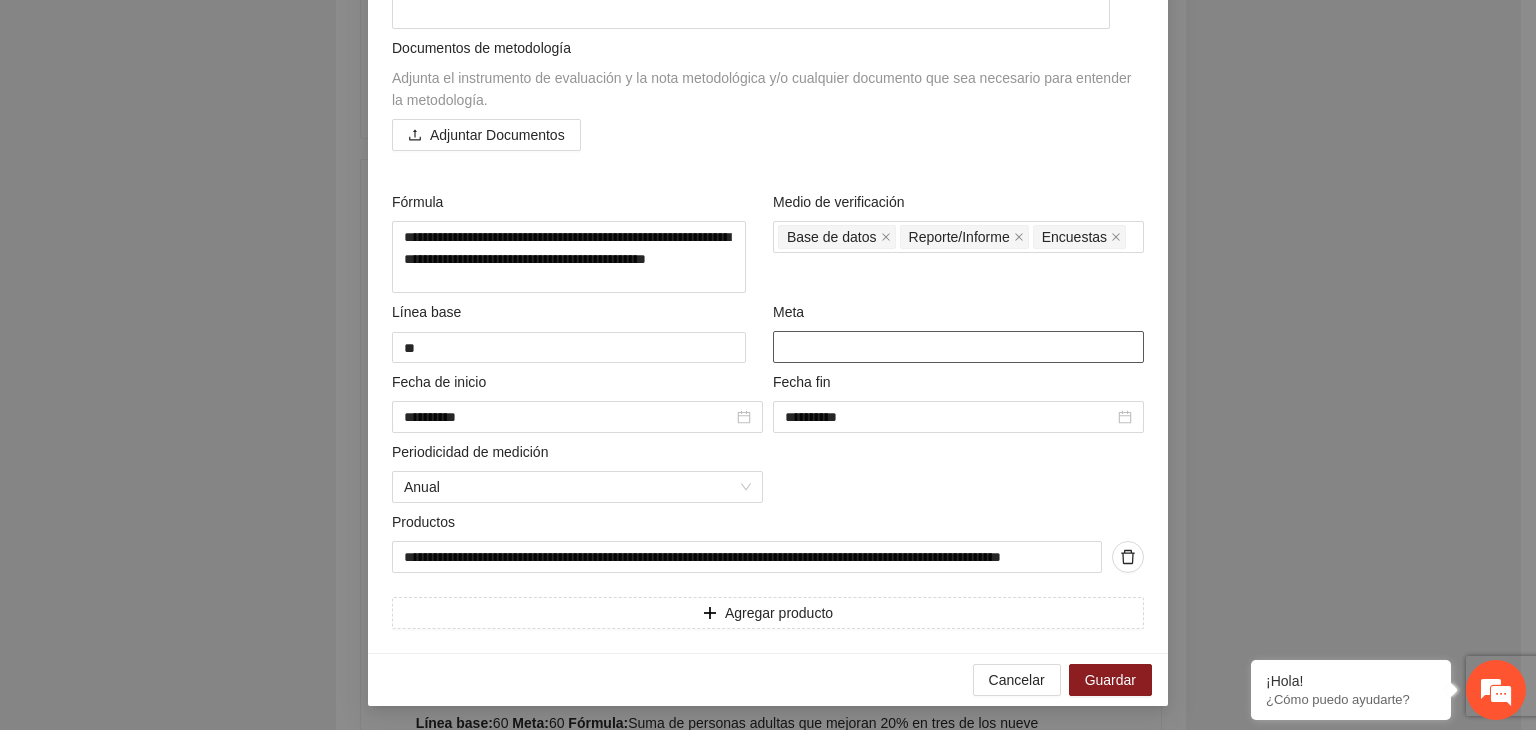 click on "**" at bounding box center (958, 347) 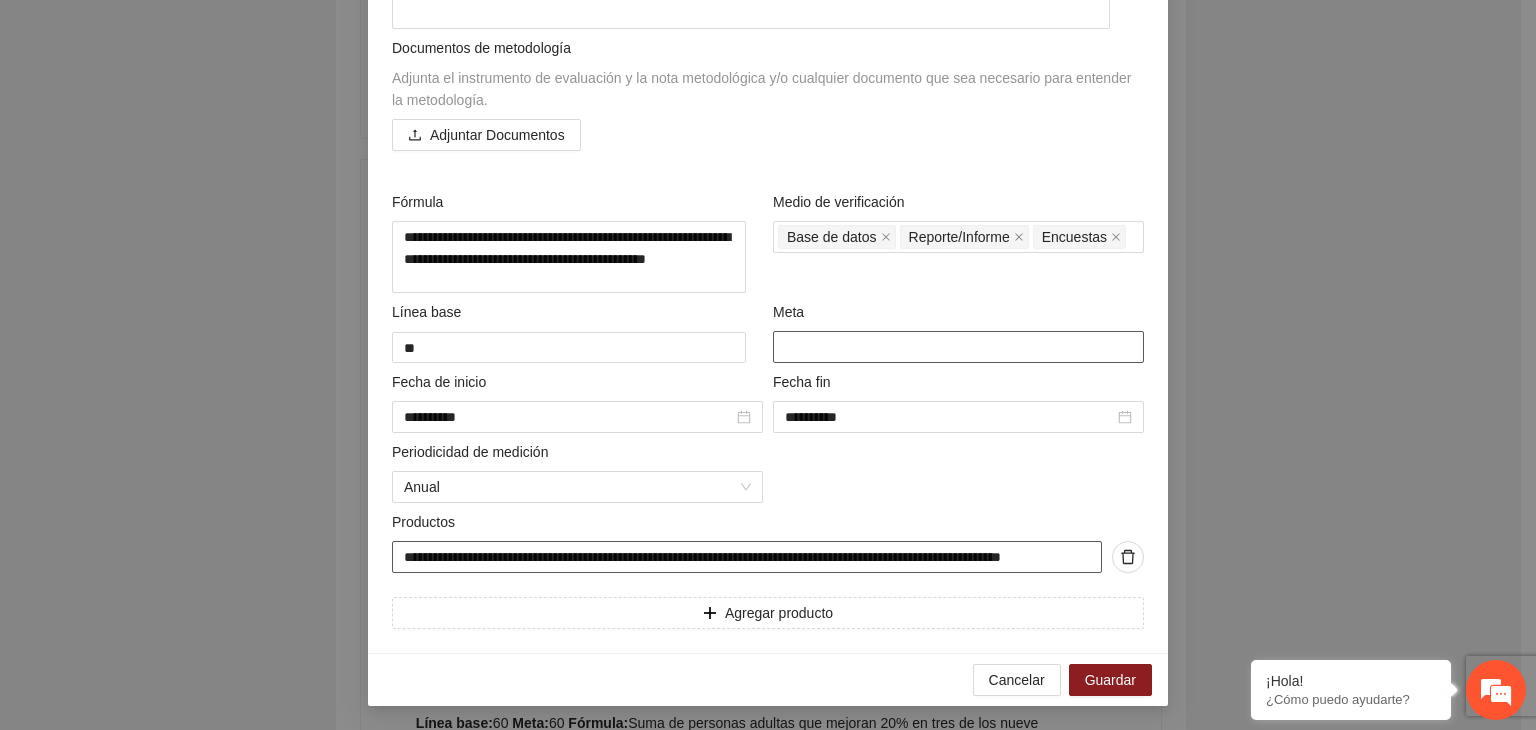 type on "**" 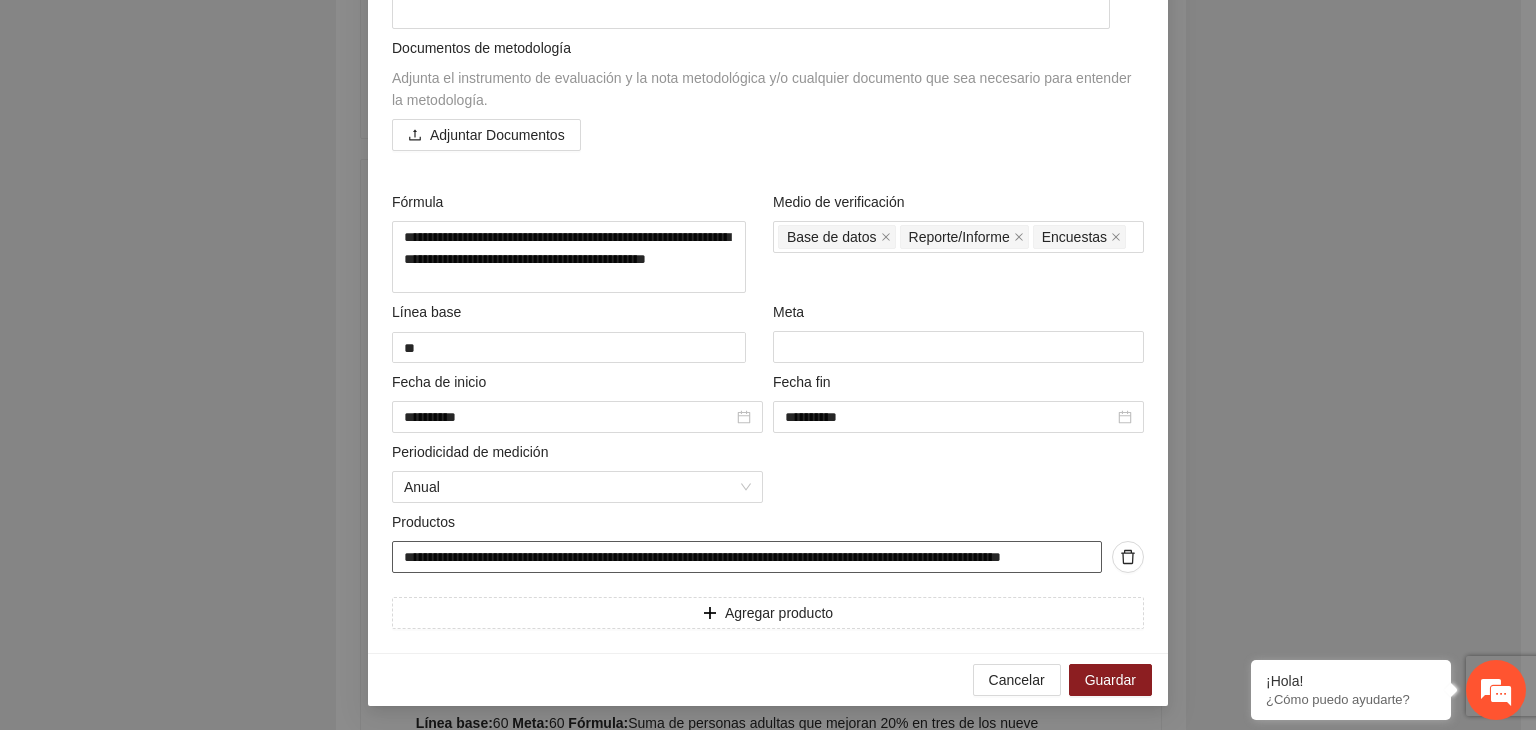 click on "**********" at bounding box center (747, 557) 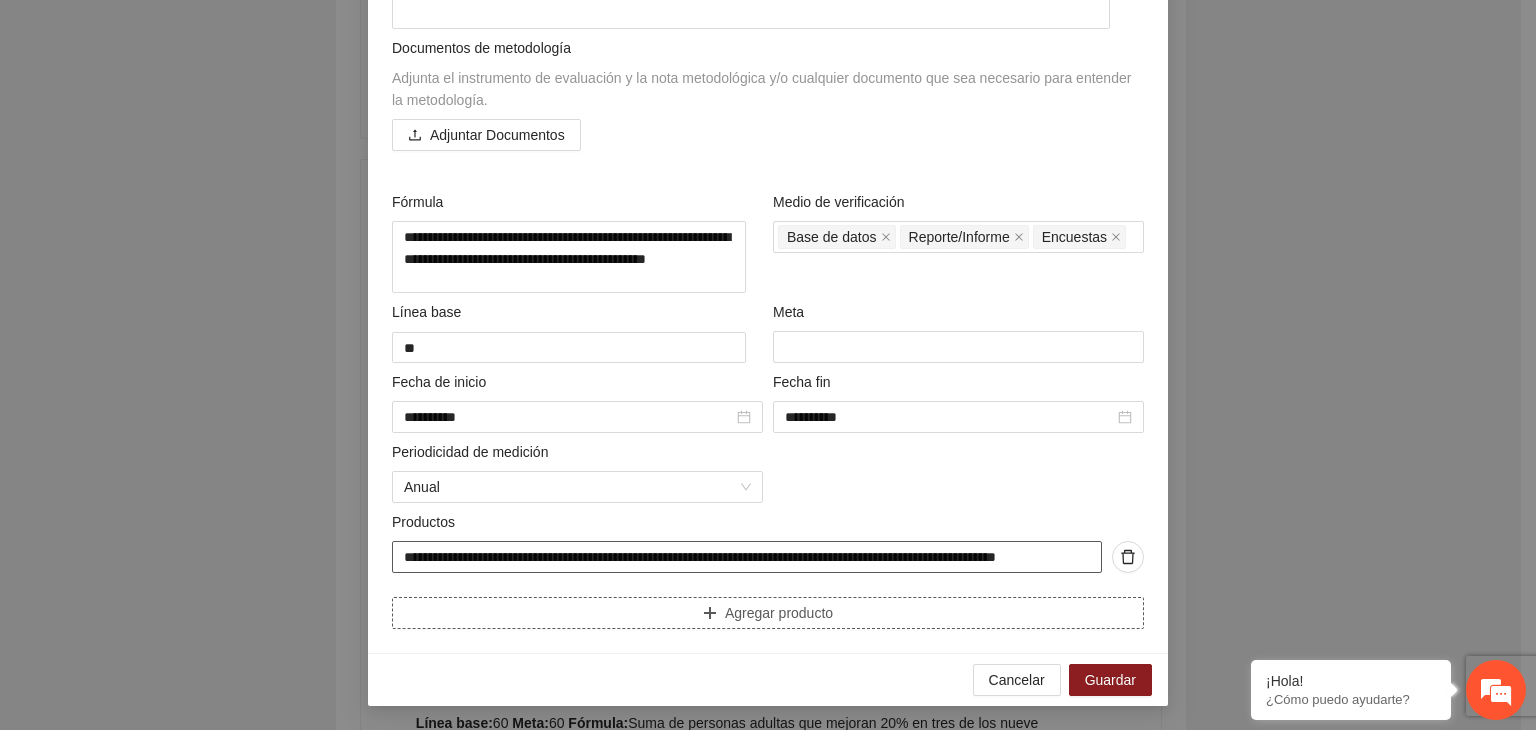 type on "**********" 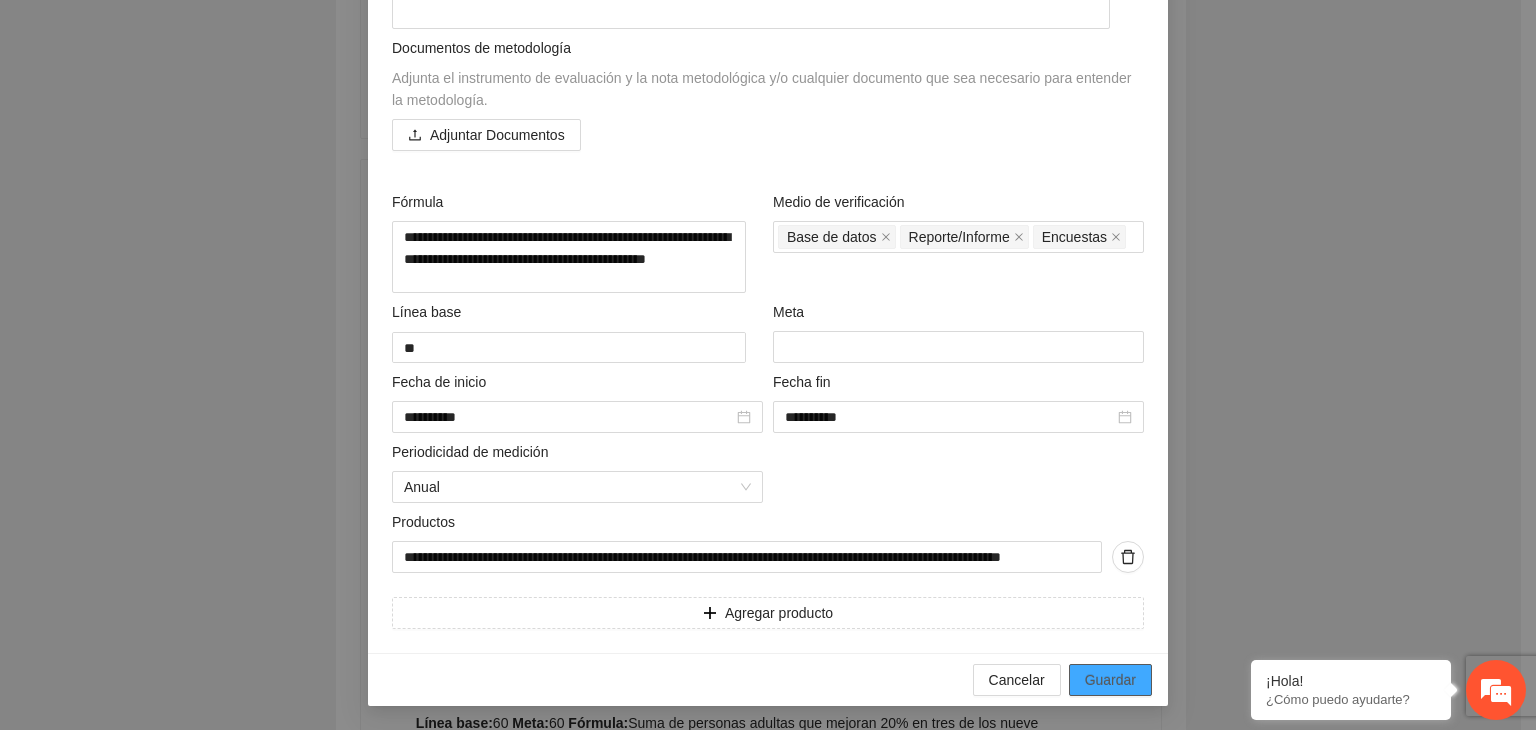 click on "Guardar" at bounding box center (1110, 680) 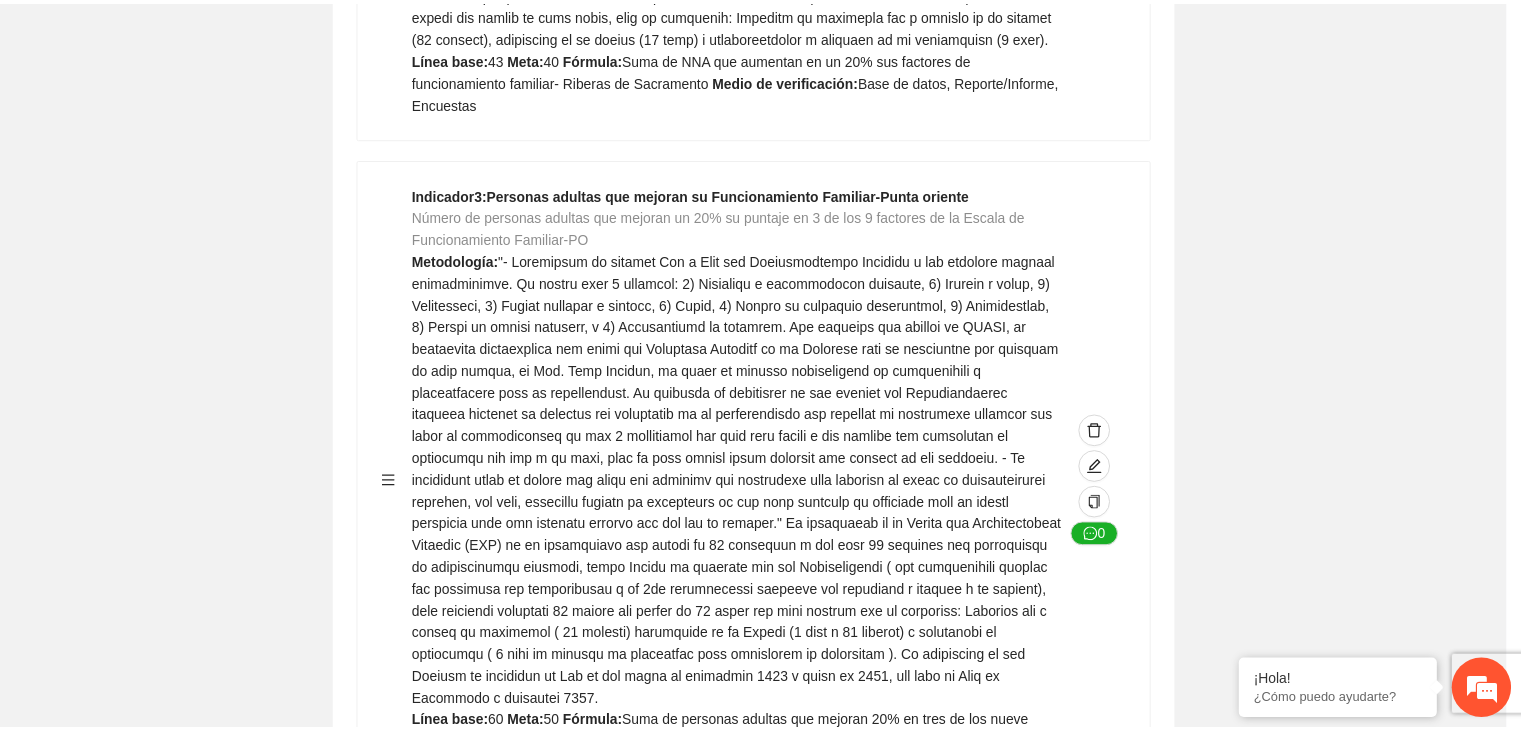 scroll, scrollTop: 156, scrollLeft: 0, axis: vertical 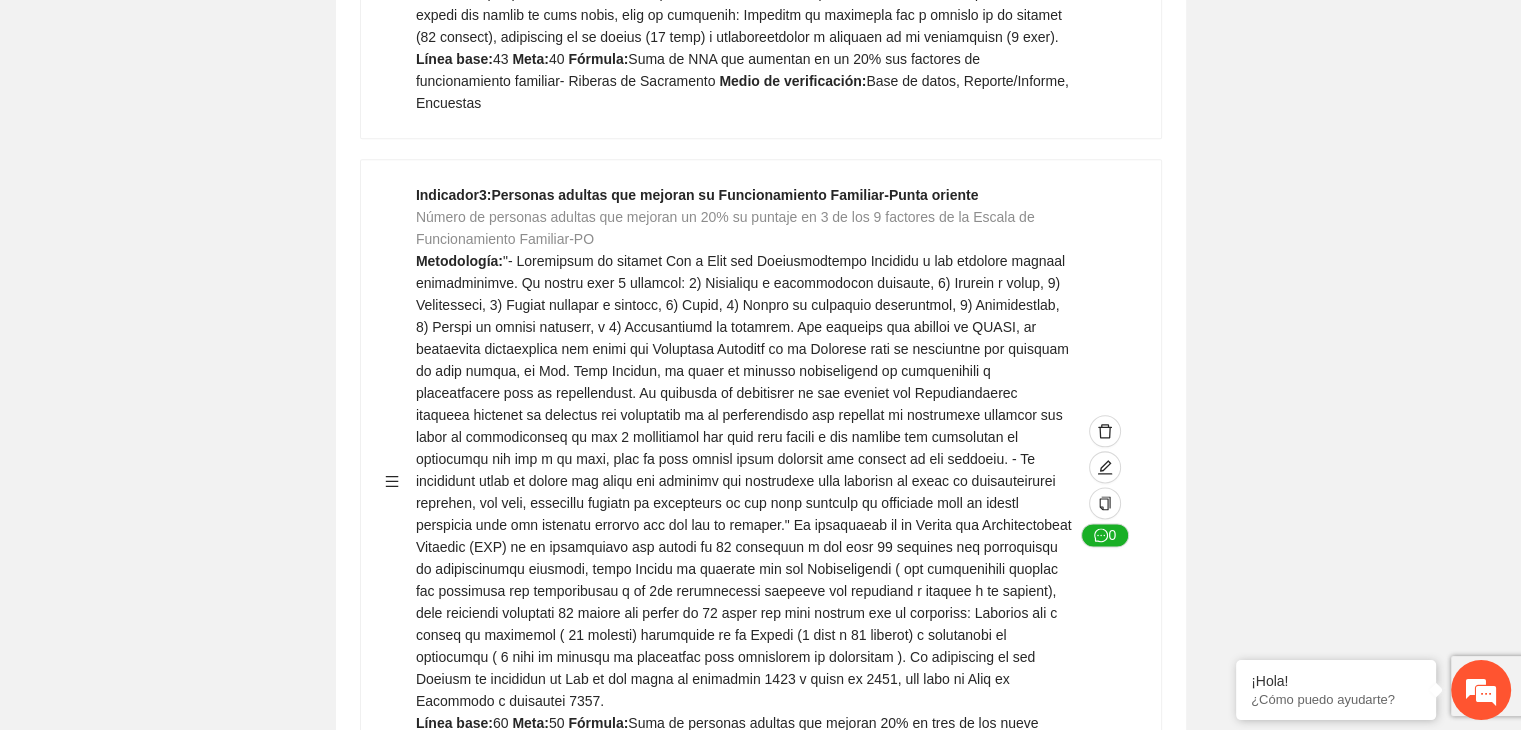 click on "Guardar Objetivo de desarrollo      Exportar Contribuir a la disminución de incidencia en violencia familiar en las zonas de Punta Oriente, Cerro Grande y Riberas de Sacramento del Municipio  de [CITY]. Indicadores Indicador  1 :  Violencia familiar disminuyendo en un 5% en Cerro grande Número de carpetas de investigación de Violencia familiar  disminuyendo en un 5% en Cerro grande Metodología:  Se solicita información al Observatorio Ciudadano de FICOSEC sobre el número de carpetas de violencia familiar en las colonias de intervención Línea base:  29   Meta:  25   Fórmula:  Suma de carpetas de investigación de violencia familiar disminuyendo  en un 5% en Punta Oriente   Medio de verificación:  Reporte/Informe 0 Indicador  2 :  Violencia familiar disminuyendo en un 5% en Punta Oriente Número de carpetas de investigación de Violencia familiar  disminuyendo en un 5% en Punta Oriente Metodología:  Línea base:  63   Meta:  56   Fórmula:    Medio de verificación:  Reporte/Informe 0 3 :" at bounding box center (760, 2882) 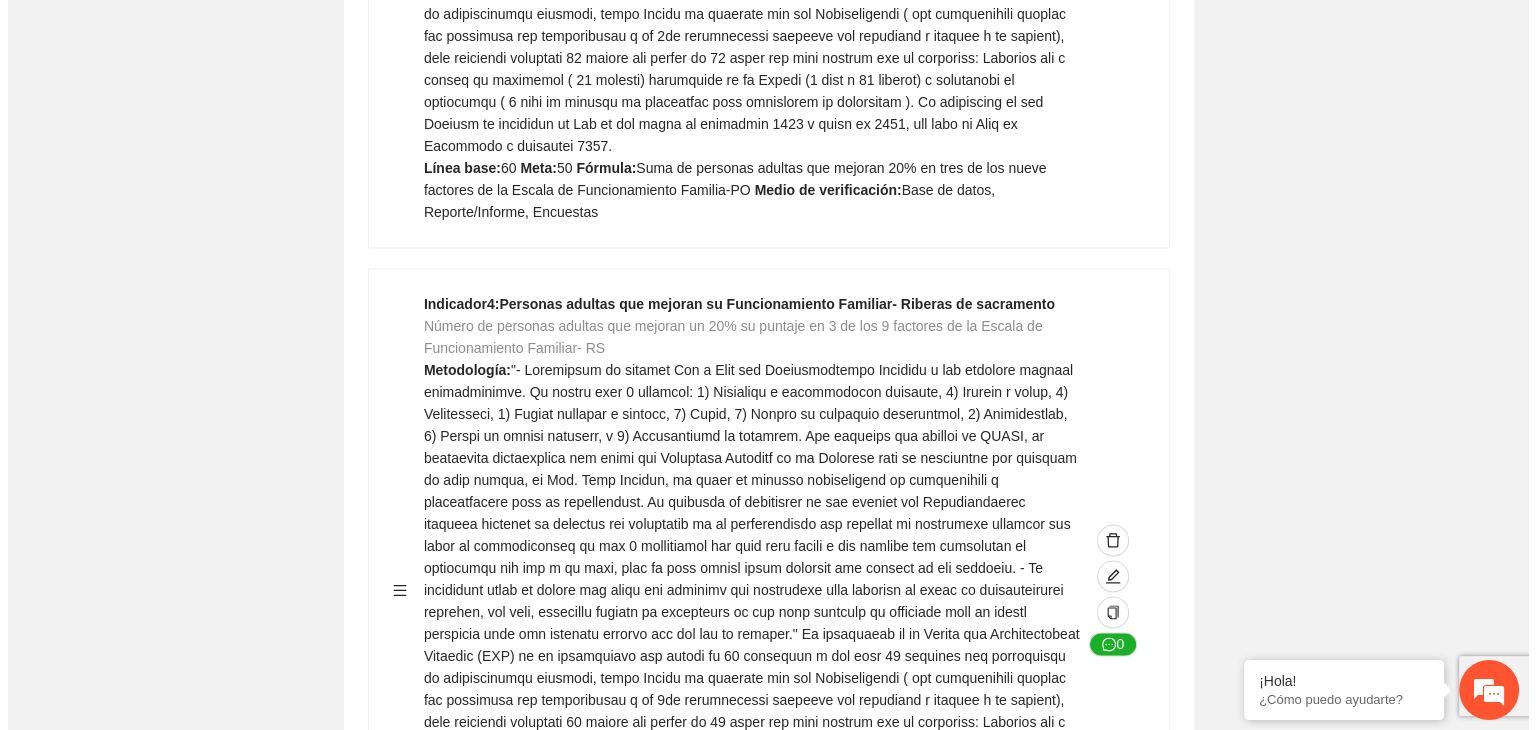 scroll, scrollTop: 2960, scrollLeft: 0, axis: vertical 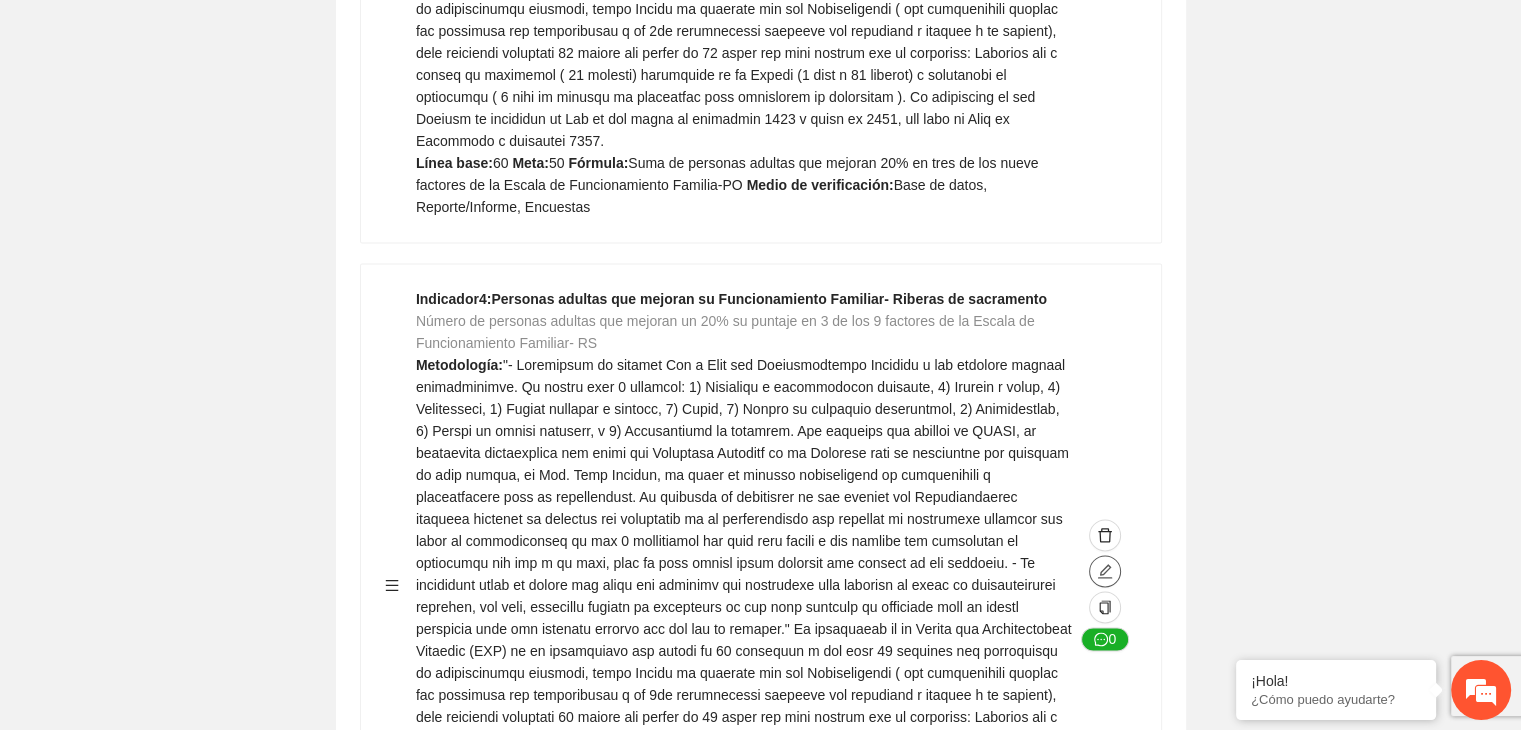 click 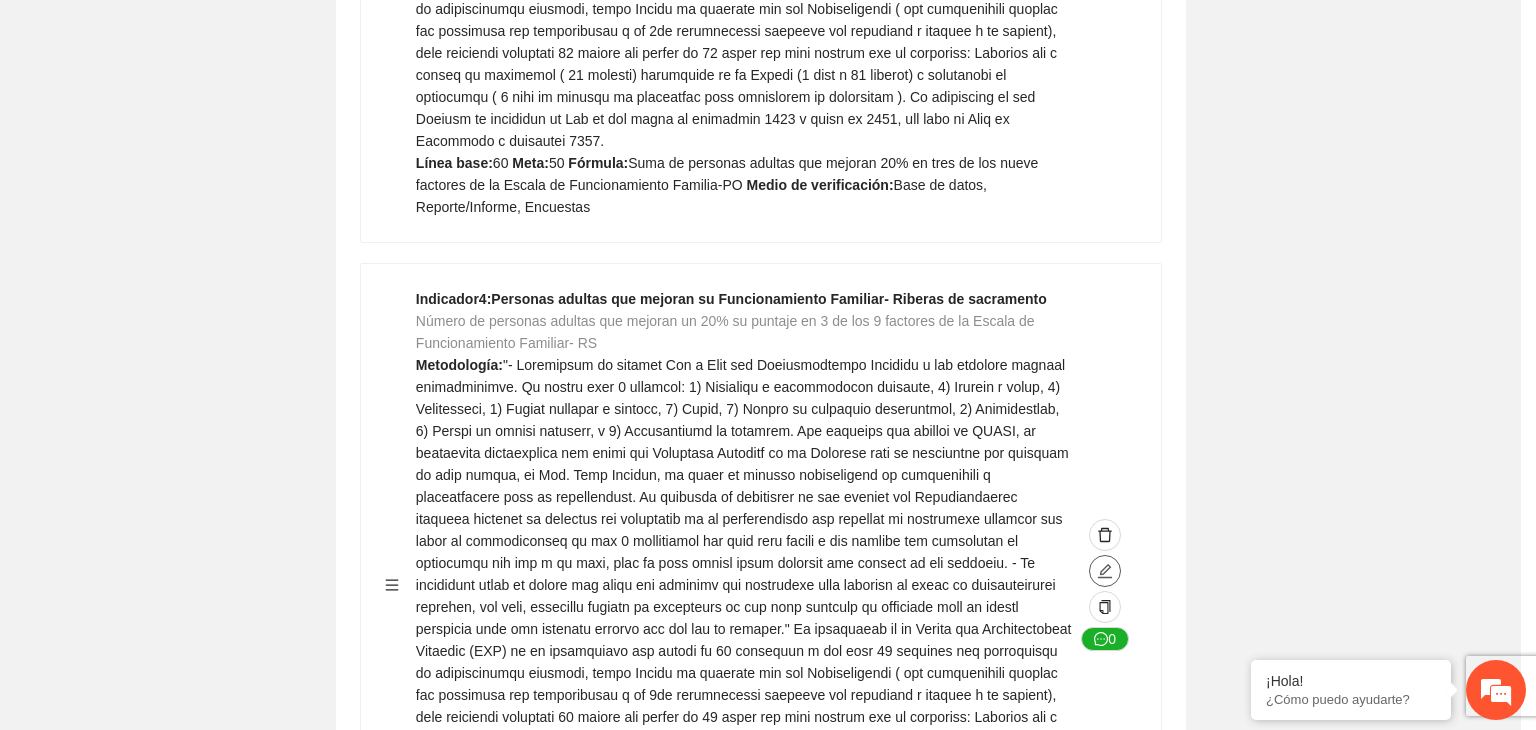 type on "**" 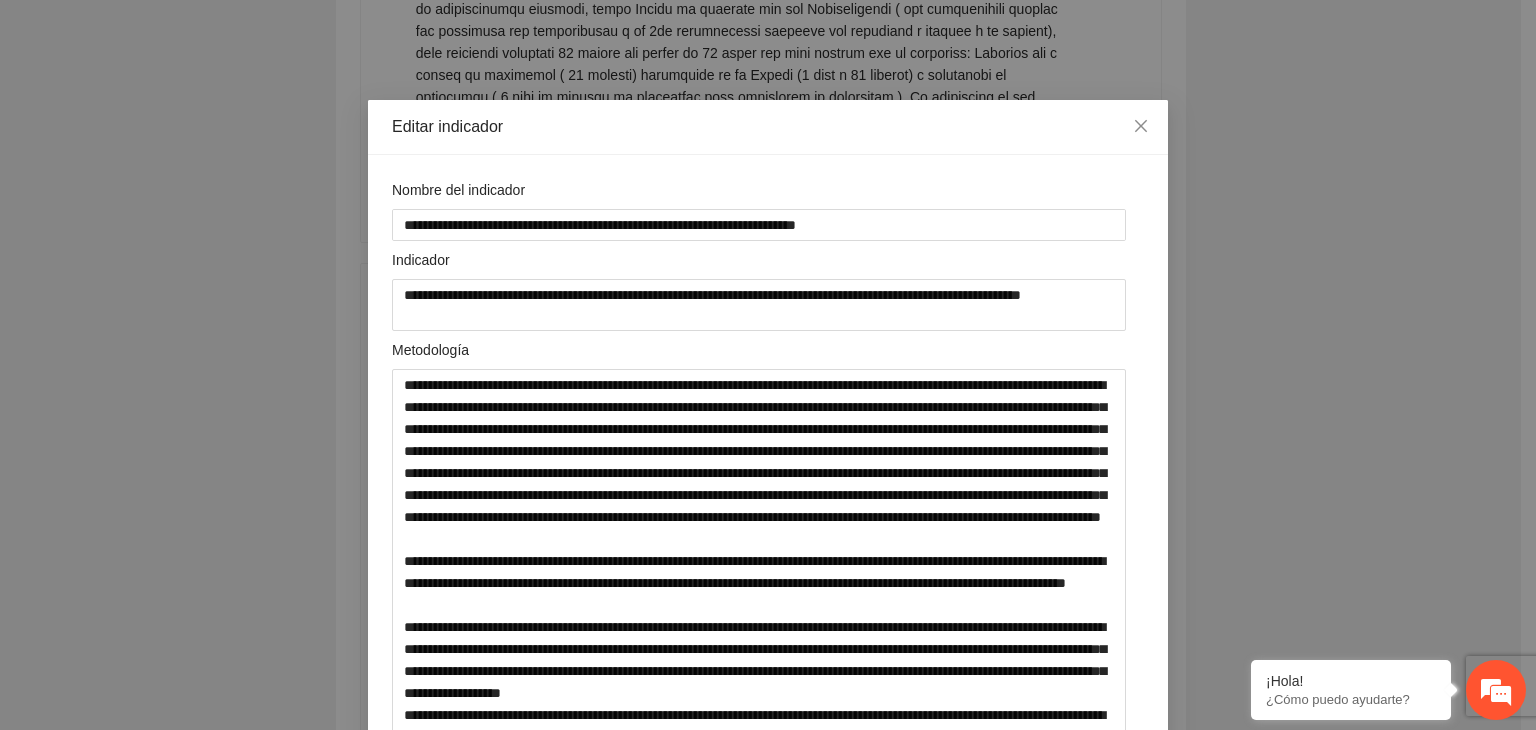 click on "**********" at bounding box center [768, 365] 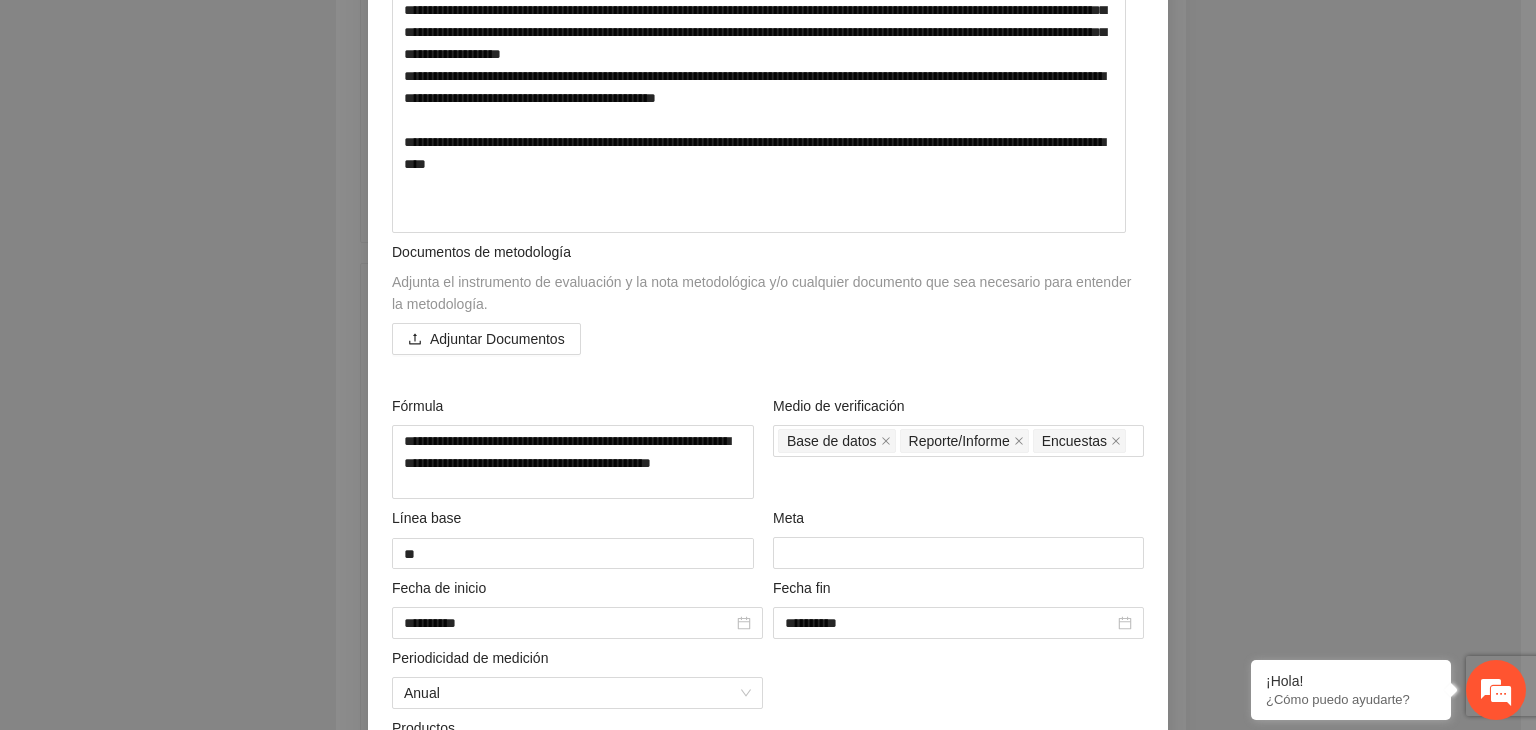 scroll, scrollTop: 760, scrollLeft: 0, axis: vertical 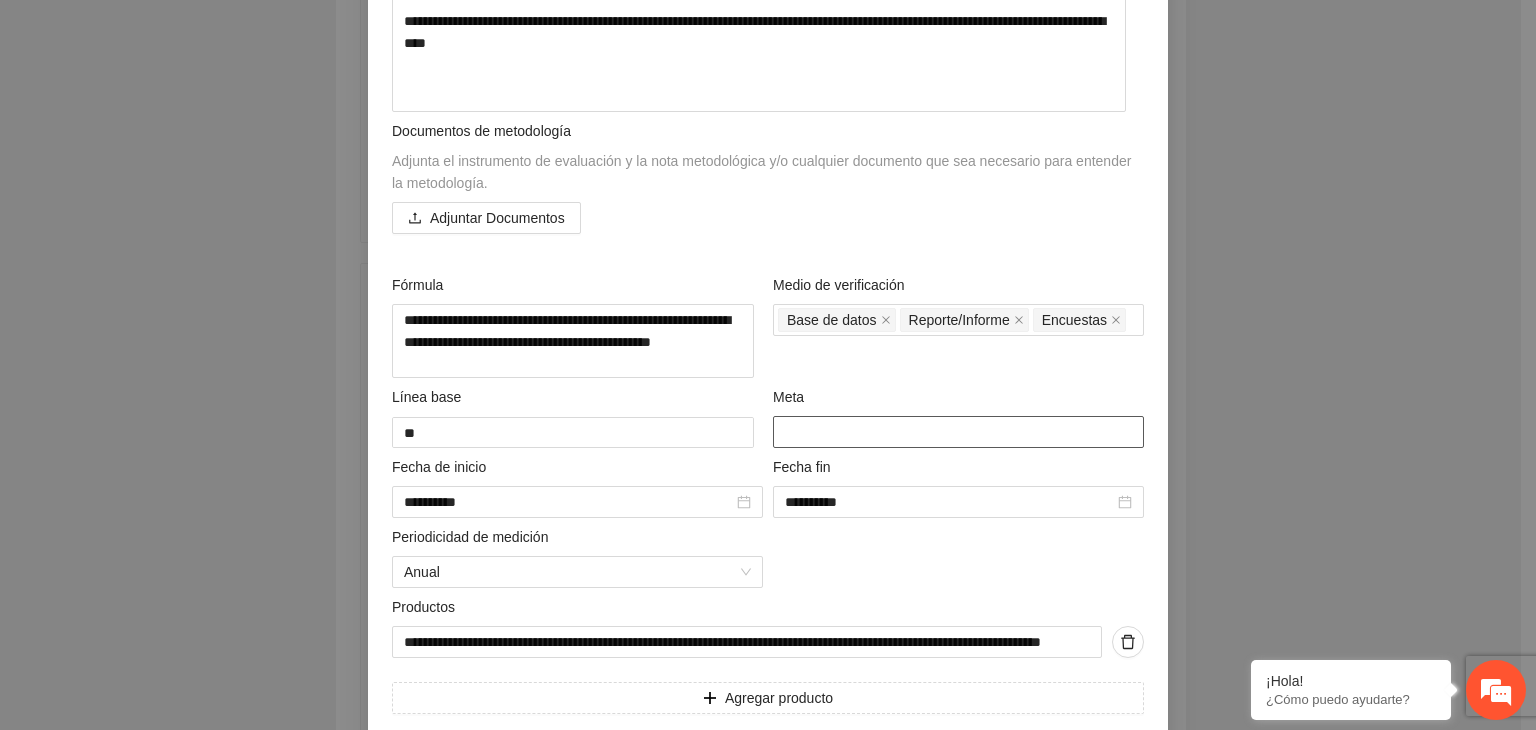click on "**" at bounding box center (958, 432) 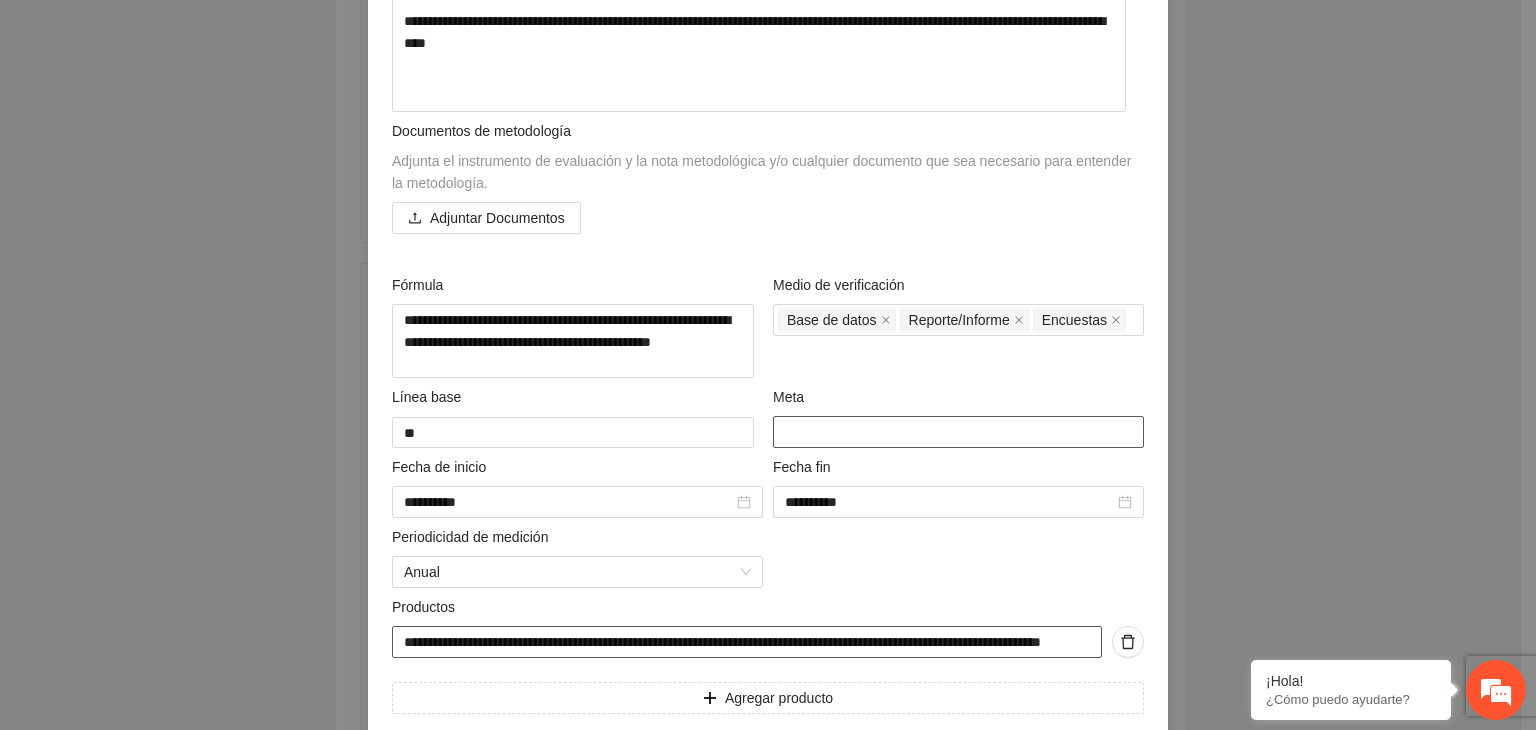 type on "**" 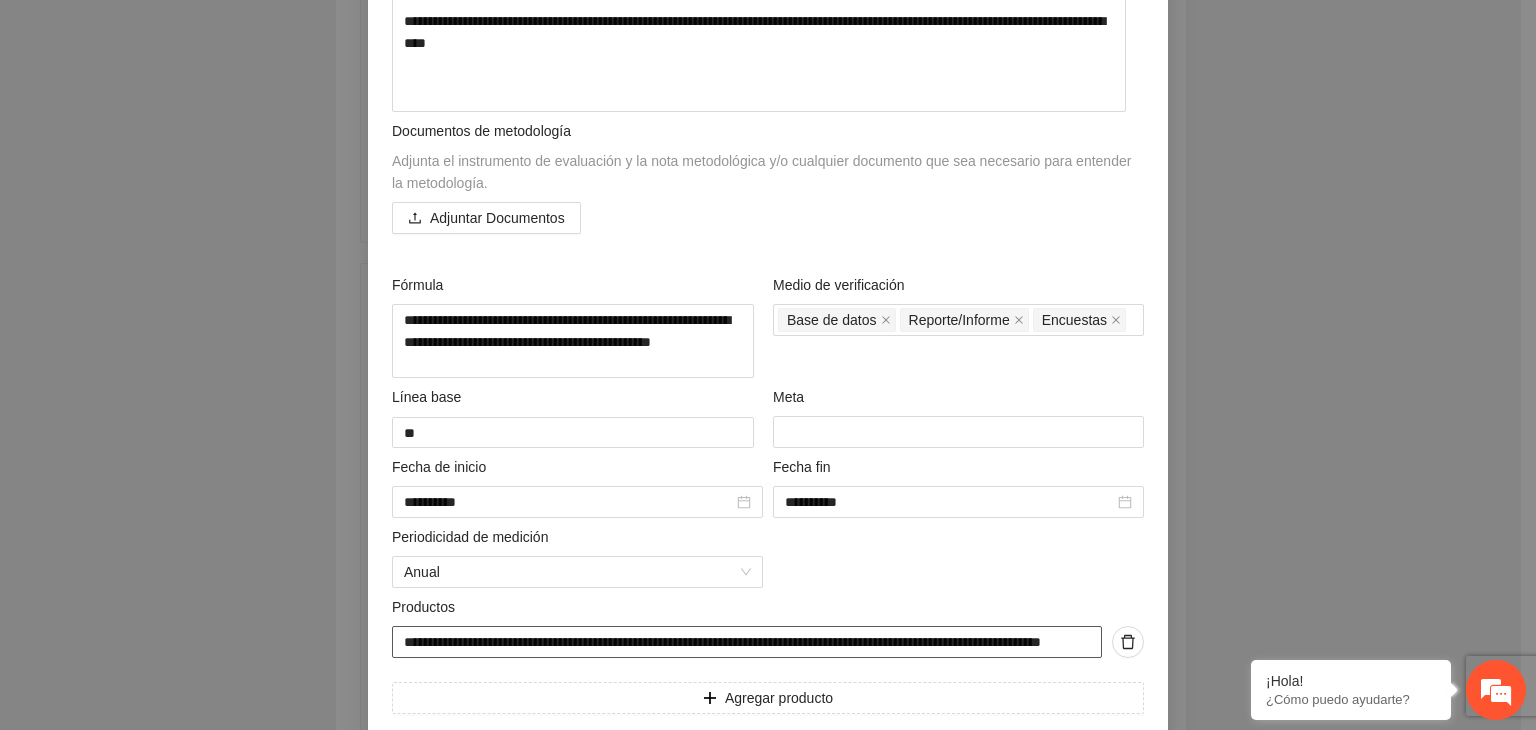 click on "**********" at bounding box center (747, 642) 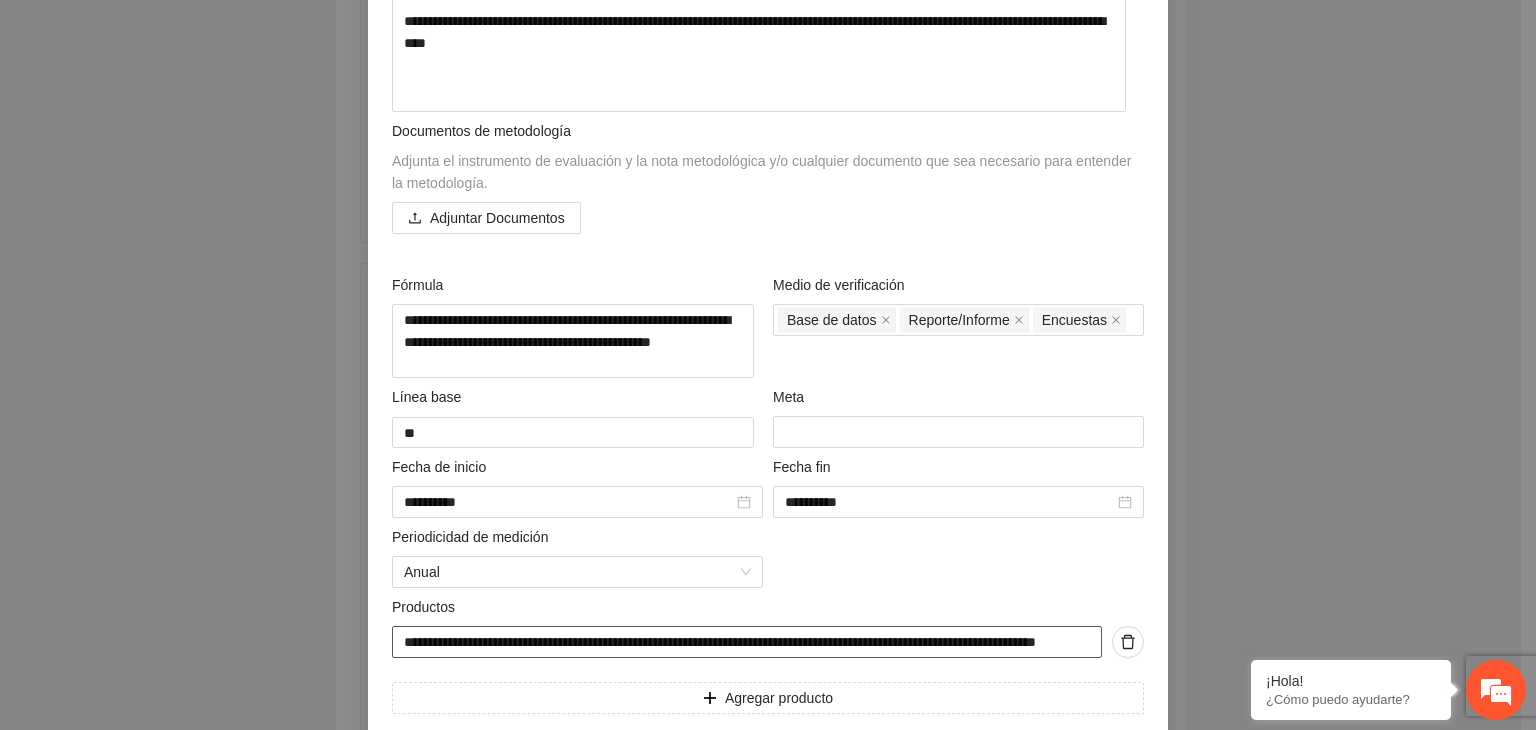 type on "**********" 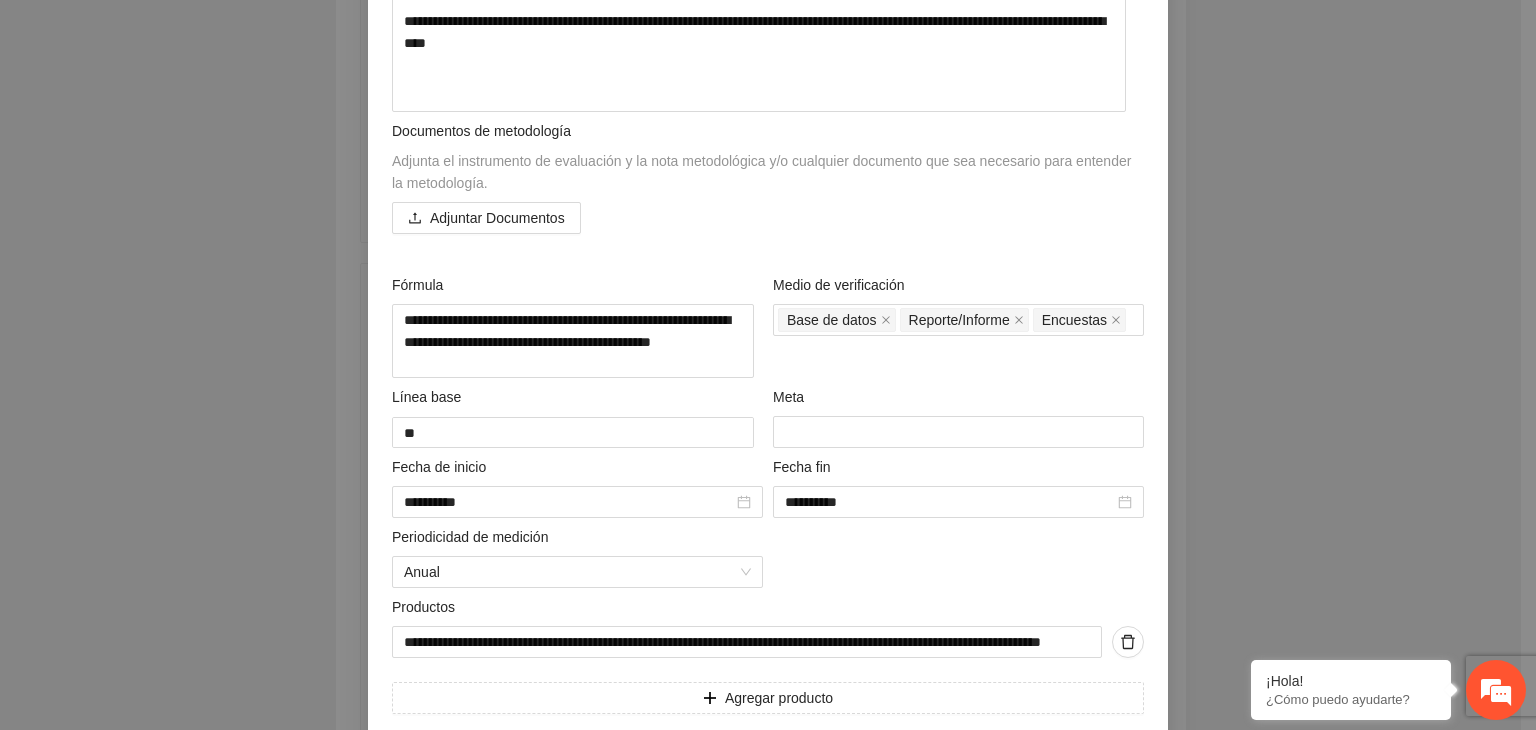 click on "**********" at bounding box center [768, 365] 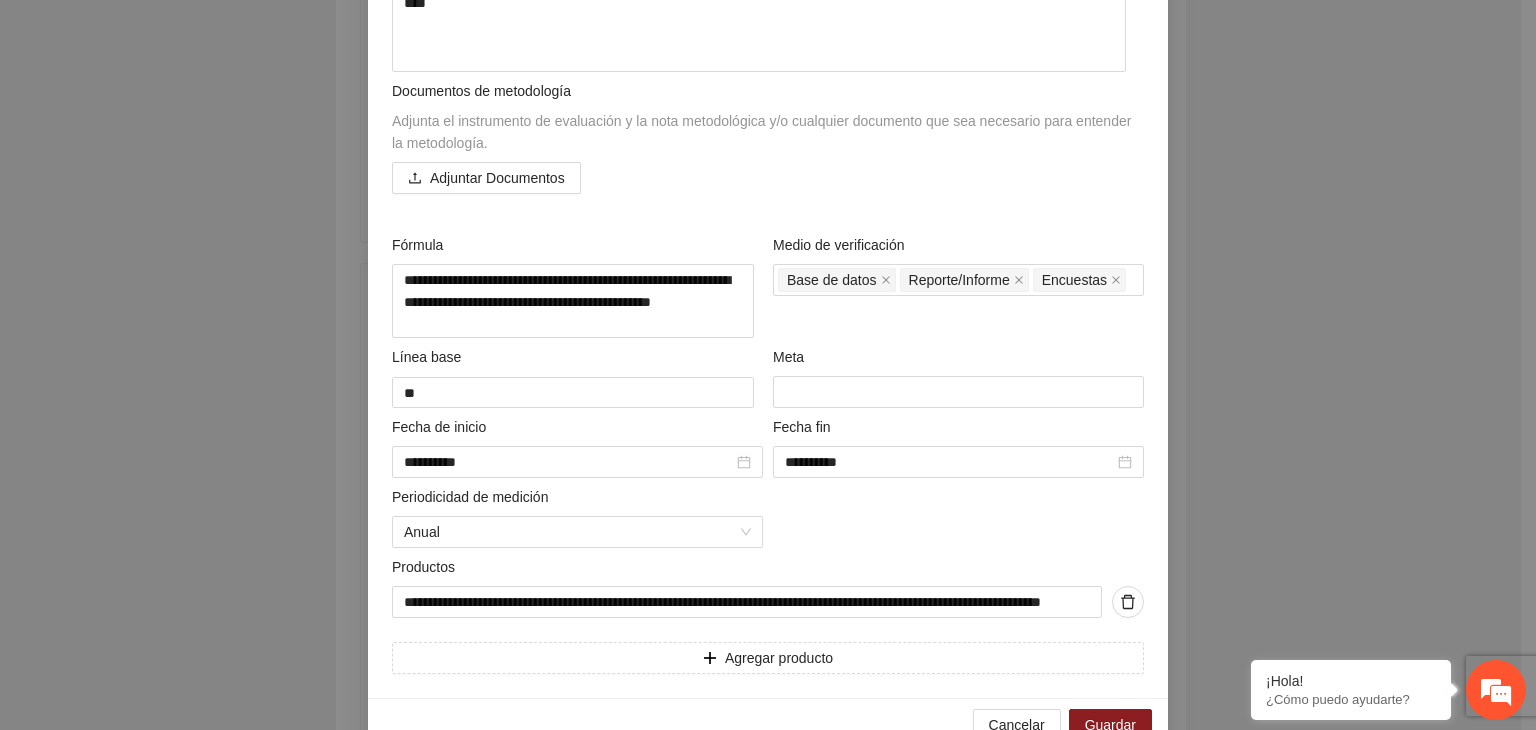 scroll, scrollTop: 860, scrollLeft: 0, axis: vertical 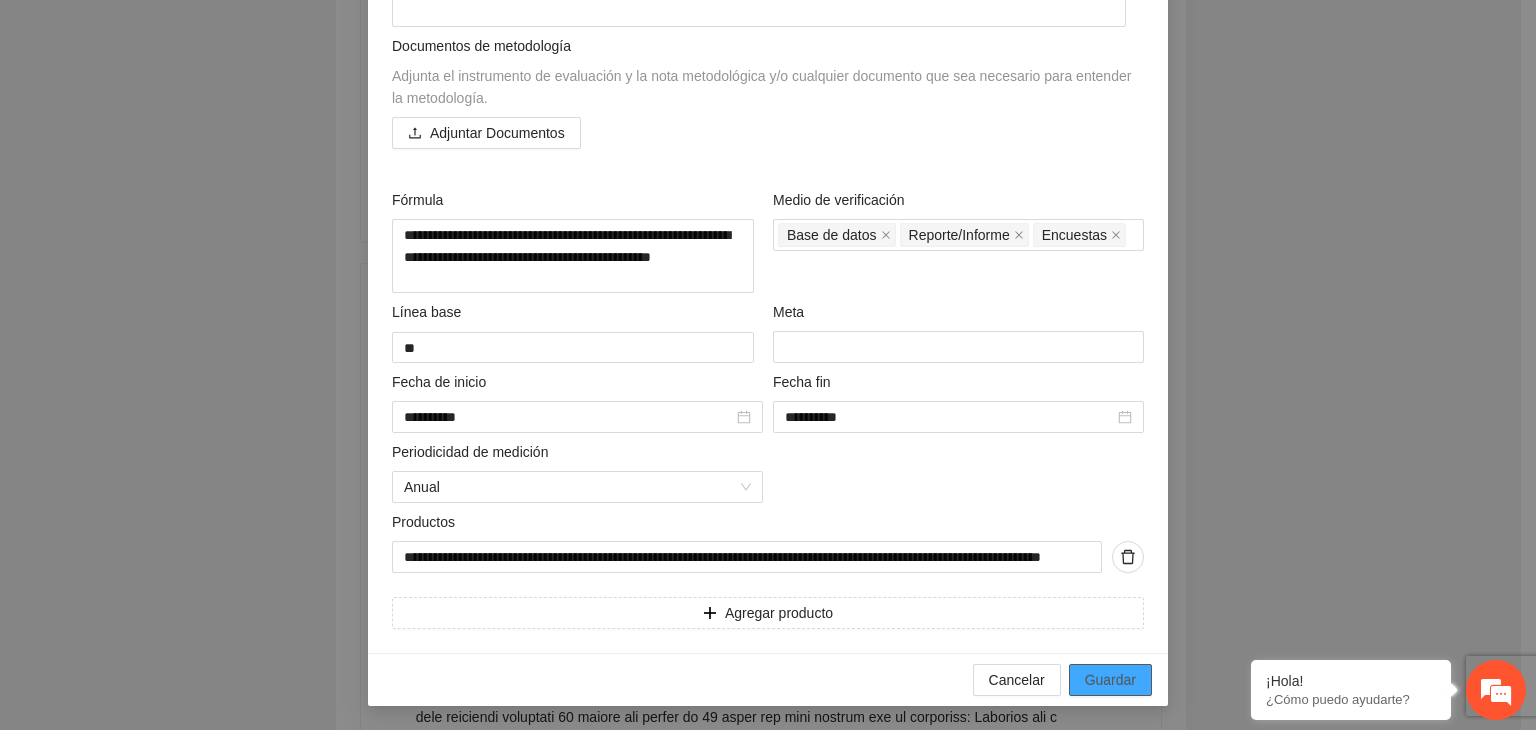 click on "Guardar" at bounding box center (1110, 680) 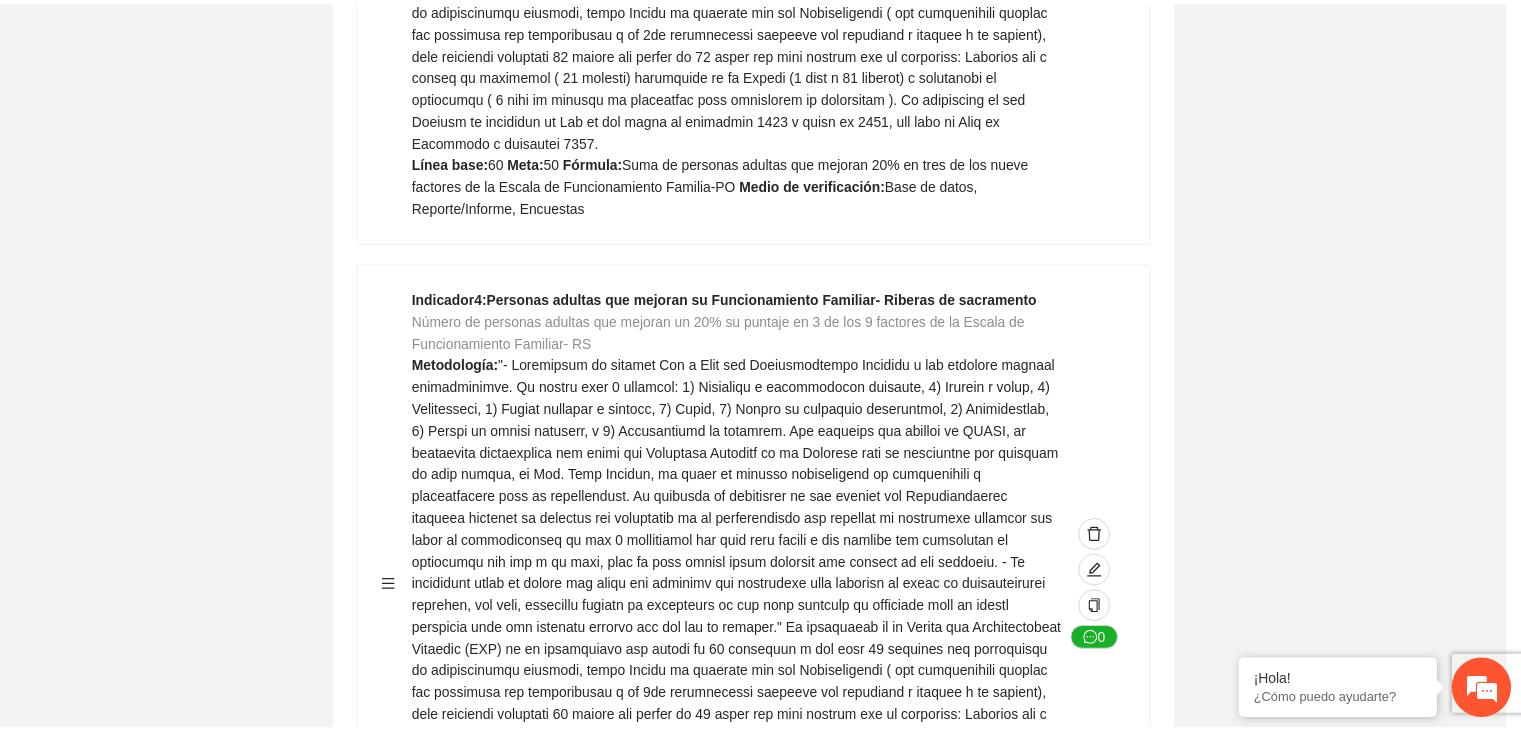 scroll, scrollTop: 156, scrollLeft: 0, axis: vertical 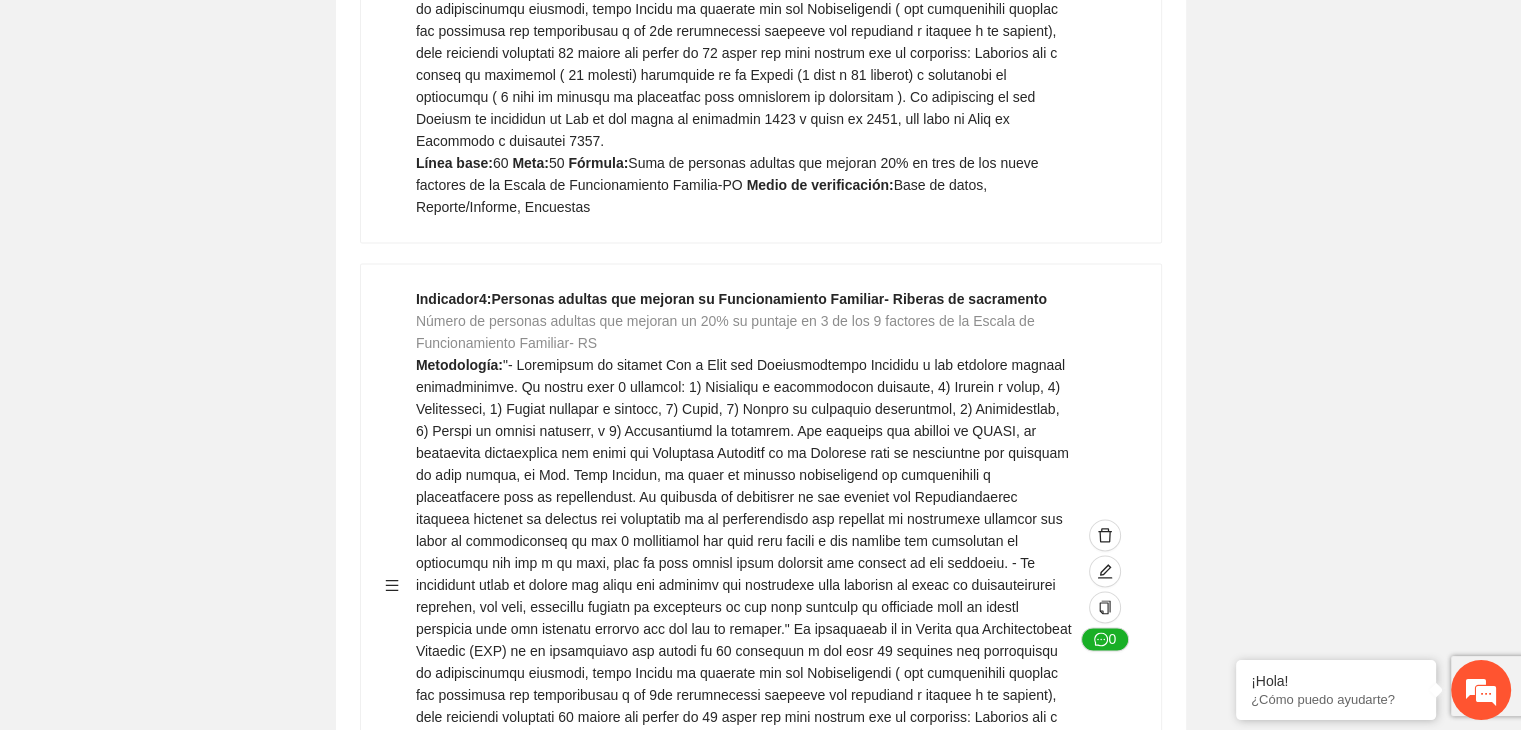 click on "Guardar Objetivo de desarrollo      Exportar Contribuir a la disminución de incidencia en violencia familiar en las zonas de Punta Oriente, Cerro Grande y Riberas de Sacramento del Municipio  de [CITY]. Indicadores Indicador  1 :  Violencia familiar disminuyendo en un 5% en Cerro grande Número de carpetas de investigación de Violencia familiar  disminuyendo en un 5% en Cerro grande Metodología:  Se solicita información al Observatorio Ciudadano de FICOSEC sobre el número de carpetas de violencia familiar en las colonias de intervención Línea base:  29   Meta:  25   Fórmula:  Suma de carpetas de investigación de violencia familiar disminuyendo  en un 5% en Punta Oriente   Medio de verificación:  Reporte/Informe 0 Indicador  2 :  Violencia familiar disminuyendo en un 5% en Punta Oriente Número de carpetas de investigación de Violencia familiar  disminuyendo en un 5% en Punta Oriente Metodología:  Línea base:  63   Meta:  56   Fórmula:    Medio de verificación:  Reporte/Informe 0 3 :" at bounding box center (760, 2322) 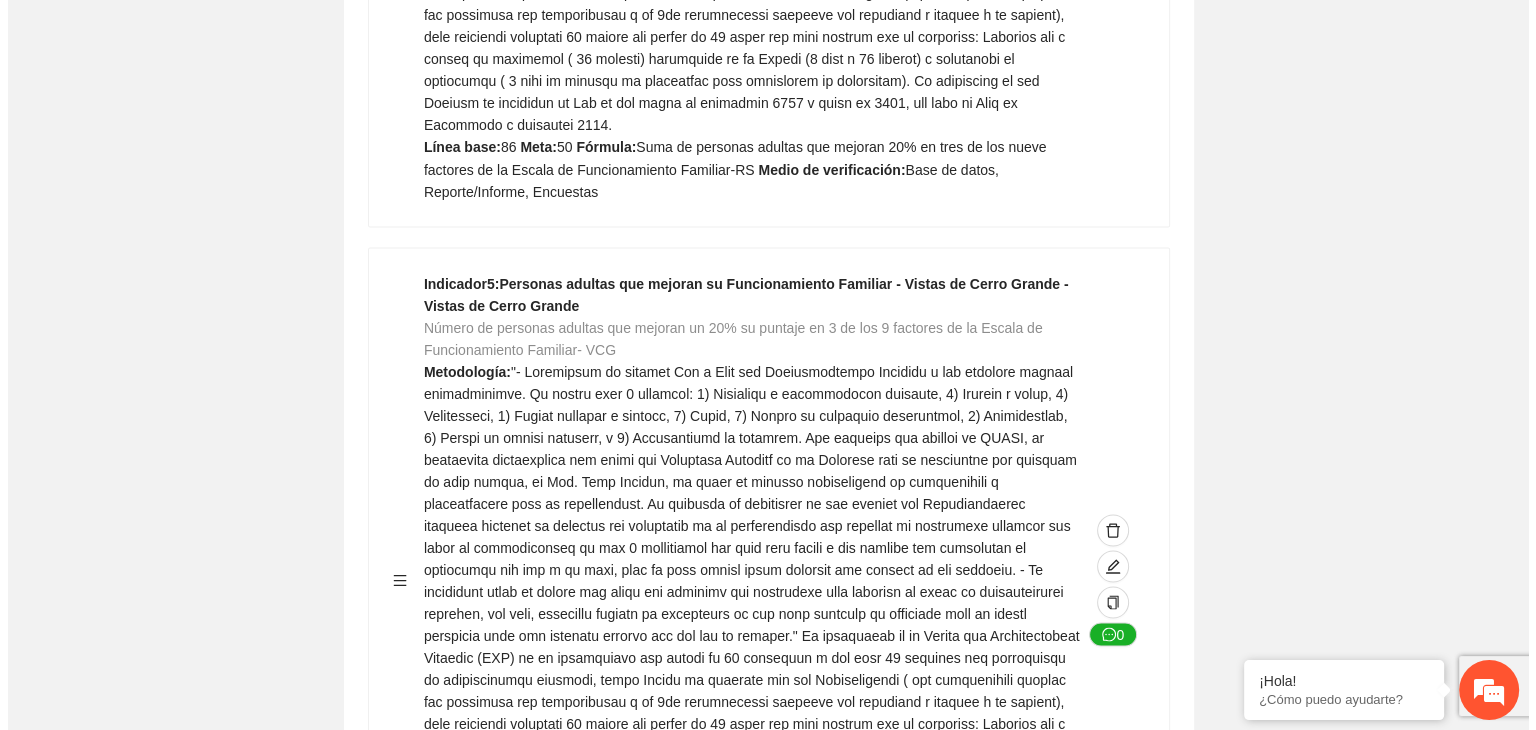 scroll, scrollTop: 3680, scrollLeft: 0, axis: vertical 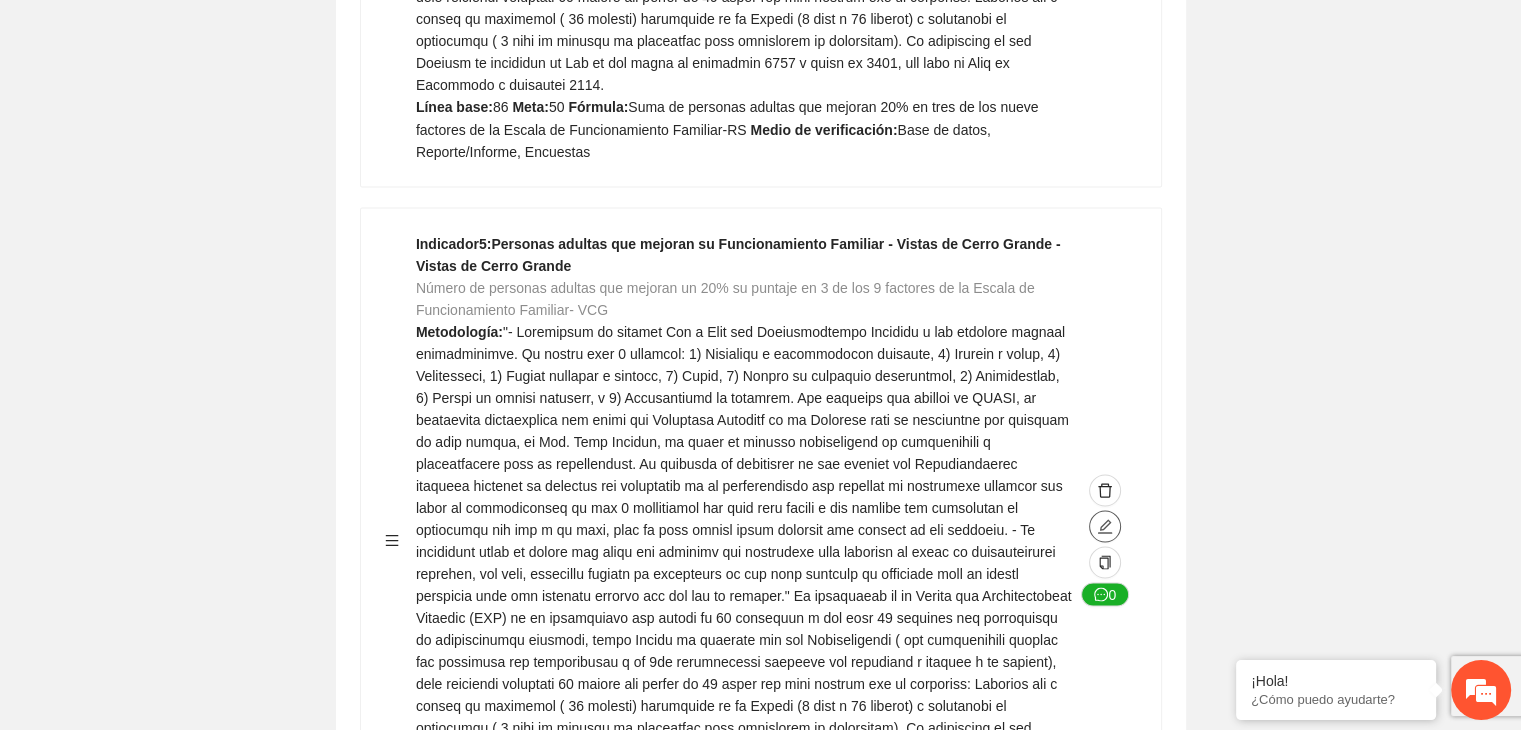 click at bounding box center [1105, 526] 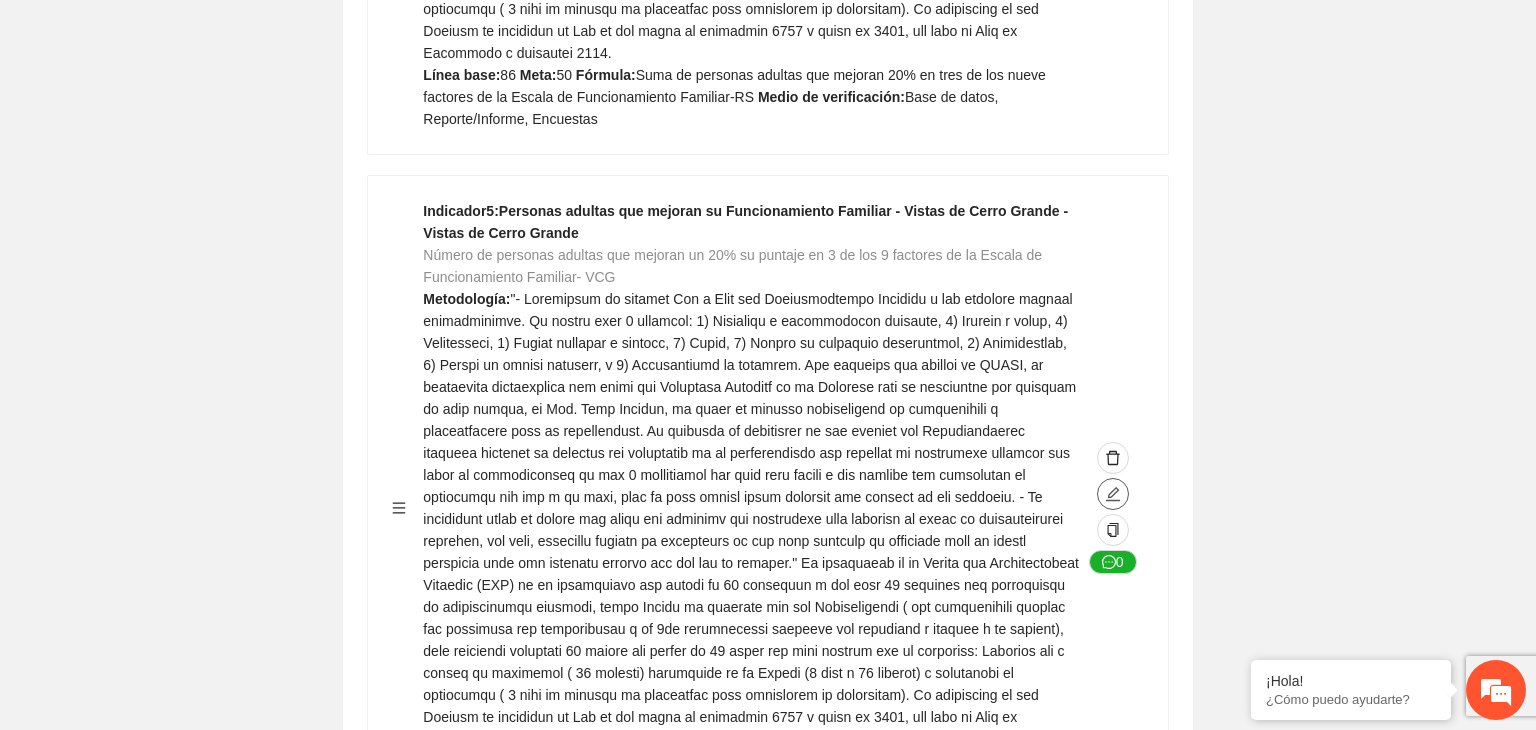 type on "**" 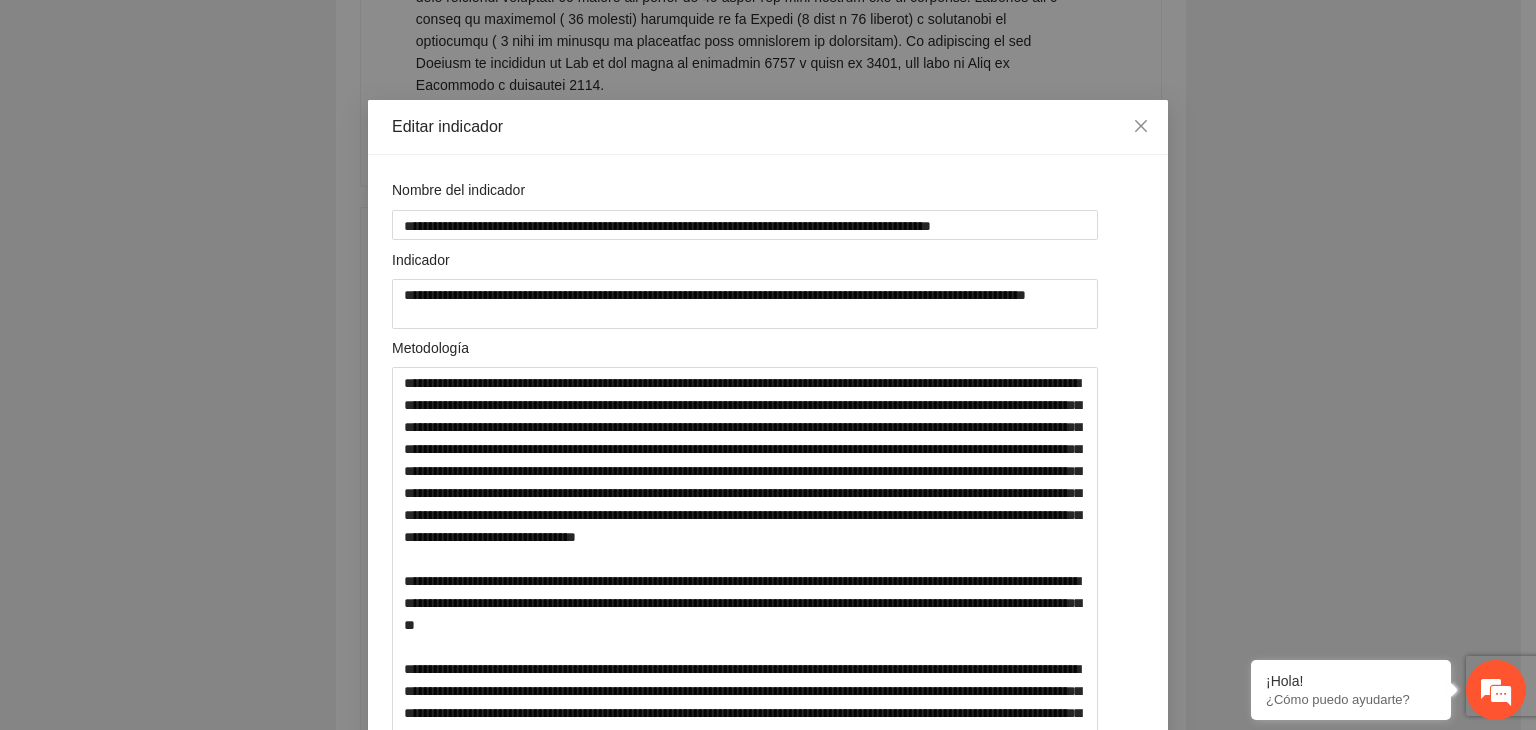 click on "**********" at bounding box center (768, 365) 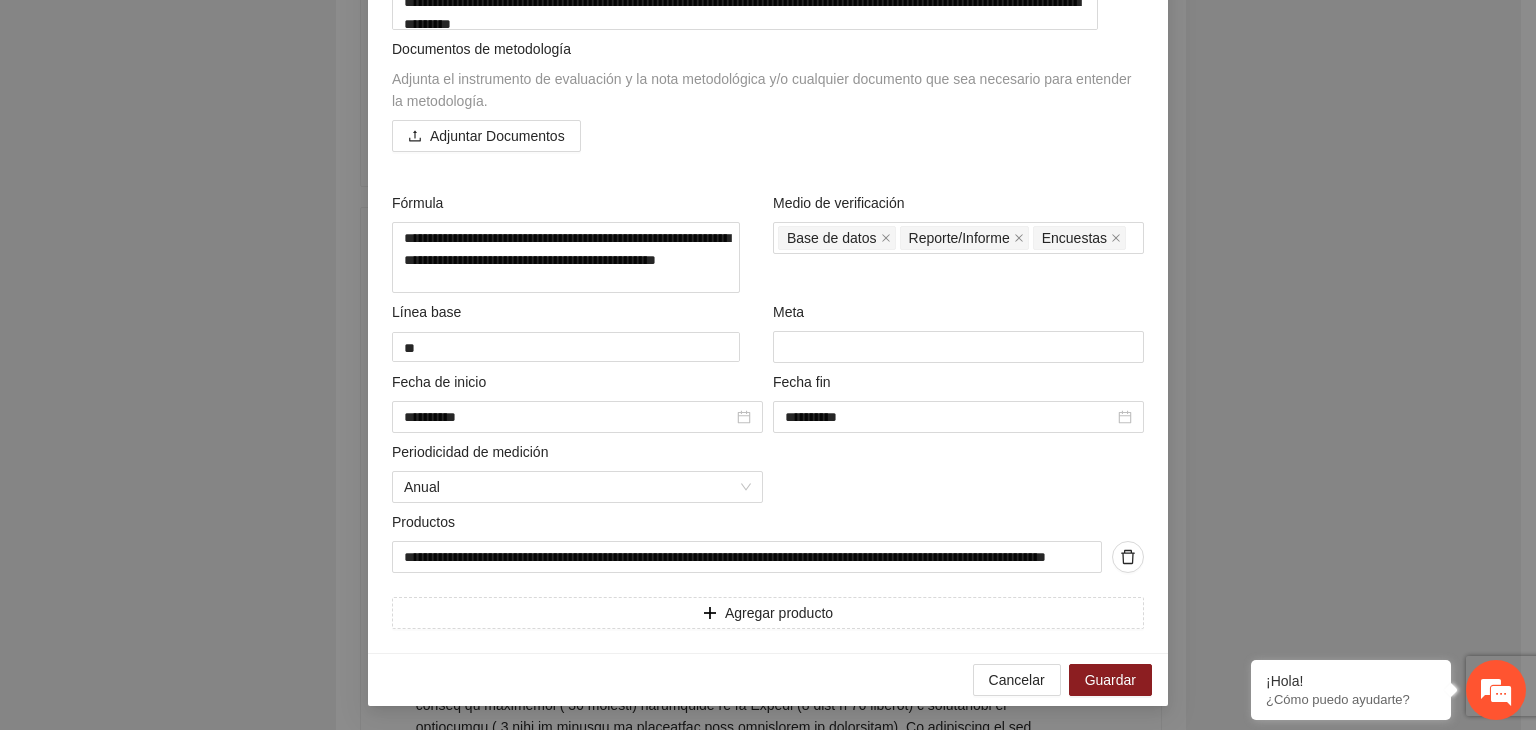 scroll, scrollTop: 860, scrollLeft: 0, axis: vertical 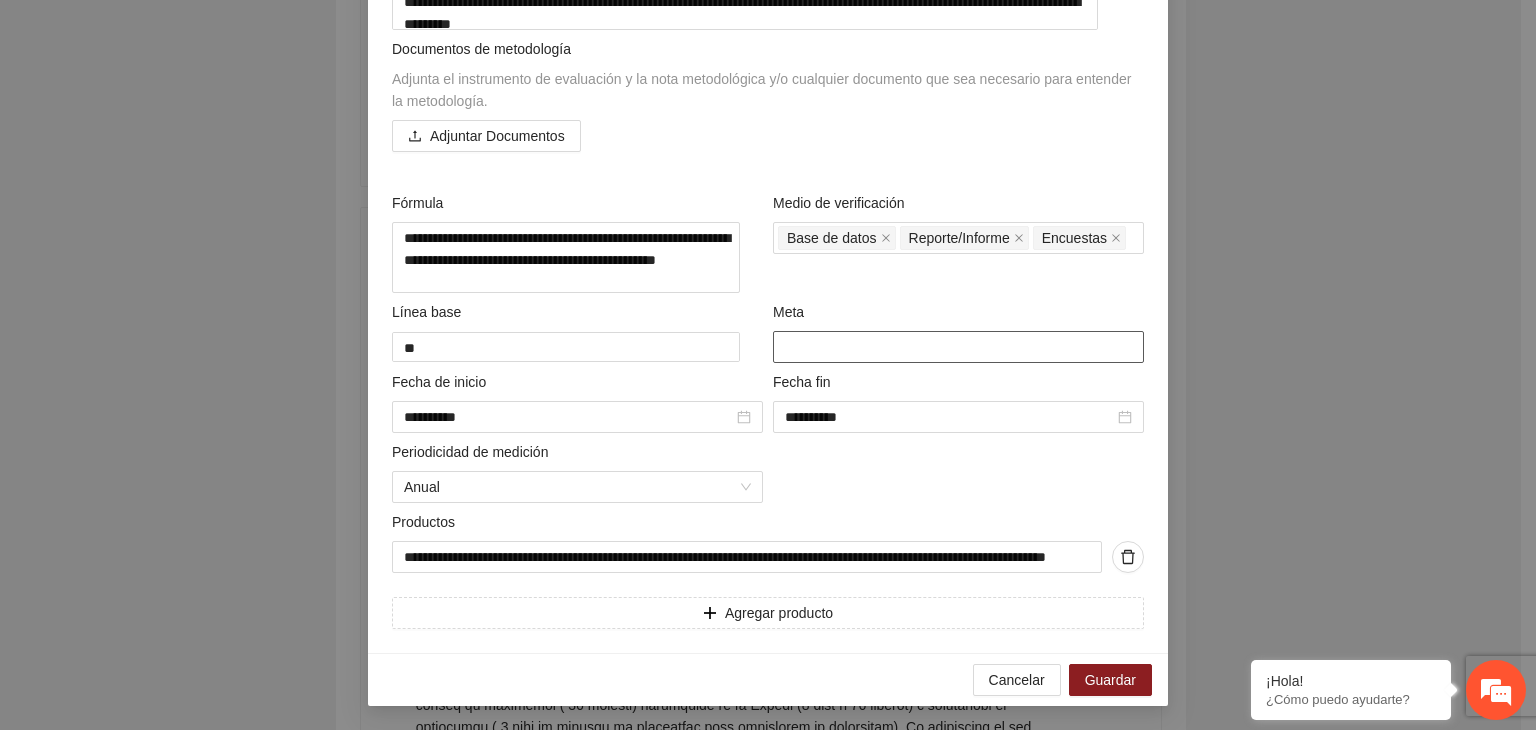 click on "**" at bounding box center (958, 347) 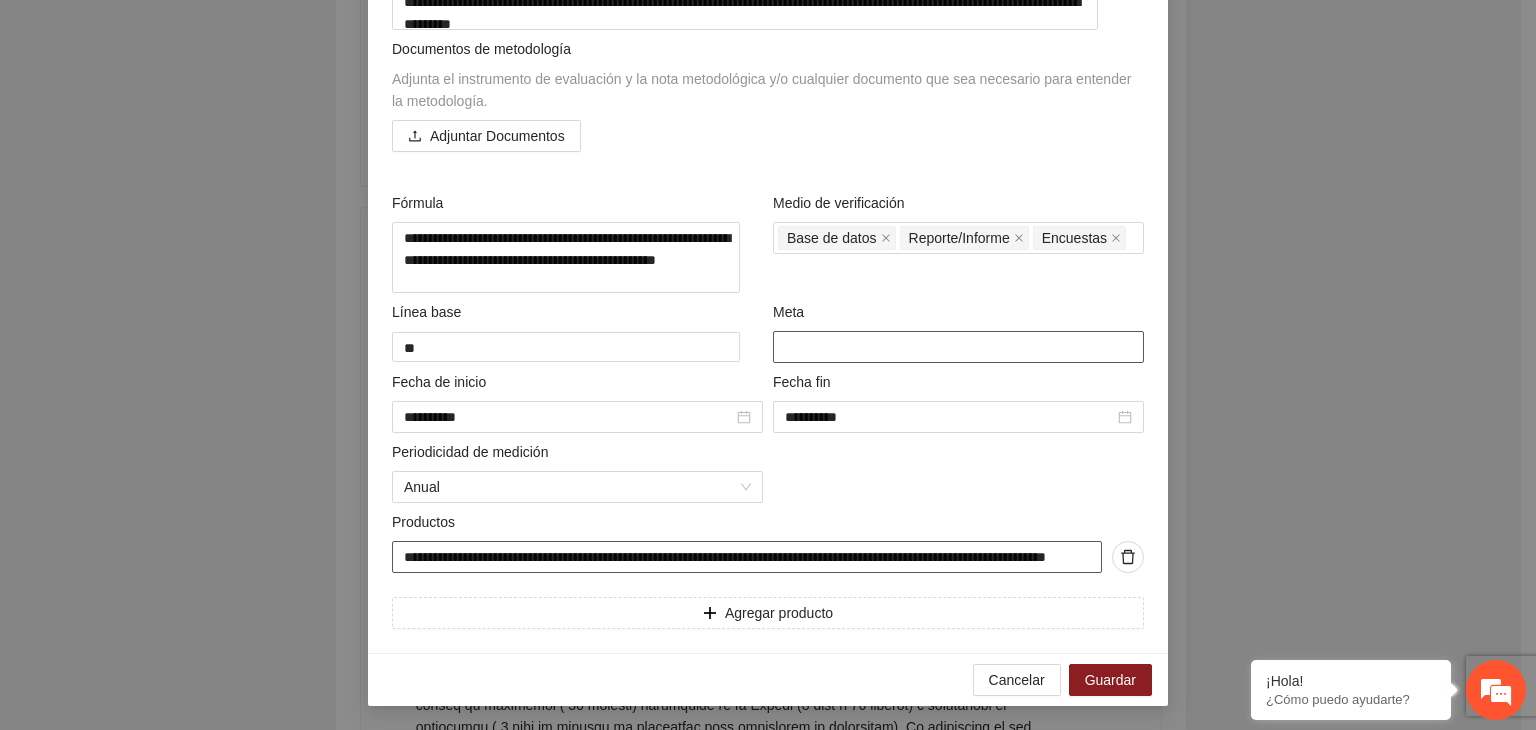 type on "**" 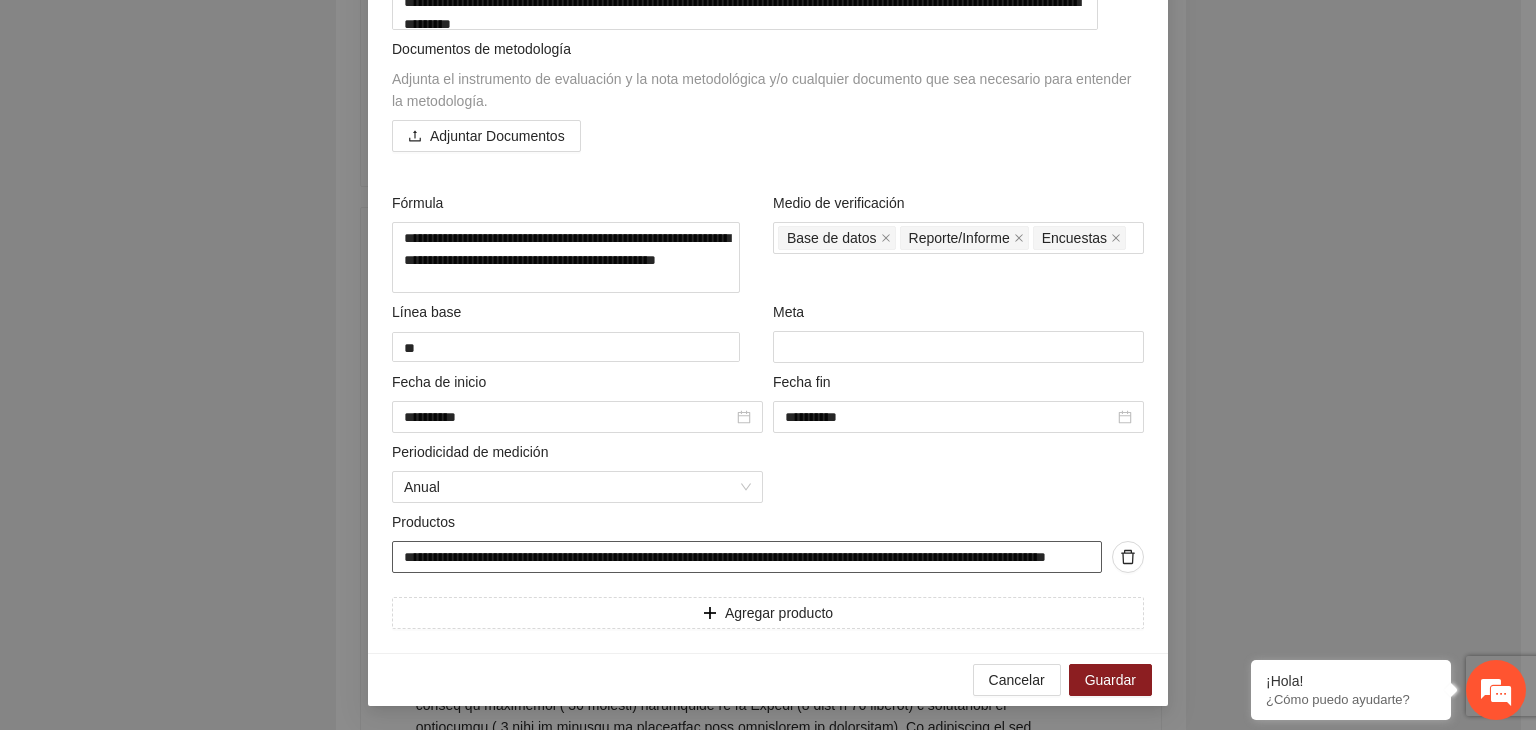 click on "**********" at bounding box center [747, 557] 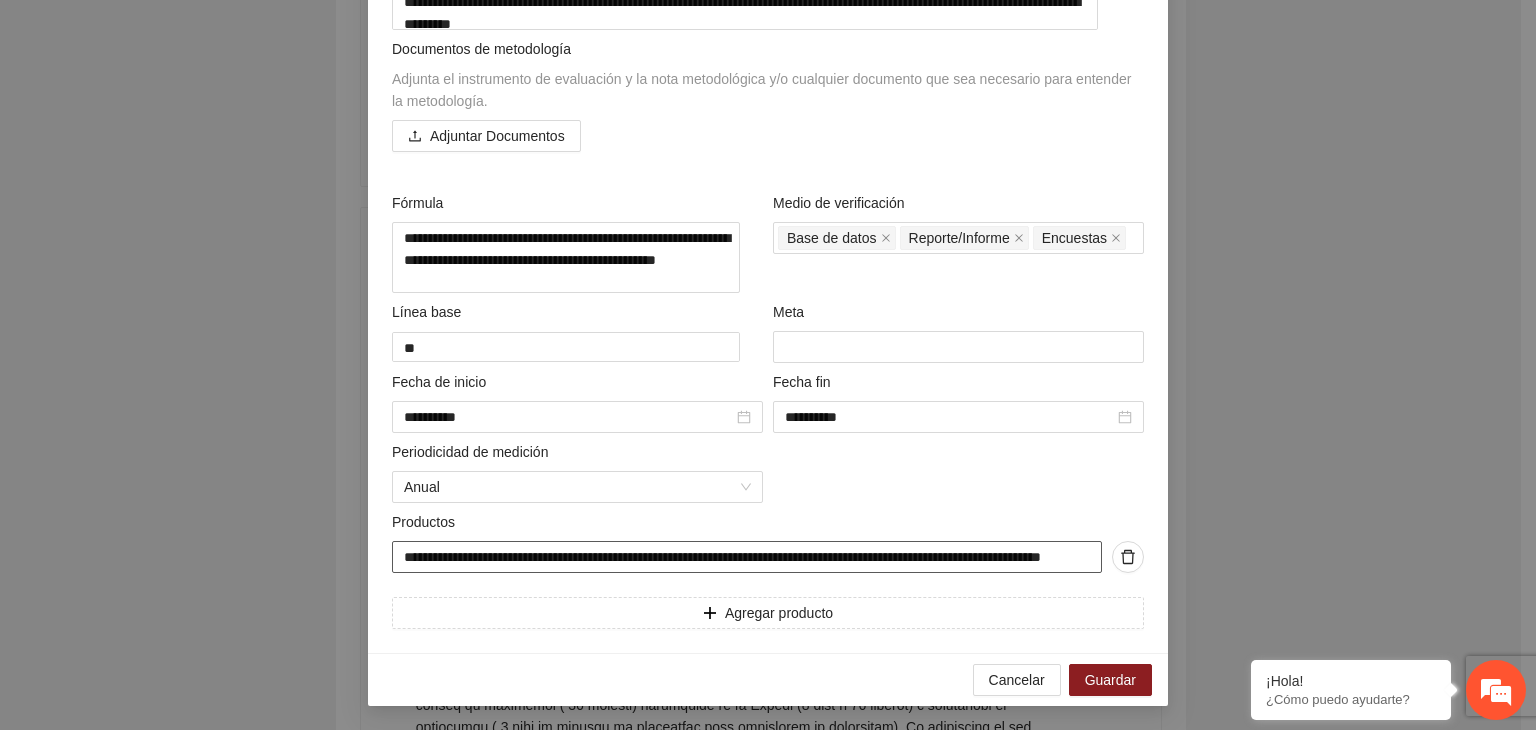 type on "**********" 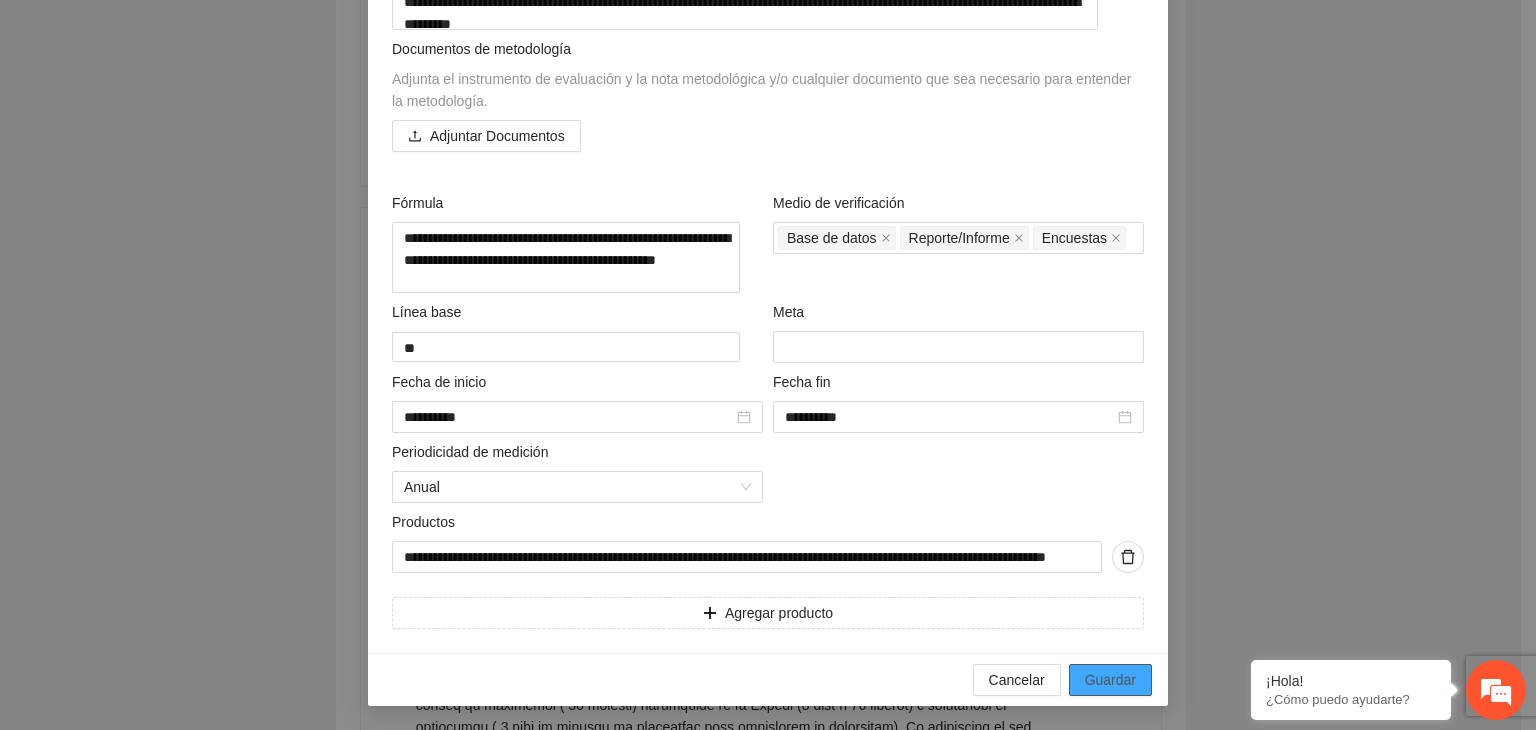 click on "Guardar" at bounding box center [1110, 680] 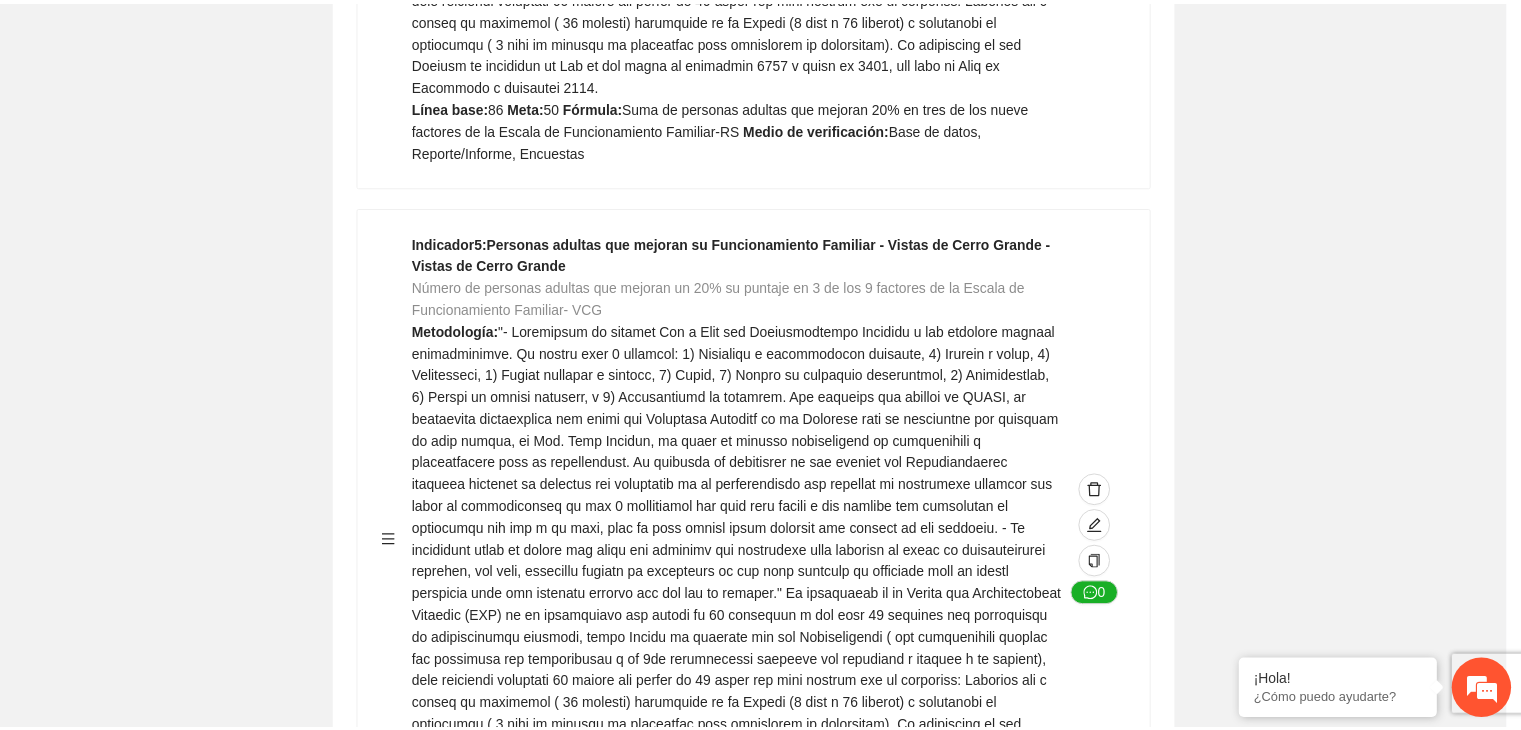 scroll, scrollTop: 156, scrollLeft: 0, axis: vertical 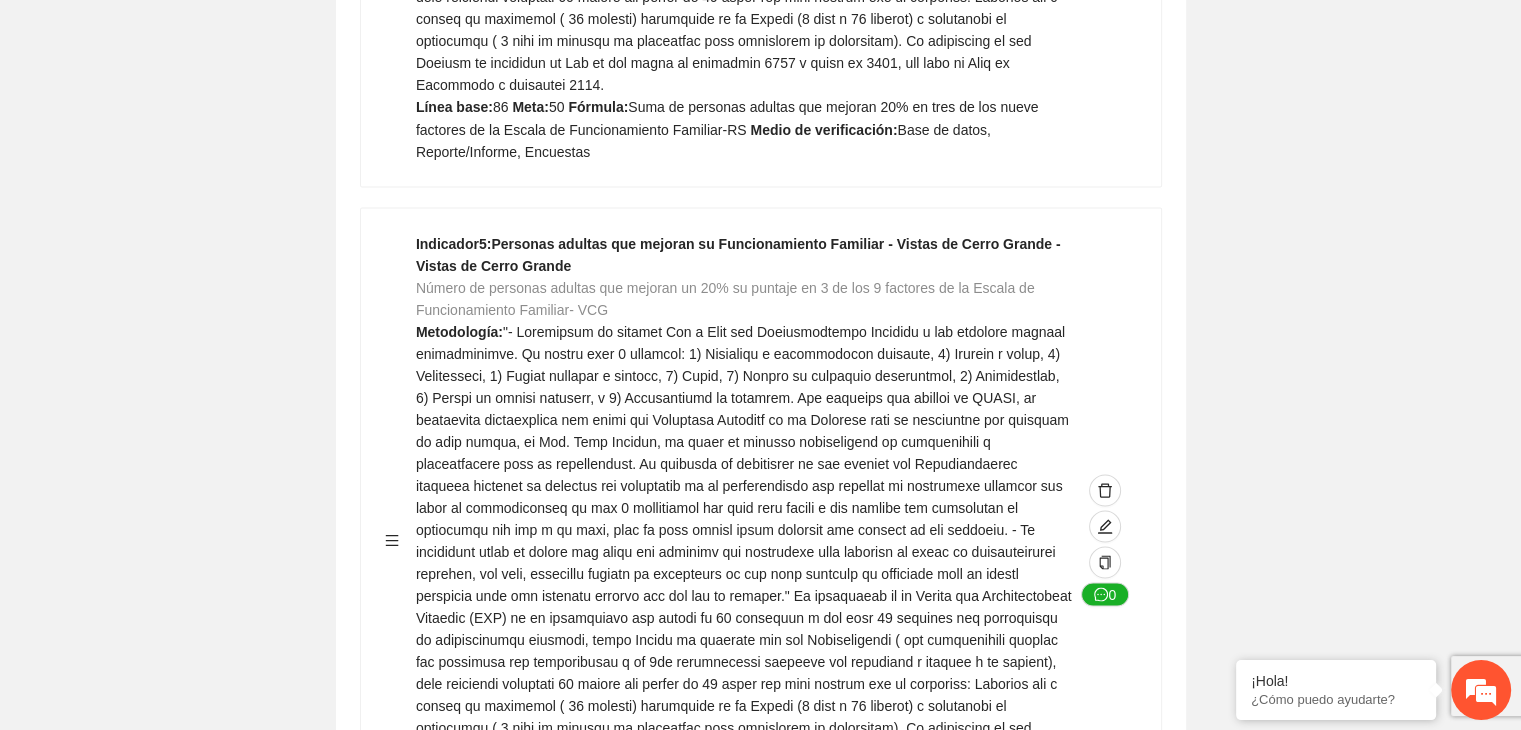 click on "Guardar Objetivo de desarrollo      Exportar Contribuir a la disminución de incidencia en violencia familiar en las zonas de Punta Oriente, Cerro Grande y Riberas de Sacramento del Municipio  de [CITY]. Indicadores Indicador  1 :  Violencia familiar disminuyendo en un 5% en Cerro grande Número de carpetas de investigación de Violencia familiar  disminuyendo en un 5% en Cerro grande Metodología:  Se solicita información al Observatorio Ciudadano de FICOSEC sobre el número de carpetas de violencia familiar en las colonias de intervención Línea base:  29   Meta:  25   Fórmula:  Suma de carpetas de investigación de violencia familiar disminuyendo  en un 5% en Punta Oriente   Medio de verificación:  Reporte/Informe 0 Indicador  2 :  Violencia familiar disminuyendo en un 5% en Punta Oriente Número de carpetas de investigación de Violencia familiar  disminuyendo en un 5% en Punta Oriente Metodología:  Línea base:  63   Meta:  56   Fórmula:    Medio de verificación:  Reporte/Informe 0 3 :" at bounding box center [760, 1602] 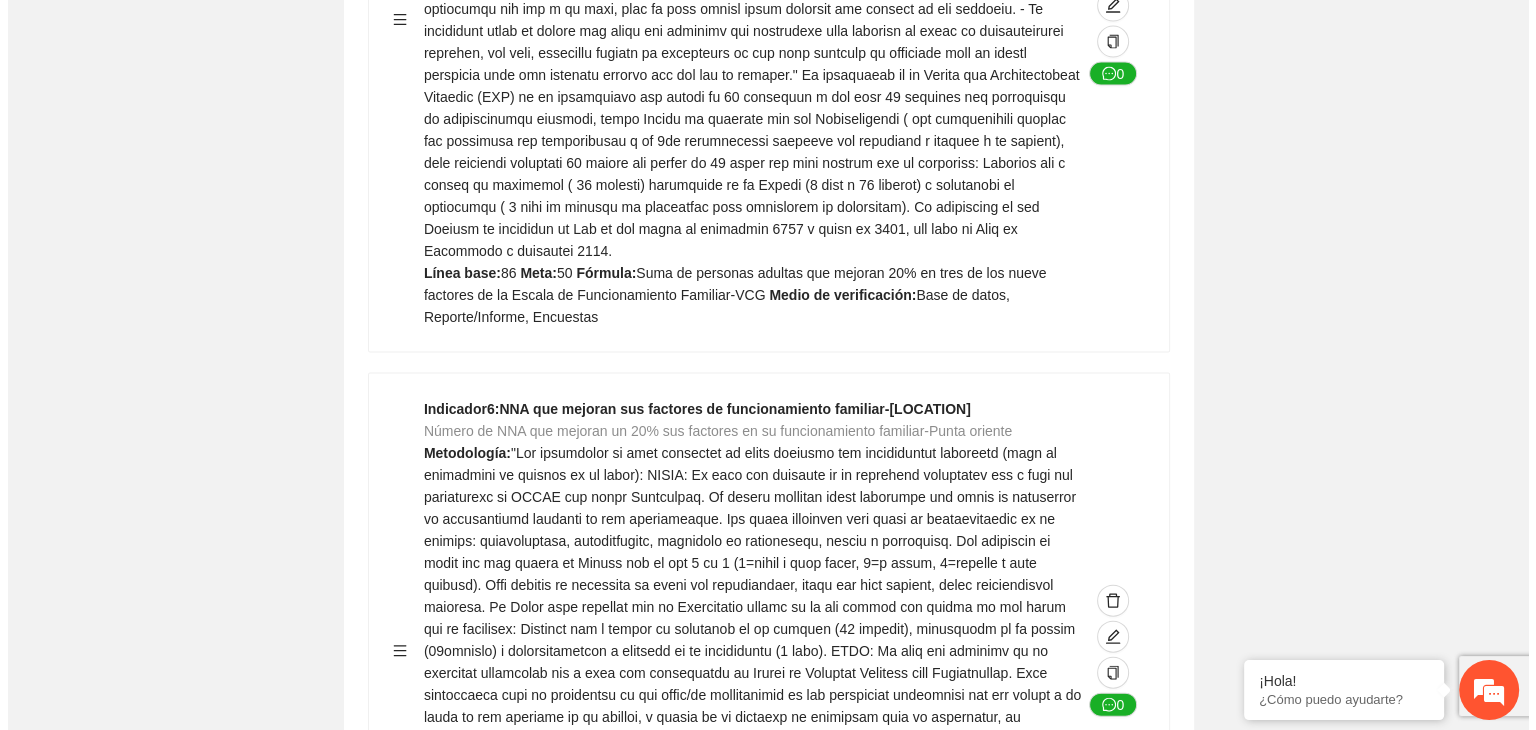 scroll, scrollTop: 4240, scrollLeft: 0, axis: vertical 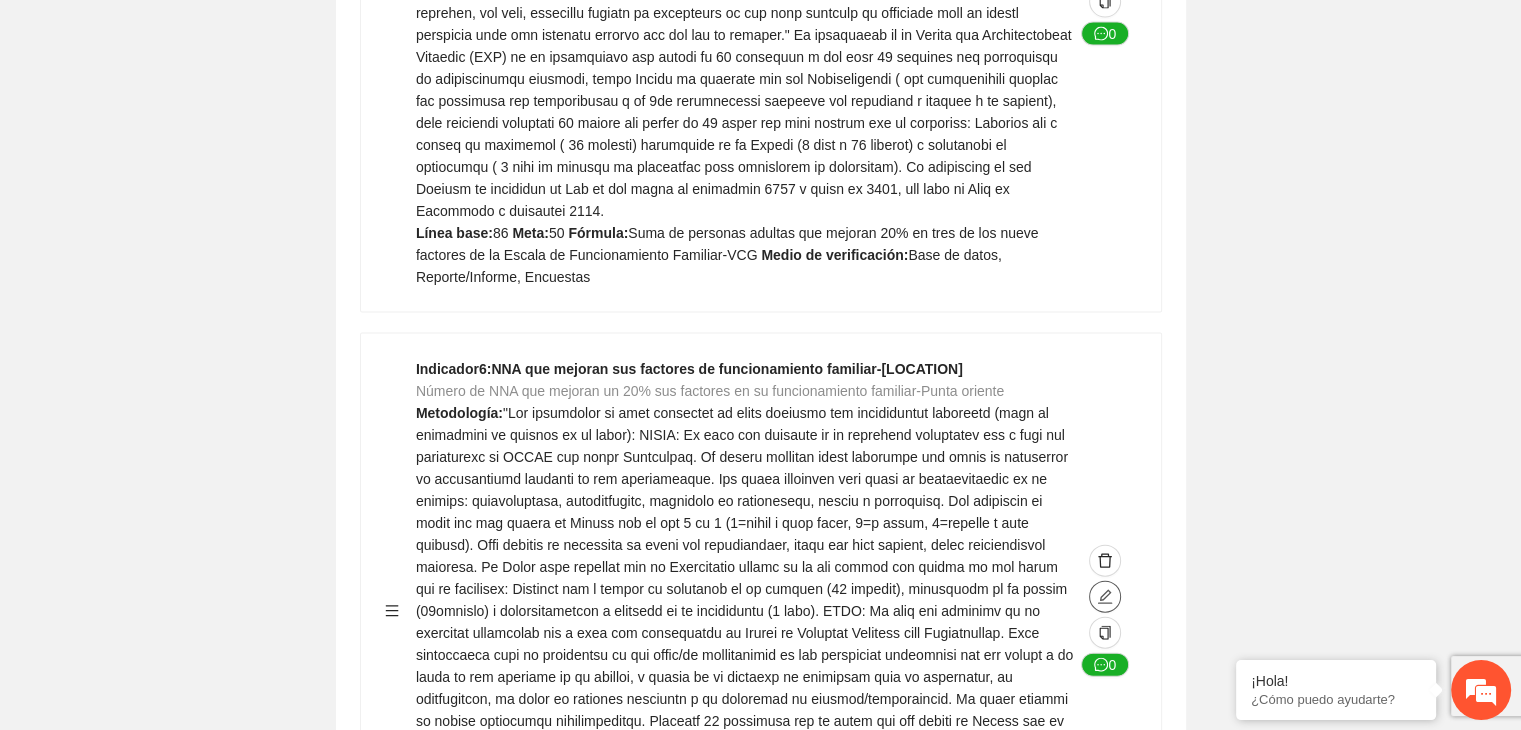 click 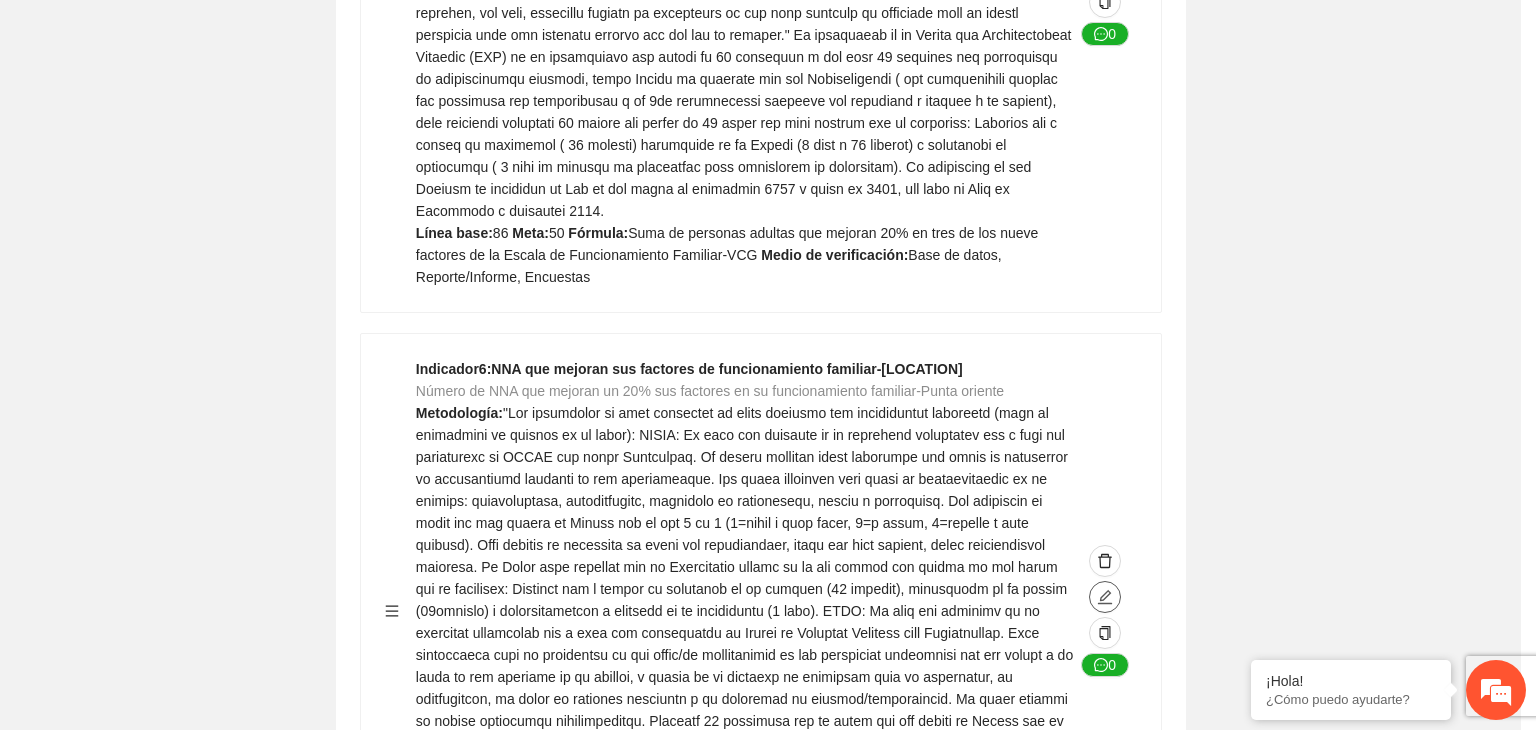 type on "**" 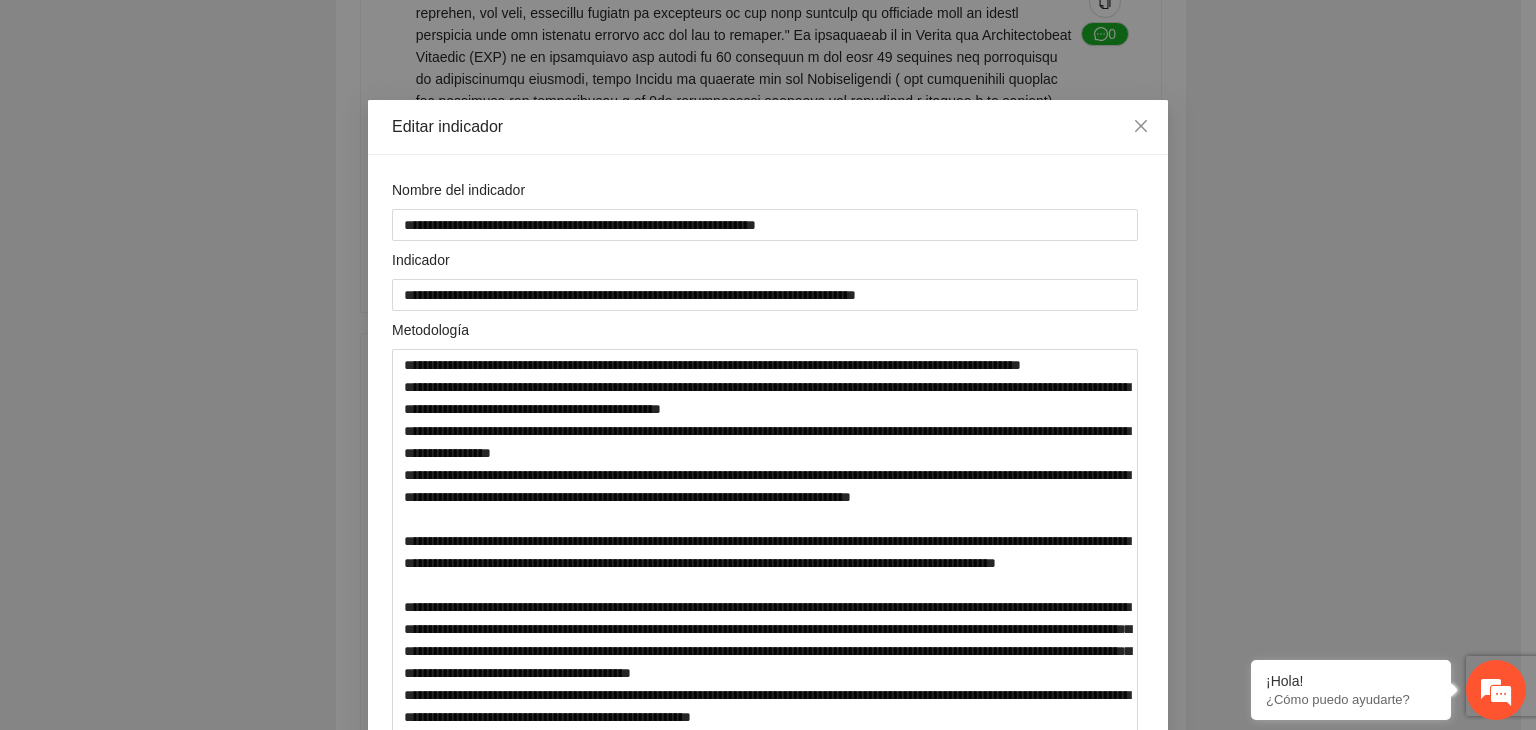 click on "**********" at bounding box center (768, 365) 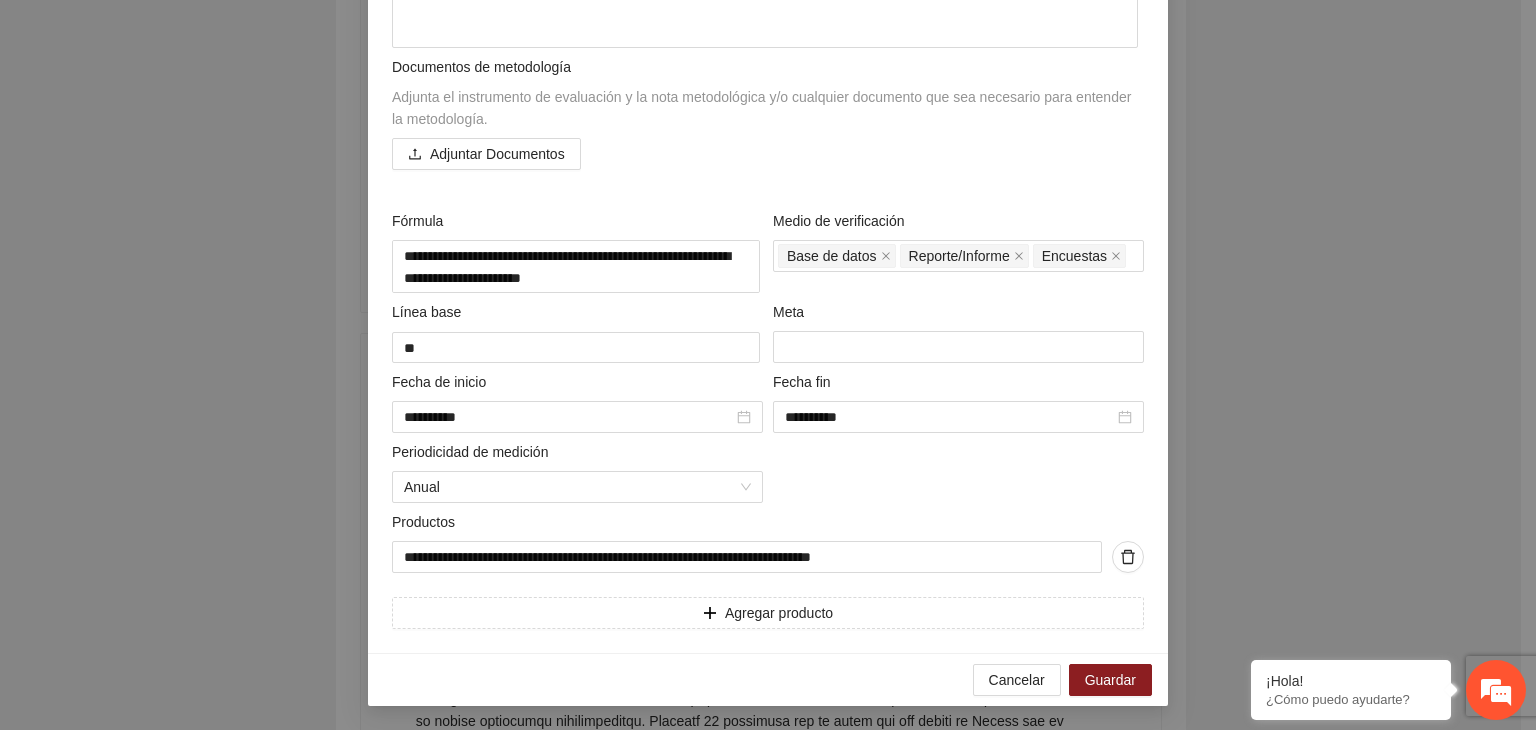 scroll, scrollTop: 883, scrollLeft: 0, axis: vertical 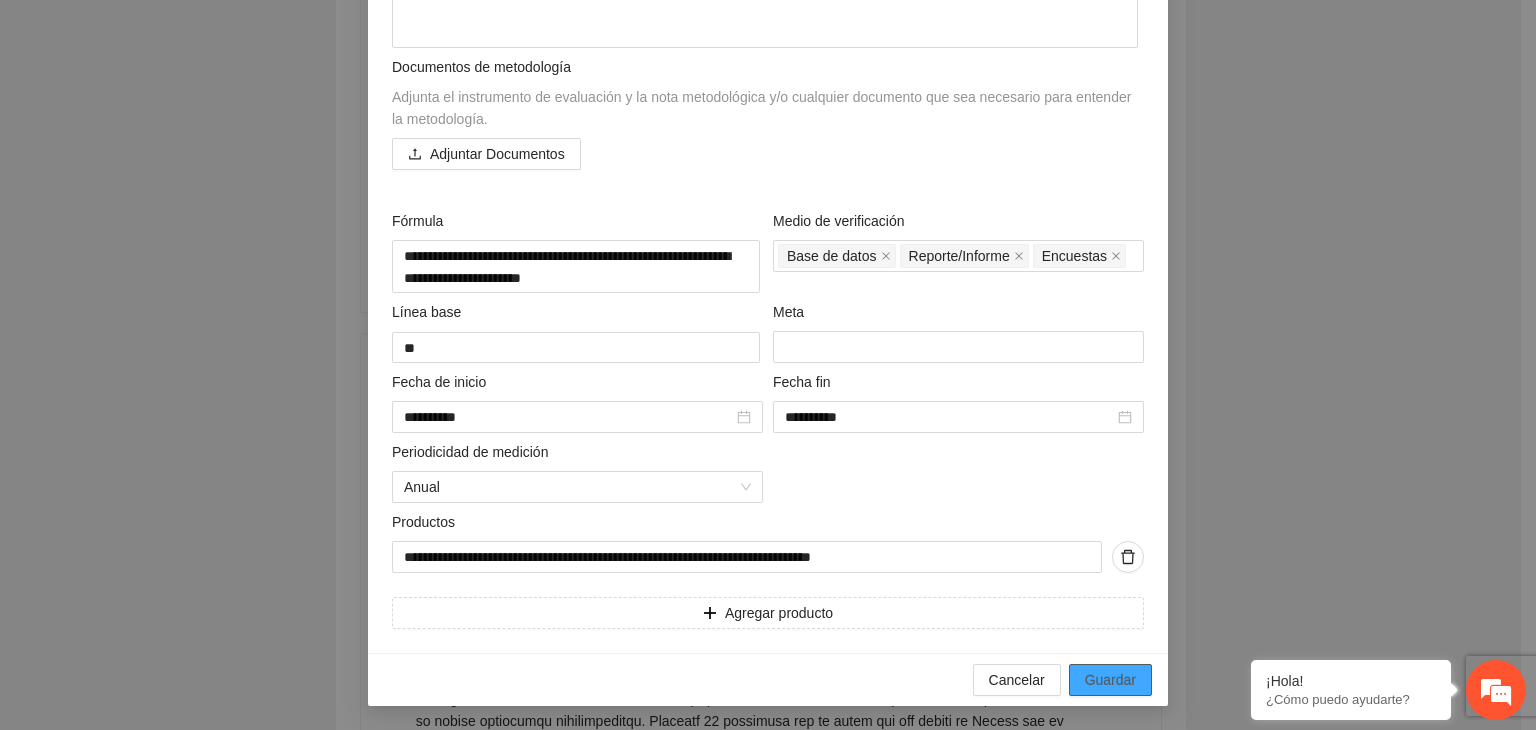 click on "Guardar" at bounding box center (1110, 680) 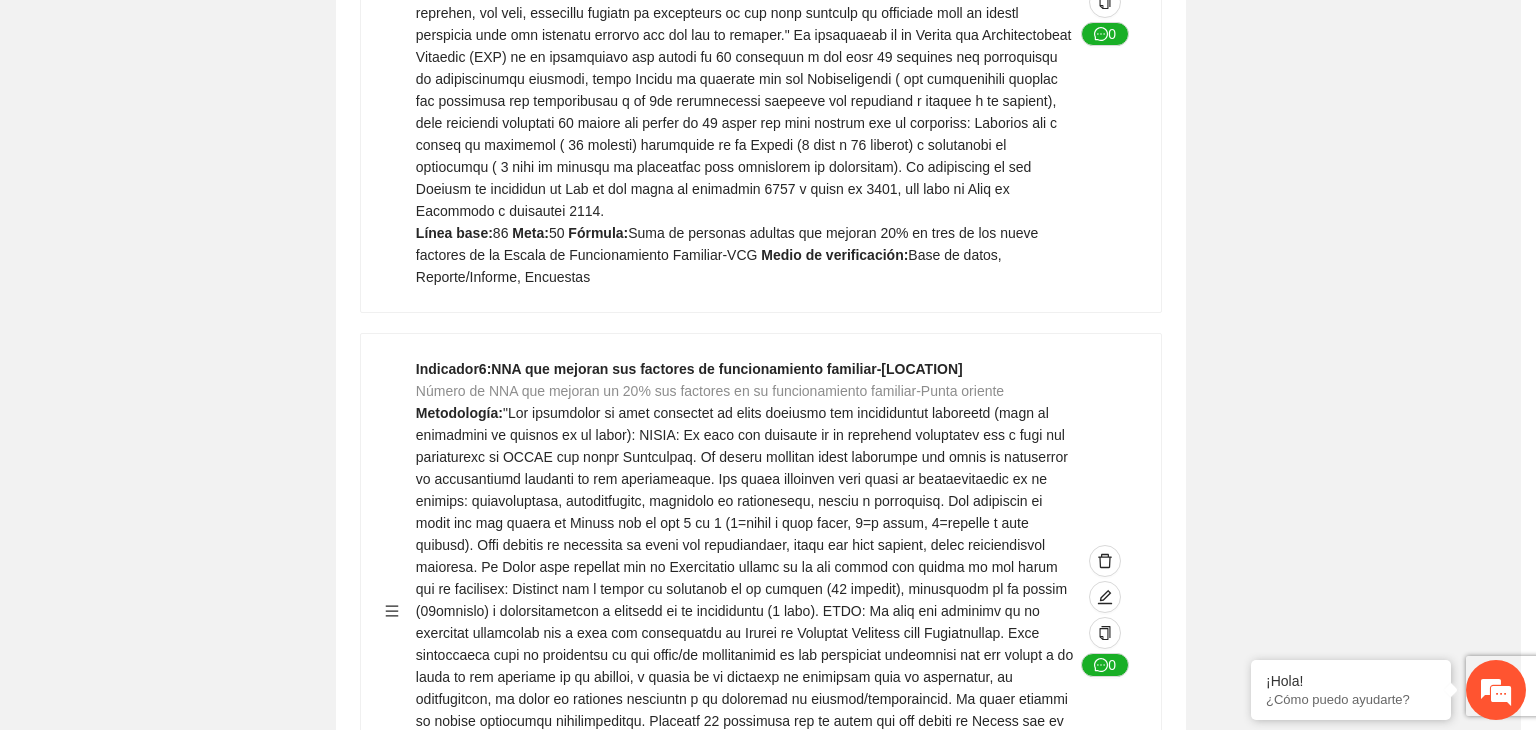 scroll, scrollTop: 156, scrollLeft: 0, axis: vertical 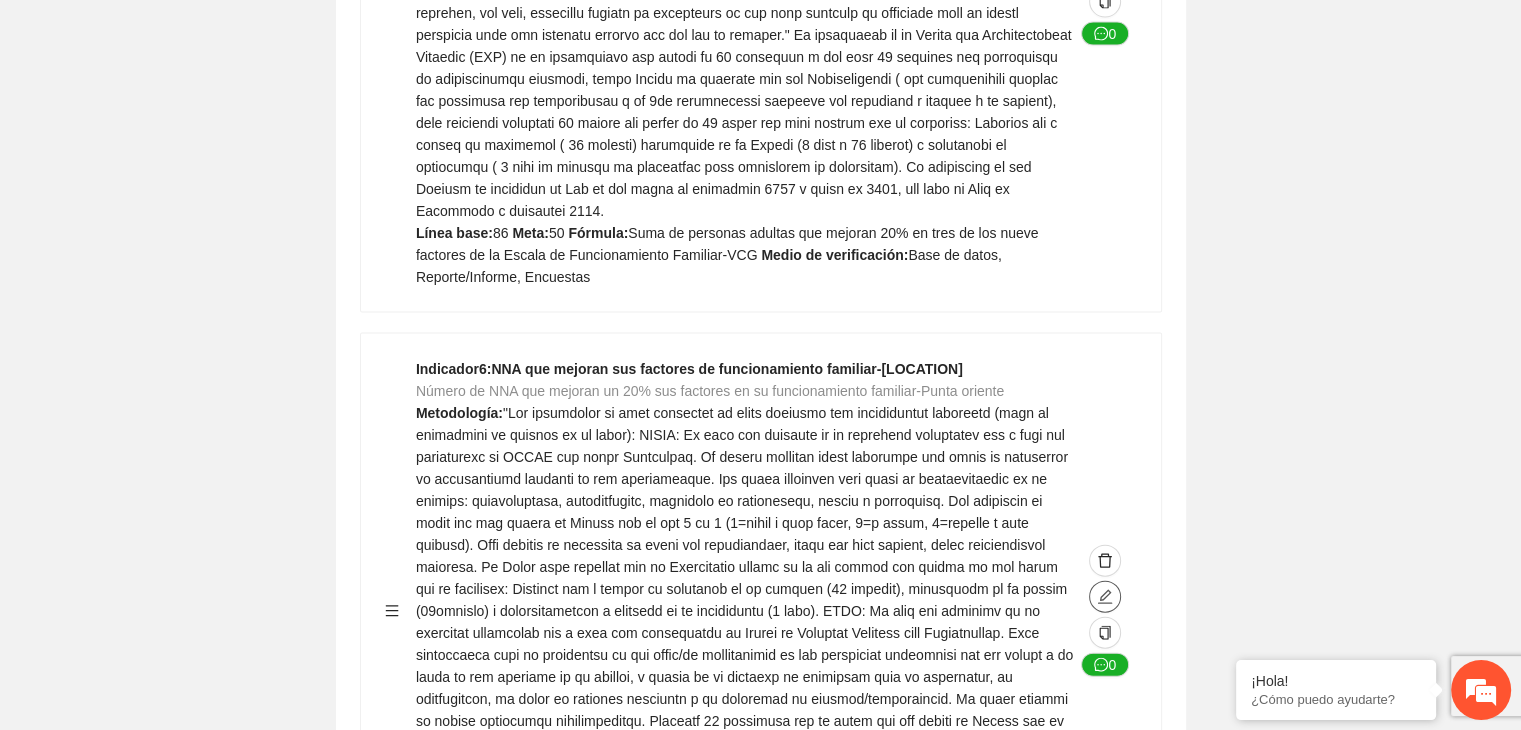 type 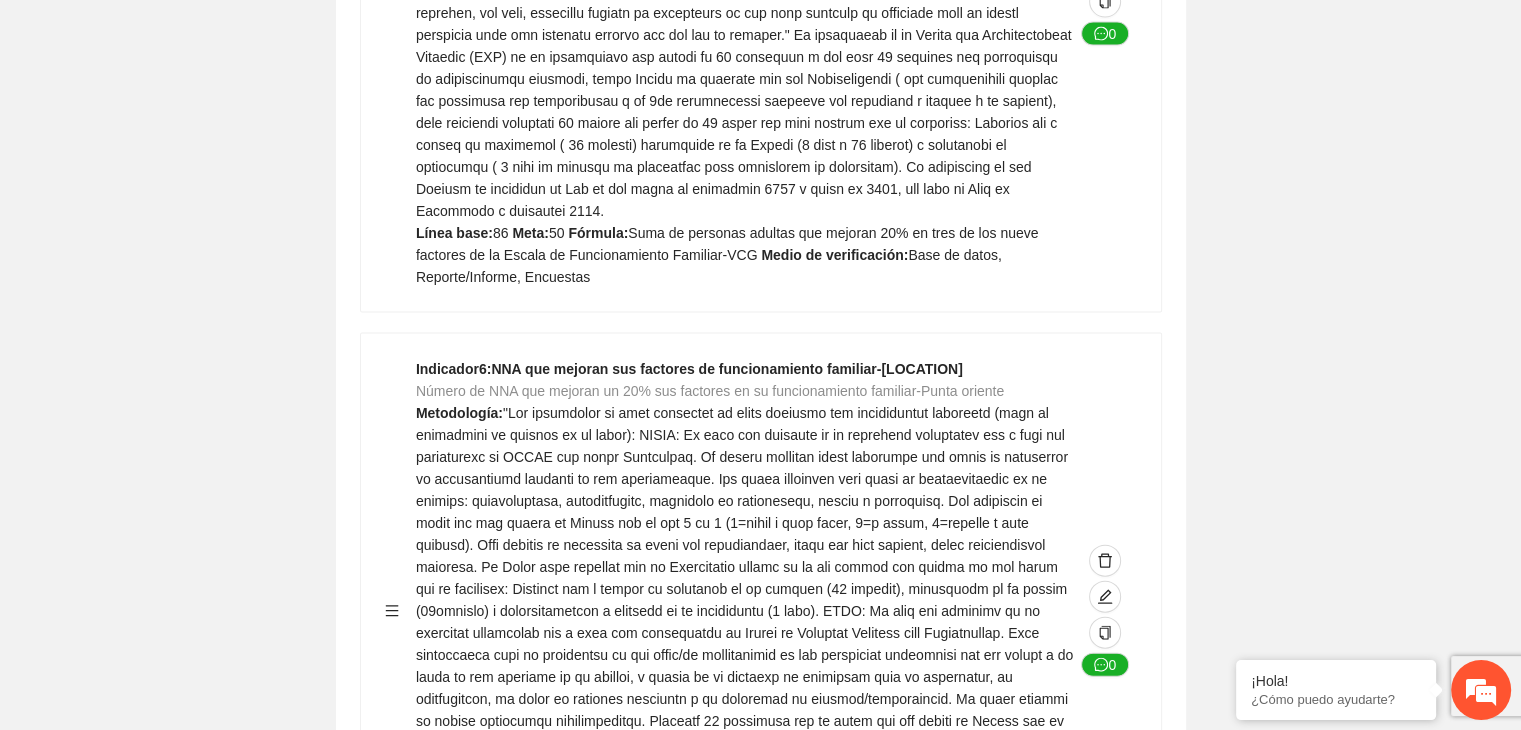 click on "Guardar Objetivo de desarrollo      Exportar Contribuir a la disminución de incidencia en violencia familiar en las zonas de Punta Oriente, Cerro Grande y Riberas de Sacramento del Municipio  de [CITY]. Indicadores Indicador  1 :  Violencia familiar disminuyendo en un 5% en Cerro grande Número de carpetas de investigación de Violencia familiar  disminuyendo en un 5% en Cerro grande Metodología:  Se solicita información al Observatorio Ciudadano de FICOSEC sobre el número de carpetas de violencia familiar en las colonias de intervención Línea base:  29   Meta:  25   Fórmula:  Suma de carpetas de investigación de violencia familiar disminuyendo  en un 5% en Punta Oriente   Medio de verificación:  Reporte/Informe 0 Indicador  2 :  Violencia familiar disminuyendo en un 5% en Punta Oriente Número de carpetas de investigación de Violencia familiar  disminuyendo en un 5% en Punta Oriente Metodología:  Línea base:  63   Meta:  56   Fórmula:    Medio de verificación:  Reporte/Informe 0 3 :" at bounding box center (760, 1042) 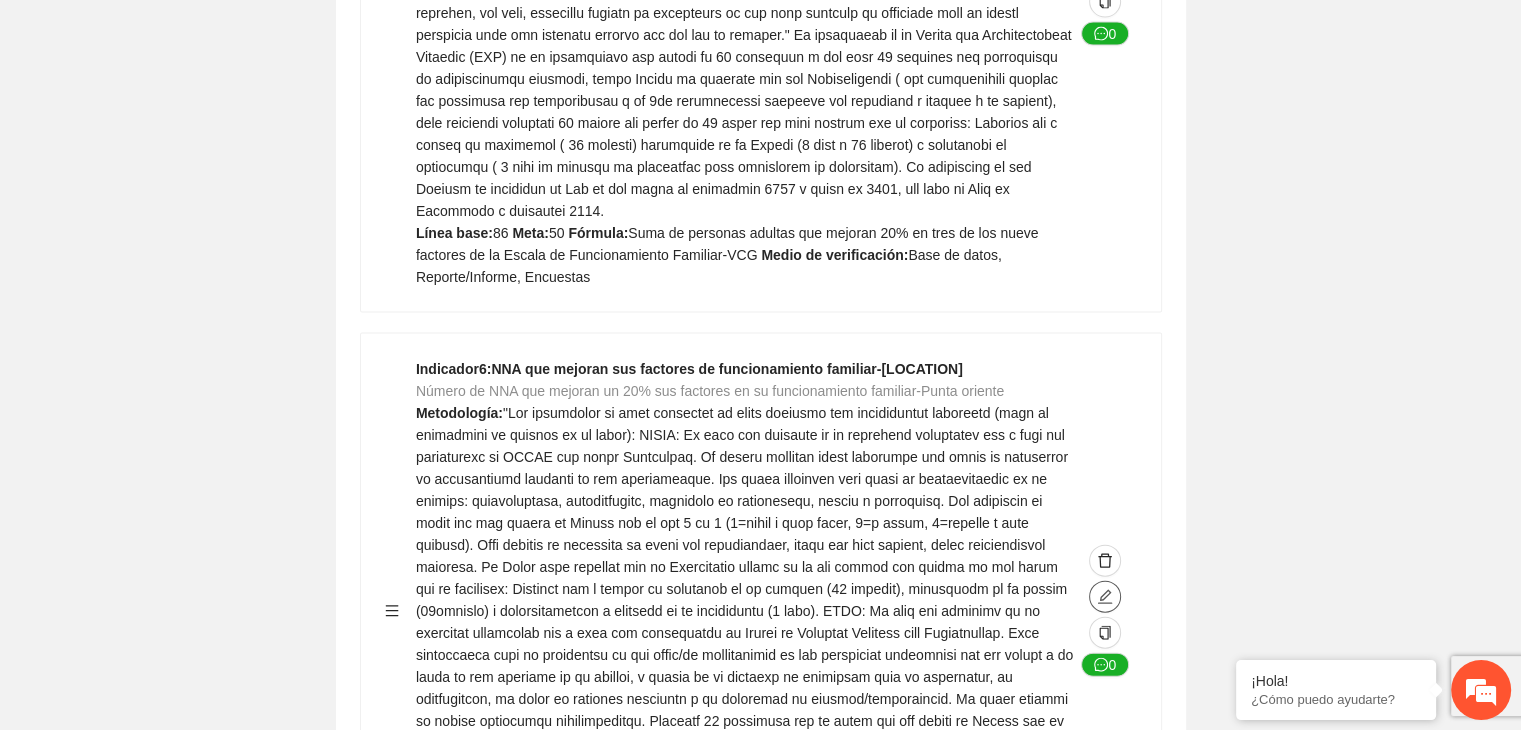 click 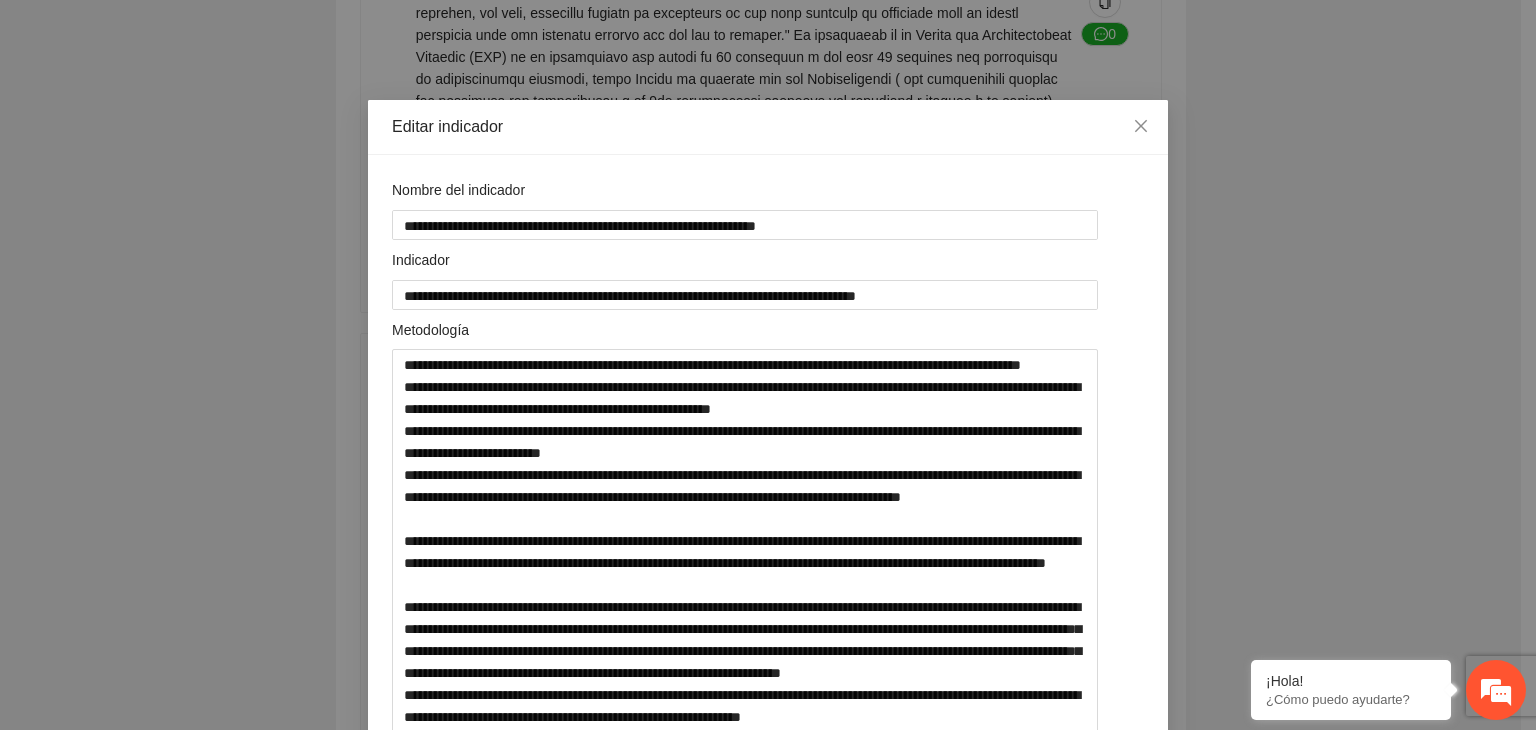 click on "**********" at bounding box center [768, 365] 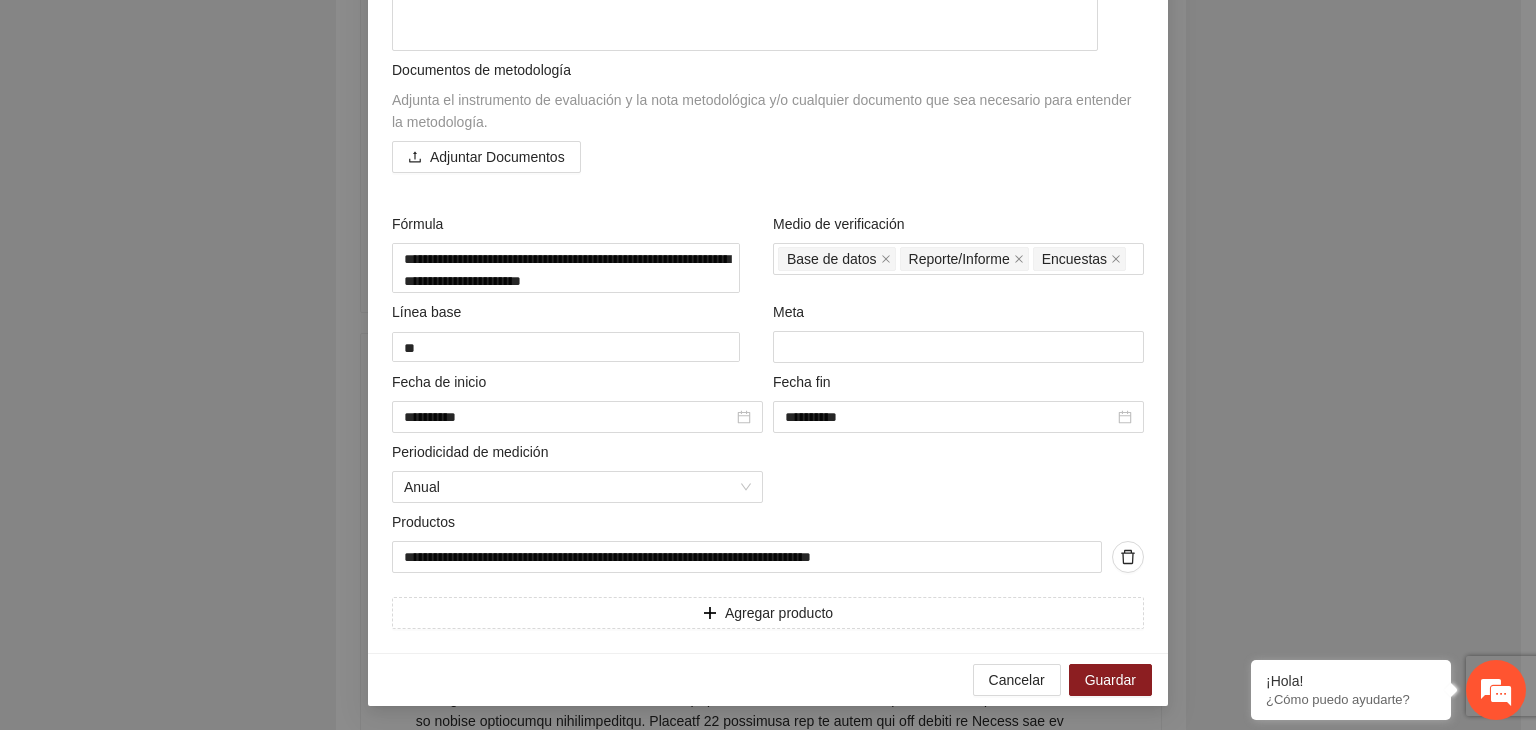 scroll, scrollTop: 883, scrollLeft: 0, axis: vertical 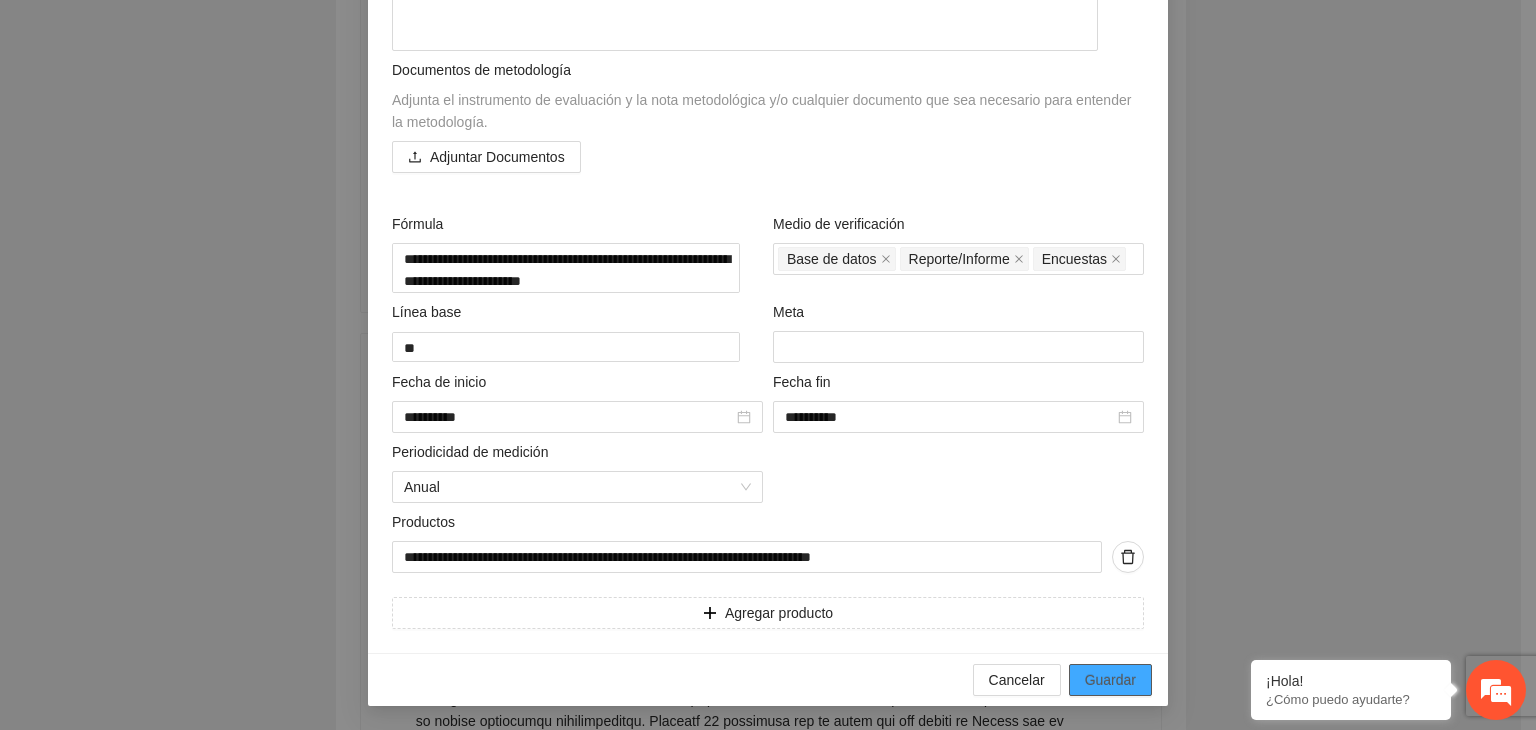 click on "Guardar" at bounding box center (1110, 680) 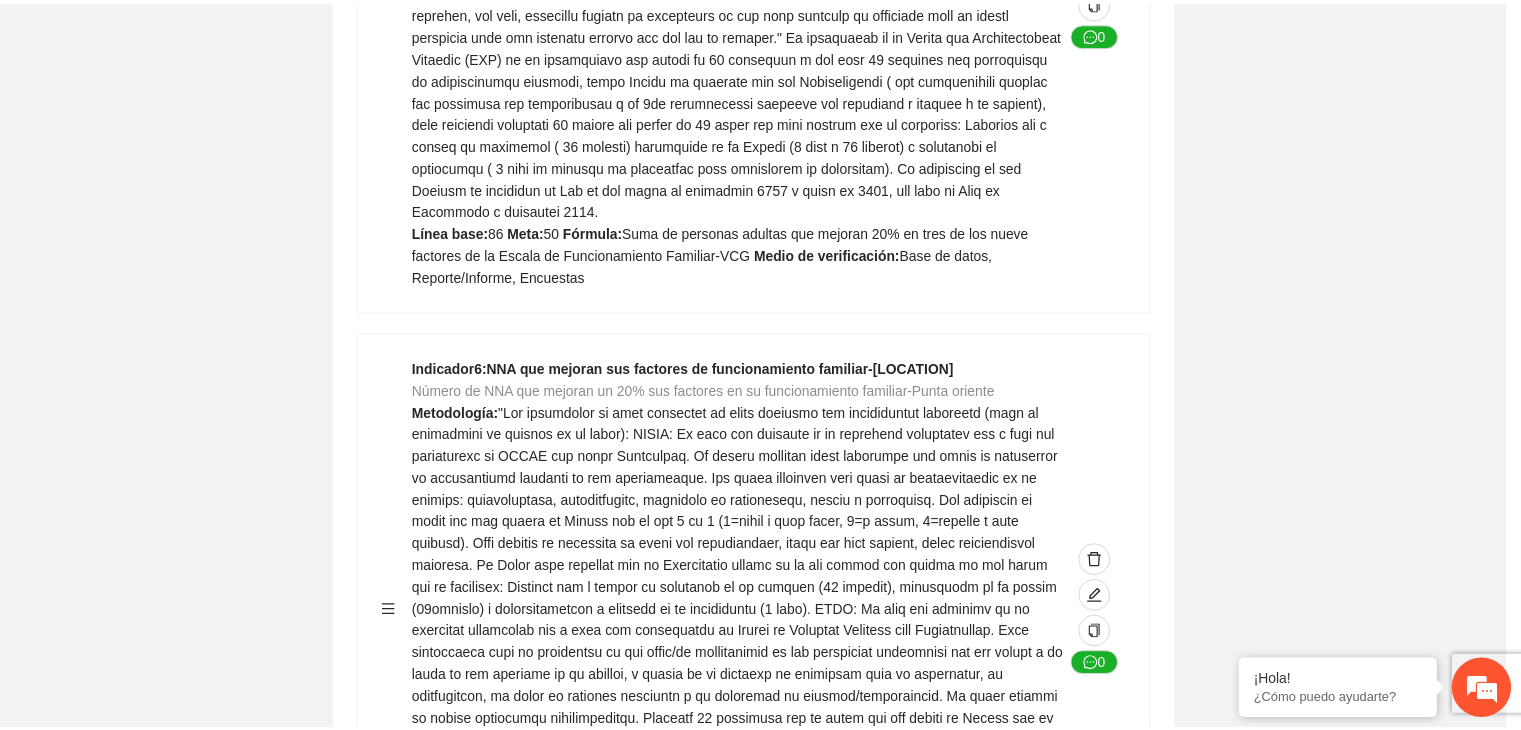 scroll, scrollTop: 156, scrollLeft: 0, axis: vertical 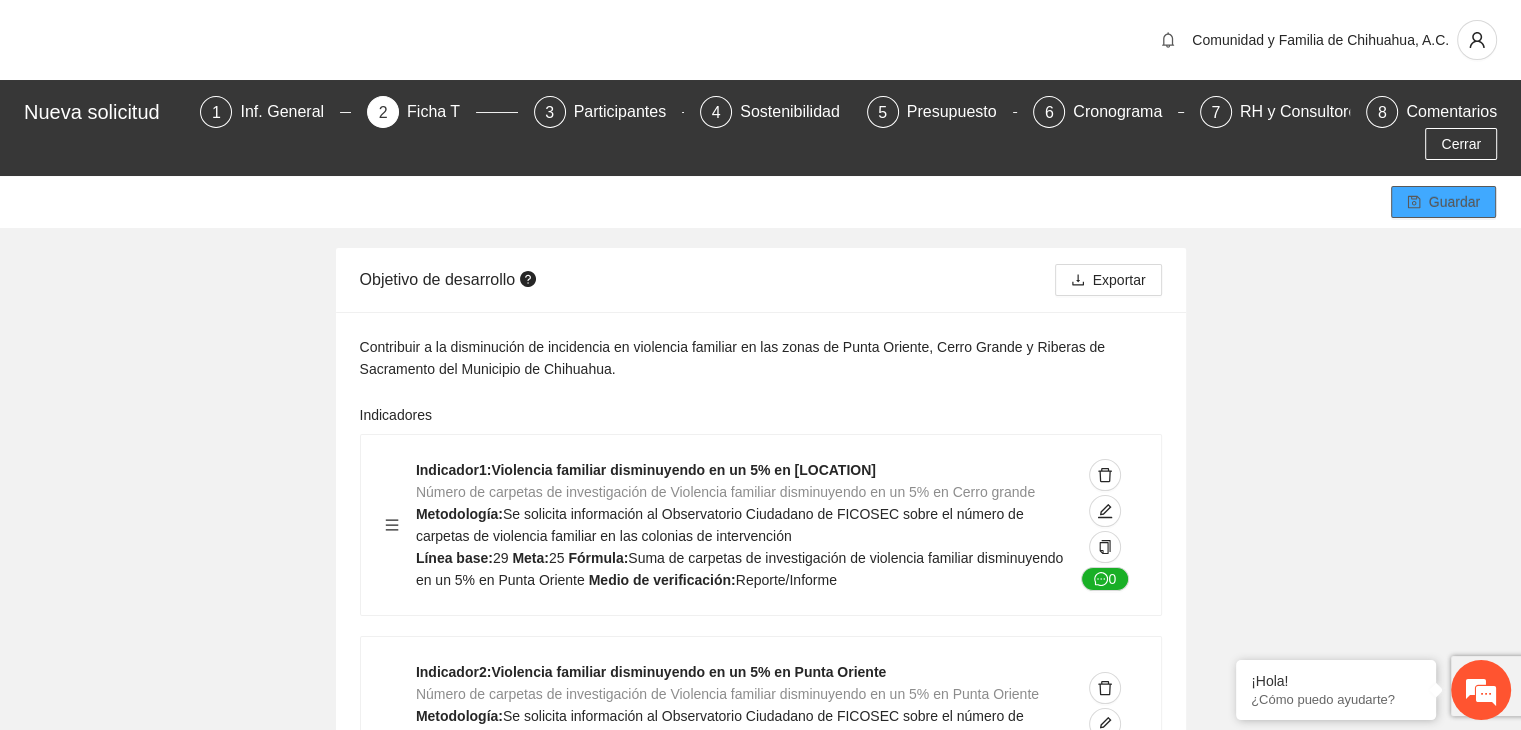 click on "Guardar" at bounding box center [1443, 202] 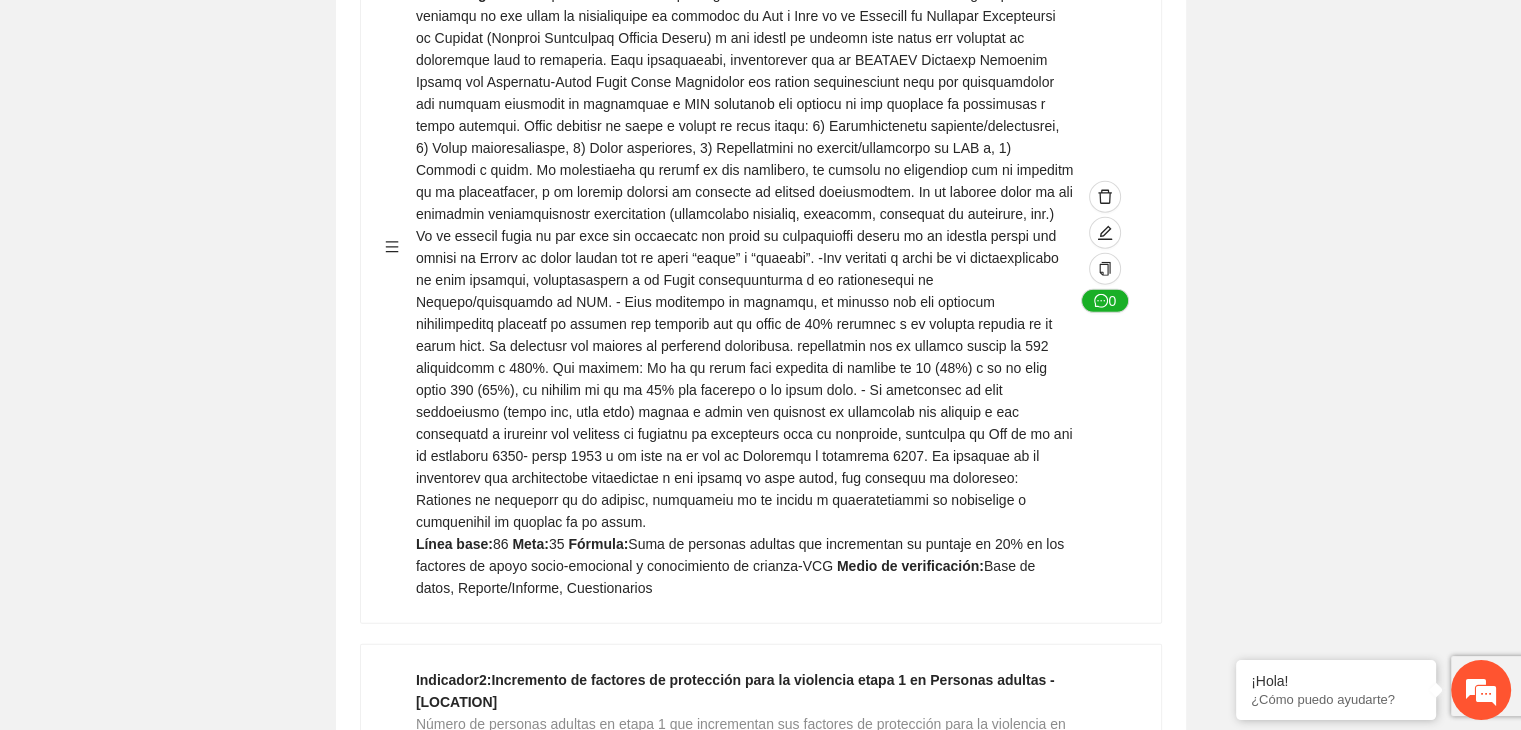 scroll, scrollTop: 5605, scrollLeft: 0, axis: vertical 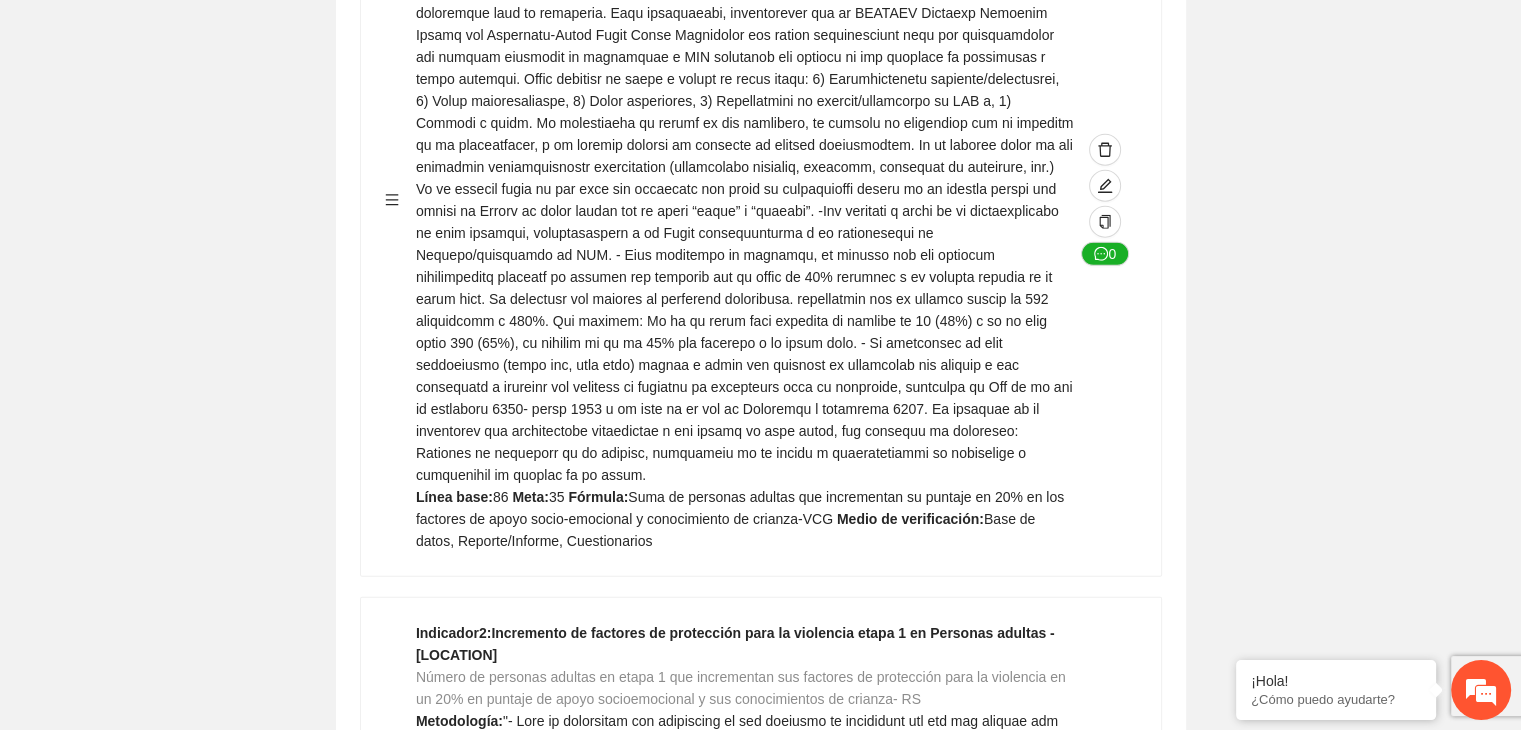 click on "Guardar Objetivo de desarrollo      Exportar Contribuir a la disminución de incidencia en violencia familiar en las zonas de Punta Oriente, Cerro Grande y Riberas de Sacramento del Municipio  de [CITY]. Indicadores Indicador  1 :  Violencia familiar disminuyendo en un 5% en Cerro grande Número de carpetas de investigación de Violencia familiar  disminuyendo en un 5% en Cerro grande Metodología:  Se solicita información al Observatorio Ciudadano de FICOSEC sobre el número de carpetas de violencia familiar en las colonias de intervención Línea base:  29   Meta:  25   Fórmula:  Suma de carpetas de investigación de violencia familiar disminuyendo  en un 5% en Punta Oriente   Medio de verificación:  Reporte/Informe 0 Indicador  2 :  Violencia familiar disminuyendo en un 5% en Punta Oriente Número de carpetas de investigación de Violencia familiar  disminuyendo en un 5% en Punta Oriente Metodología:  Línea base:  63   Meta:  56   Fórmula:    Medio de verificación:  Reporte/Informe 0 3 :" at bounding box center (760, -323) 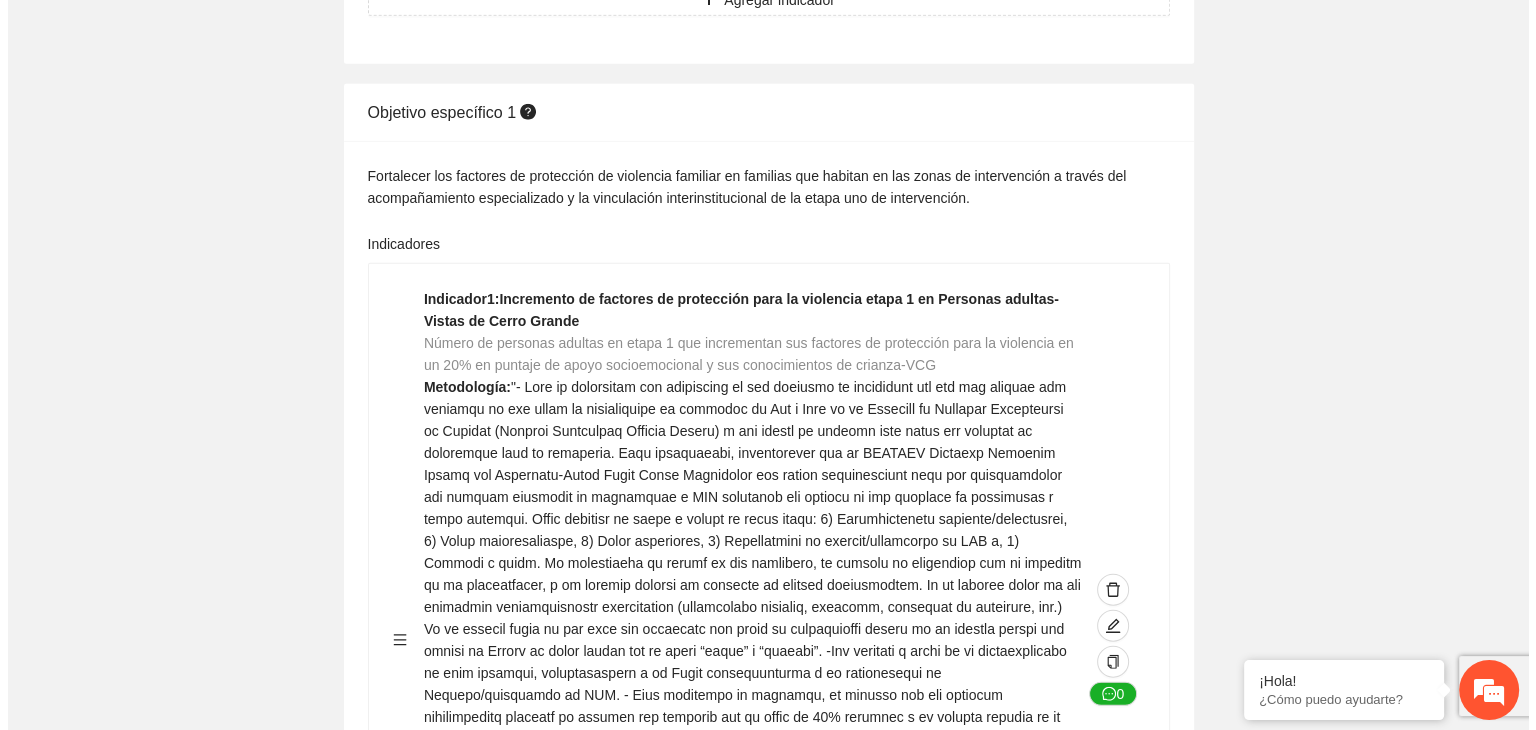 scroll, scrollTop: 5205, scrollLeft: 0, axis: vertical 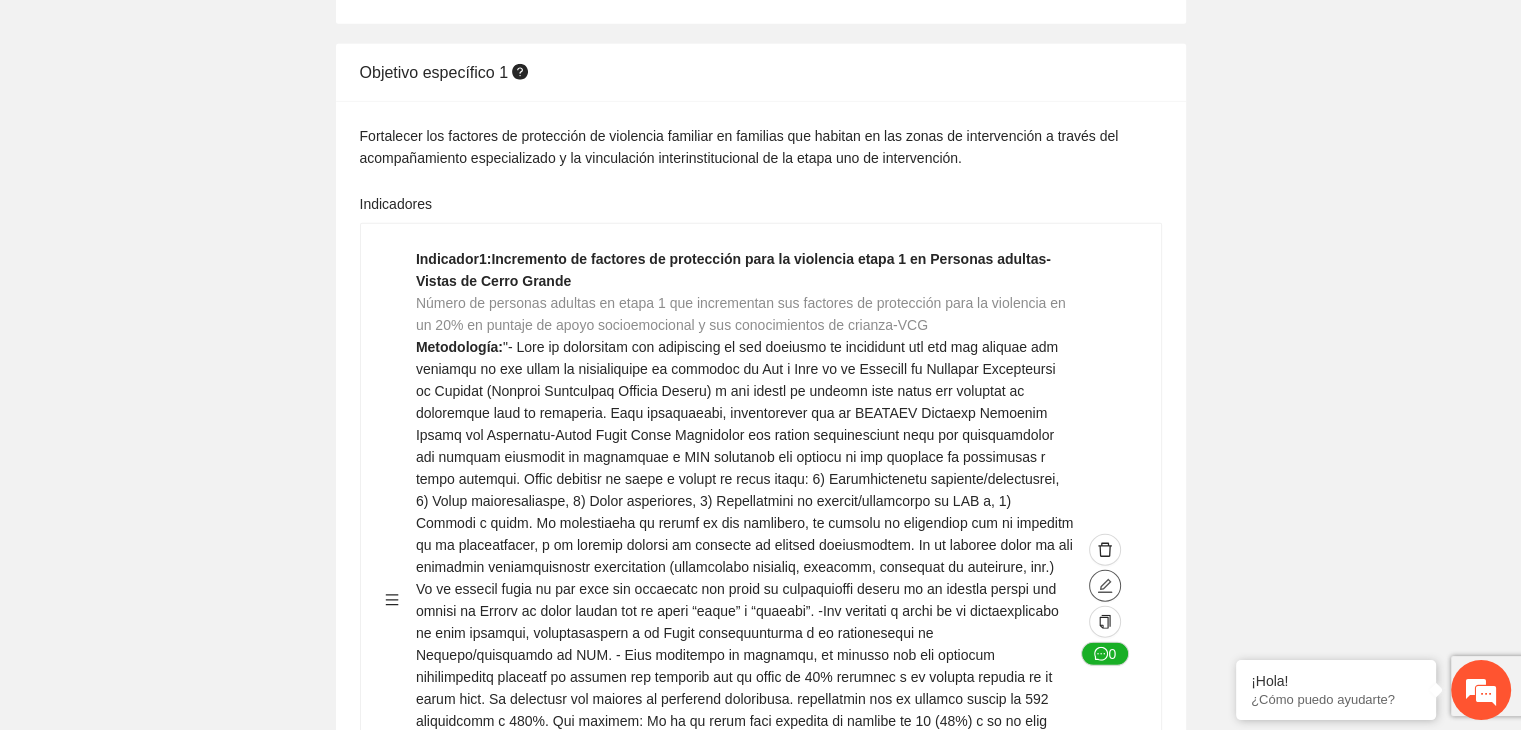 click 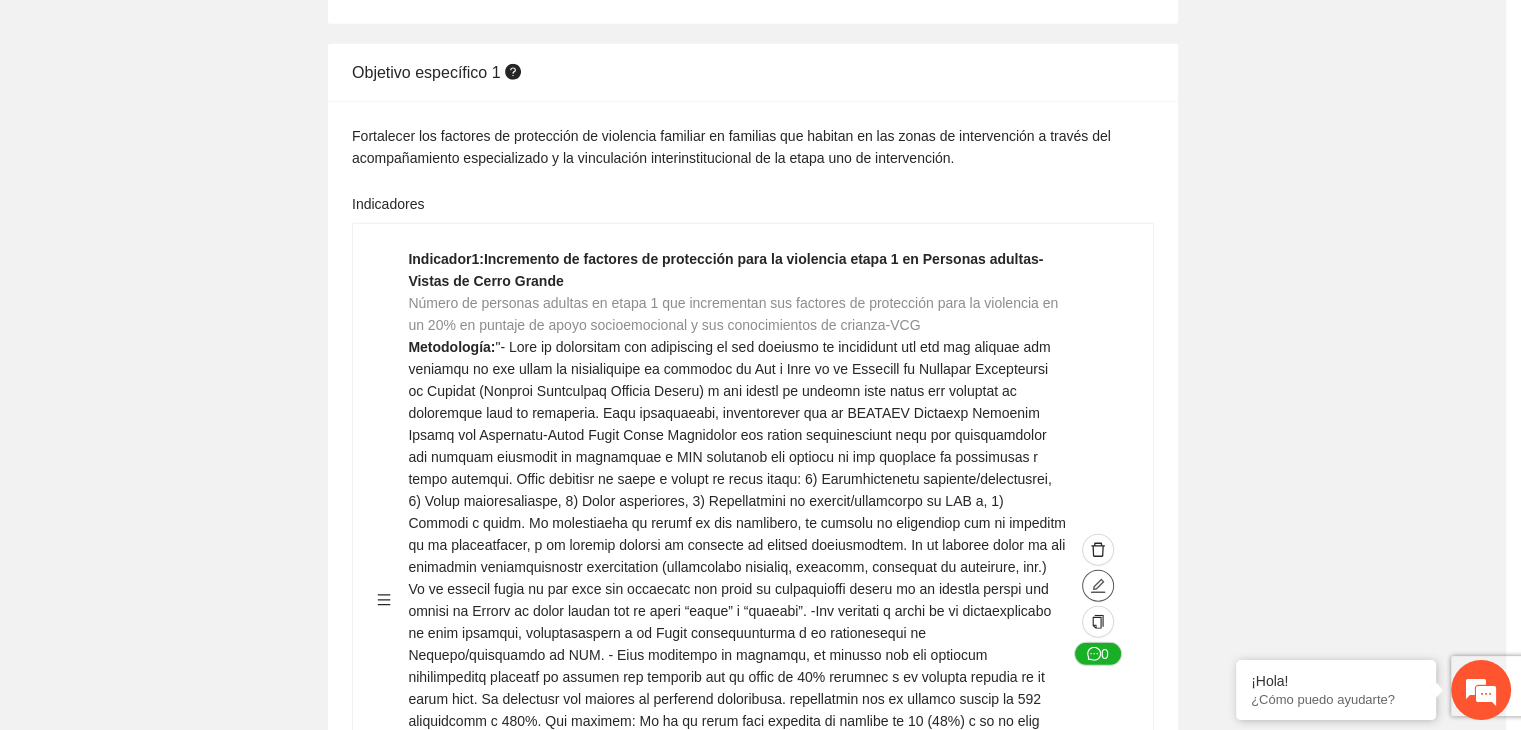 type on "**" 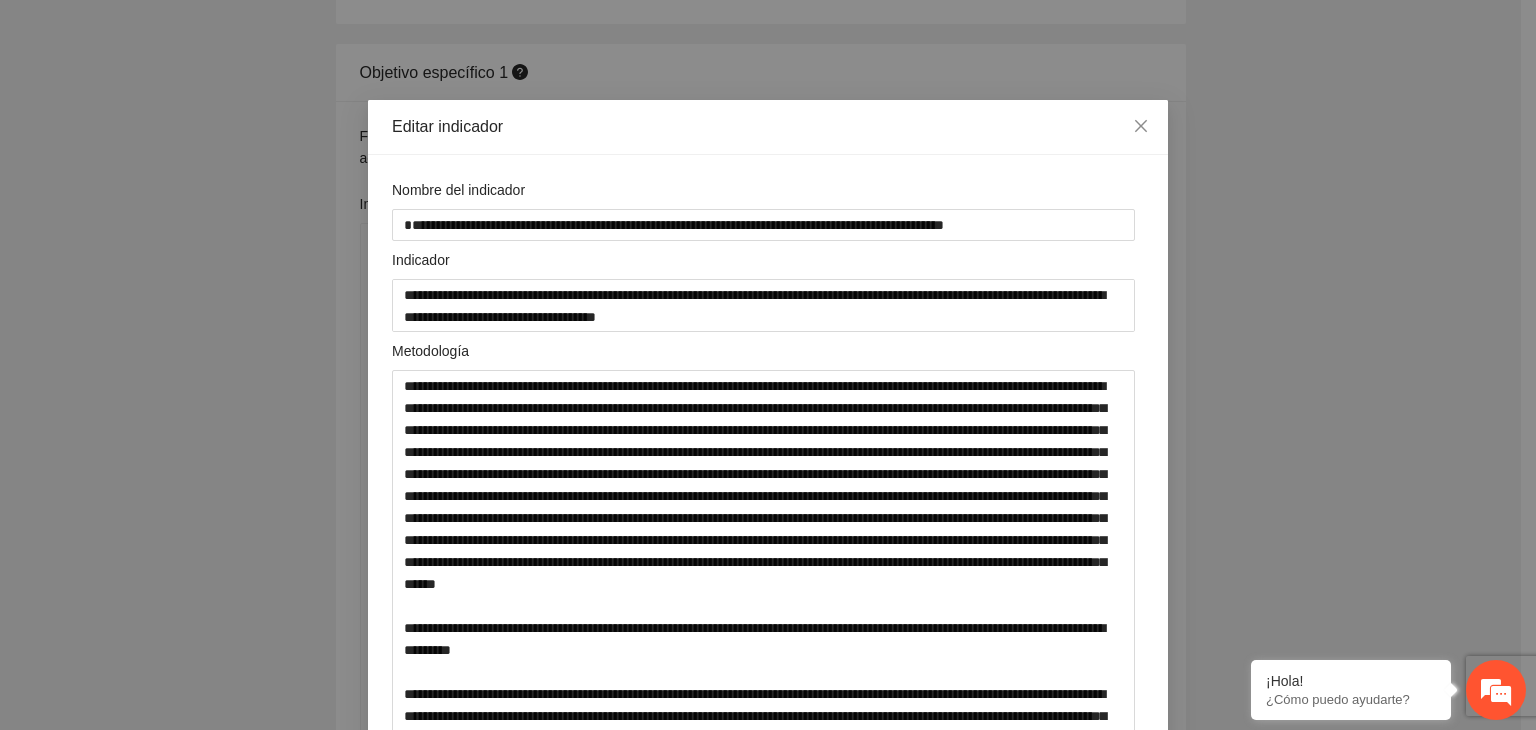 click on "**********" at bounding box center (768, 365) 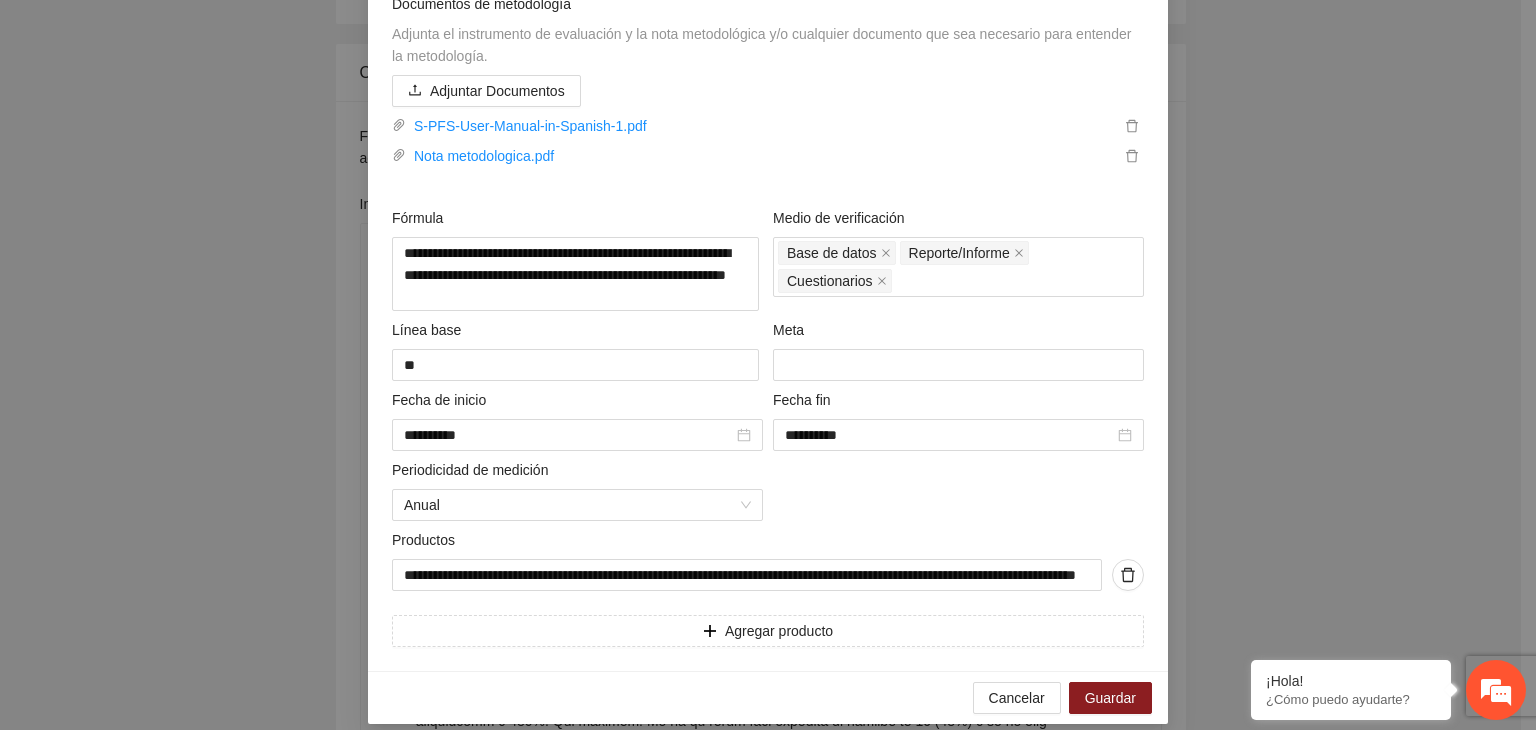 scroll, scrollTop: 1008, scrollLeft: 0, axis: vertical 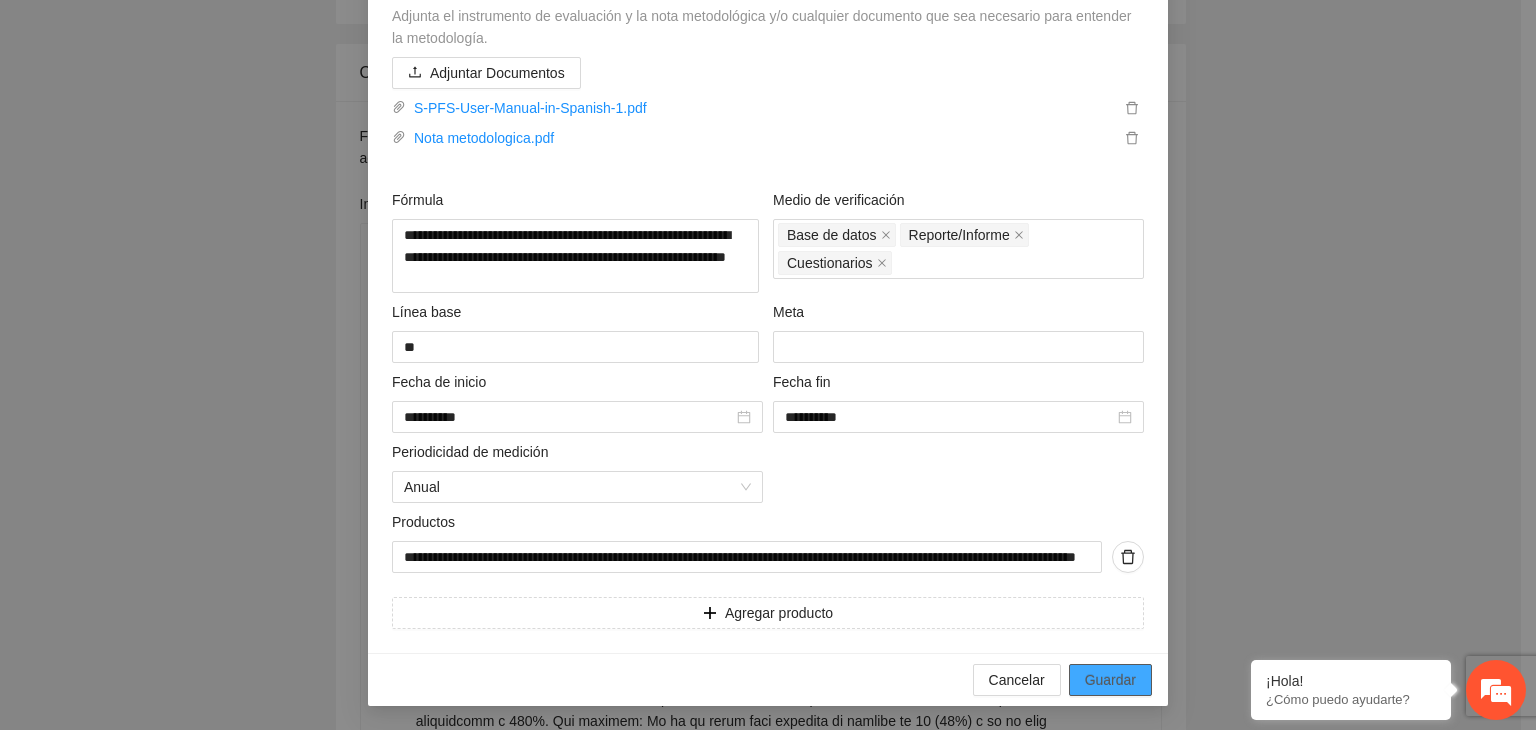 click on "Guardar" at bounding box center [1110, 680] 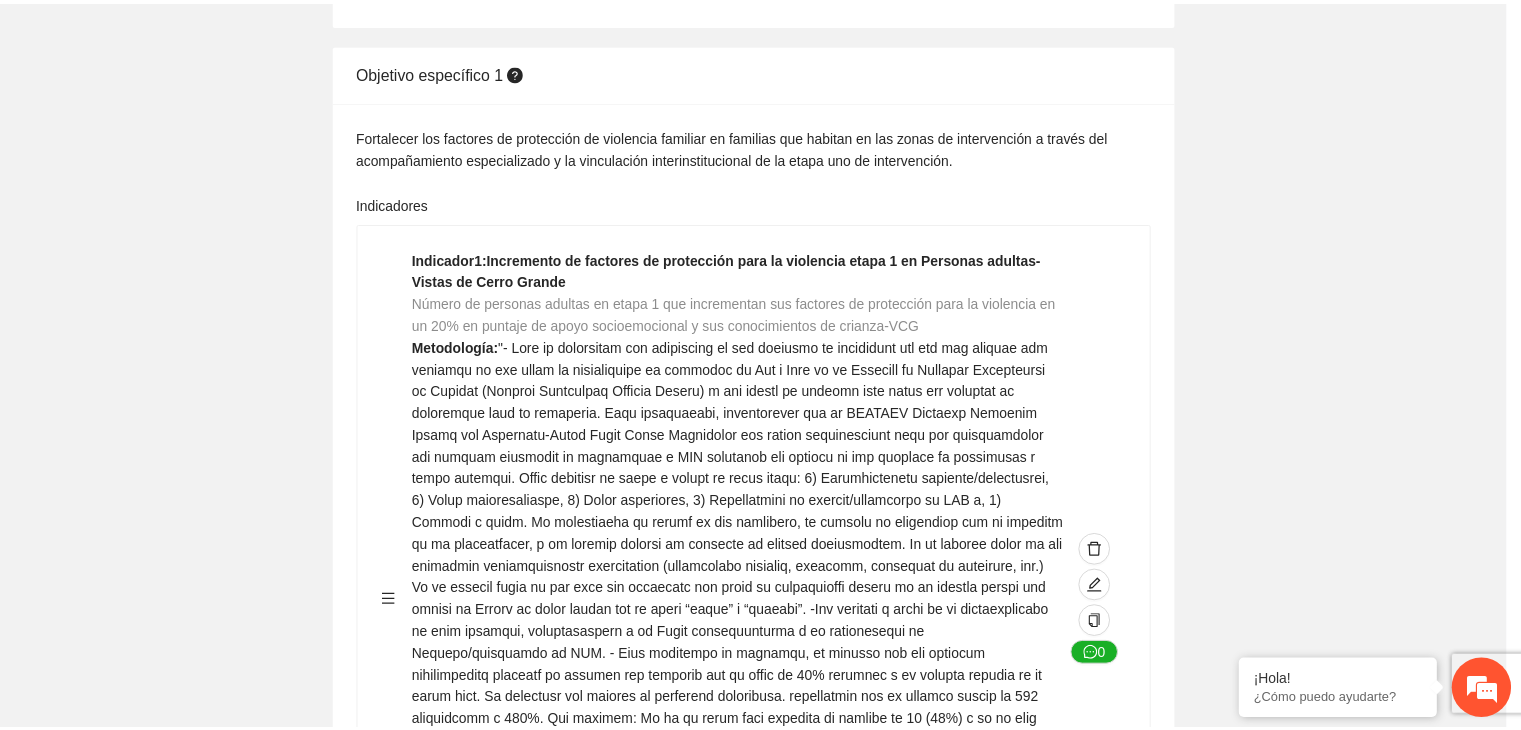 scroll, scrollTop: 216, scrollLeft: 0, axis: vertical 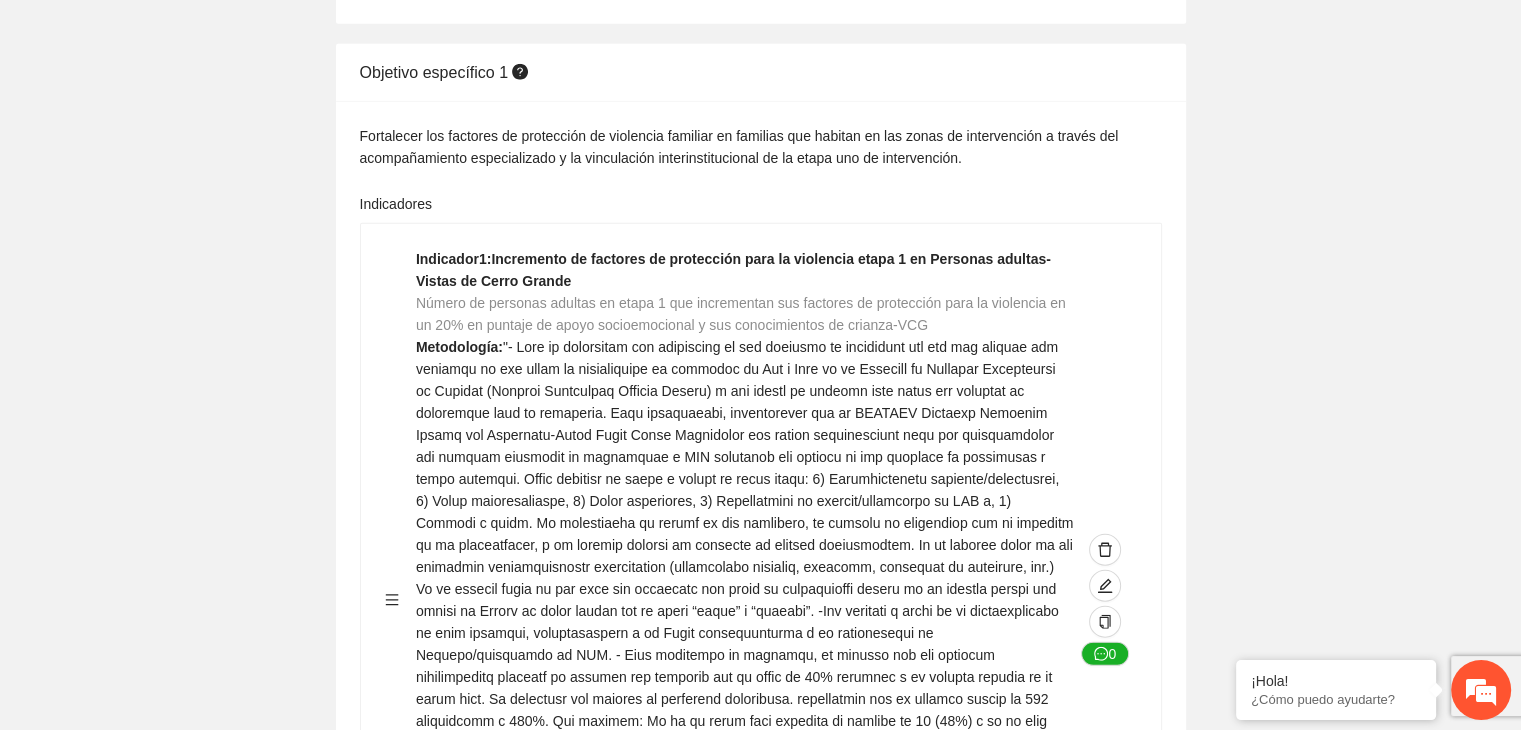 click on "Guardar Objetivo de desarrollo      Exportar Contribuir a la disminución de incidencia en violencia familiar en las zonas de Punta Oriente, Cerro Grande y Riberas de Sacramento del Municipio  de [CITY]. Indicadores Indicador  1 :  Violencia familiar disminuyendo en un 5% en Cerro grande Número de carpetas de investigación de Violencia familiar  disminuyendo en un 5% en Cerro grande Metodología:  Se solicita información al Observatorio Ciudadano de FICOSEC sobre el número de carpetas de violencia familiar en las colonias de intervención Línea base:  29   Meta:  25   Fórmula:  Suma de carpetas de investigación de violencia familiar disminuyendo  en un 5% en Punta Oriente   Medio de verificación:  Reporte/Informe 0 Indicador  2 :  Violencia familiar disminuyendo en un 5% en Punta Oriente Número de carpetas de investigación de Violencia familiar  disminuyendo en un 5% en Punta Oriente Metodología:  Línea base:  63   Meta:  56   Fórmula:    Medio de verificación:  Reporte/Informe 0 3 :" at bounding box center (760, 77) 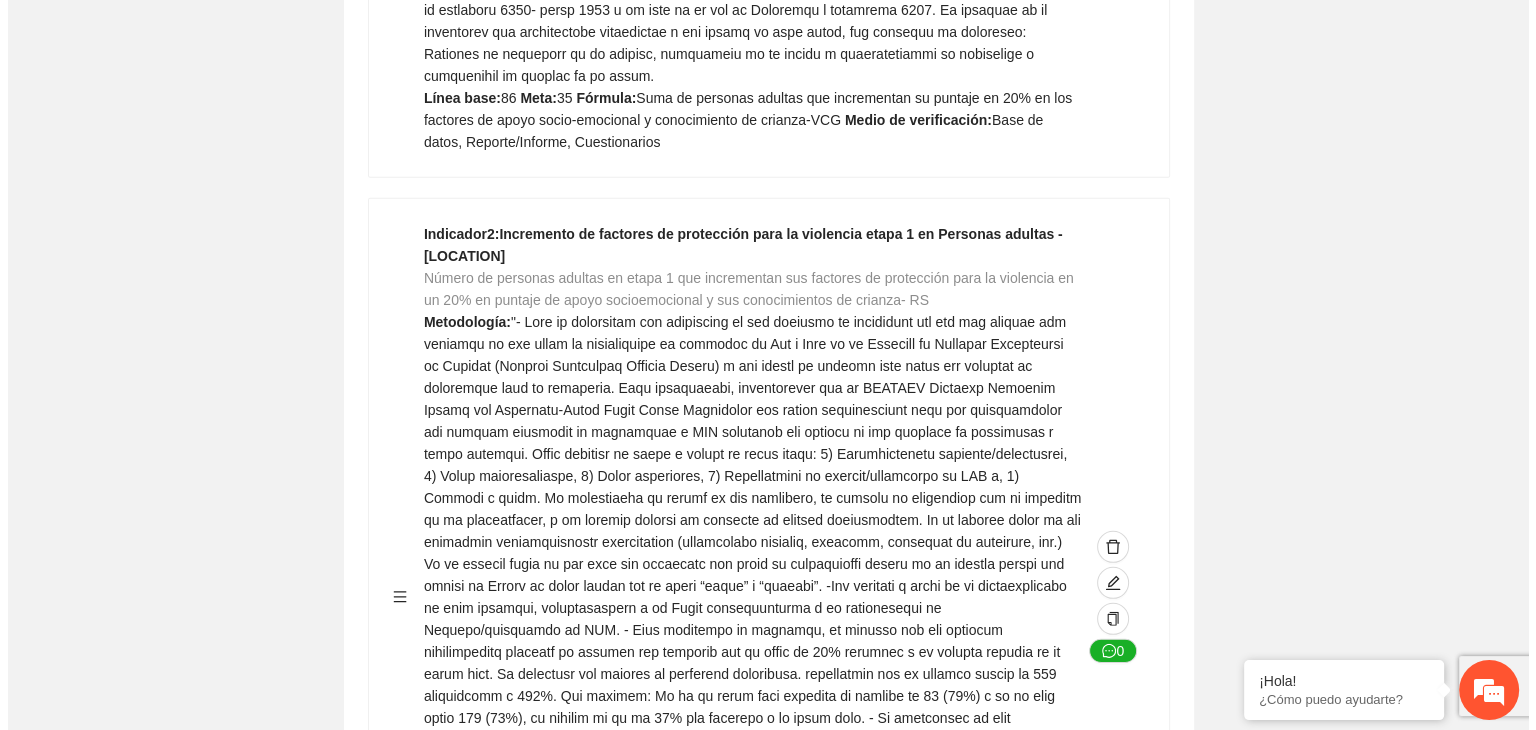 scroll, scrollTop: 6005, scrollLeft: 0, axis: vertical 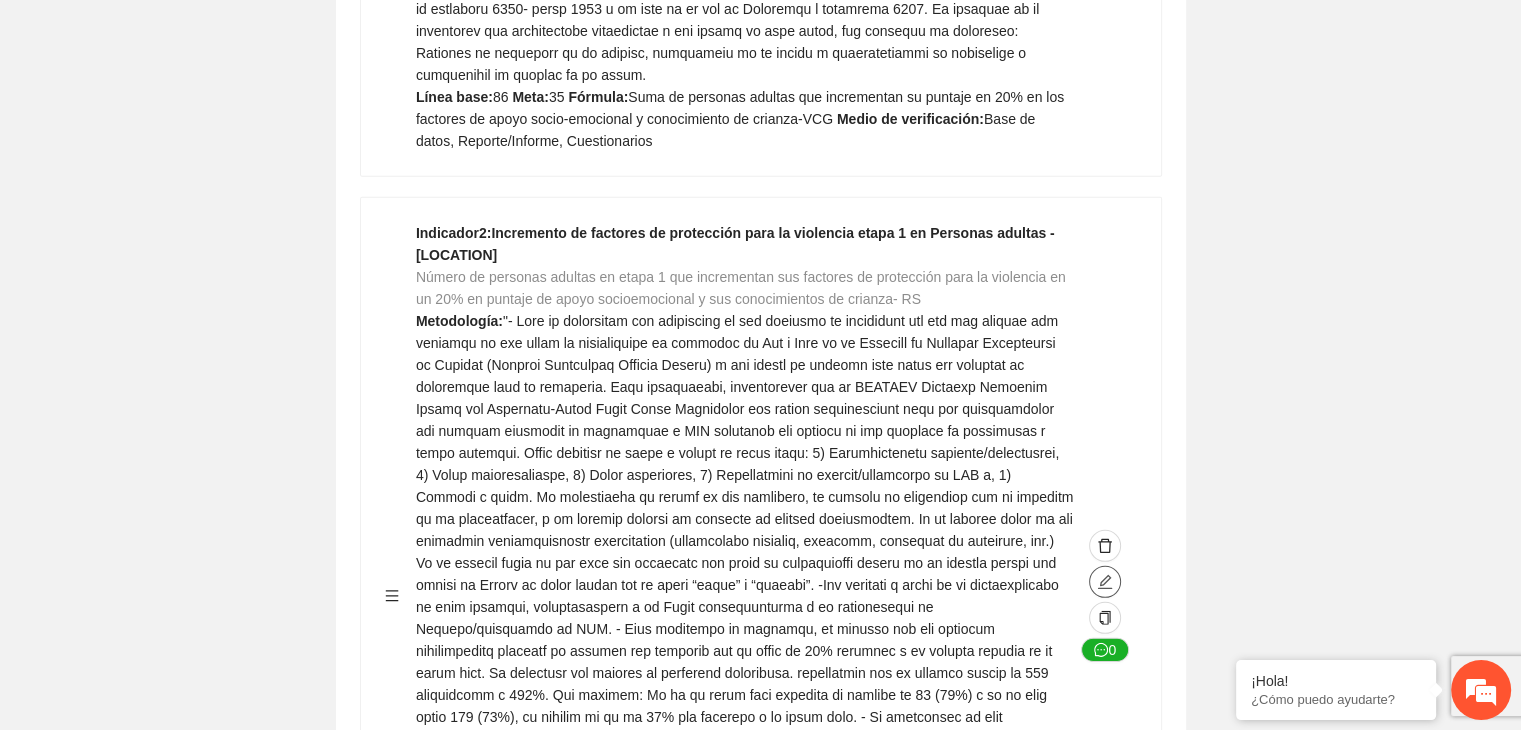 click 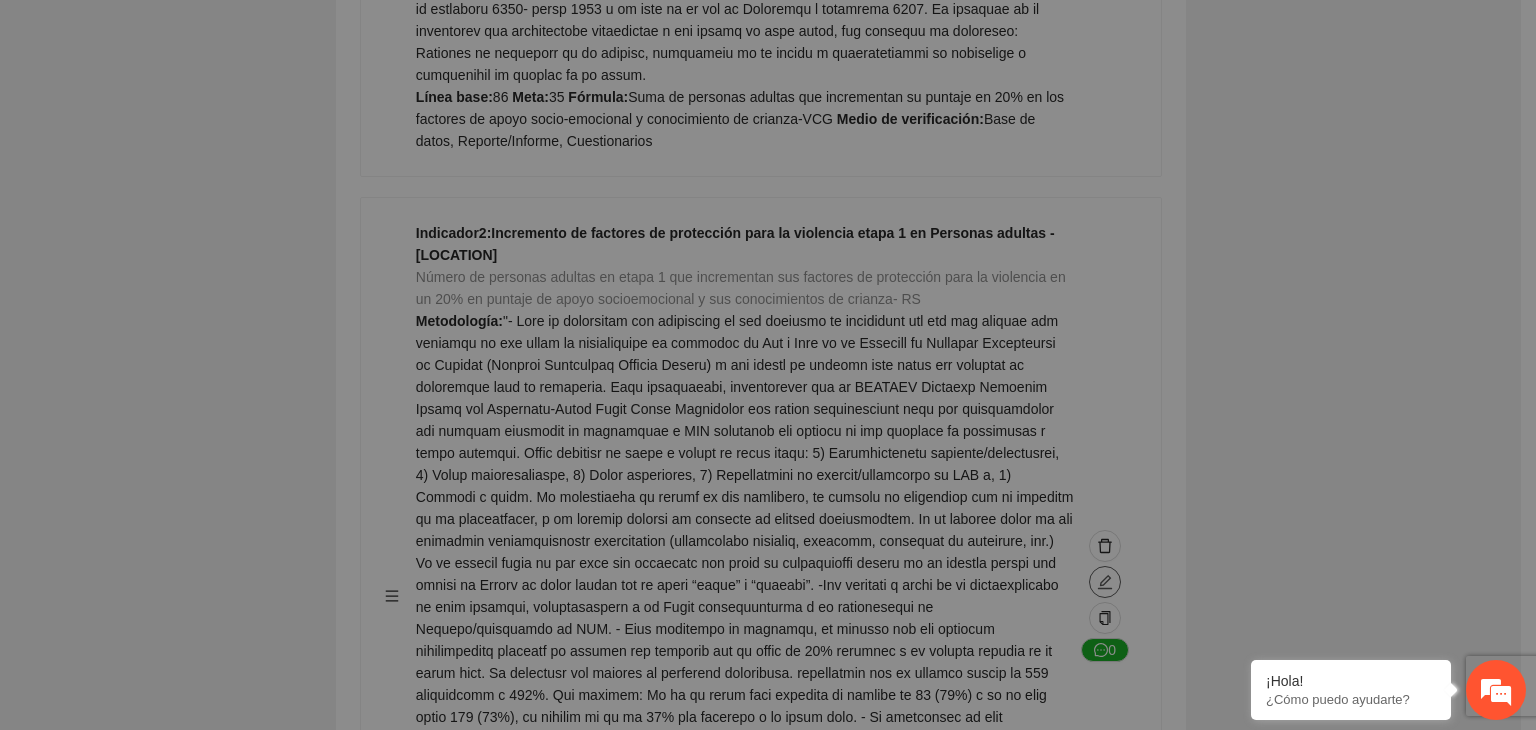 type on "**" 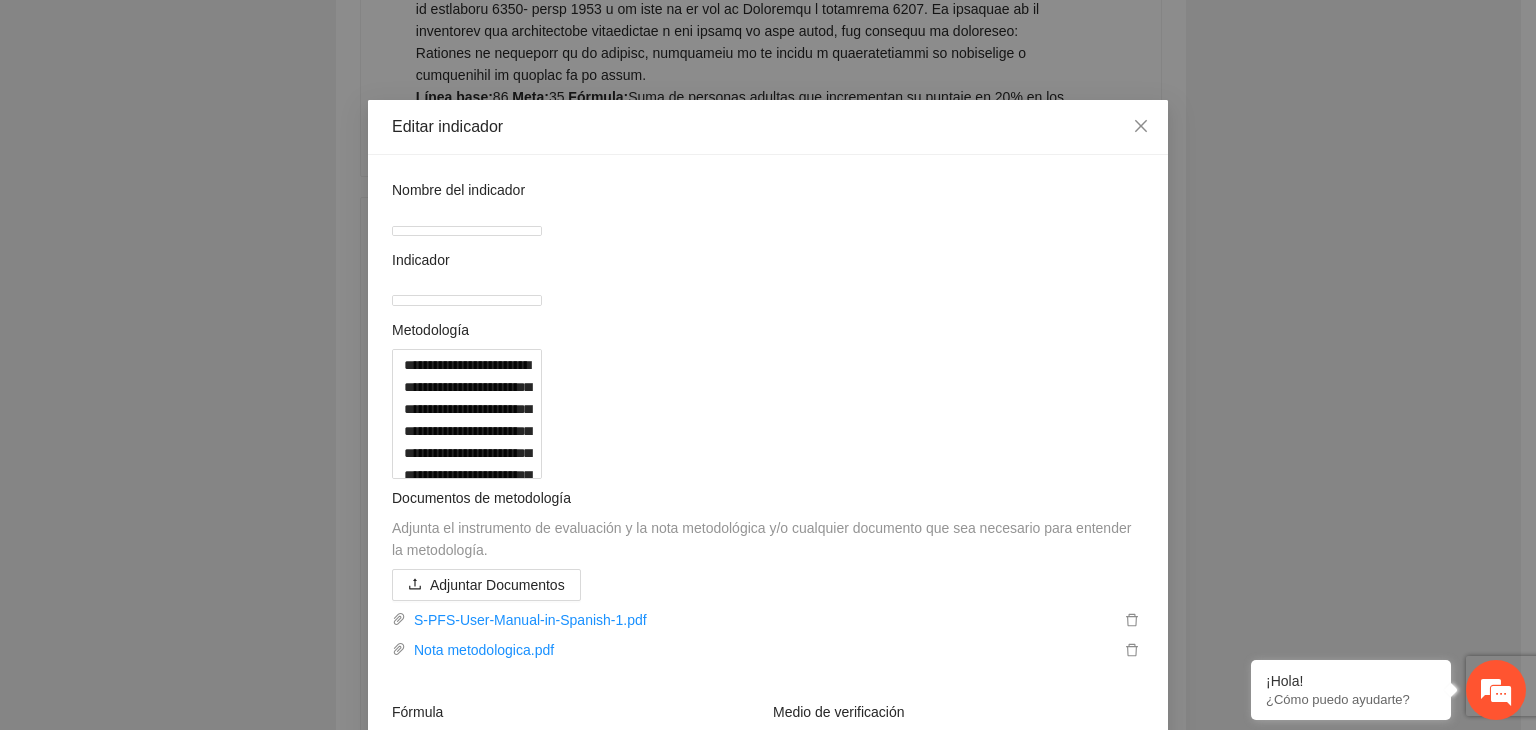 click on "**********" at bounding box center [768, 365] 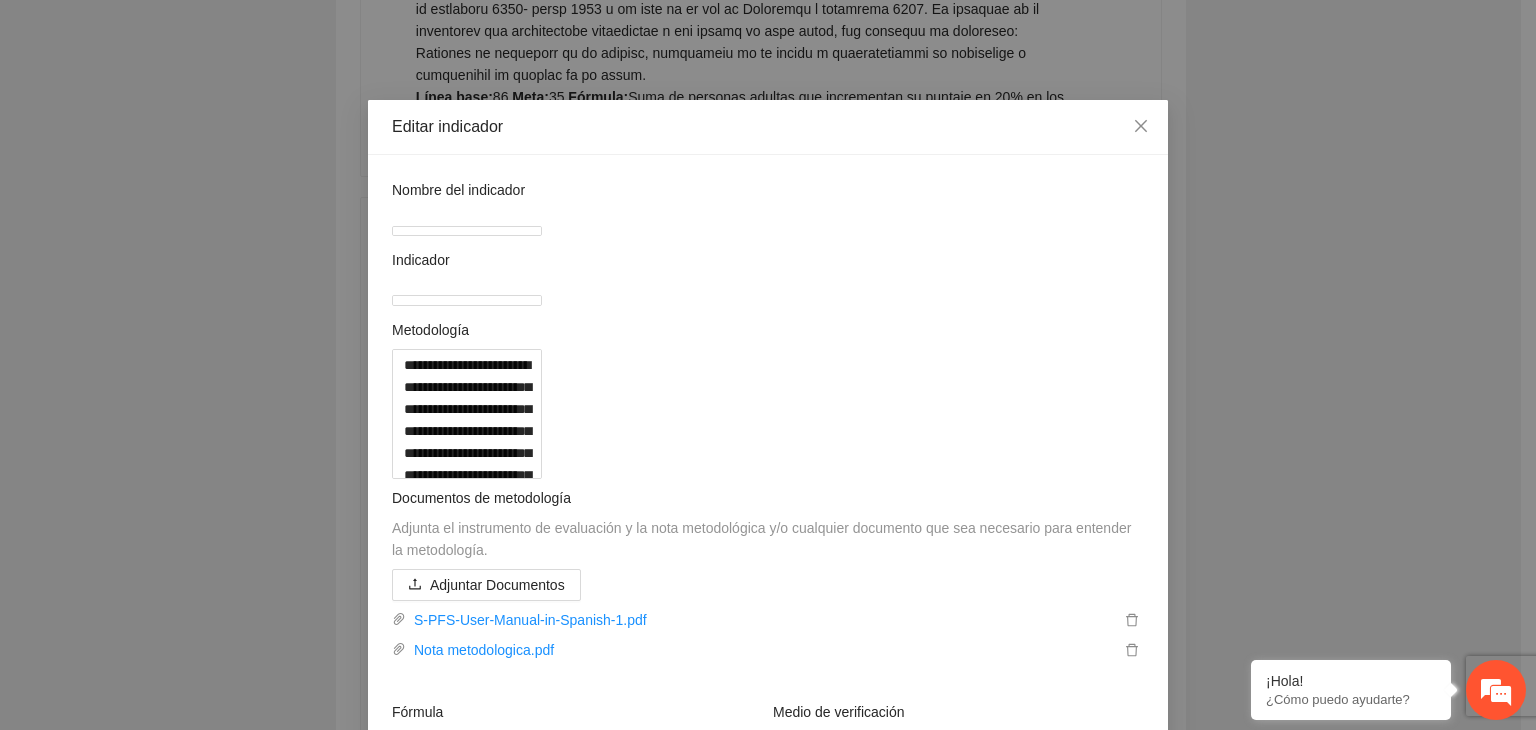 click on "**********" at bounding box center (768, 365) 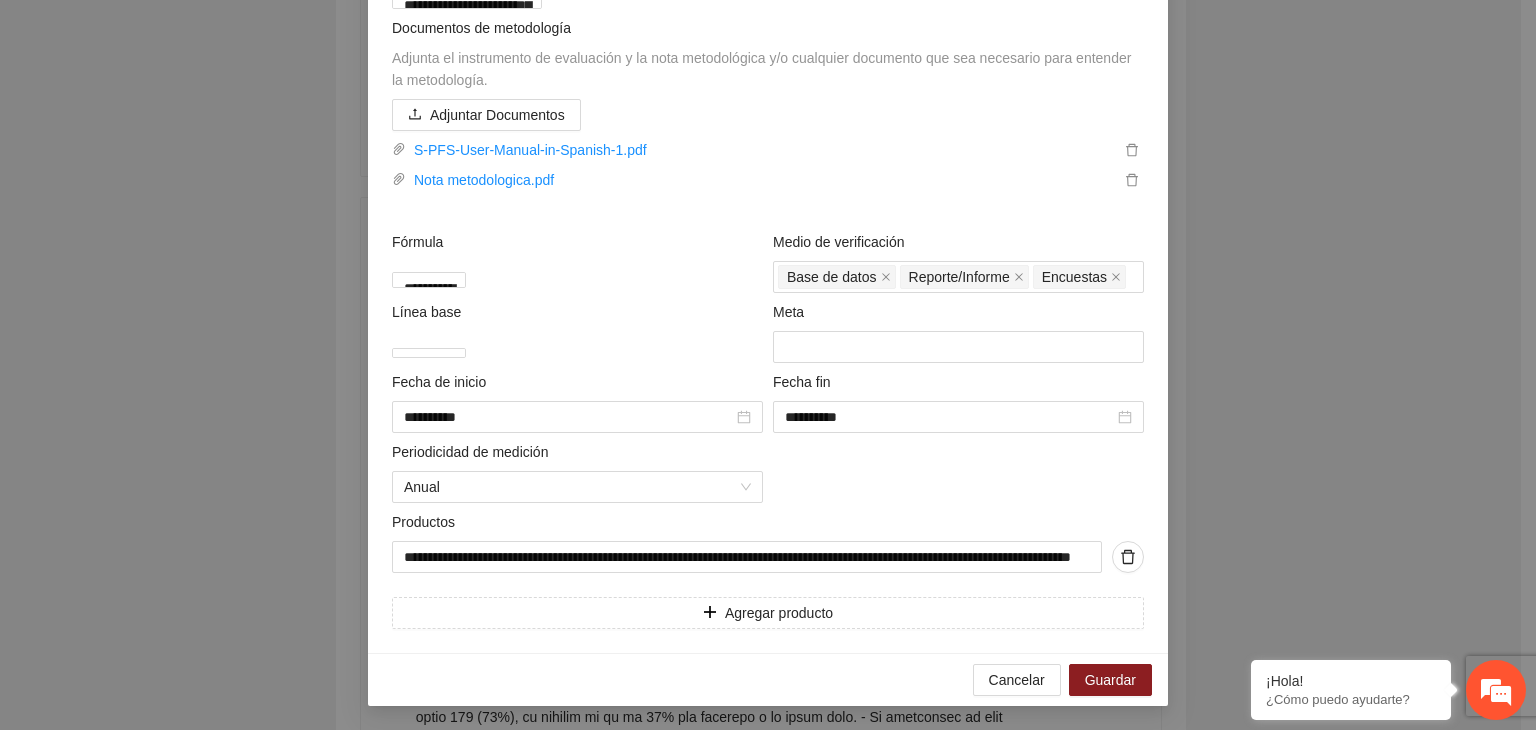 scroll, scrollTop: 1052, scrollLeft: 0, axis: vertical 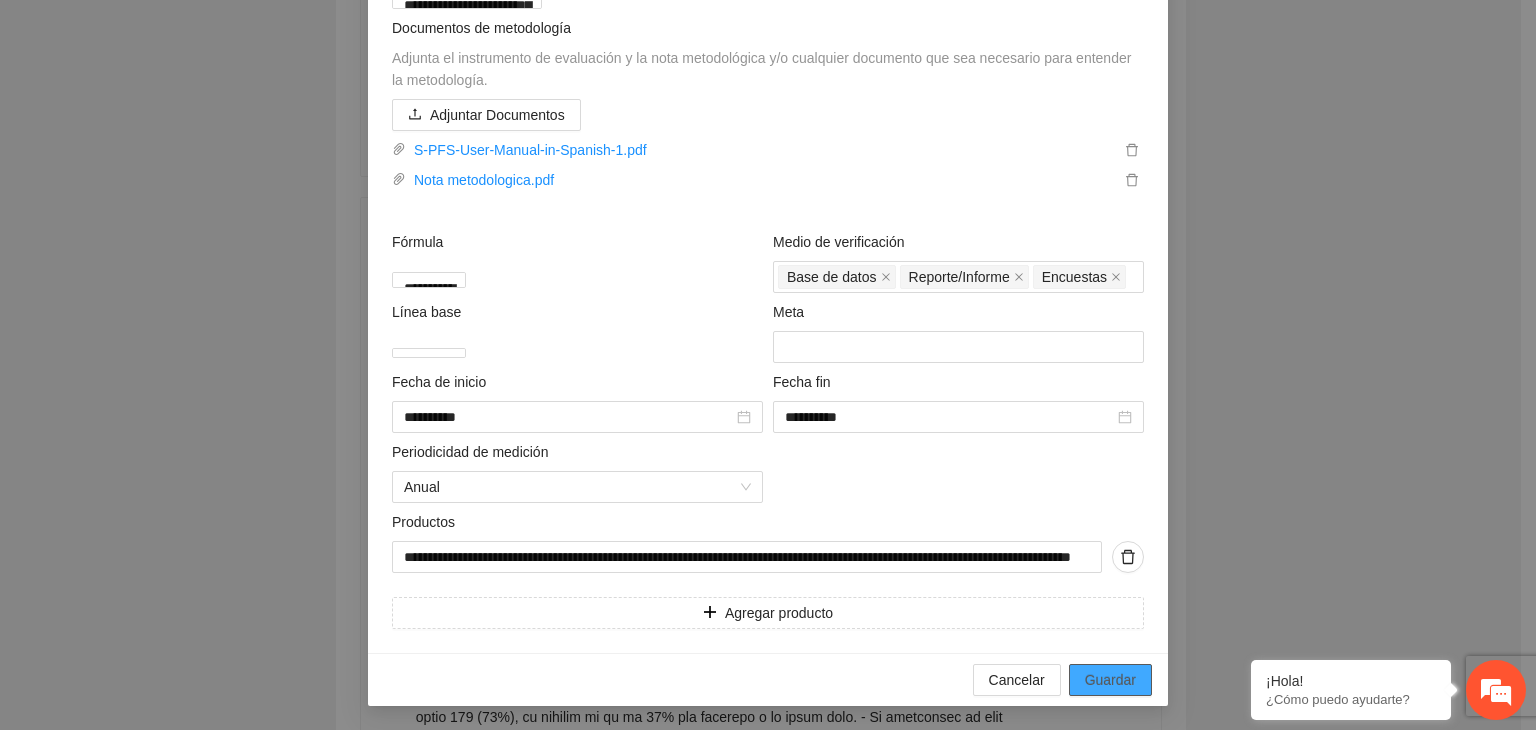 click on "Guardar" at bounding box center [1110, 680] 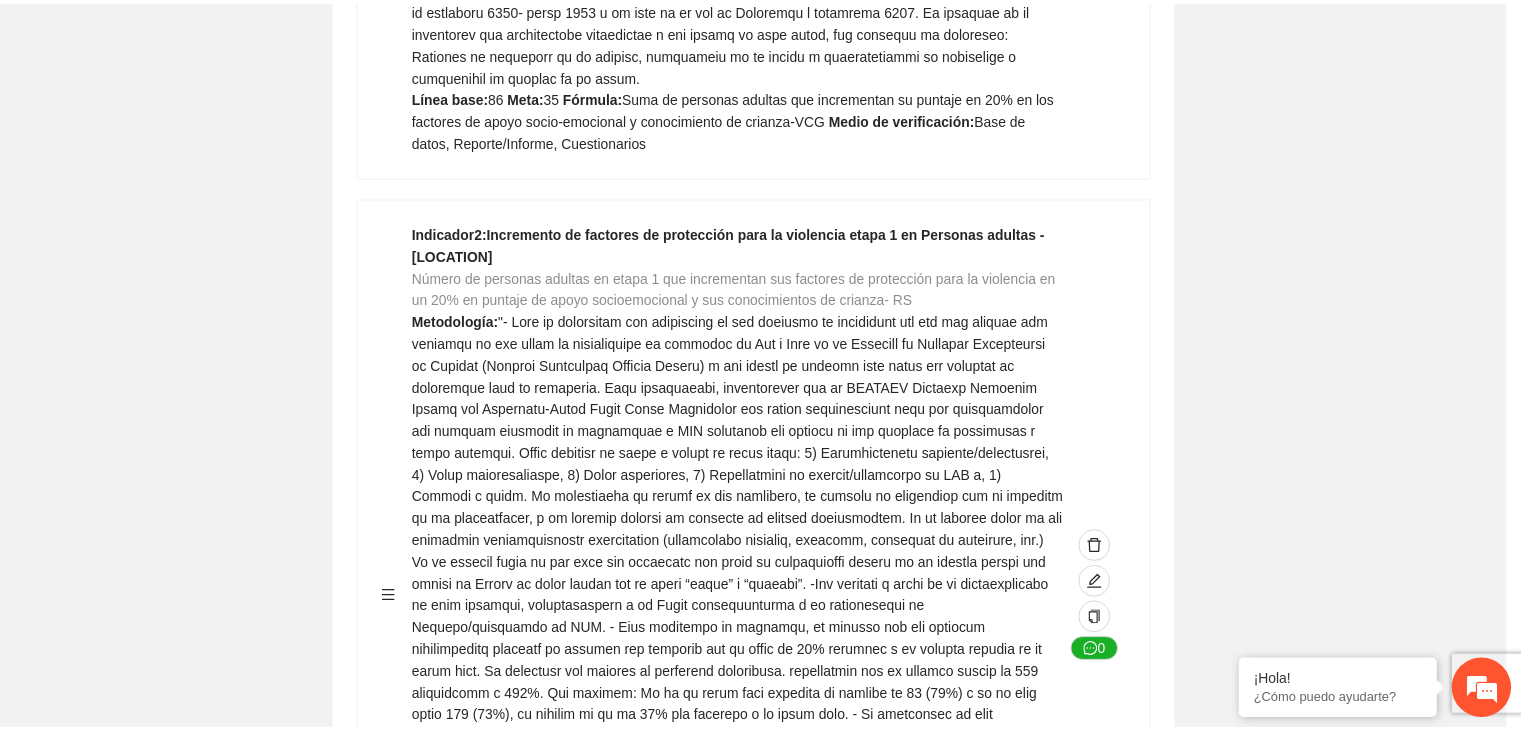 scroll, scrollTop: 216, scrollLeft: 0, axis: vertical 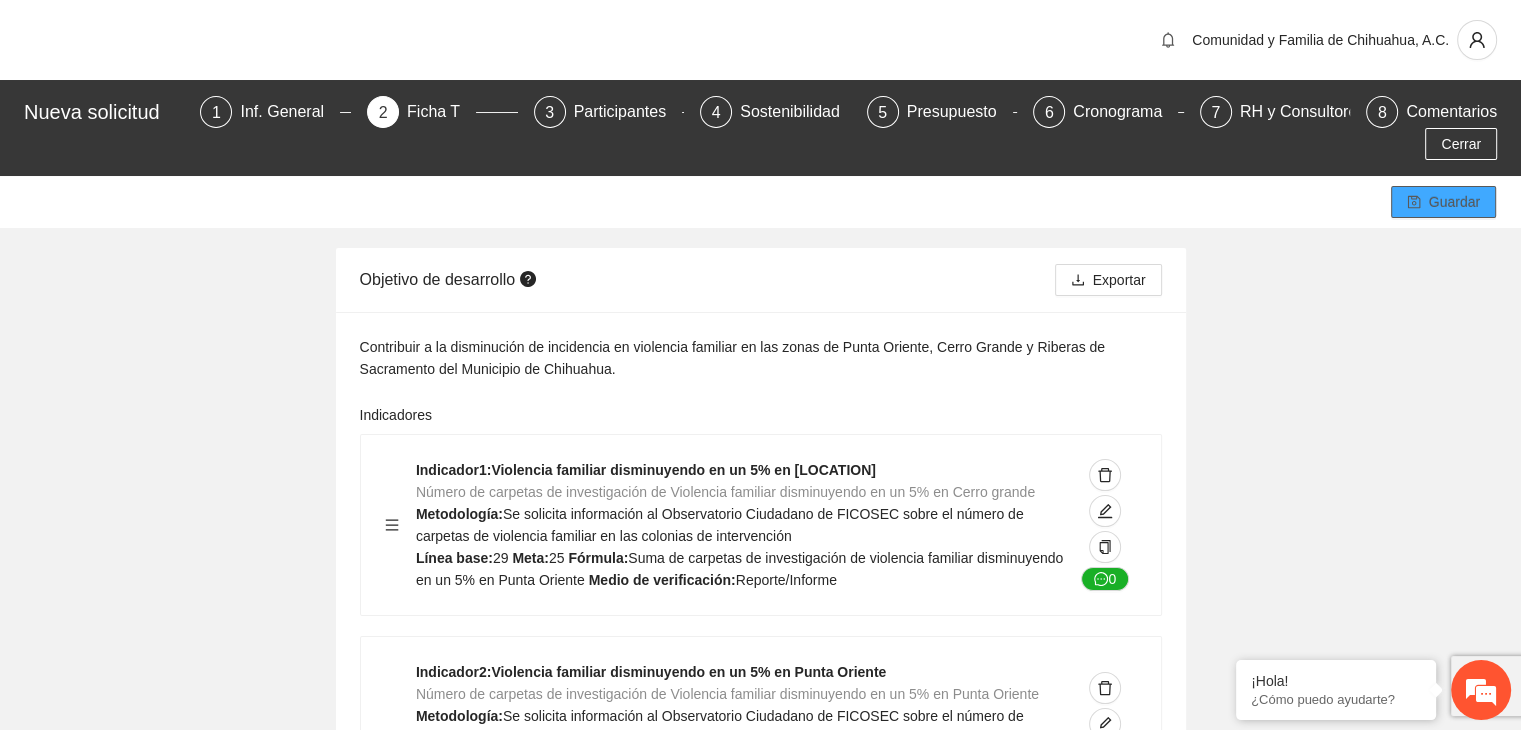 click on "Guardar" at bounding box center (1454, 202) 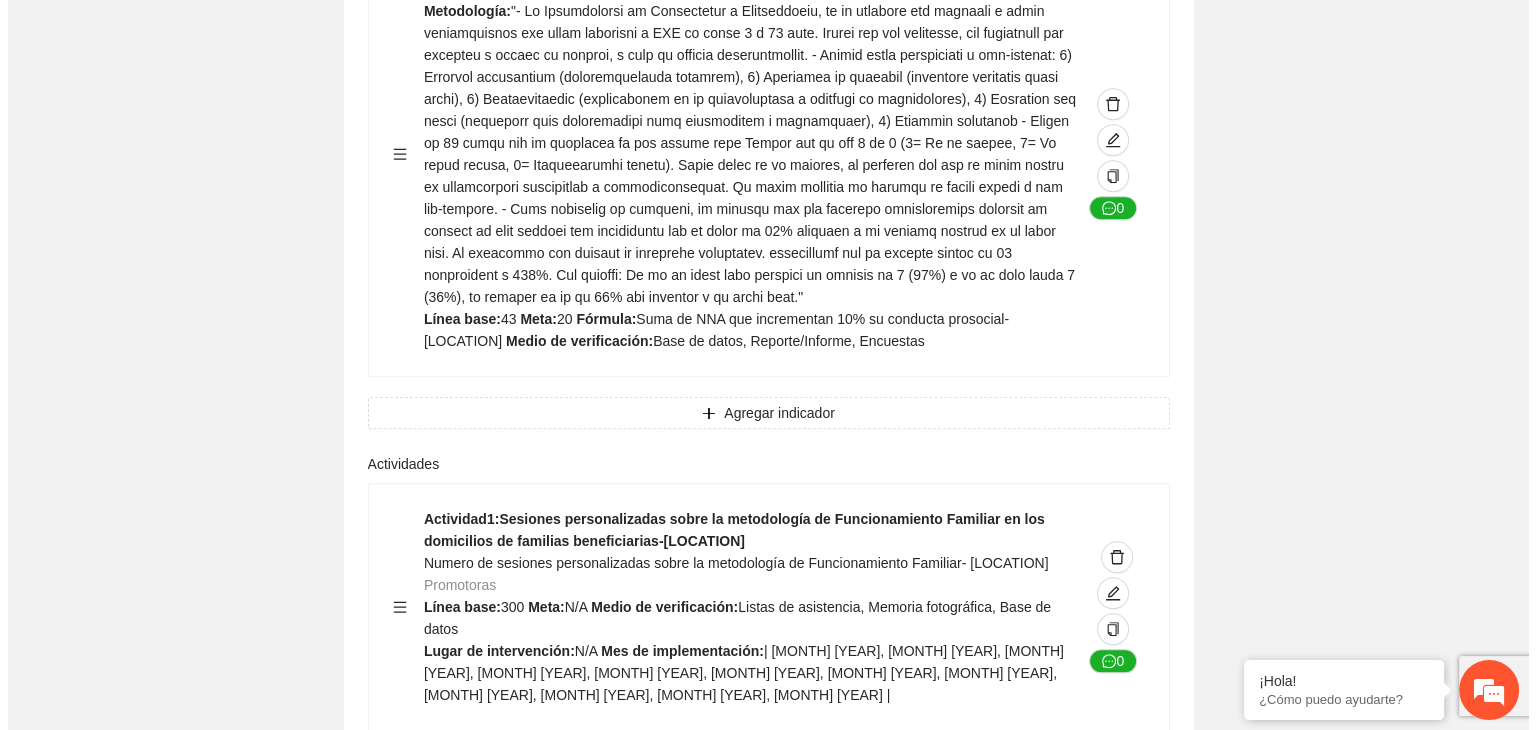 scroll, scrollTop: 8862, scrollLeft: 0, axis: vertical 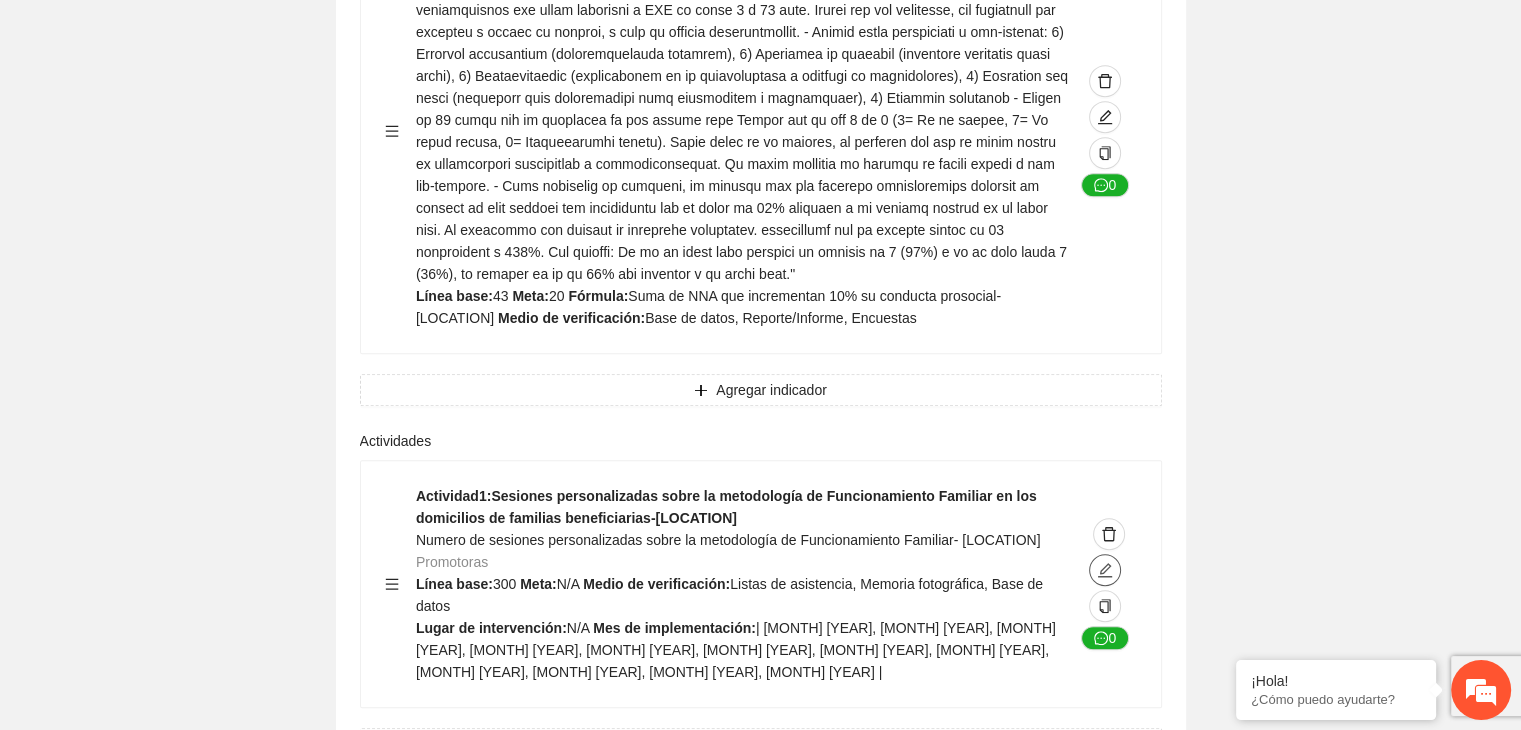 click 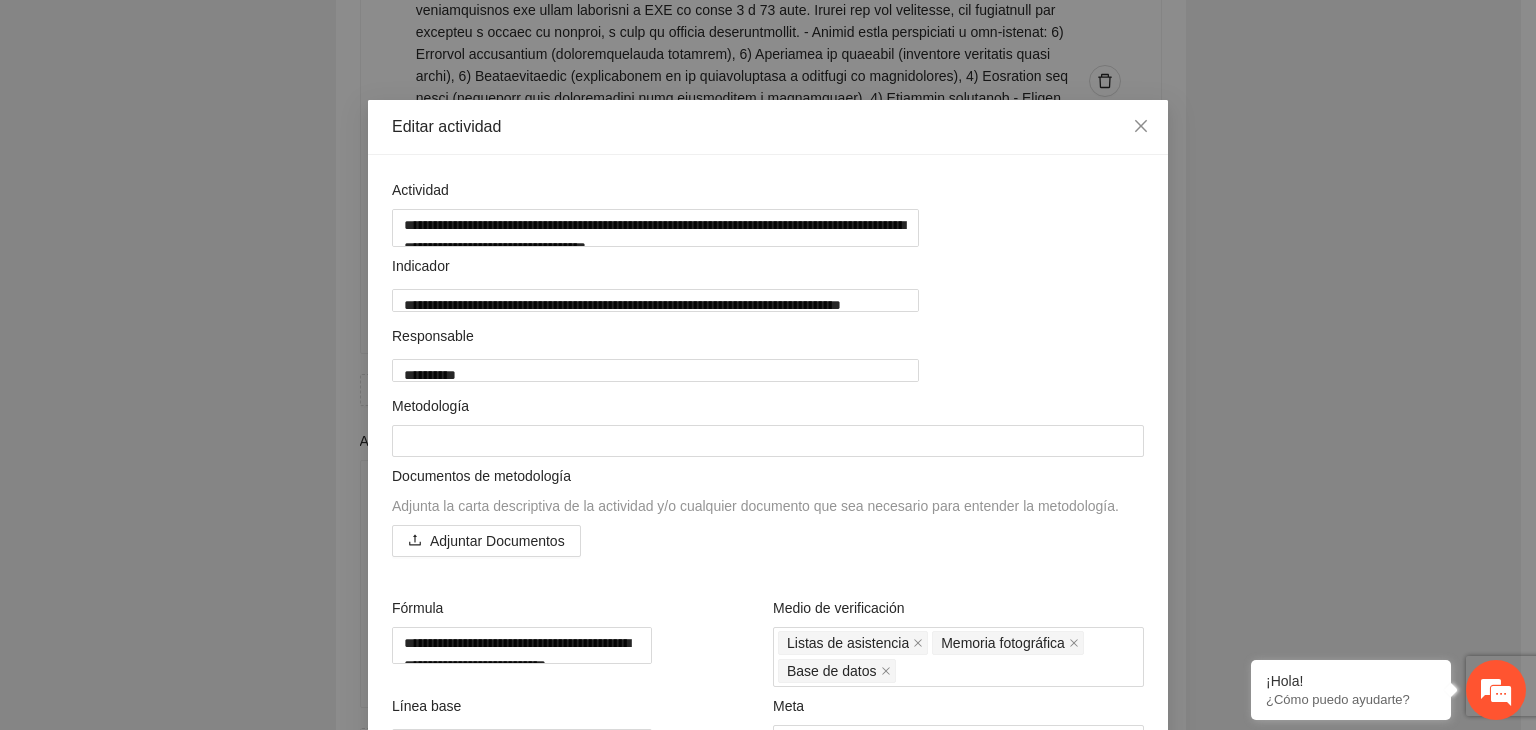 click on "**********" at bounding box center [768, 365] 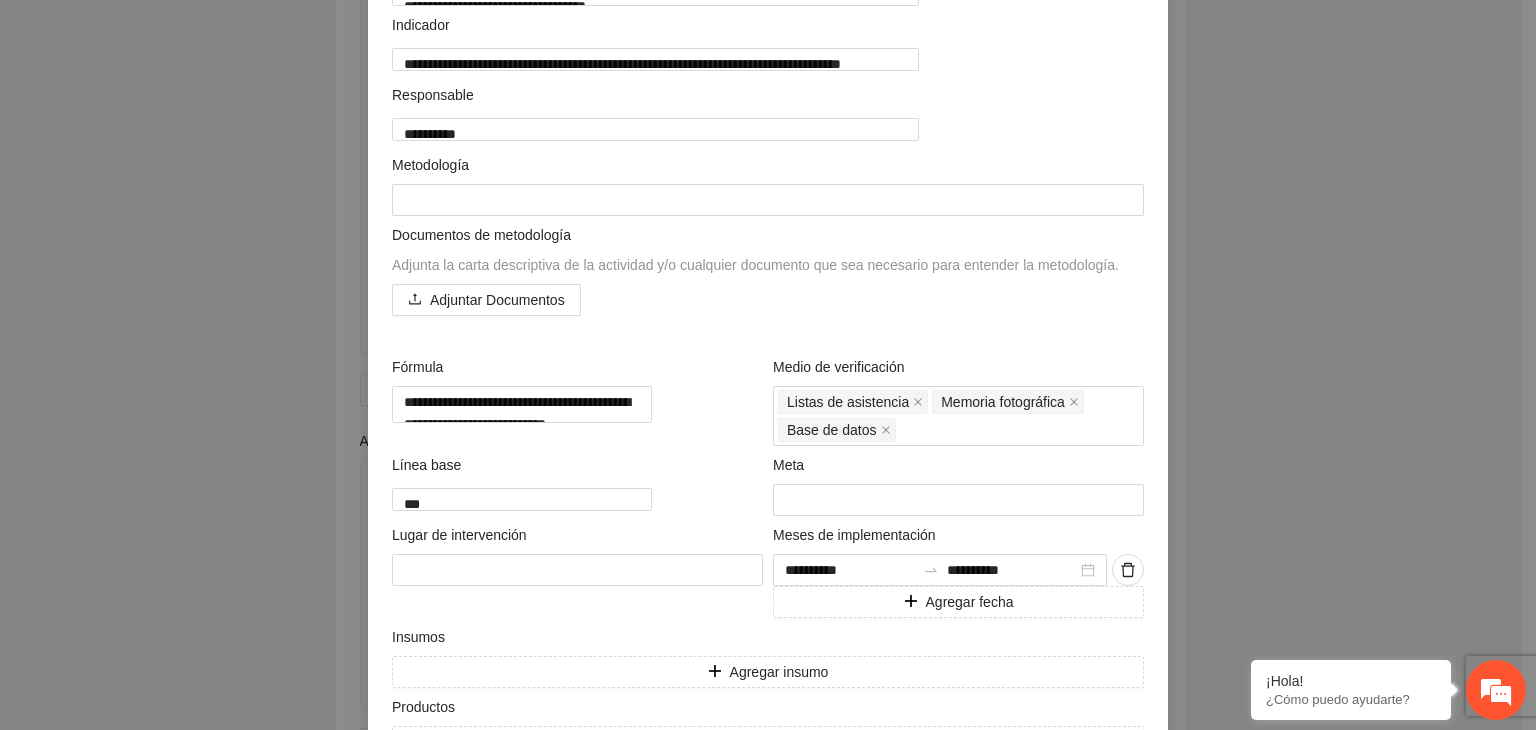 scroll, scrollTop: 385, scrollLeft: 0, axis: vertical 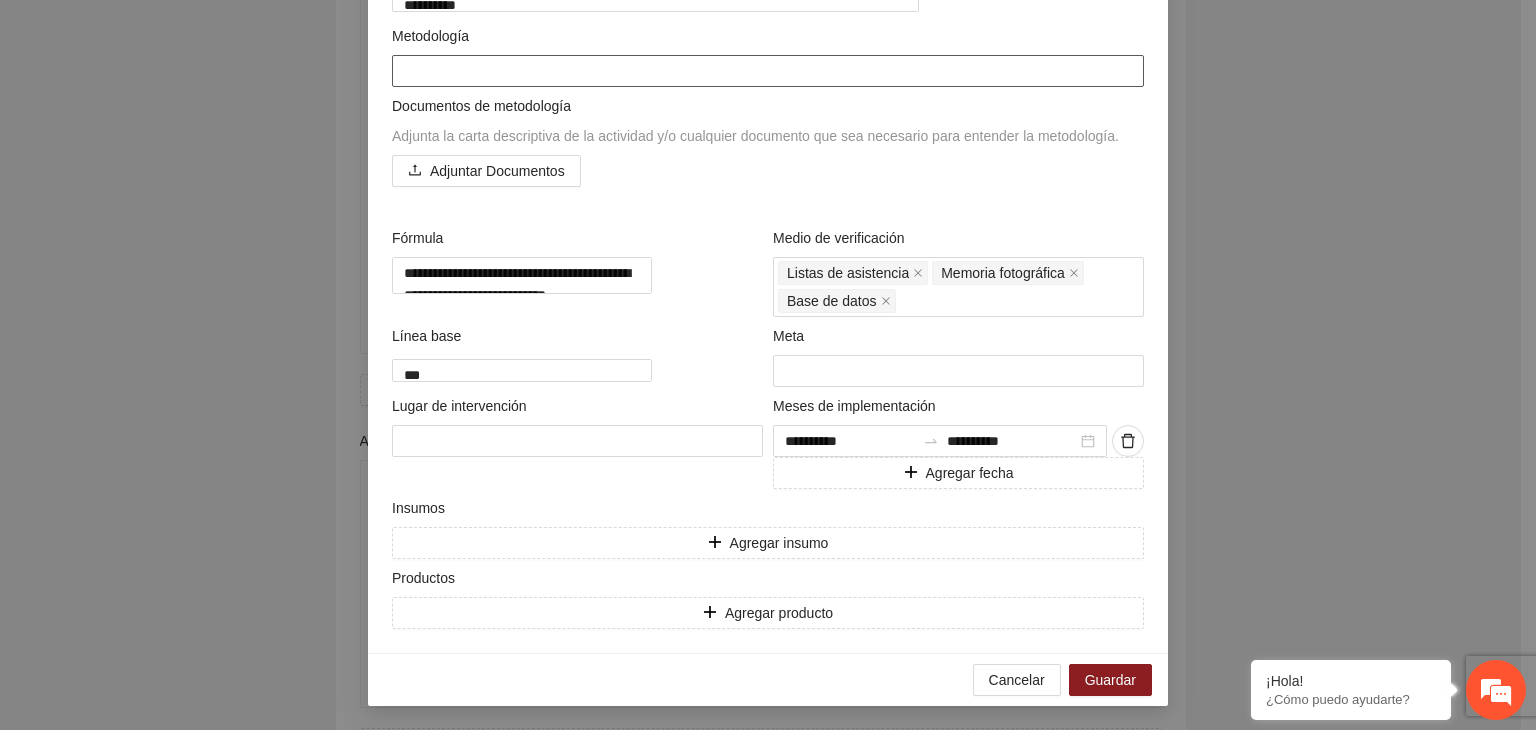 click at bounding box center (768, 71) 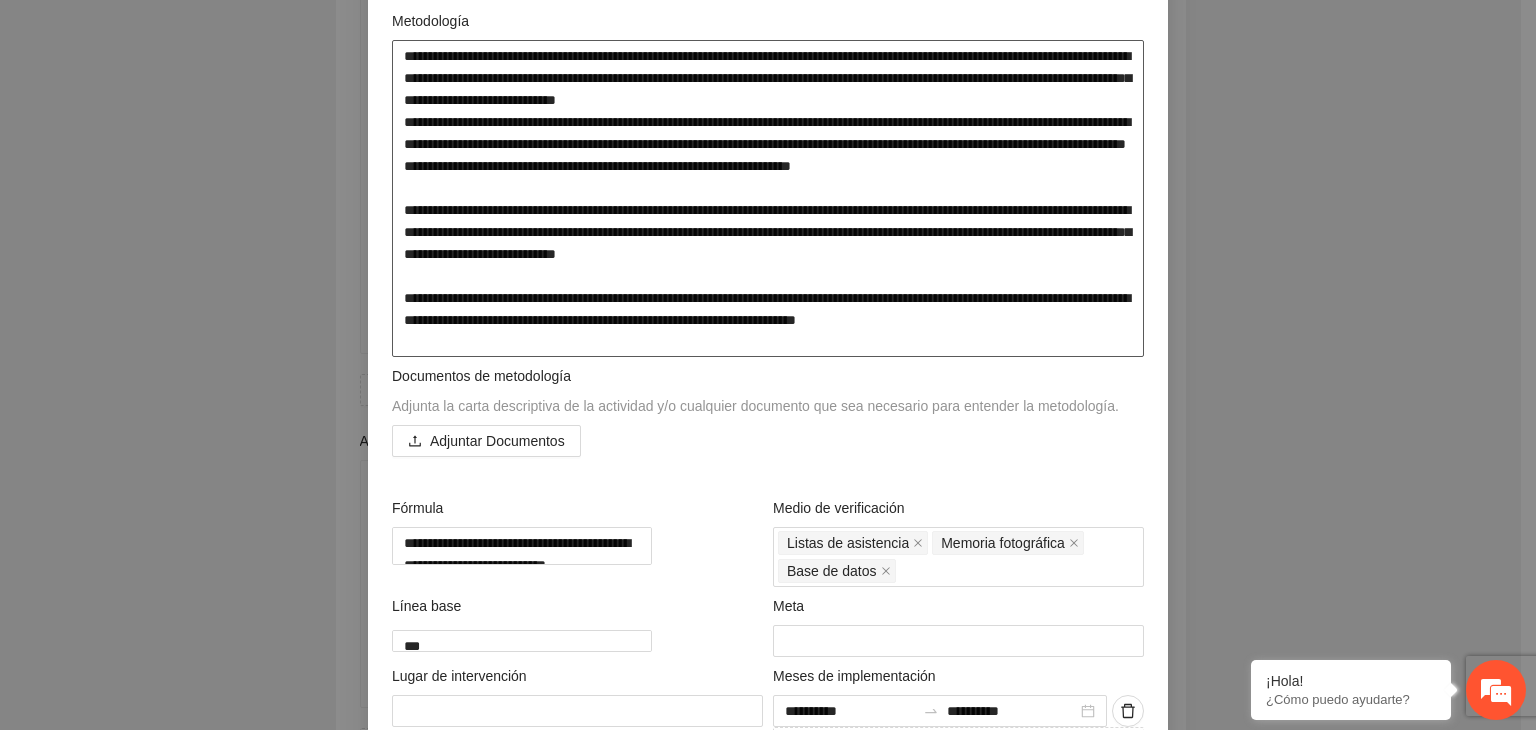 click at bounding box center (768, 199) 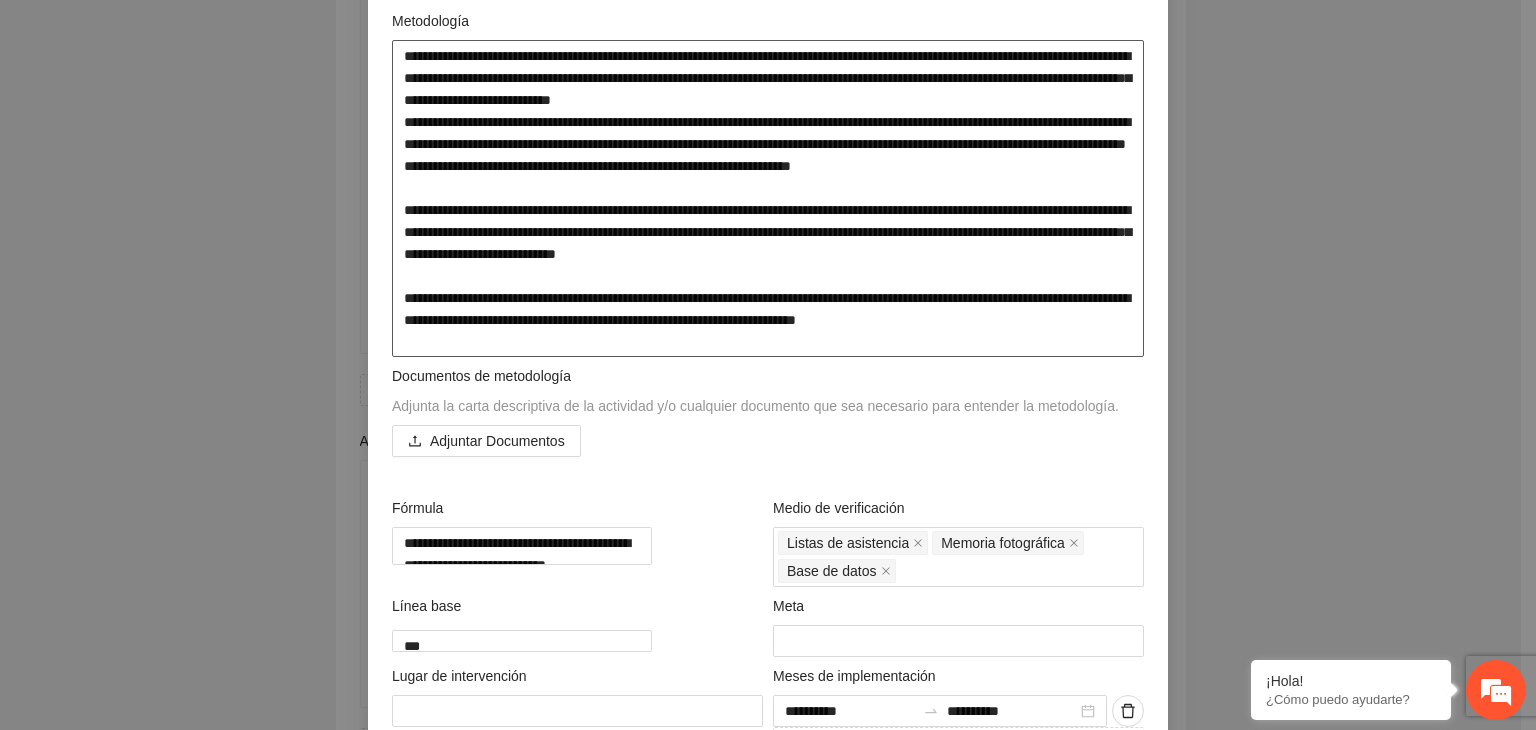 type on "**********" 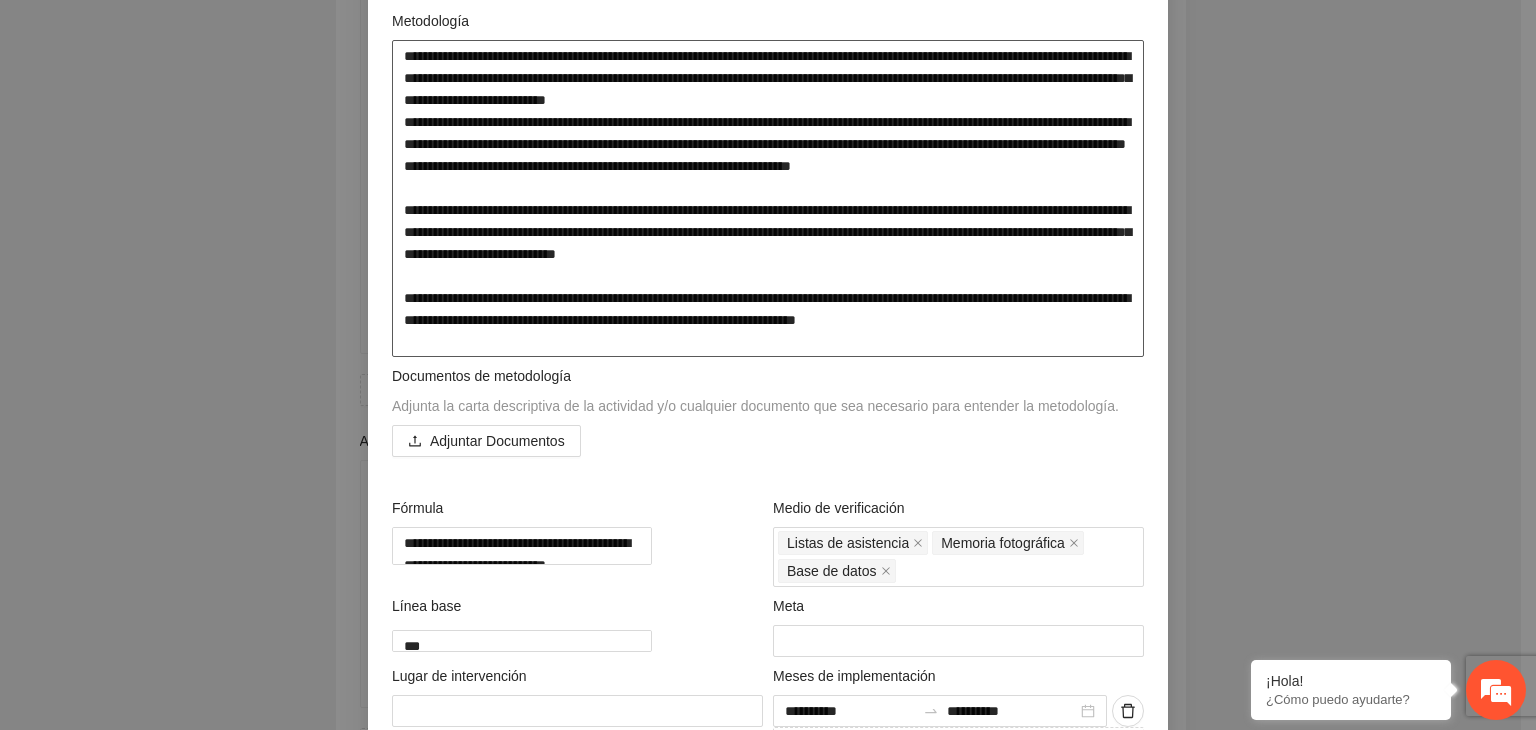 type on "**********" 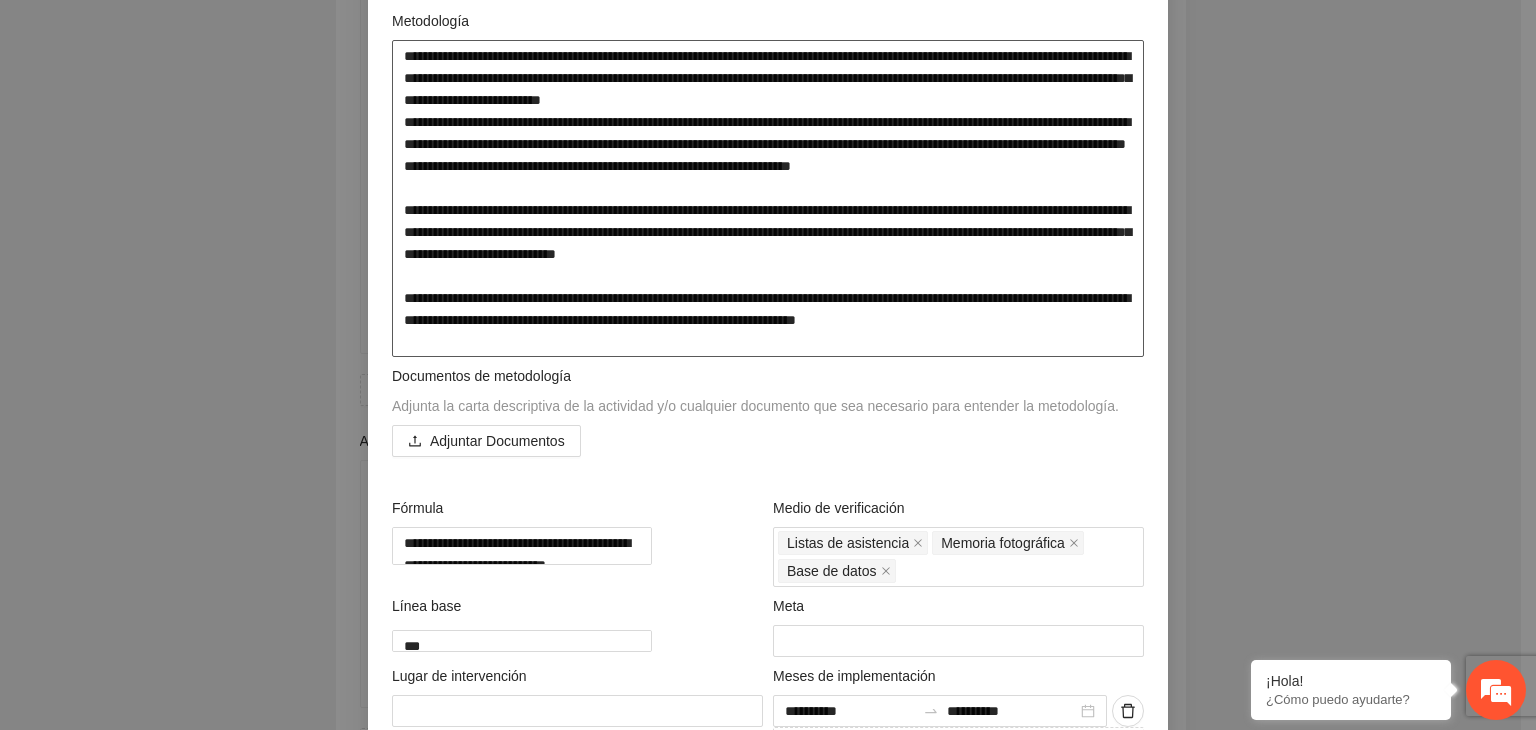 type on "**********" 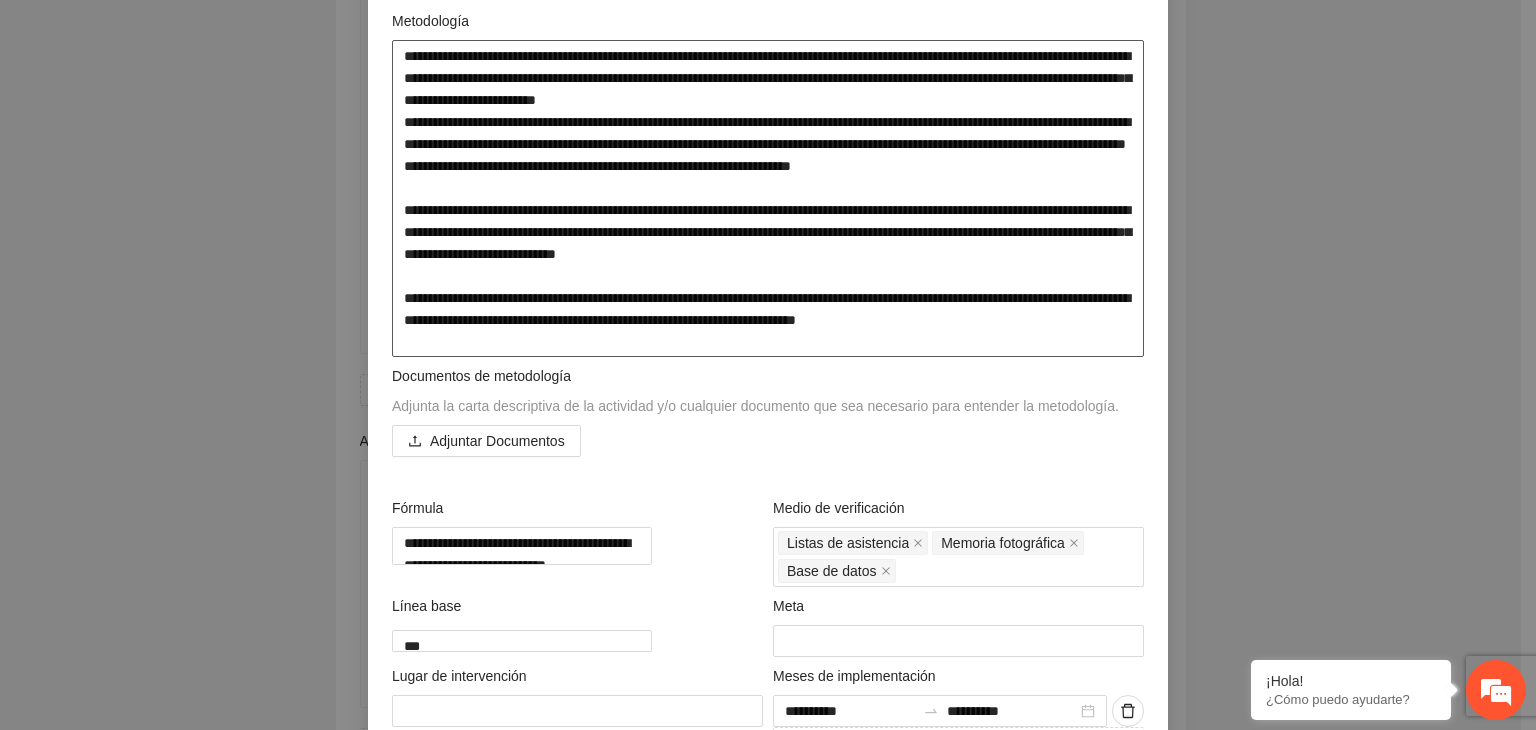 type on "**********" 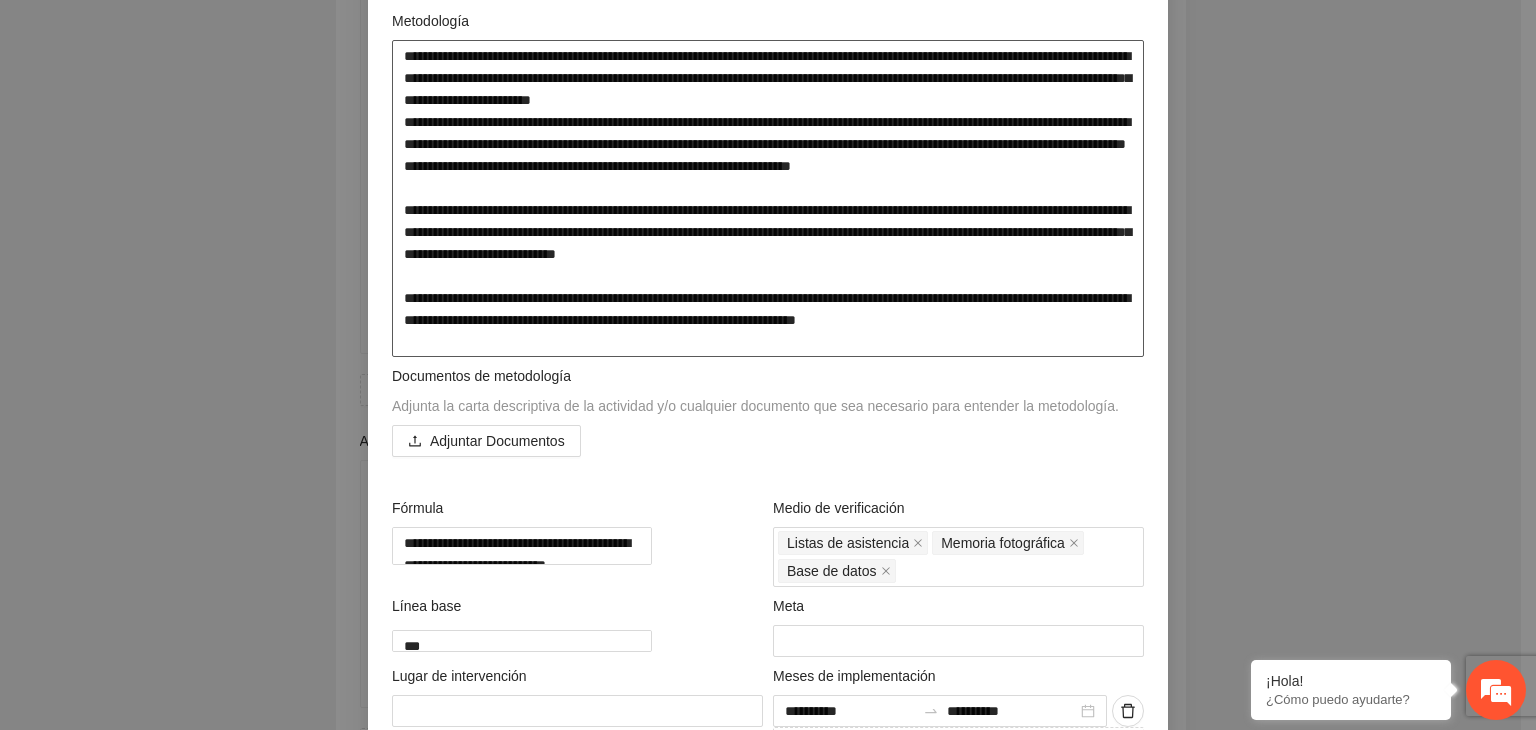 type on "**********" 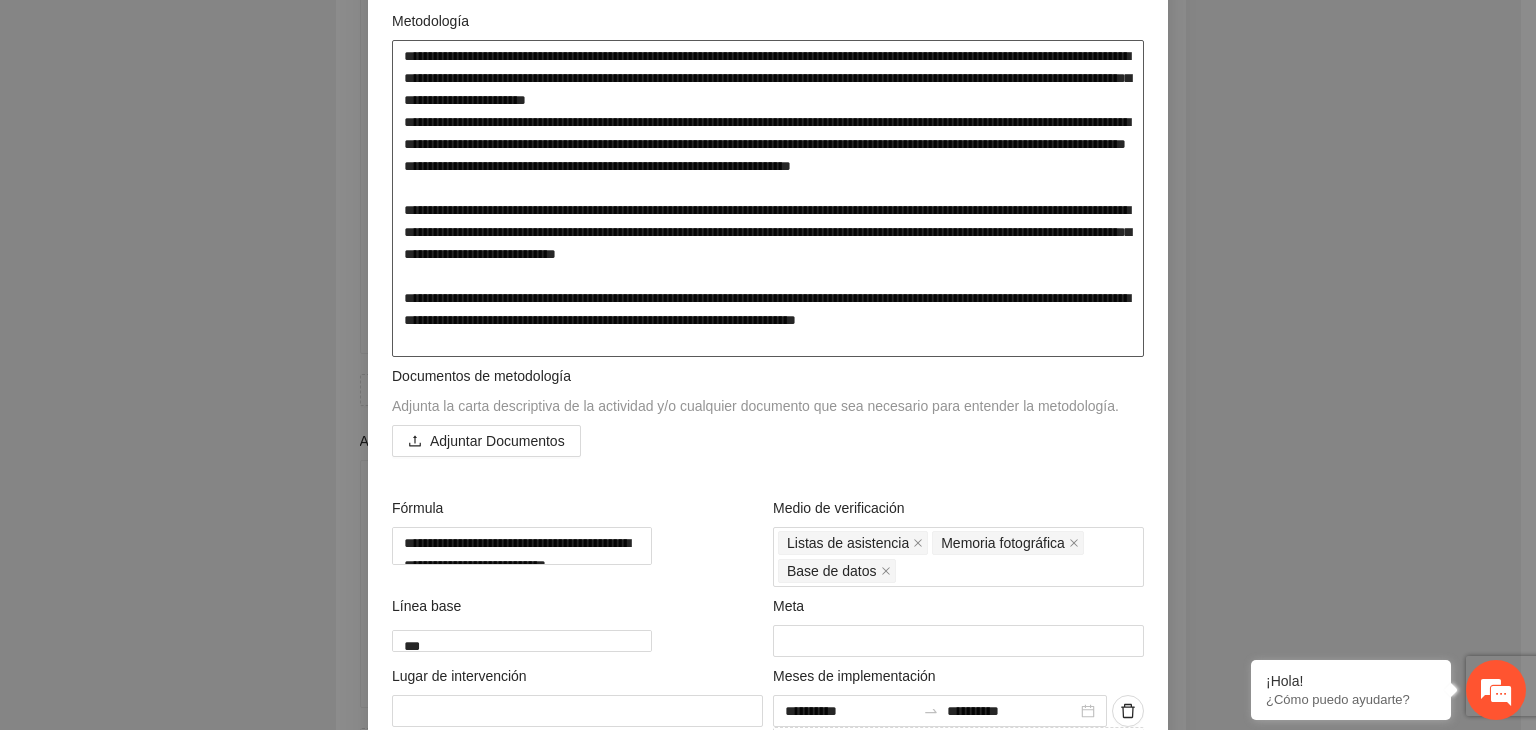 type on "**********" 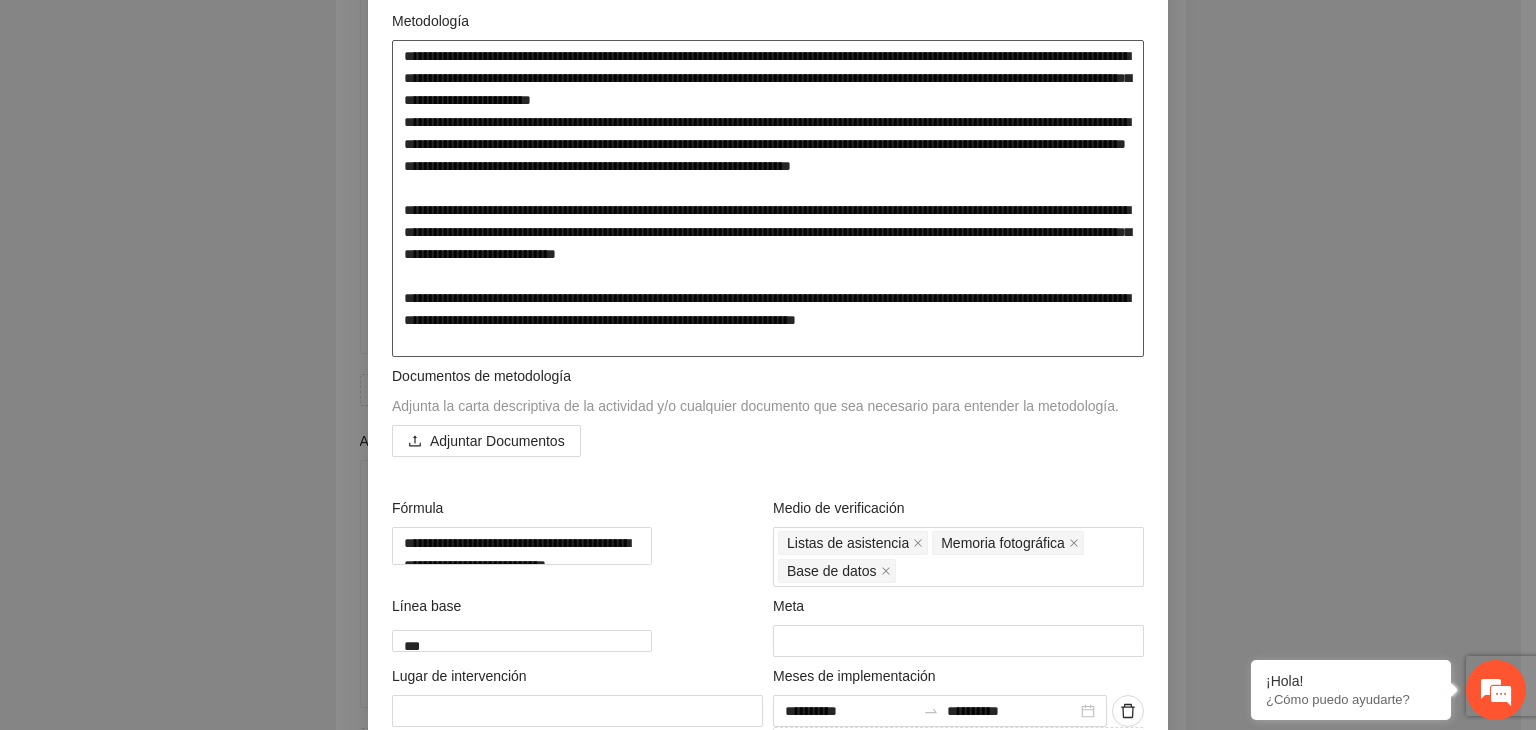 type on "**********" 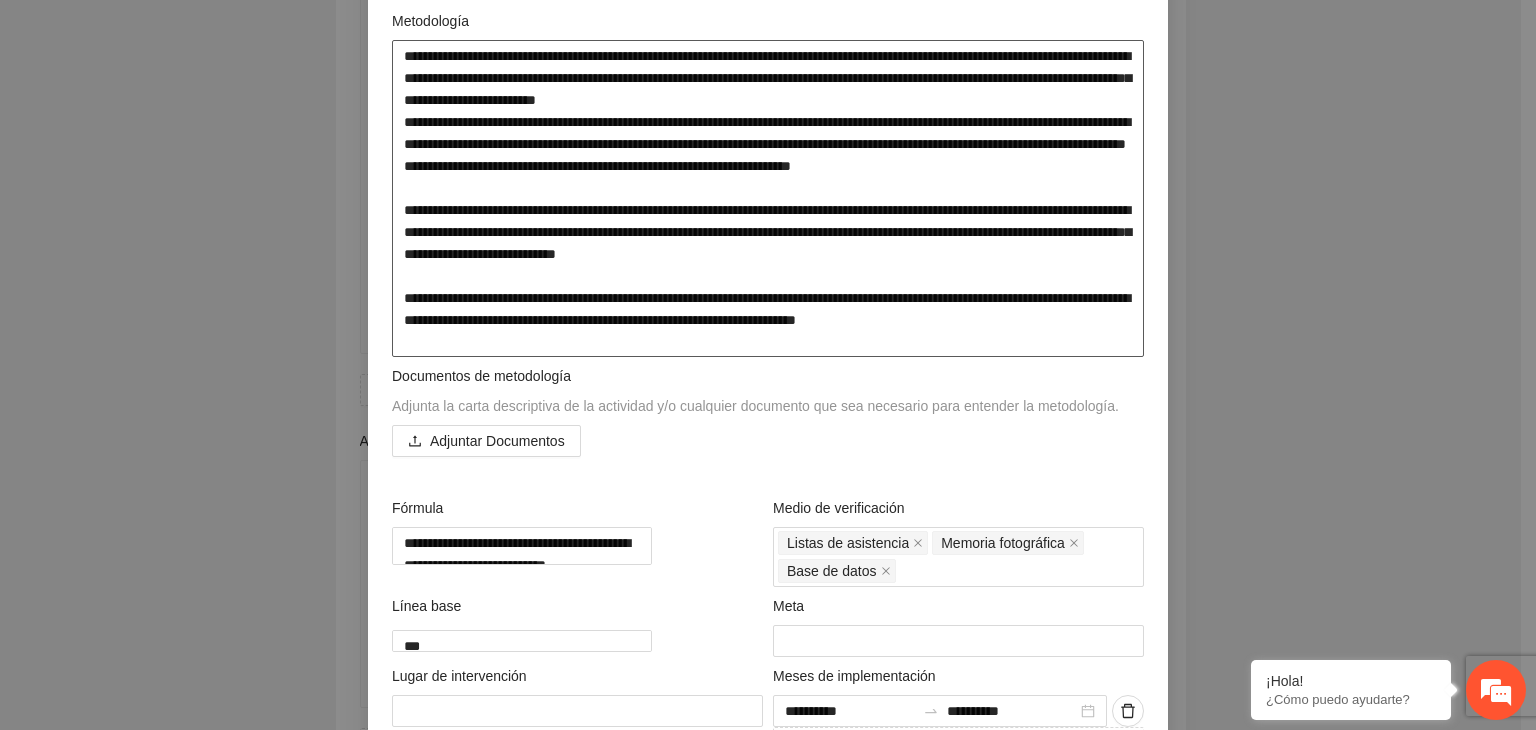 type on "**********" 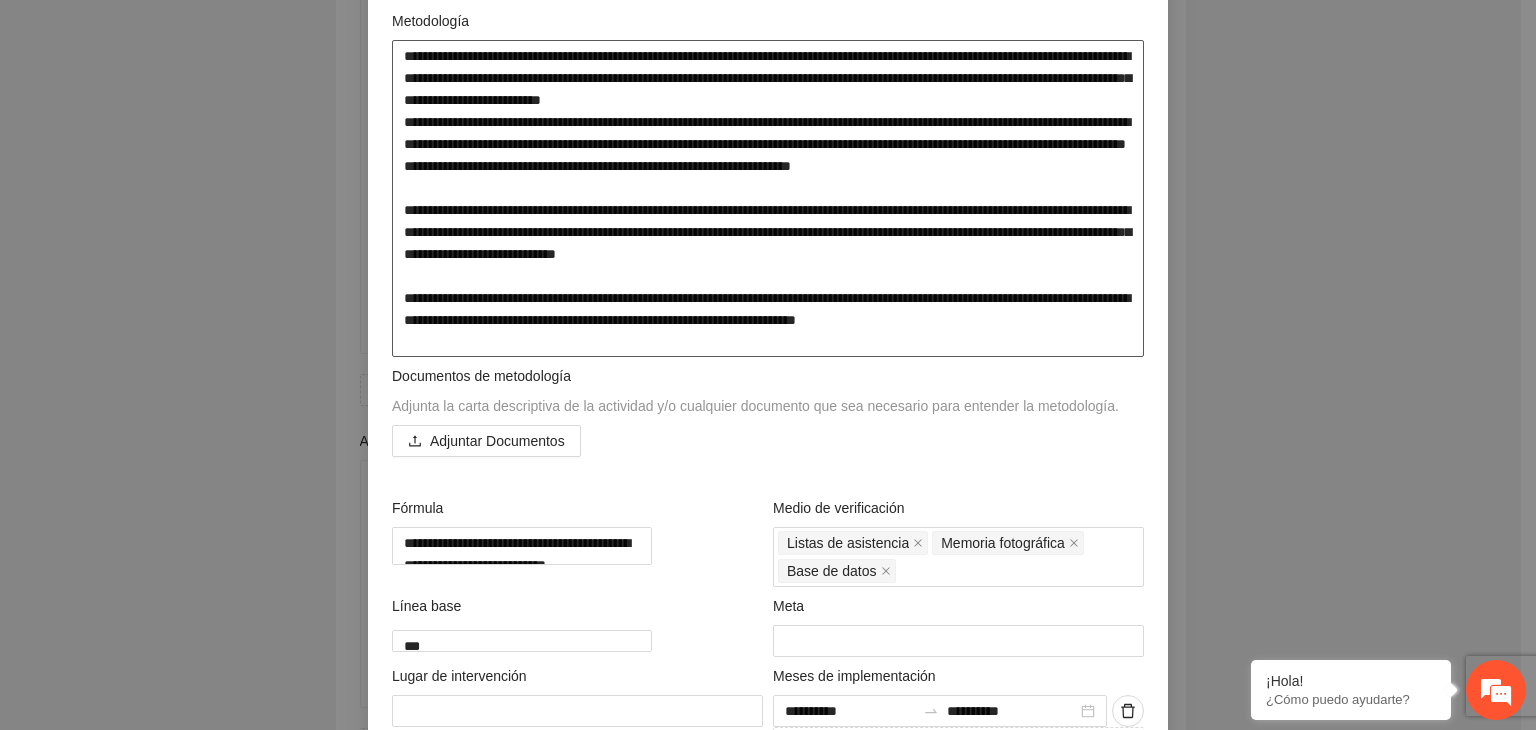 type on "**********" 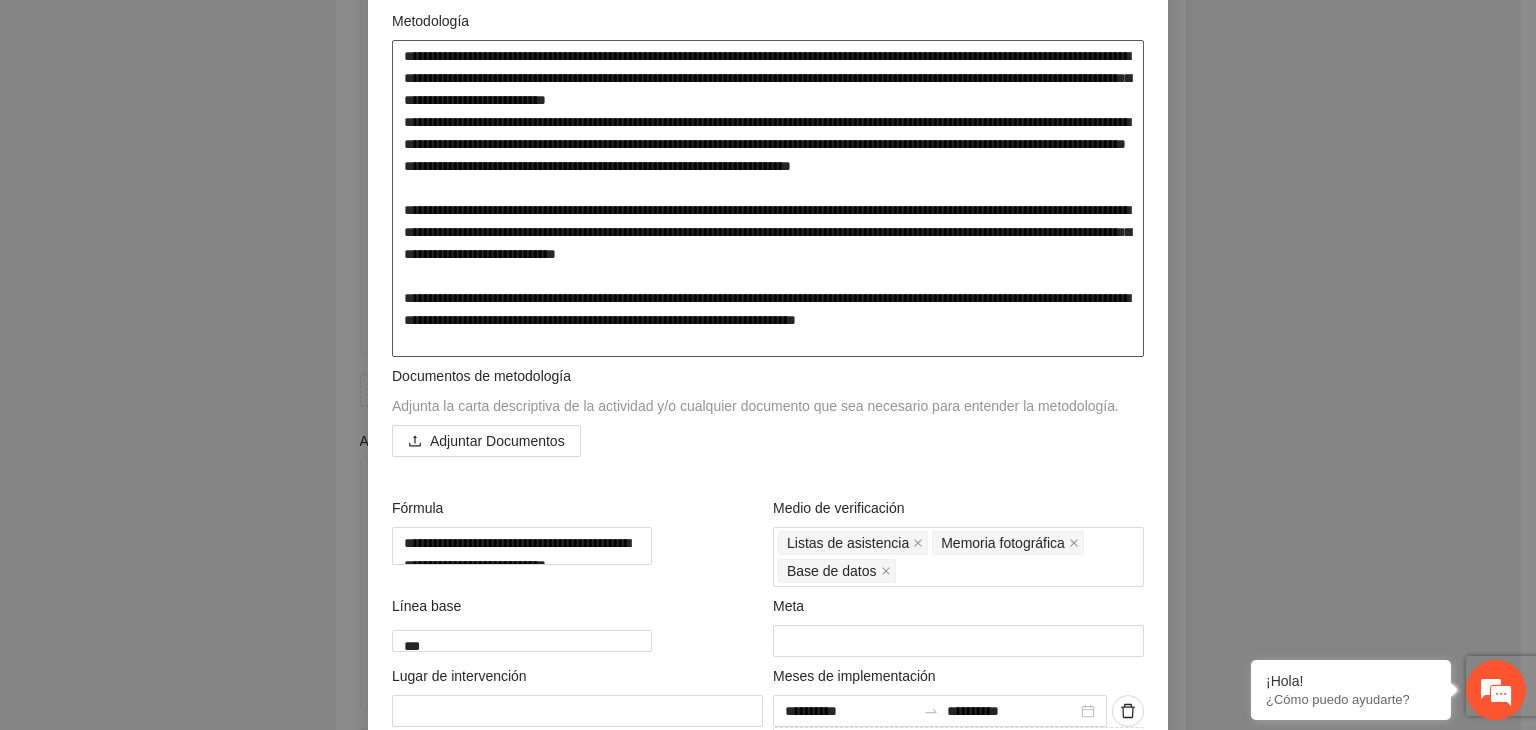 type on "**********" 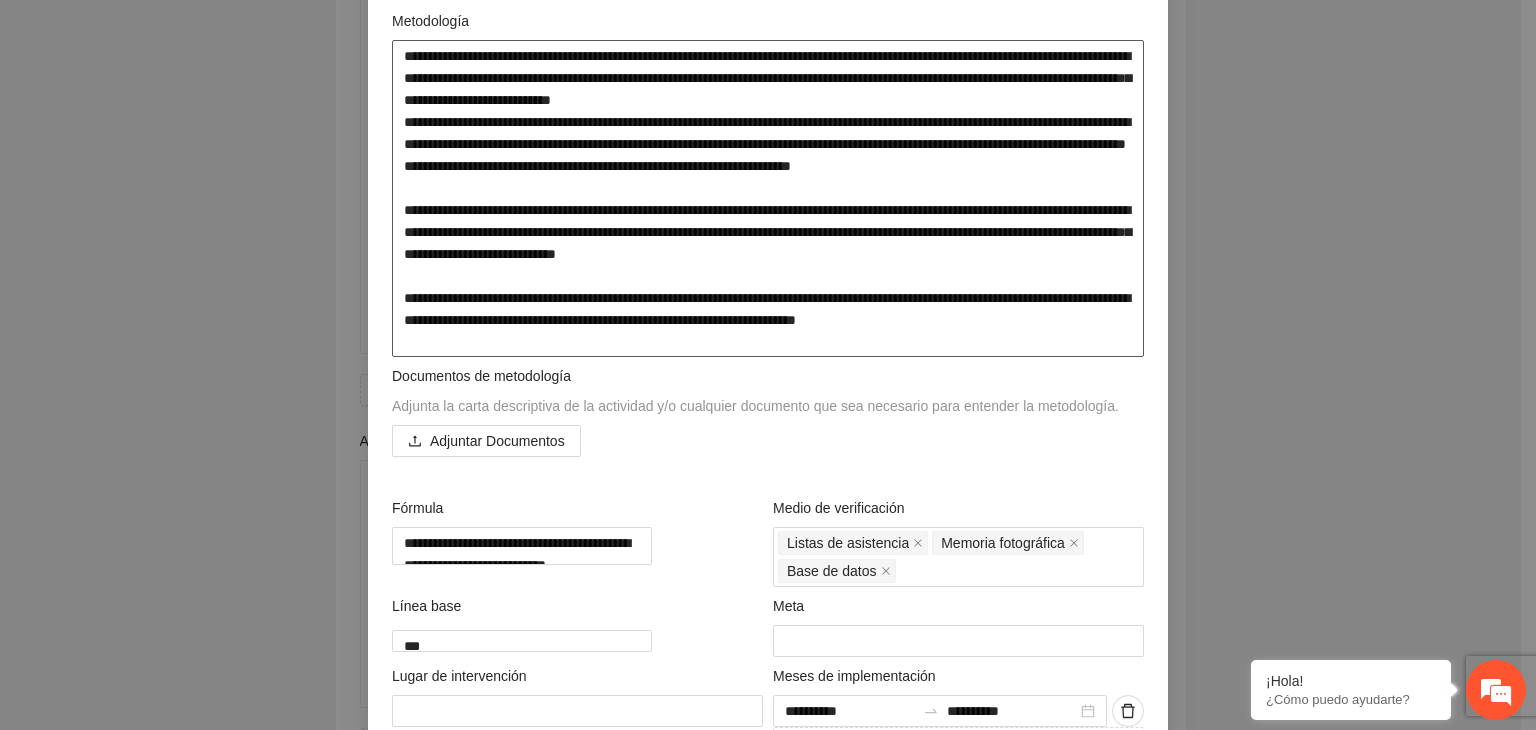 type on "**********" 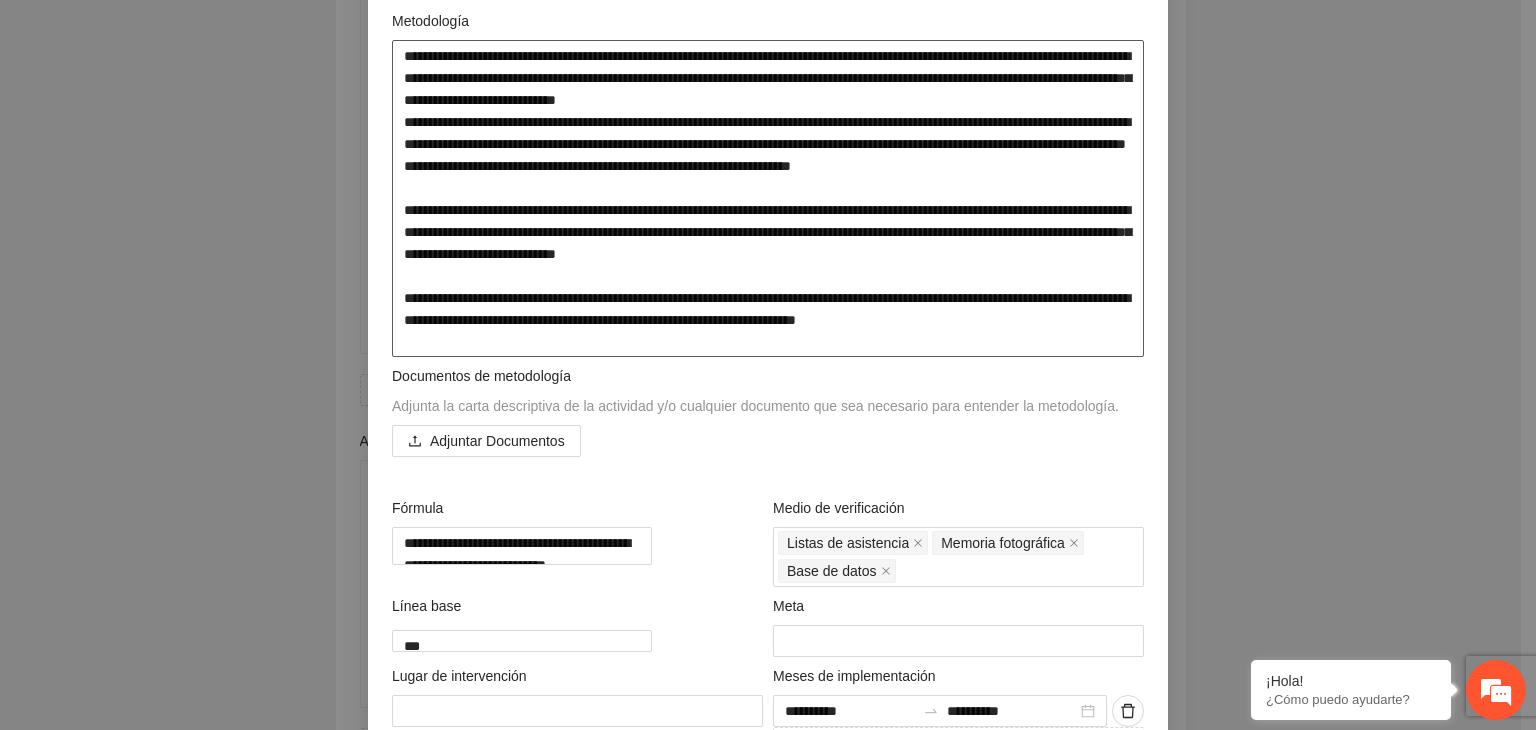 click at bounding box center [768, 199] 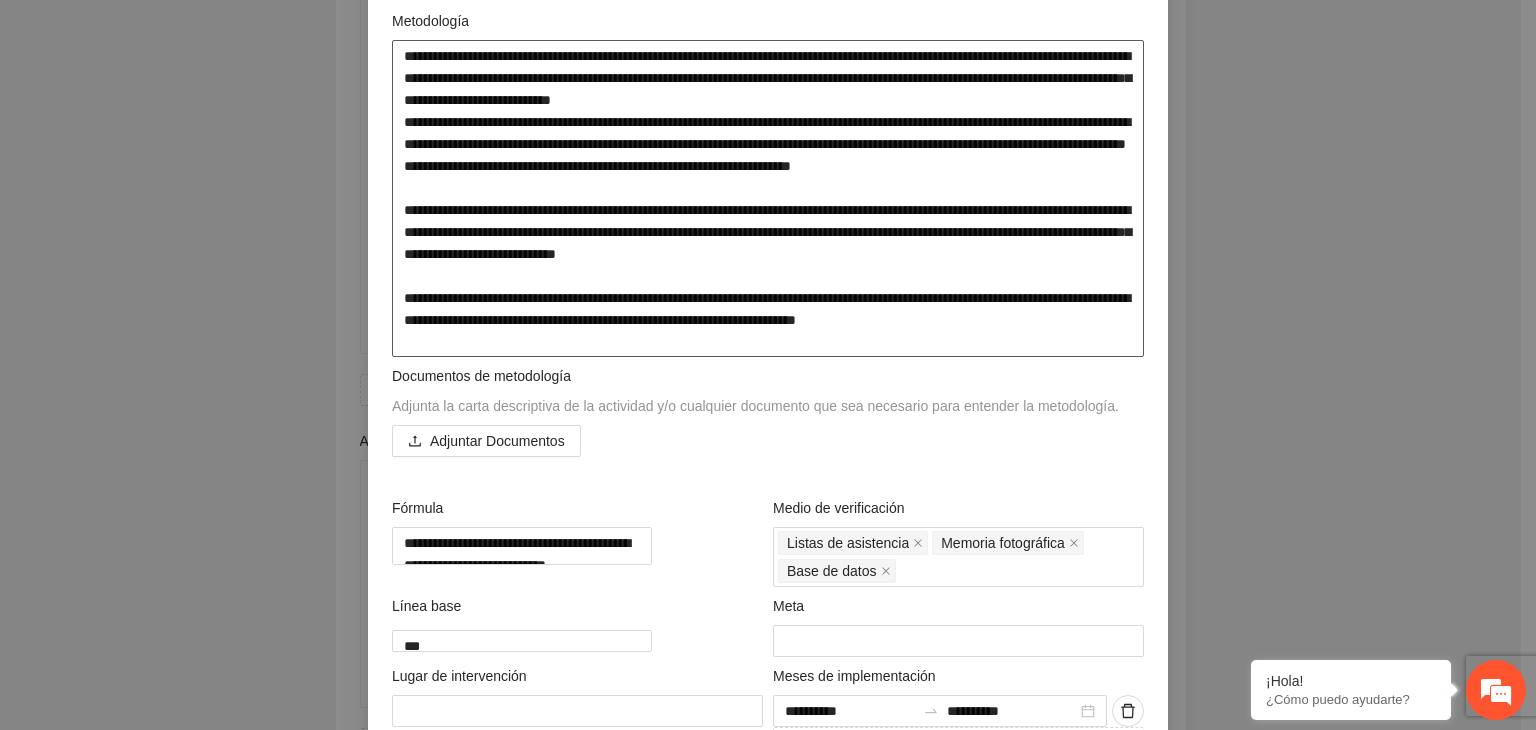 type on "**********" 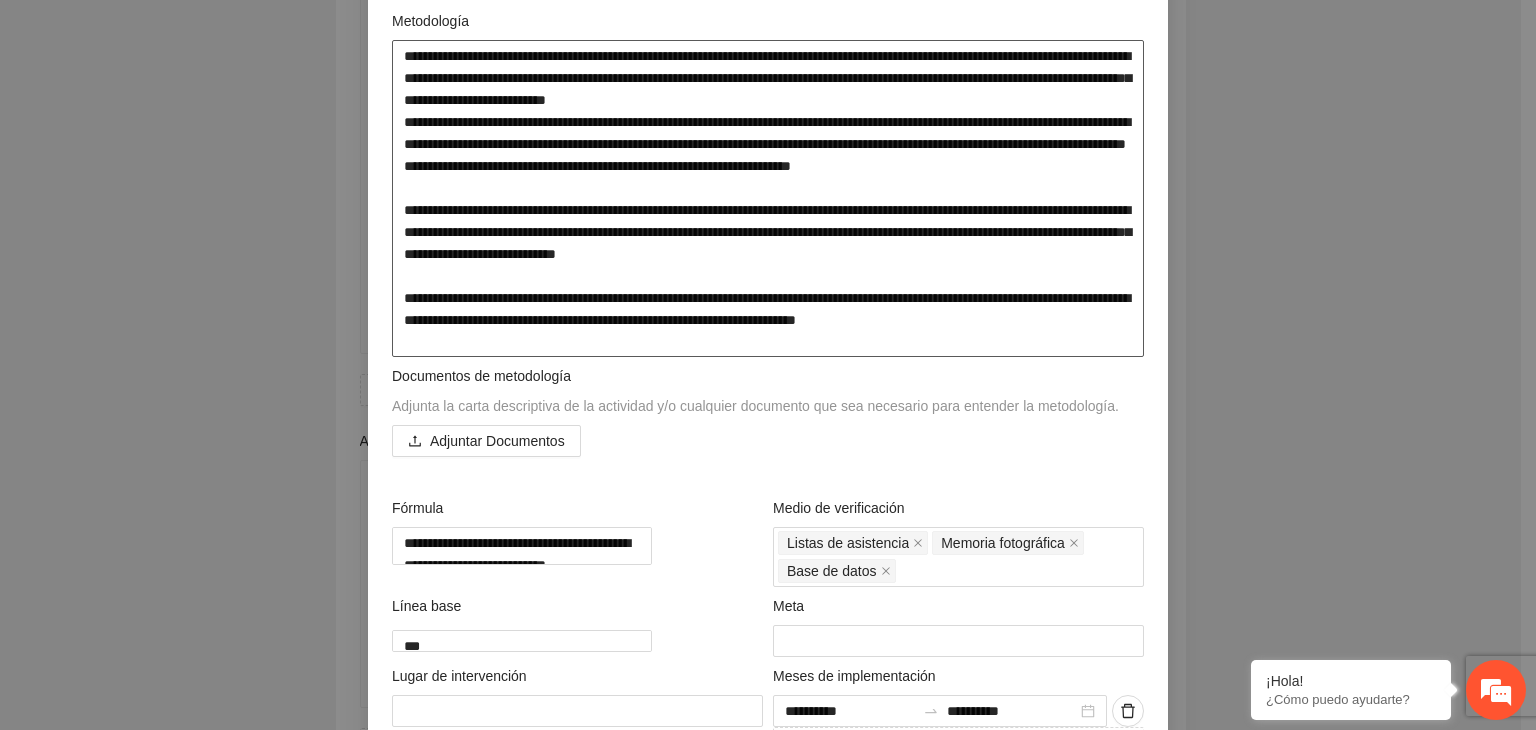 type on "**********" 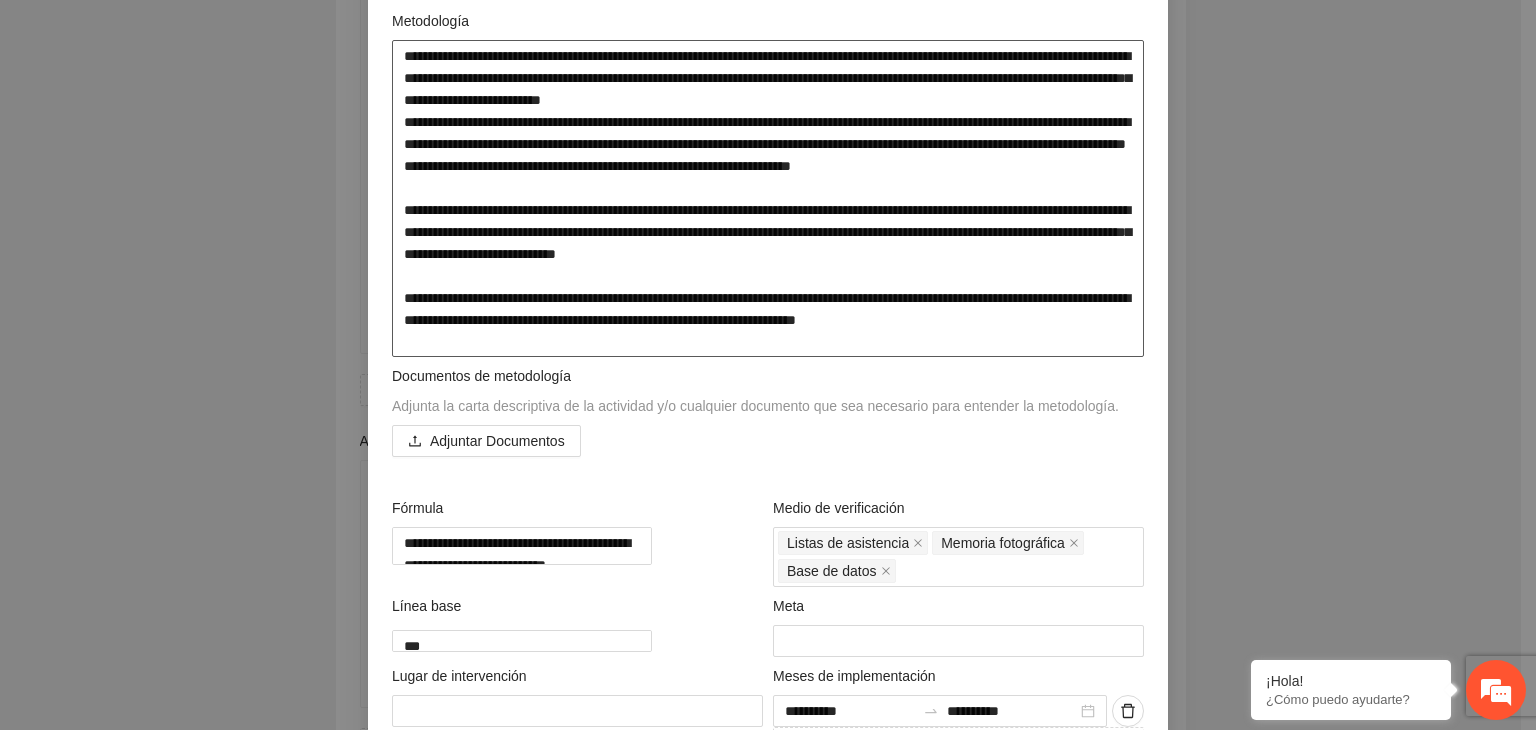 type on "**********" 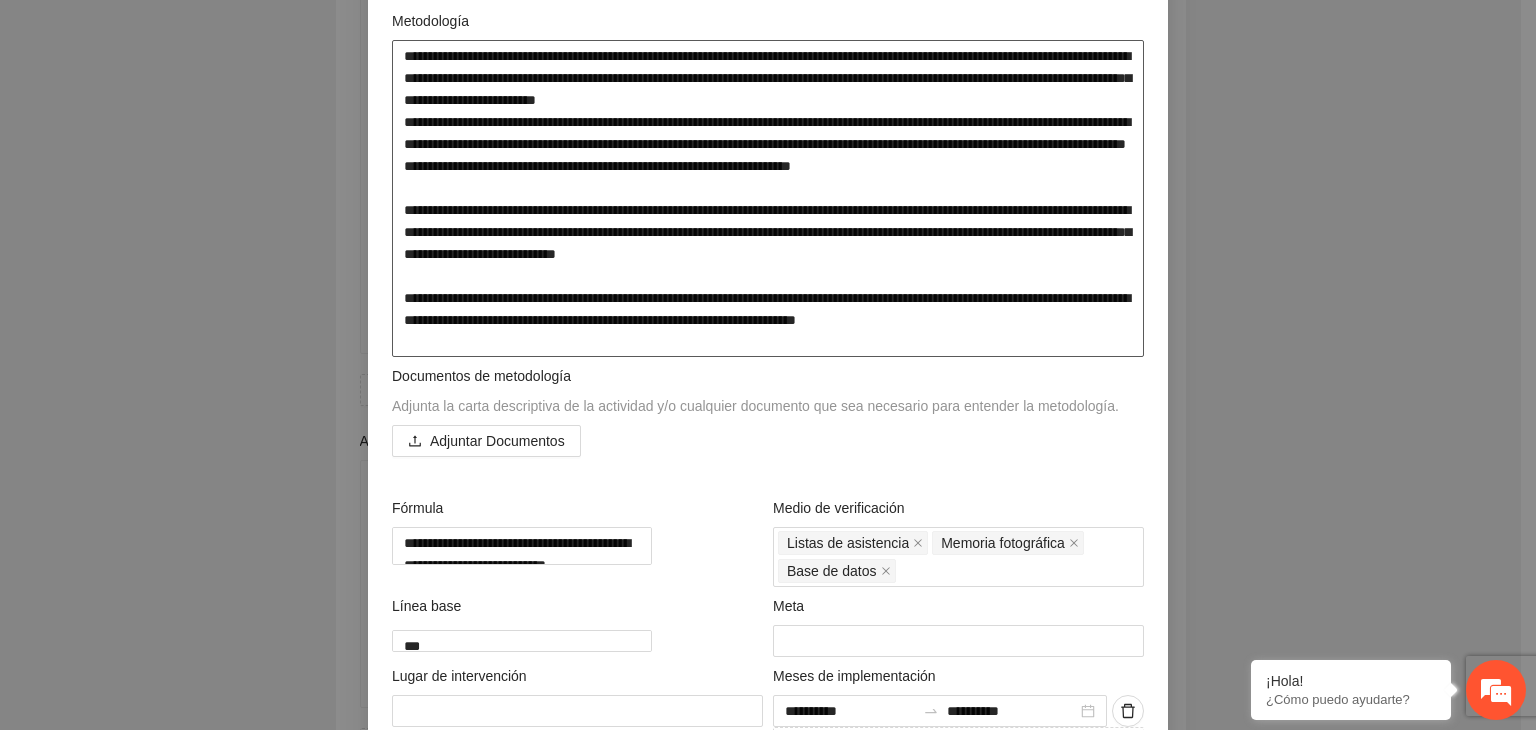 type on "**********" 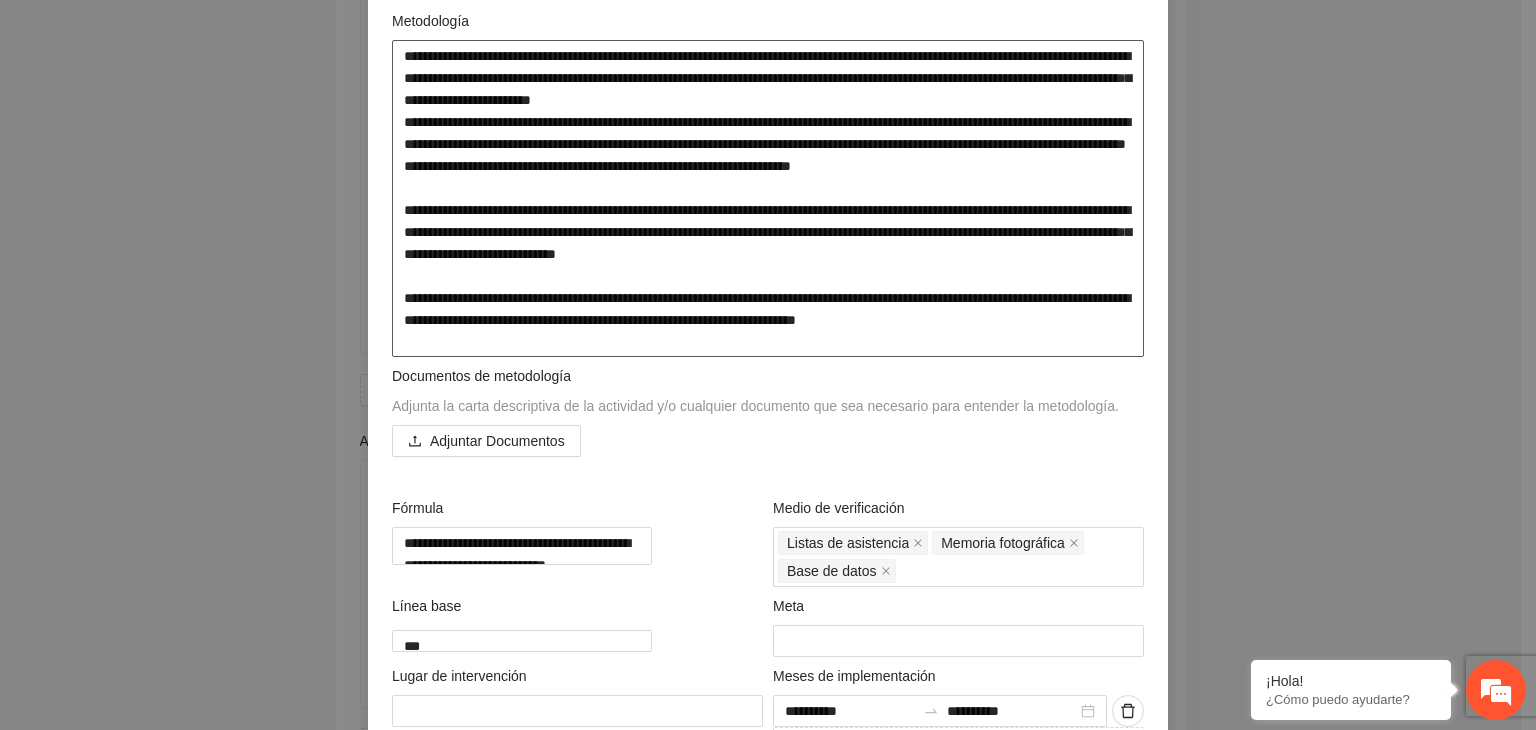 type on "**********" 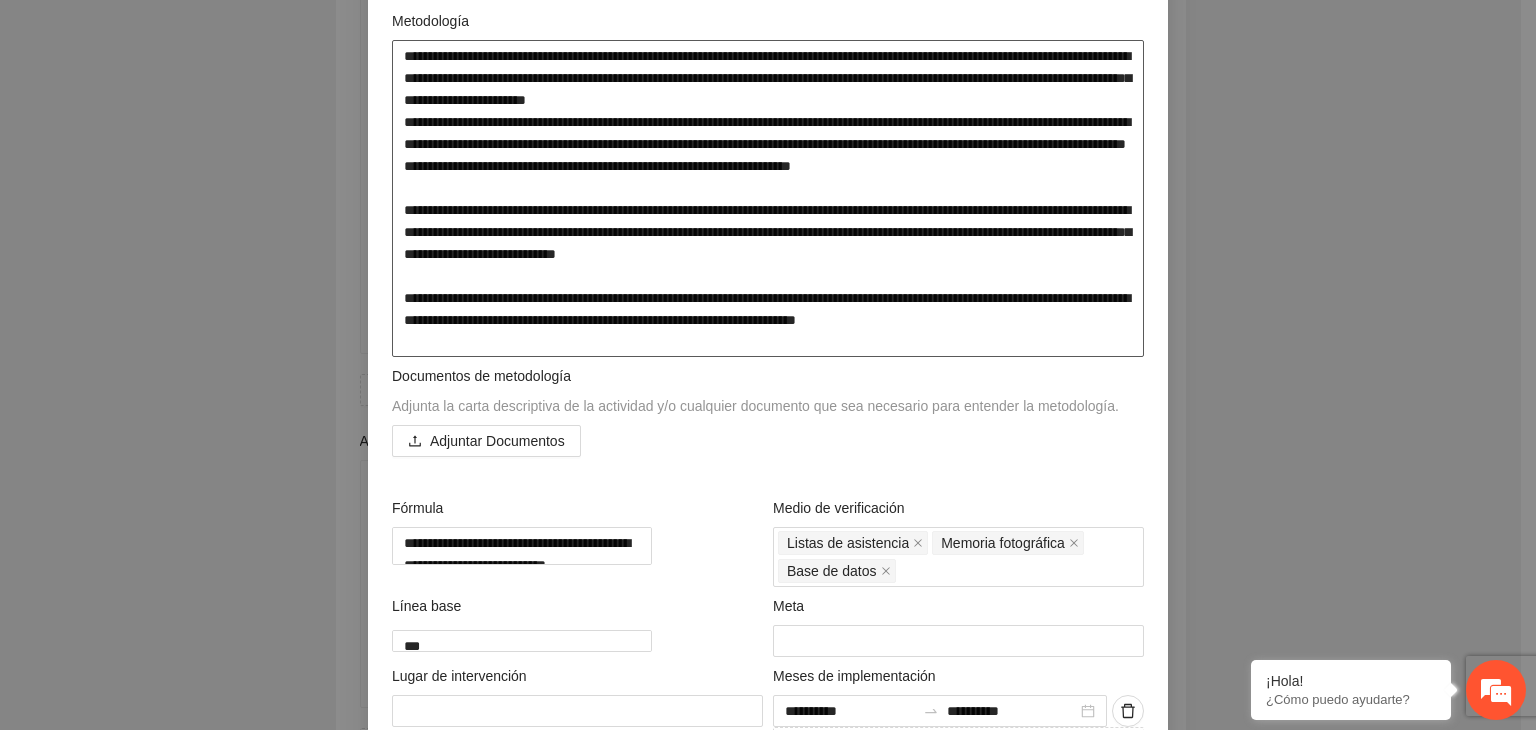 type on "**********" 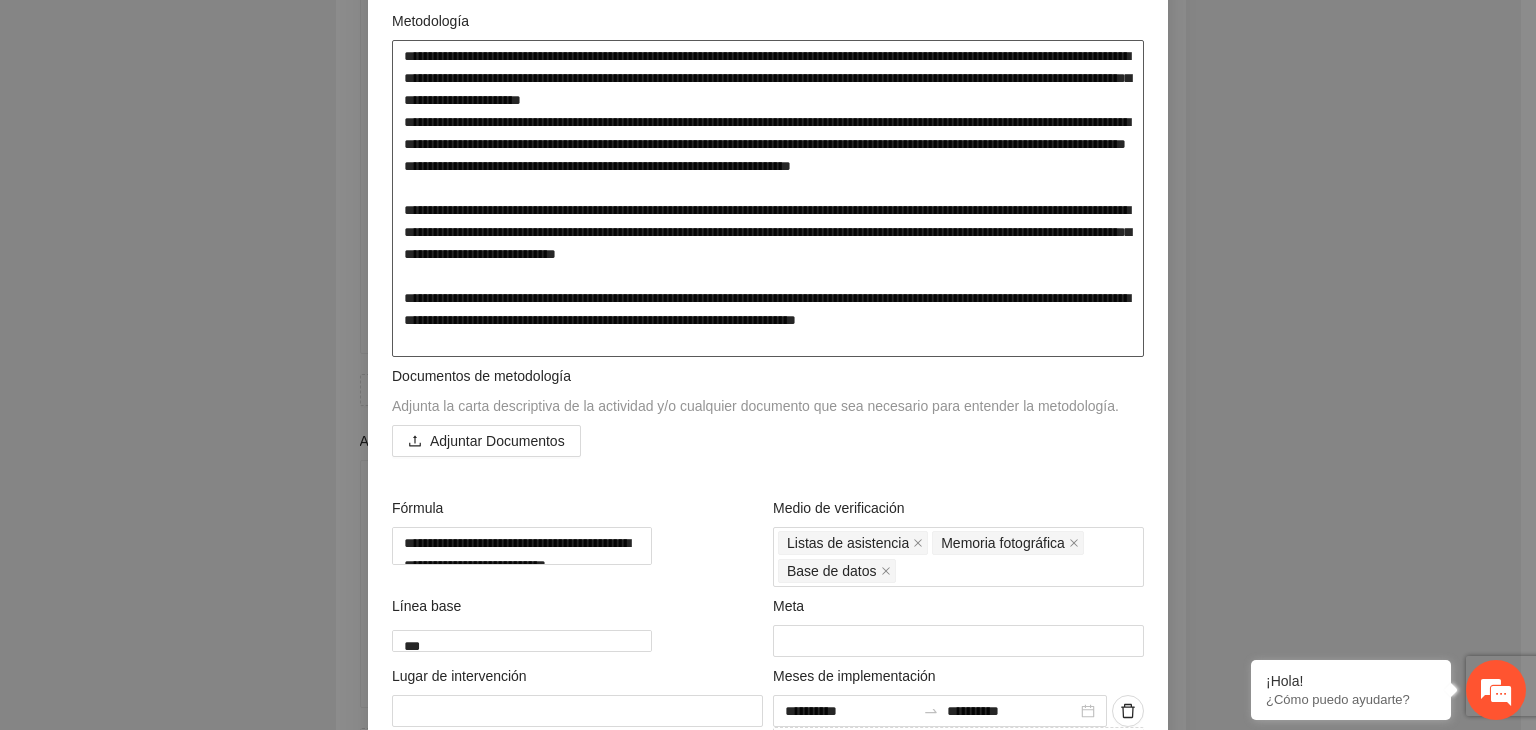 type on "**********" 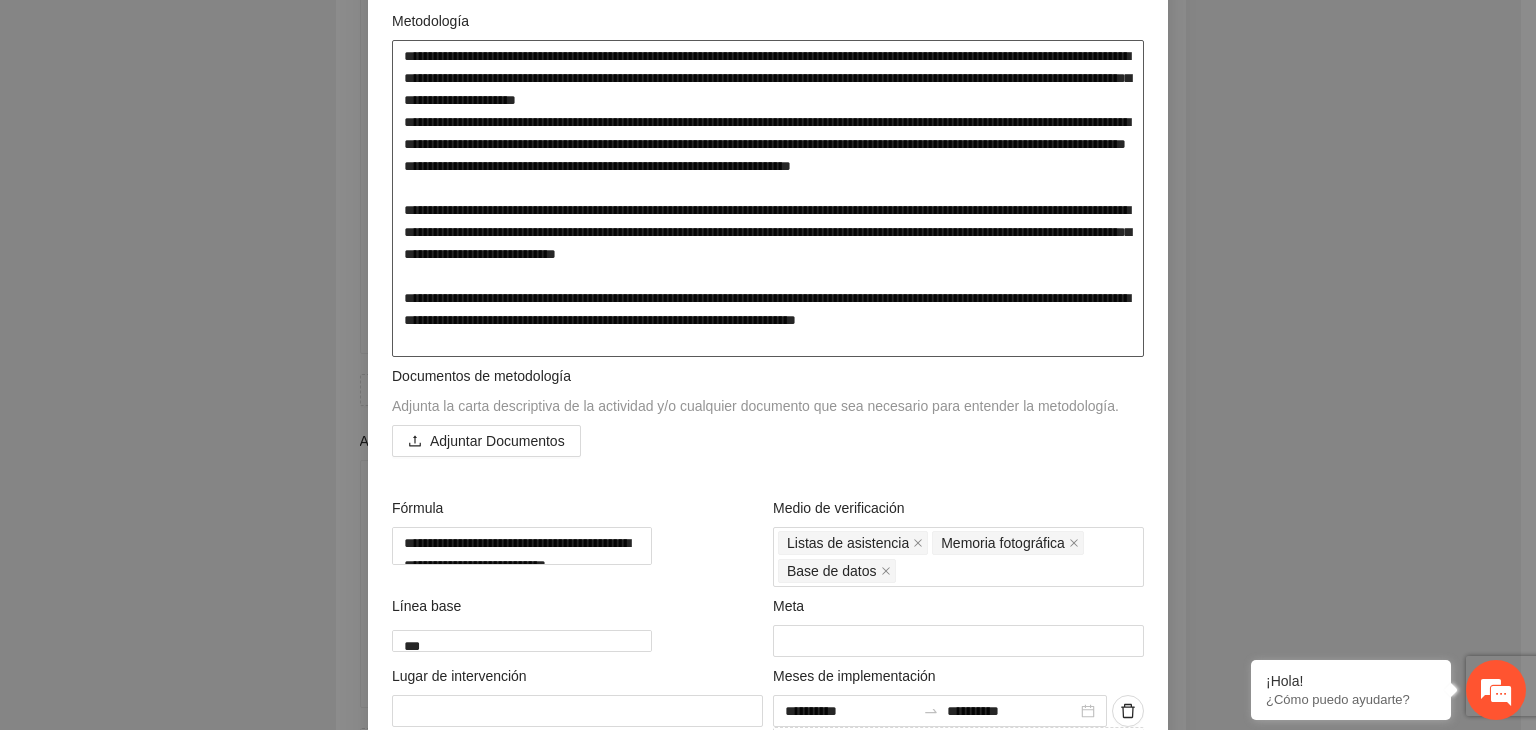 type on "**********" 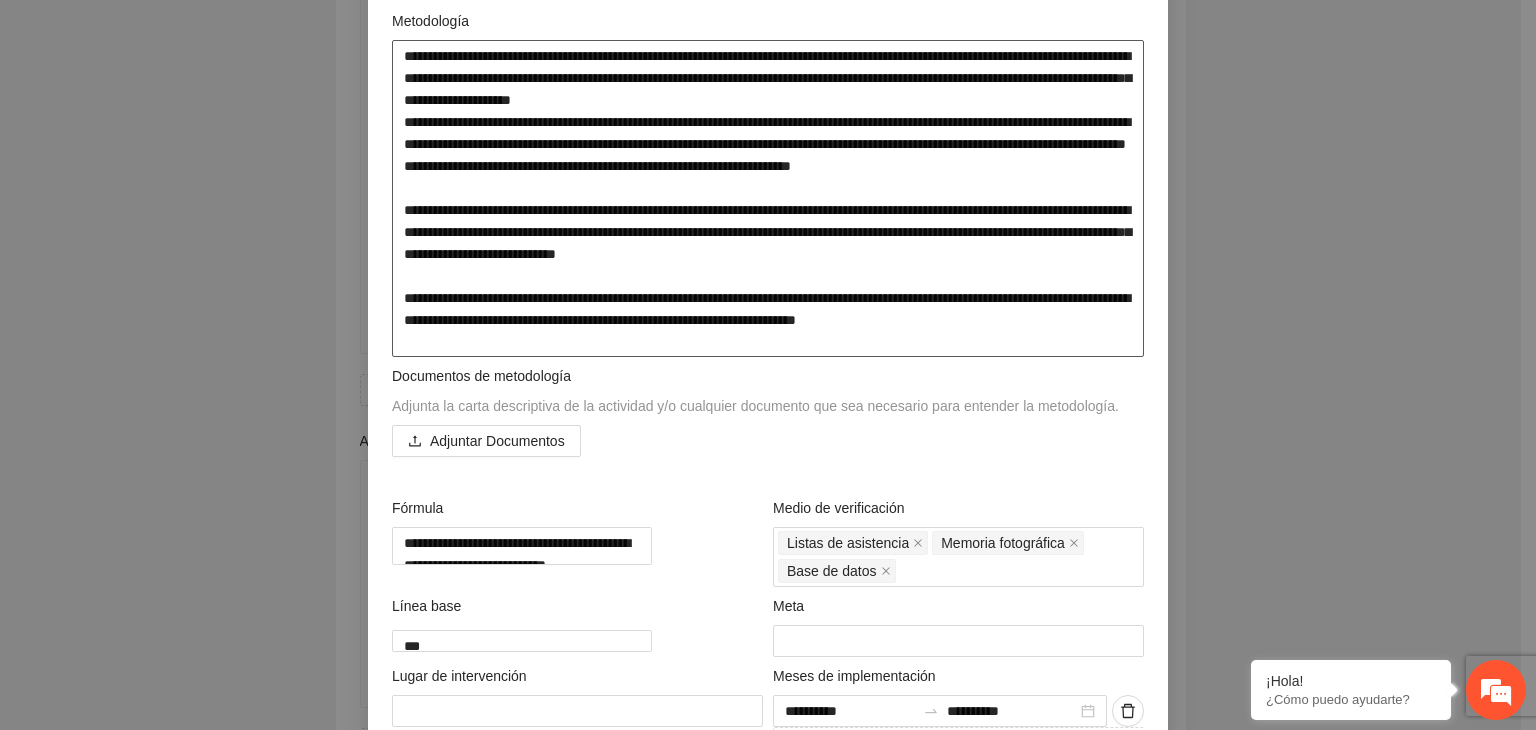 type on "**********" 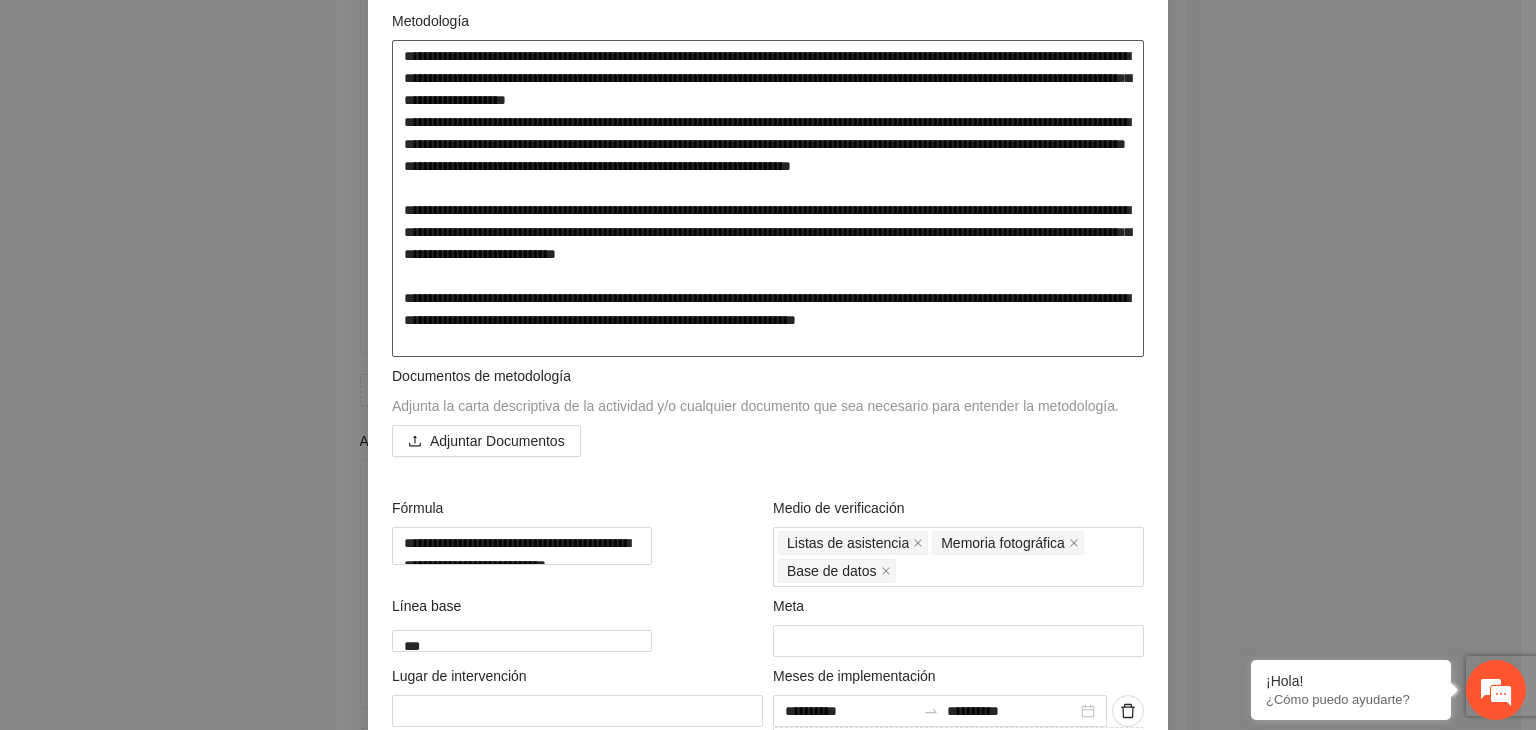 type on "**********" 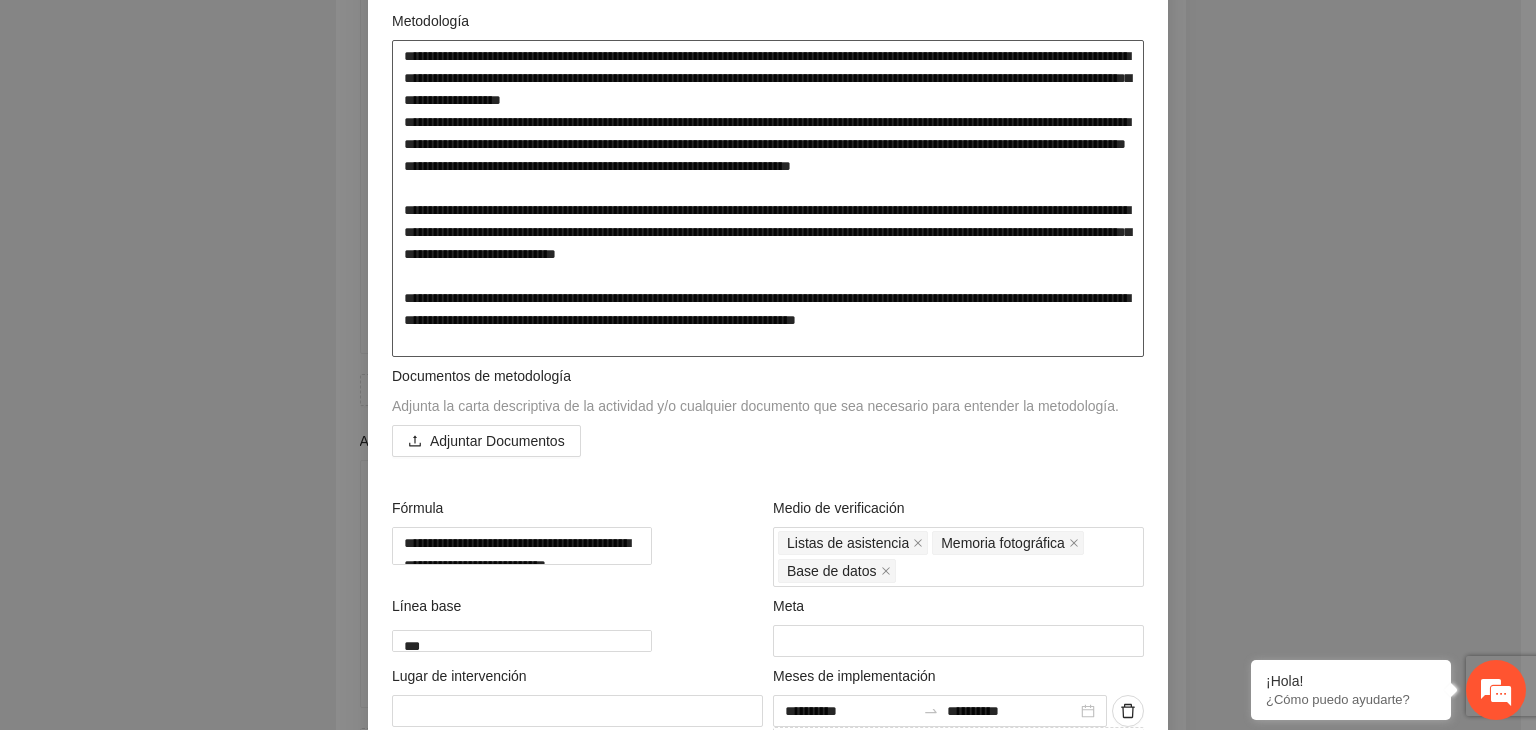 type on "**********" 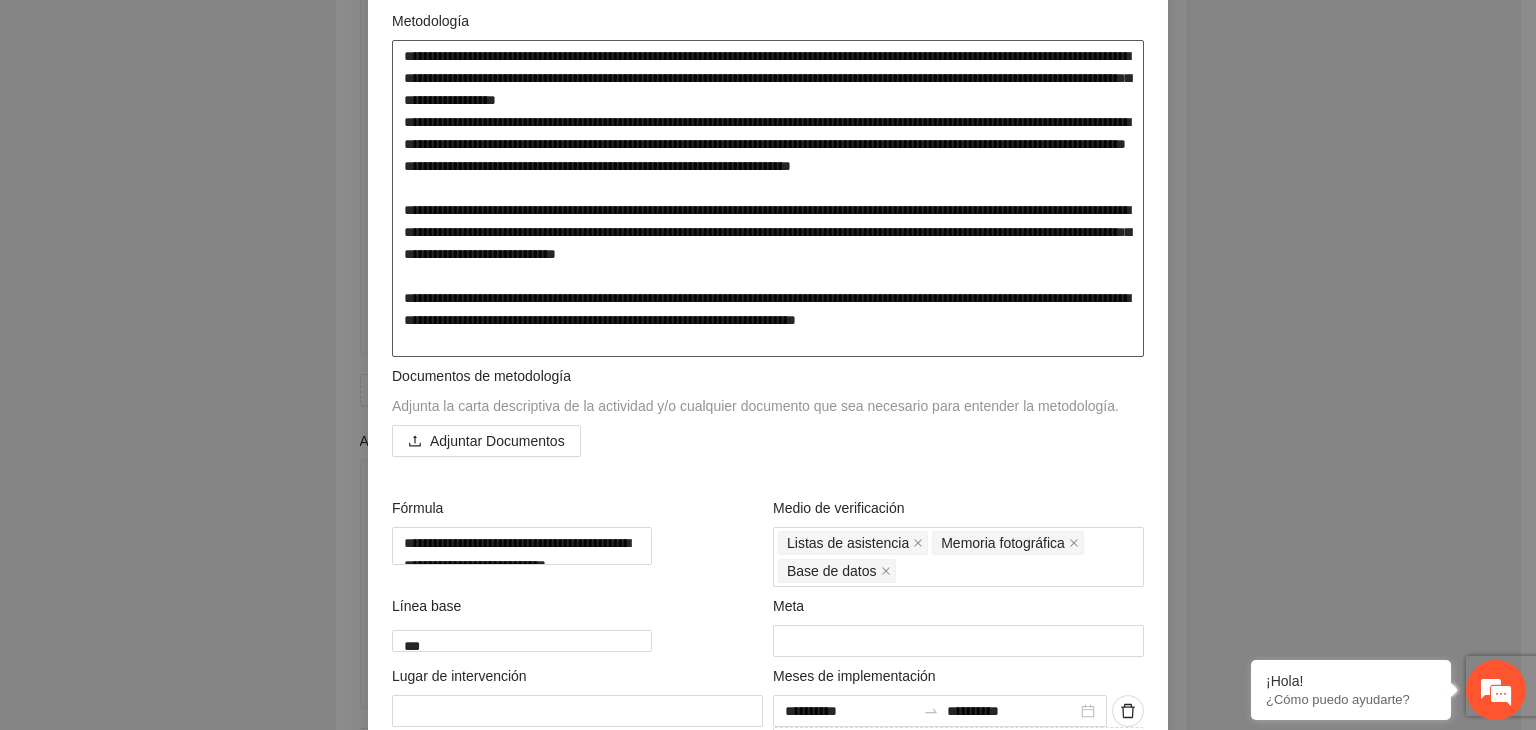 type on "**********" 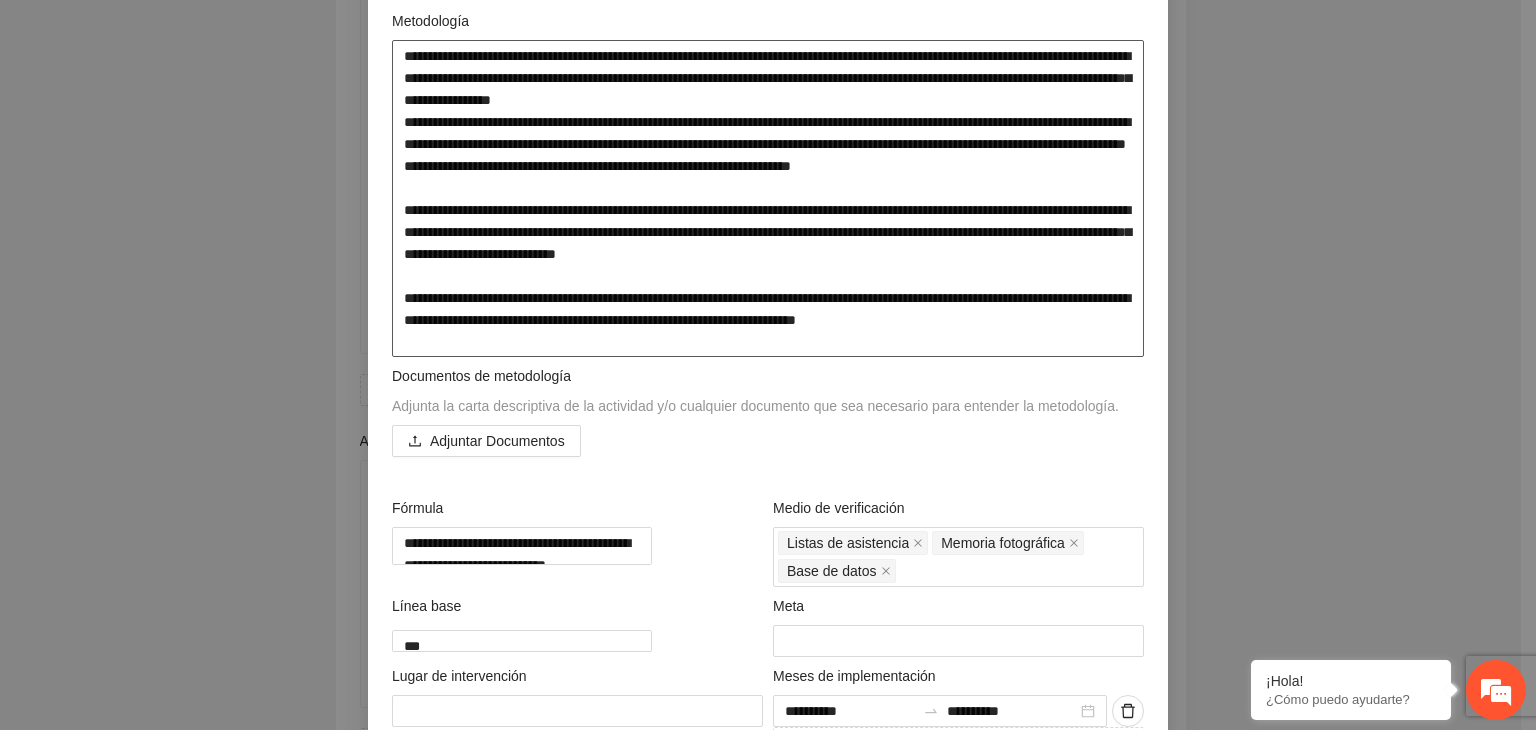 type on "**********" 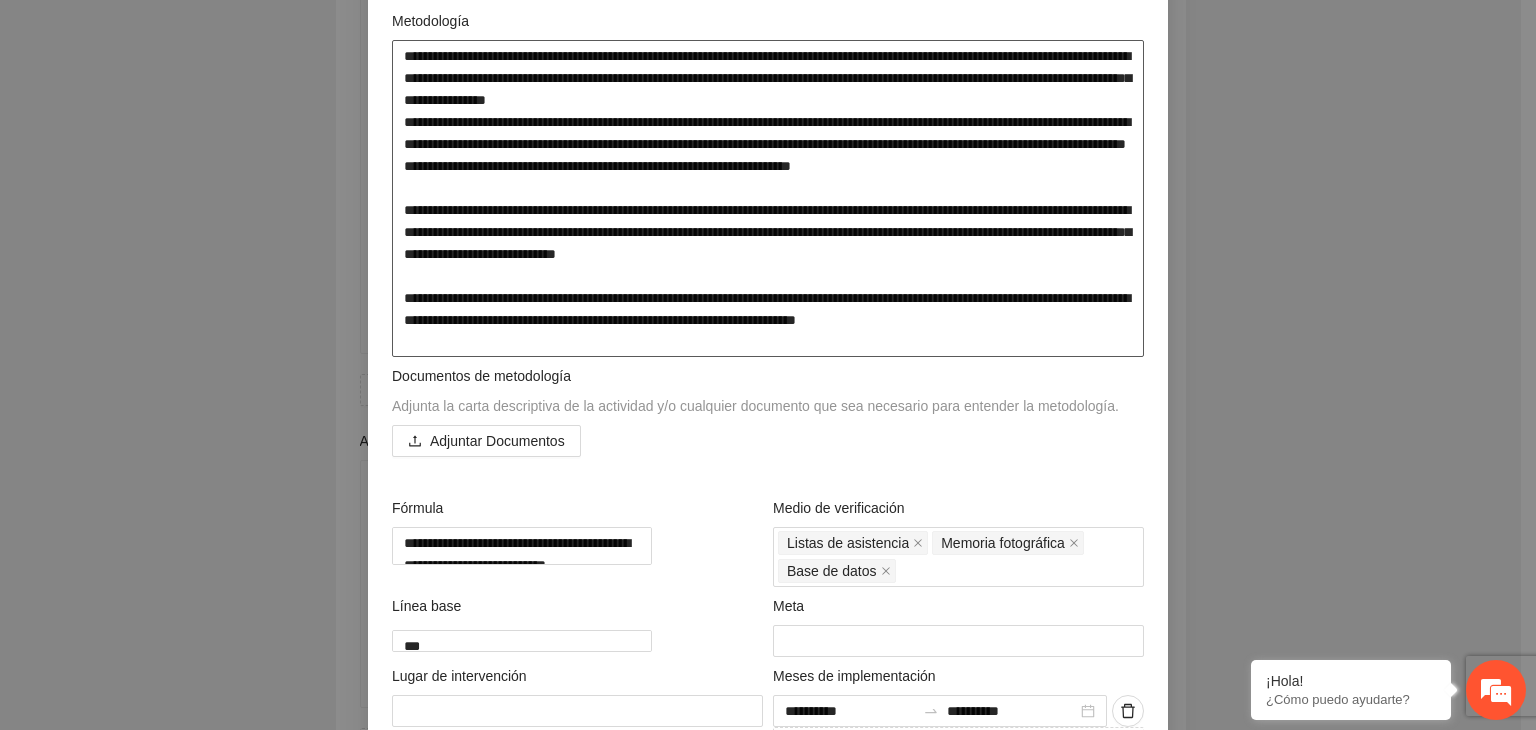 type on "**********" 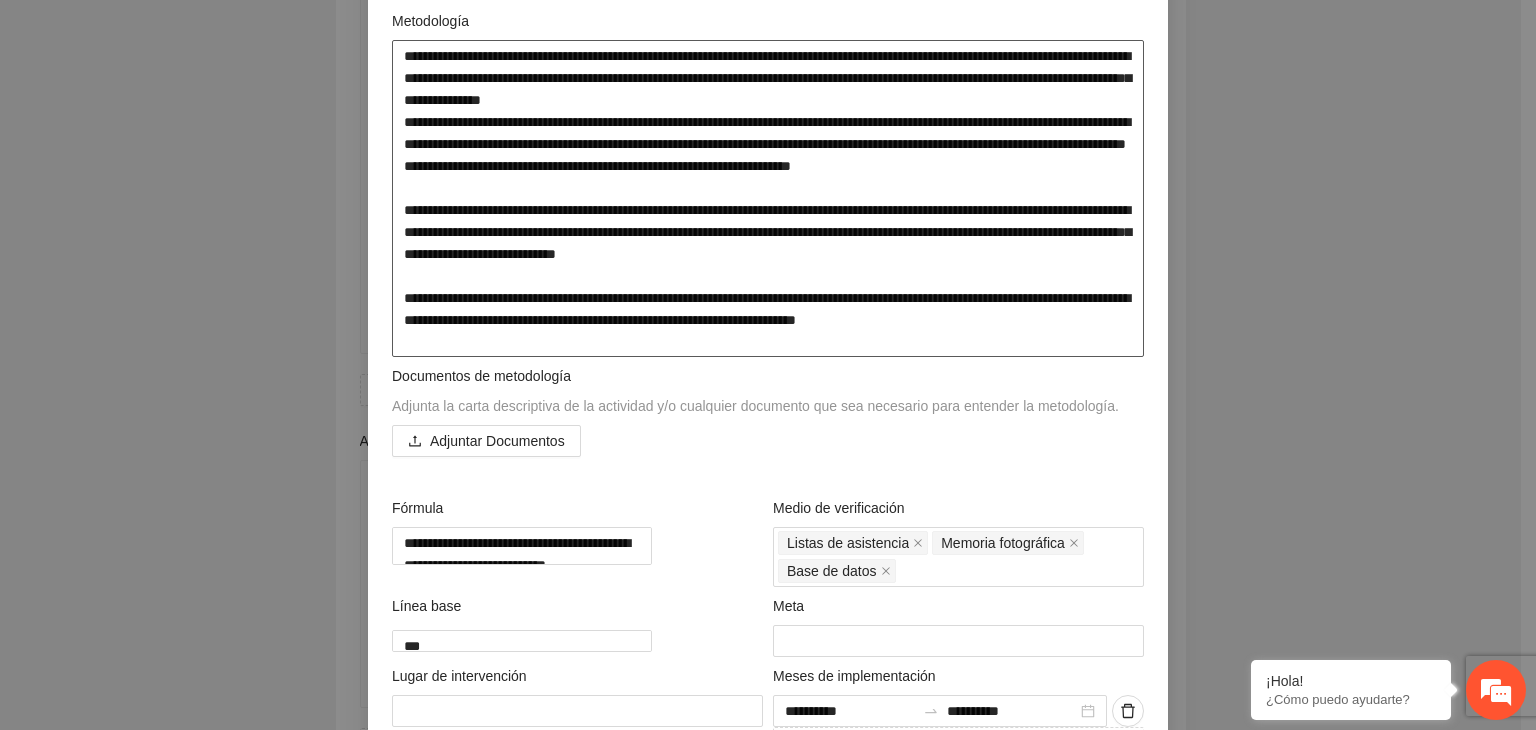 type on "**********" 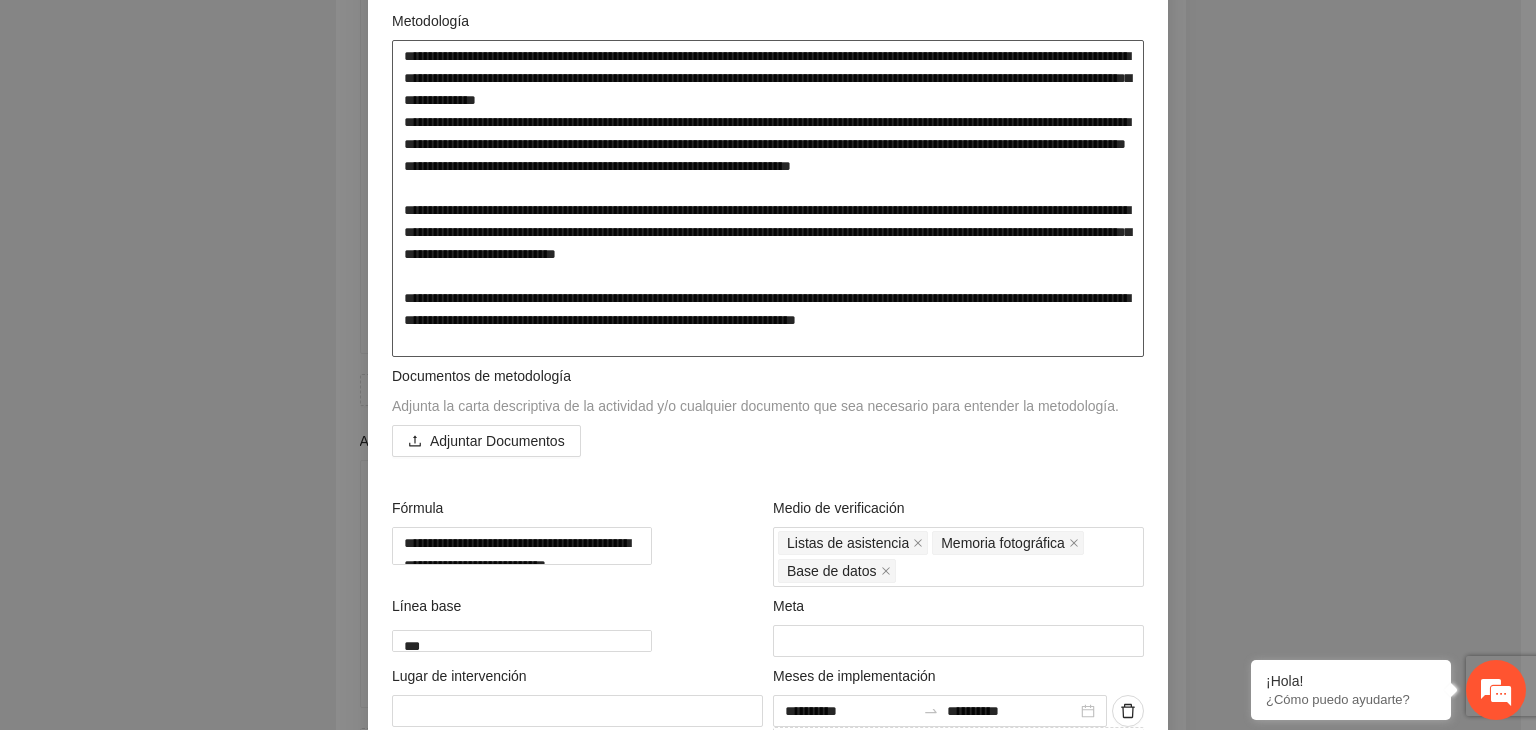 type on "**********" 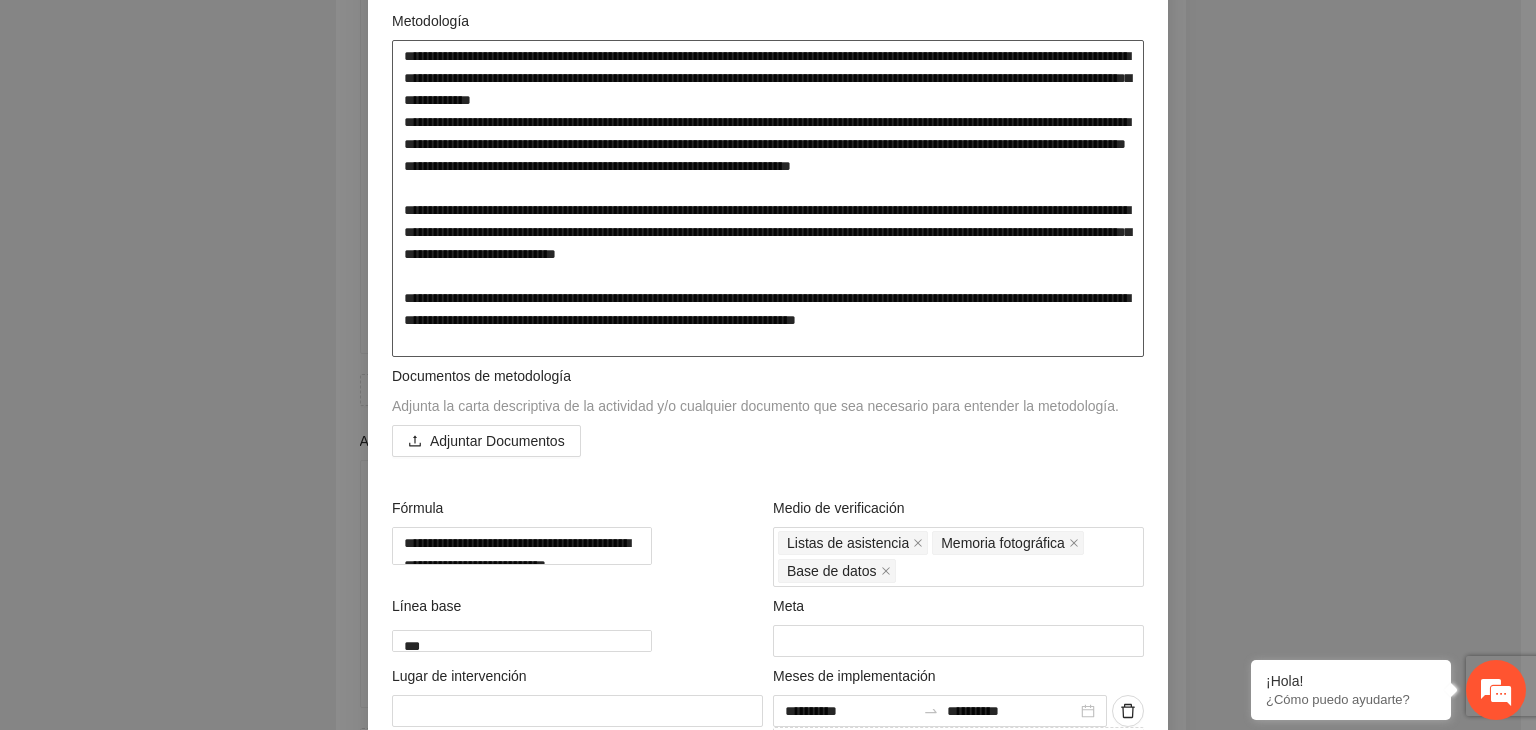type on "**********" 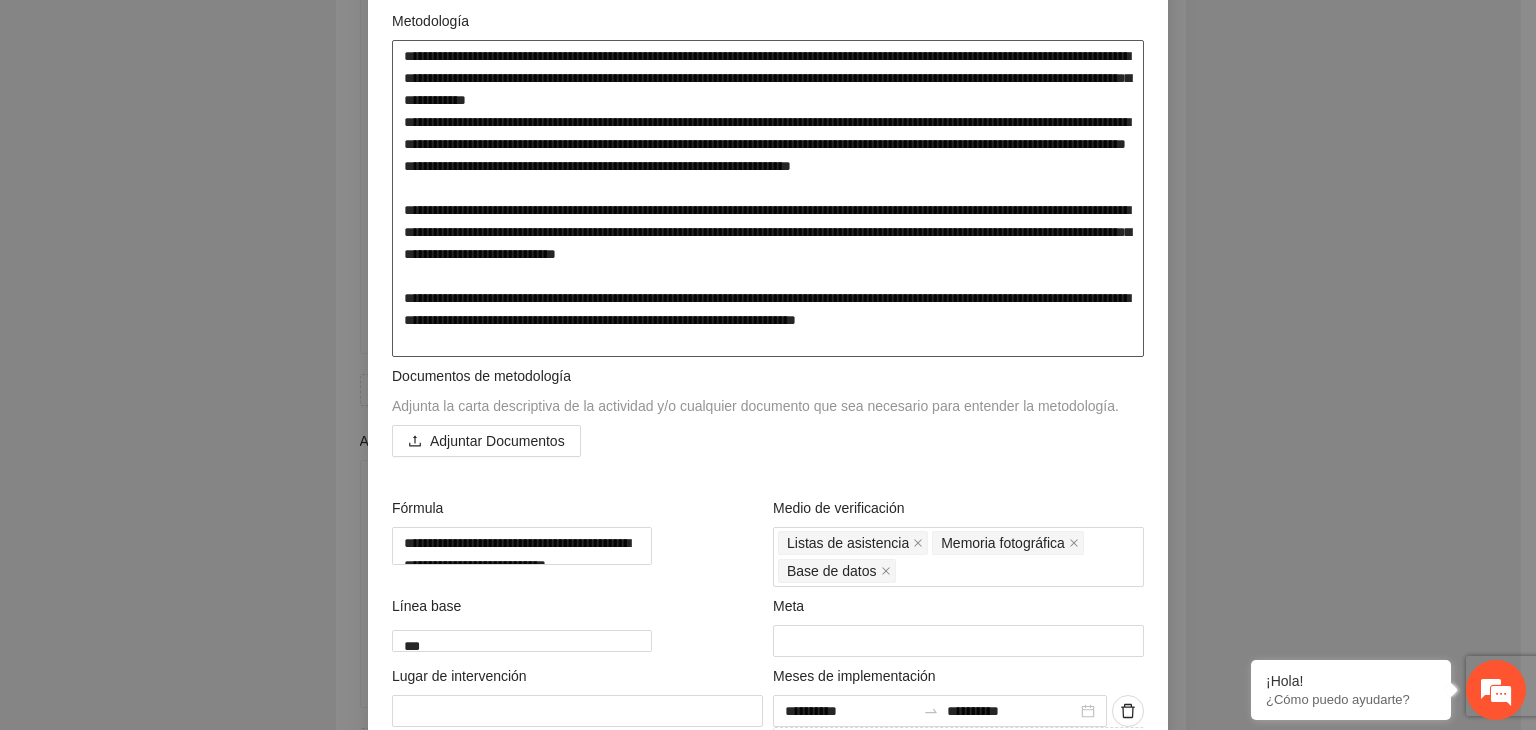 type on "**********" 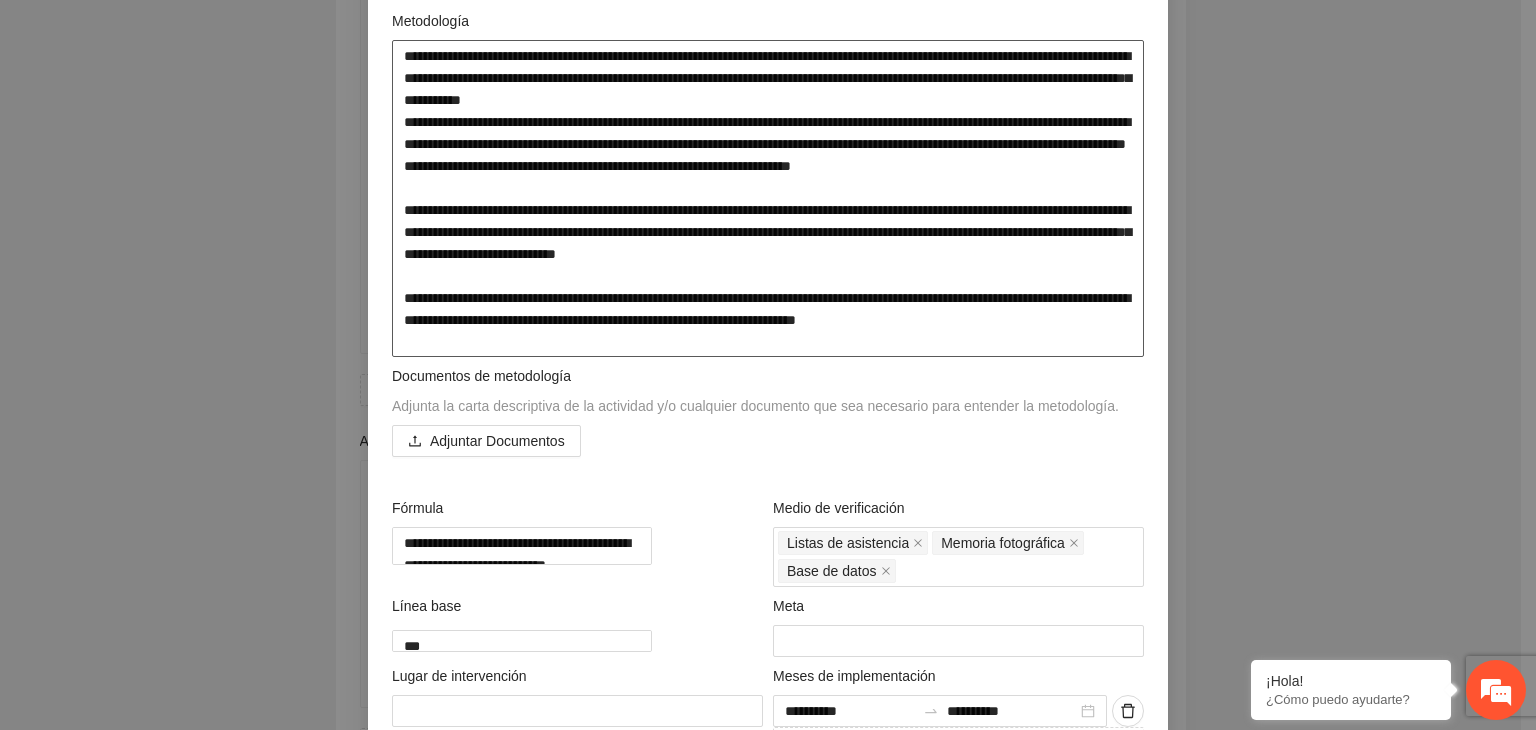 type on "**********" 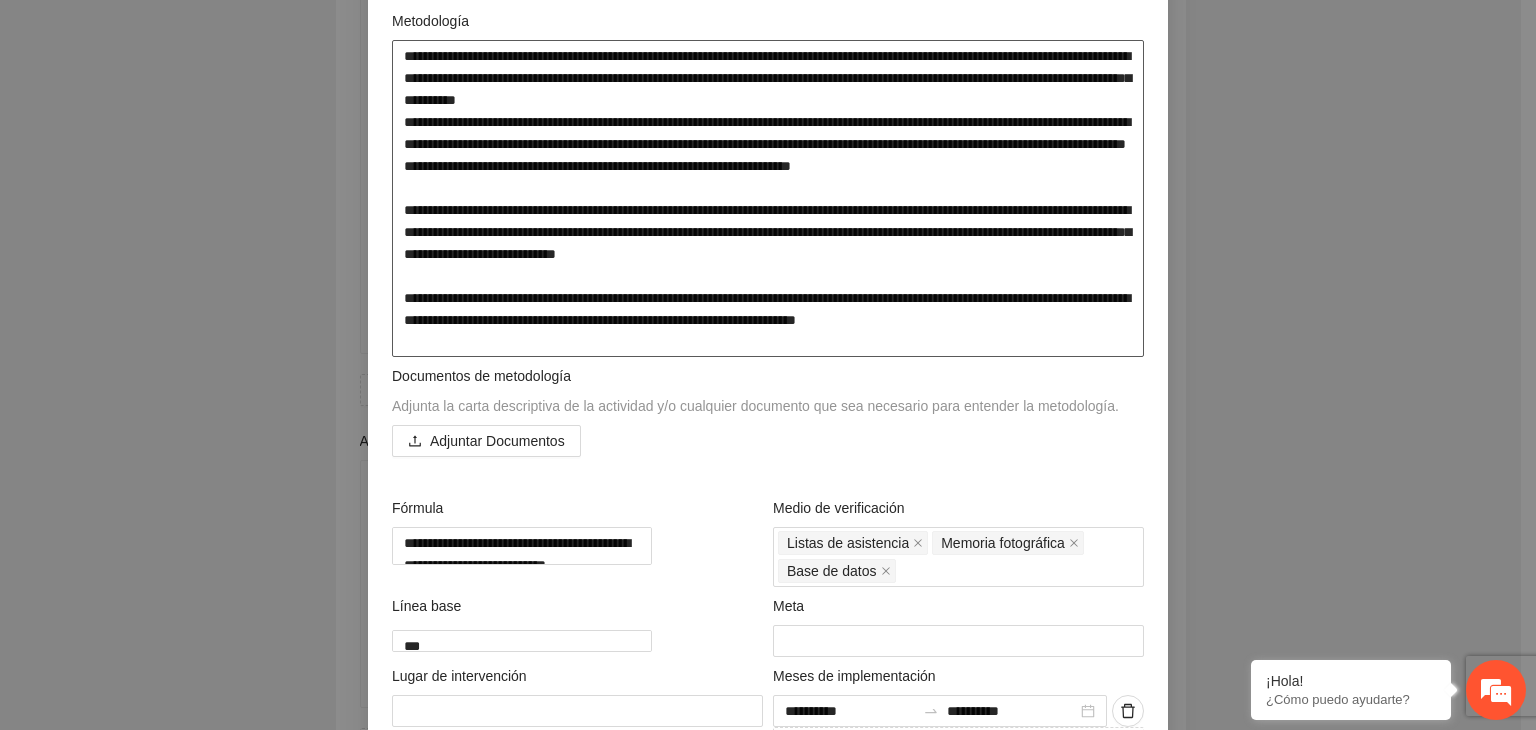 type on "**********" 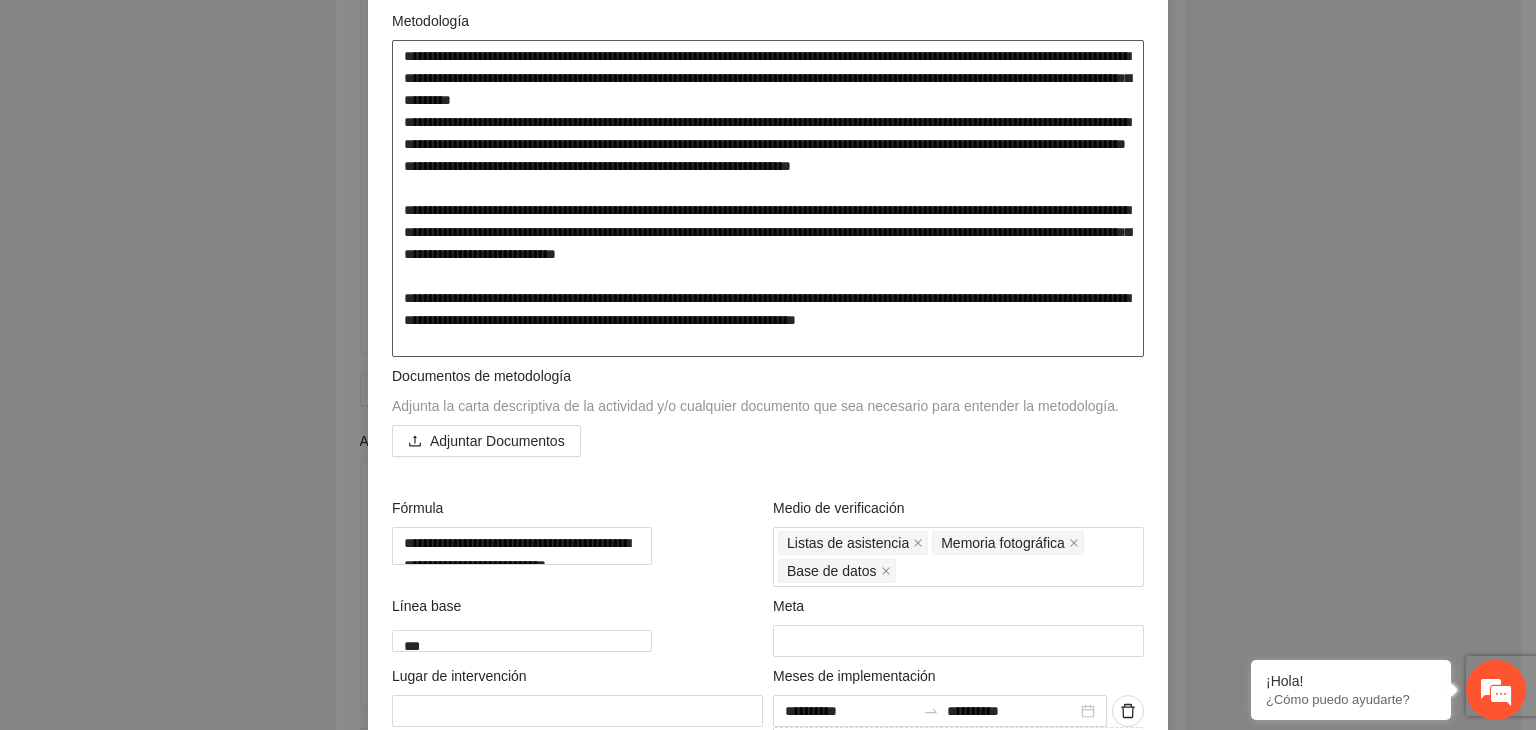 type on "**********" 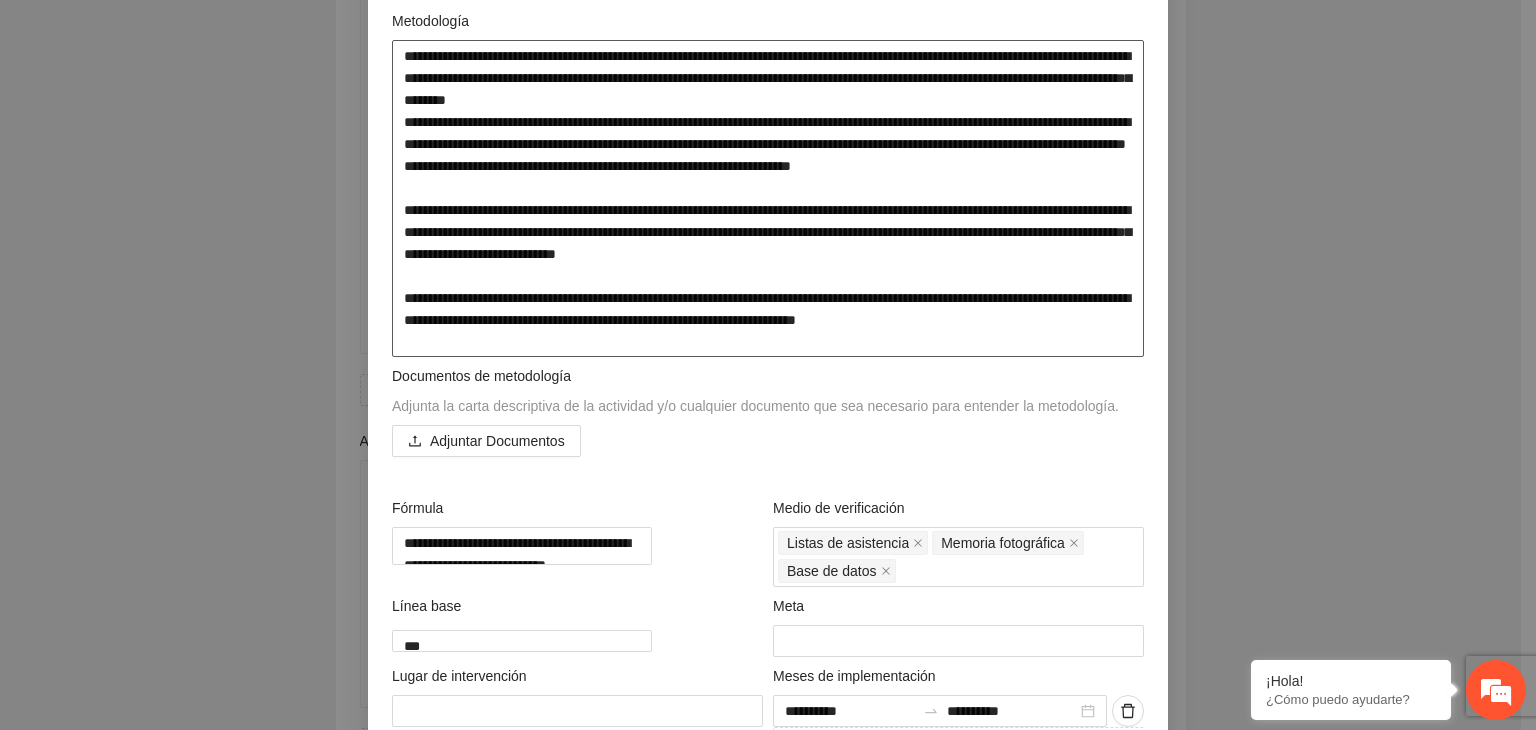 type on "**********" 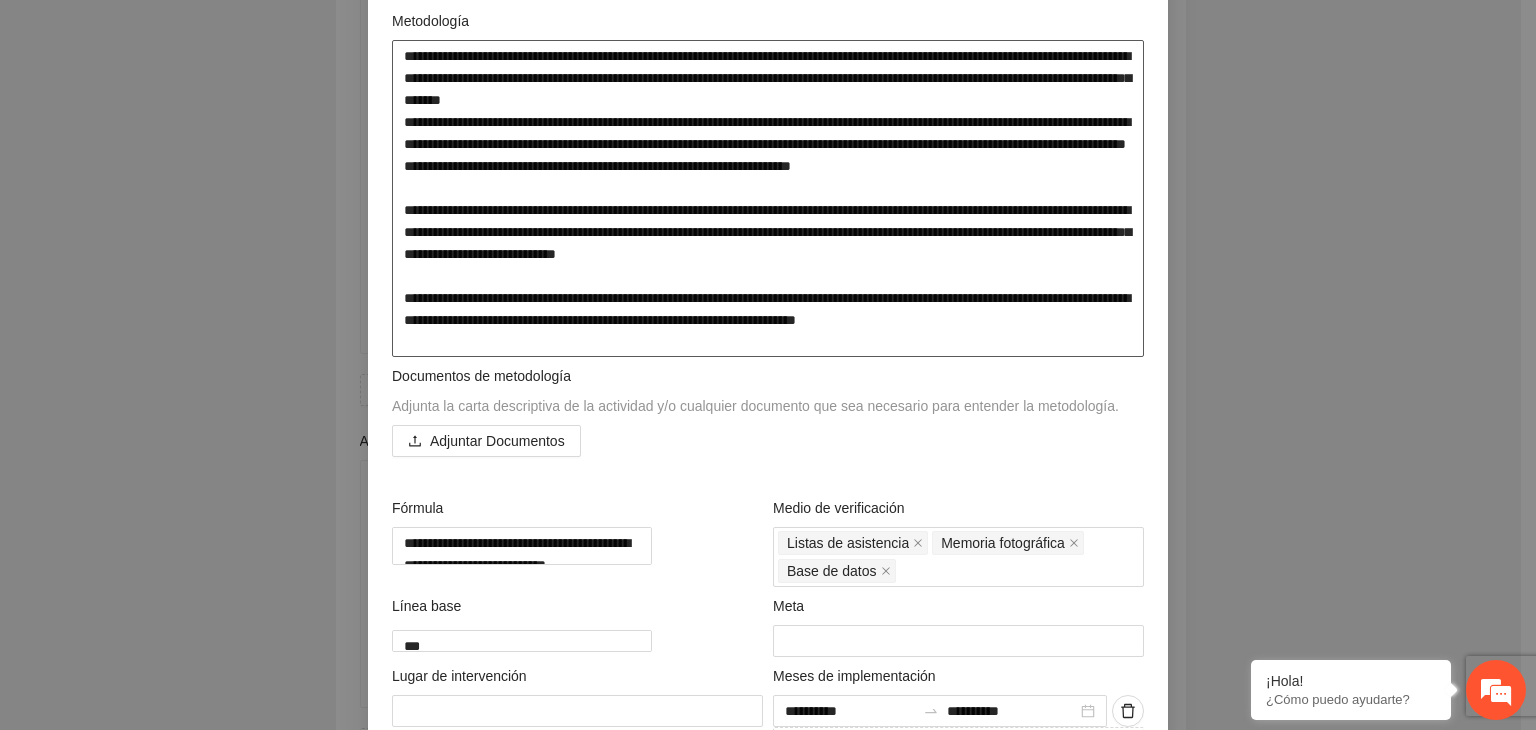 type on "**********" 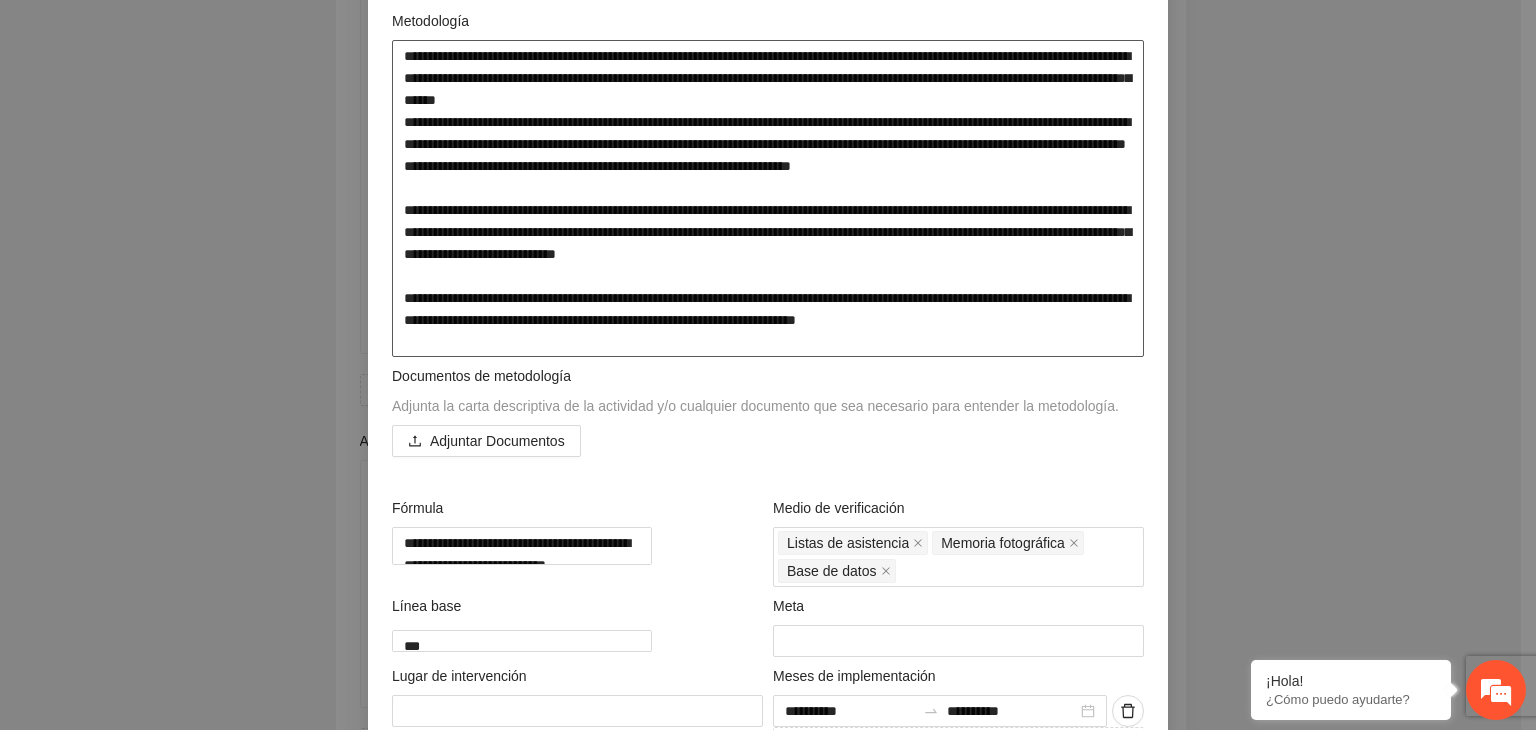 type on "**********" 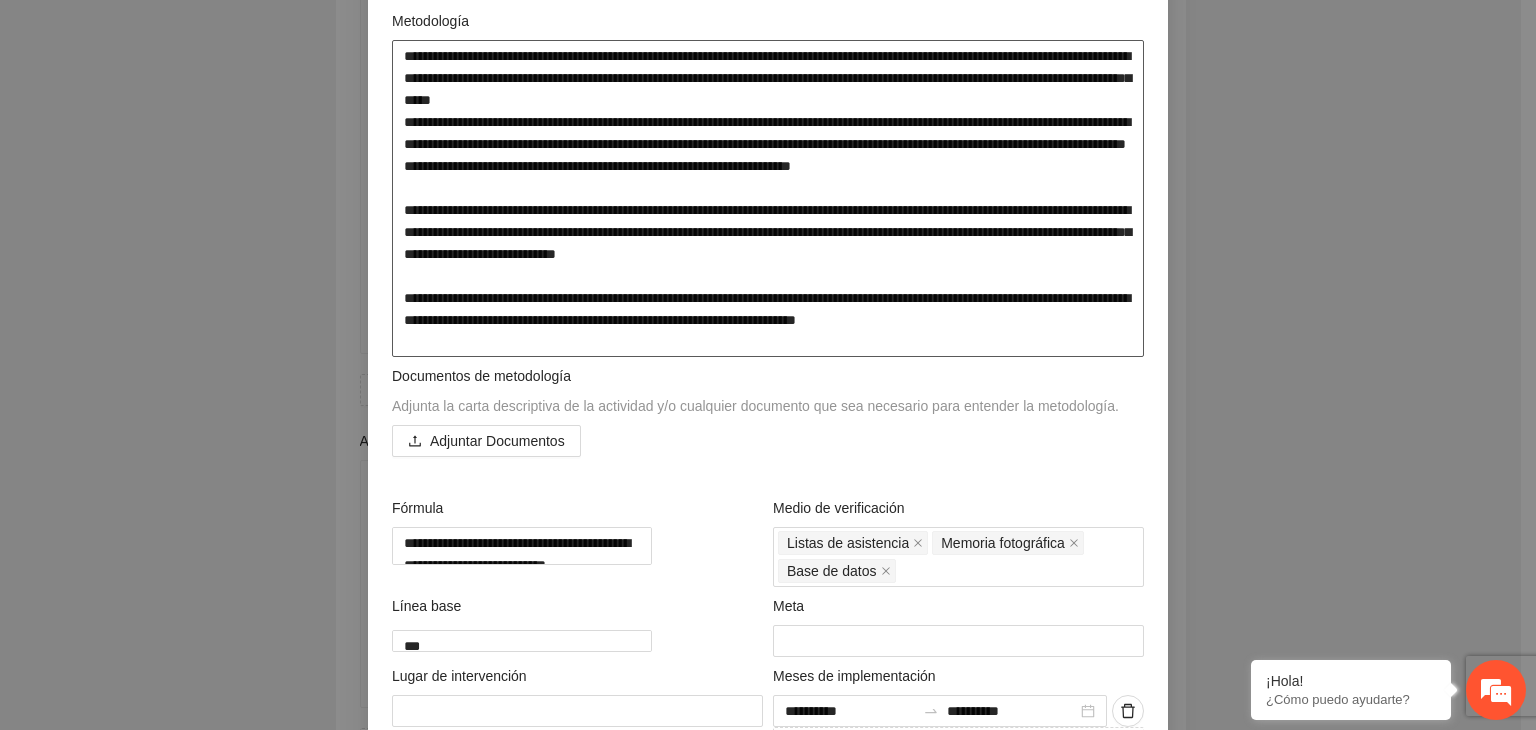 type on "**********" 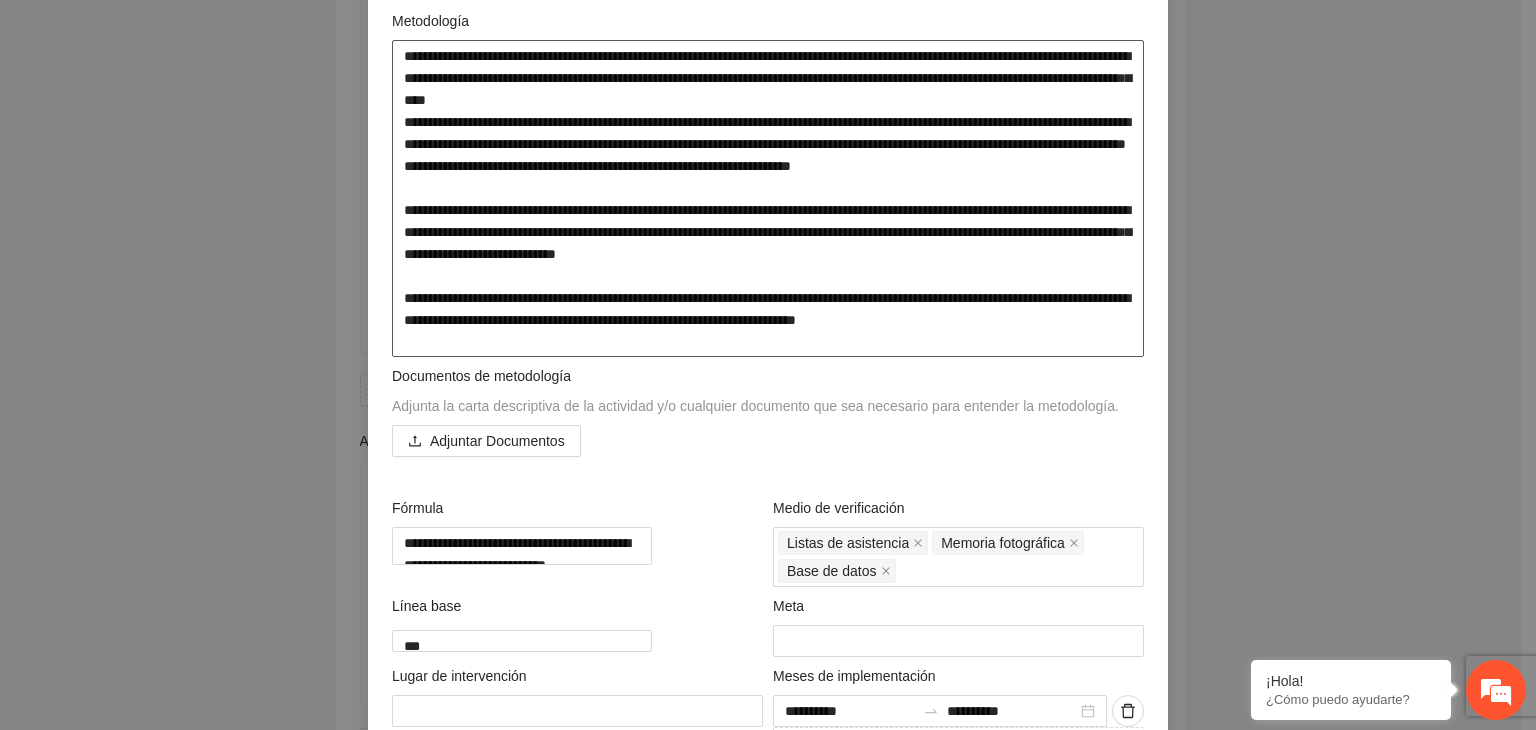 type on "**********" 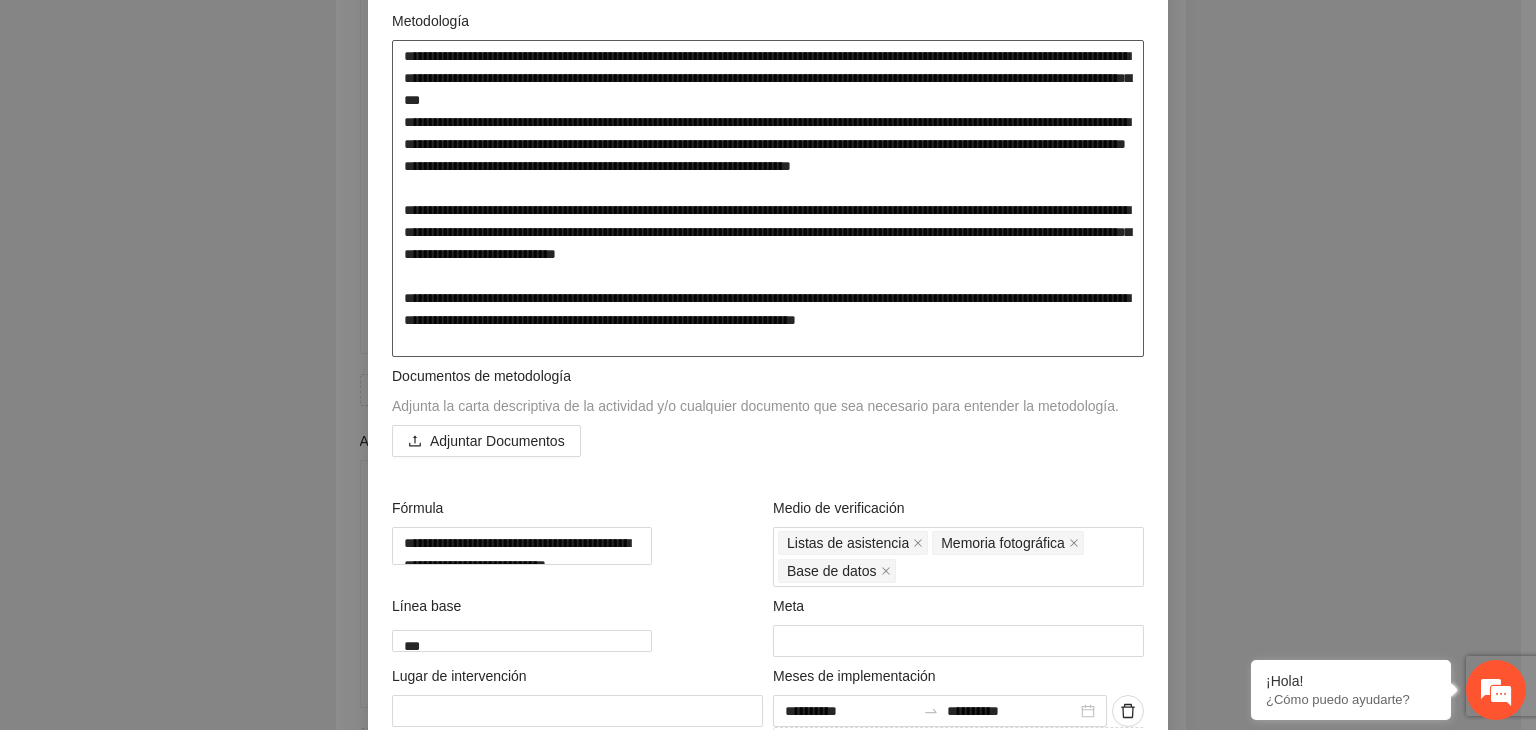 type on "**********" 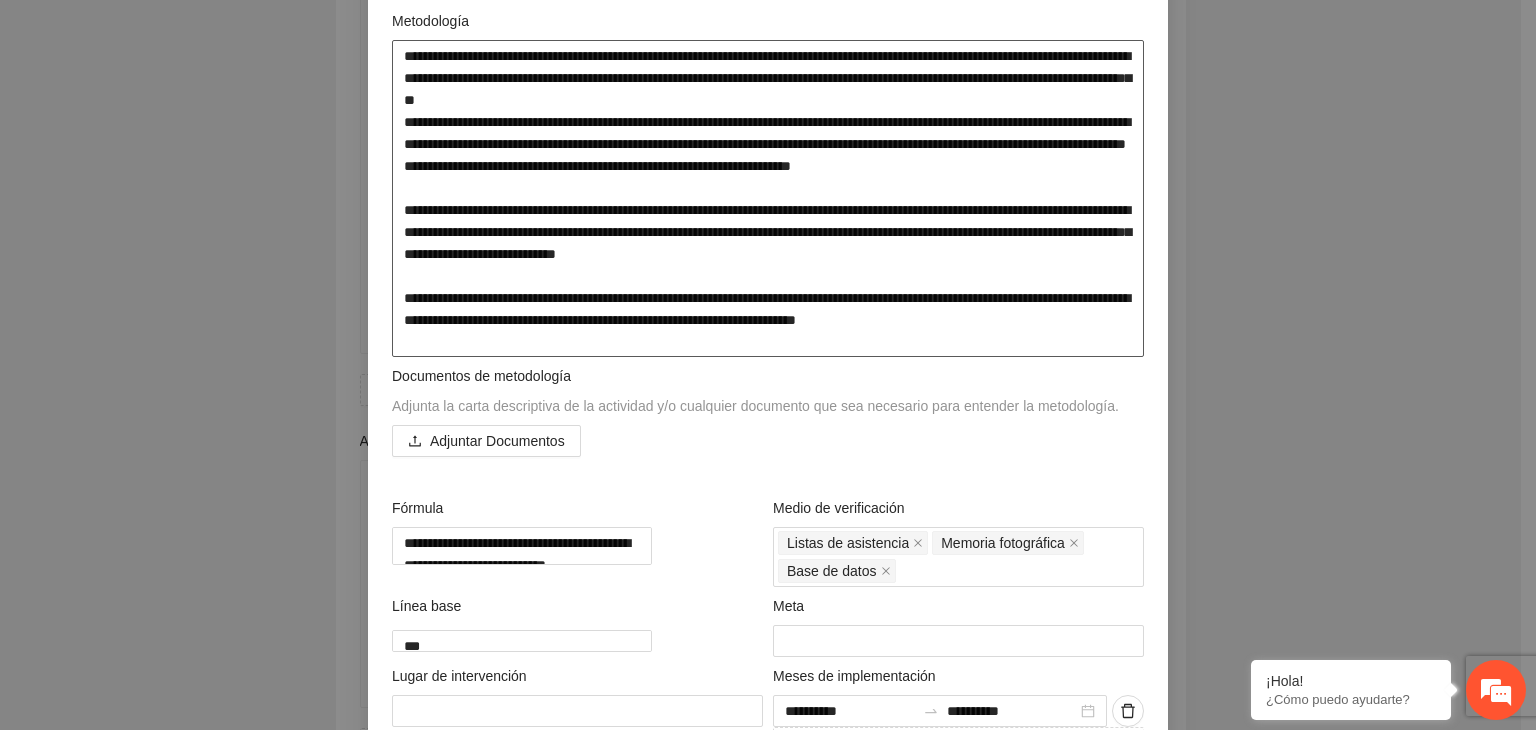 type on "**********" 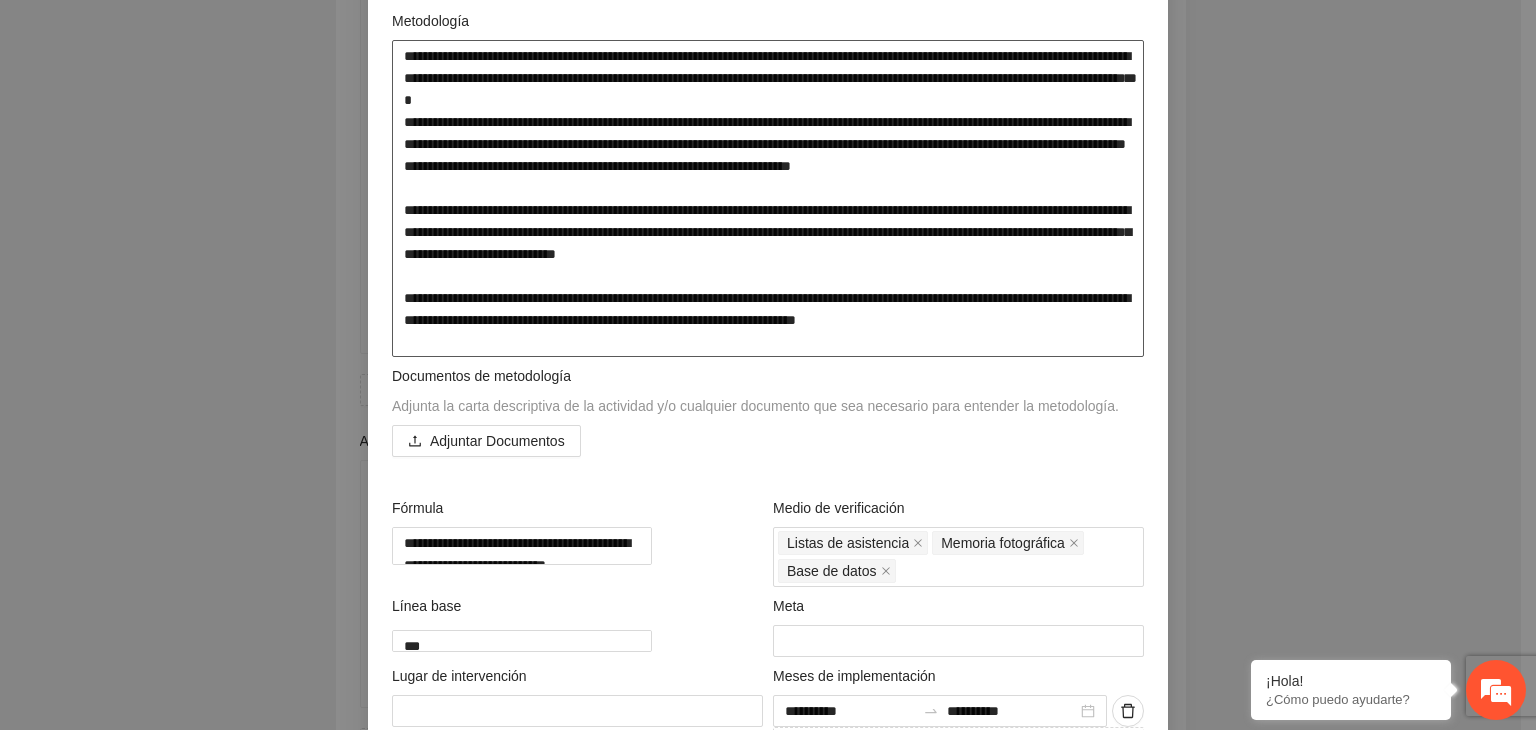 type on "**********" 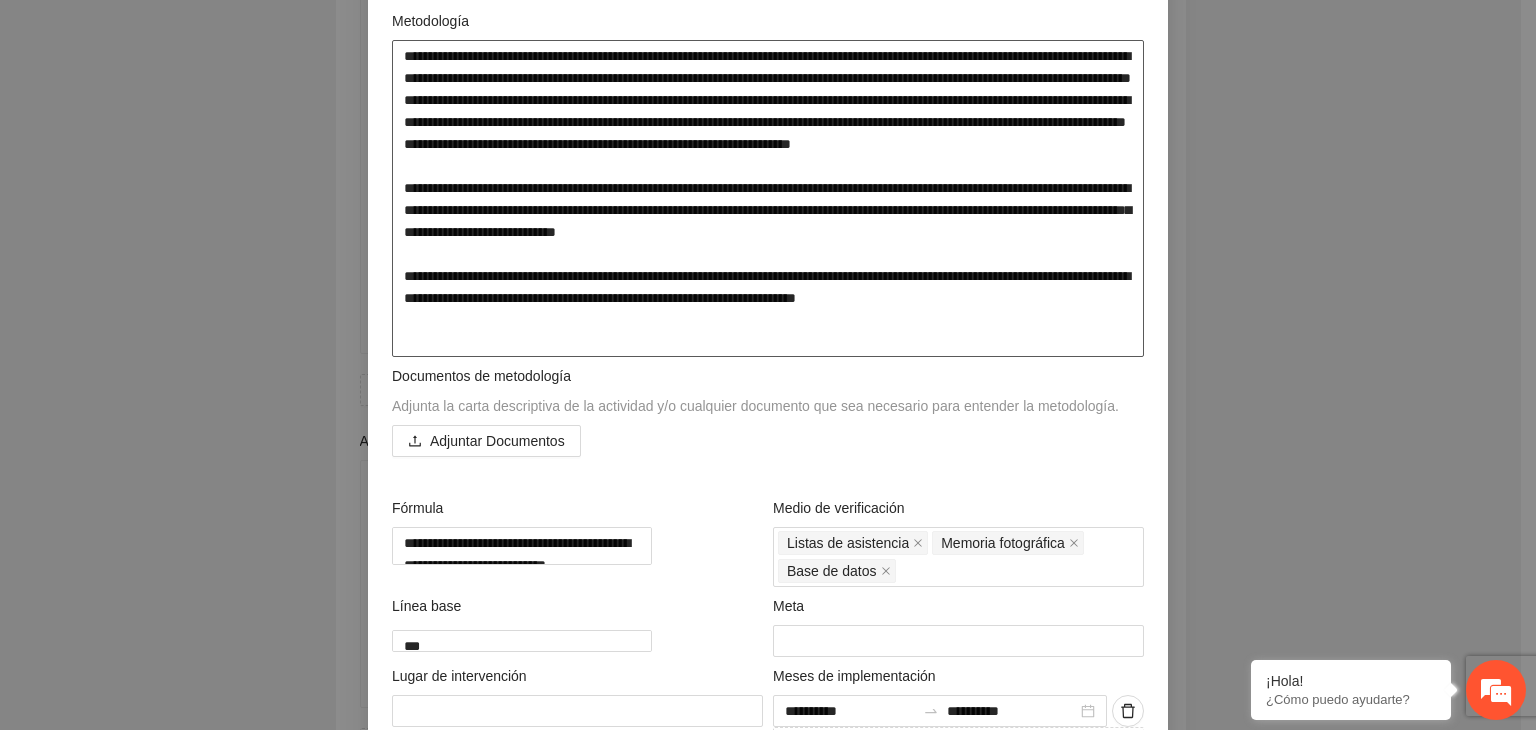 type on "**********" 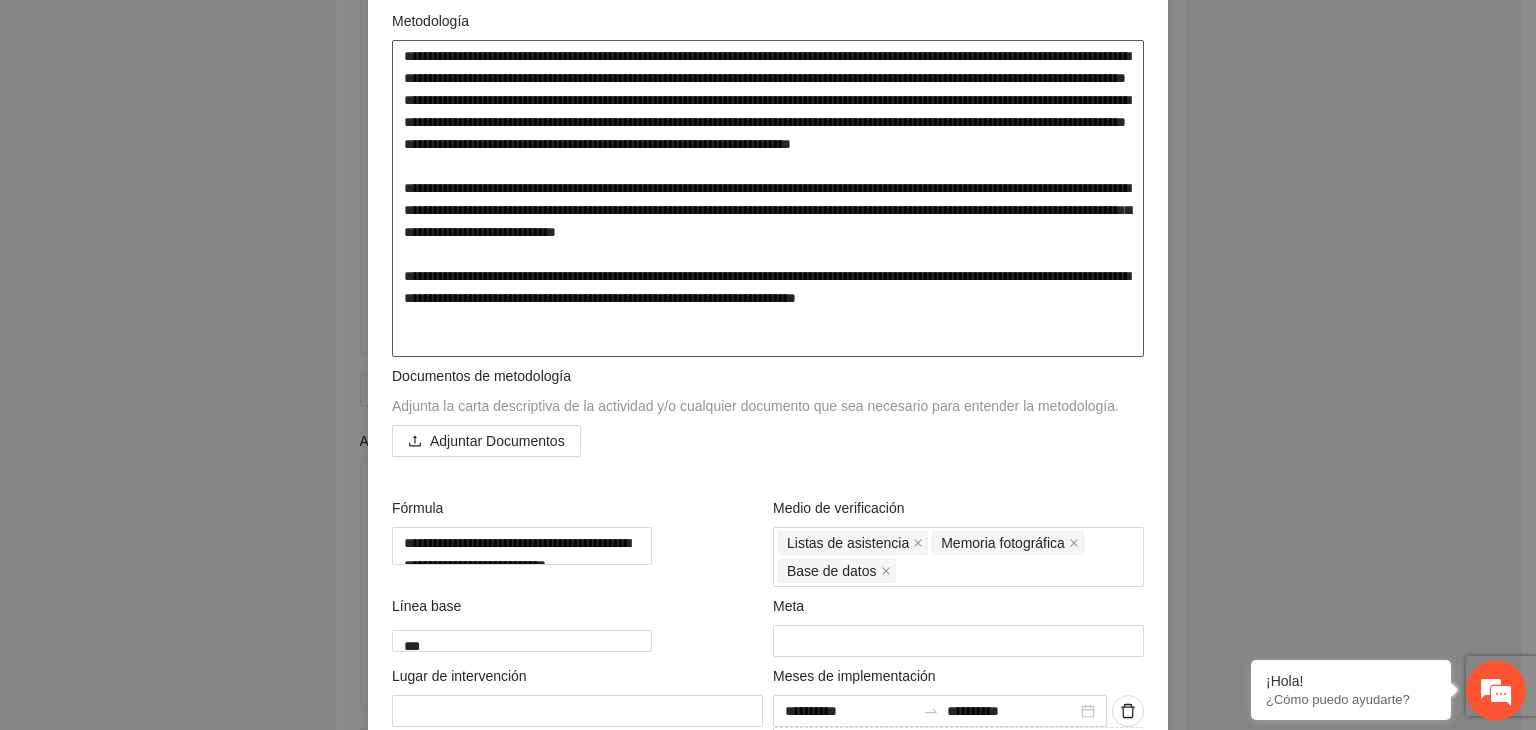 type on "**********" 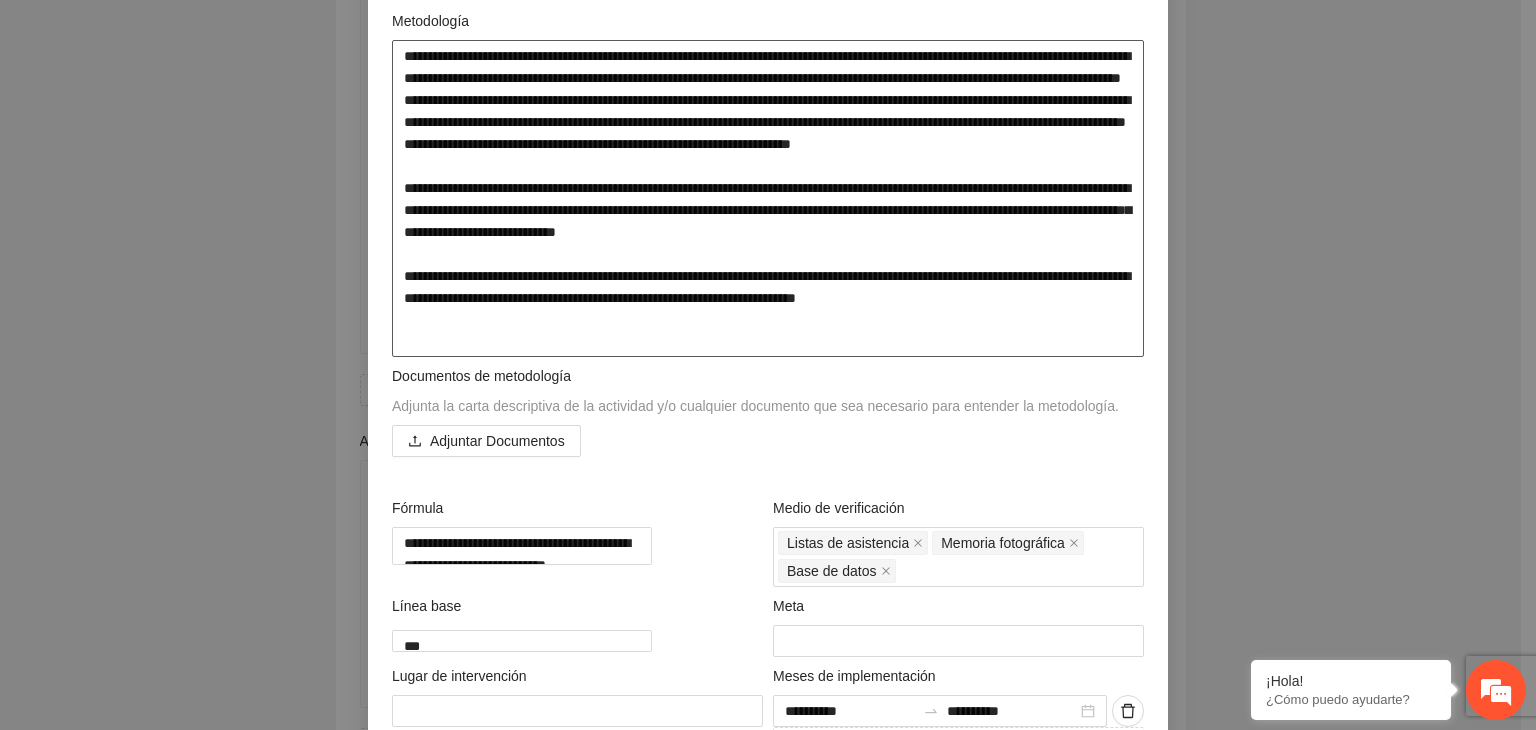 type on "**********" 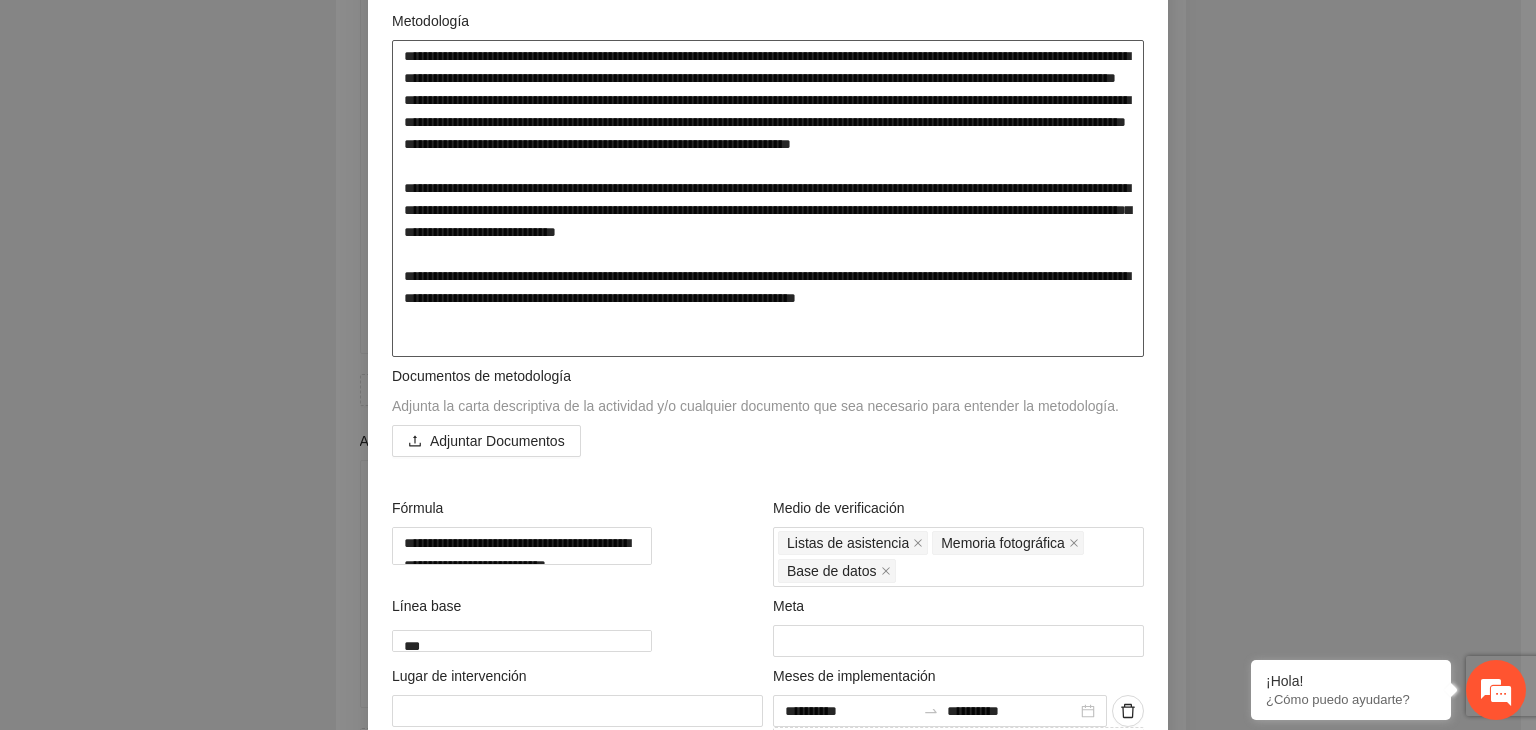 type on "**********" 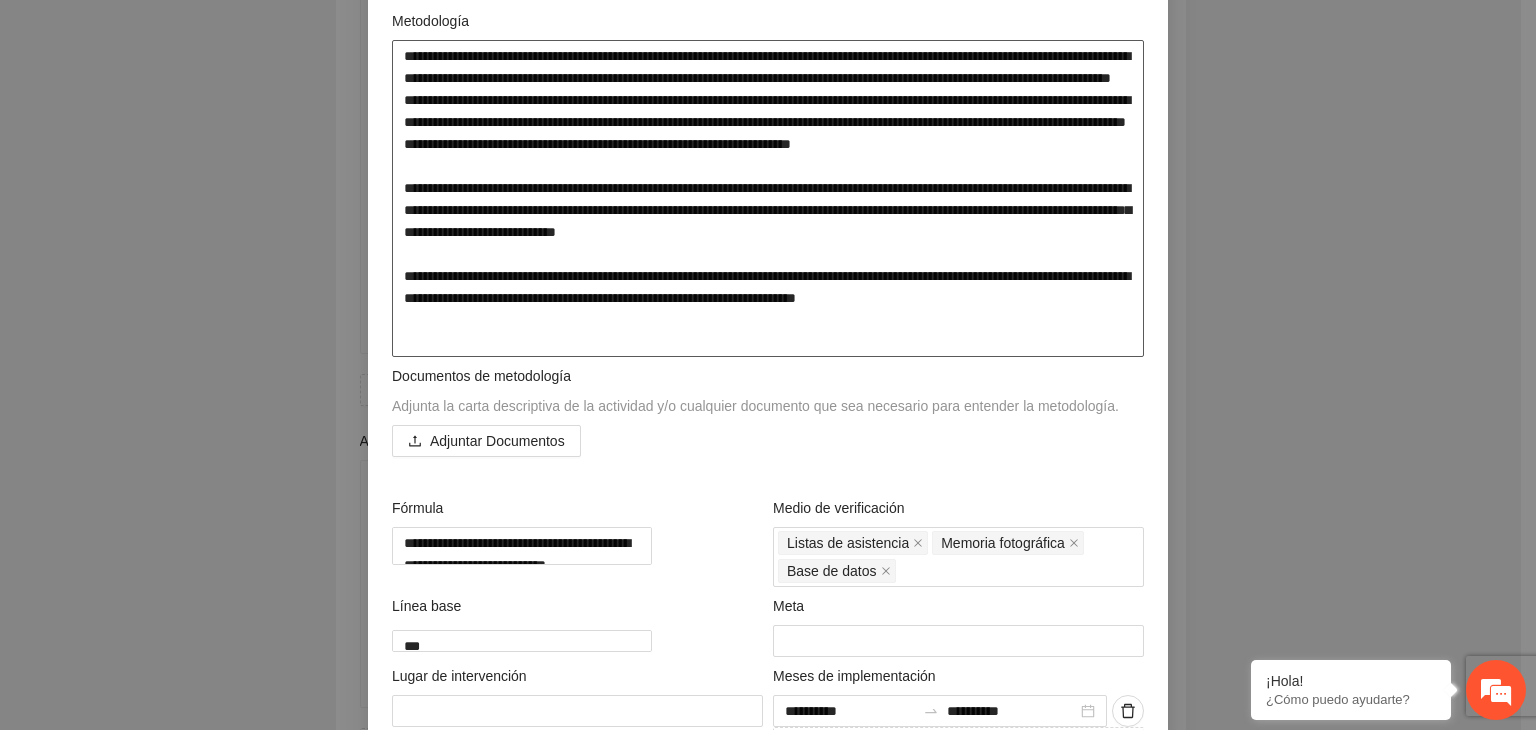 type on "**********" 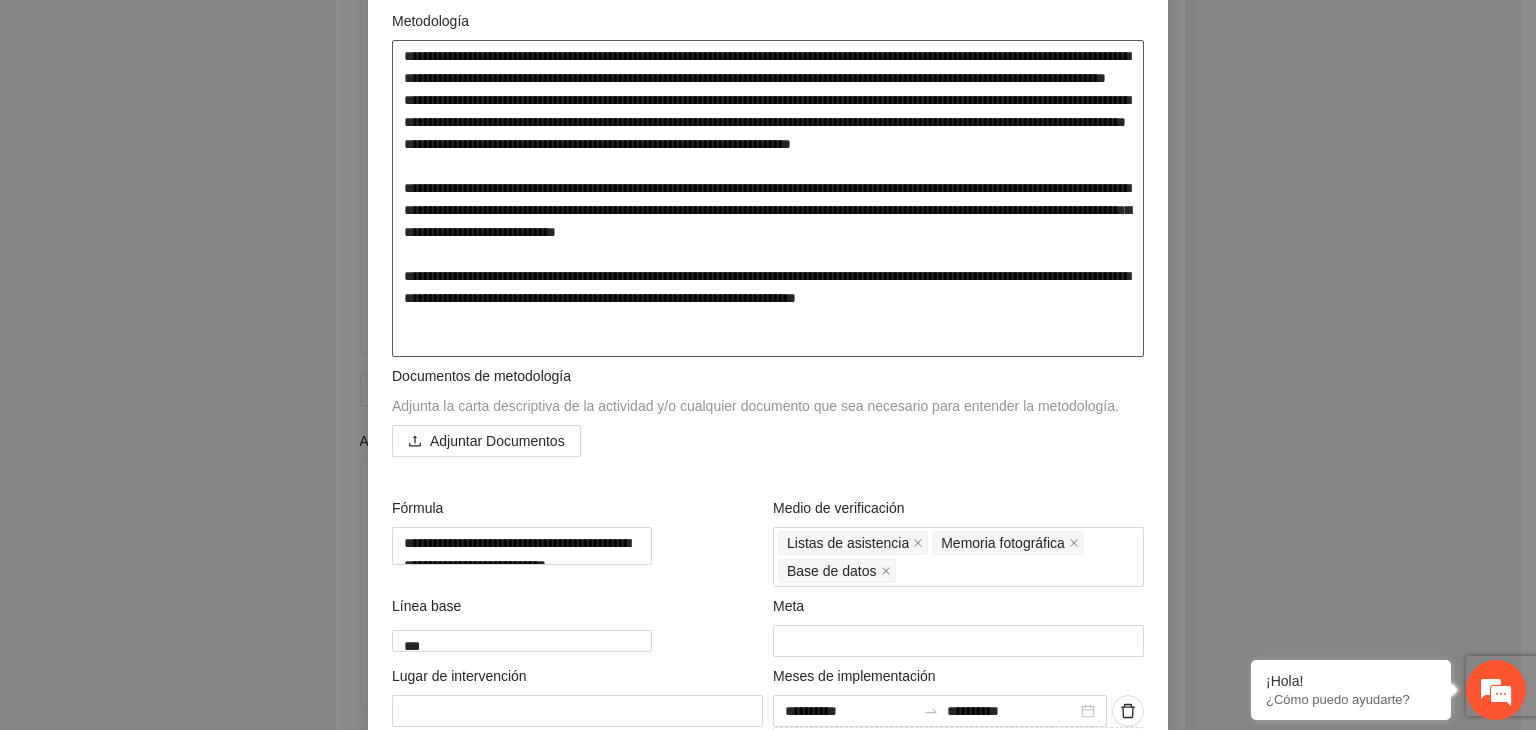type on "**********" 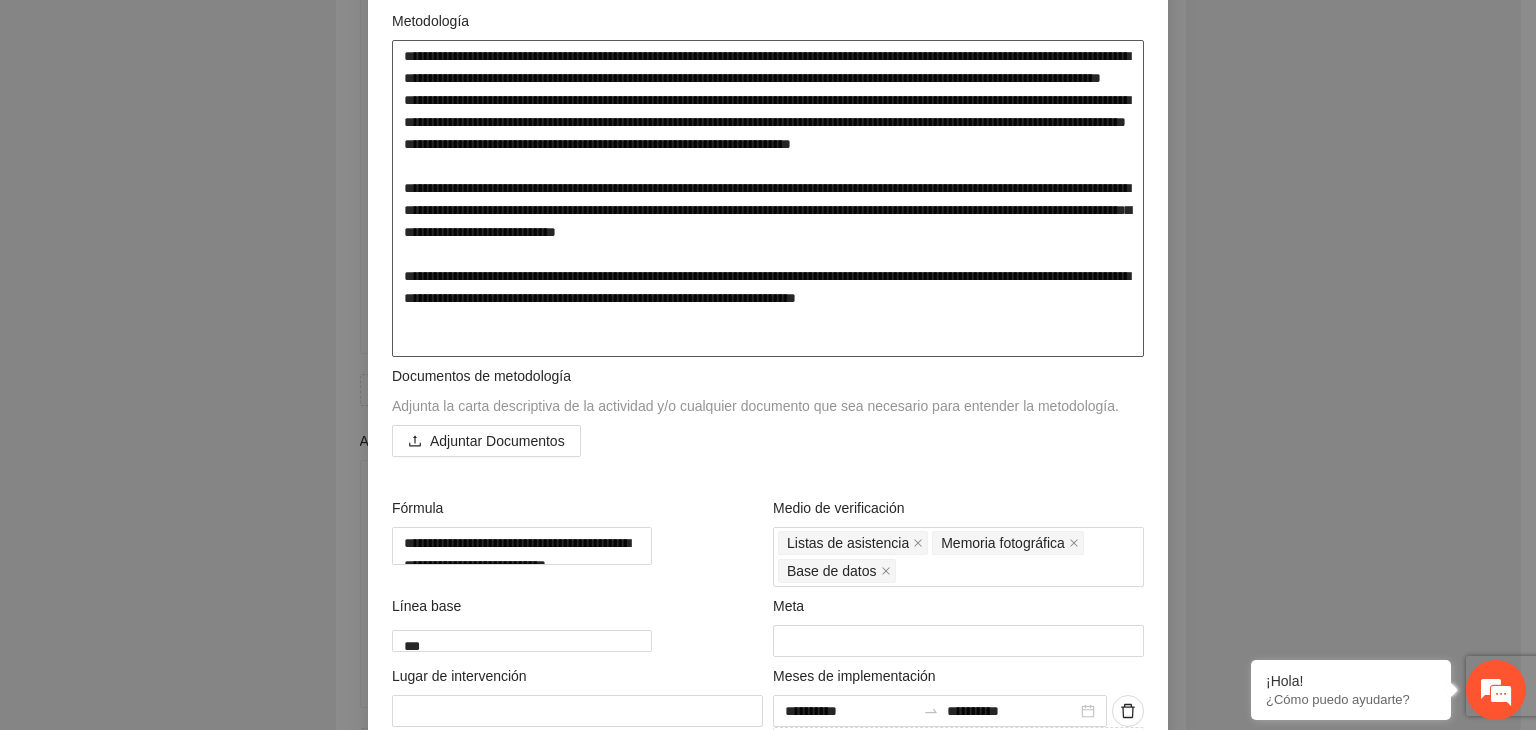 type on "**********" 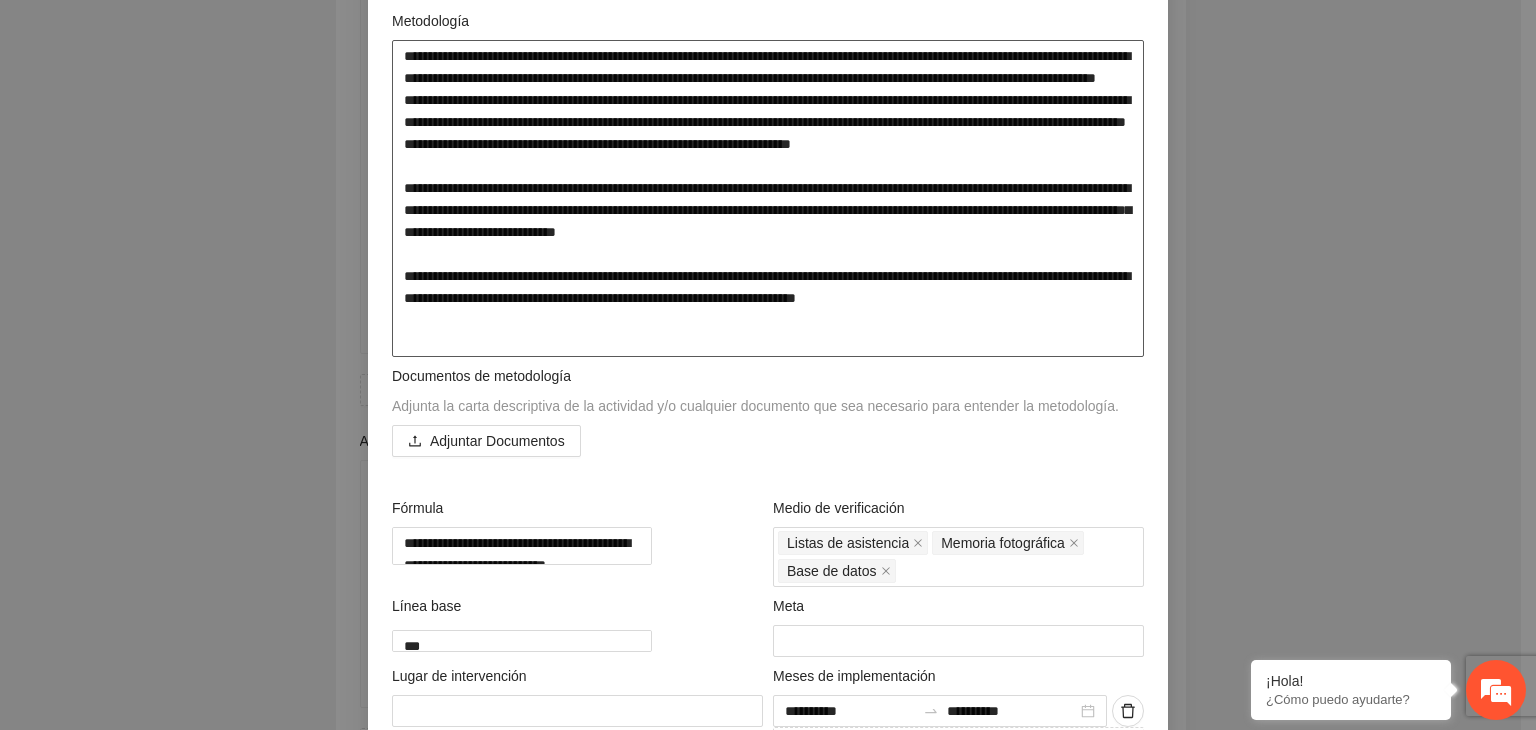 type on "**********" 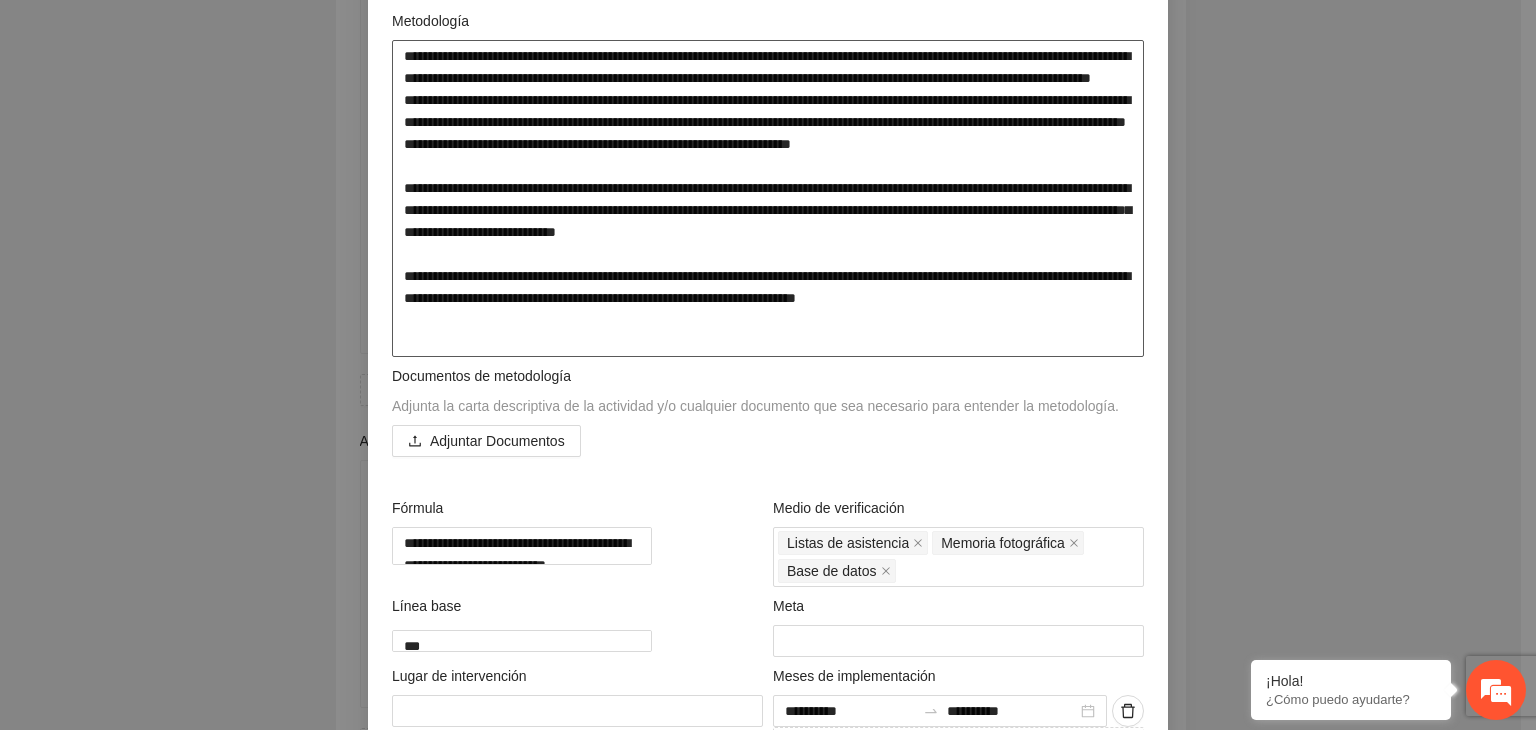 type on "**********" 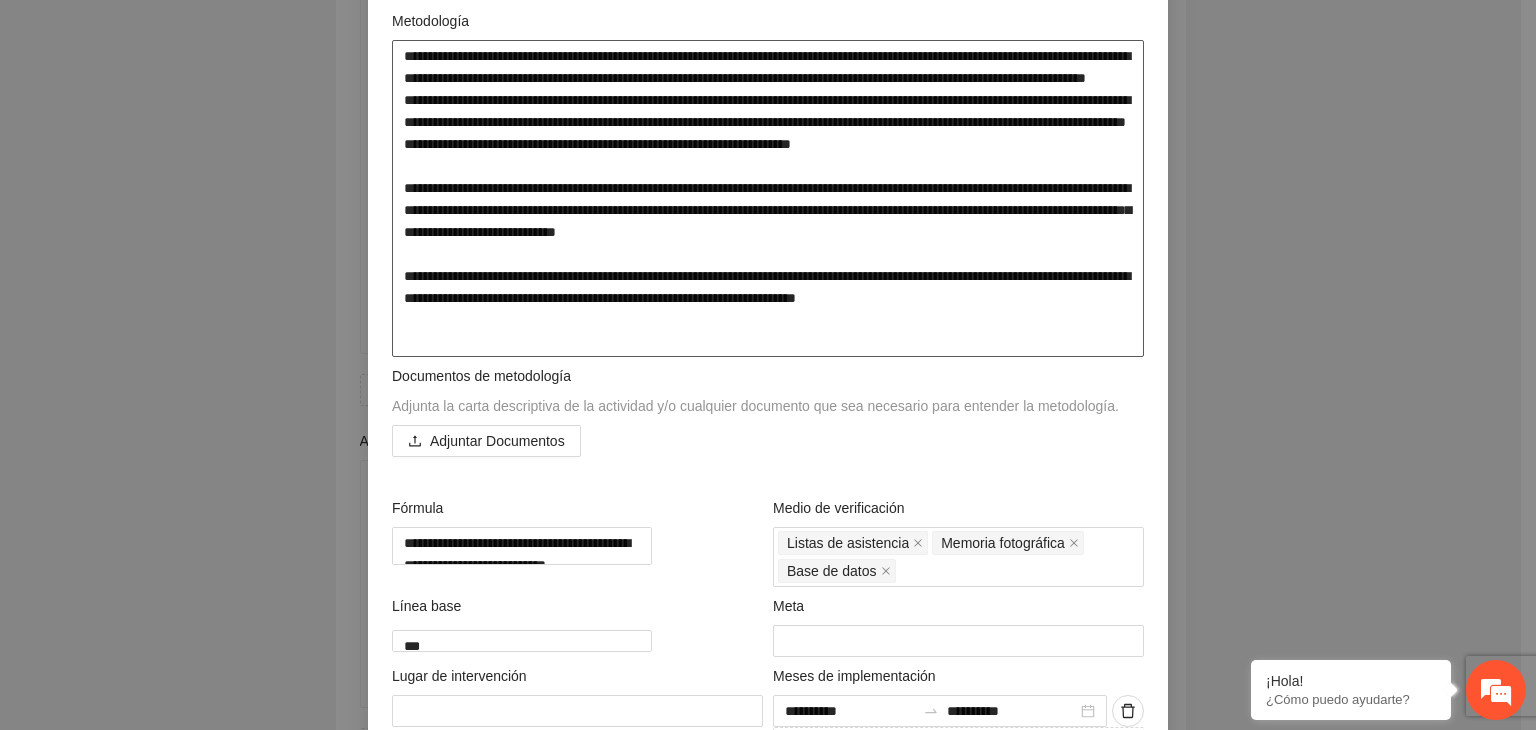 type on "**********" 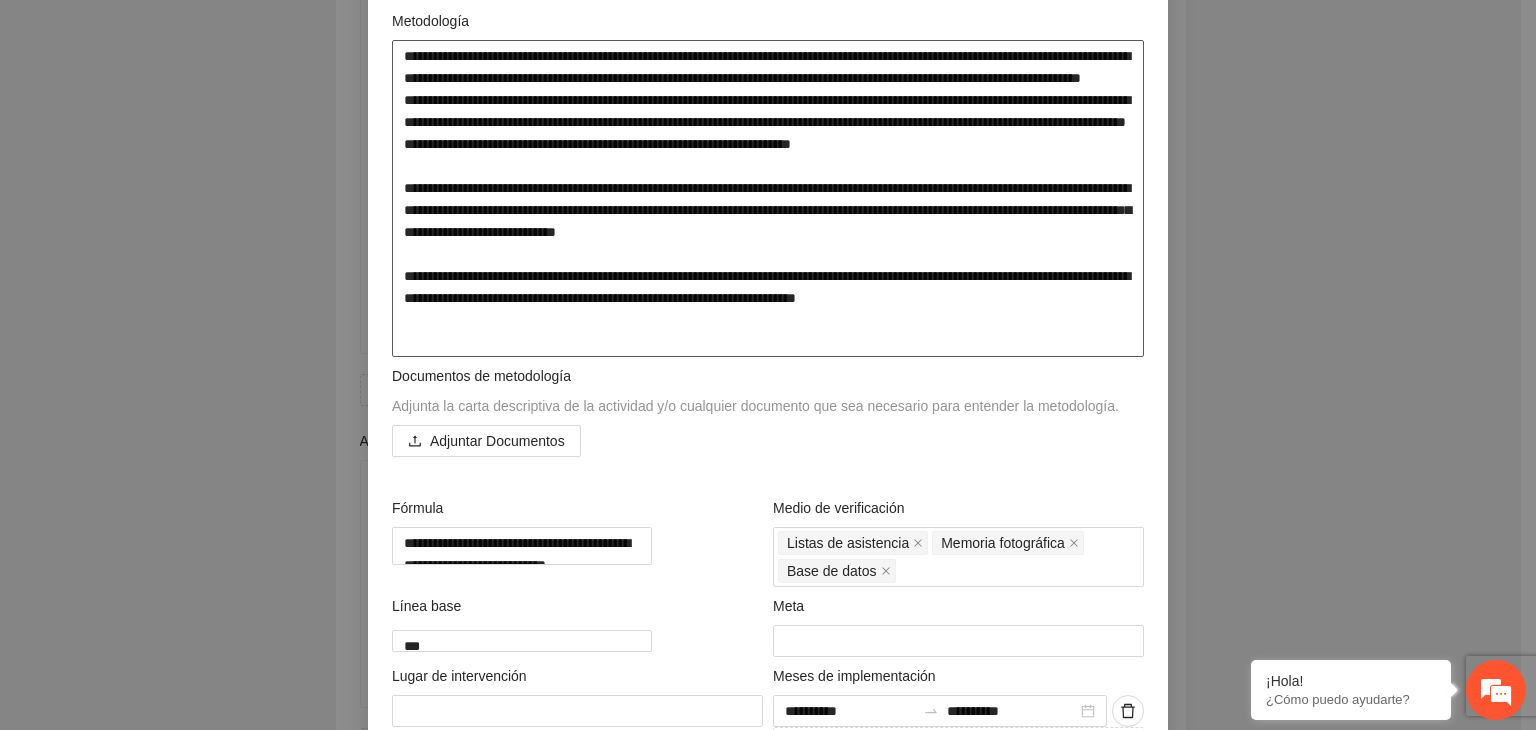 type on "**********" 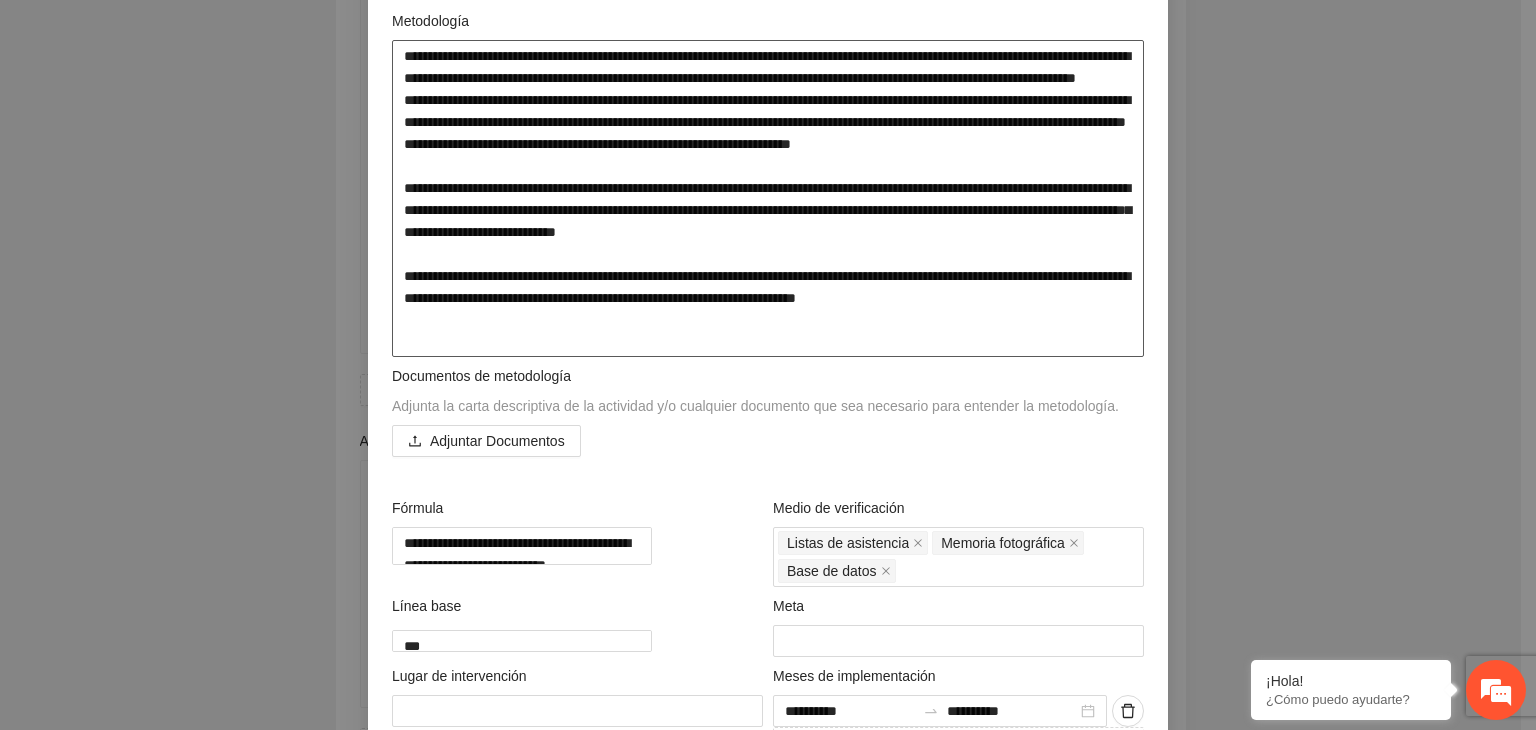 type on "**********" 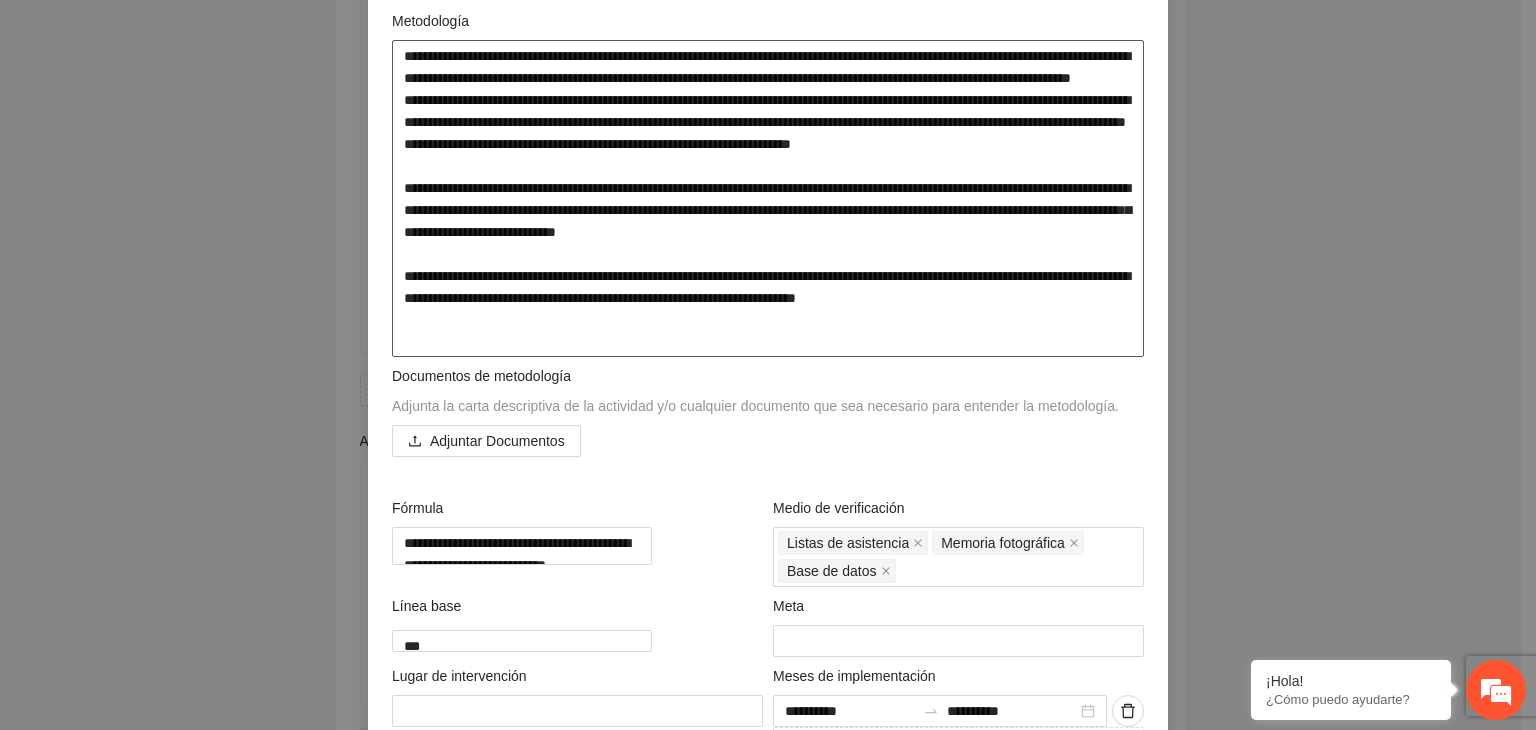 type on "**********" 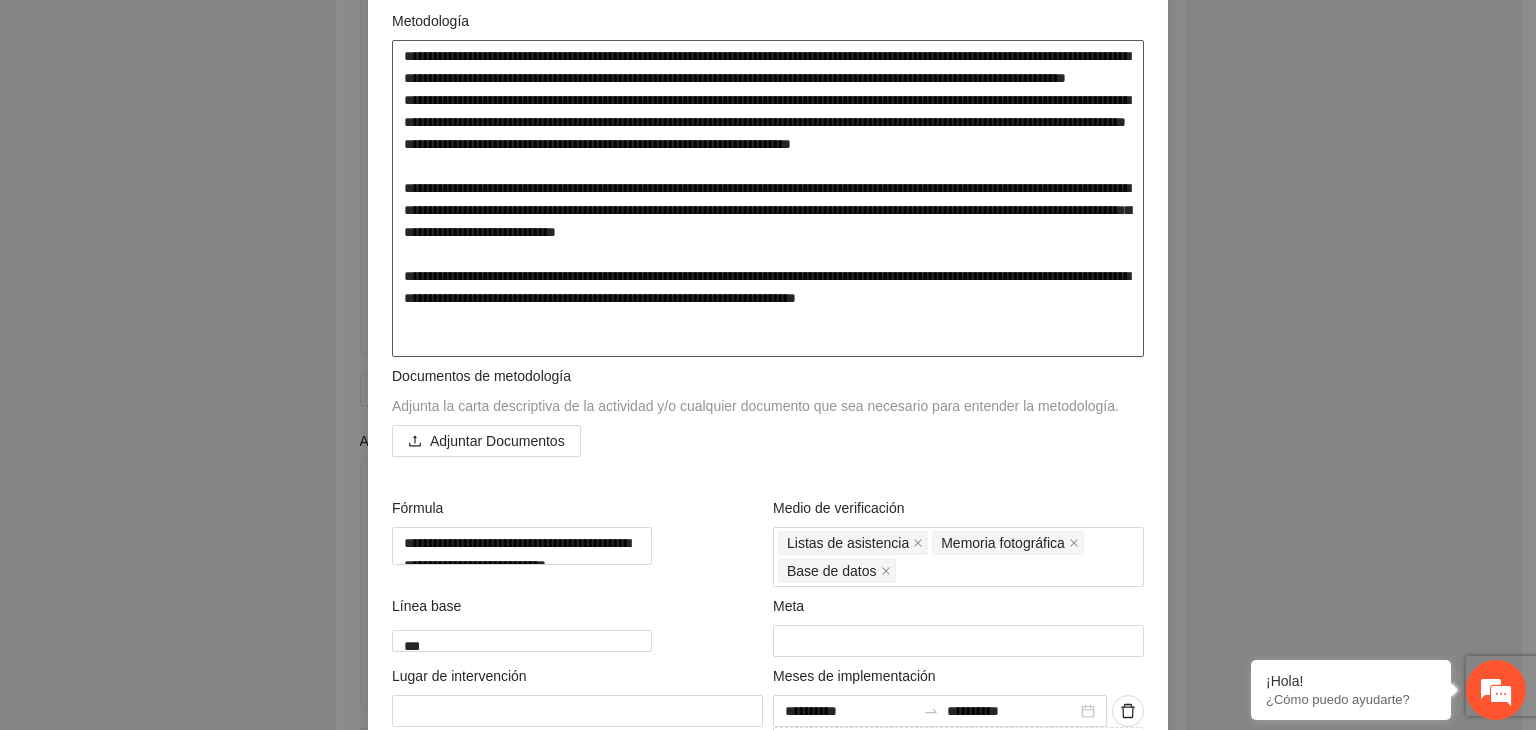 type on "**********" 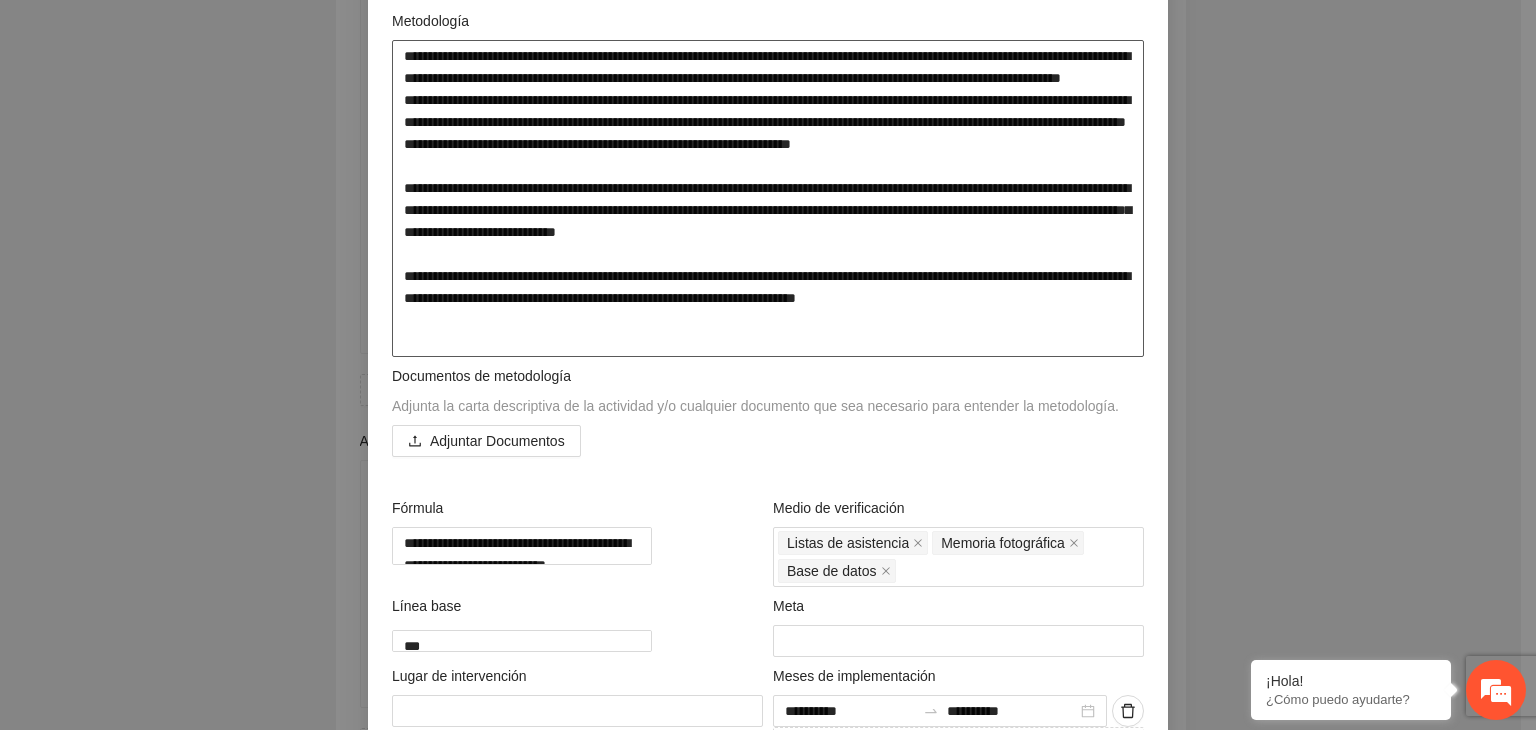 type on "**********" 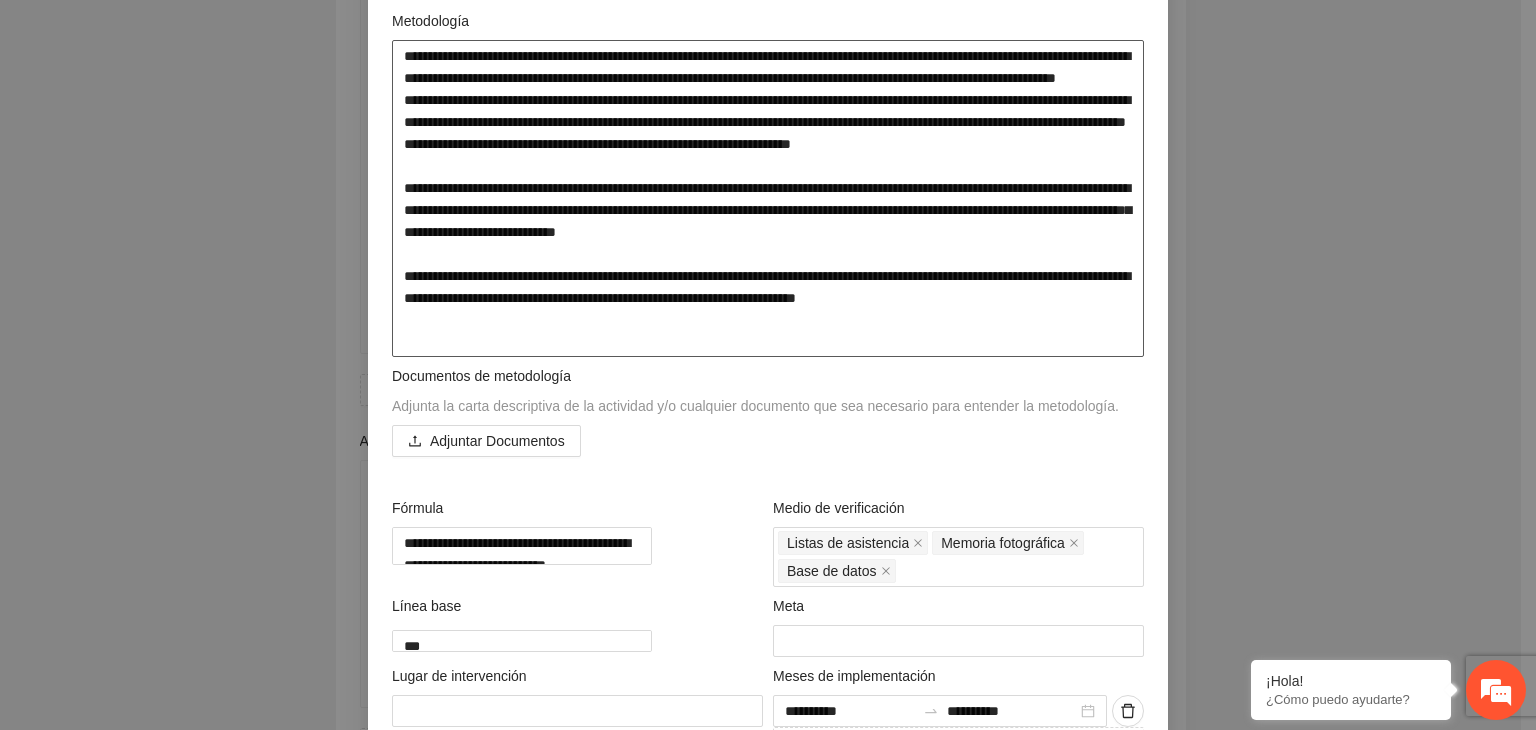 type on "**********" 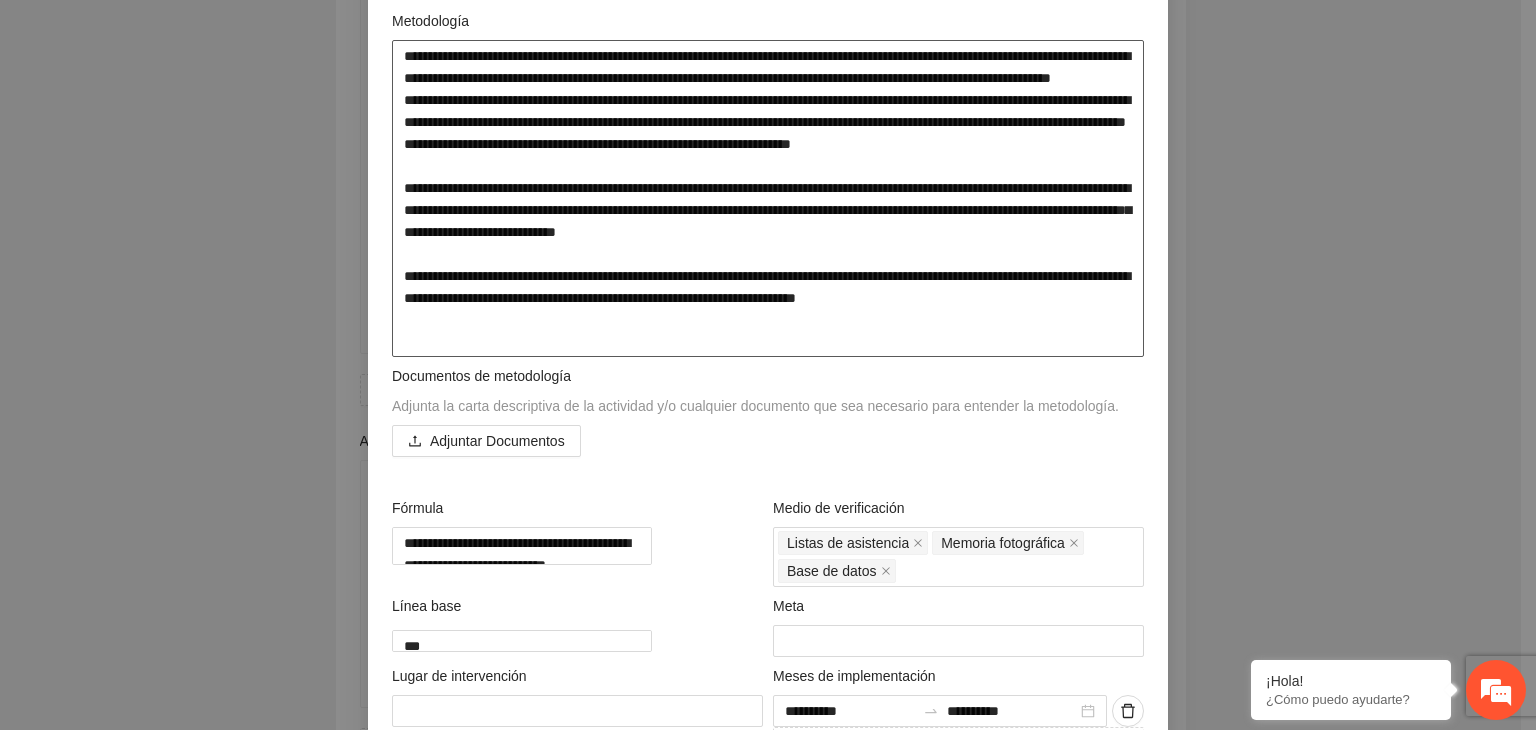 type on "**********" 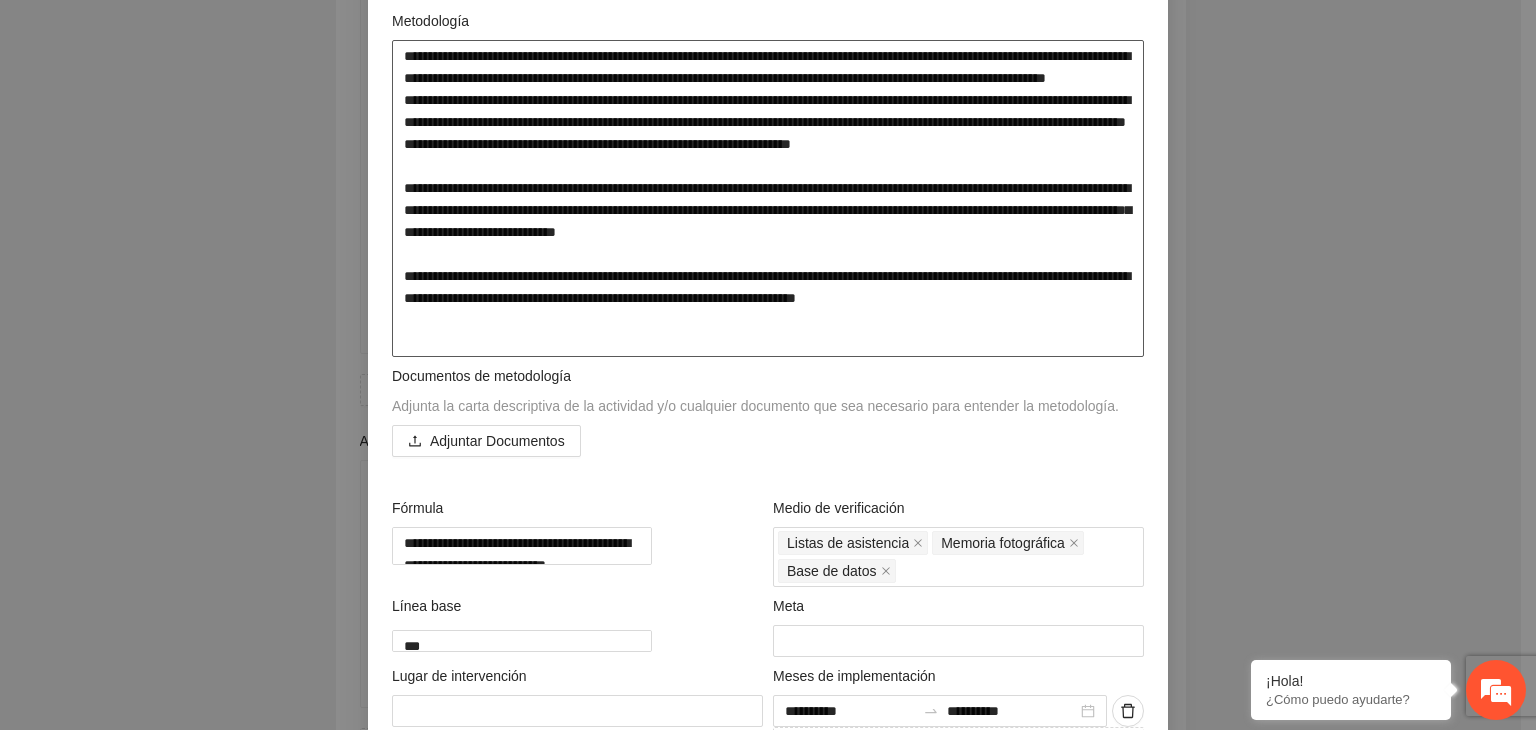 type on "**********" 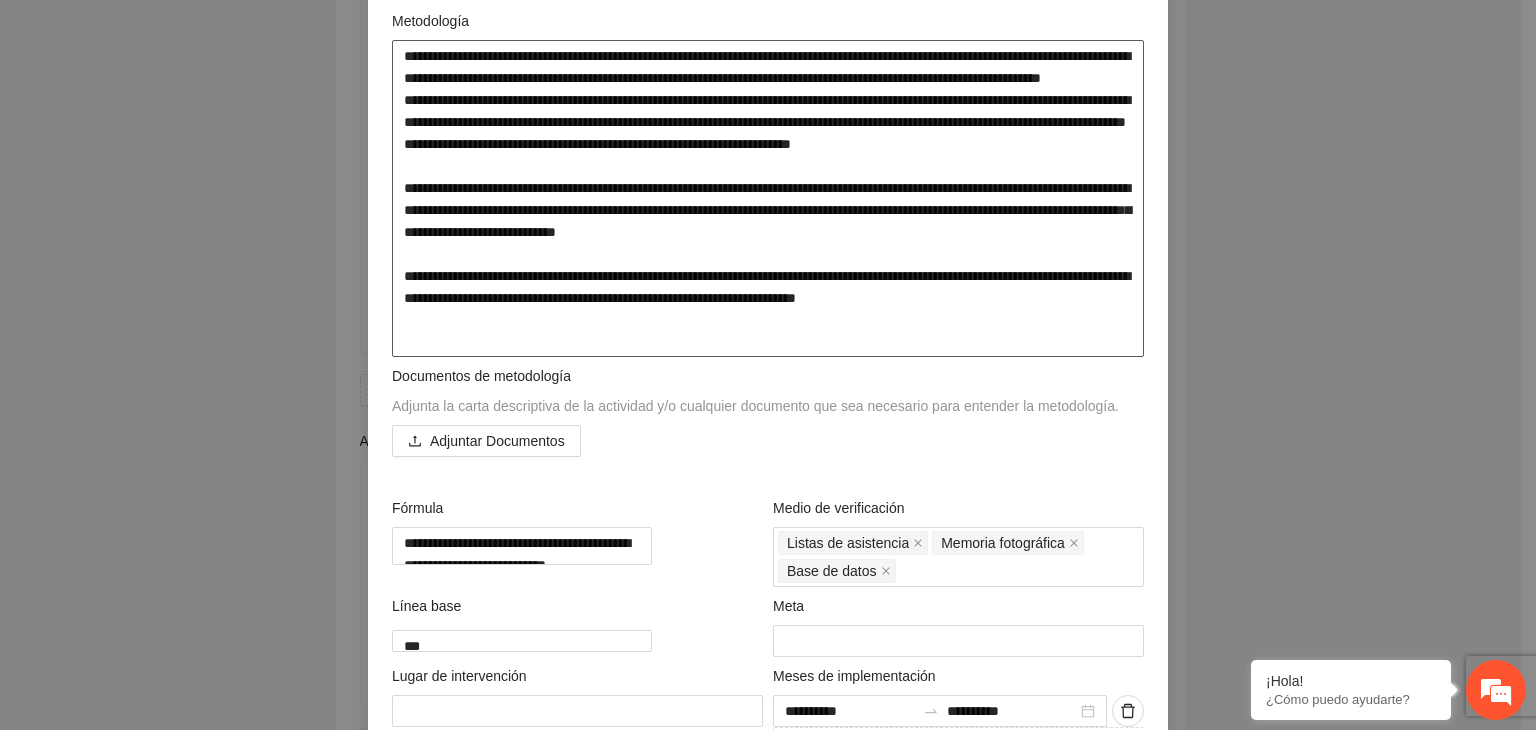 type on "**********" 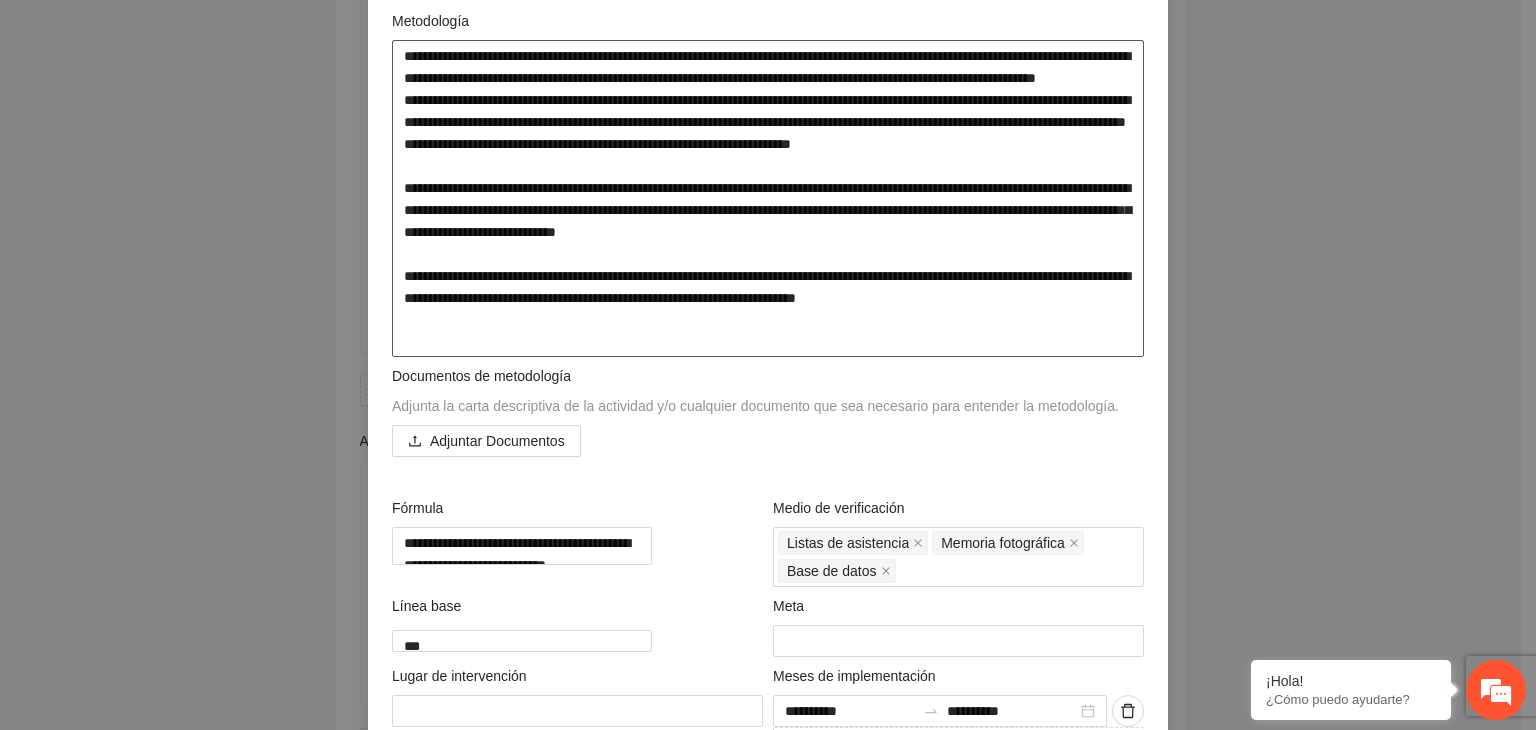 type on "**********" 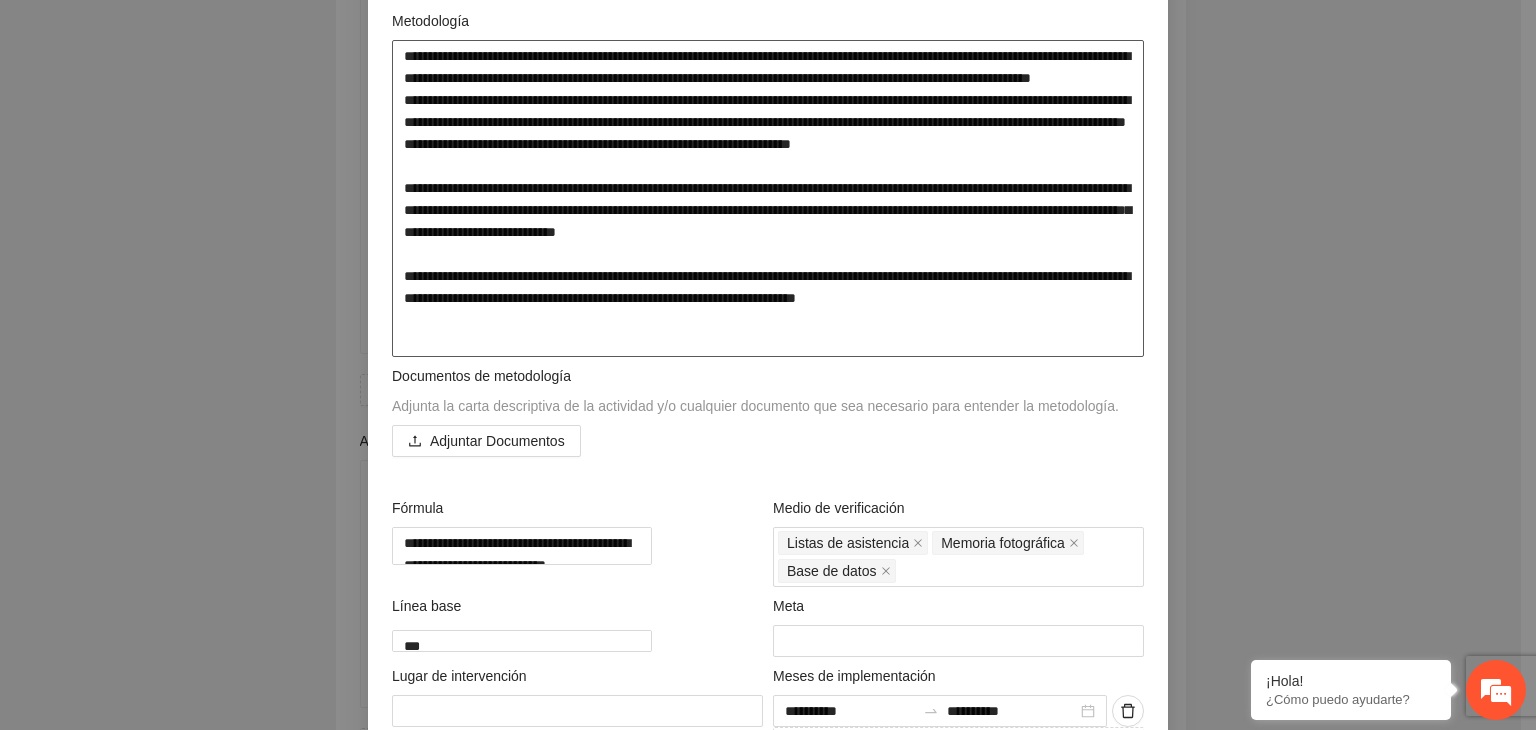 type on "**********" 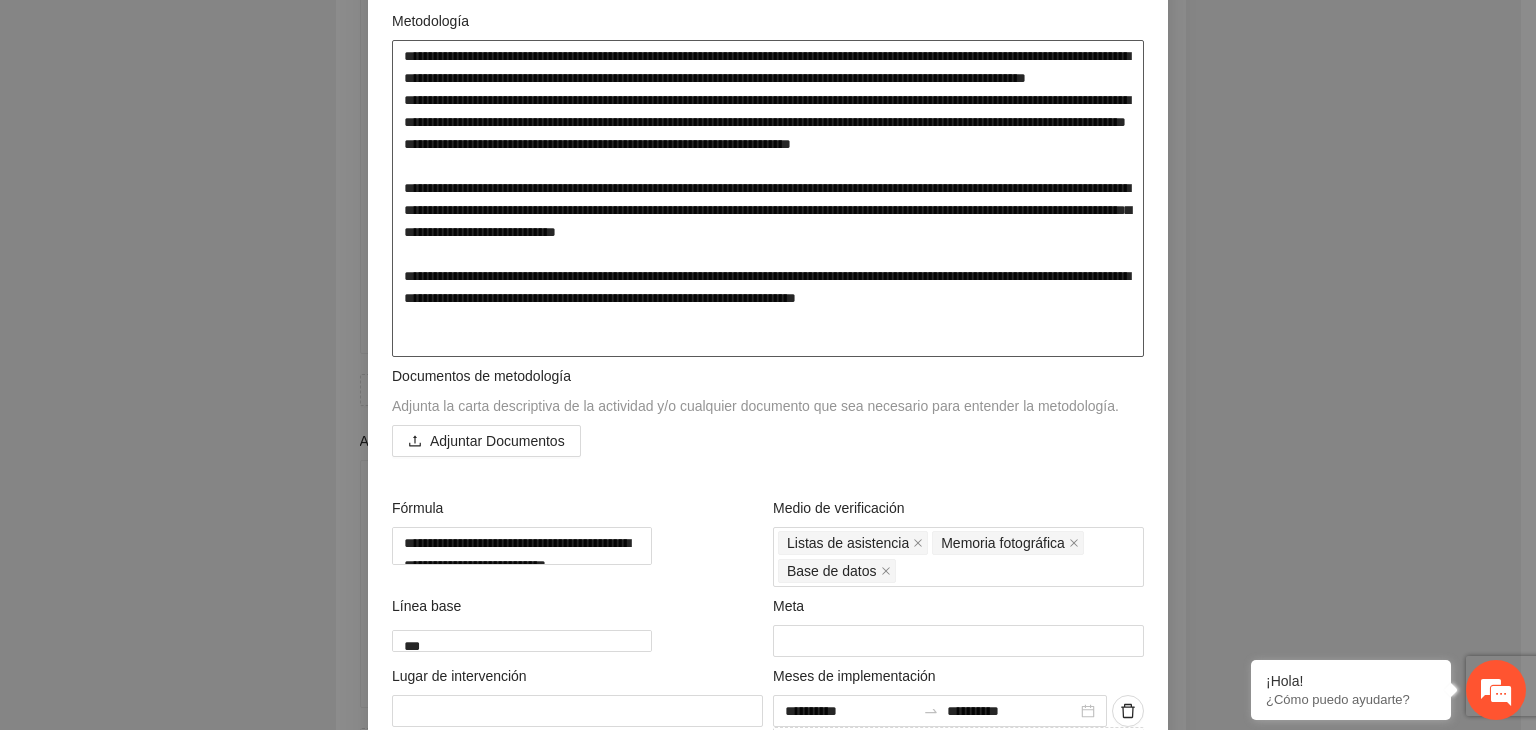 type on "**********" 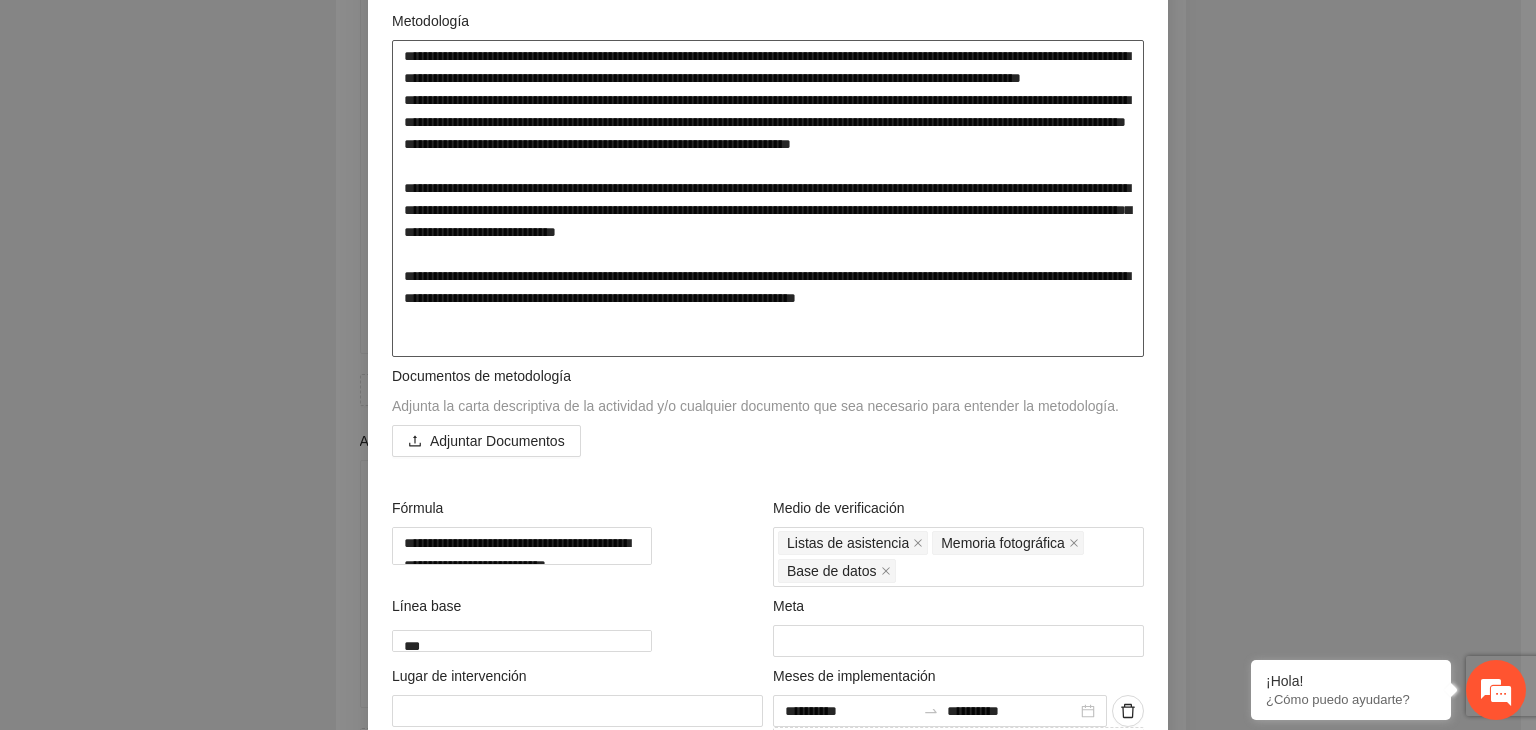 type on "**********" 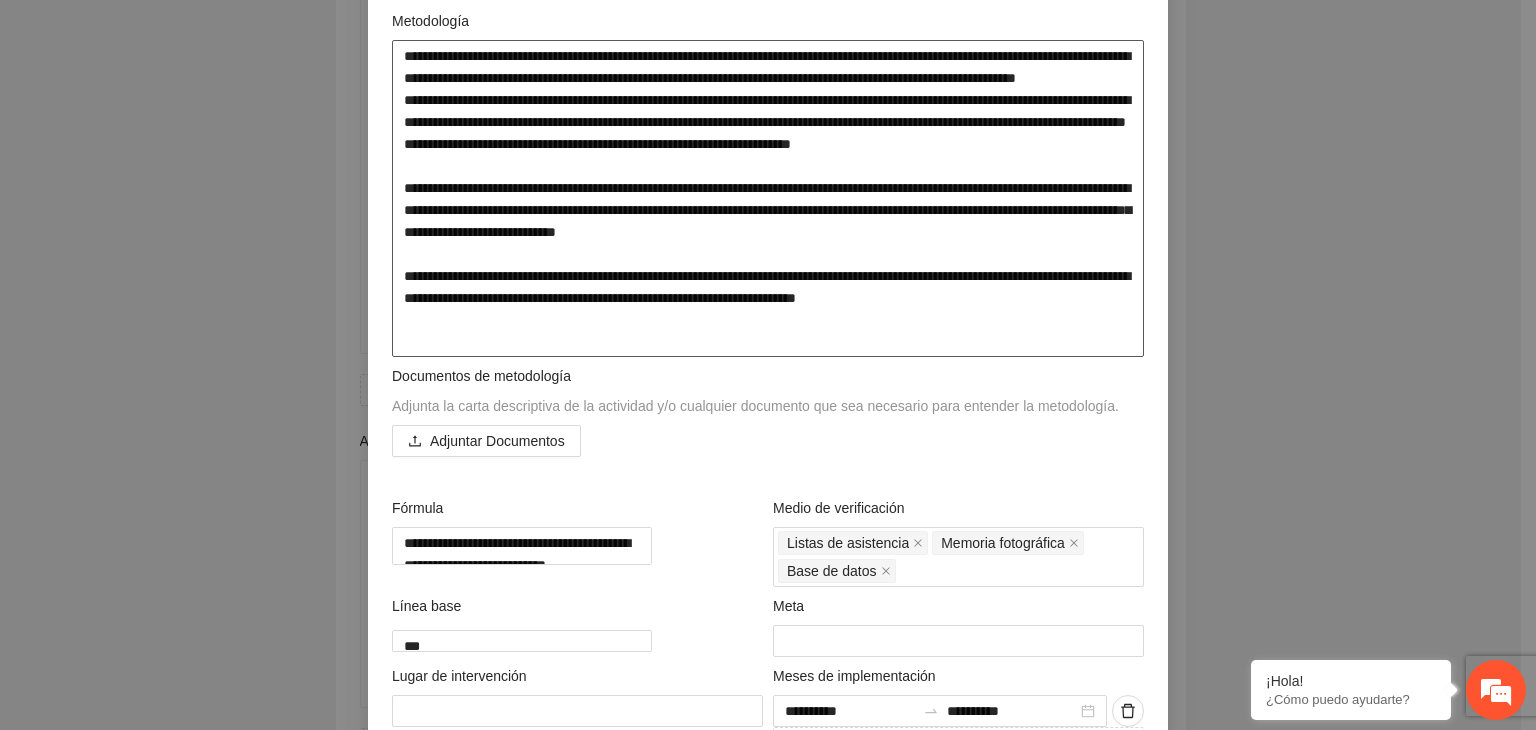 type on "**********" 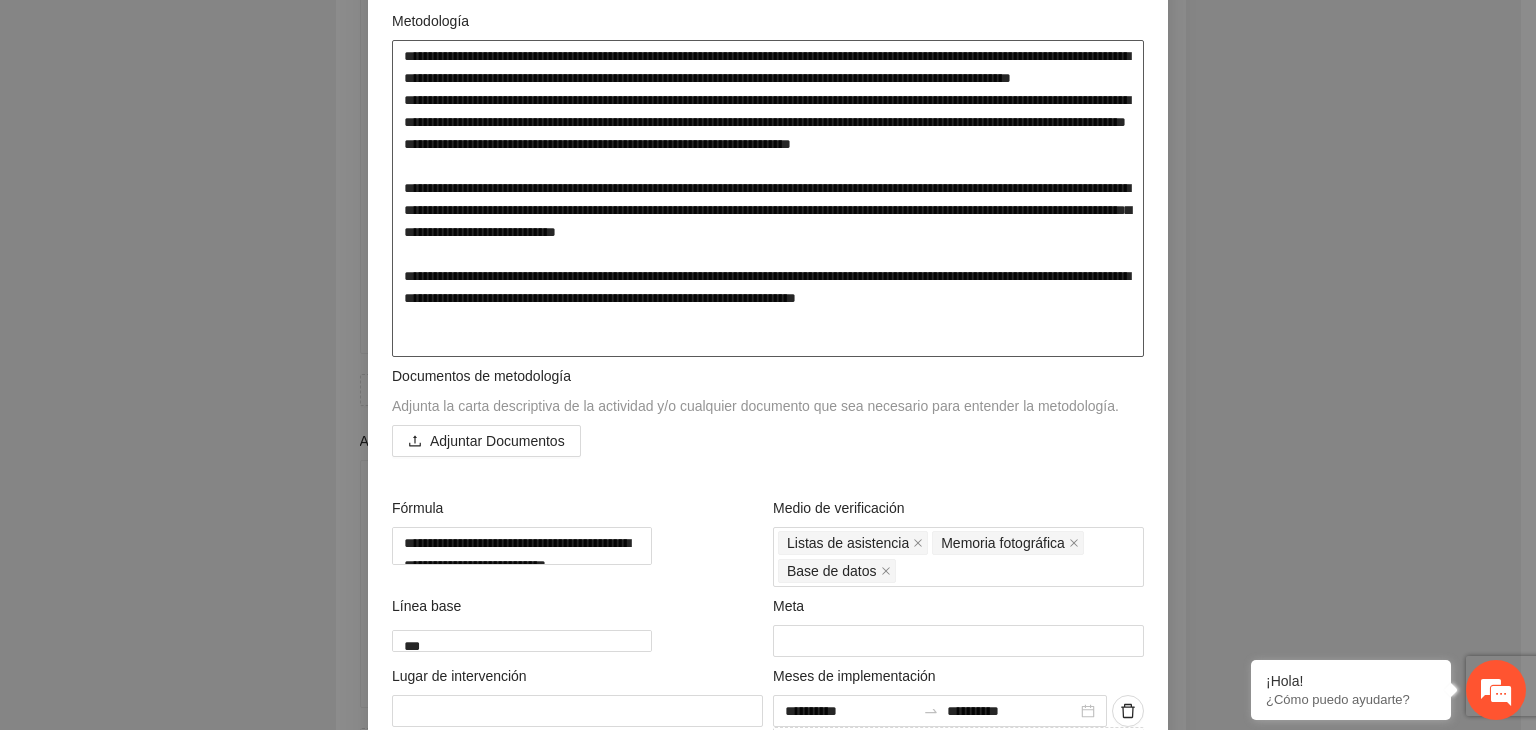 type on "**********" 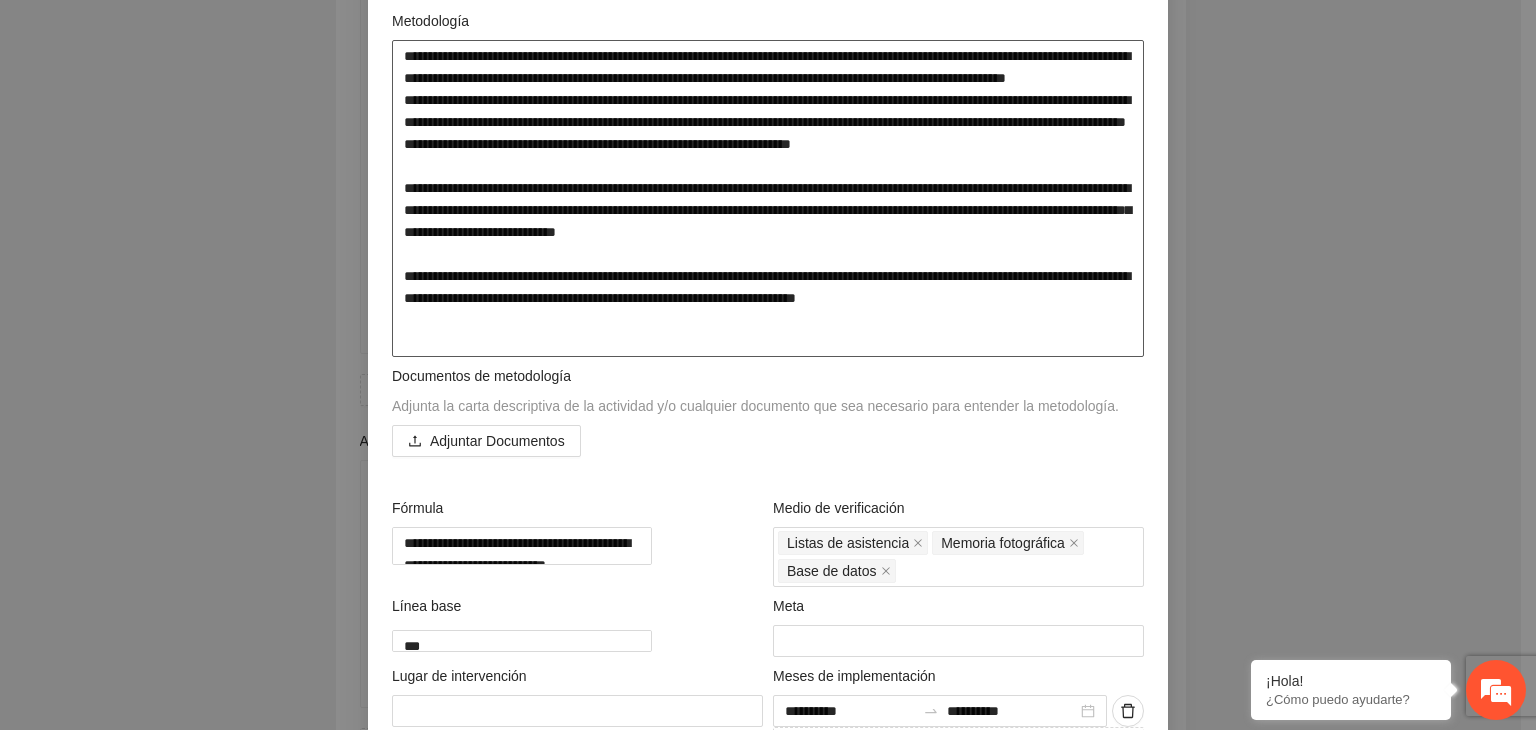 type on "**********" 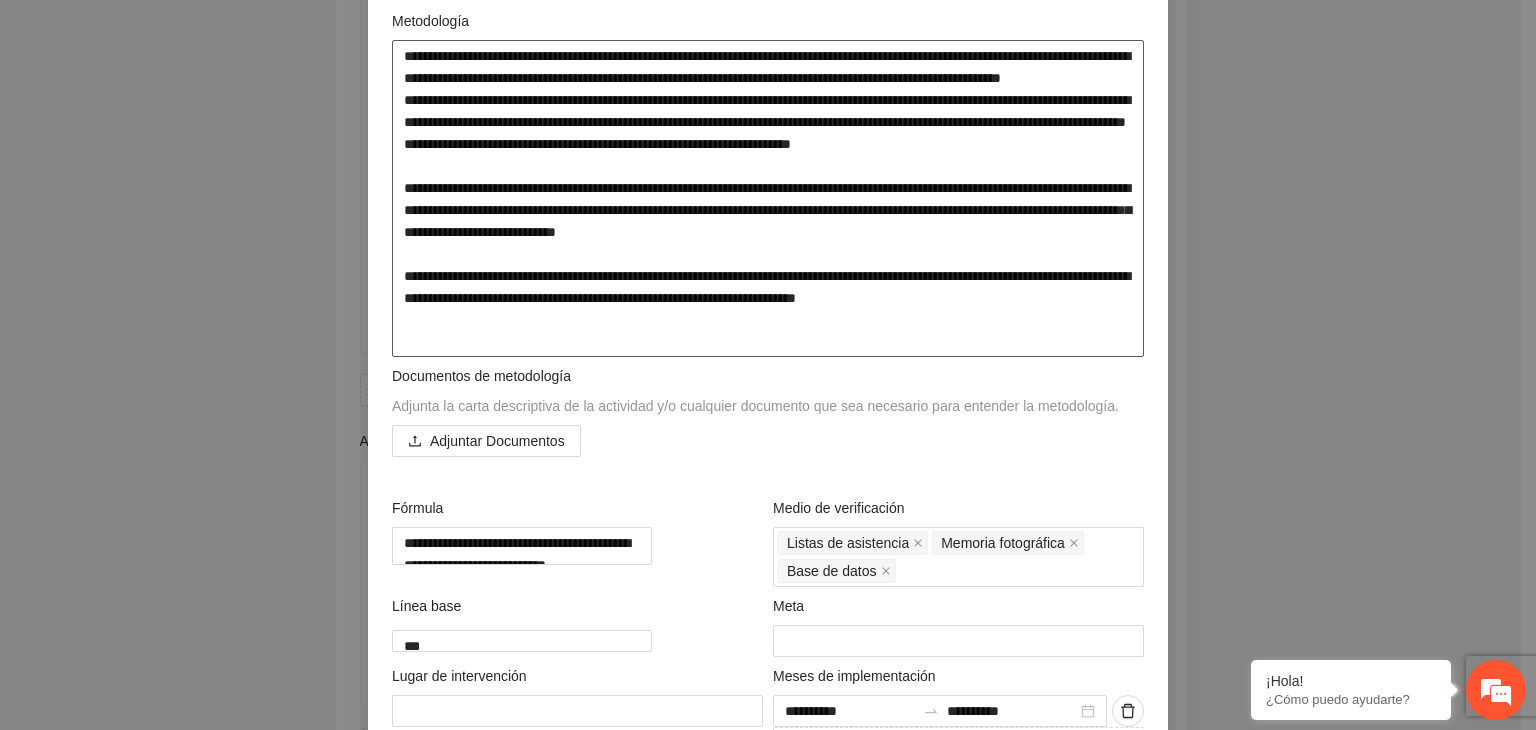 type on "**********" 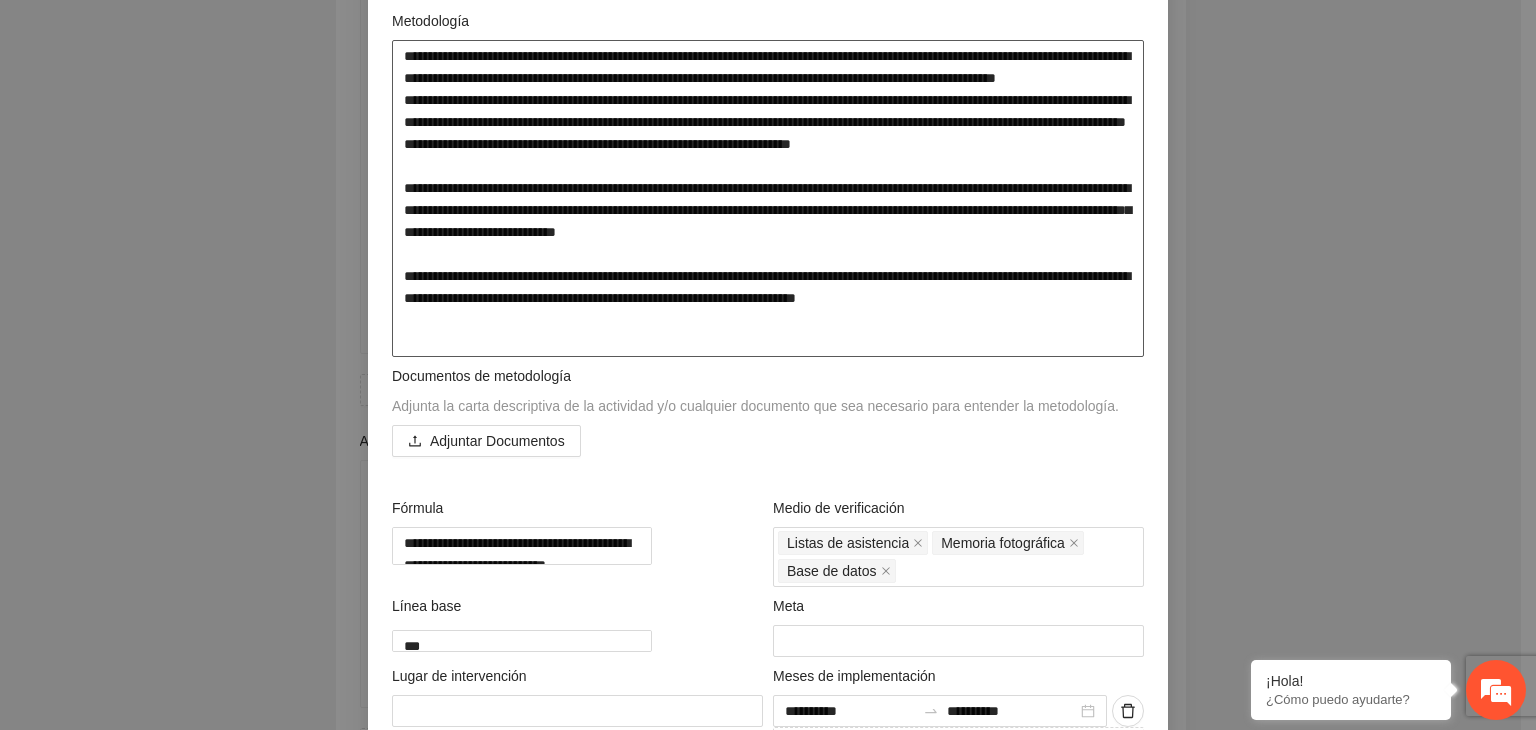 type on "**********" 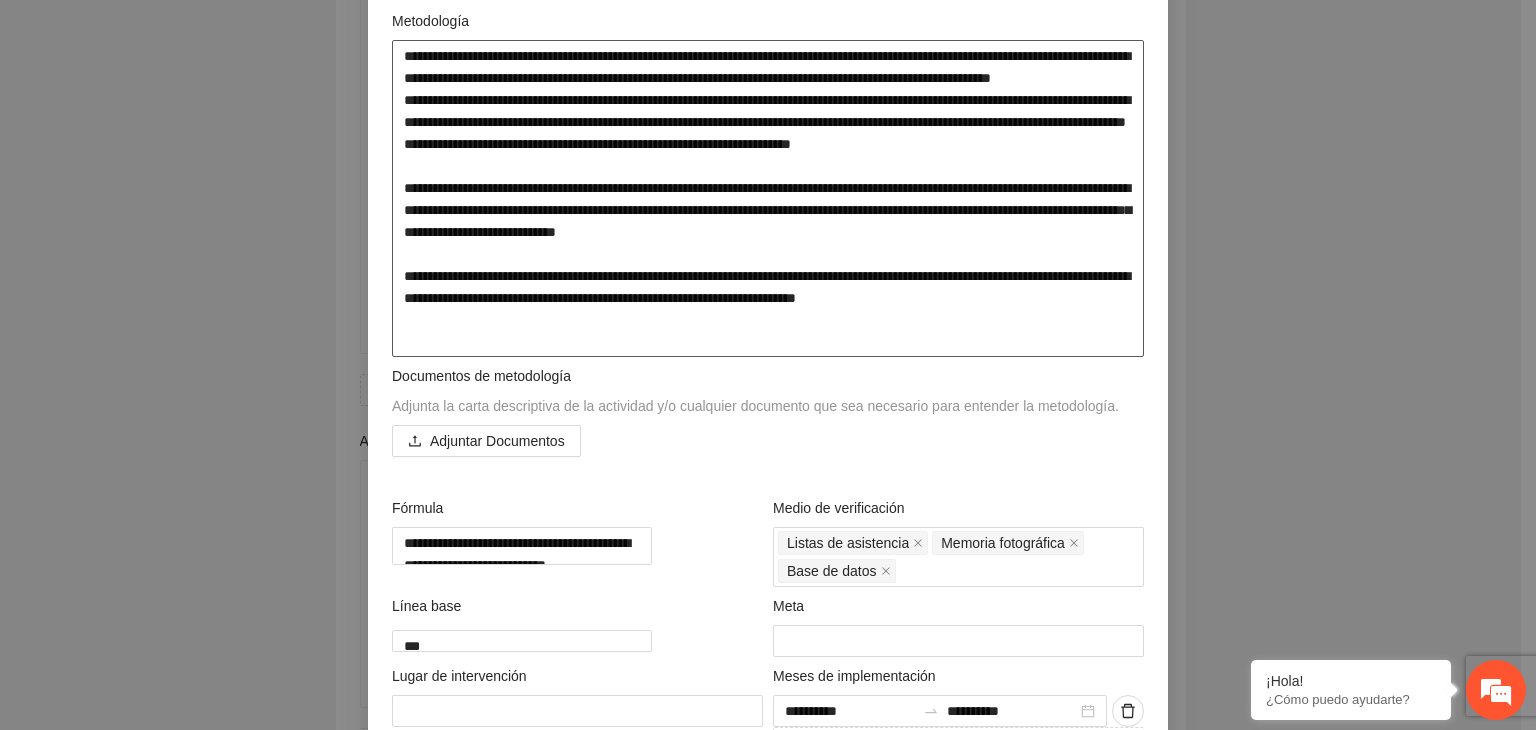 type on "**********" 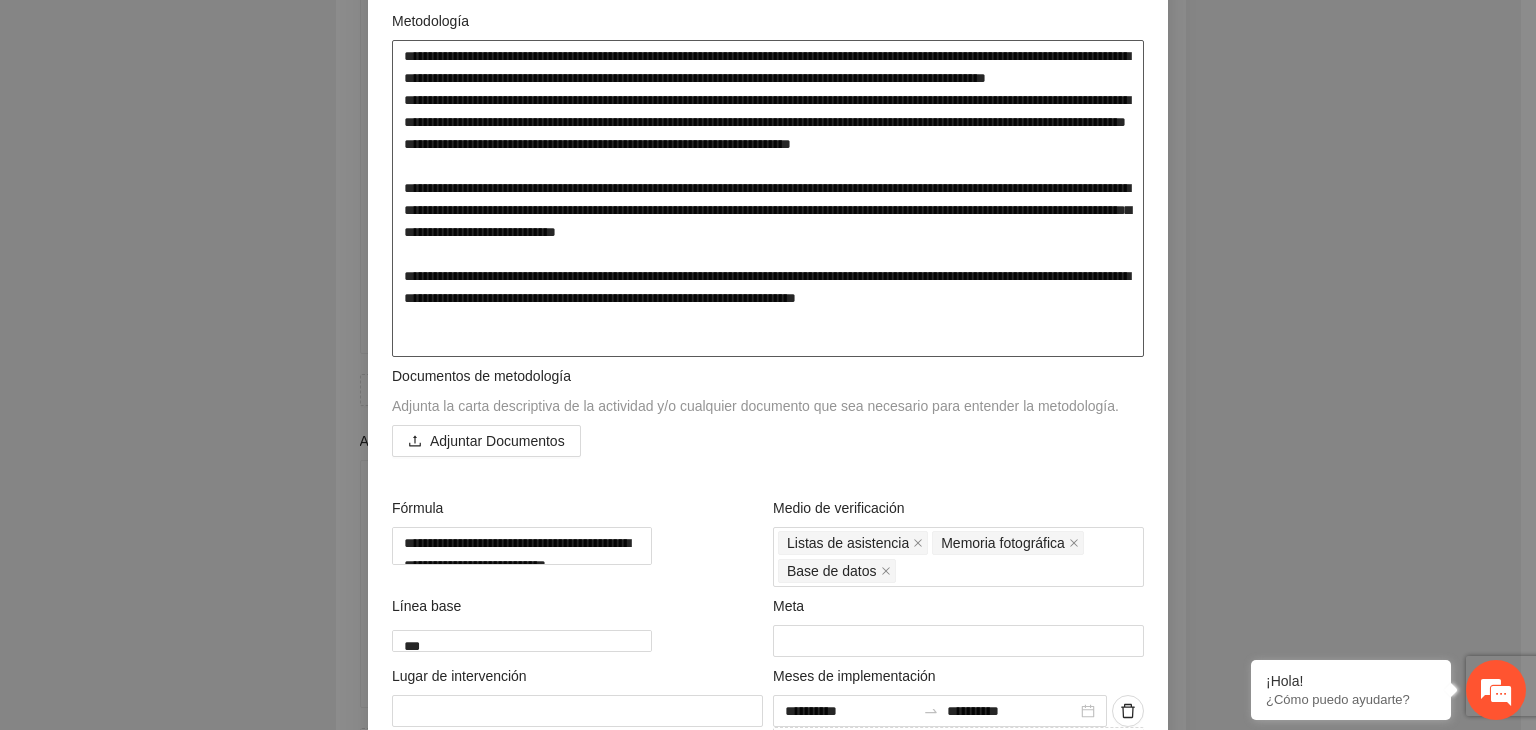 type on "**********" 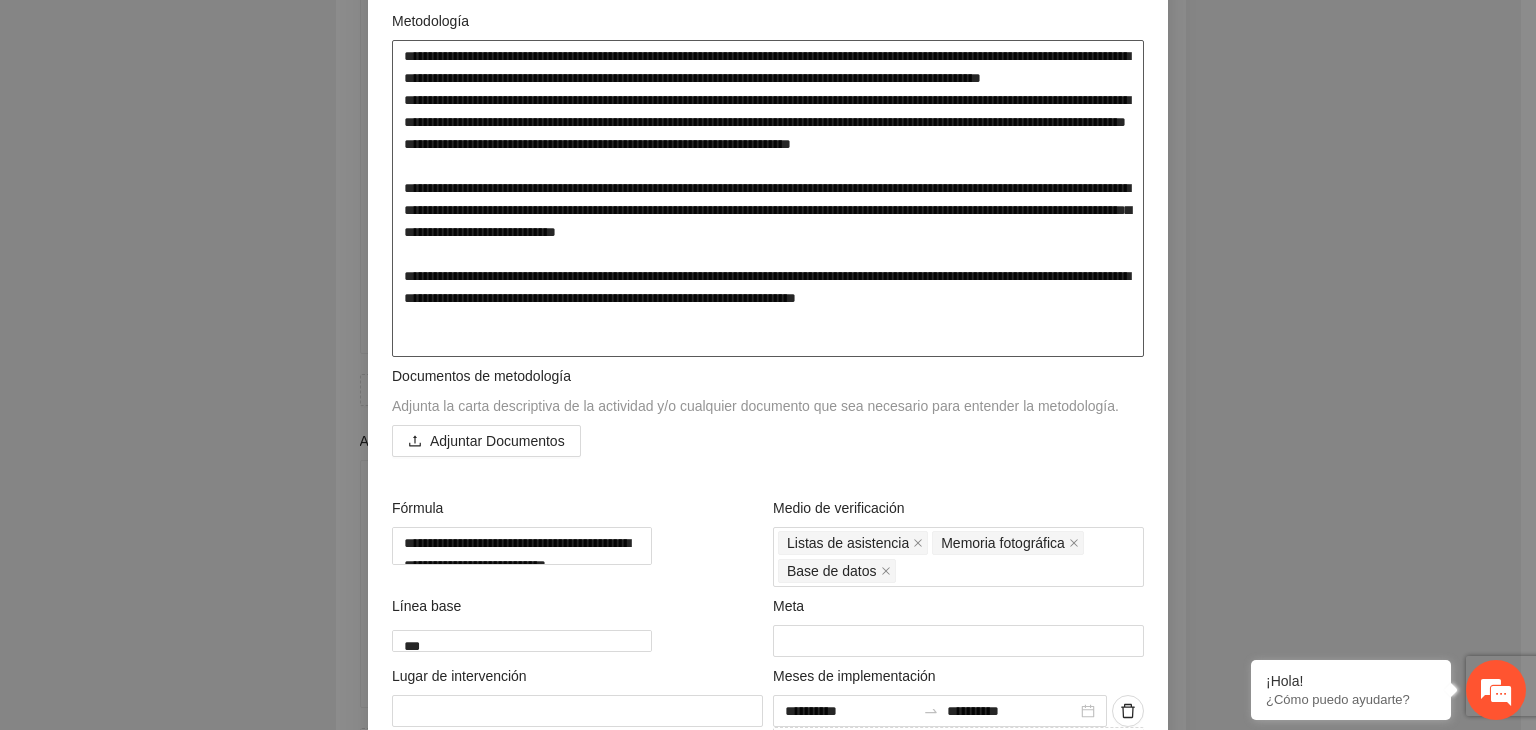 type on "**********" 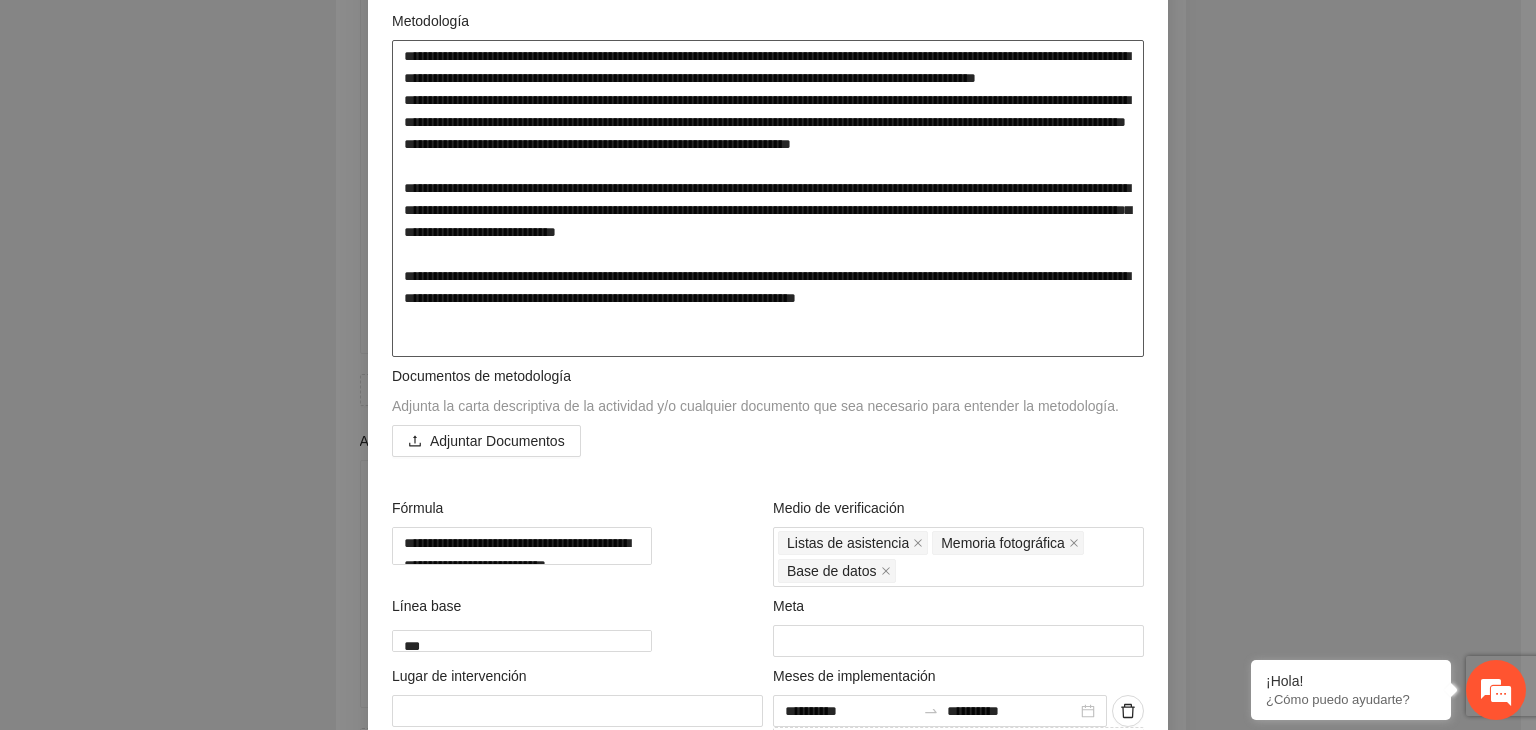 type on "**********" 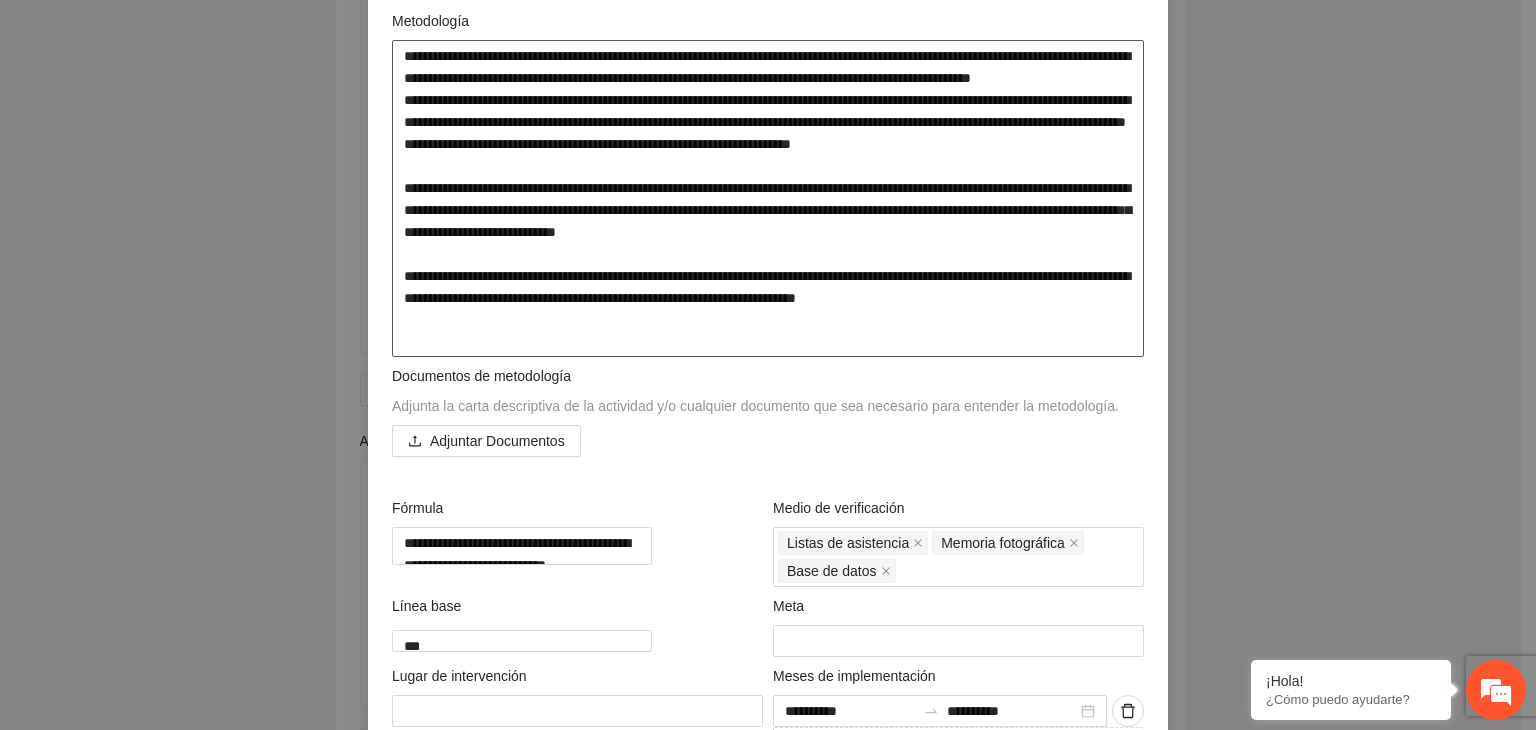 type on "**********" 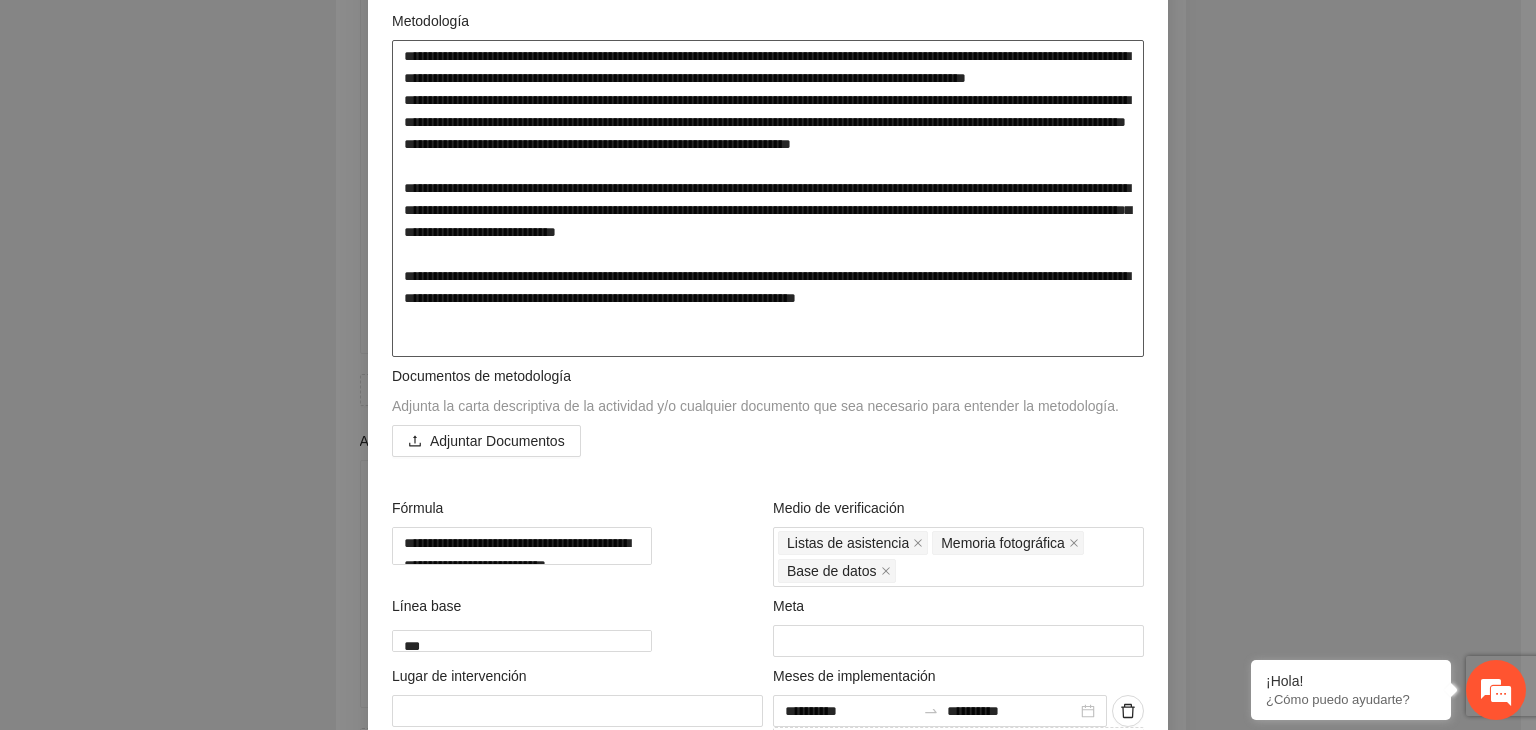 type on "**********" 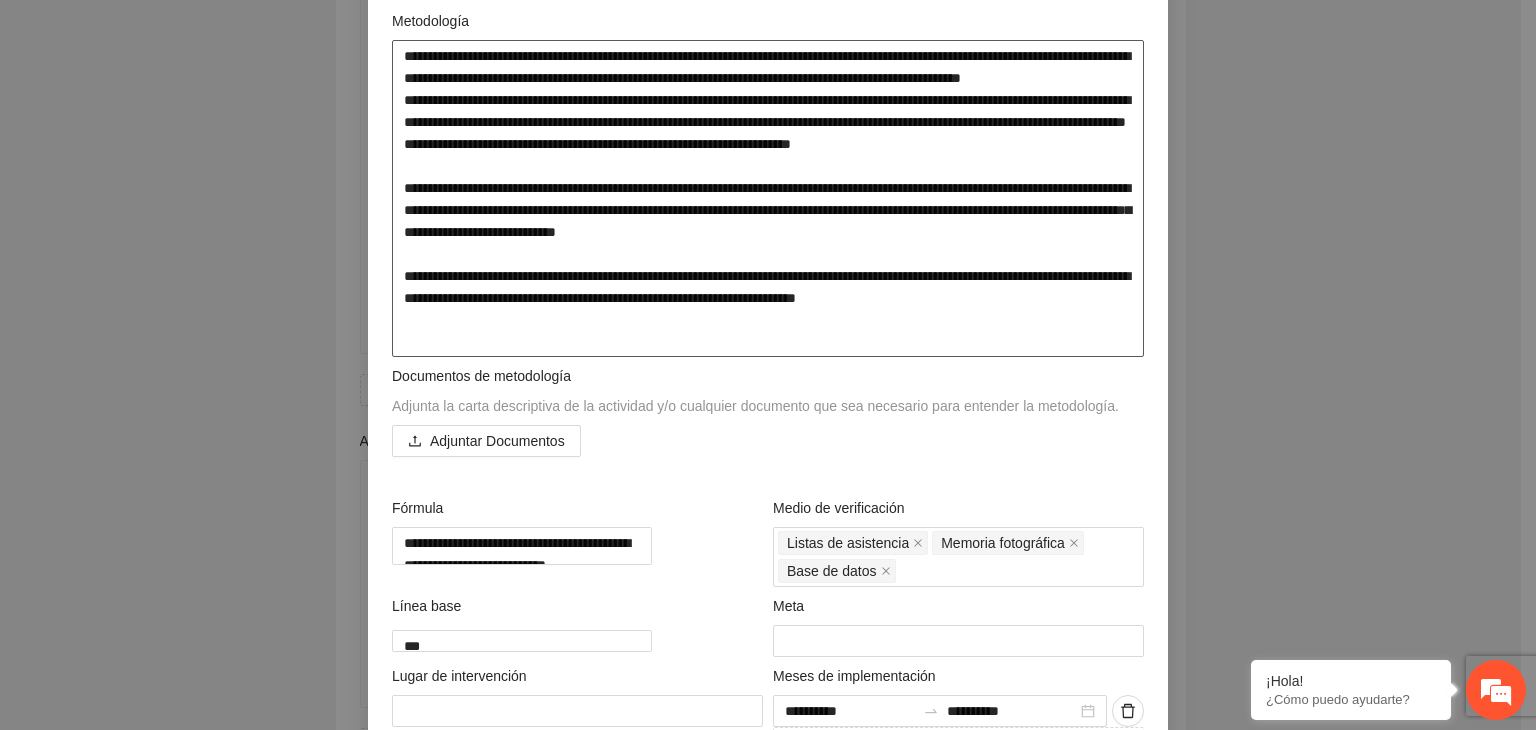 type on "**********" 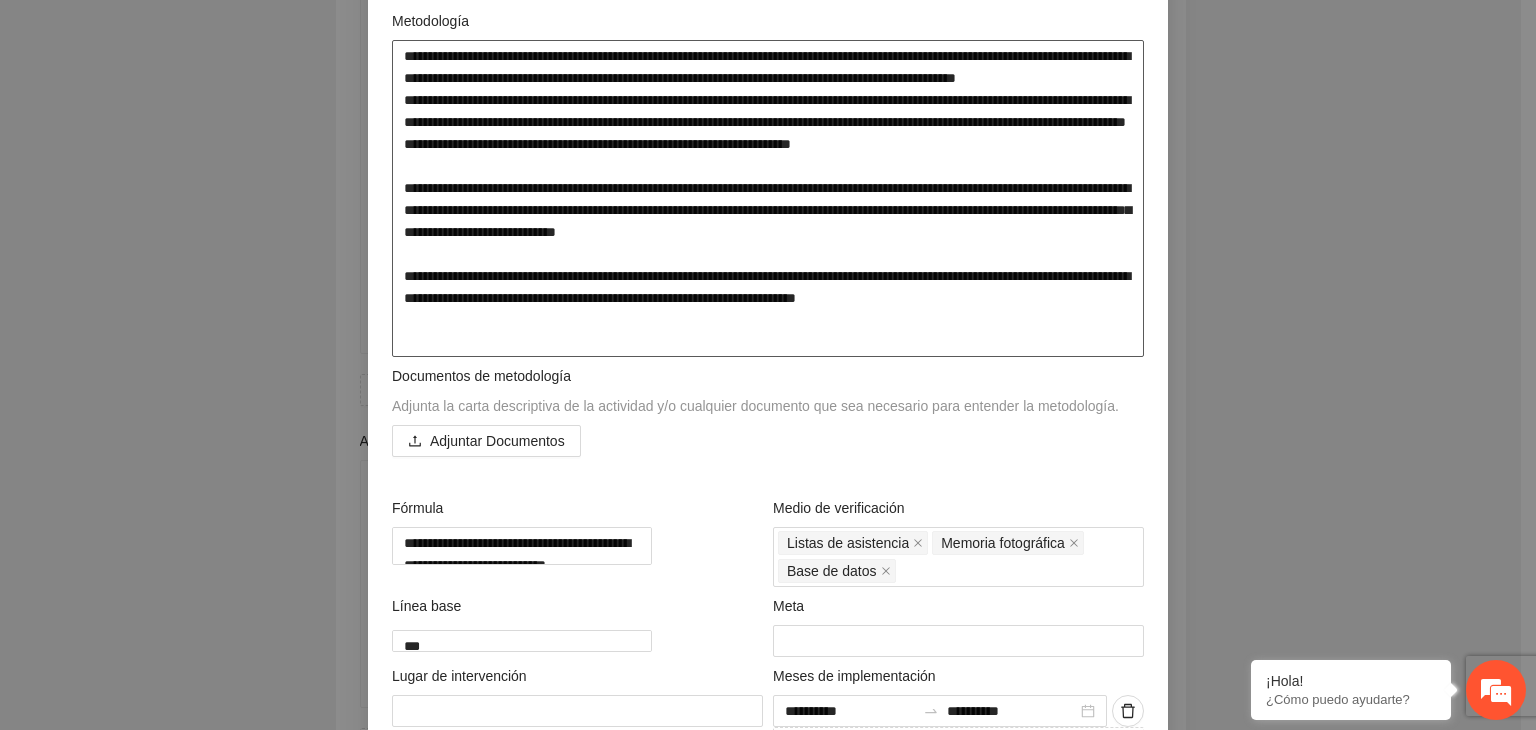 type on "**********" 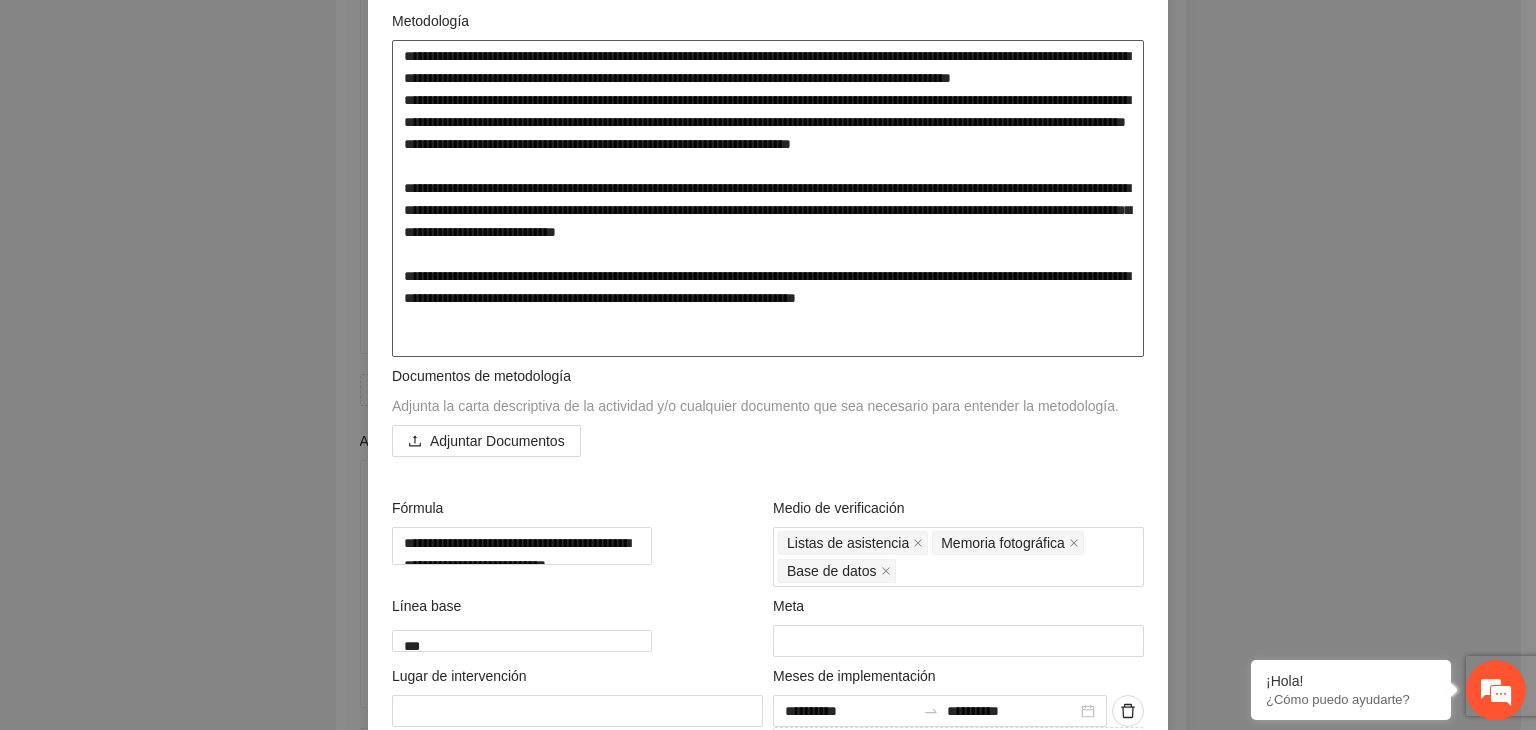 type on "**********" 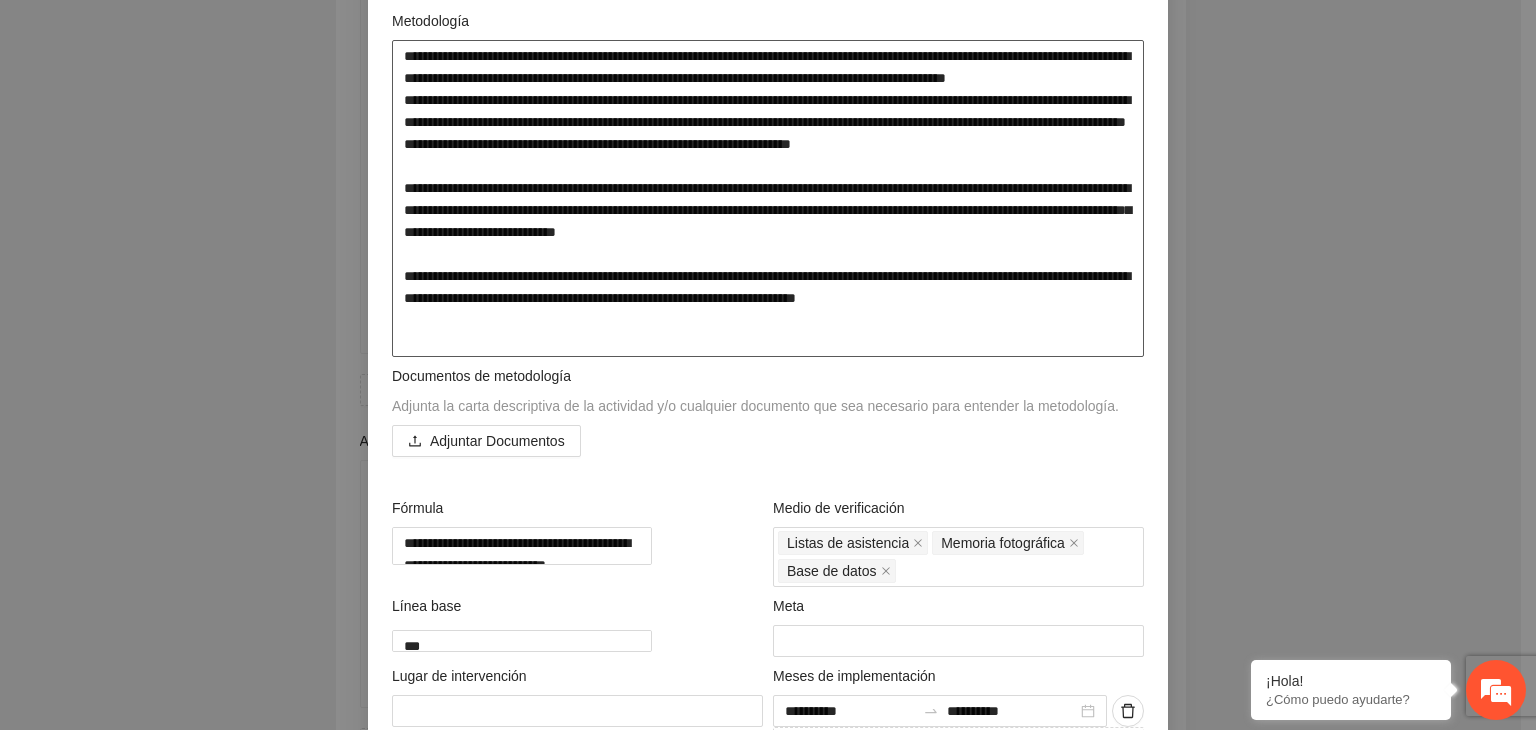 type on "**********" 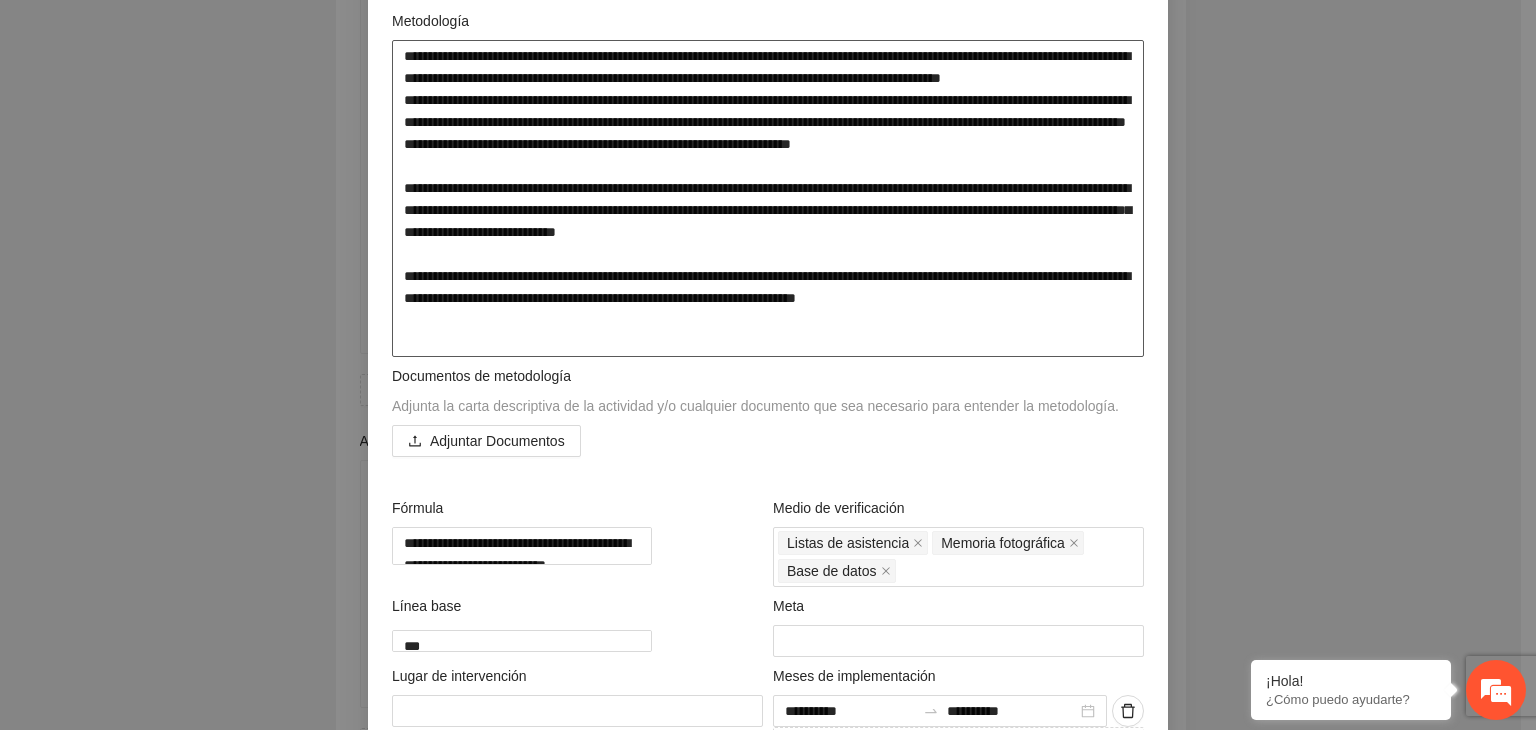 type on "**********" 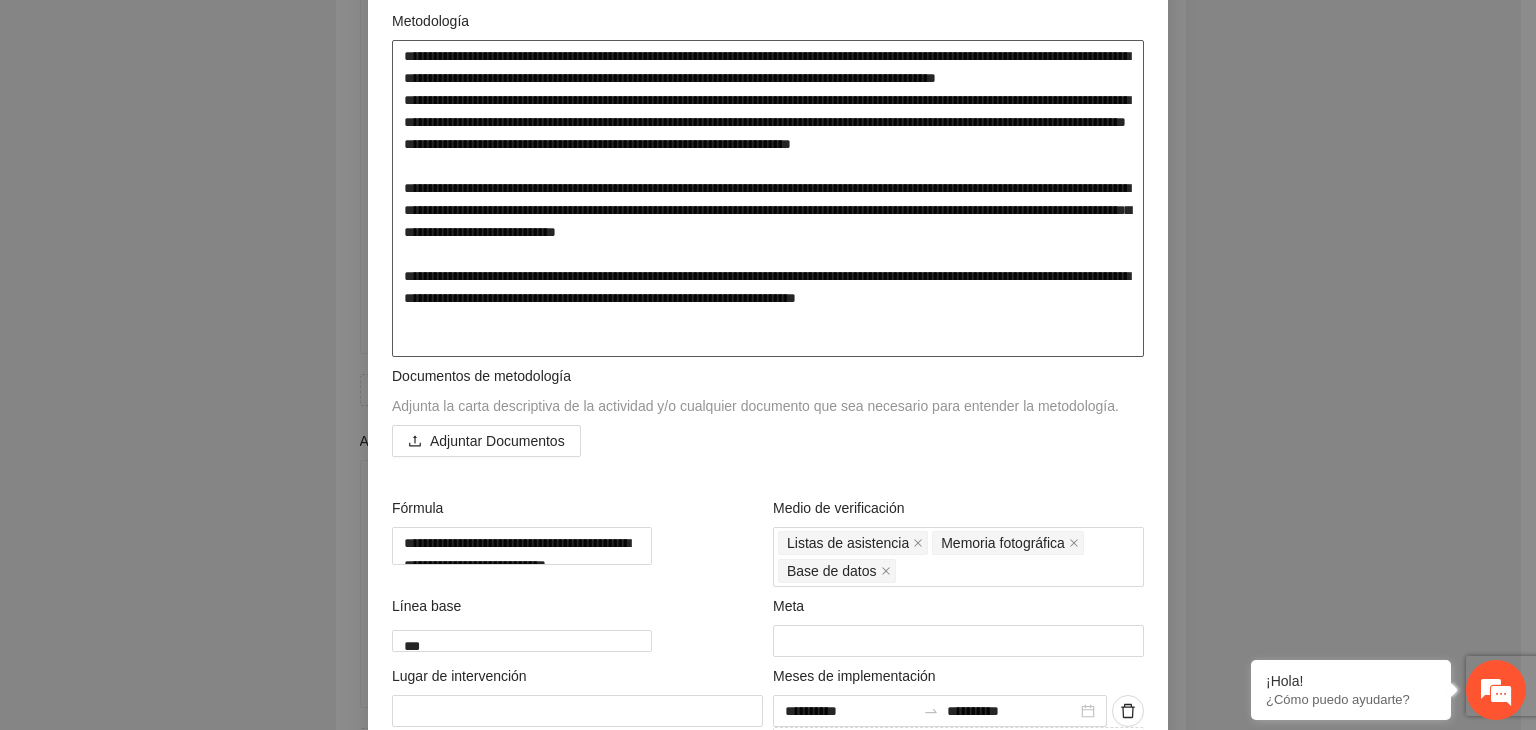 type on "**********" 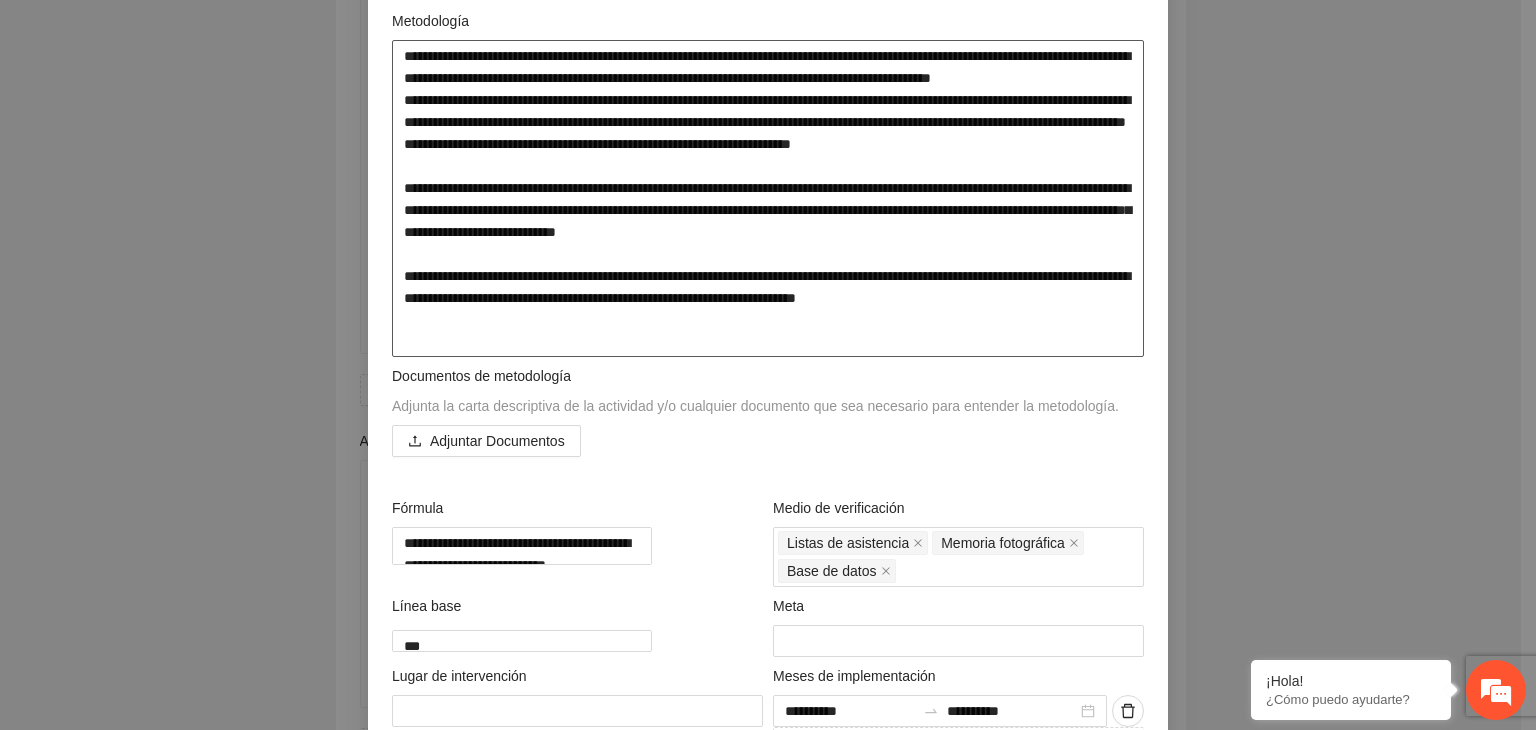 type on "**********" 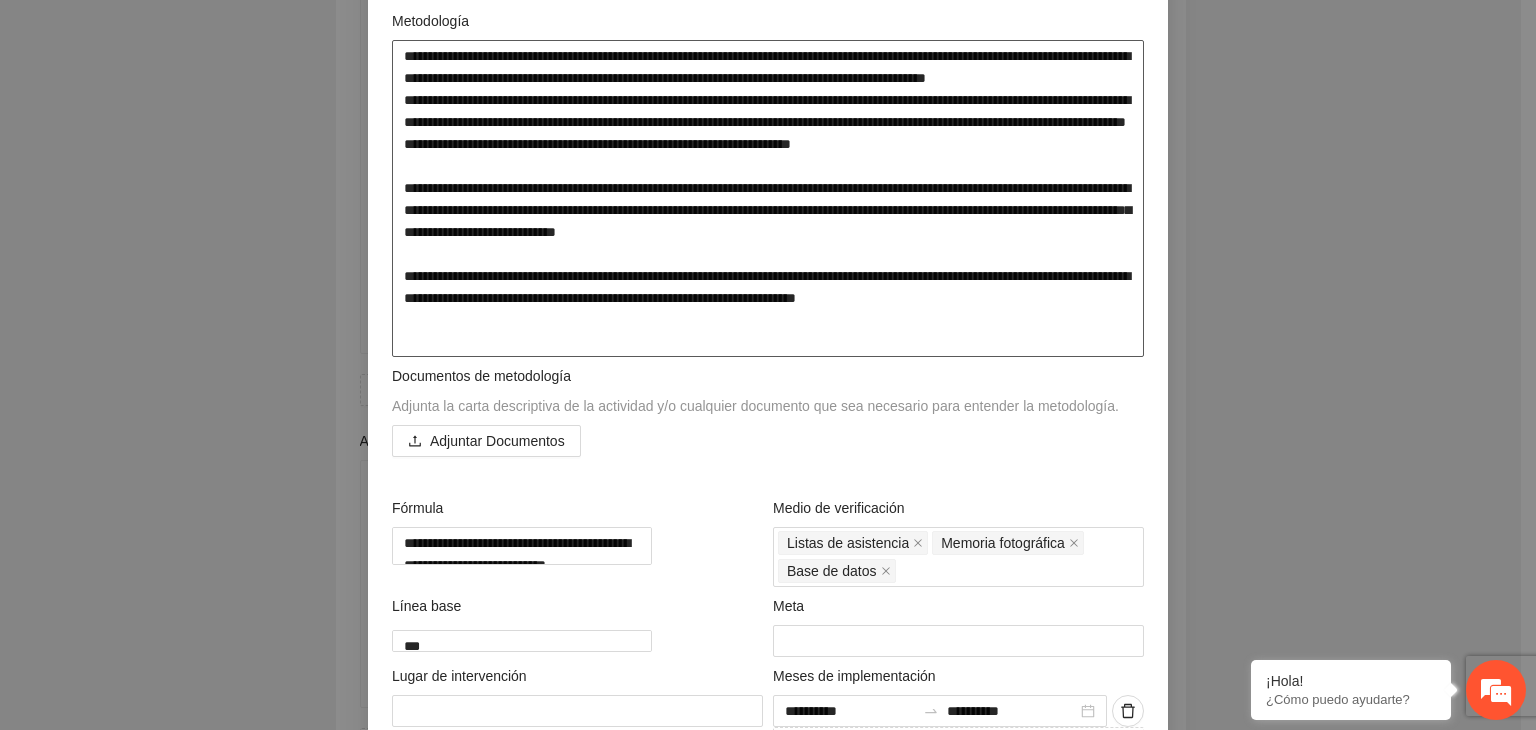 type 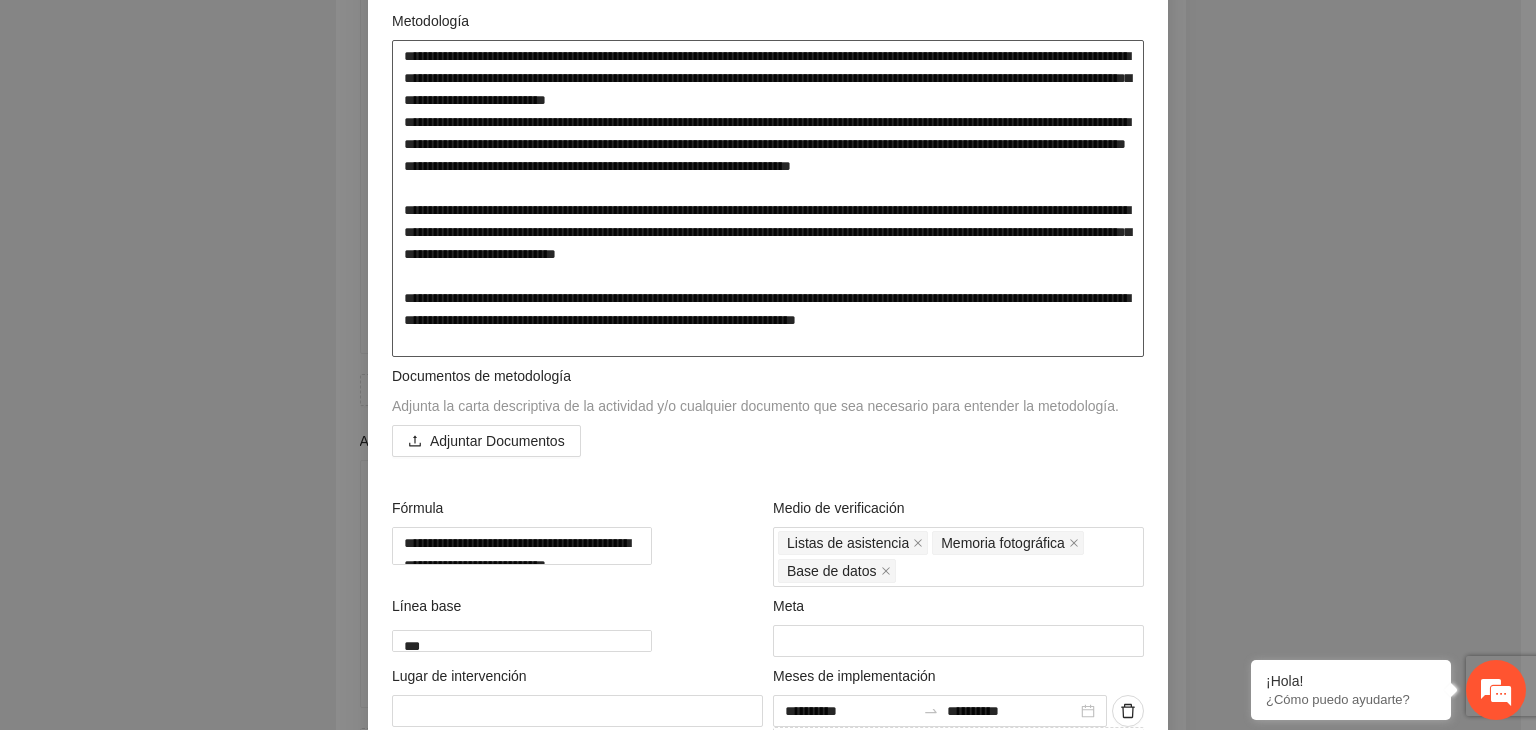 click at bounding box center [768, 199] 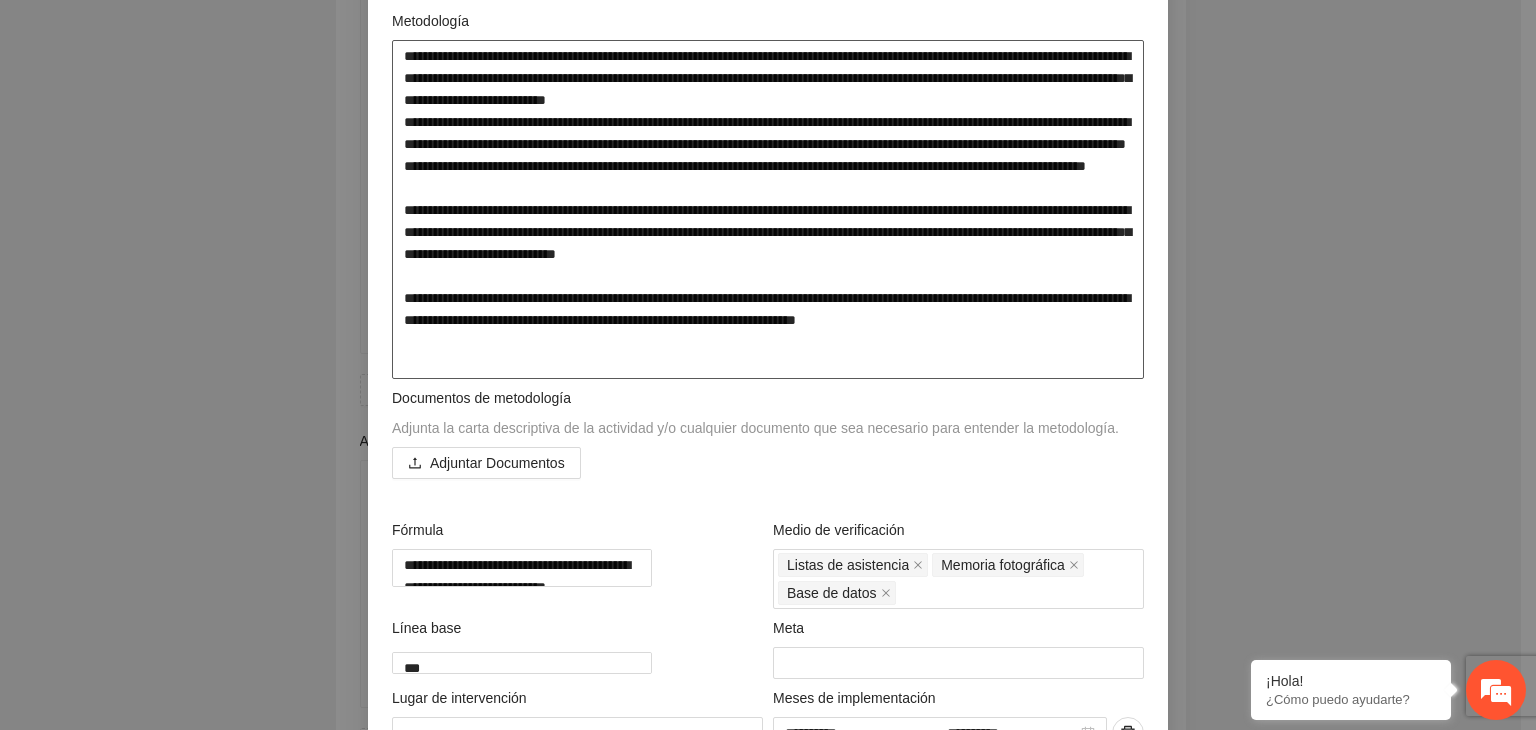 click at bounding box center [768, 210] 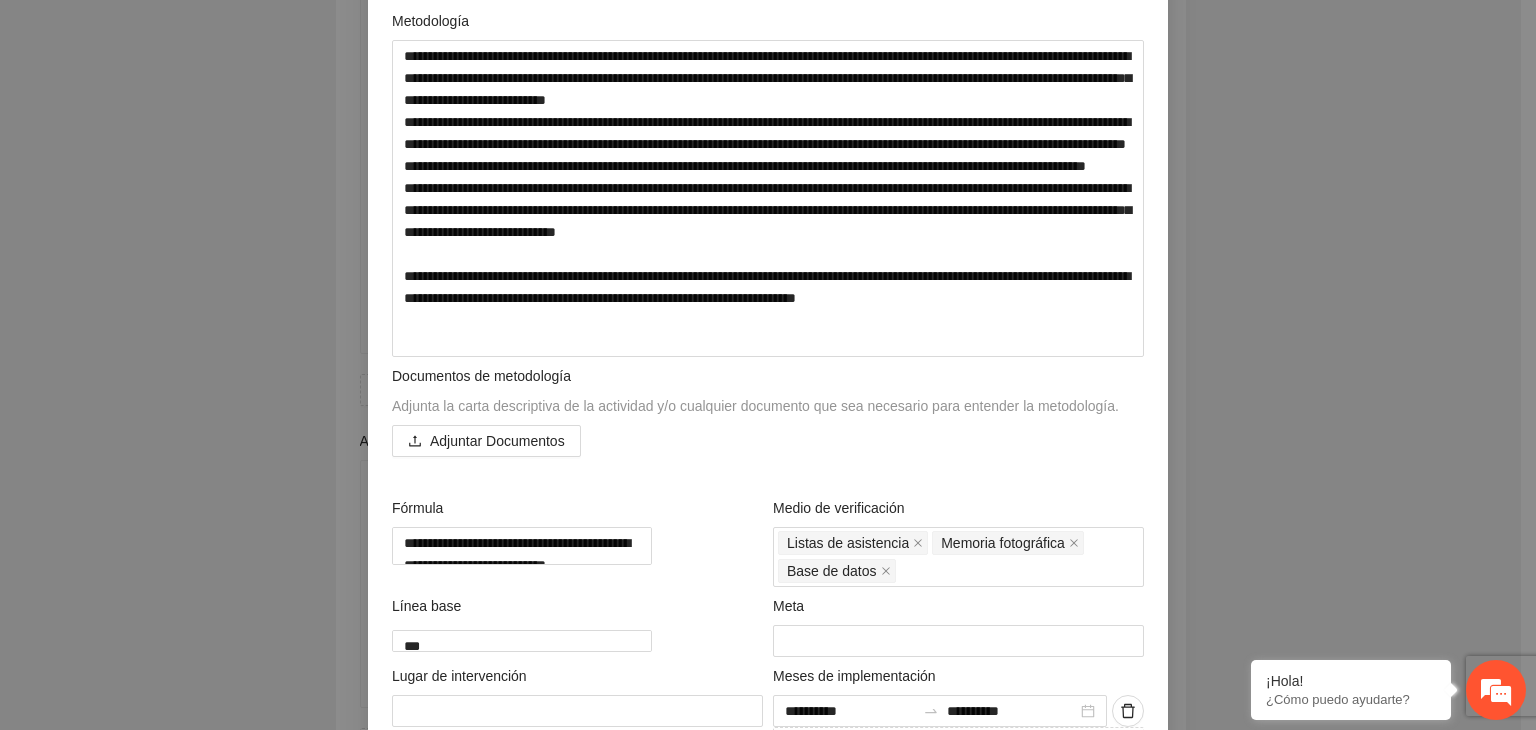 click on "**********" at bounding box center (768, 365) 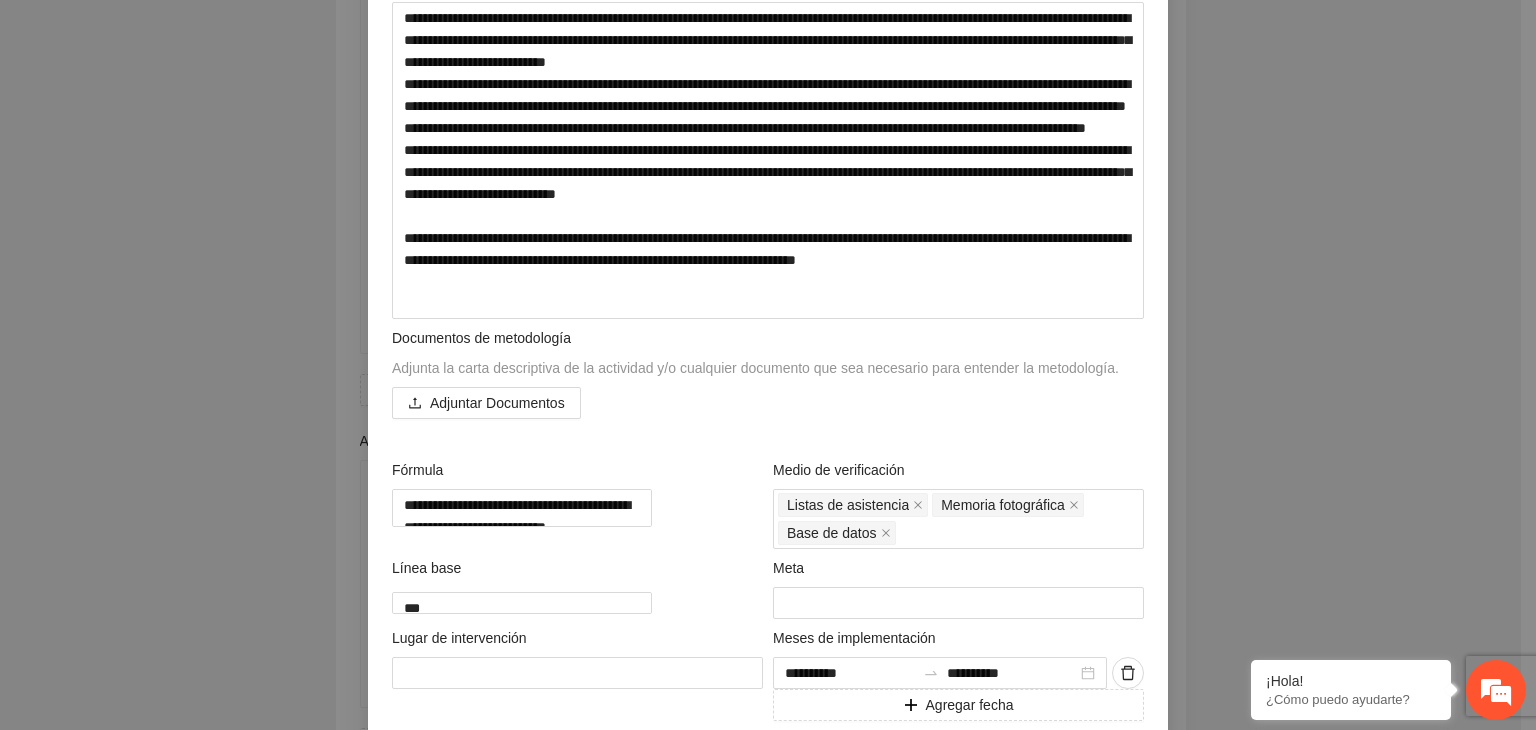 scroll, scrollTop: 425, scrollLeft: 0, axis: vertical 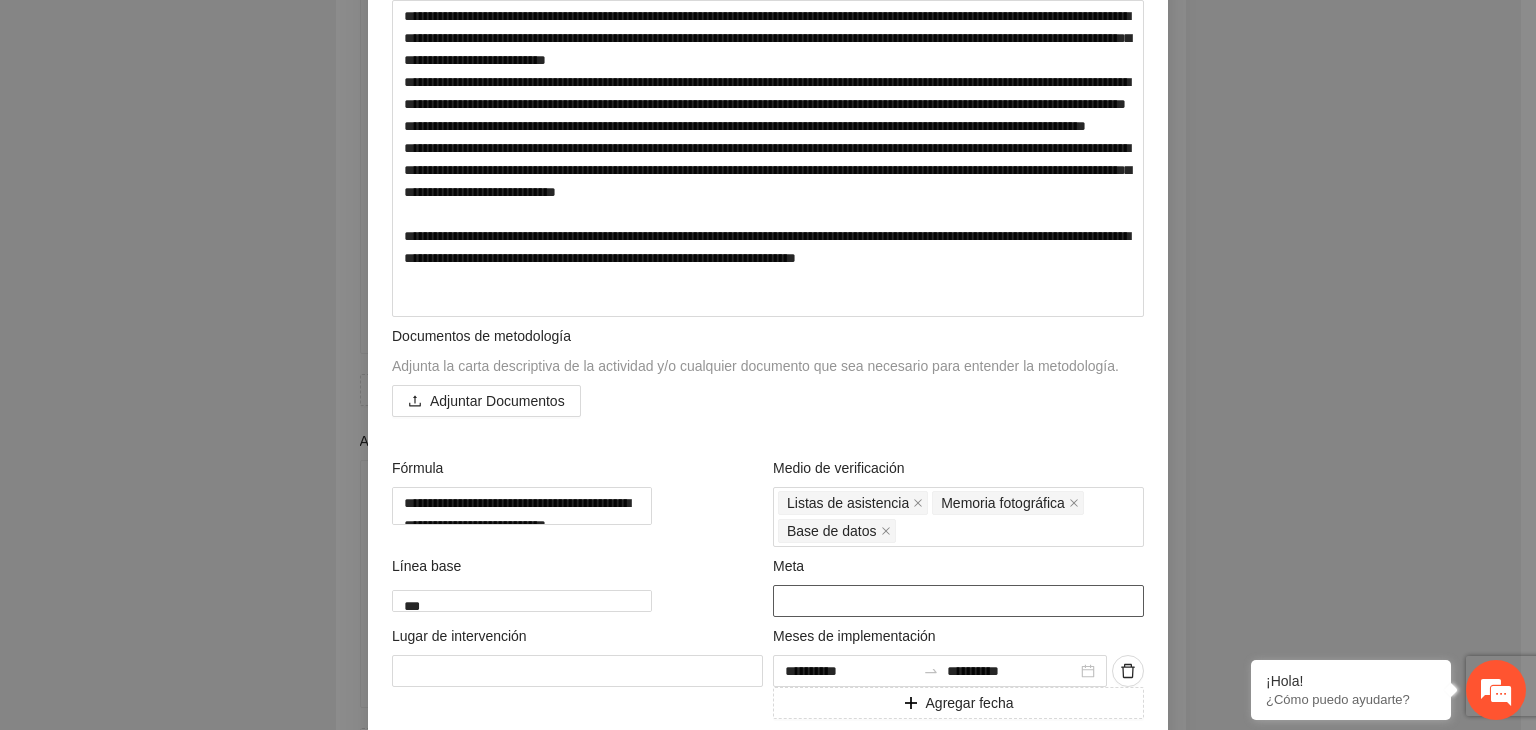 click at bounding box center (958, 601) 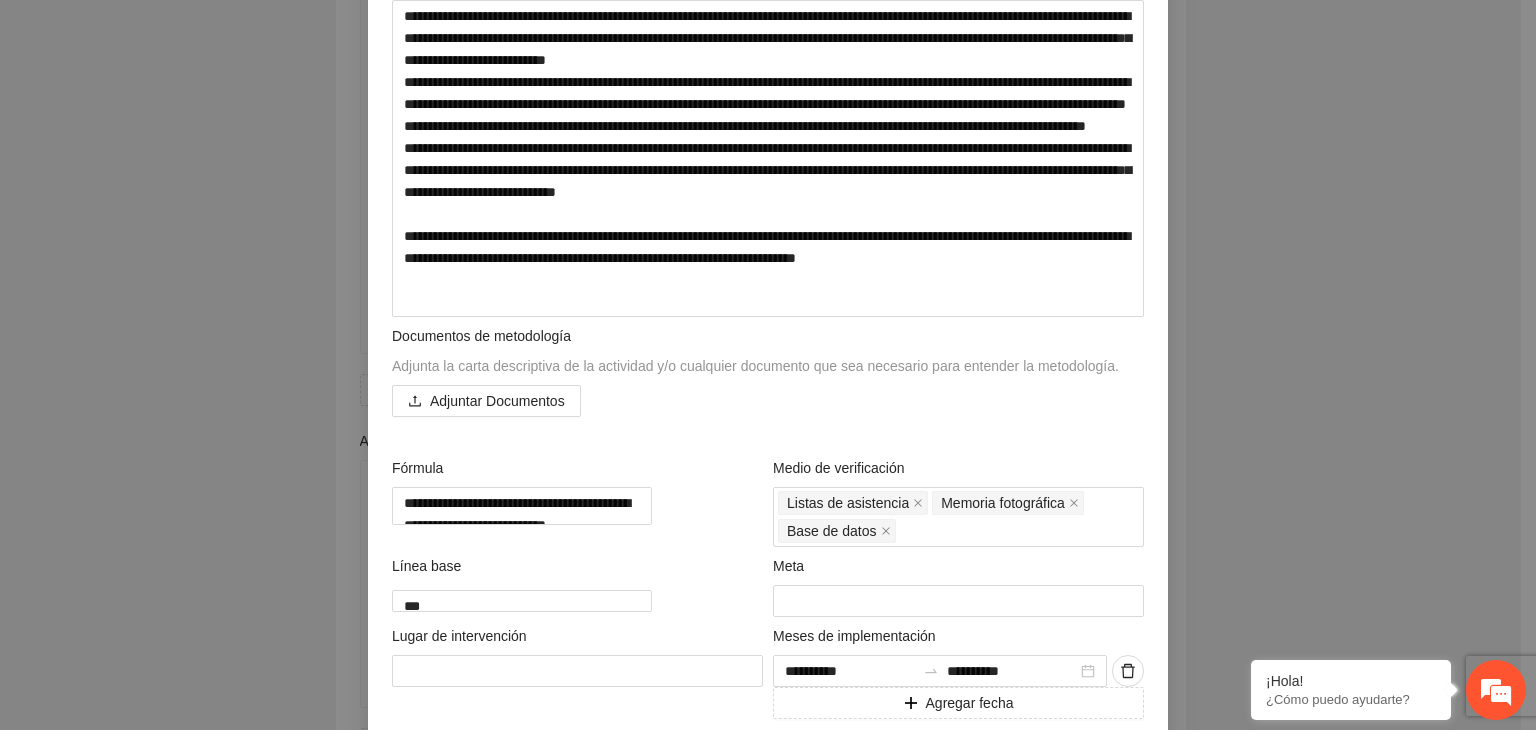 click on "**********" at bounding box center [768, 365] 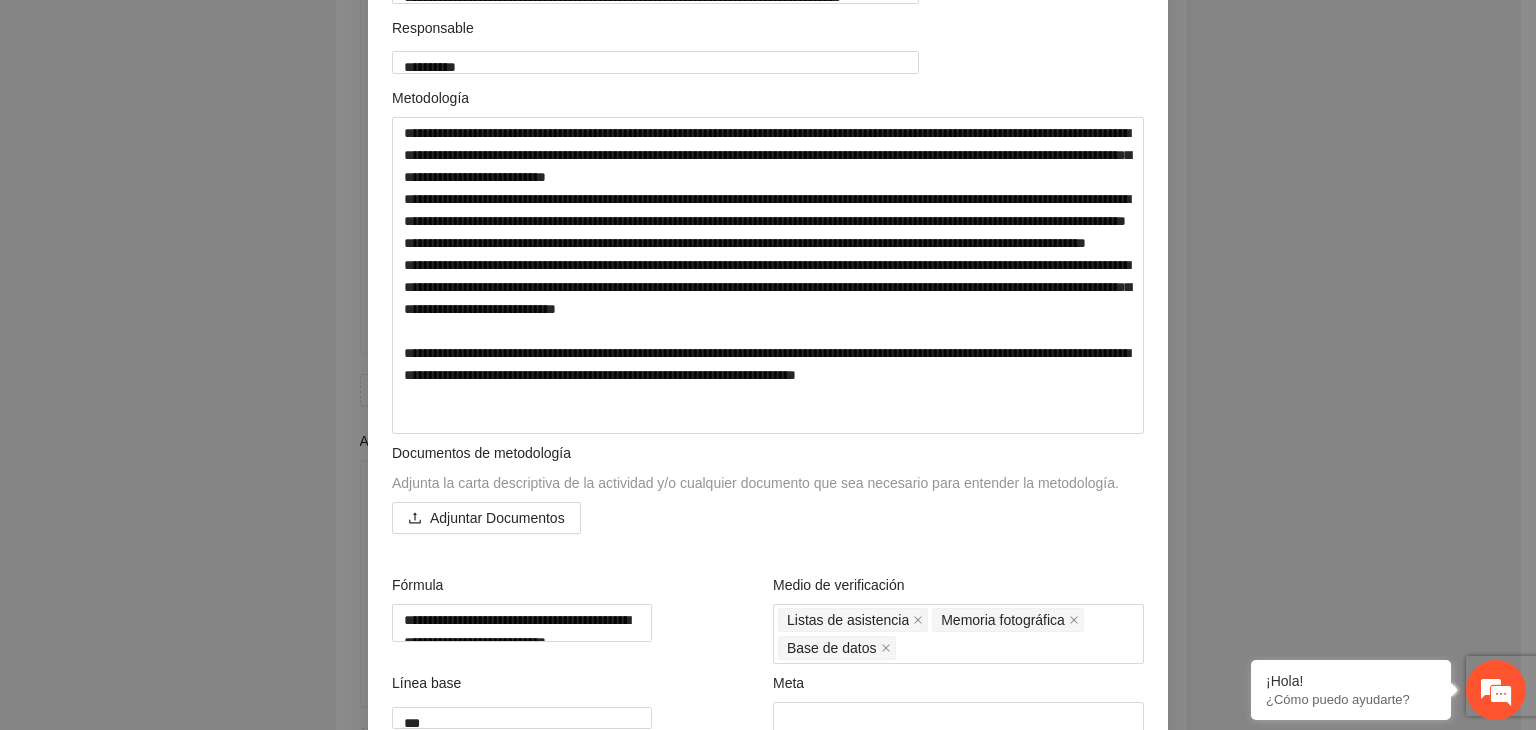 scroll, scrollTop: 305, scrollLeft: 0, axis: vertical 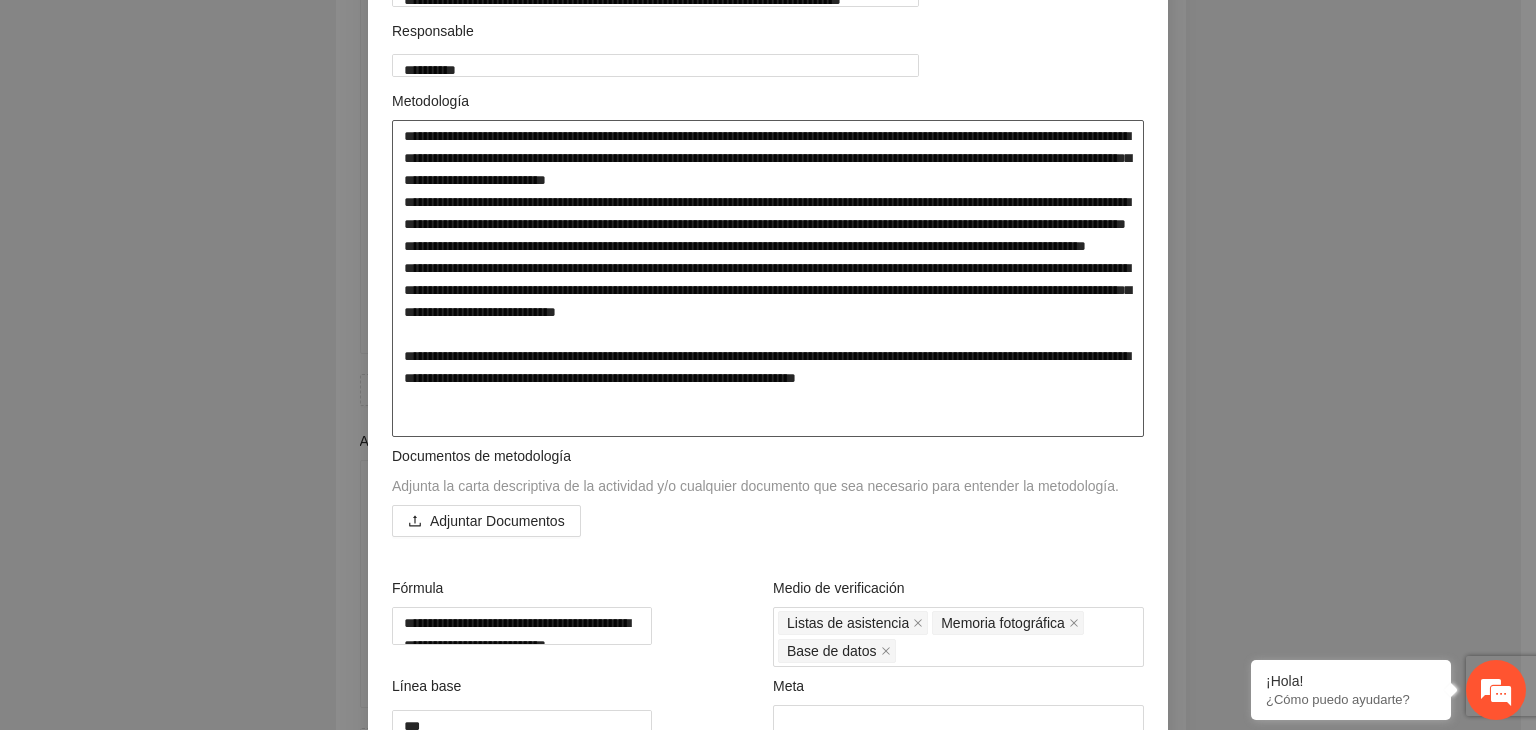 click at bounding box center (768, 279) 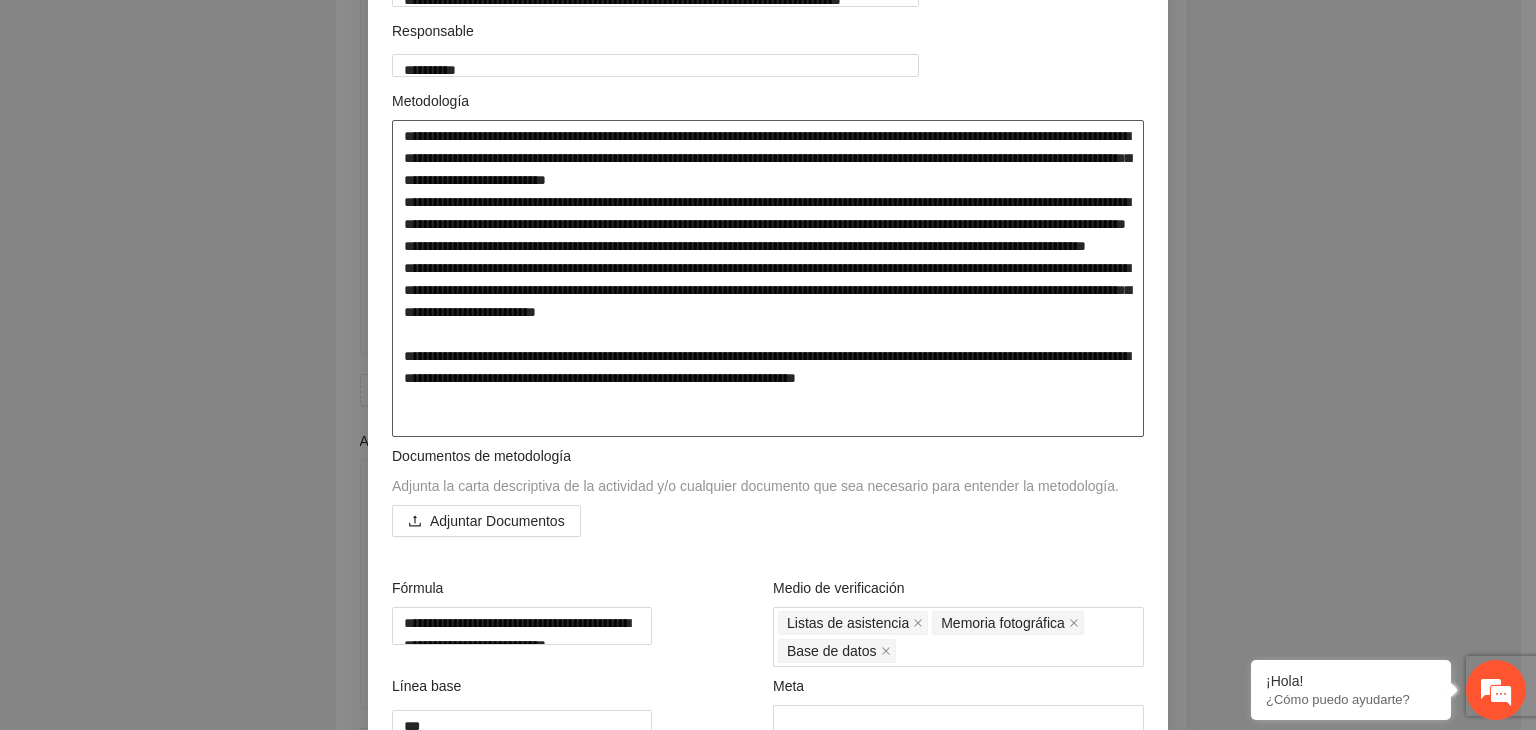 click at bounding box center [768, 279] 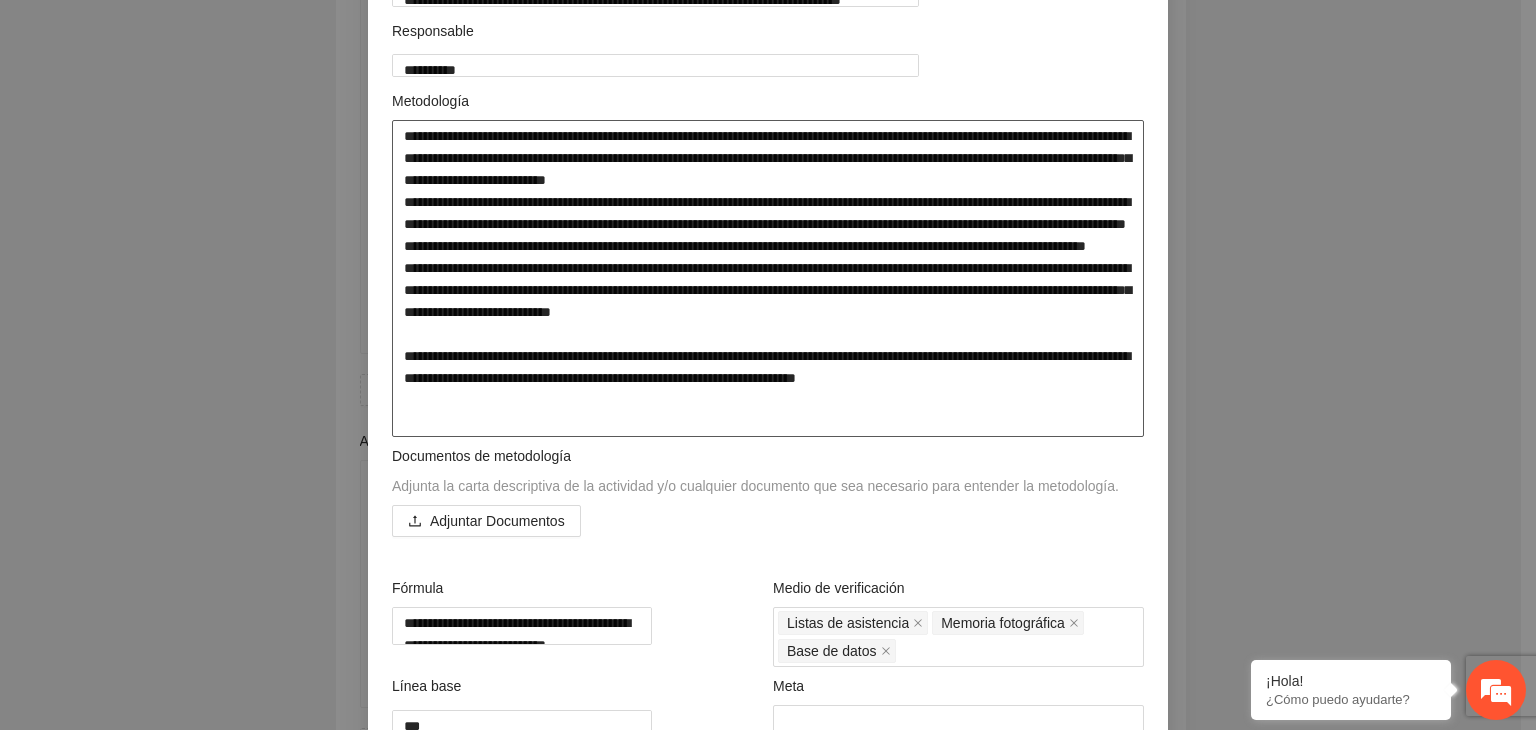 click at bounding box center [768, 279] 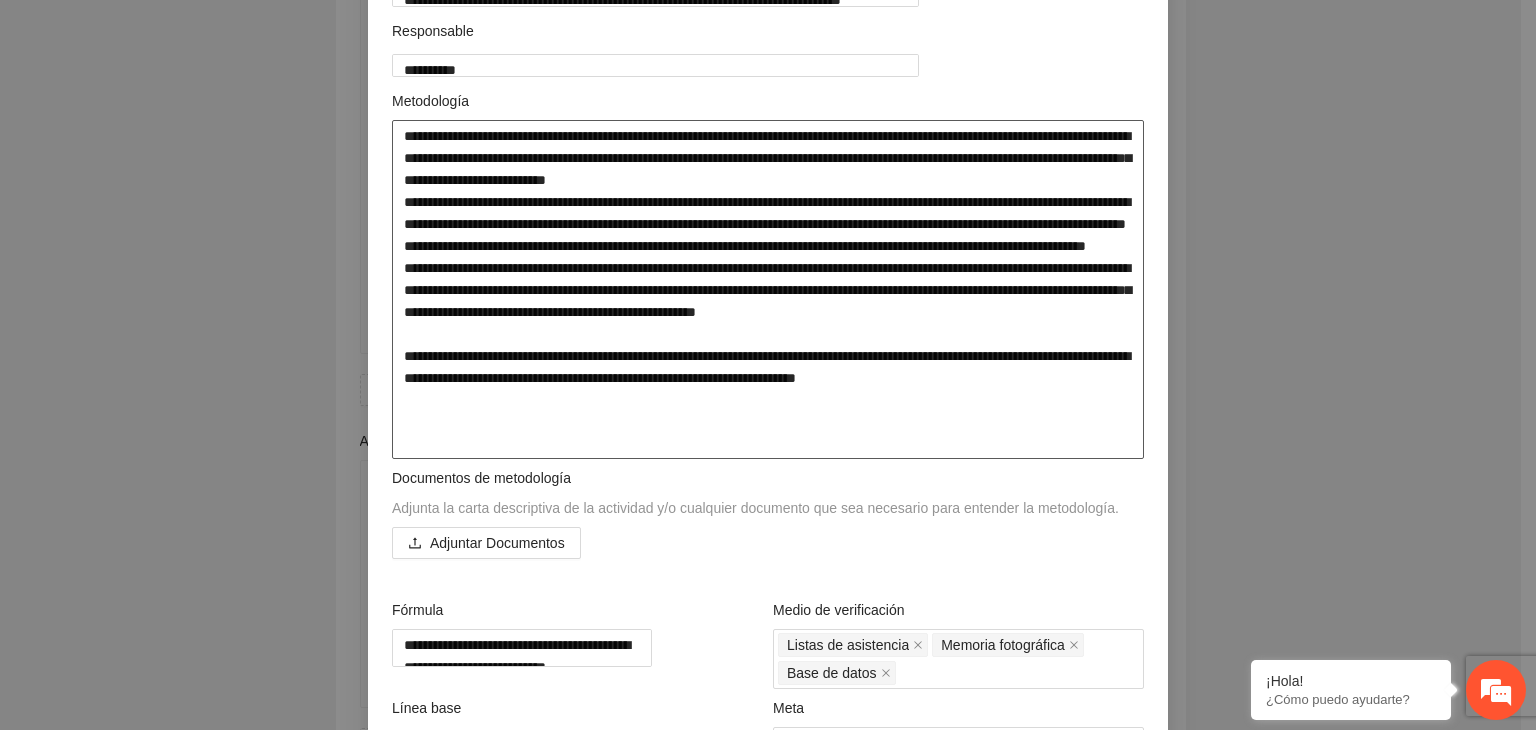 click at bounding box center (768, 290) 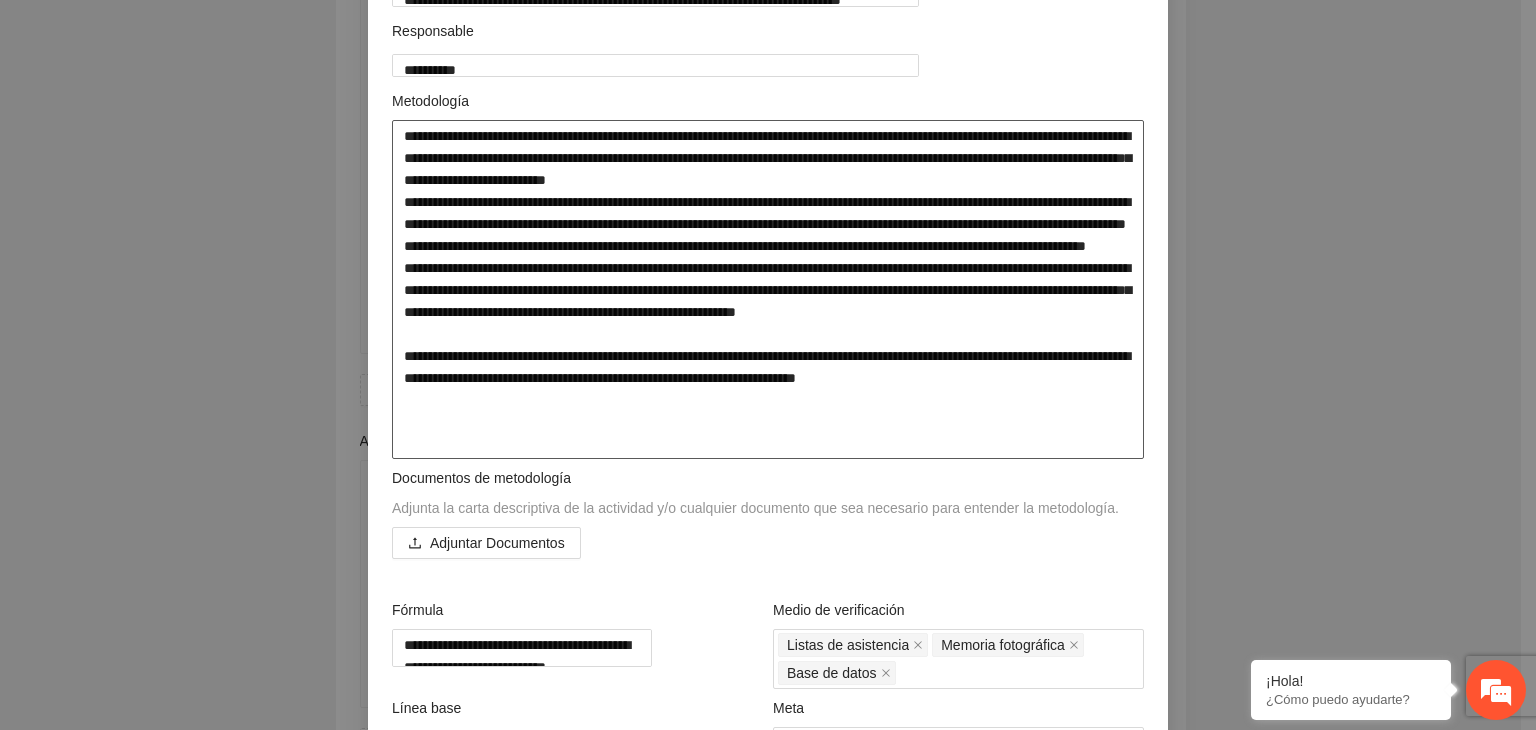 drag, startPoint x: 745, startPoint y: 369, endPoint x: 770, endPoint y: 387, distance: 30.805843 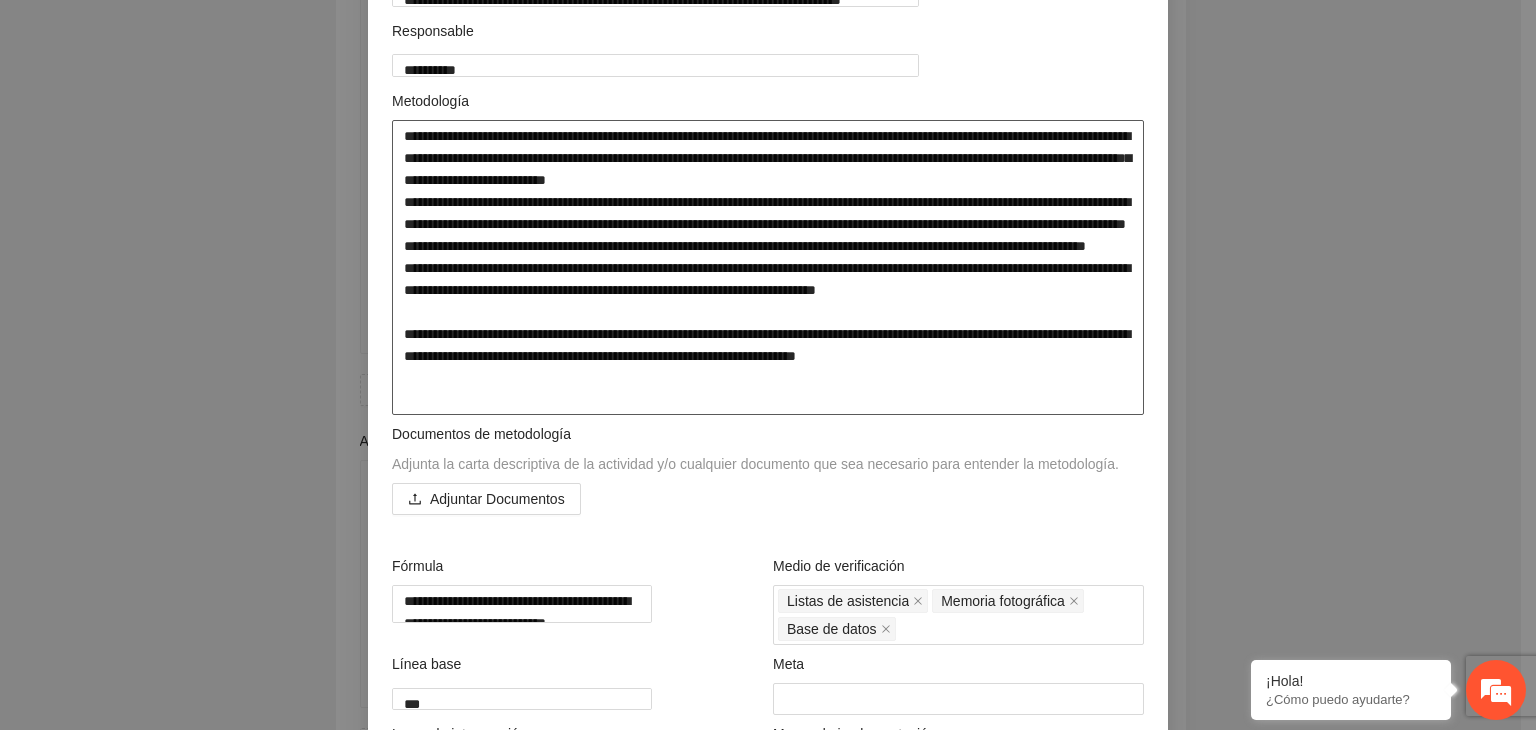 click at bounding box center [768, 268] 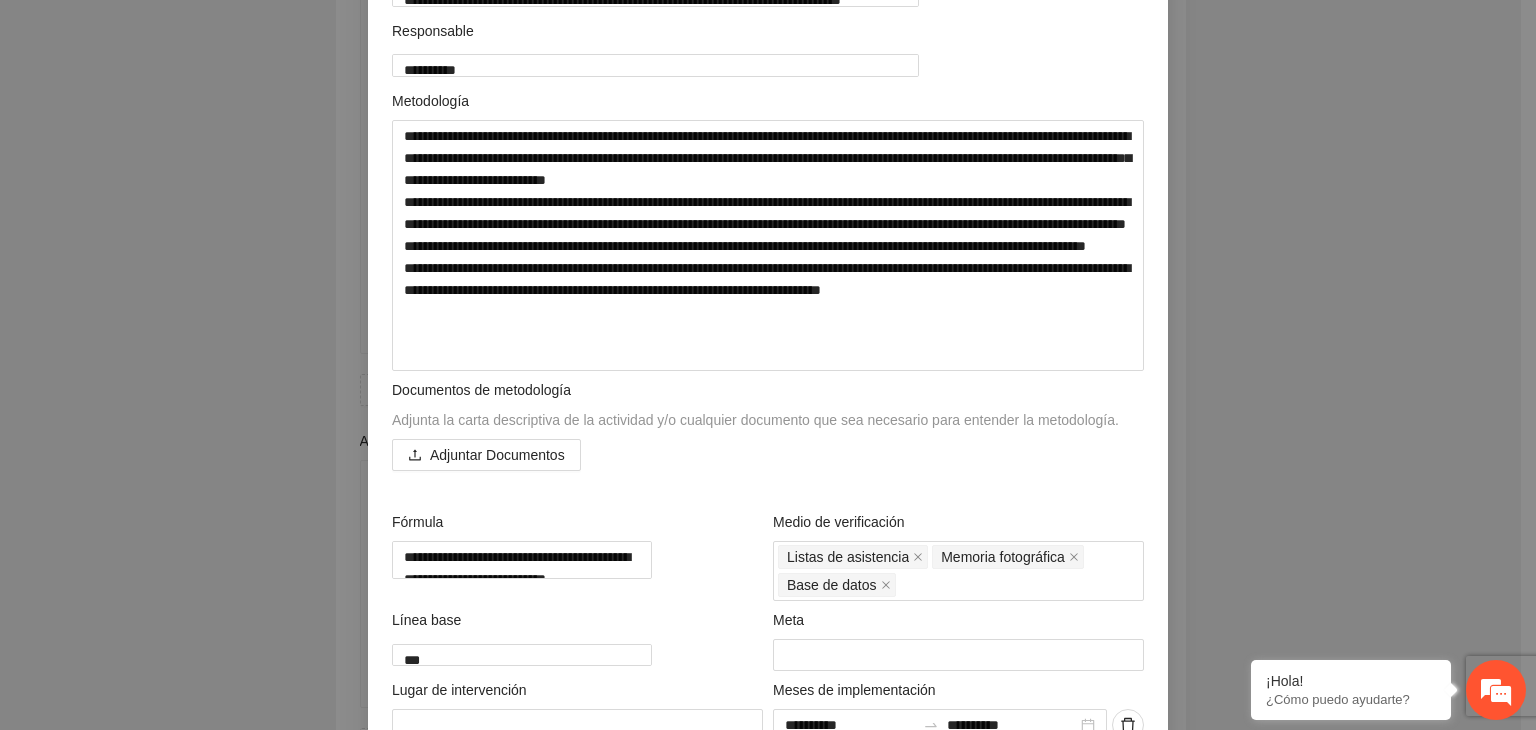 click on "**********" at bounding box center (768, 365) 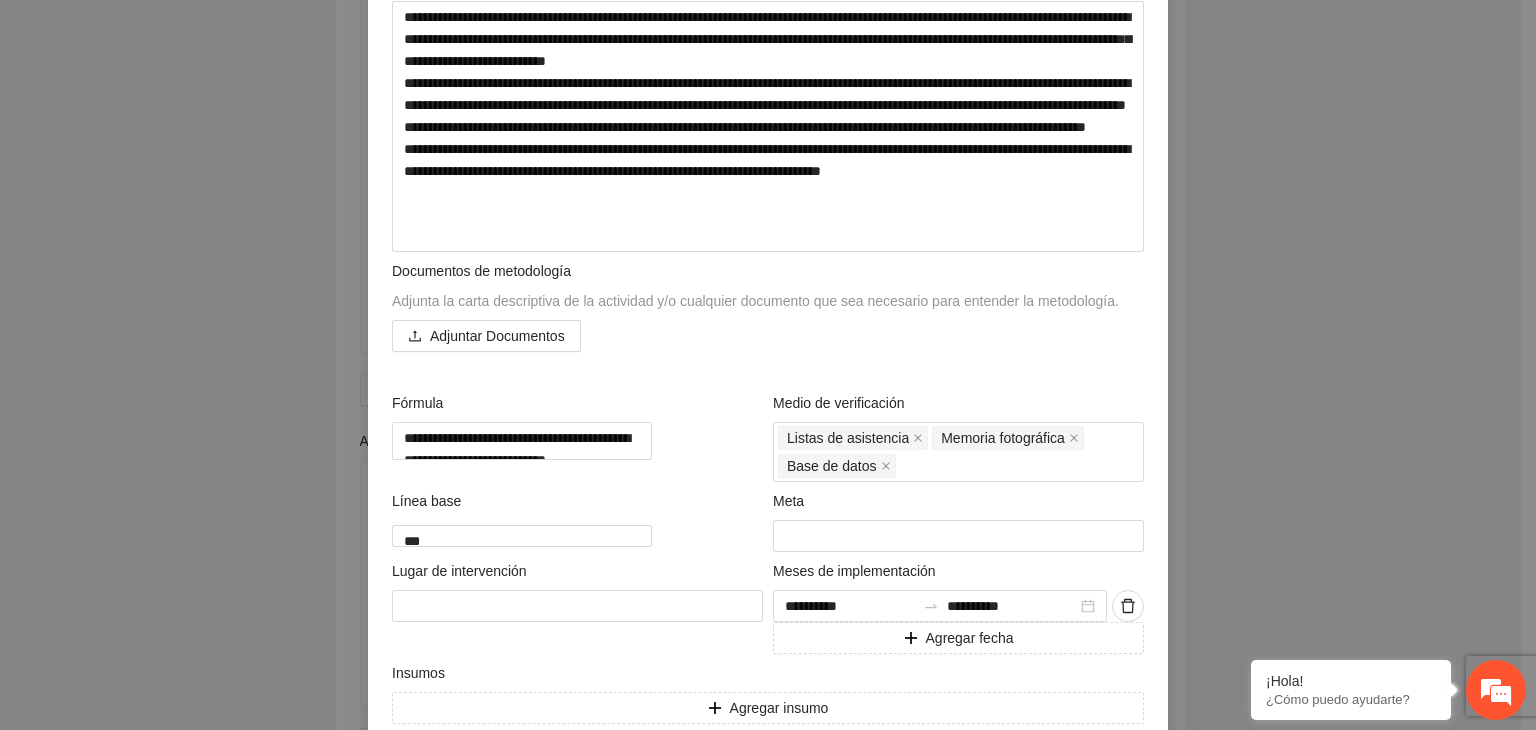scroll, scrollTop: 425, scrollLeft: 0, axis: vertical 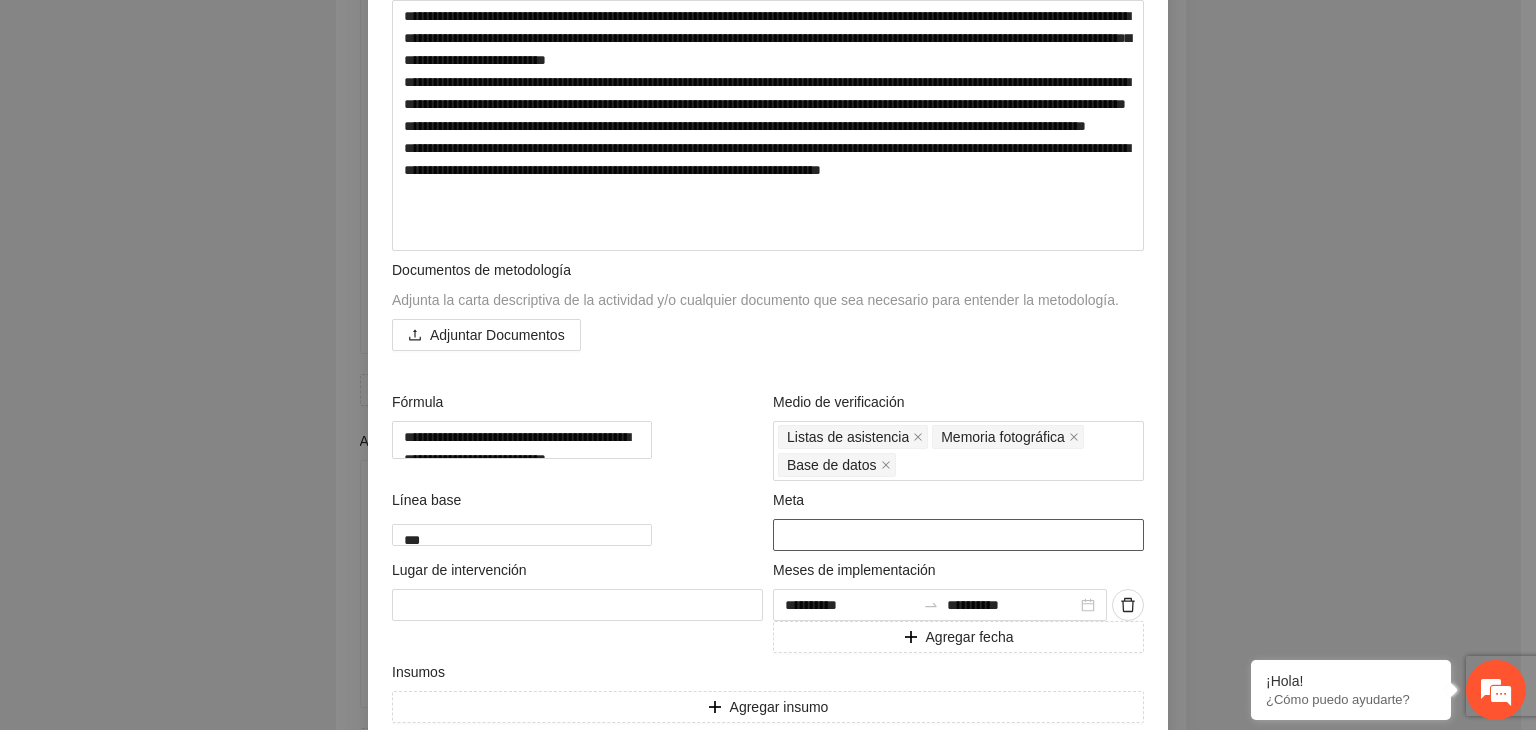 click on "**" at bounding box center [958, 535] 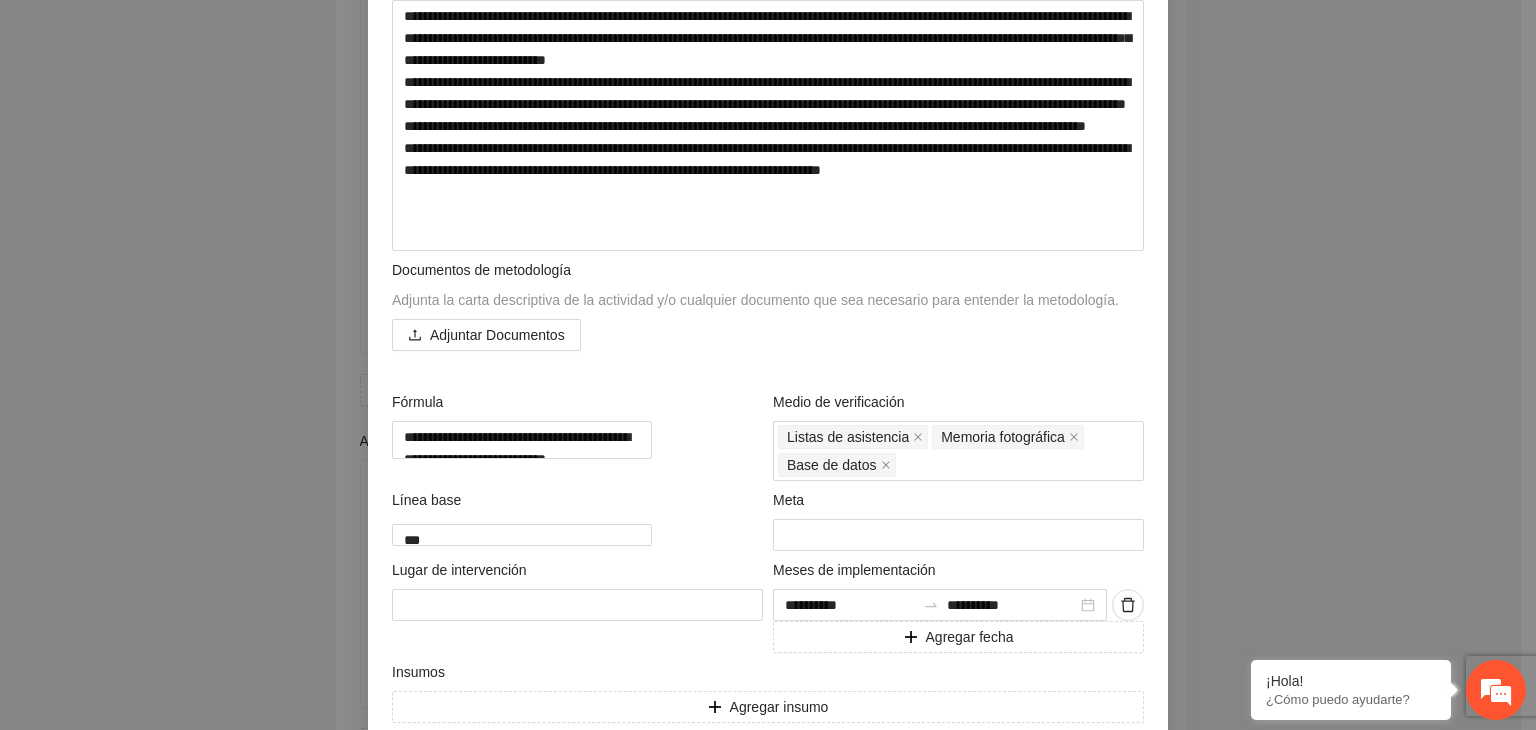 click on "**********" at bounding box center [768, 365] 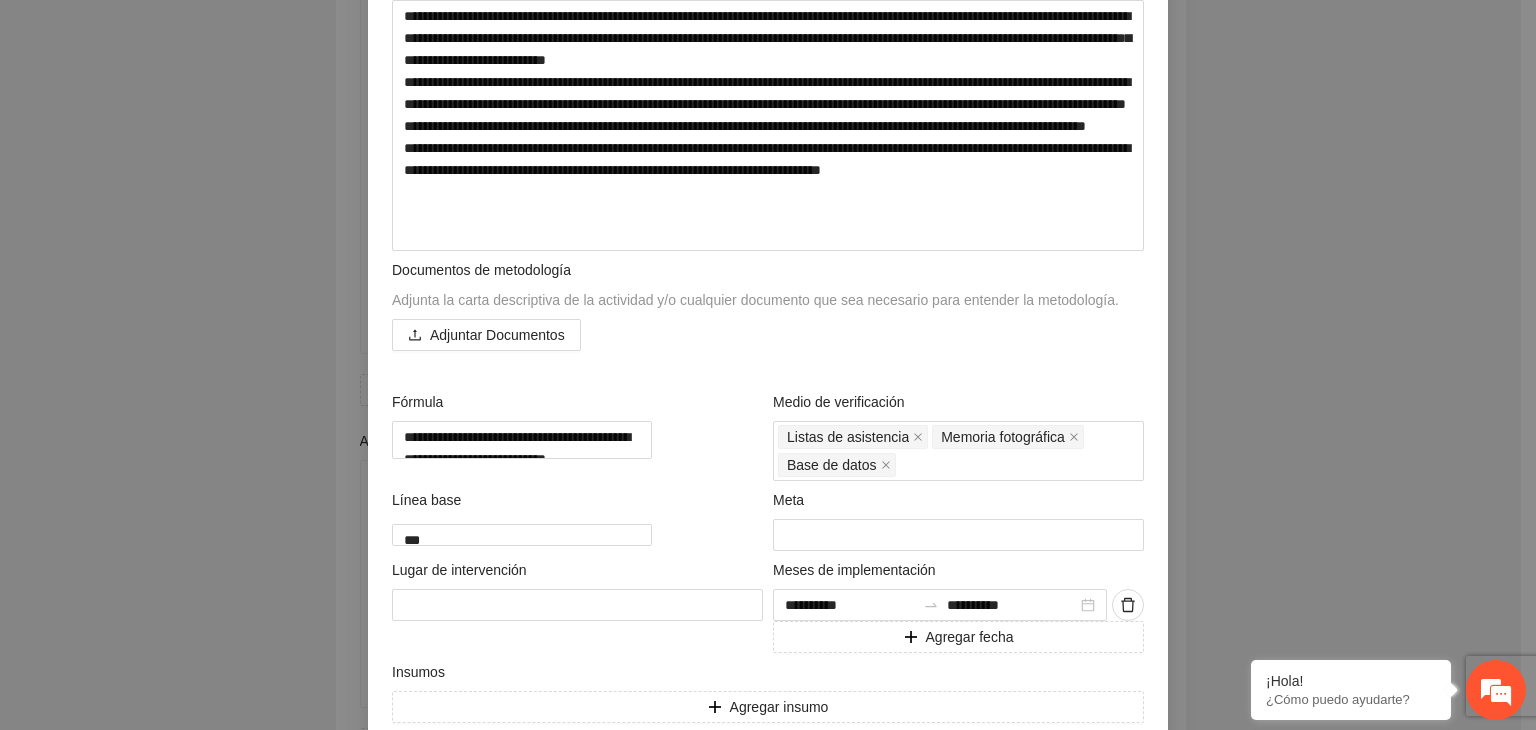 click on "**********" at bounding box center [768, 365] 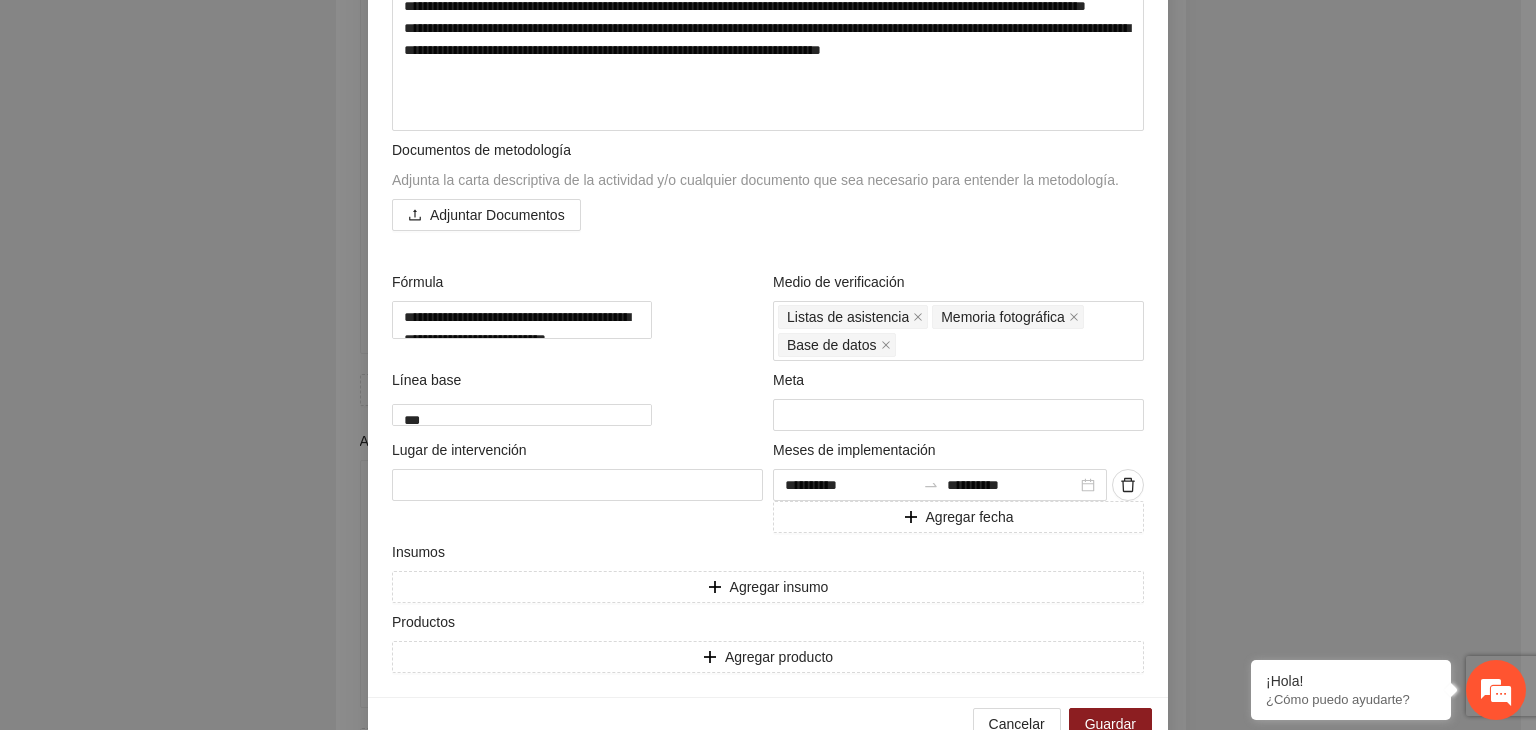 scroll, scrollTop: 585, scrollLeft: 0, axis: vertical 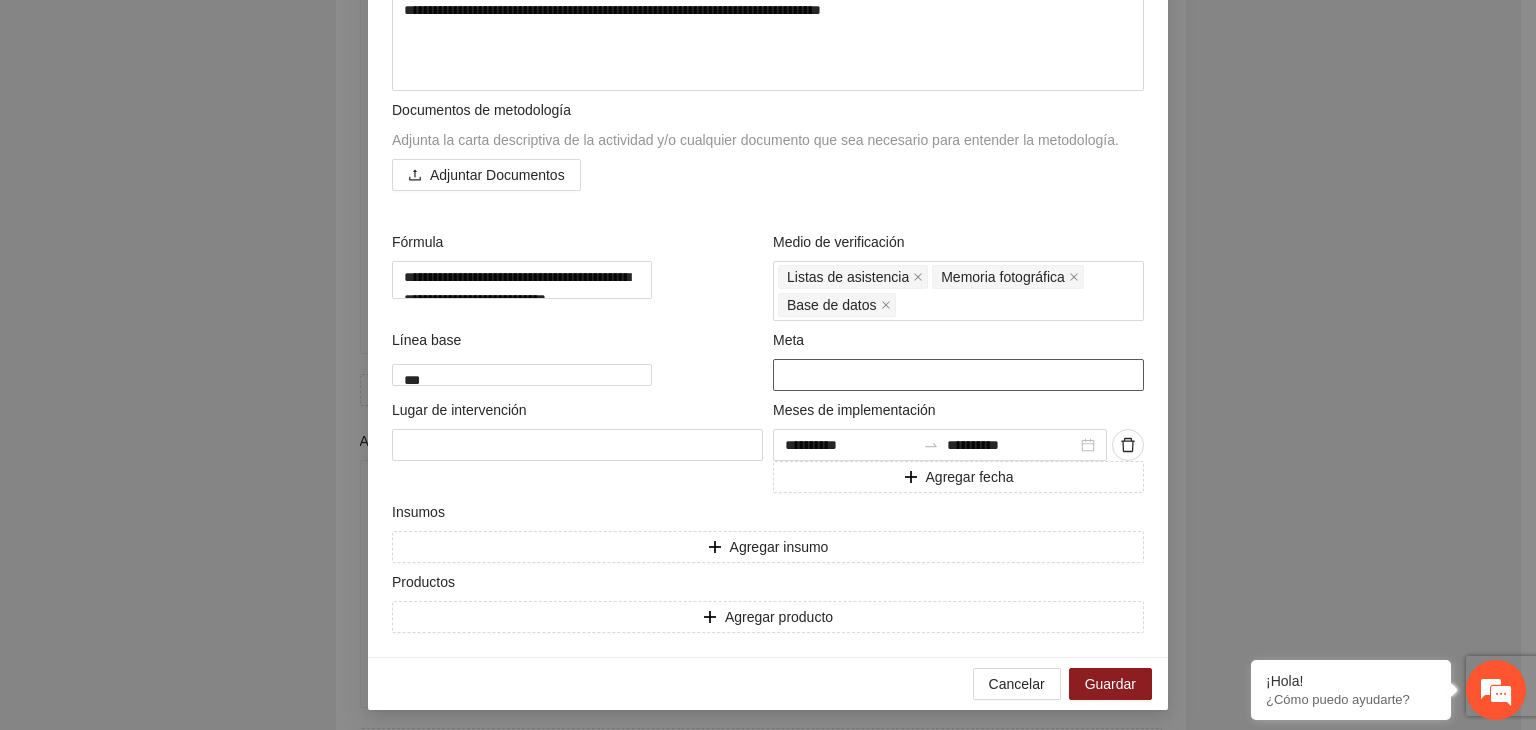 click at bounding box center [958, 375] 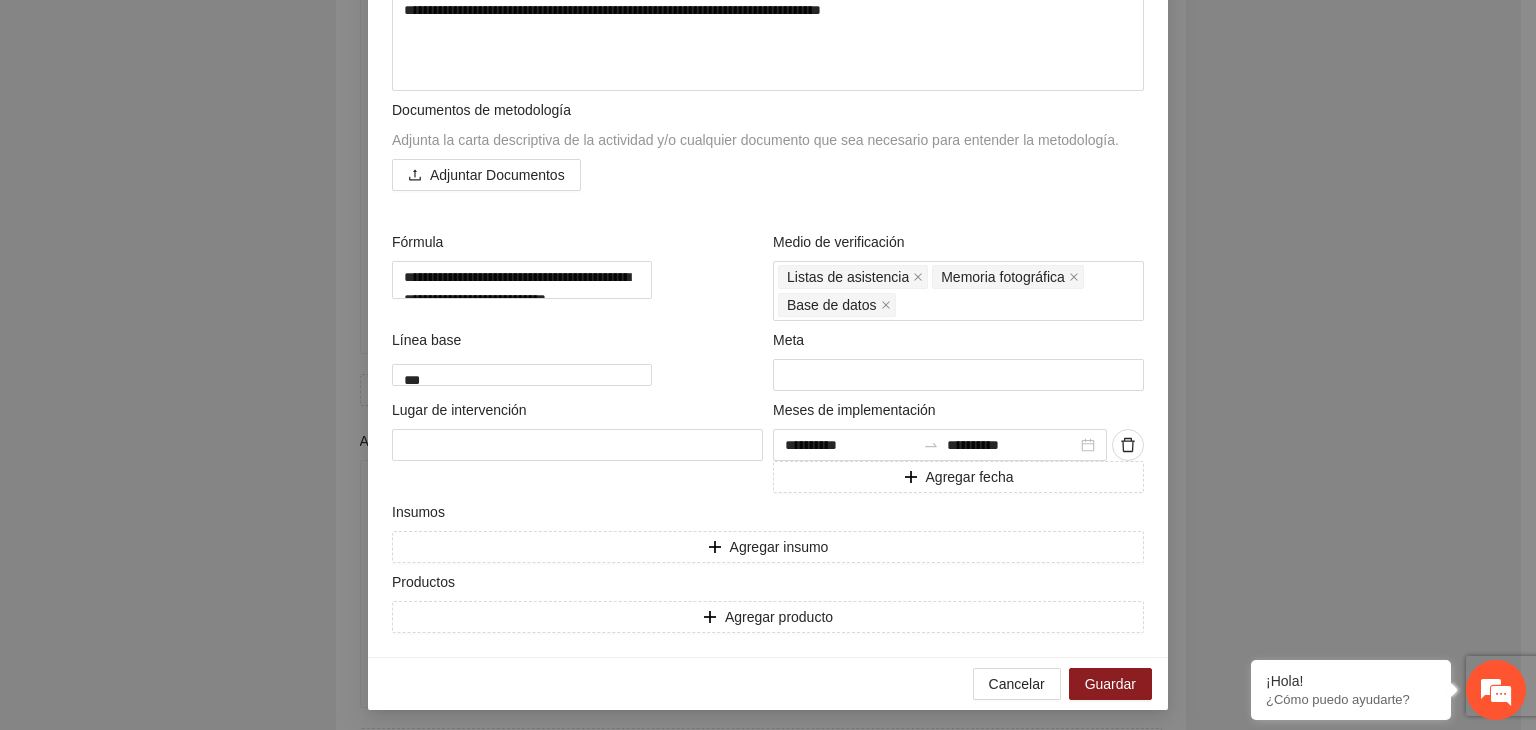 click on "**********" at bounding box center (768, 365) 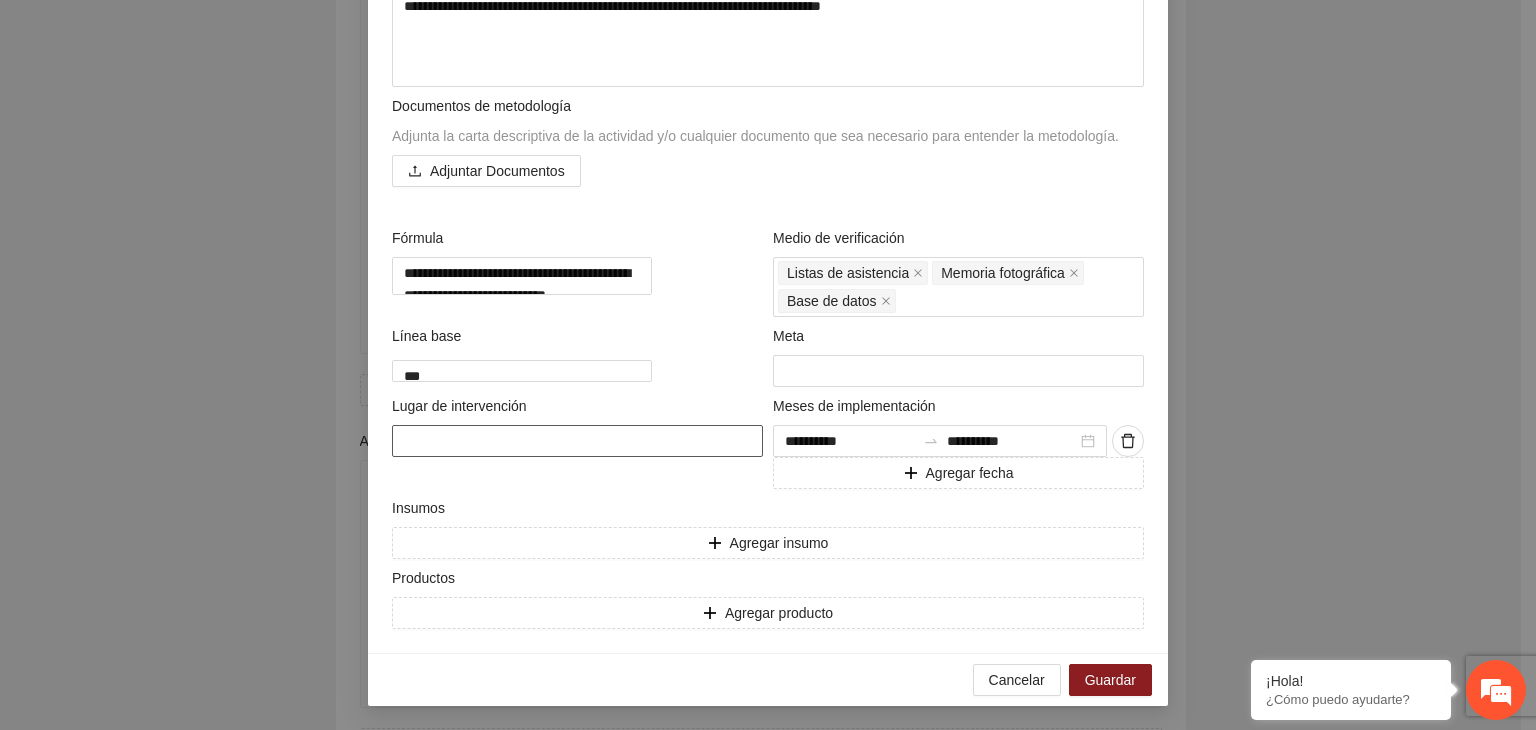 click at bounding box center [577, 441] 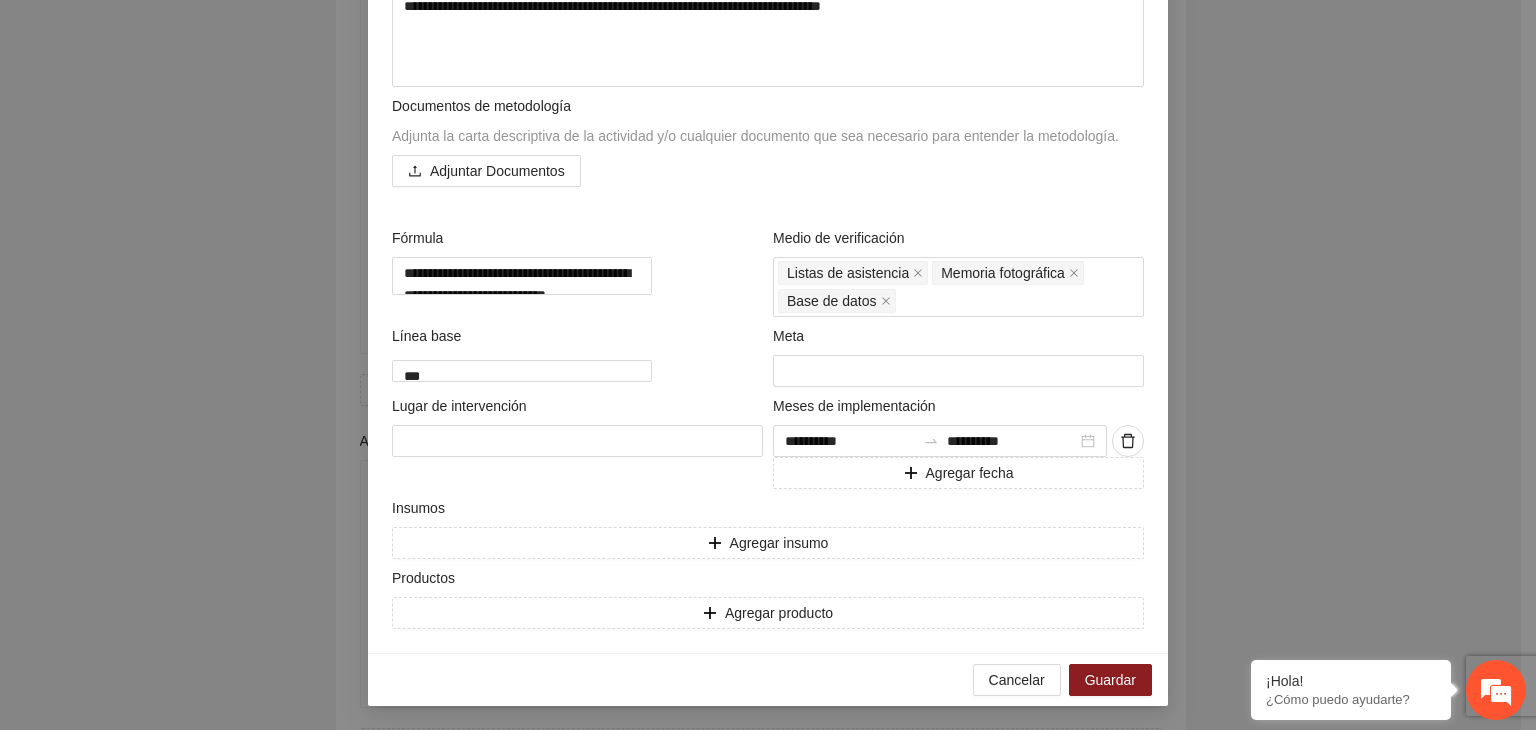 click on "**********" at bounding box center [768, 365] 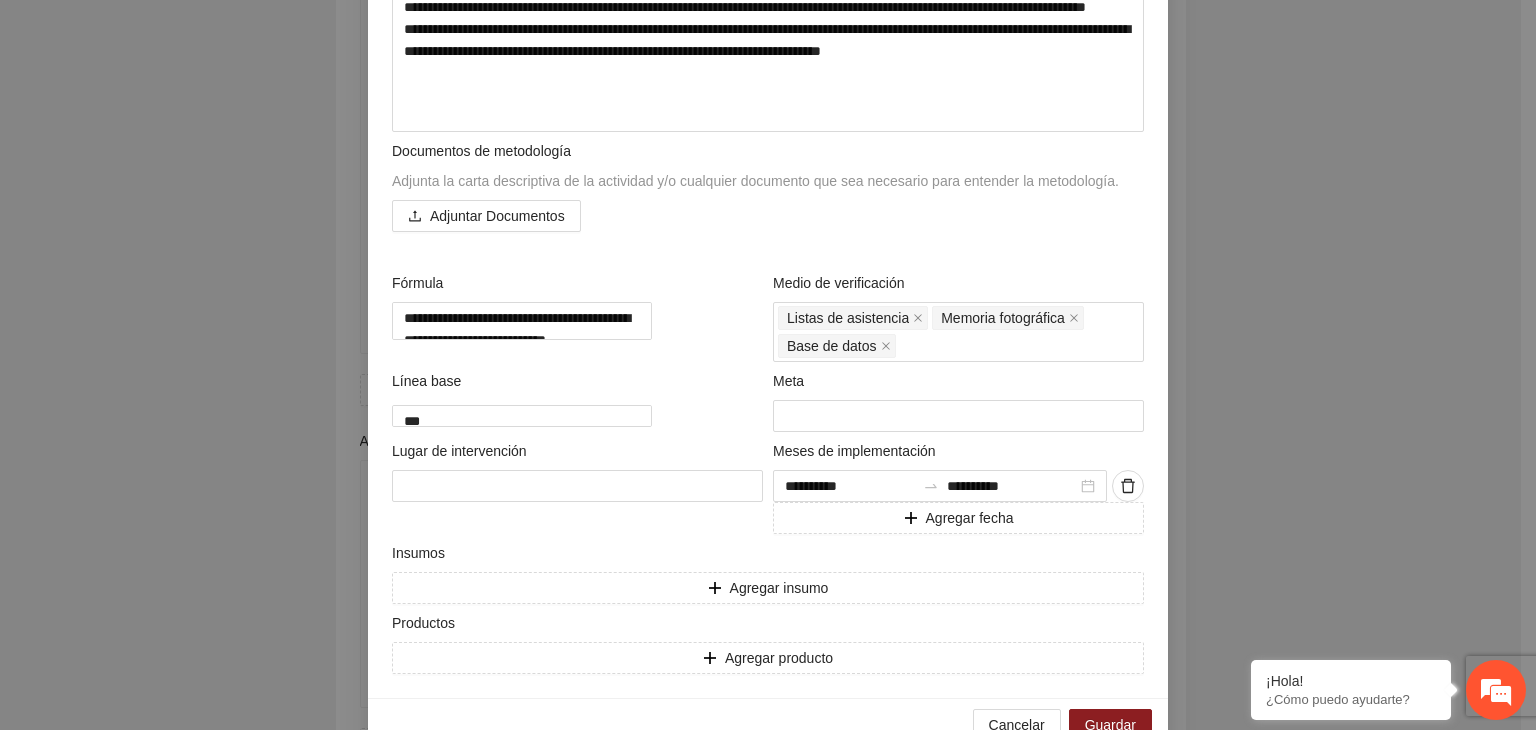 scroll, scrollTop: 604, scrollLeft: 0, axis: vertical 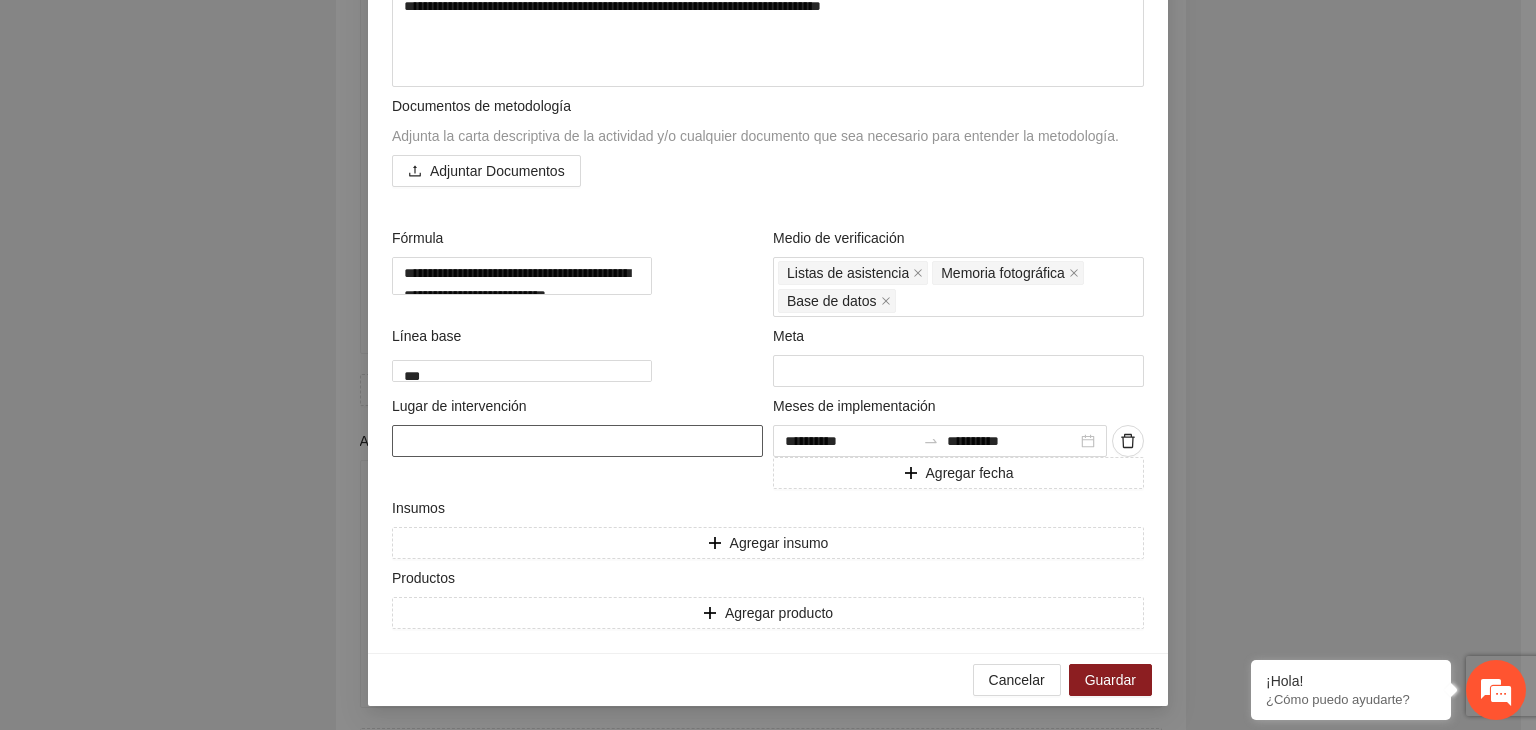 click at bounding box center [577, 441] 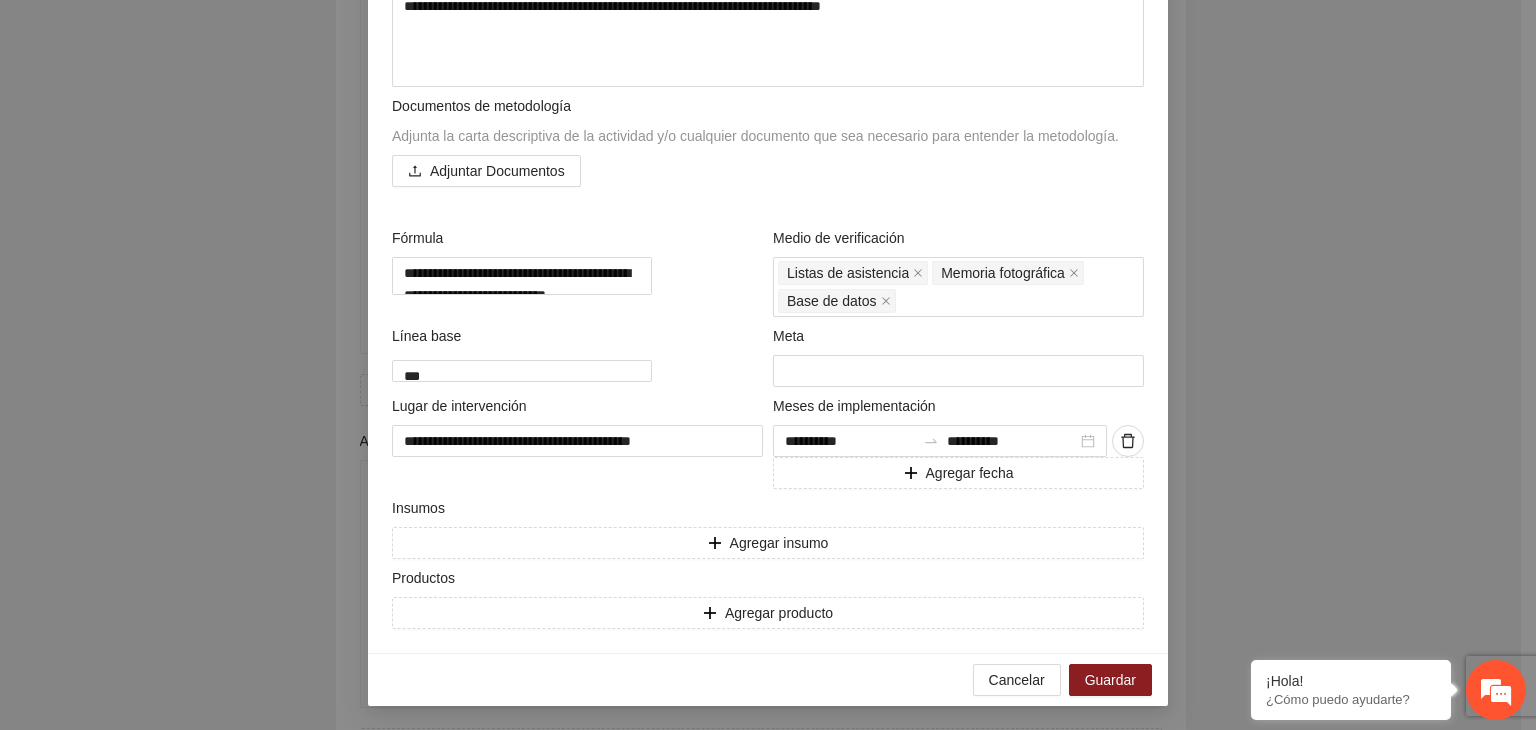 click on "**********" at bounding box center (768, 365) 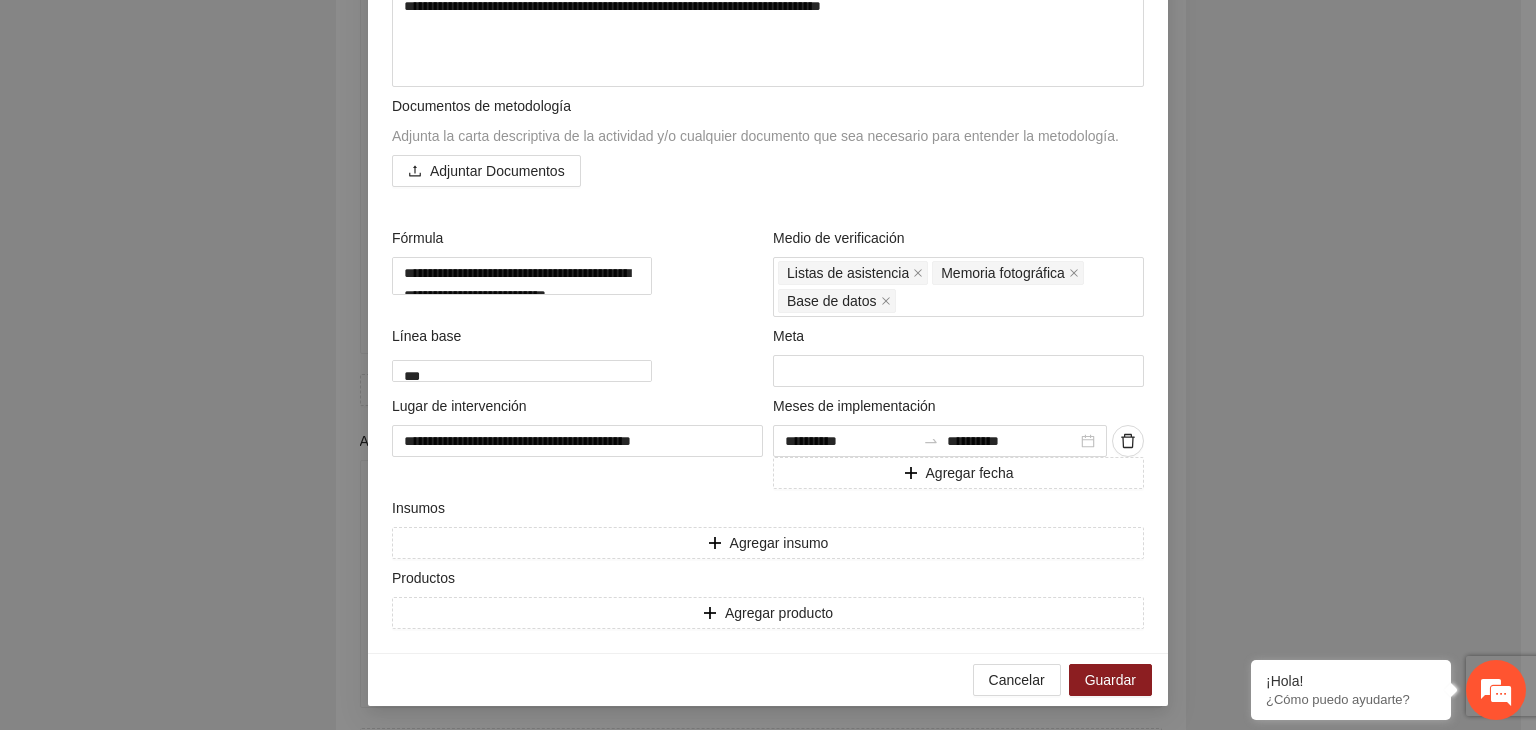 click on "**********" at bounding box center (768, 365) 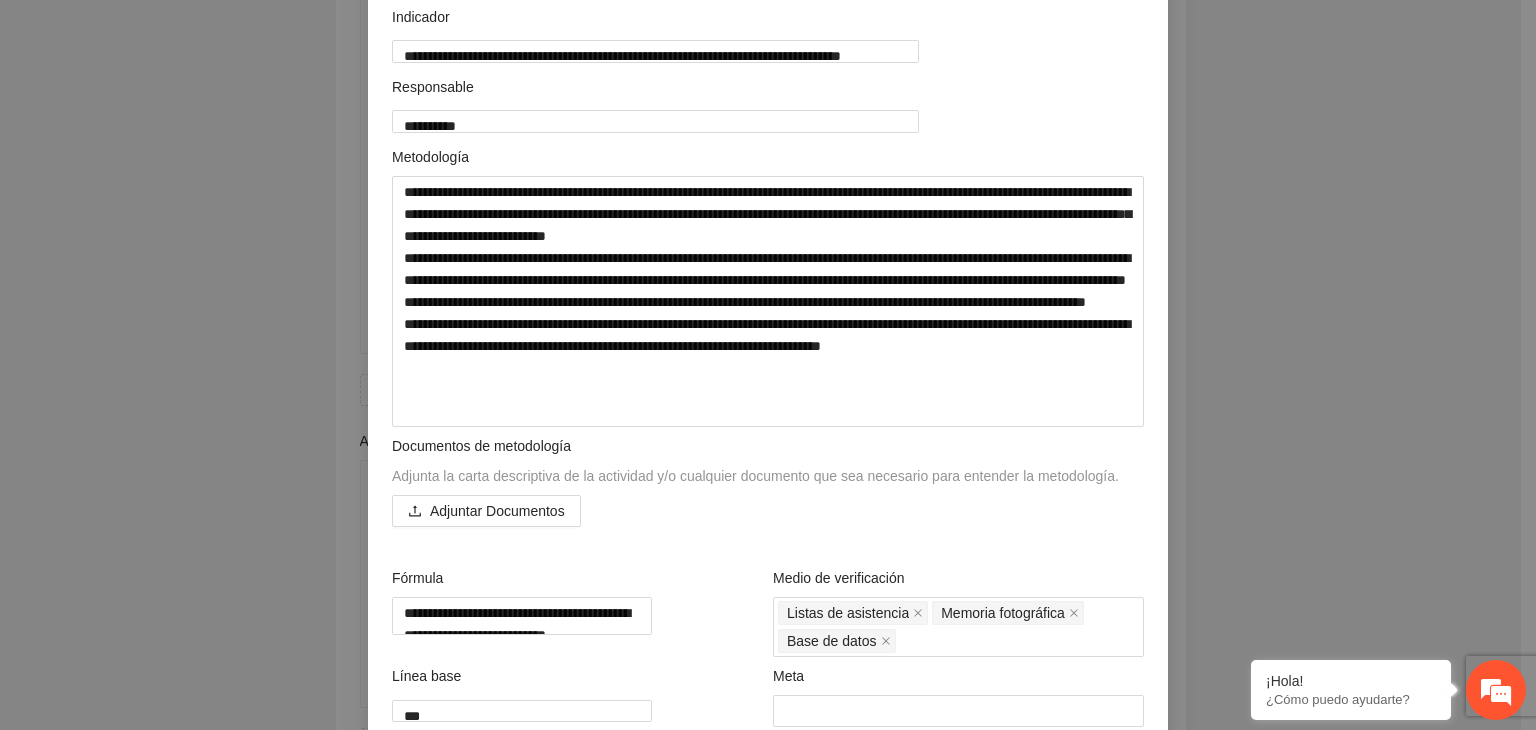 scroll, scrollTop: 244, scrollLeft: 0, axis: vertical 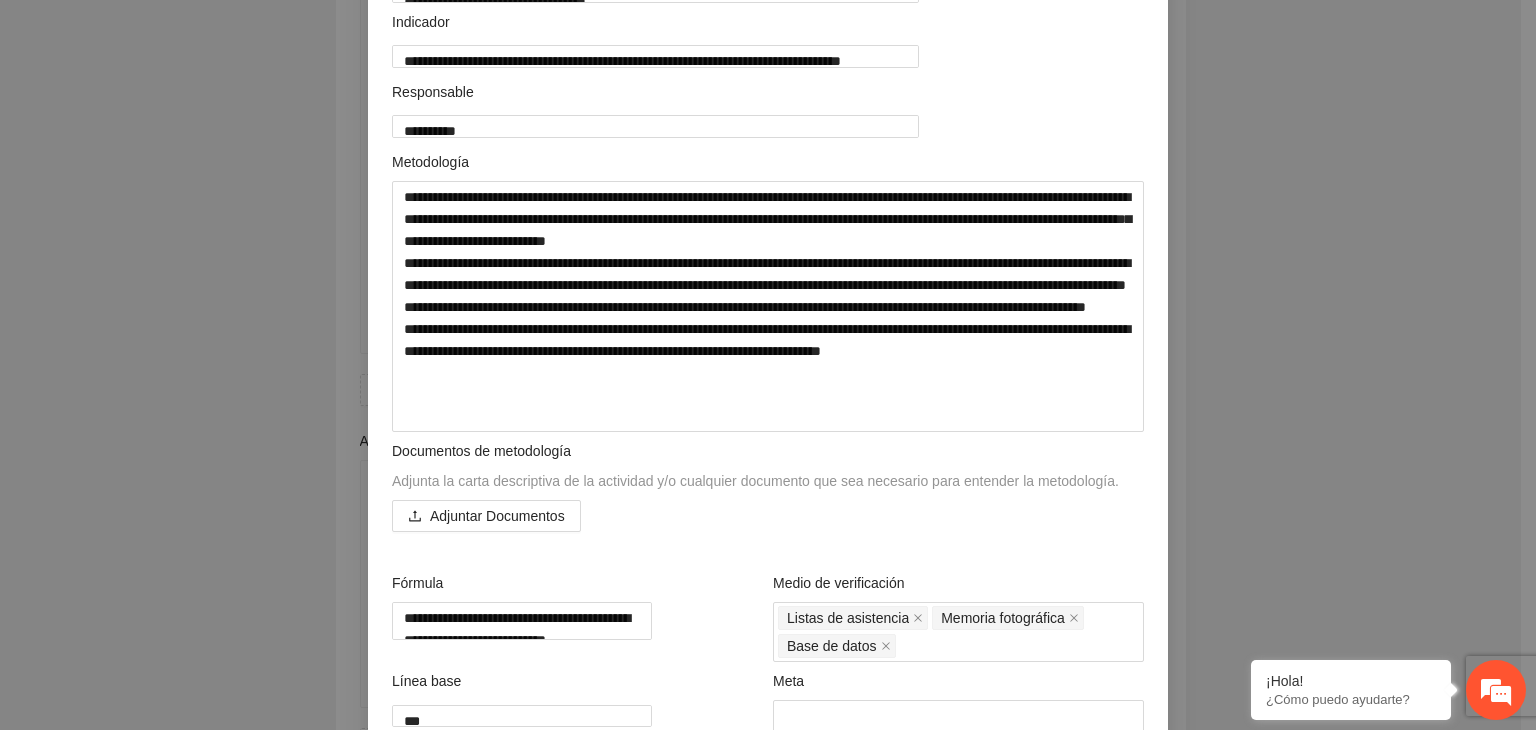 click on "**********" at bounding box center [768, 365] 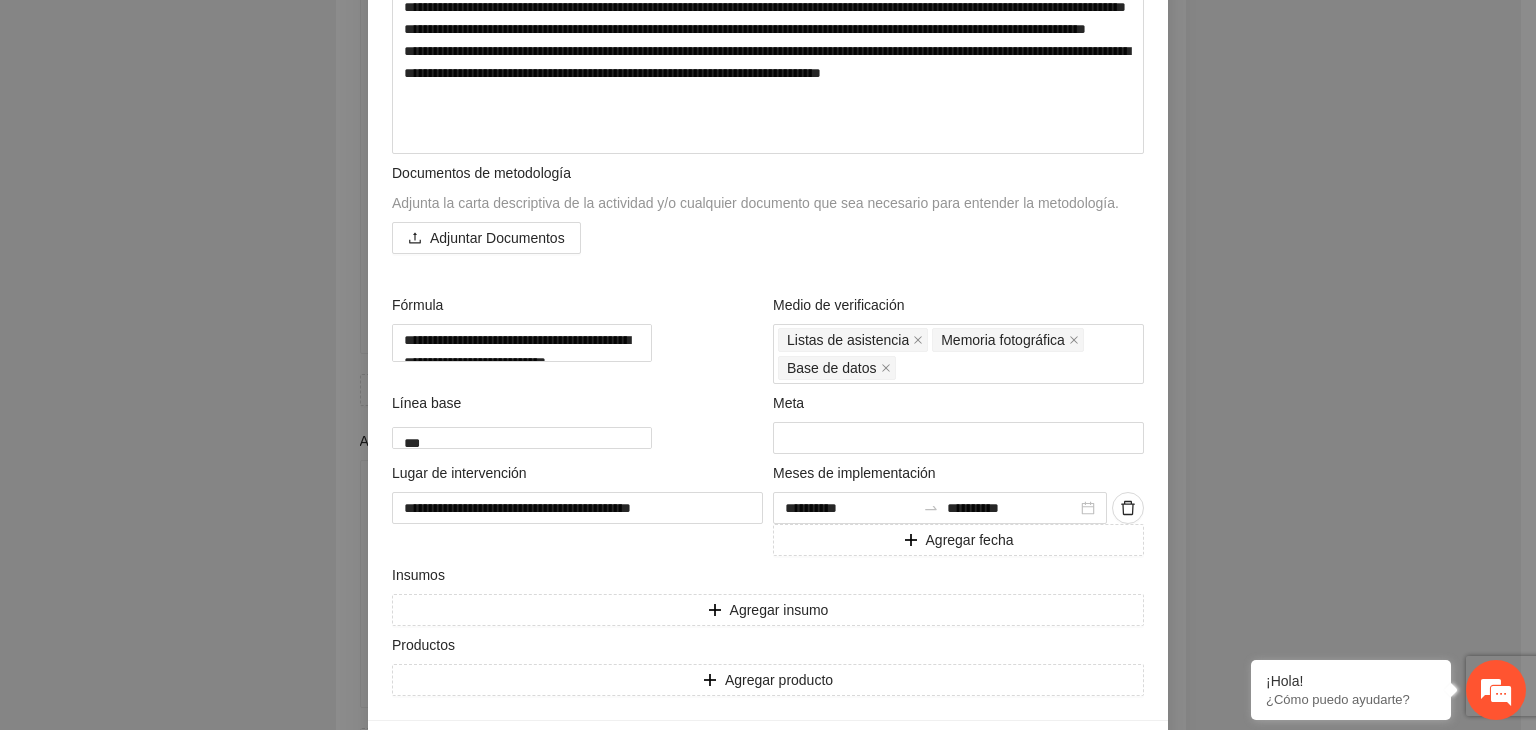 scroll, scrollTop: 524, scrollLeft: 0, axis: vertical 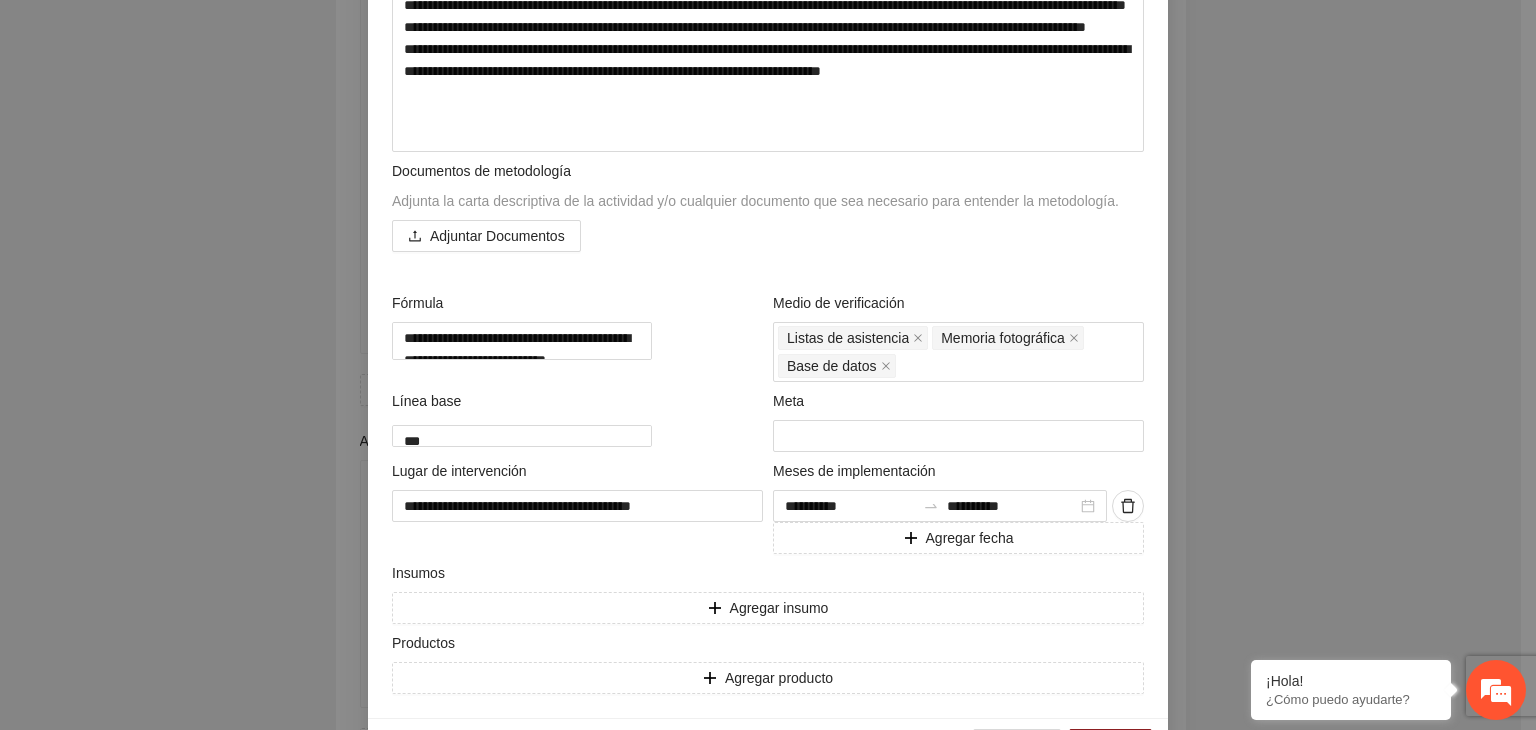 click on "**********" at bounding box center (768, 365) 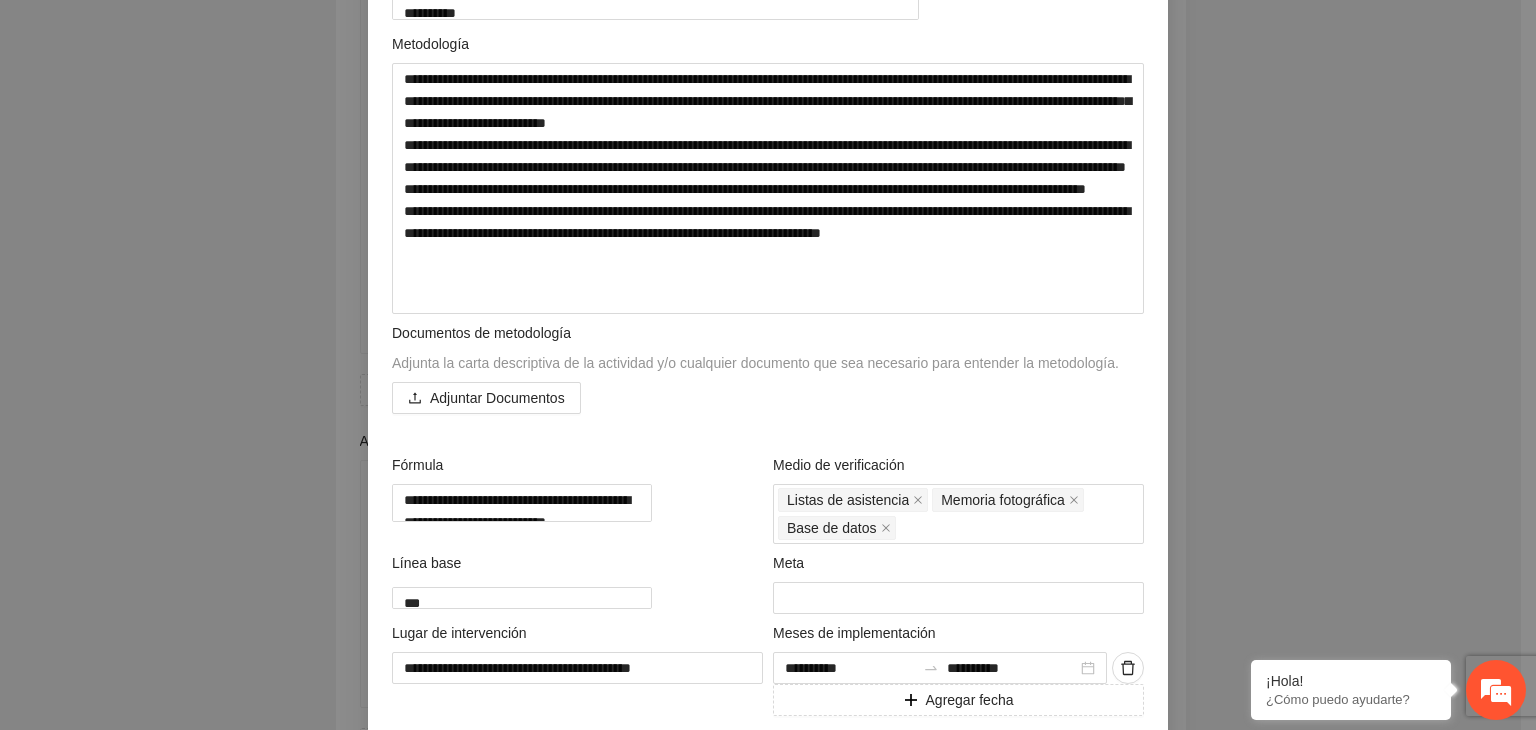 scroll, scrollTop: 364, scrollLeft: 0, axis: vertical 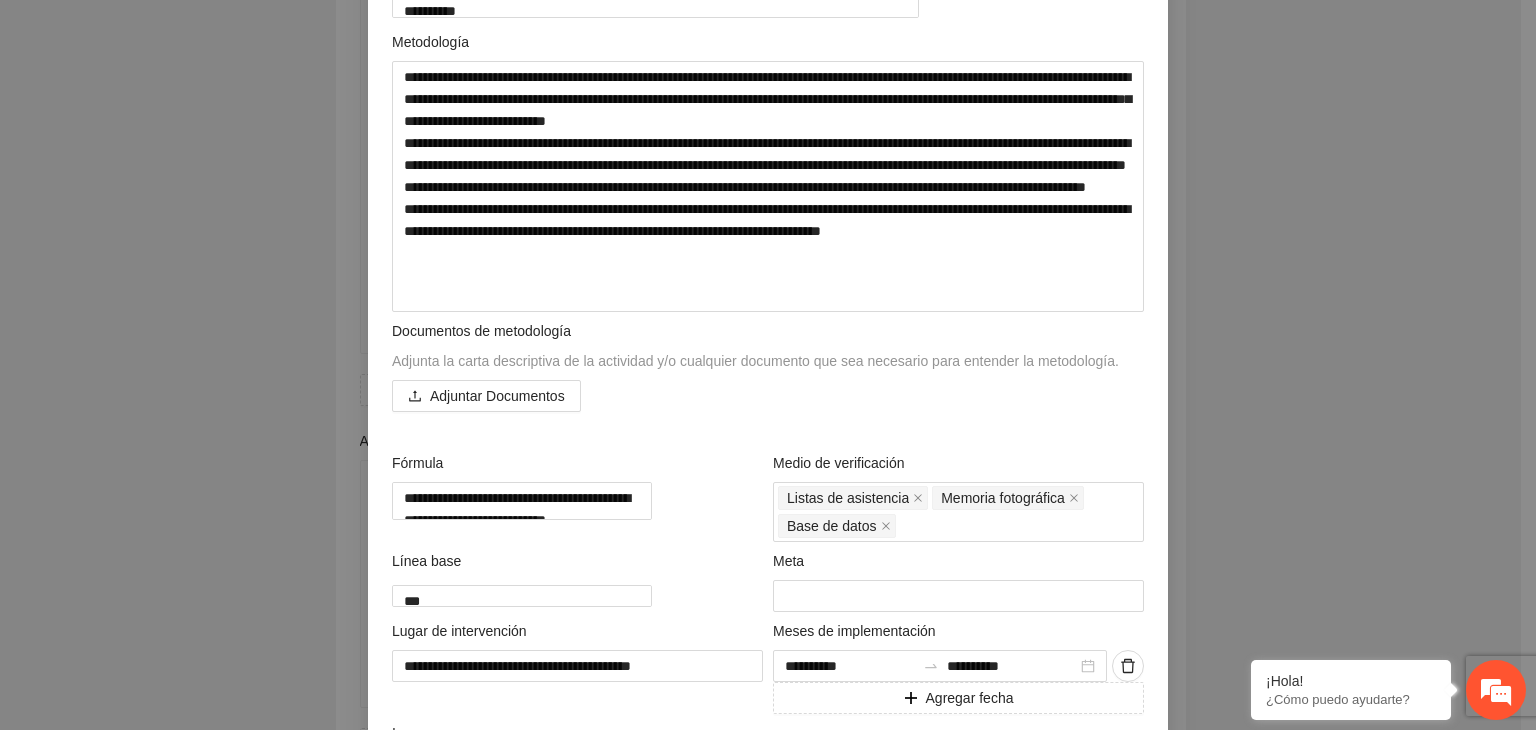 click on "**********" at bounding box center (768, 365) 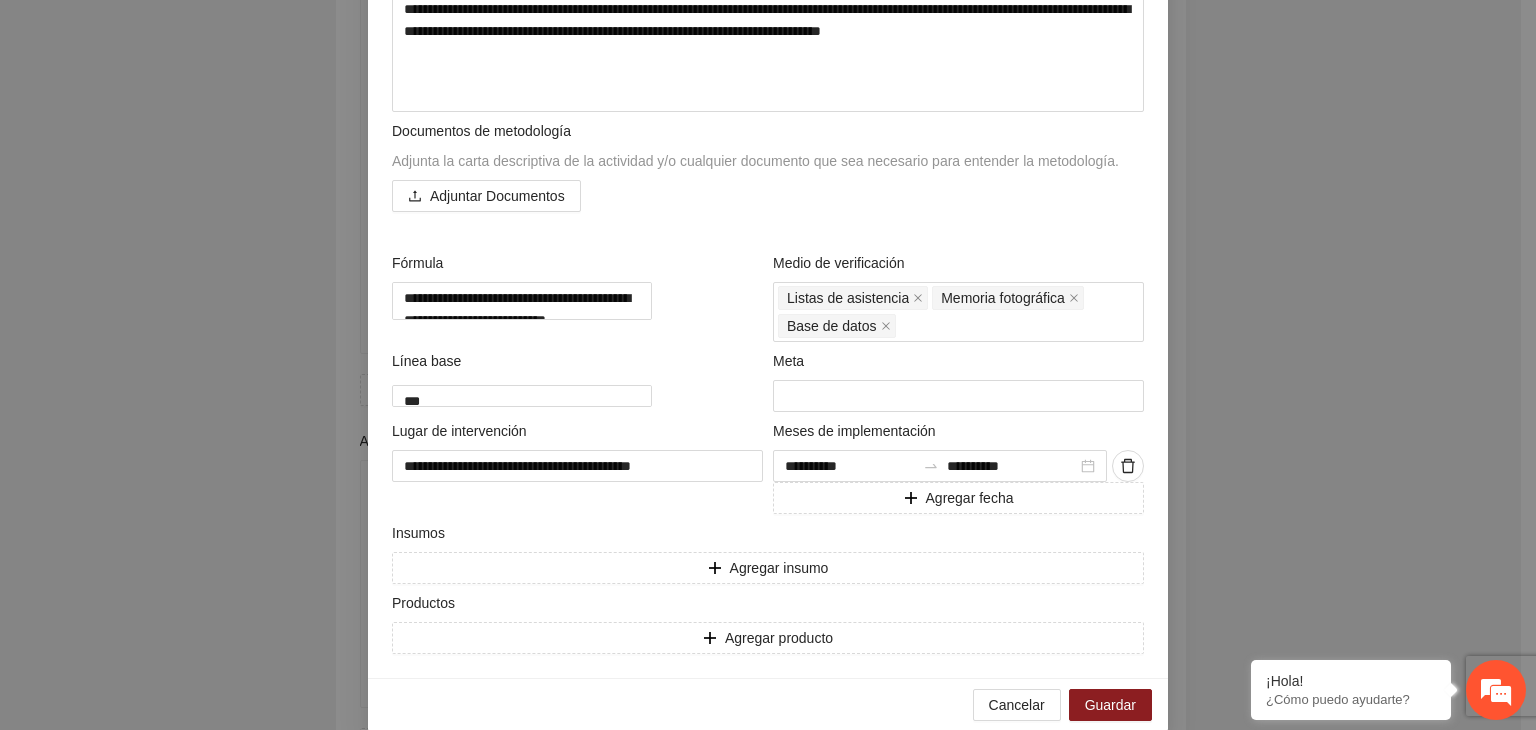 scroll, scrollTop: 604, scrollLeft: 0, axis: vertical 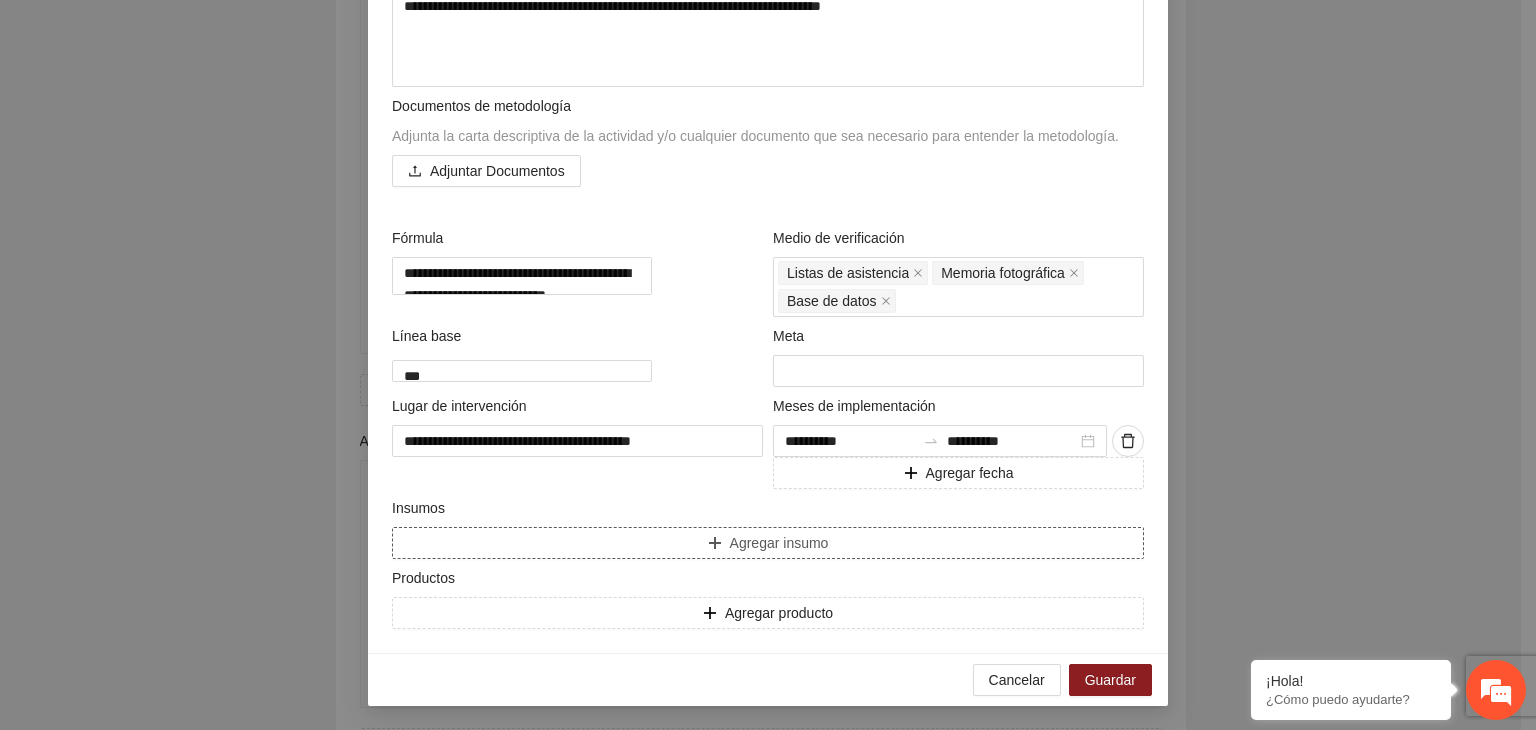 click on "Agregar insumo" at bounding box center [768, 543] 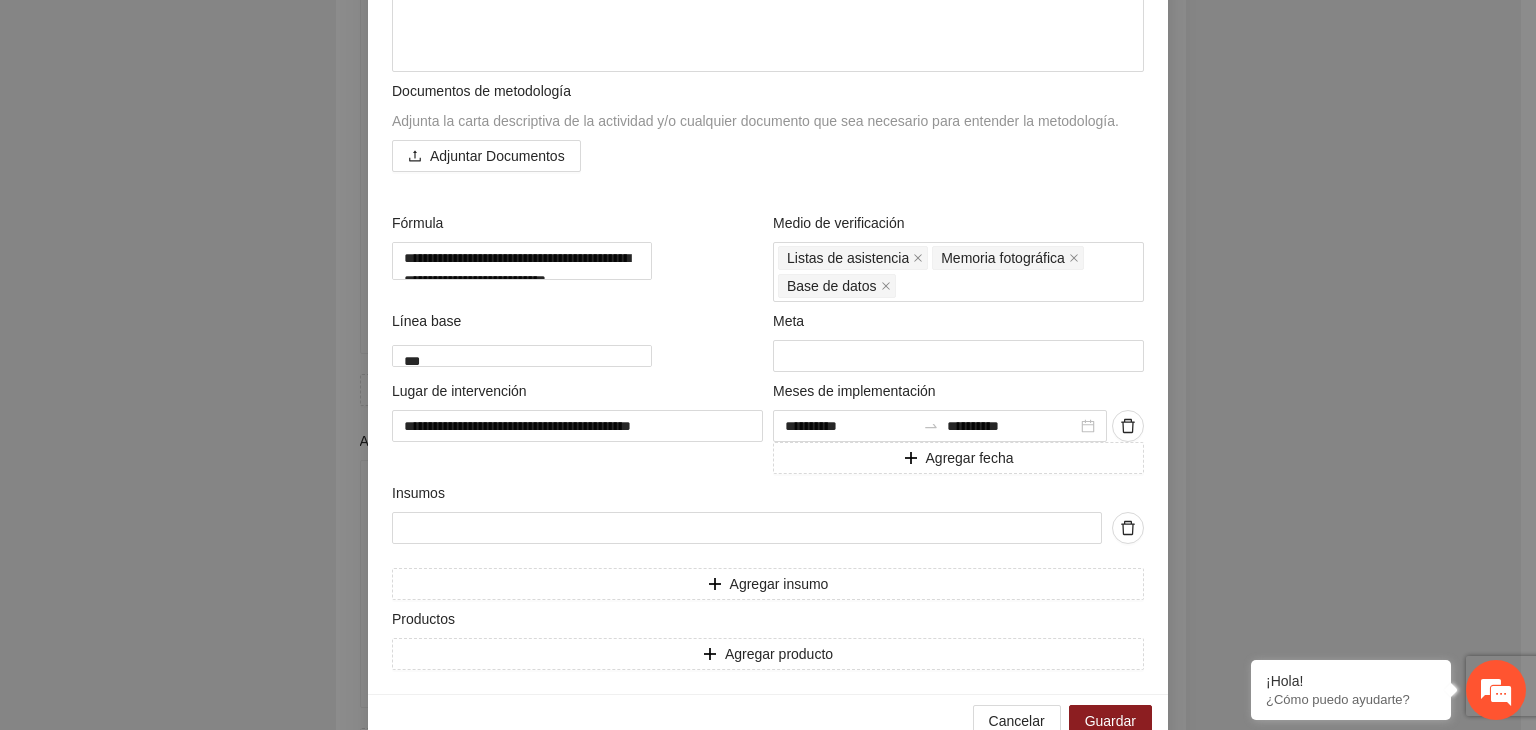 click on "**********" at bounding box center (768, 365) 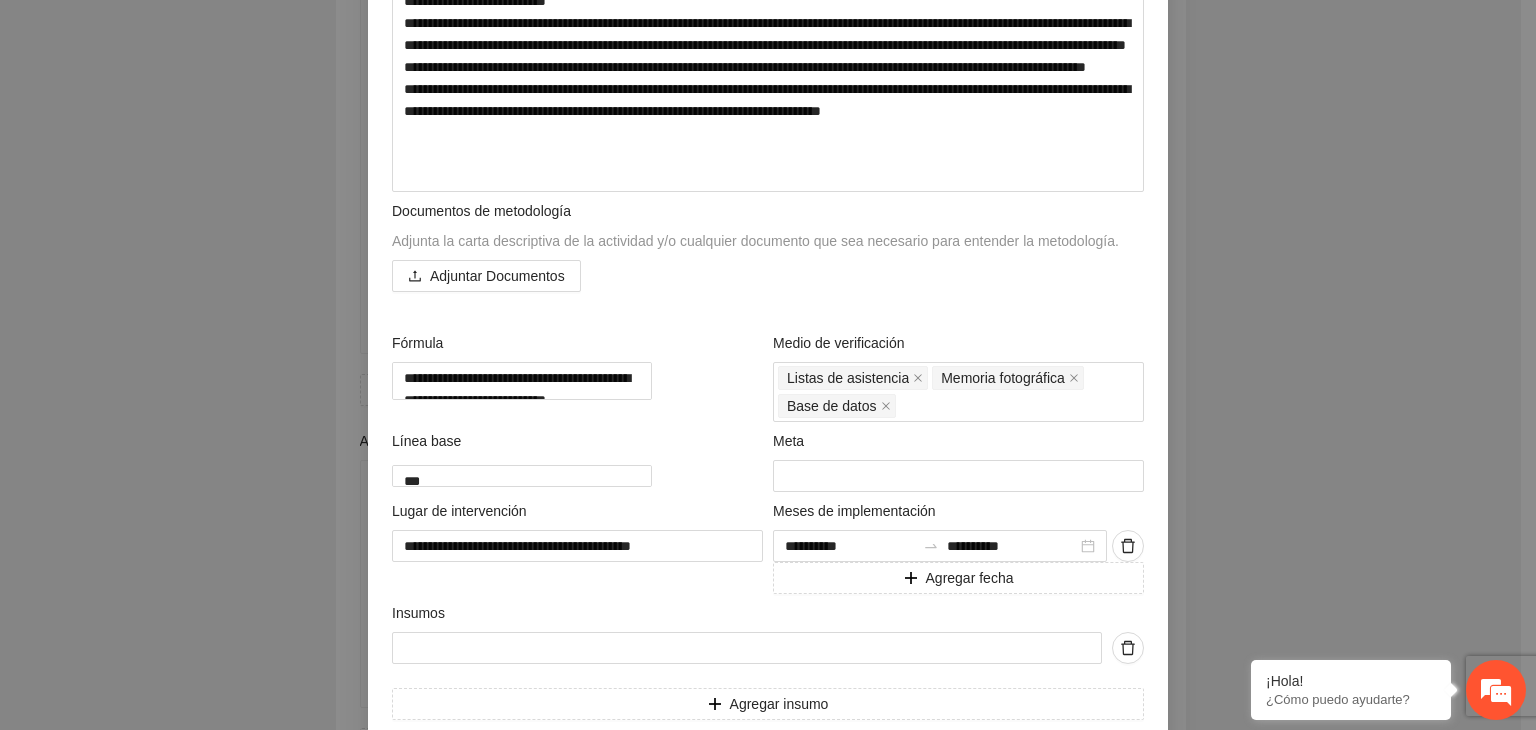 scroll, scrollTop: 524, scrollLeft: 0, axis: vertical 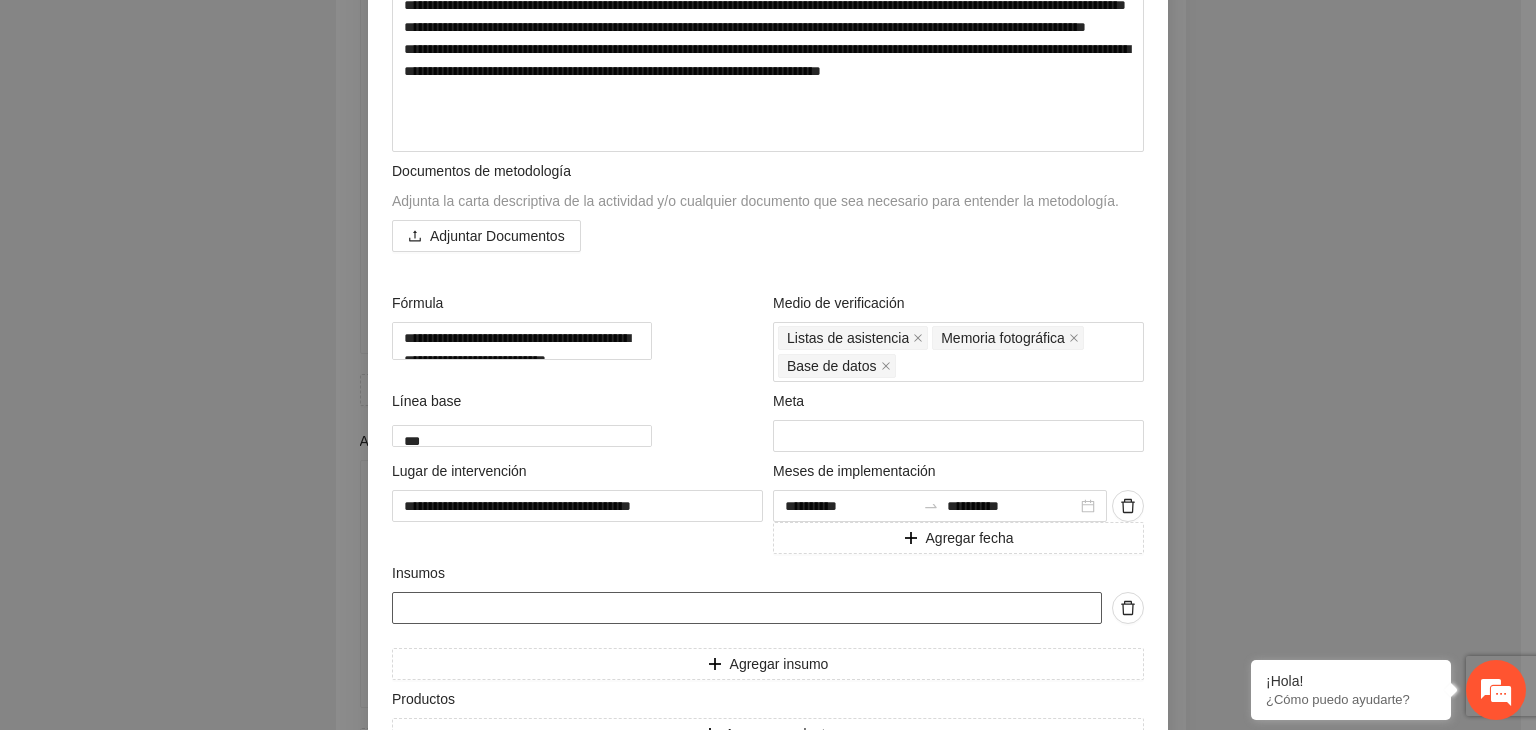 click at bounding box center (747, 608) 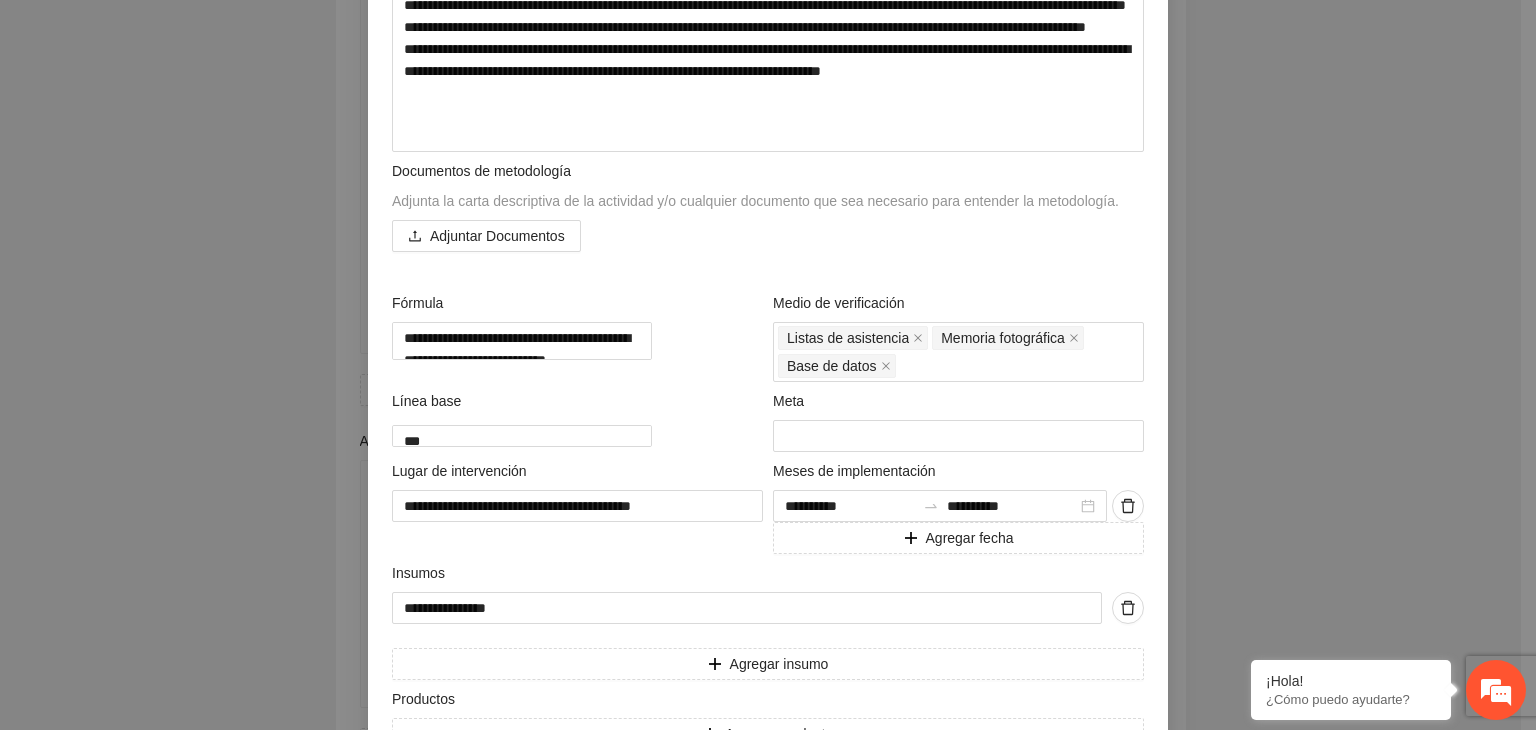 click on "**********" at bounding box center [768, 365] 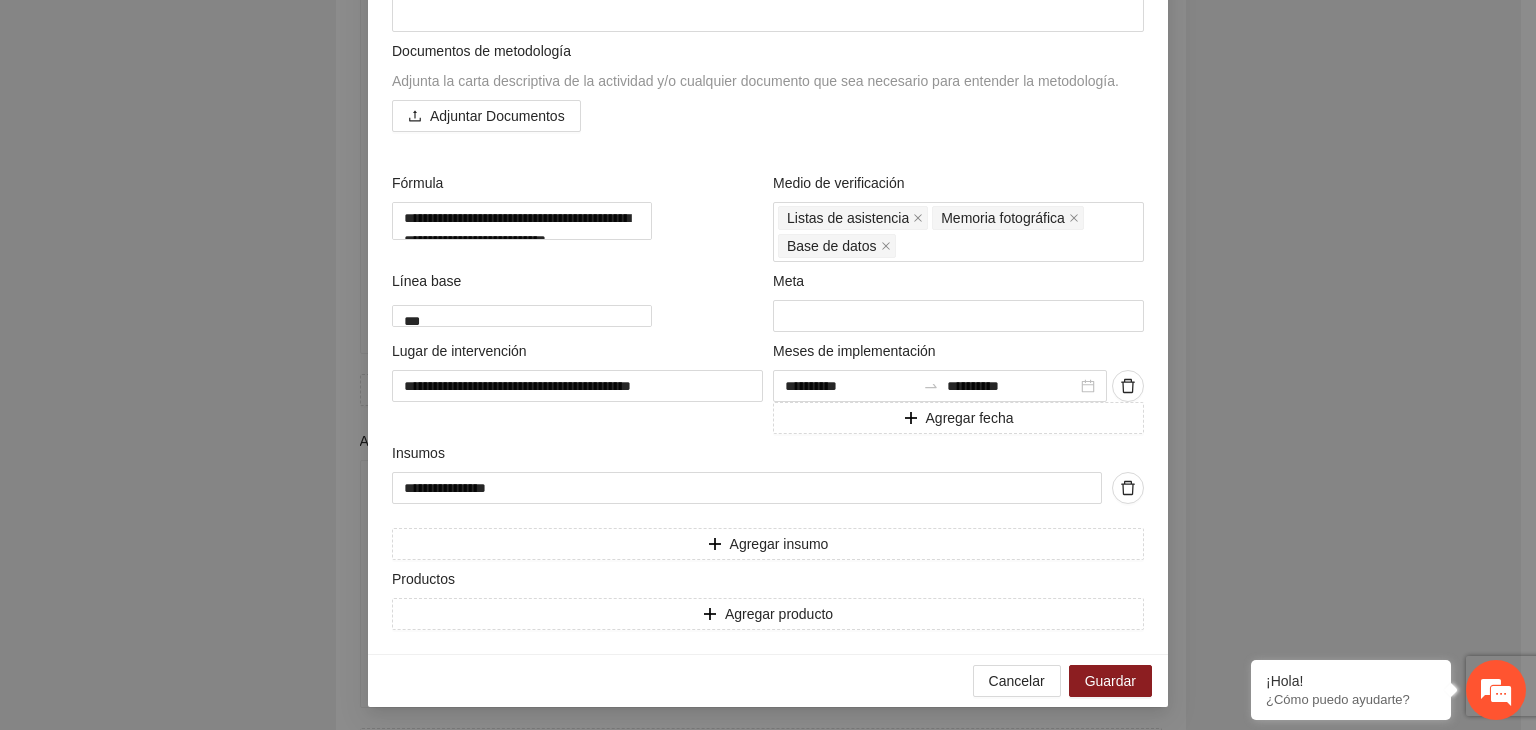 scroll, scrollTop: 660, scrollLeft: 0, axis: vertical 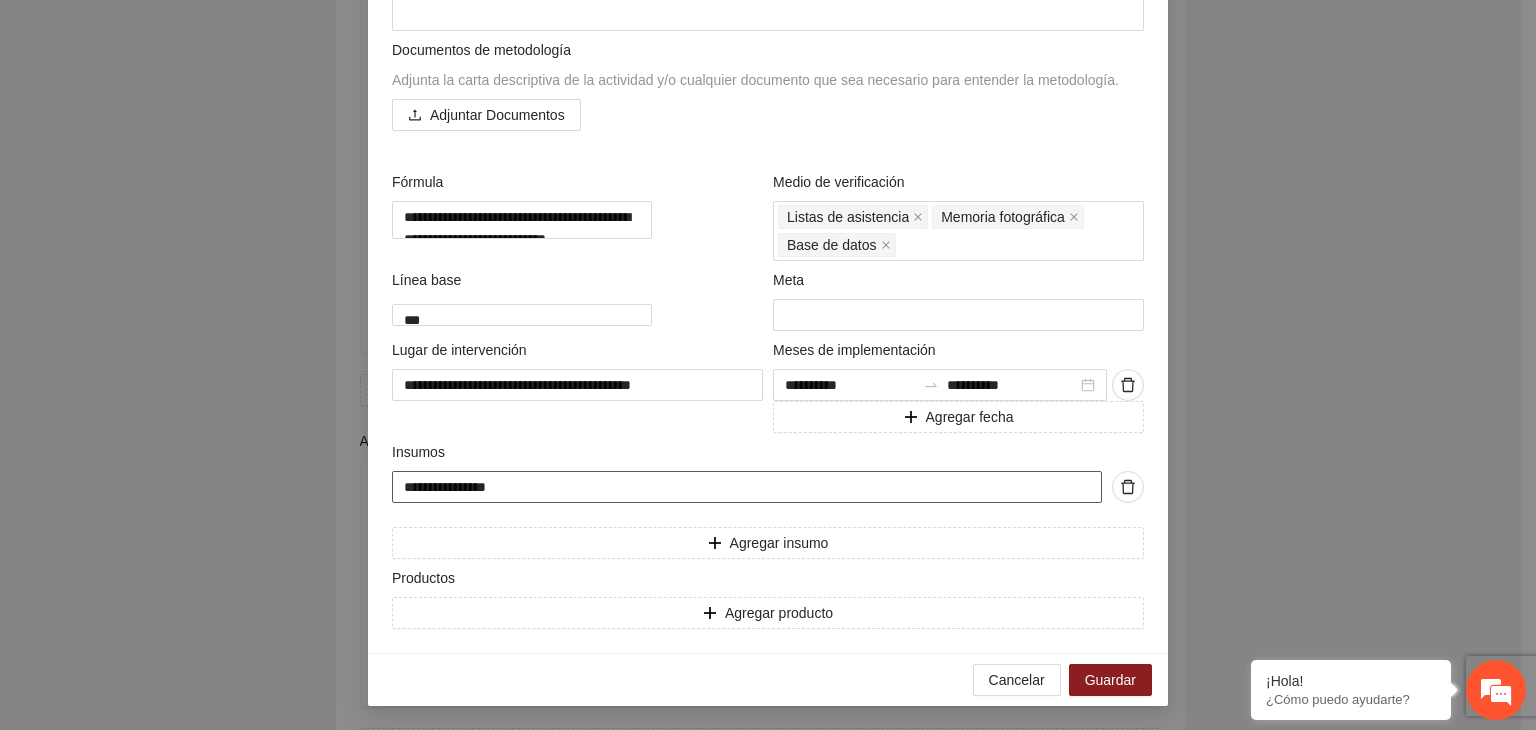 click on "**********" at bounding box center (747, 487) 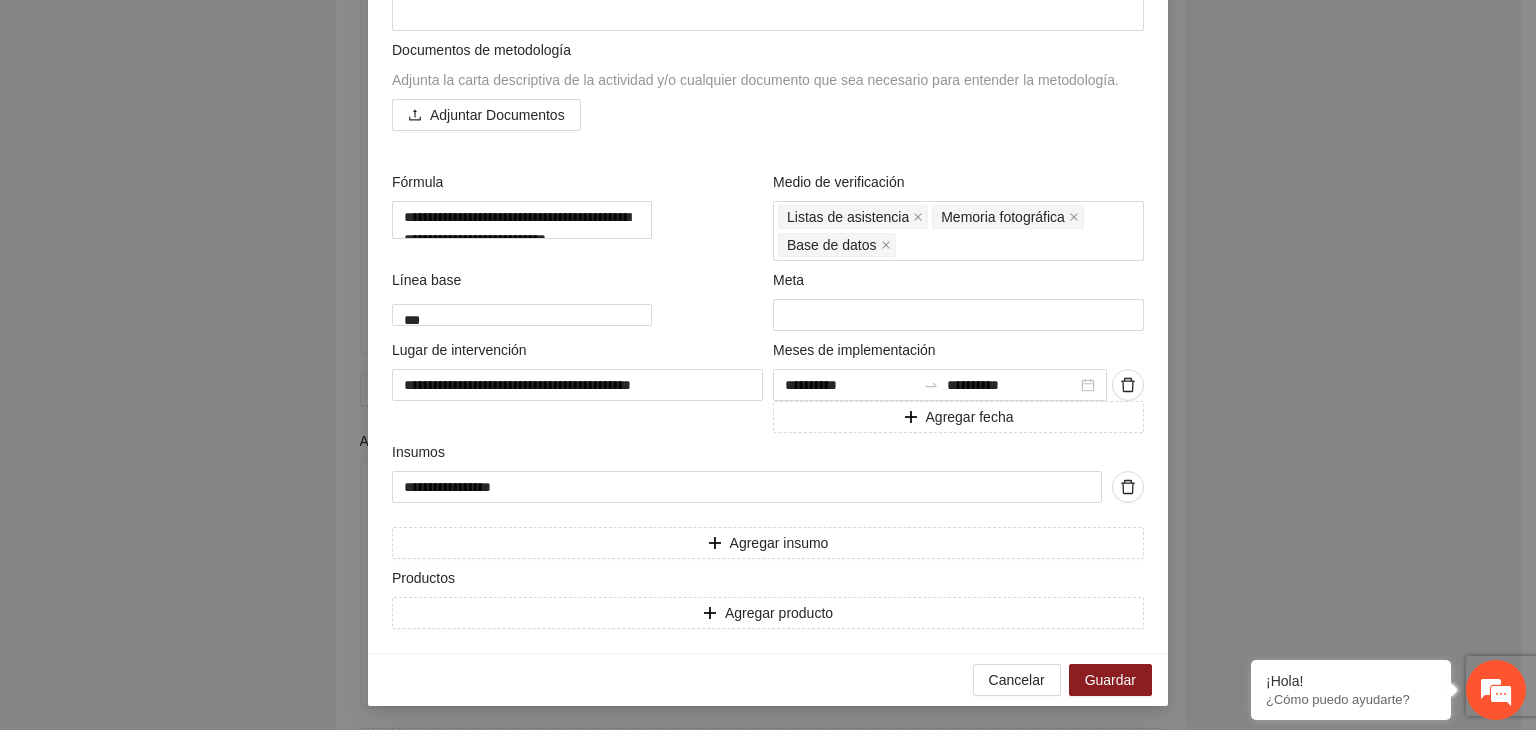 click on "**********" at bounding box center [768, 365] 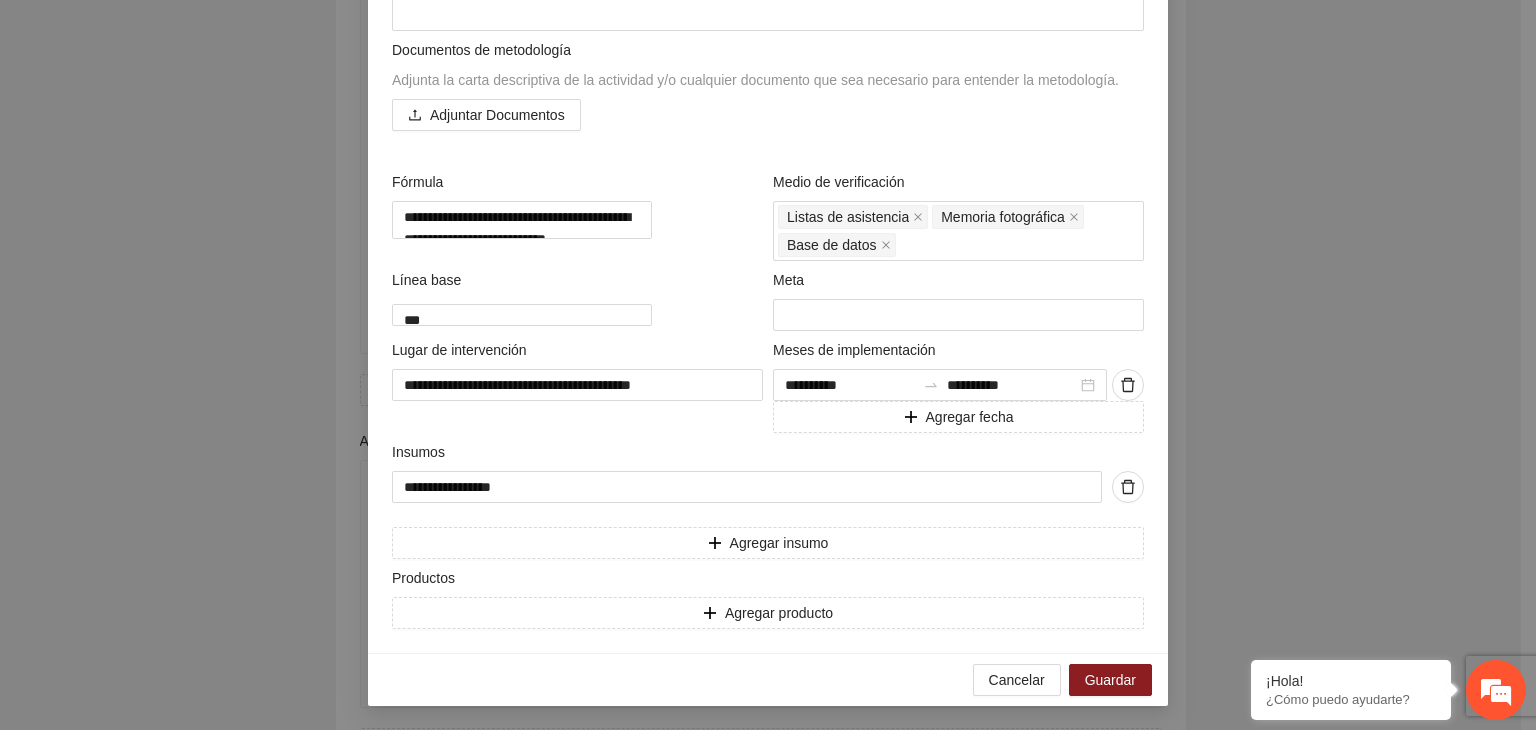 click on "**********" at bounding box center [768, 365] 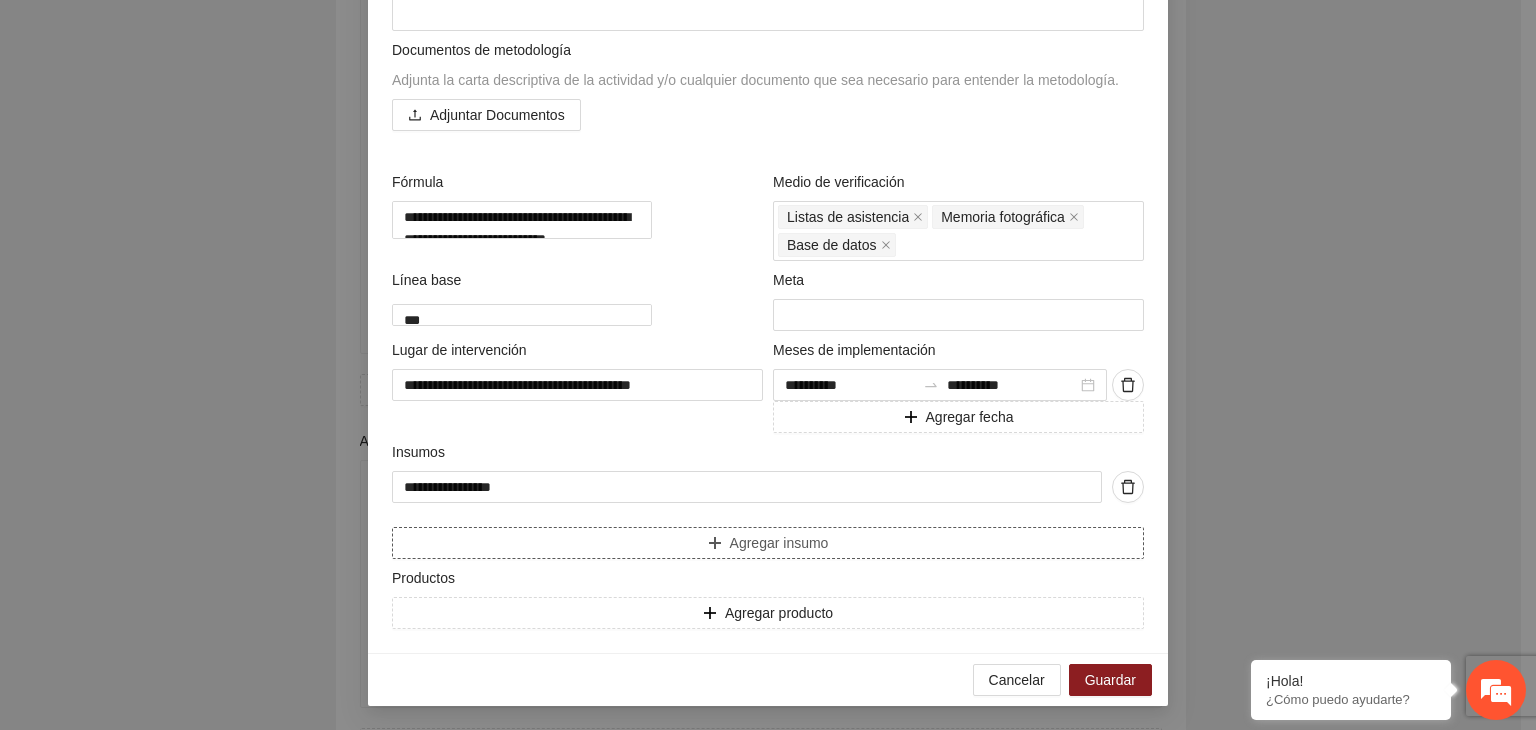 click on "Agregar insumo" at bounding box center (768, 543) 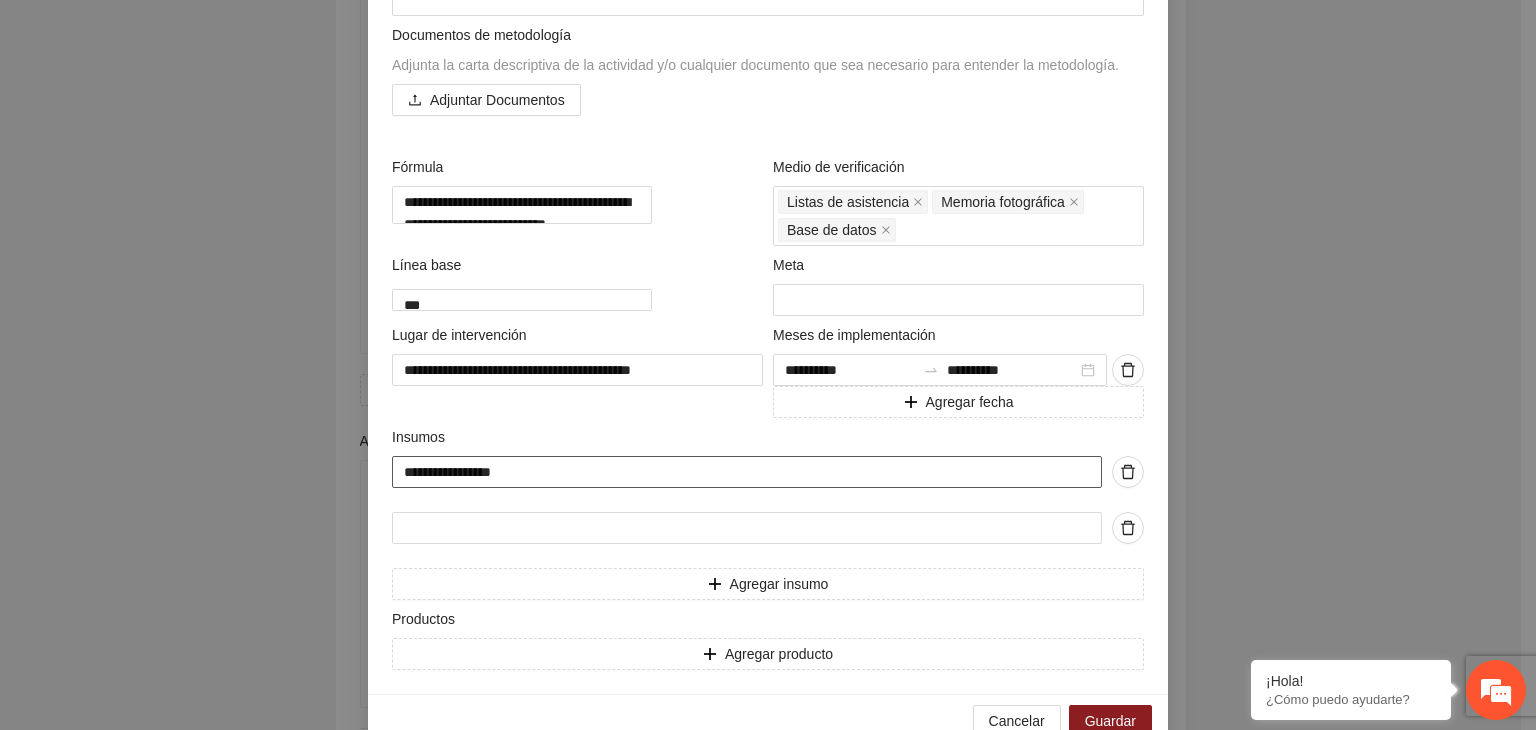click on "**********" at bounding box center (747, 472) 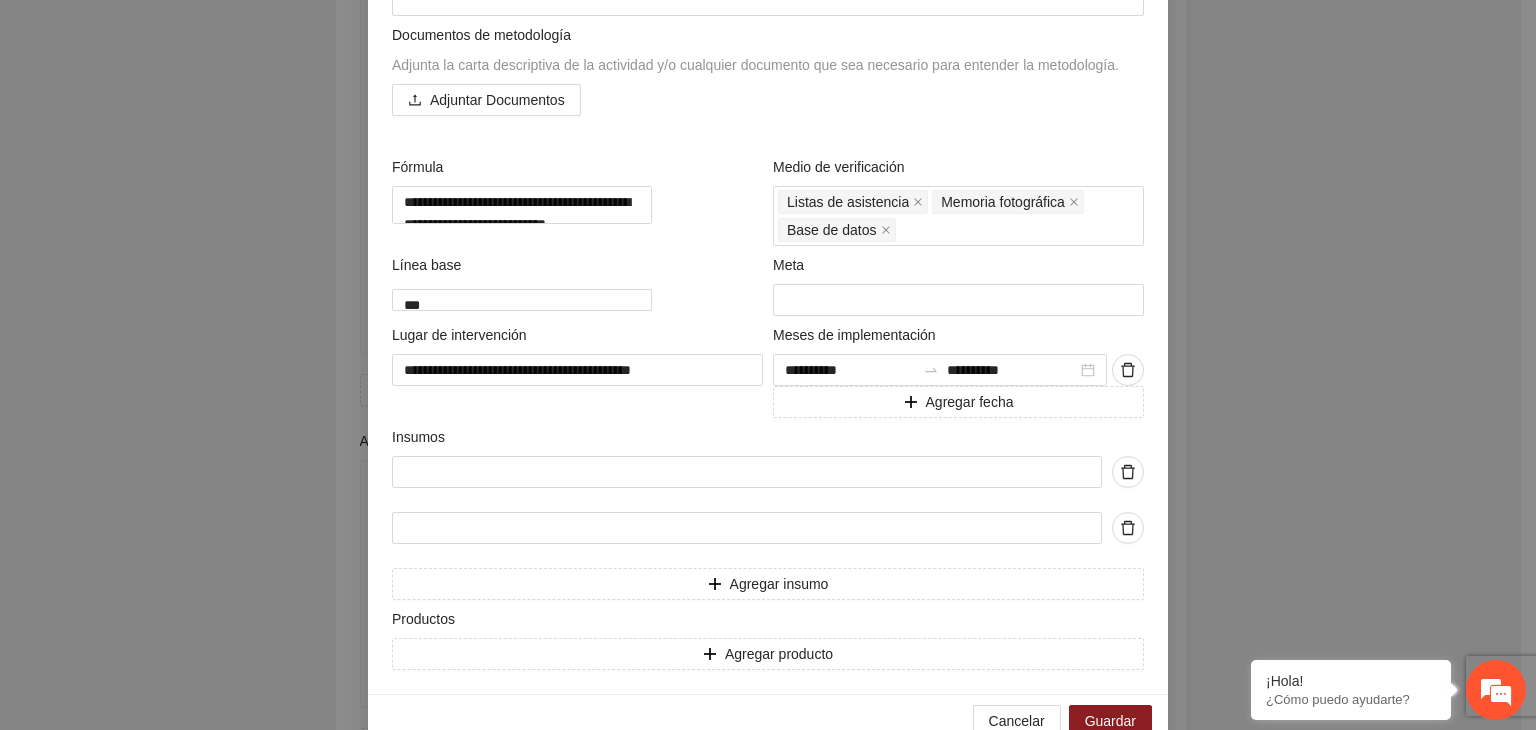 click on "**********" at bounding box center (768, 365) 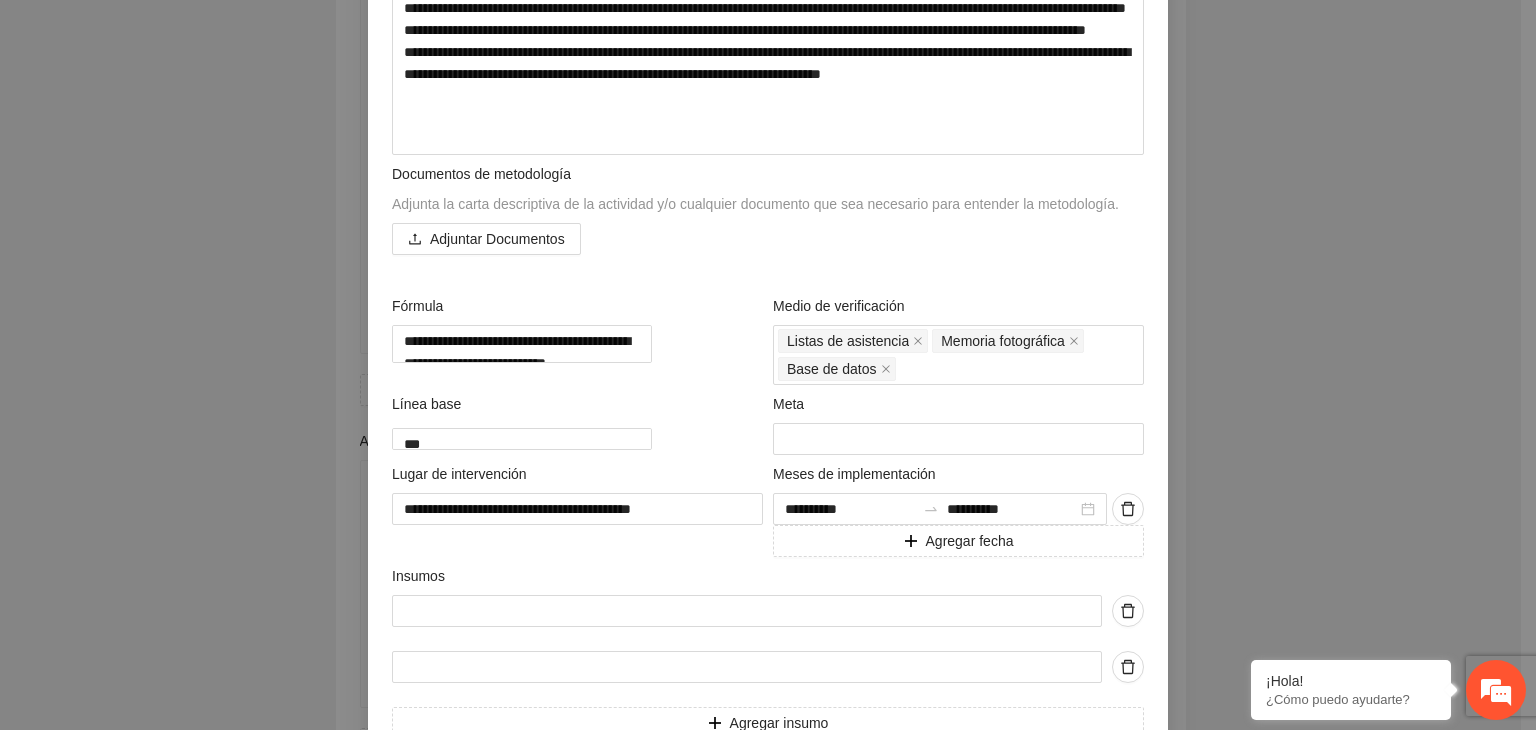 scroll, scrollTop: 716, scrollLeft: 0, axis: vertical 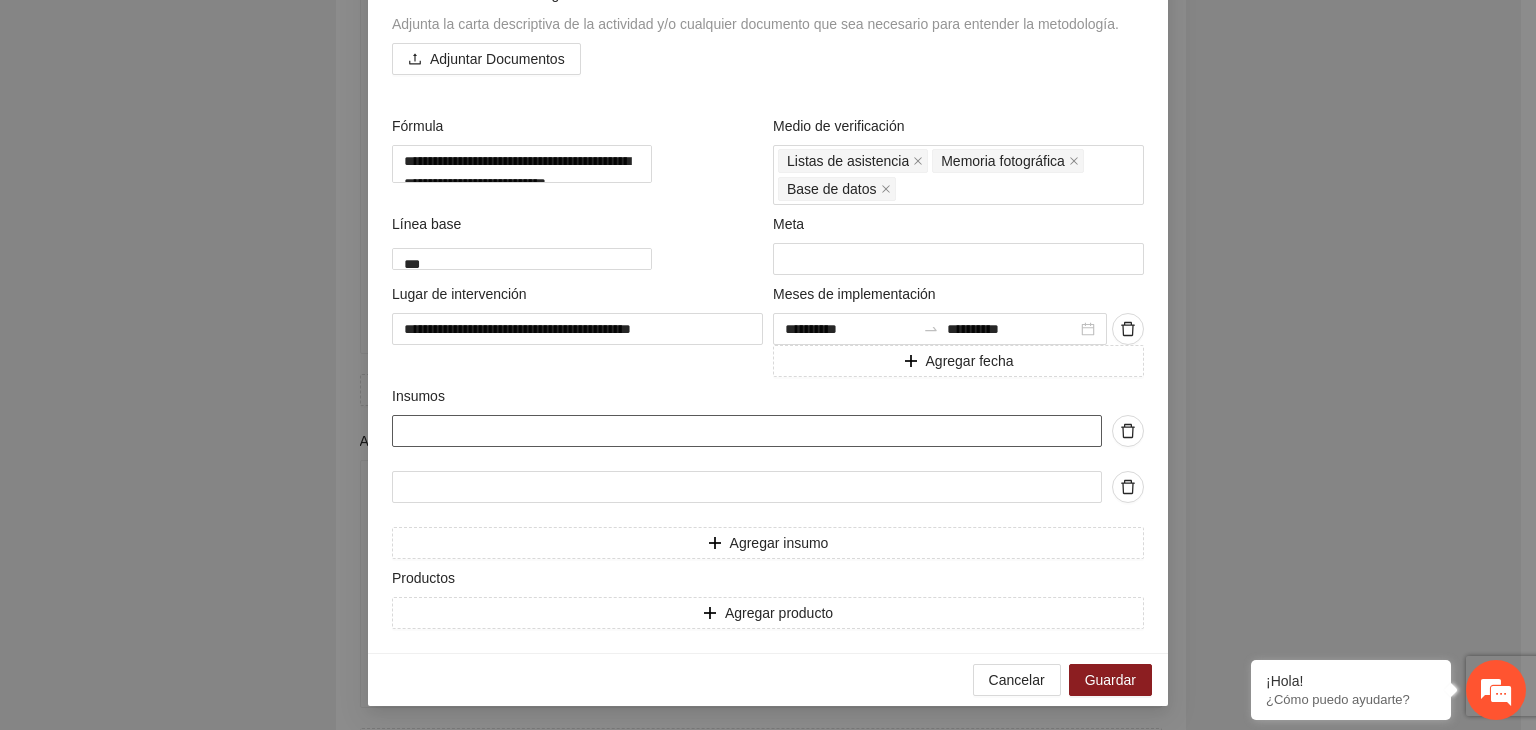 click at bounding box center (747, 431) 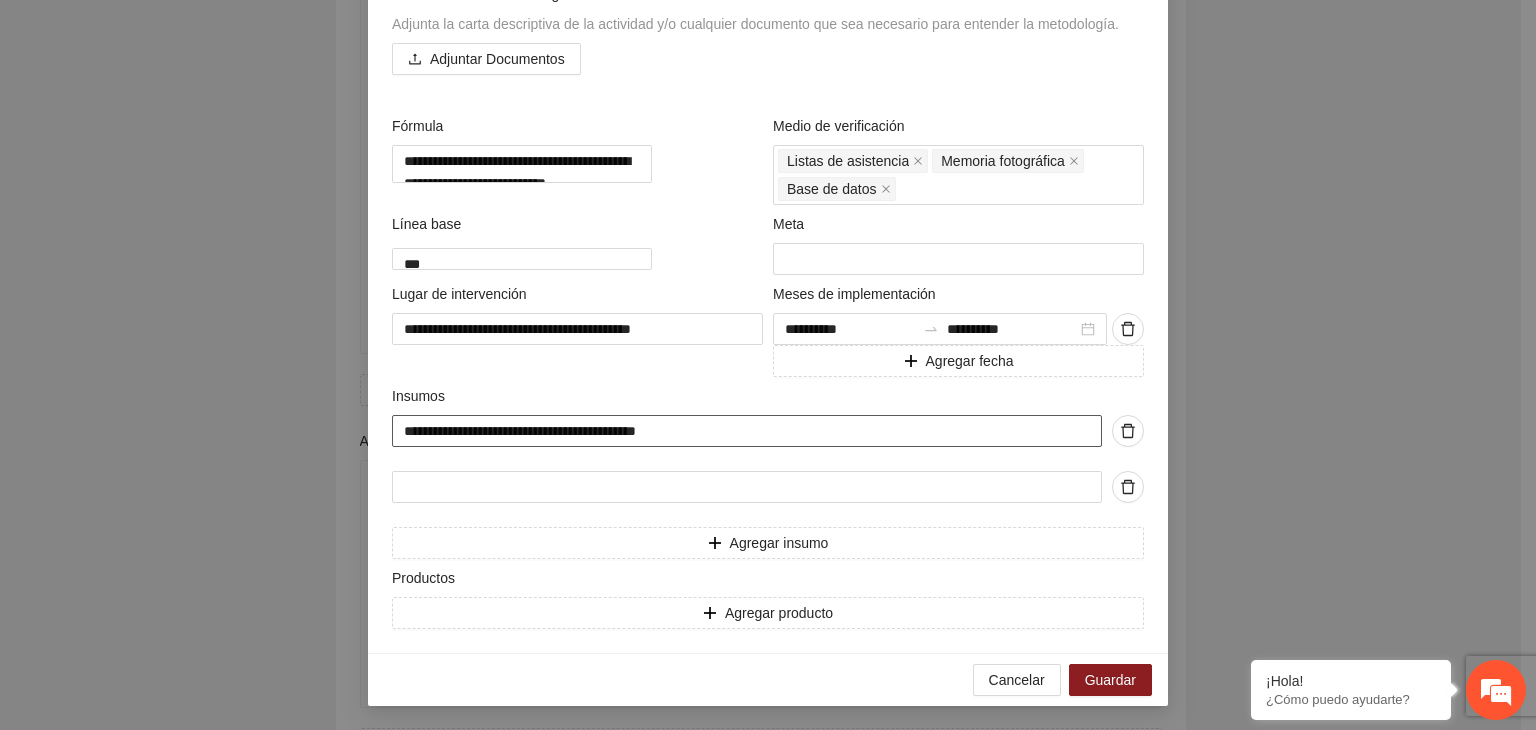 click on "**********" at bounding box center (747, 431) 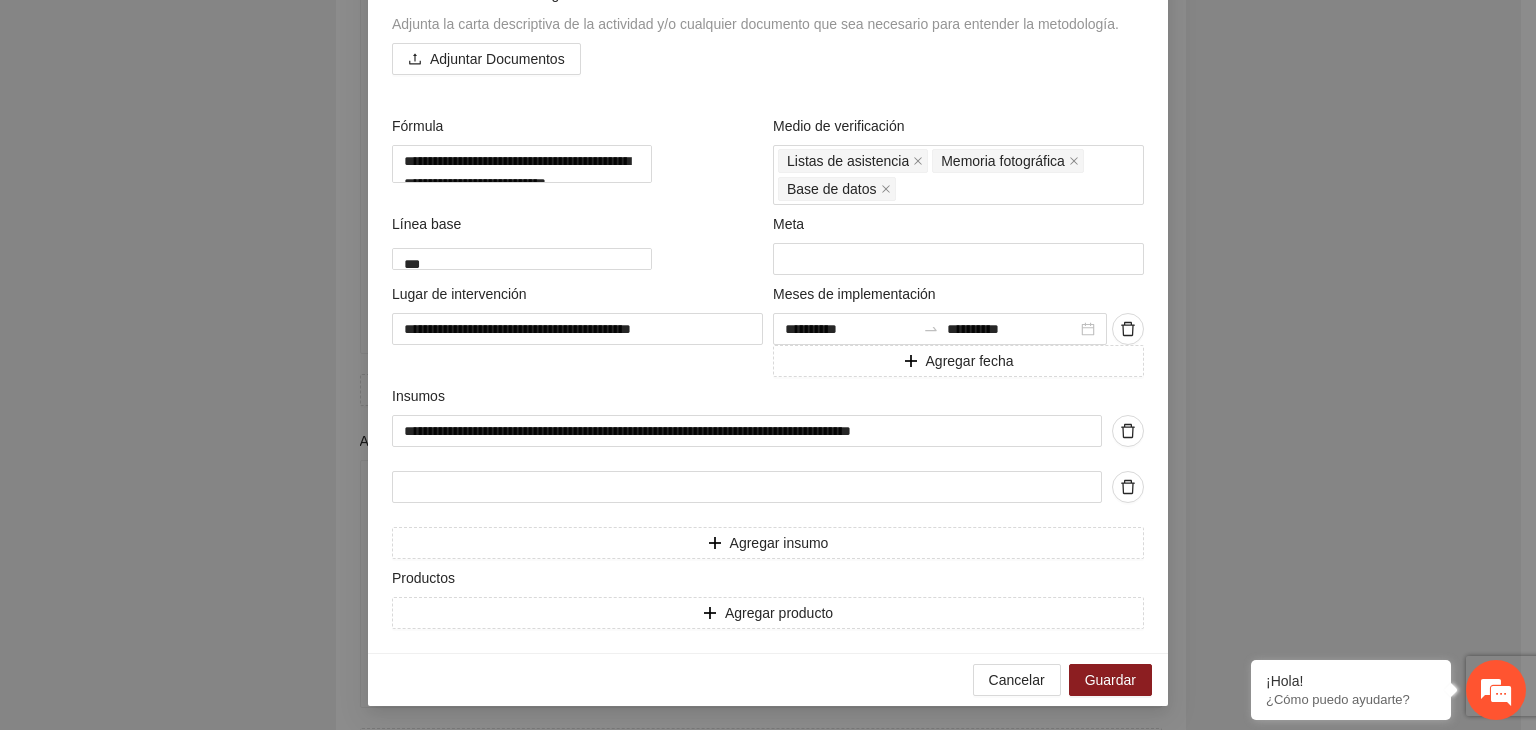 click on "**********" at bounding box center [768, 365] 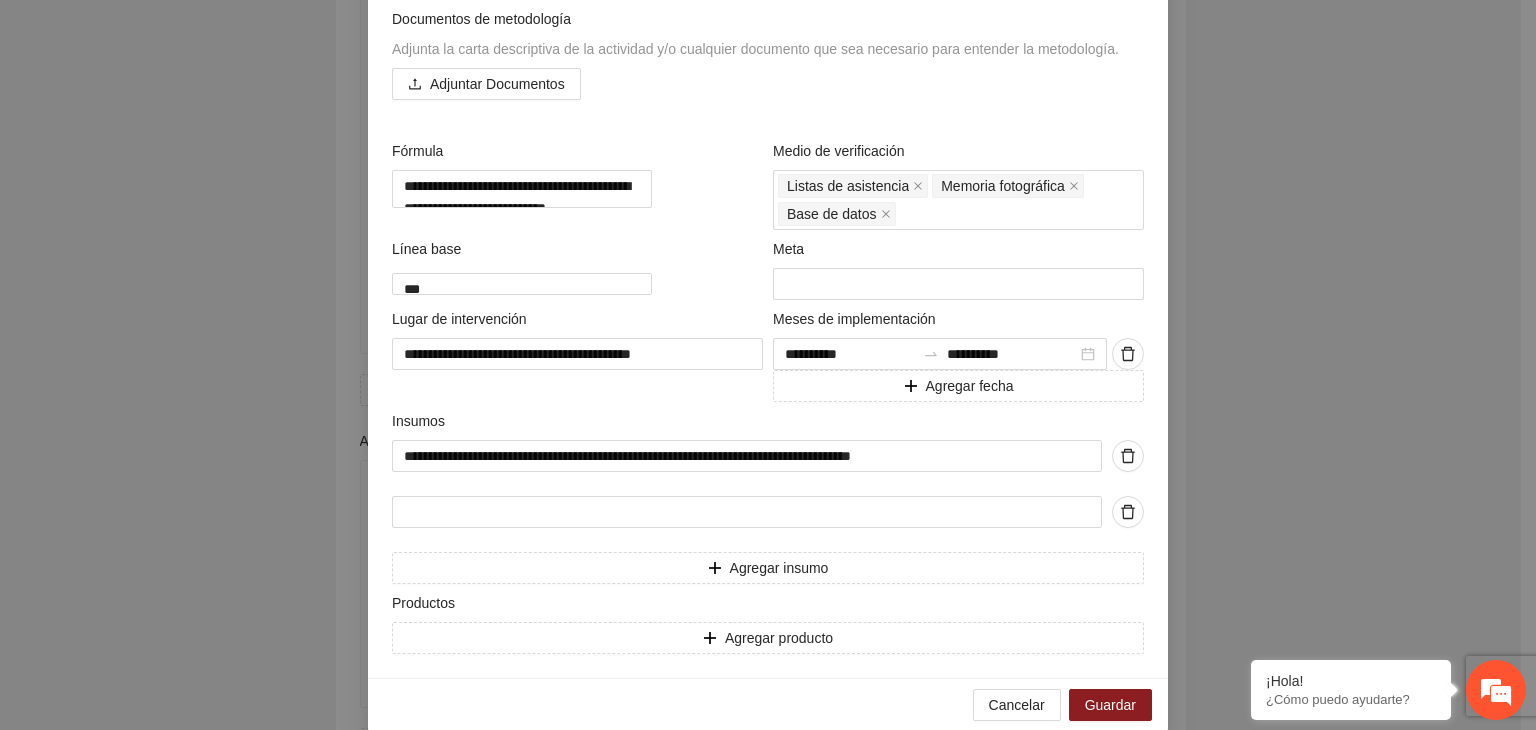 click on "**********" at bounding box center (768, 365) 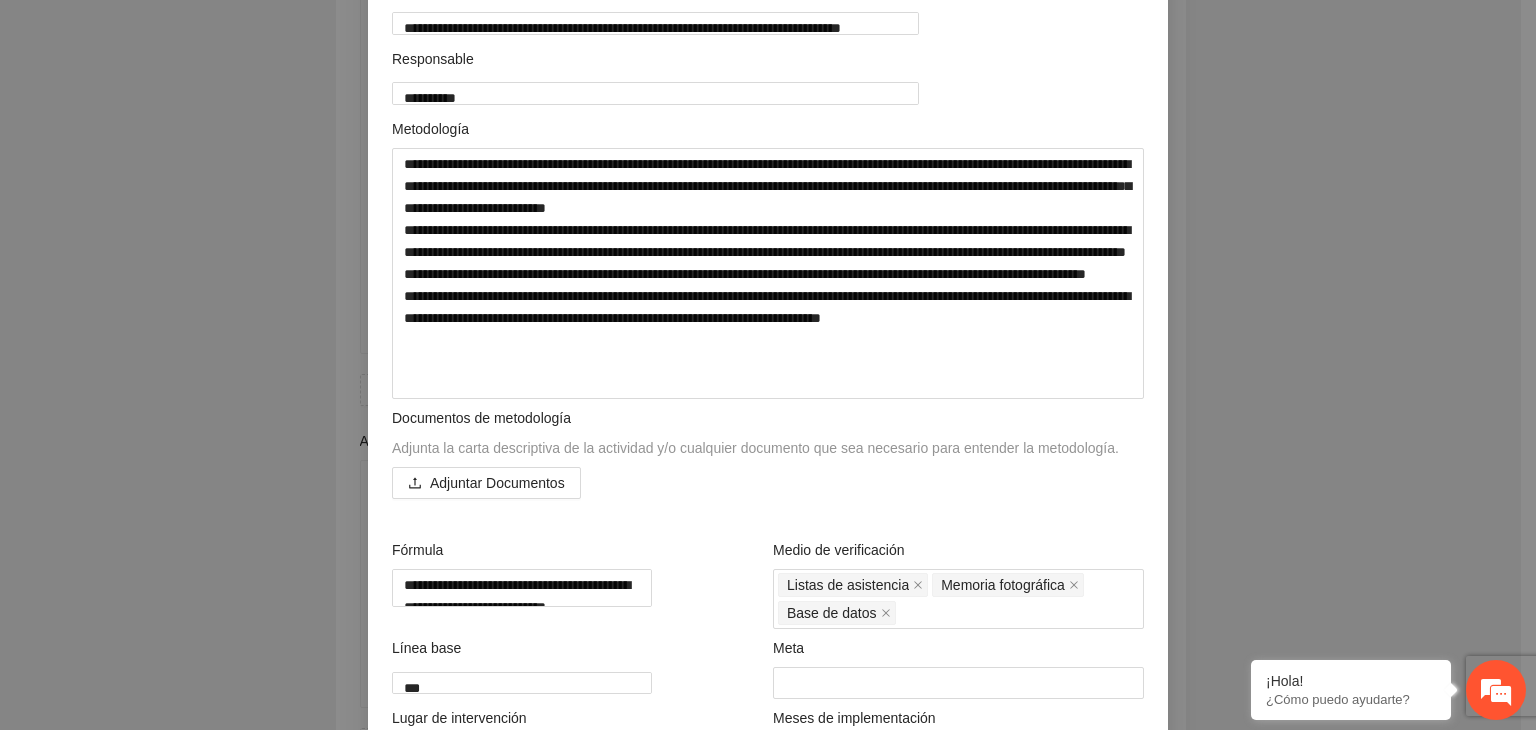 scroll, scrollTop: 276, scrollLeft: 0, axis: vertical 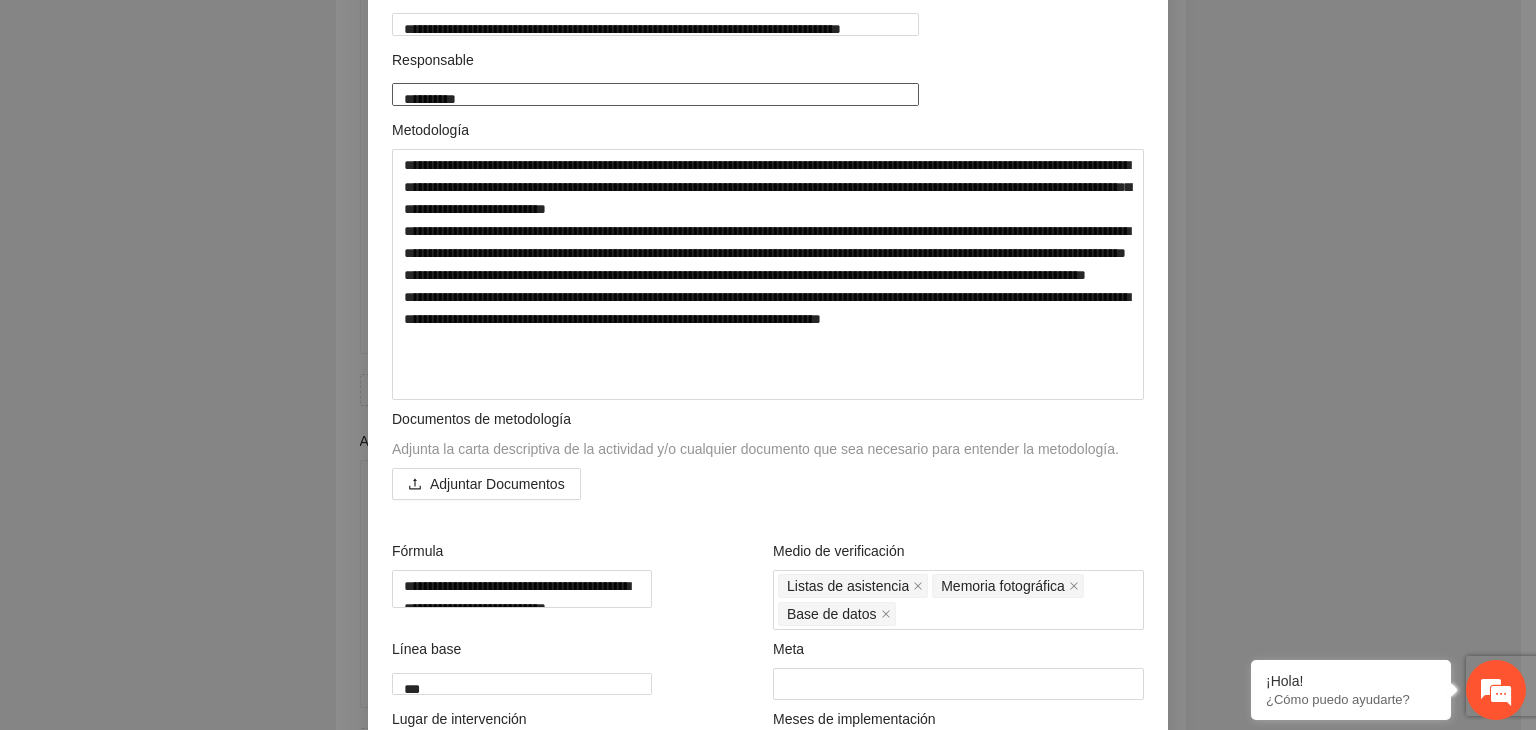 click on "**********" at bounding box center (655, 94) 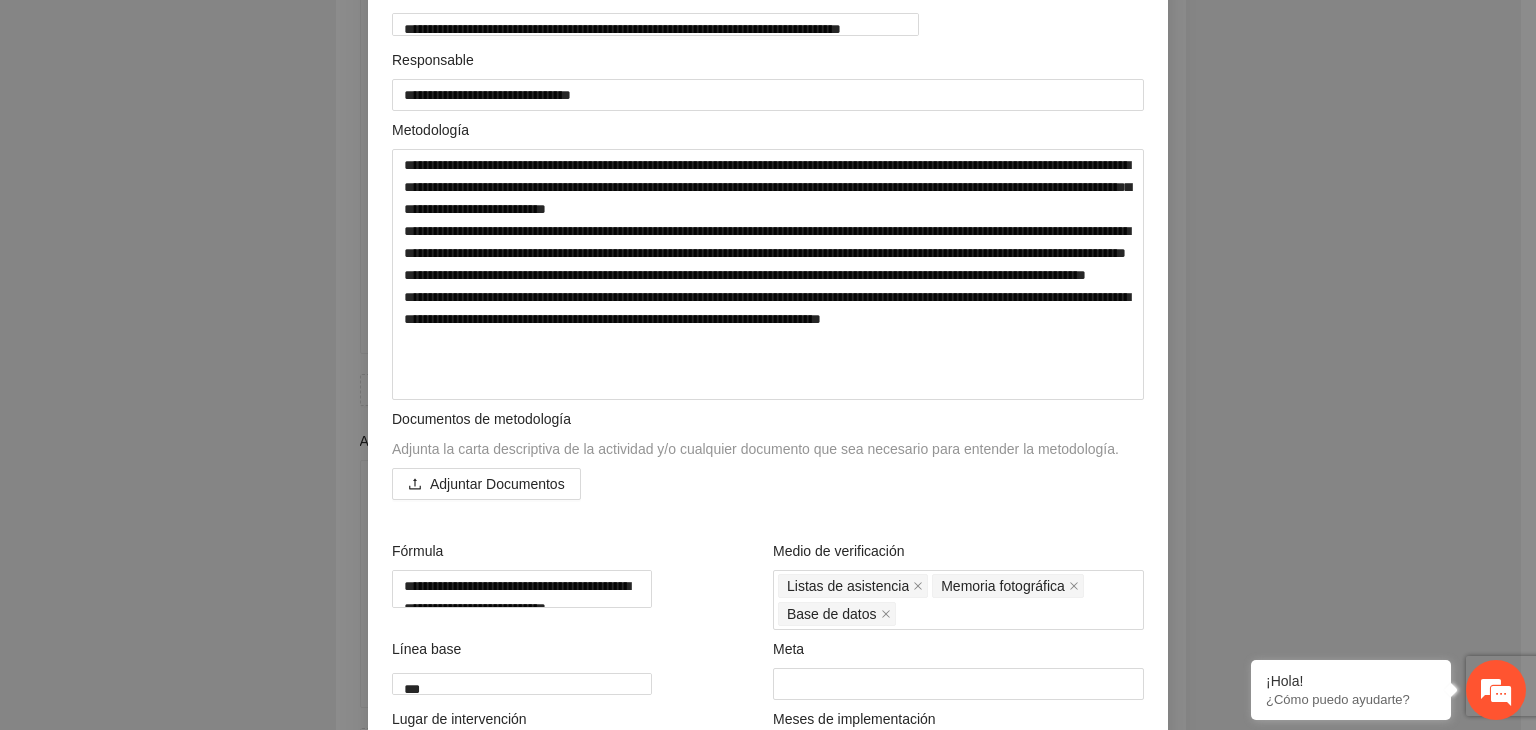click on "**********" at bounding box center (768, 365) 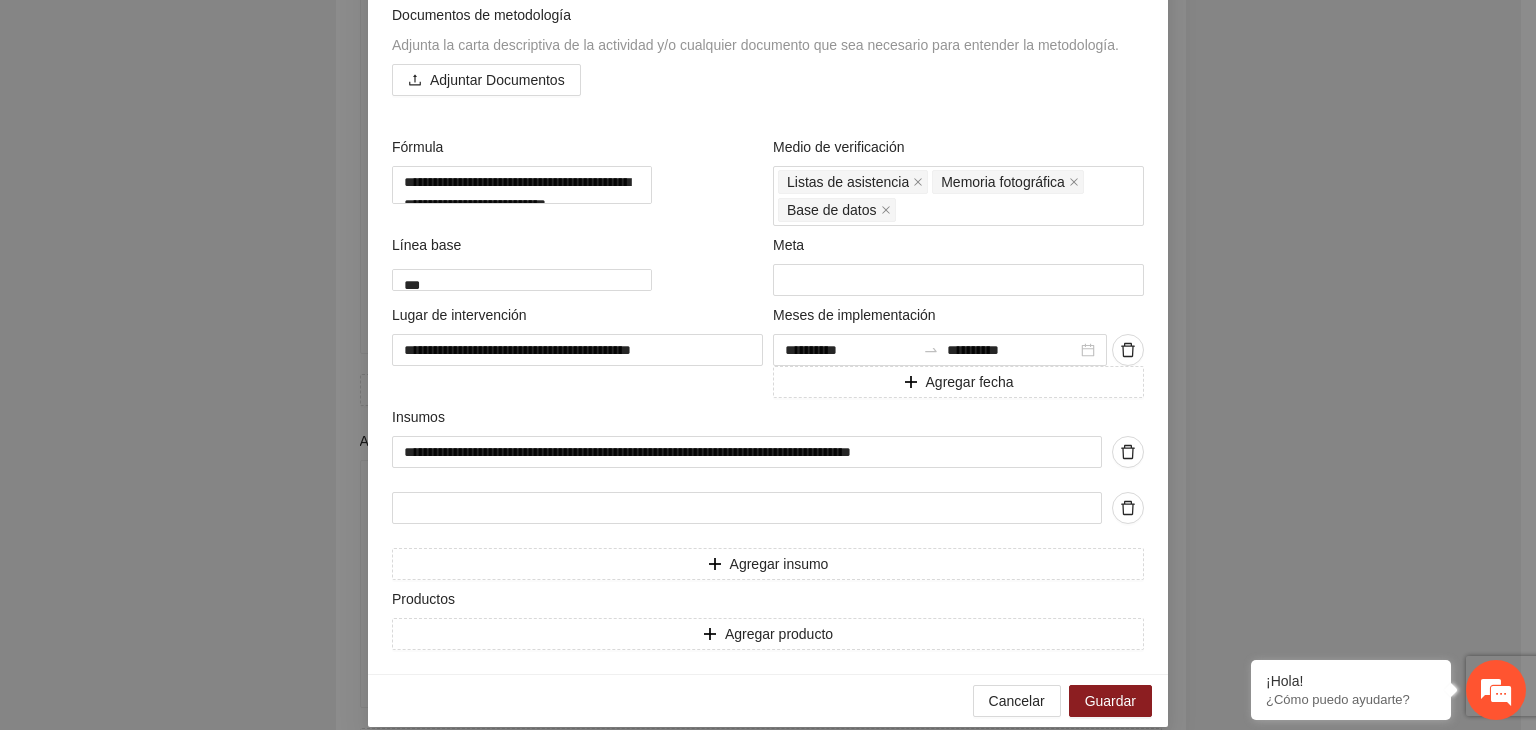 scroll, scrollTop: 716, scrollLeft: 0, axis: vertical 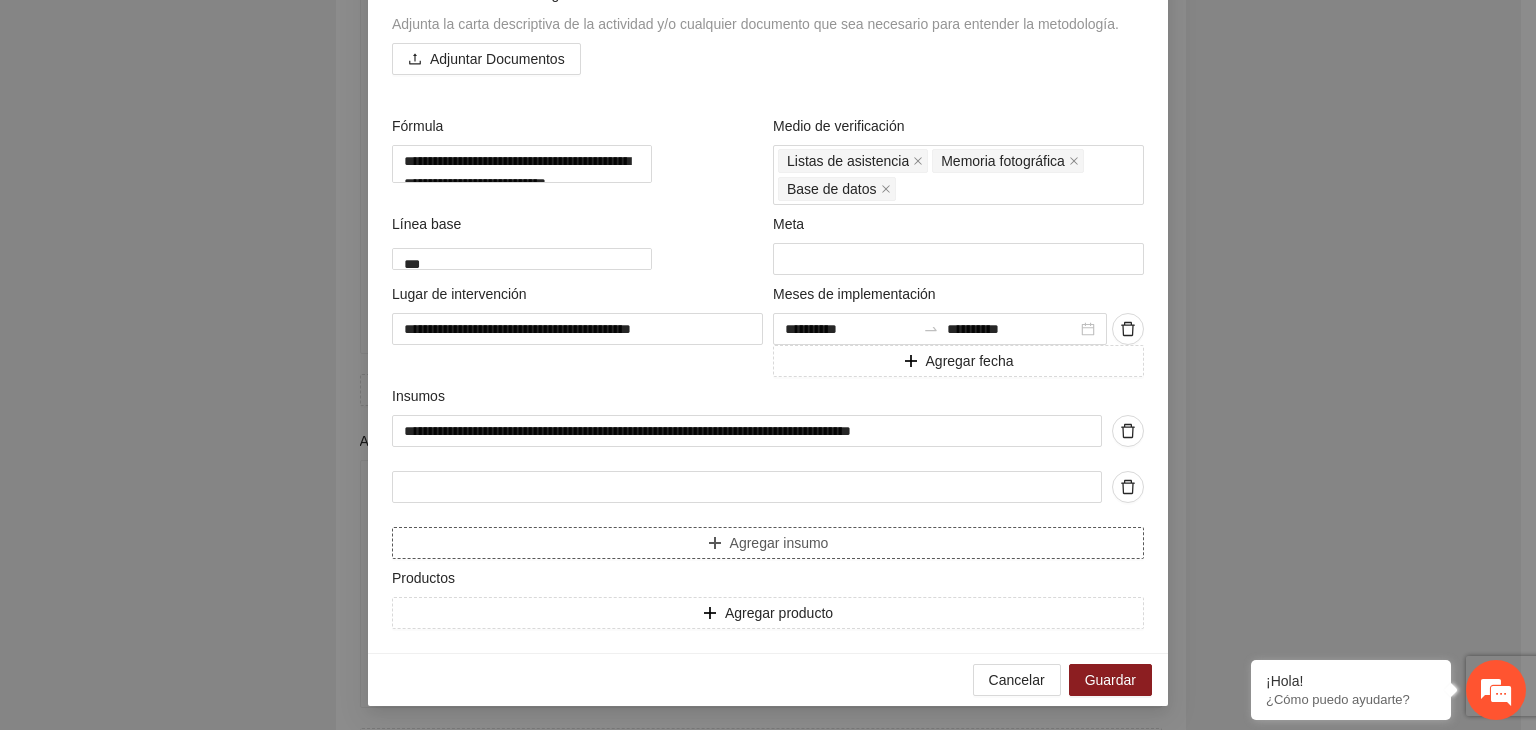 click on "Agregar insumo" at bounding box center [768, 543] 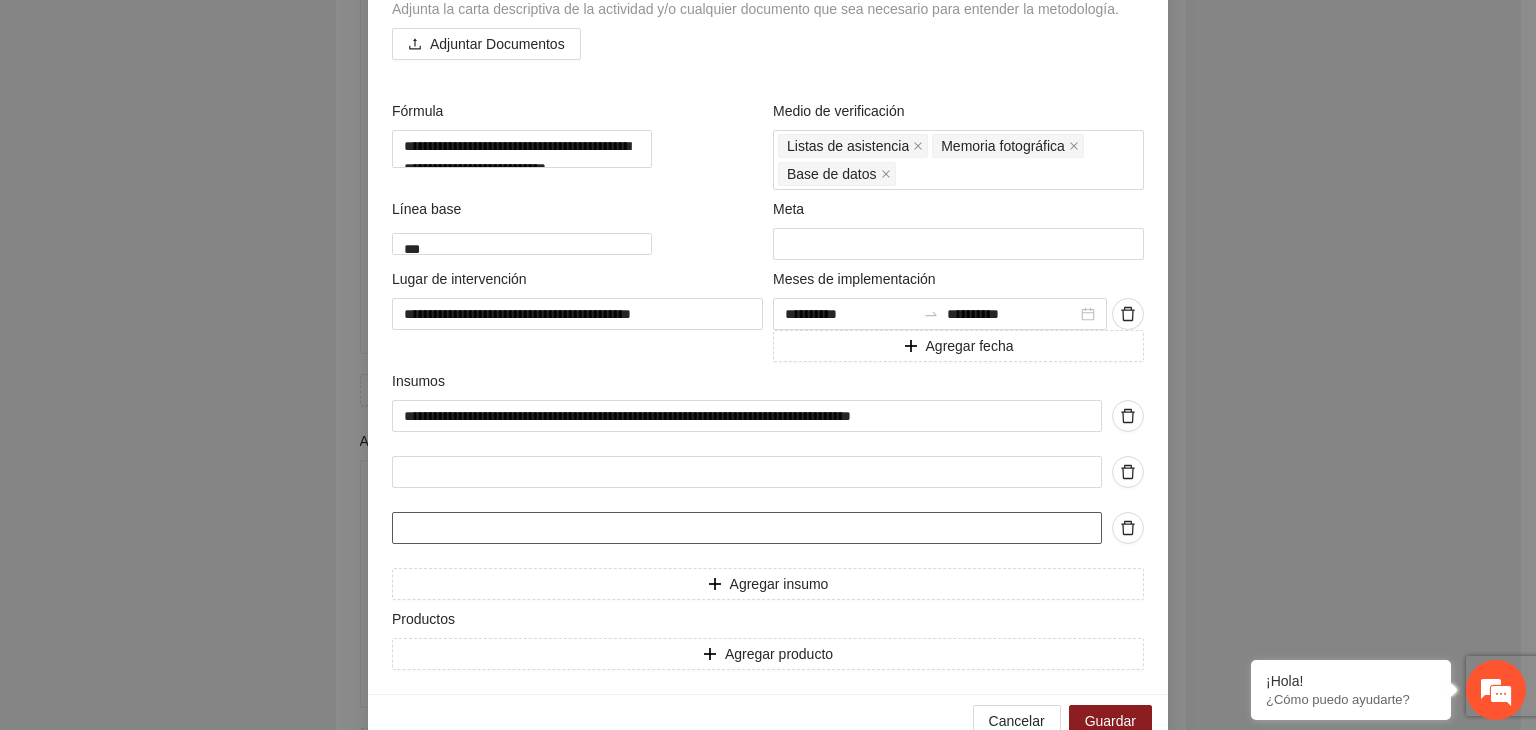 click at bounding box center (747, 528) 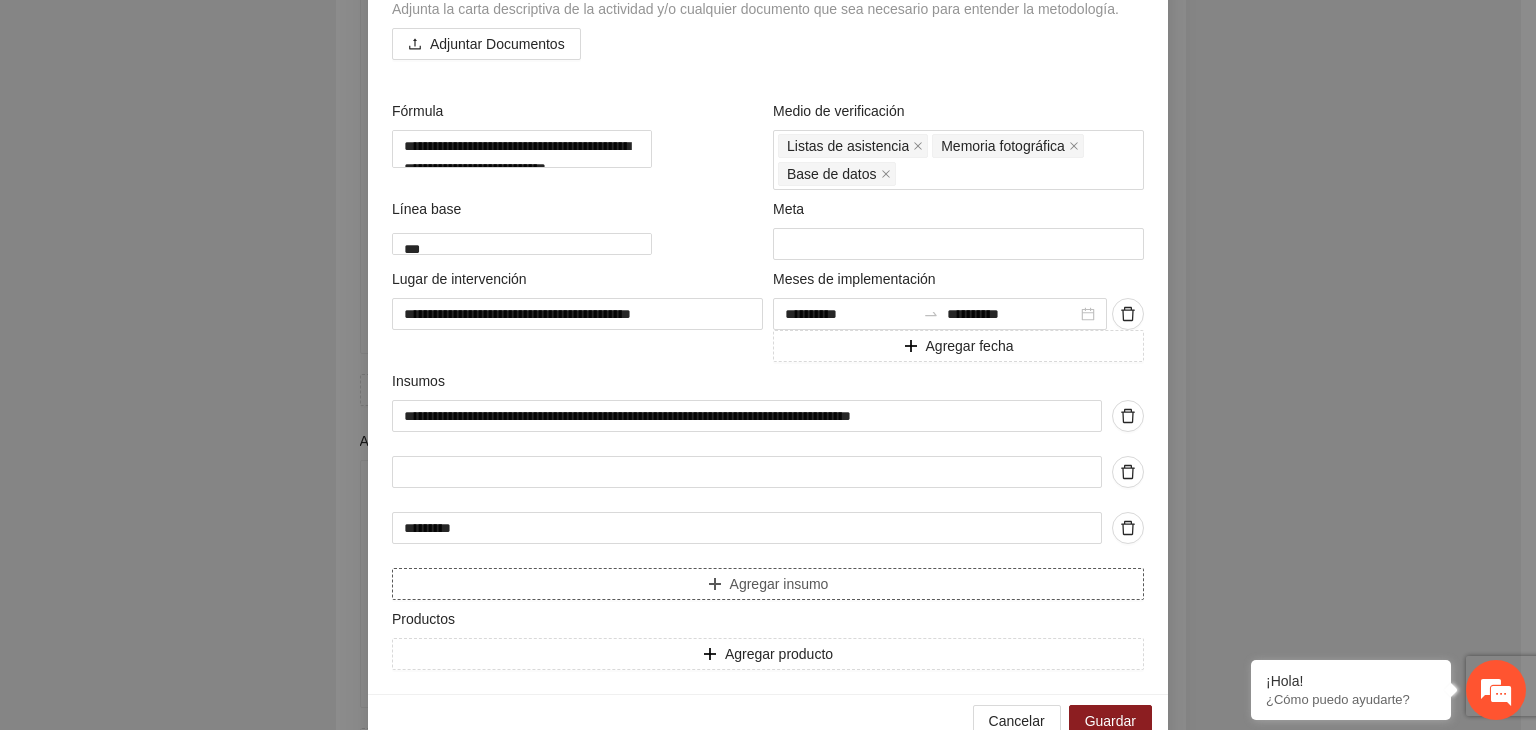 click on "Agregar insumo" at bounding box center (768, 584) 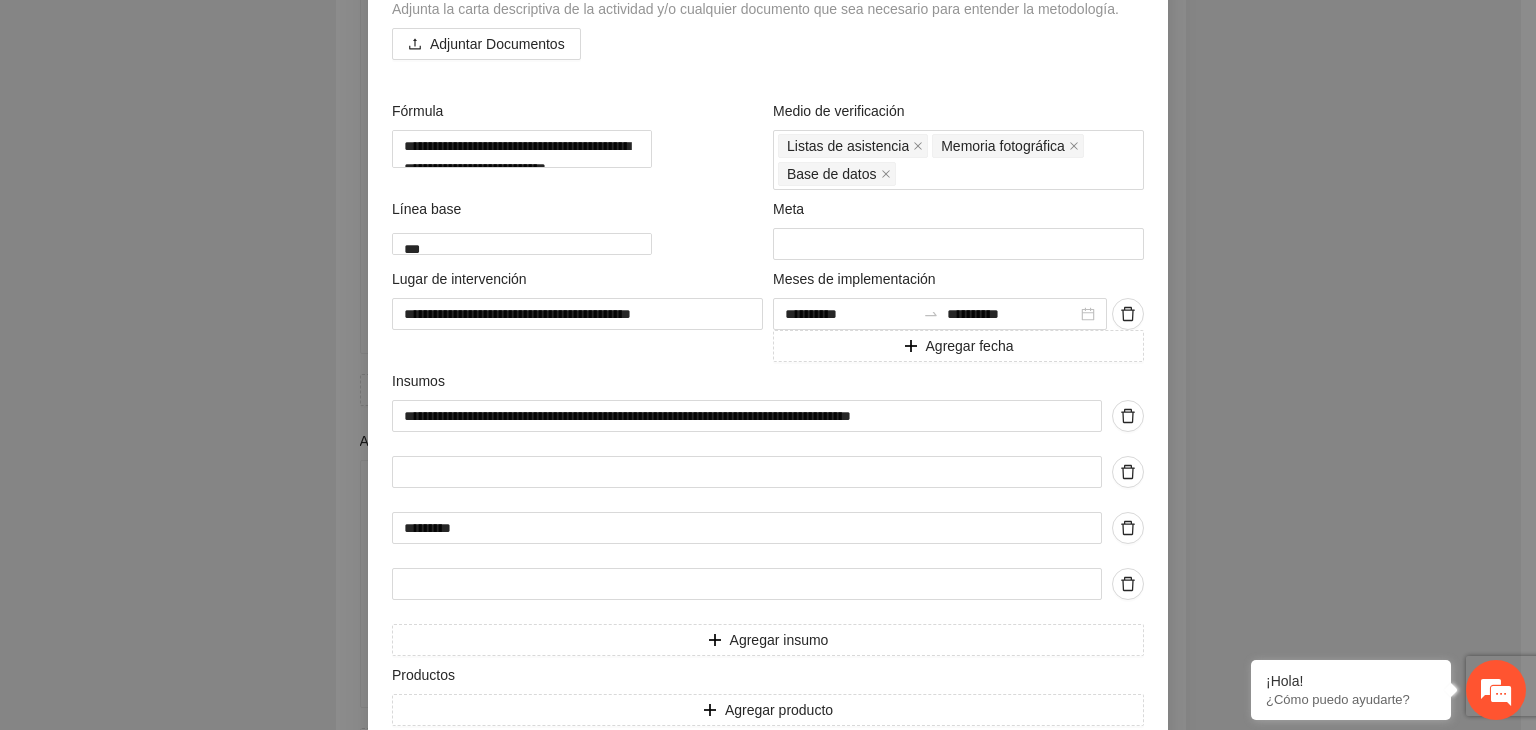 click on "**********" at bounding box center [768, 365] 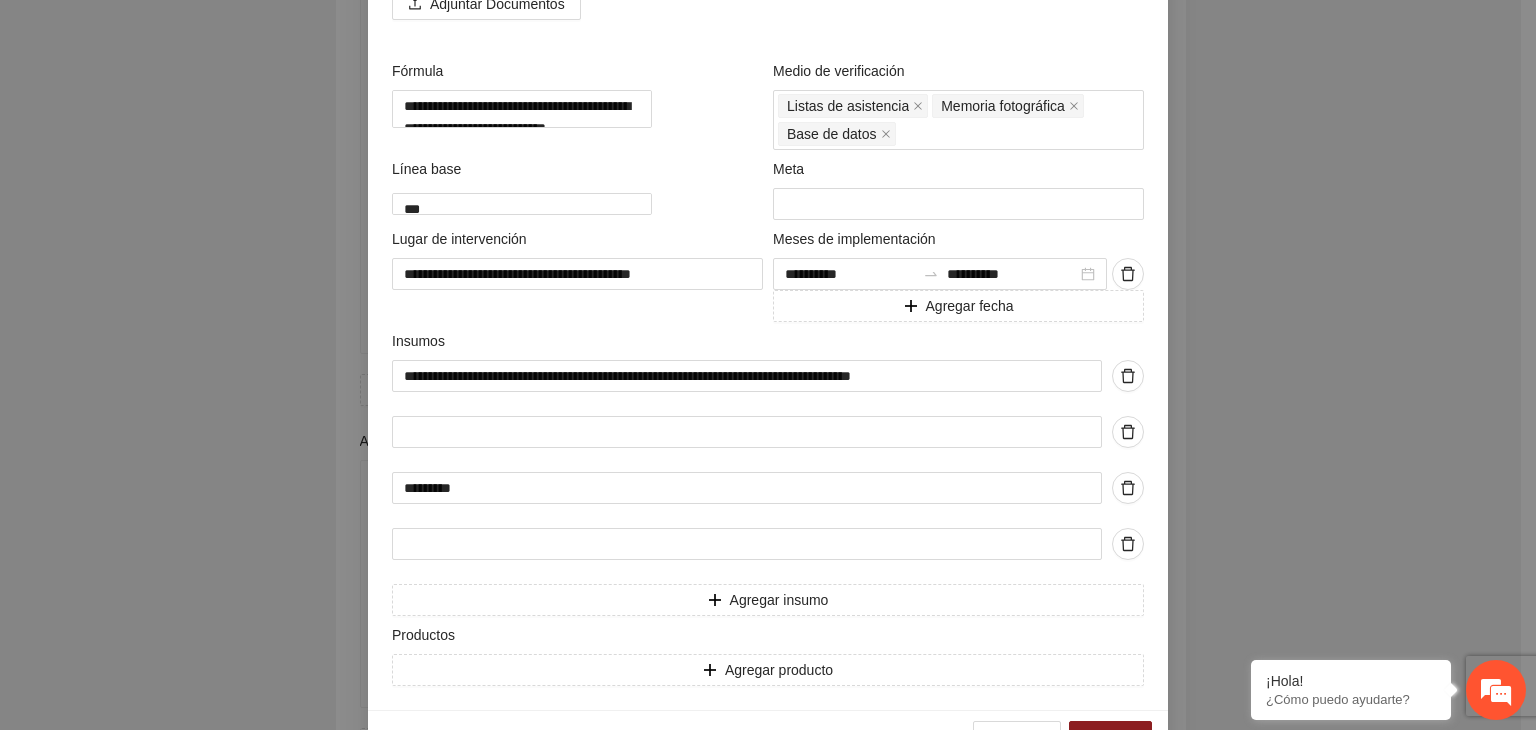 scroll, scrollTop: 796, scrollLeft: 0, axis: vertical 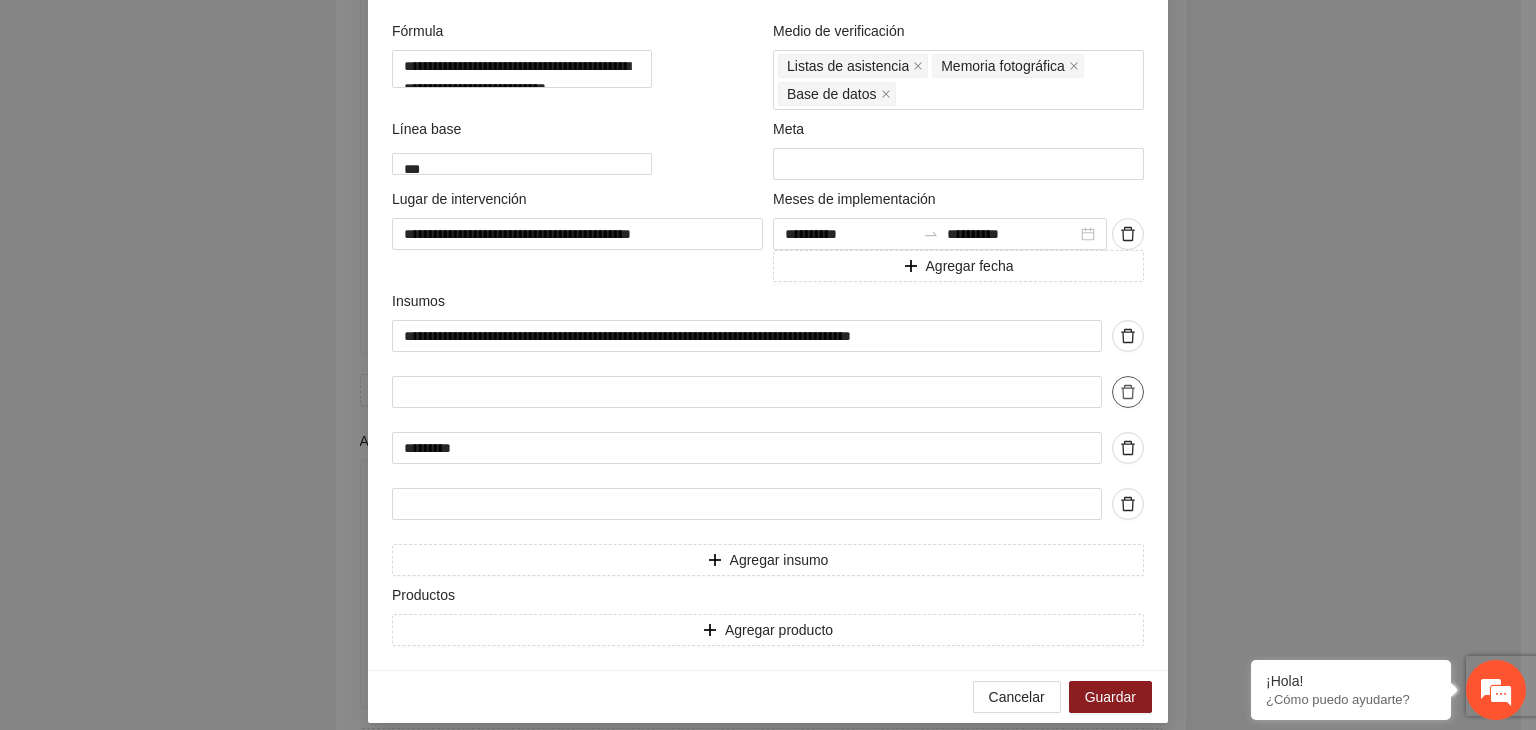 click 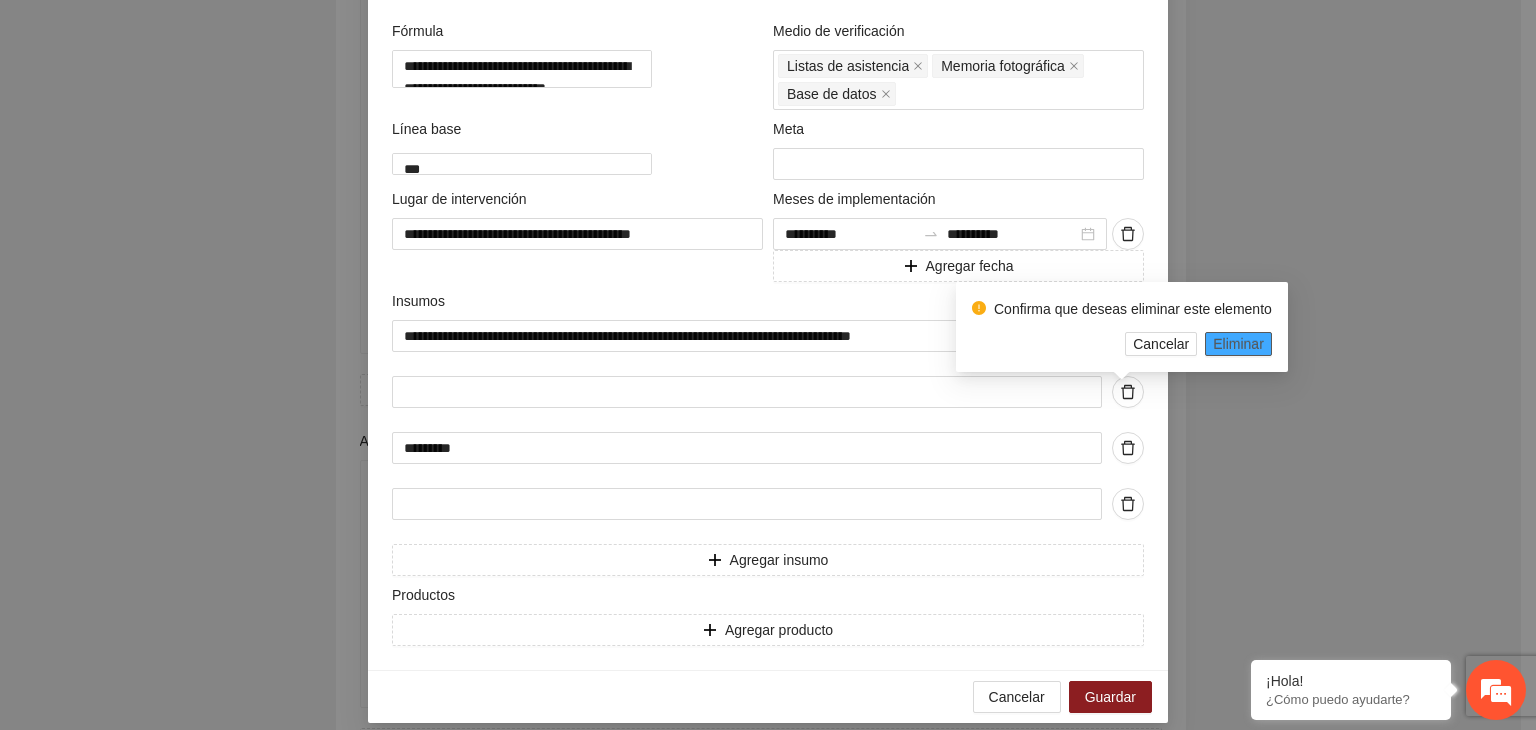click on "Eliminar" at bounding box center [1238, 344] 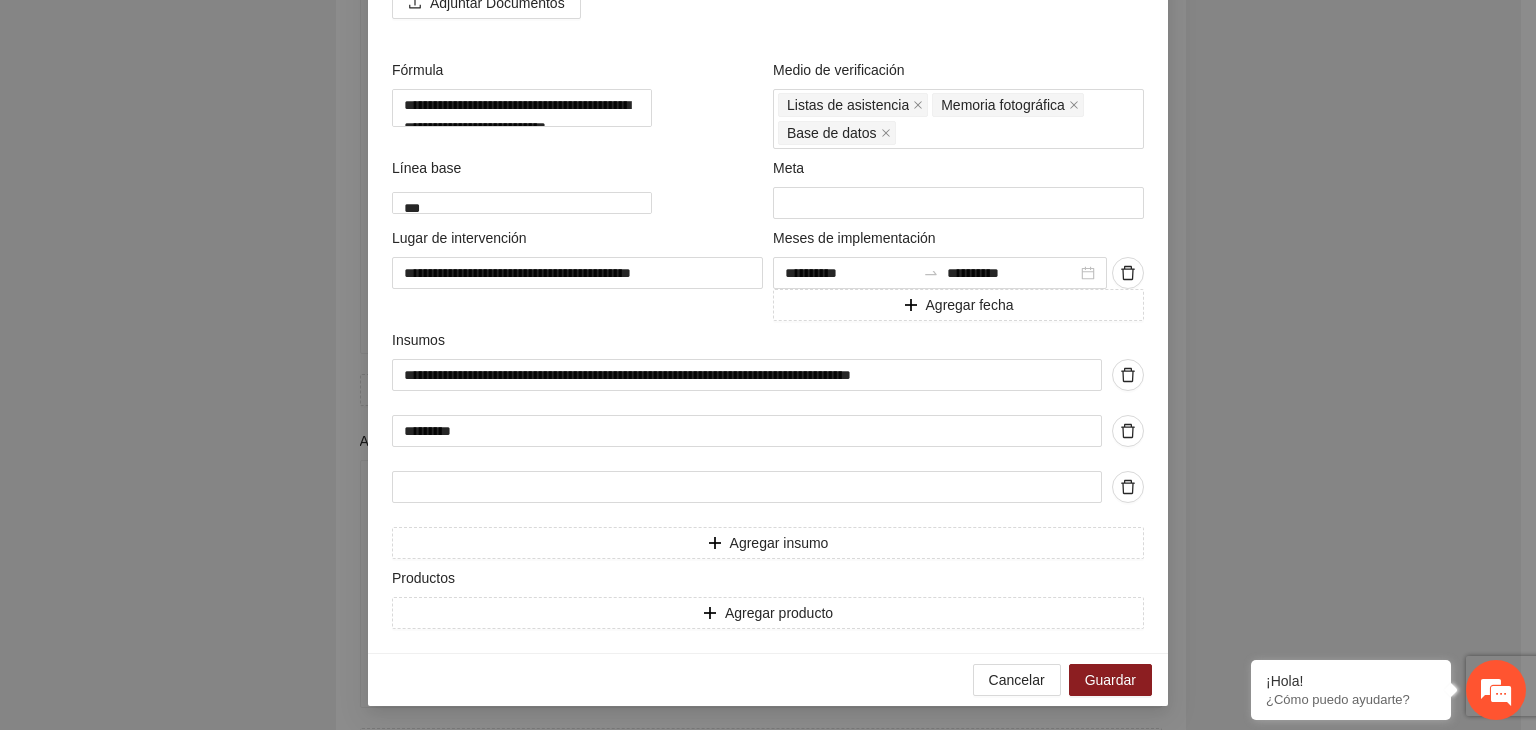 scroll, scrollTop: 772, scrollLeft: 0, axis: vertical 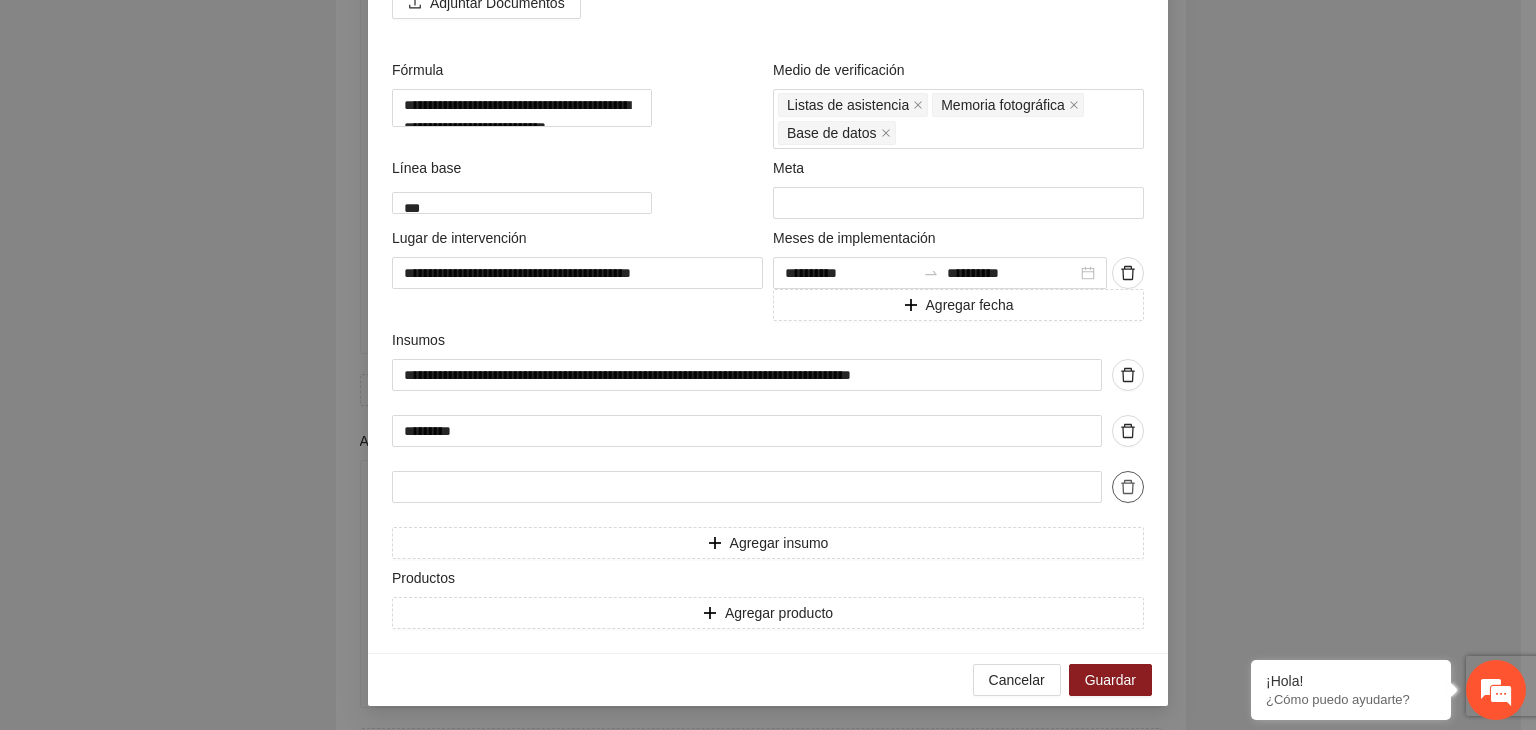 click 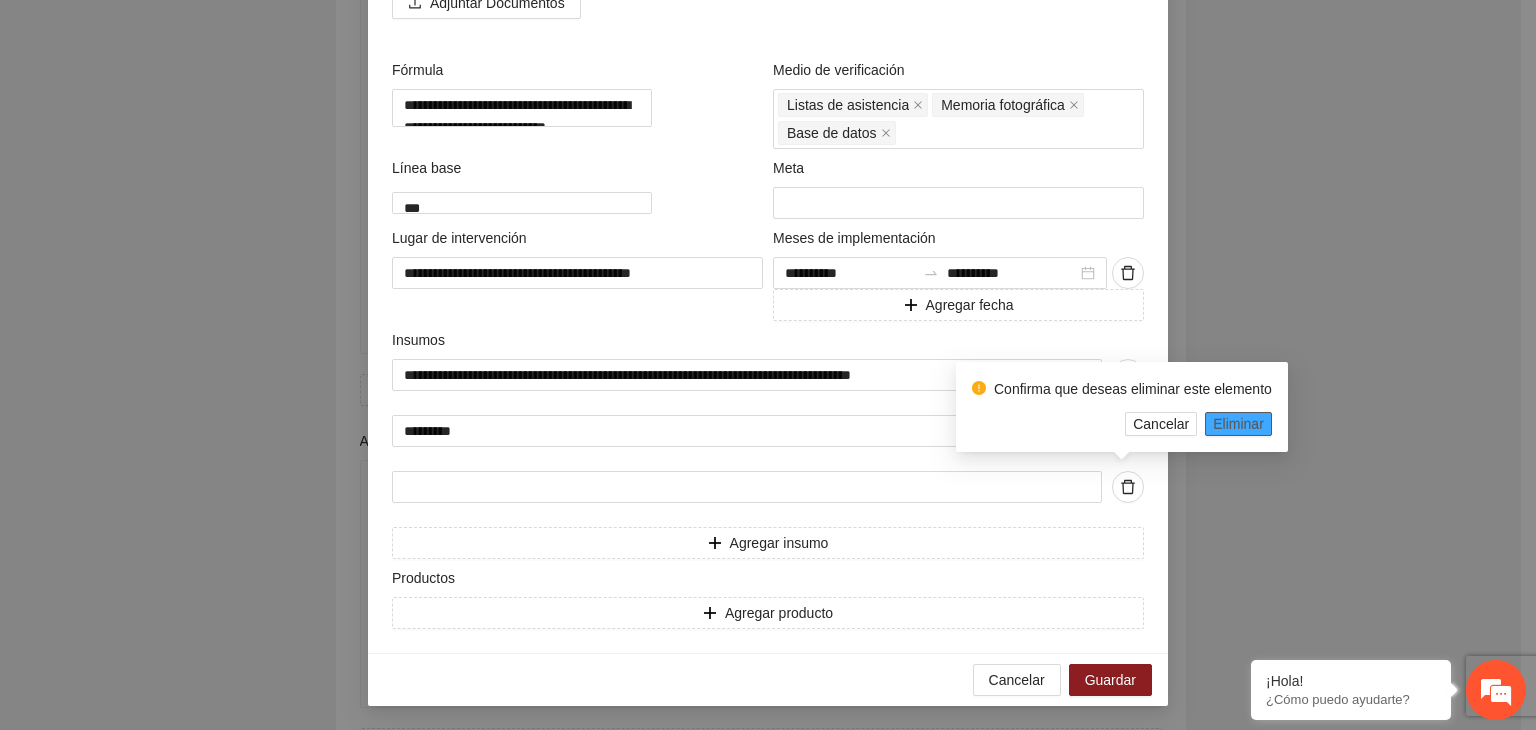 click on "Eliminar" at bounding box center (1238, 424) 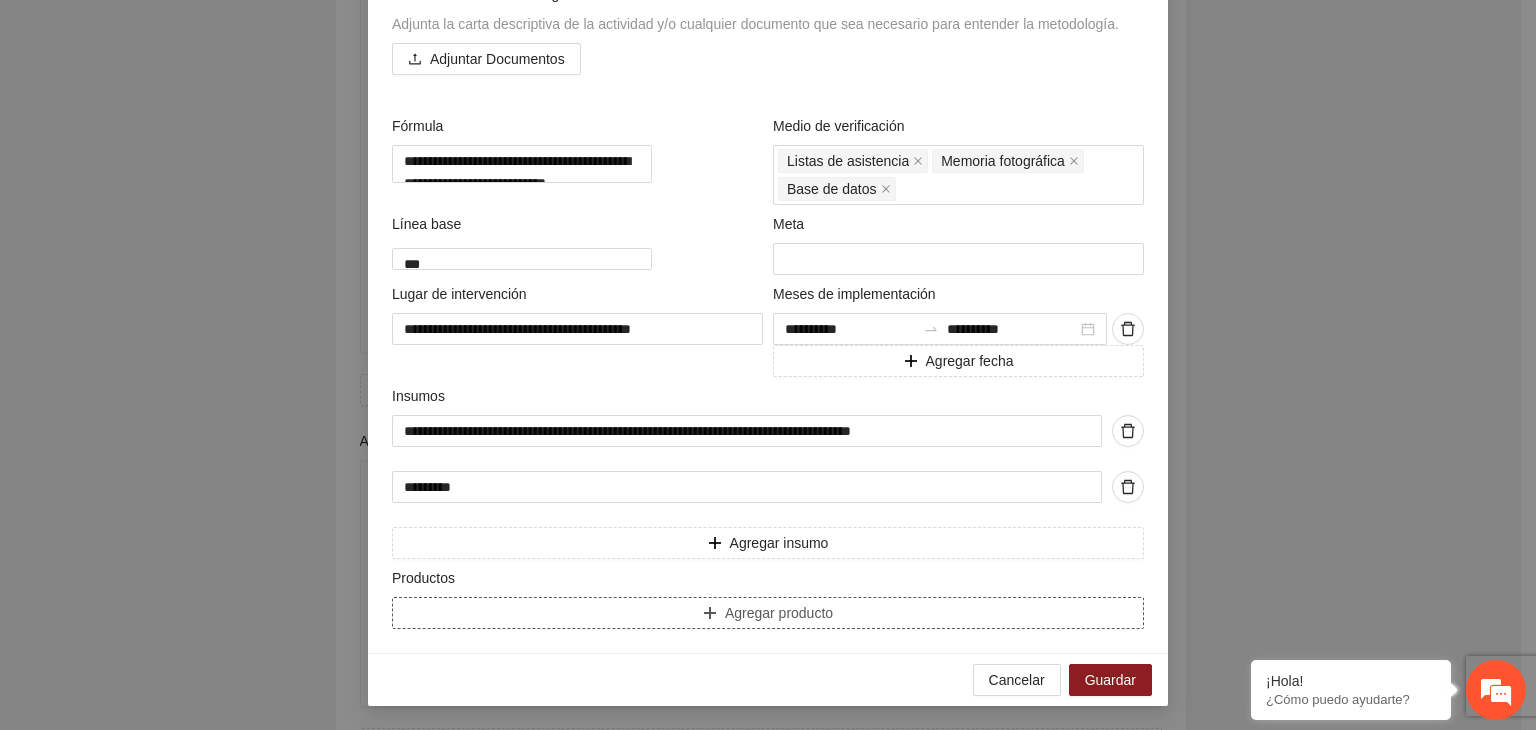 click on "Agregar producto" at bounding box center [768, 613] 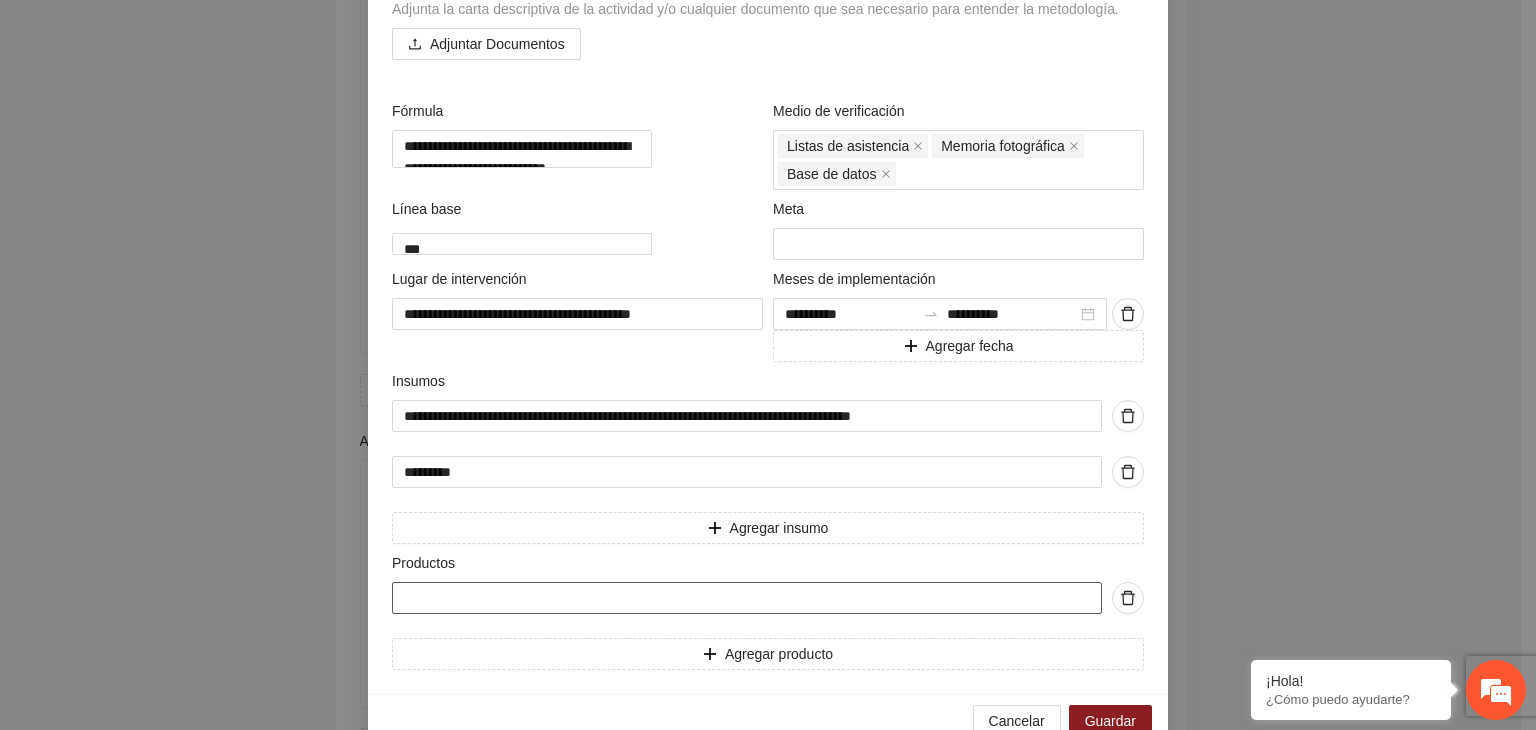 click at bounding box center (747, 598) 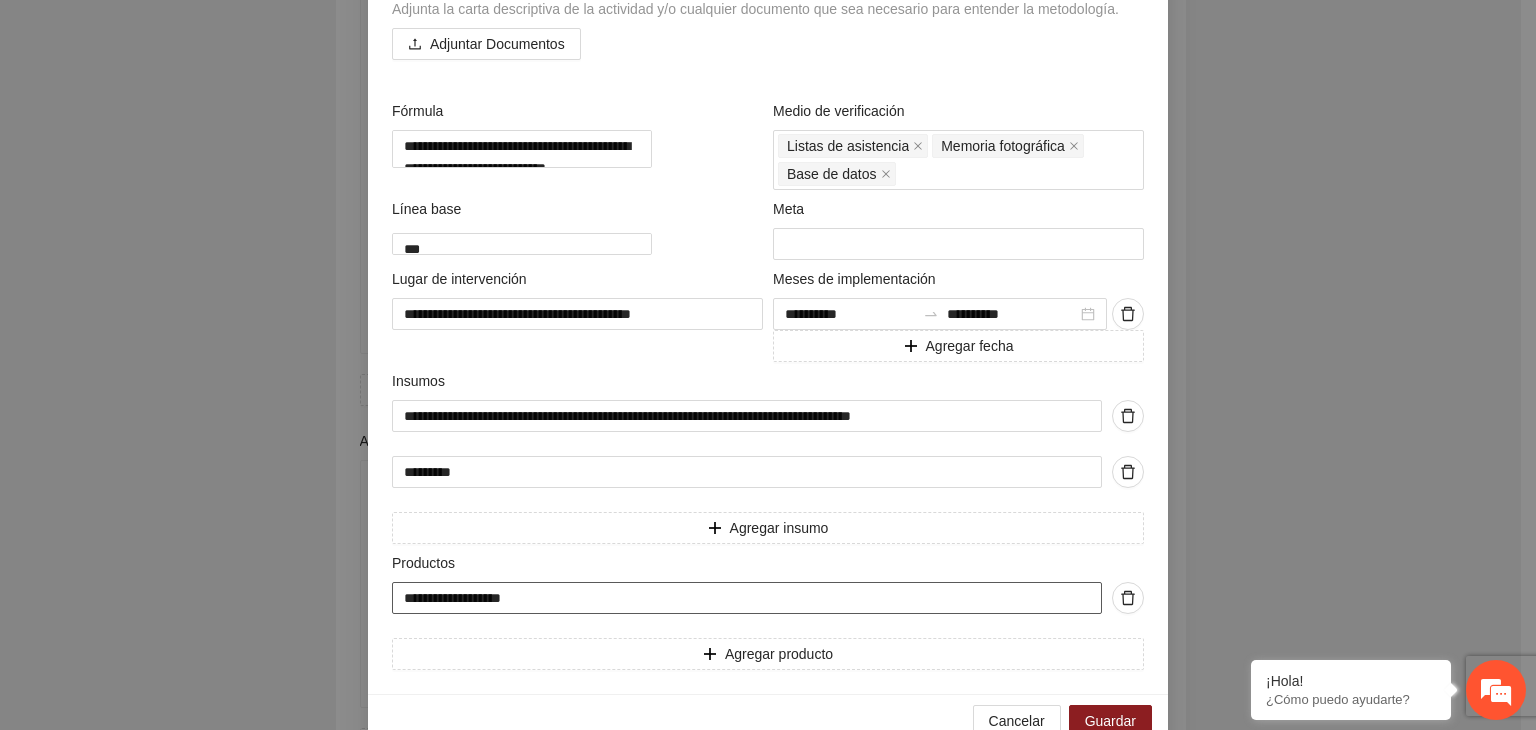 click on "**********" at bounding box center [747, 598] 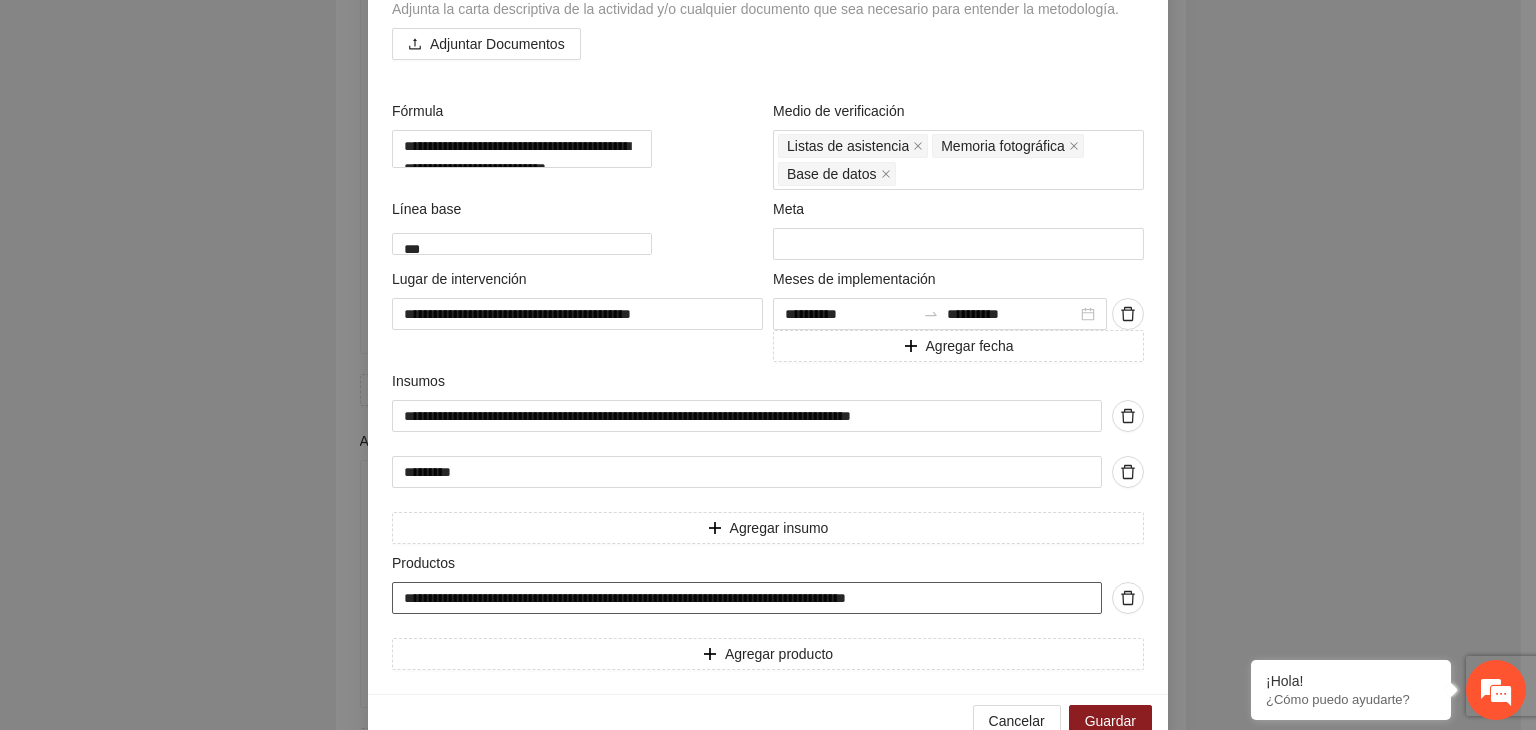 click on "**********" at bounding box center (747, 598) 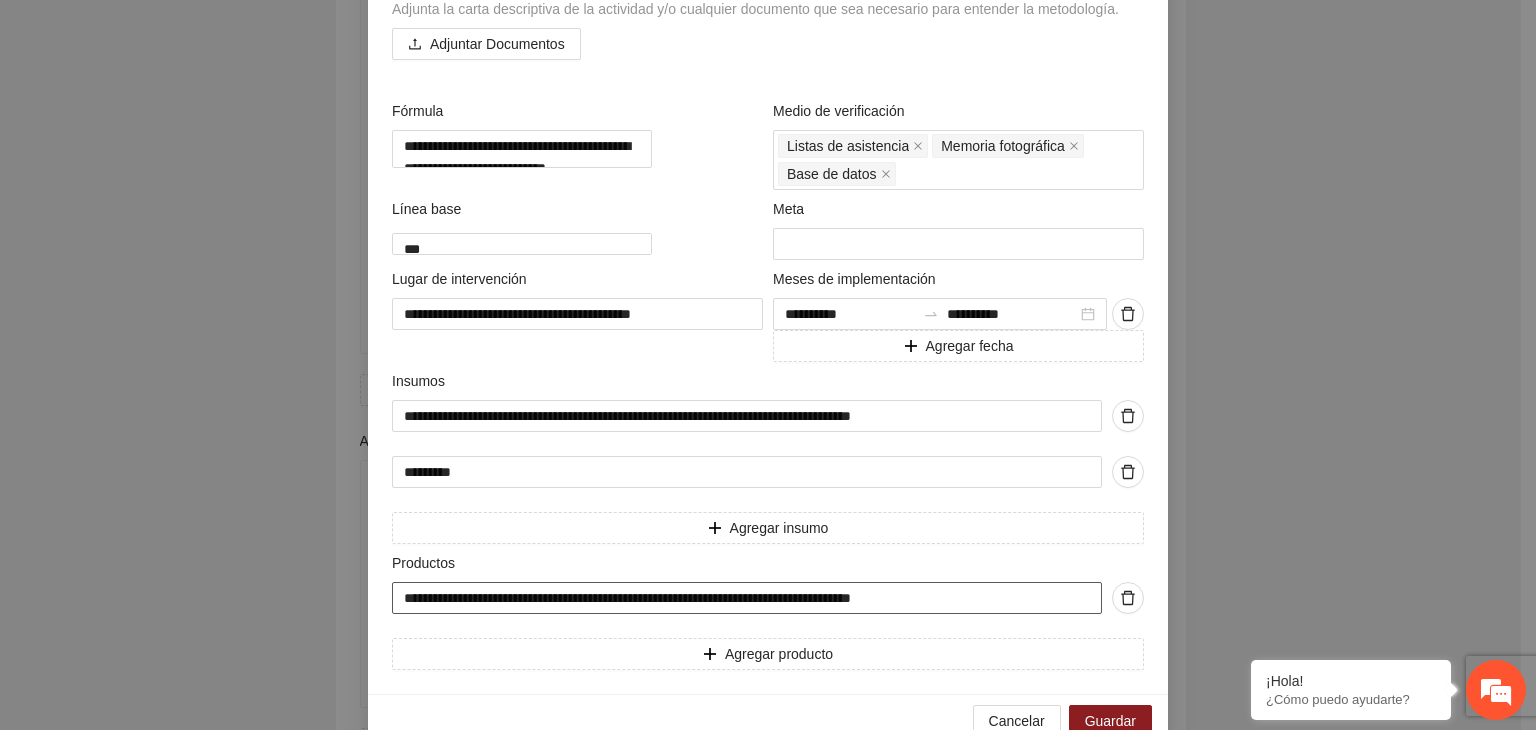 click on "**********" at bounding box center (747, 598) 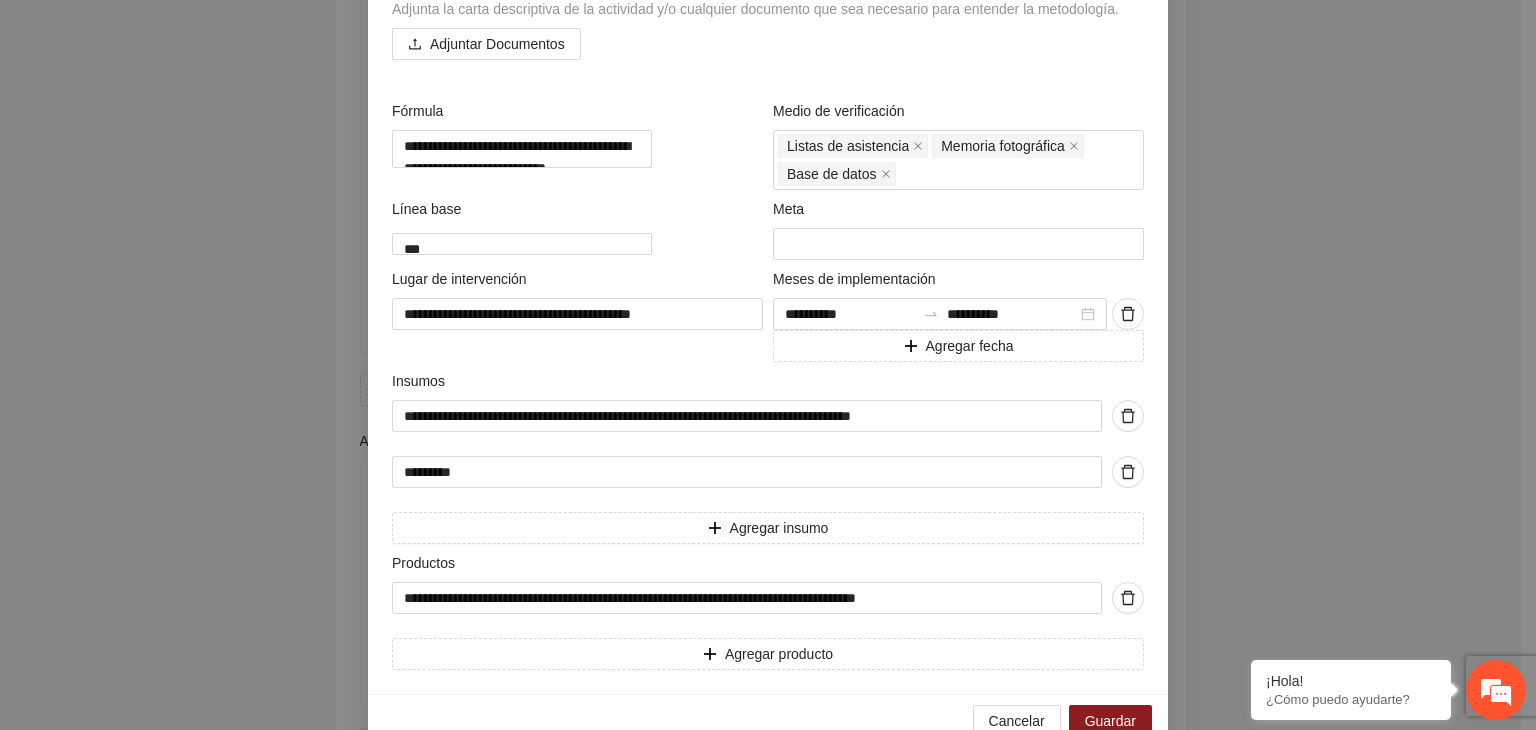 click on "**********" at bounding box center (768, 365) 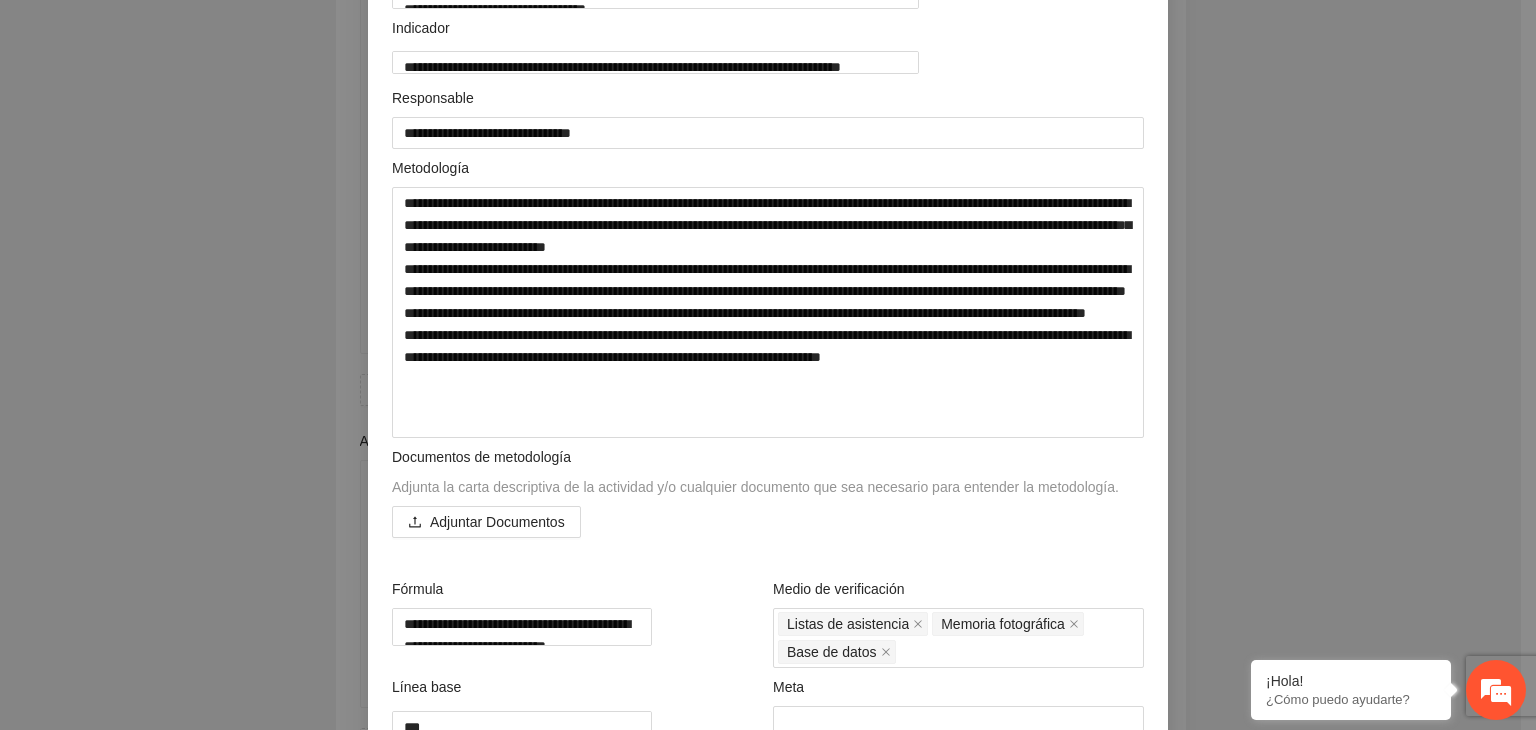 scroll, scrollTop: 236, scrollLeft: 0, axis: vertical 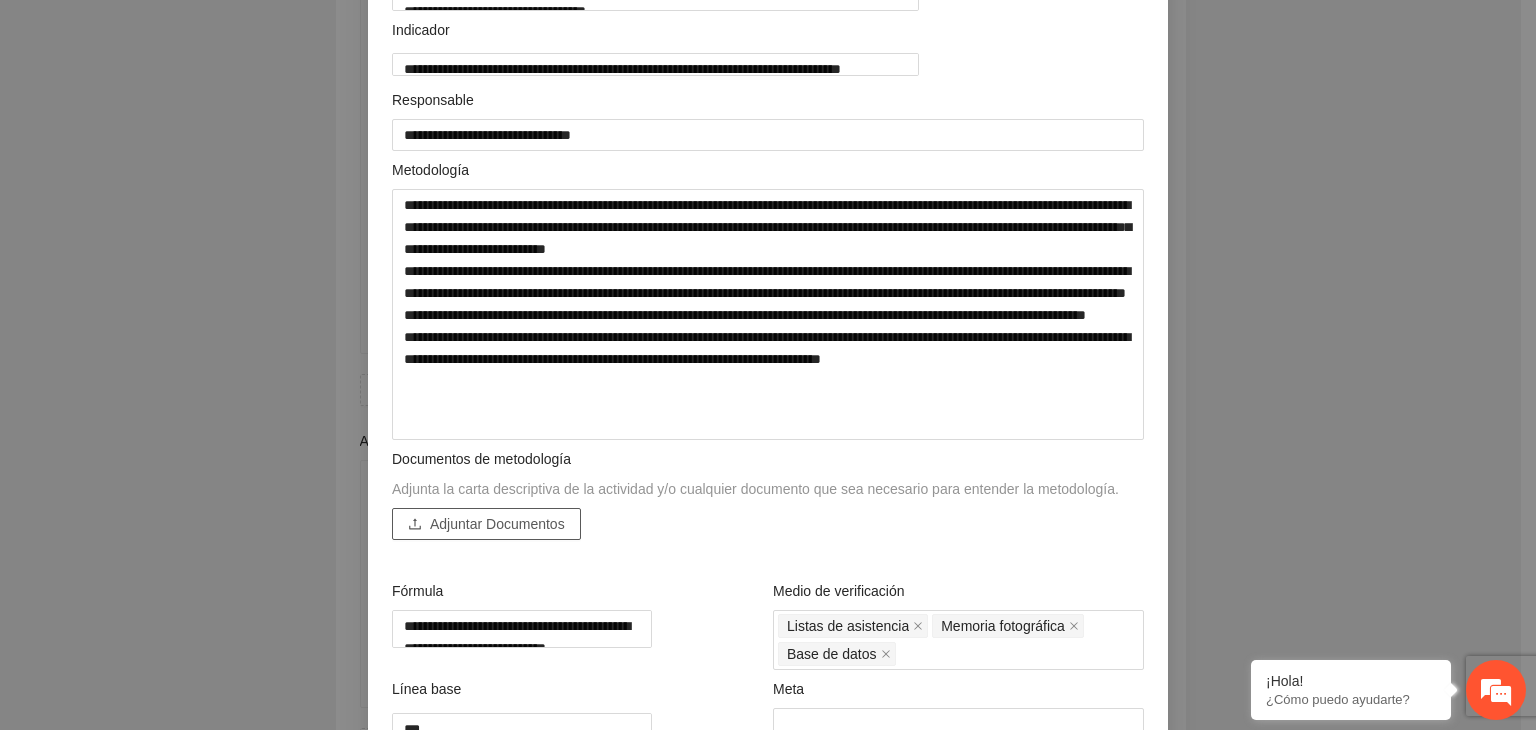 click on "Adjuntar Documentos" at bounding box center (497, 524) 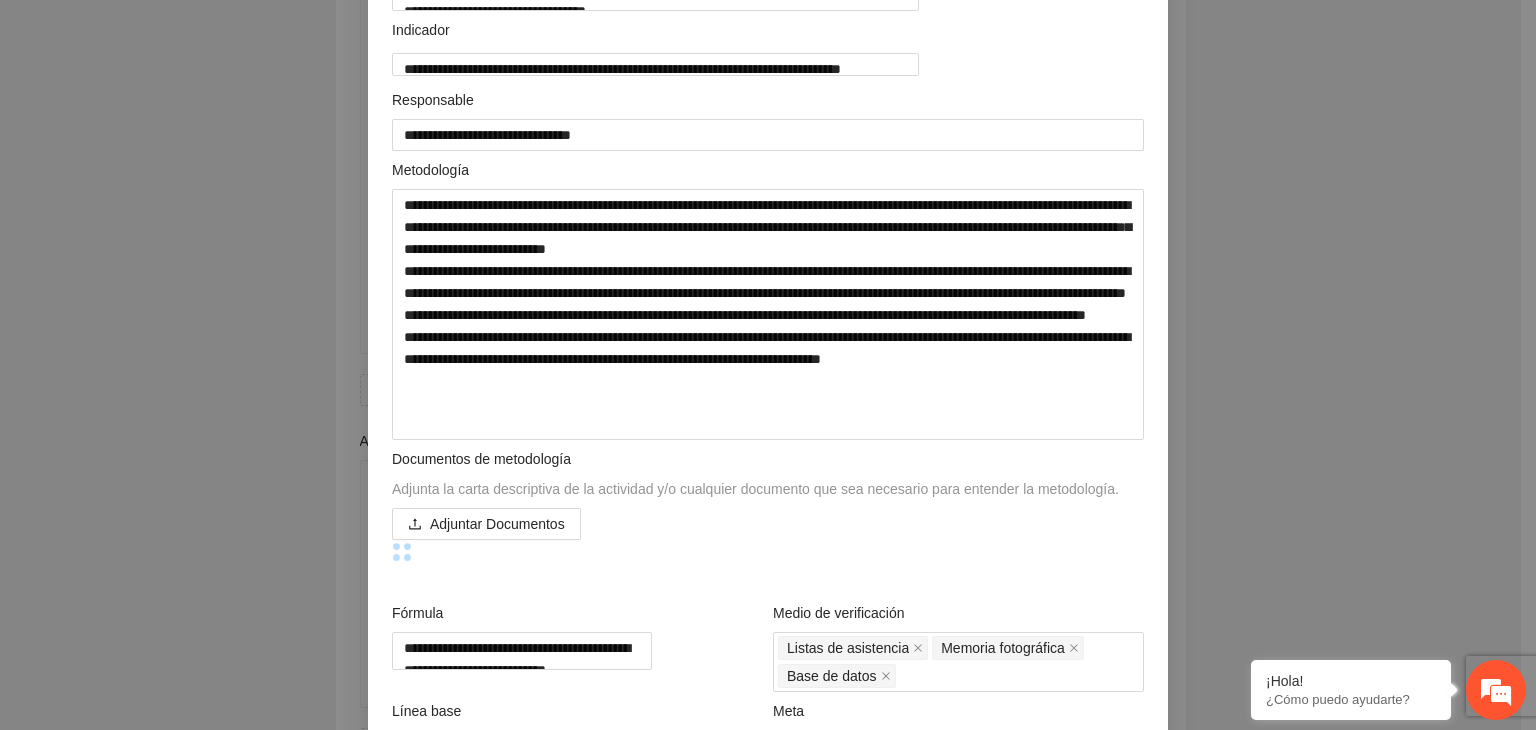 click on "**********" at bounding box center (768, 365) 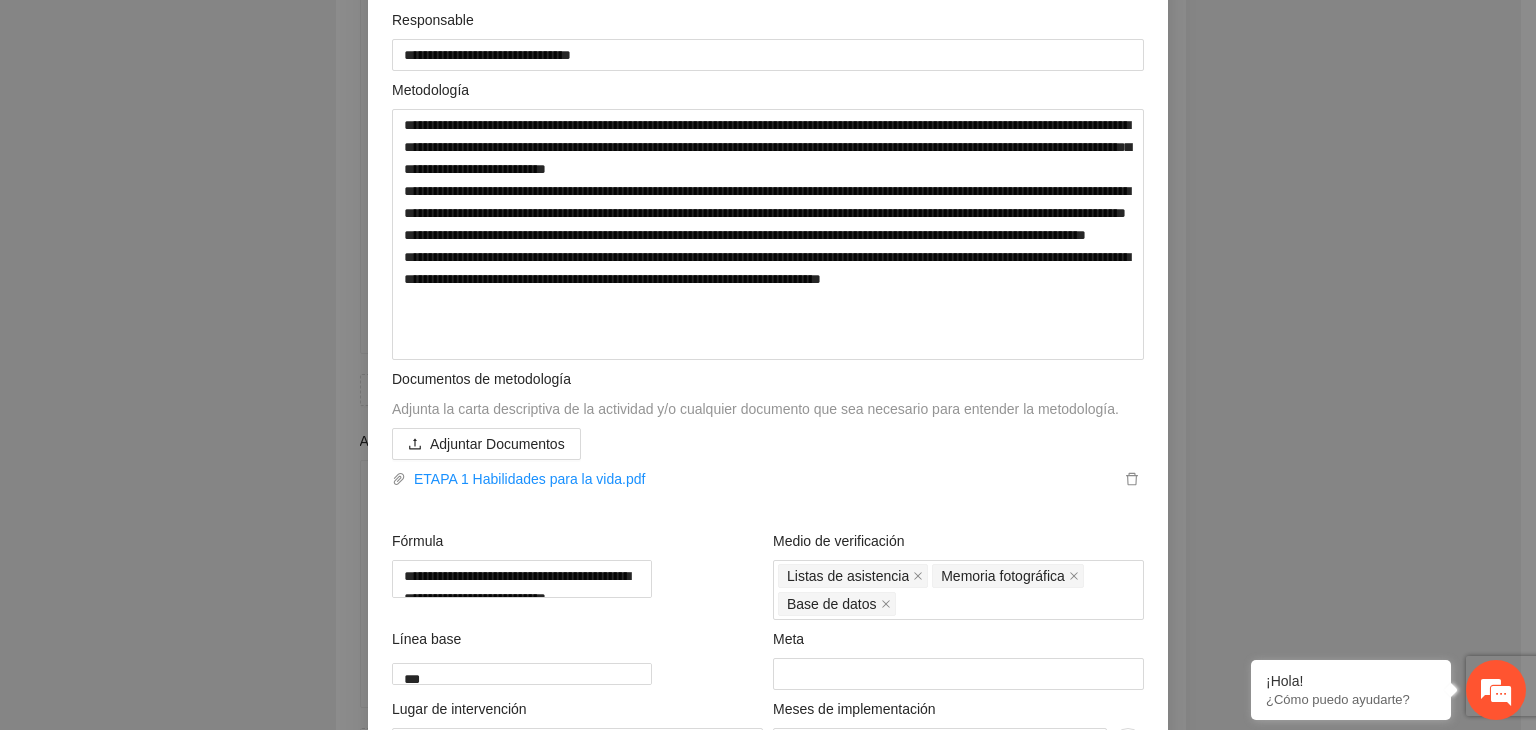 scroll, scrollTop: 356, scrollLeft: 0, axis: vertical 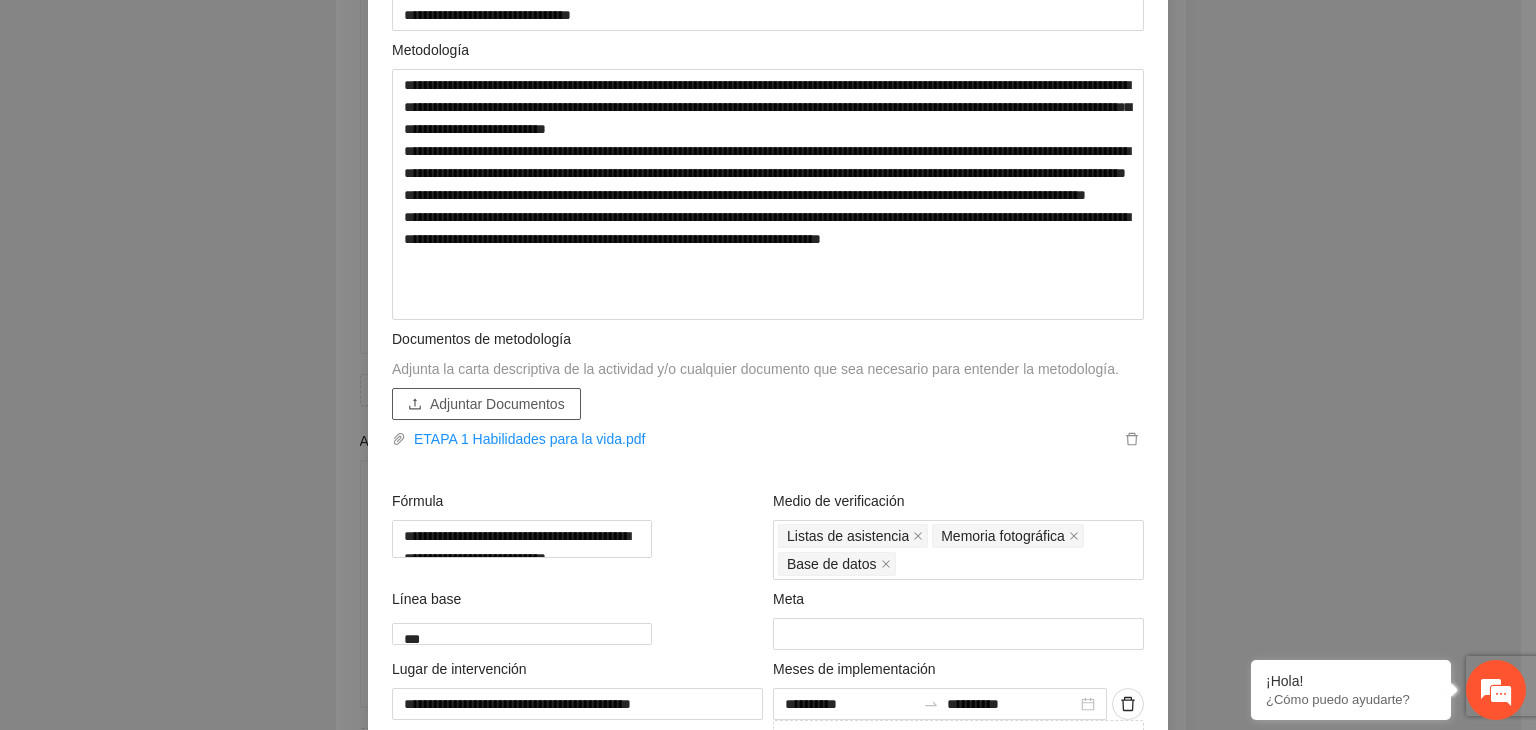 click on "Adjuntar Documentos" at bounding box center (497, 404) 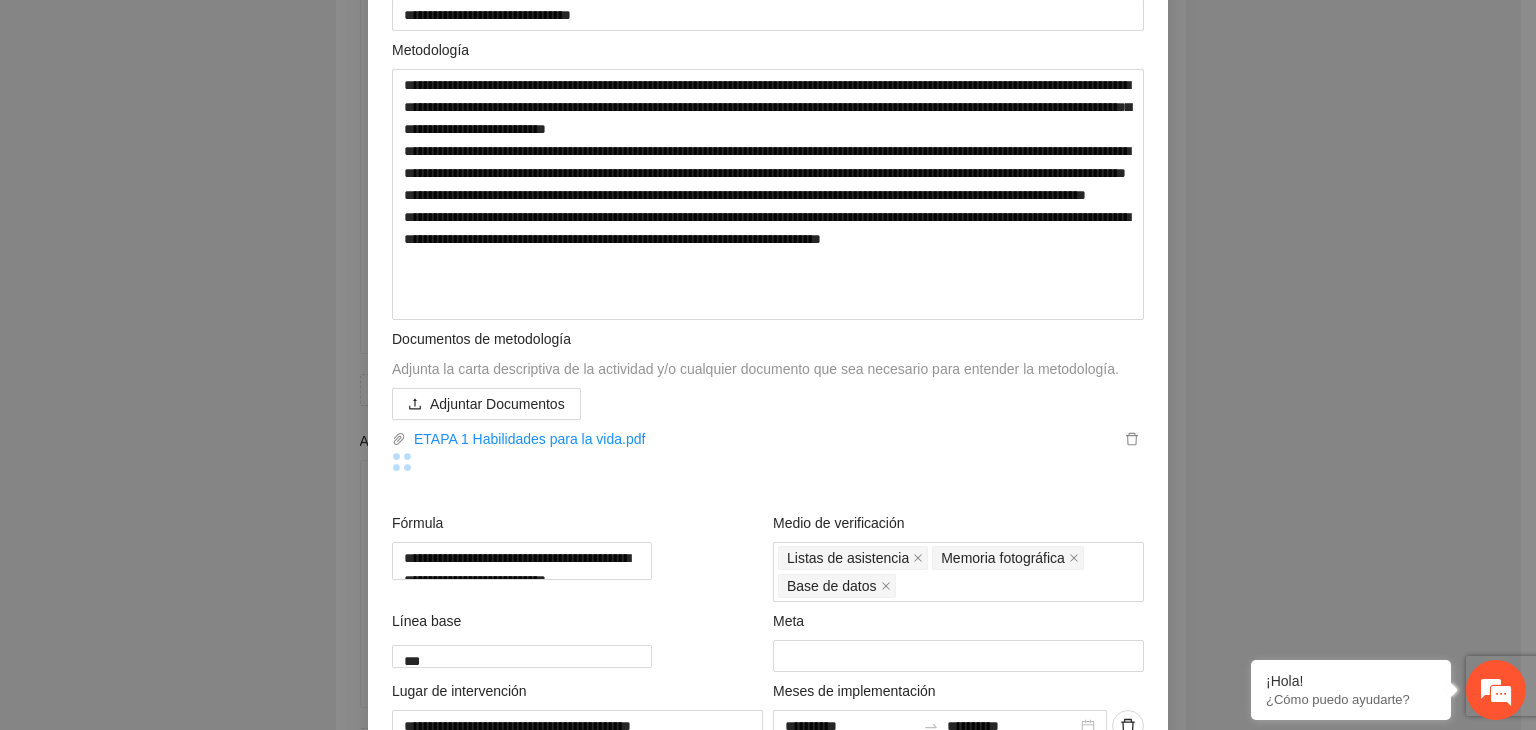 click on "**********" at bounding box center [768, 365] 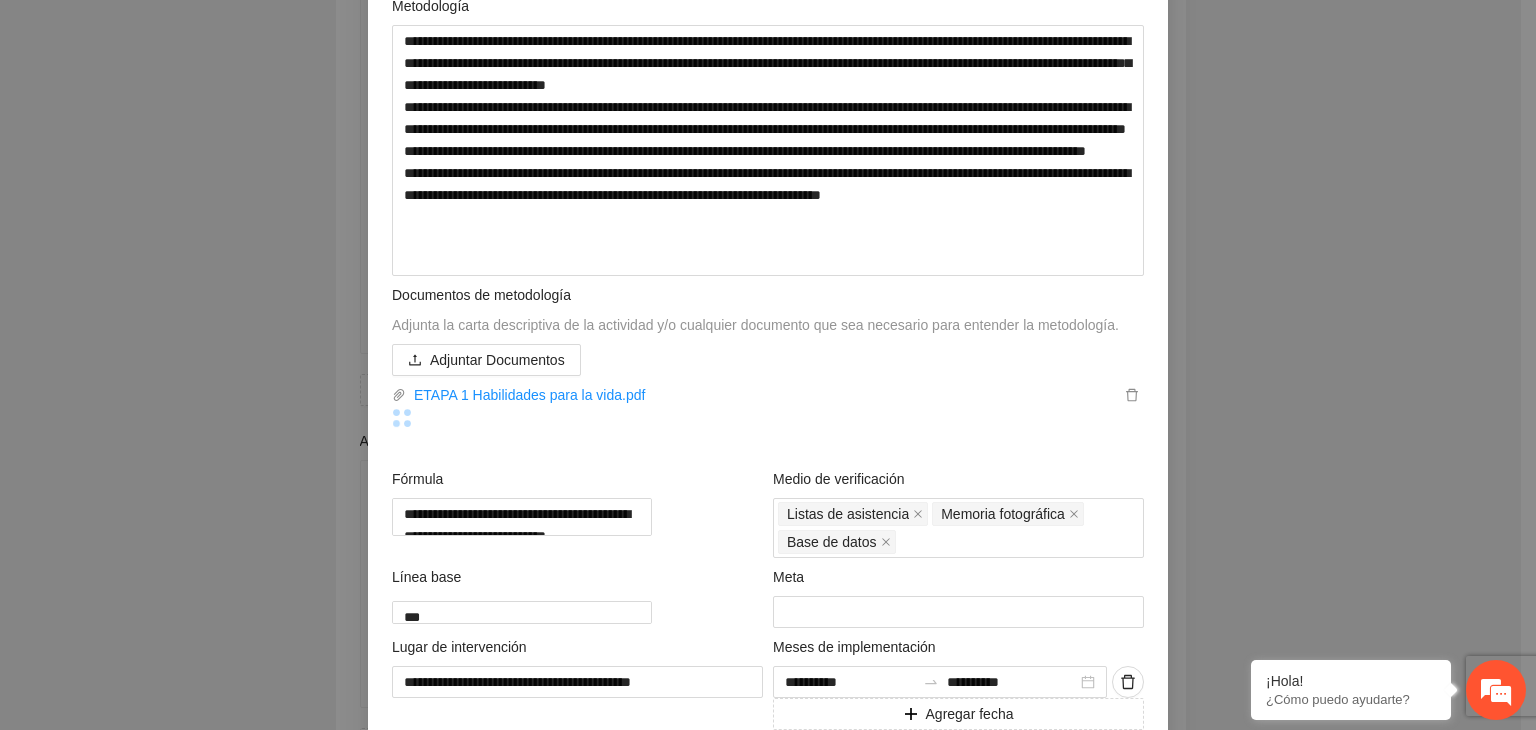 scroll, scrollTop: 436, scrollLeft: 0, axis: vertical 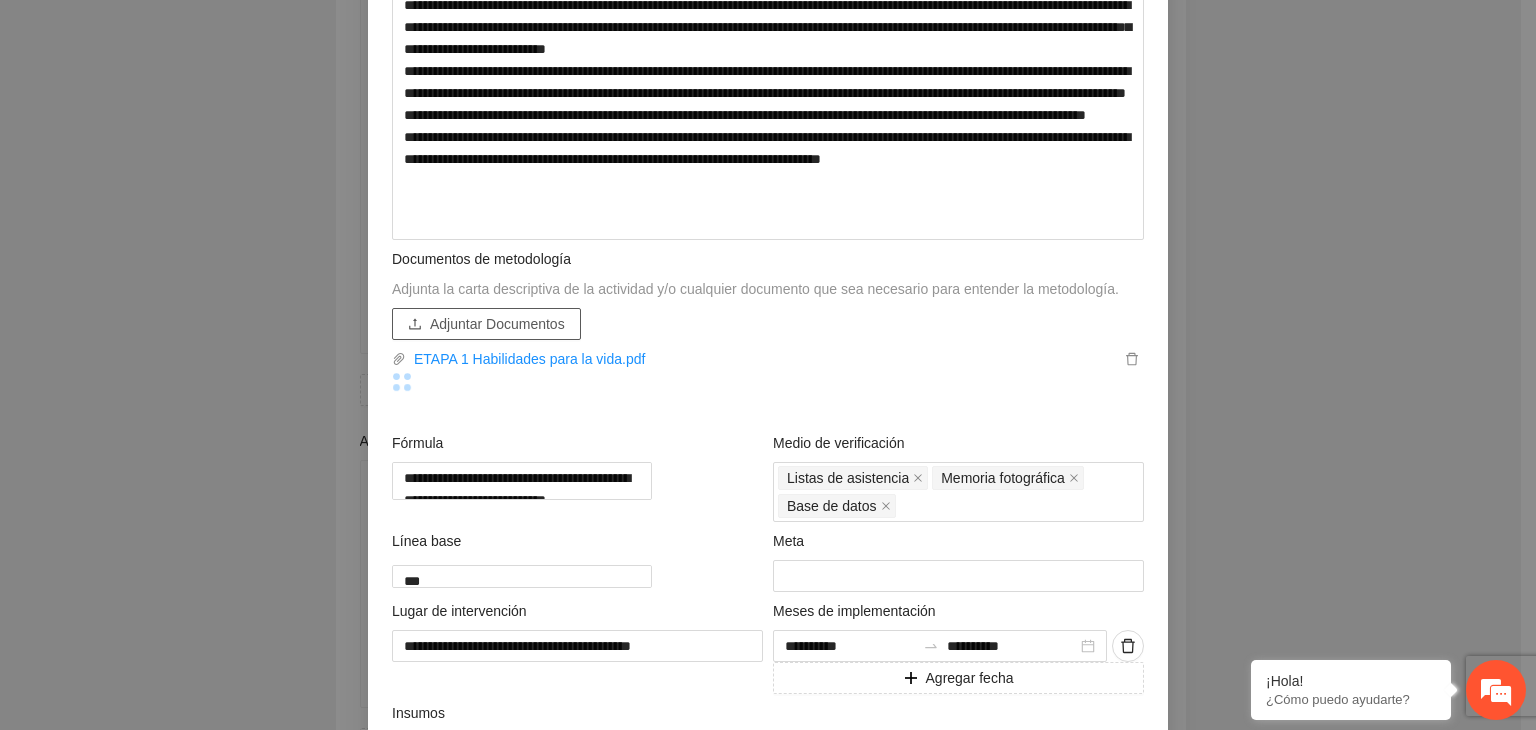 click on "Adjuntar Documentos" at bounding box center [497, 324] 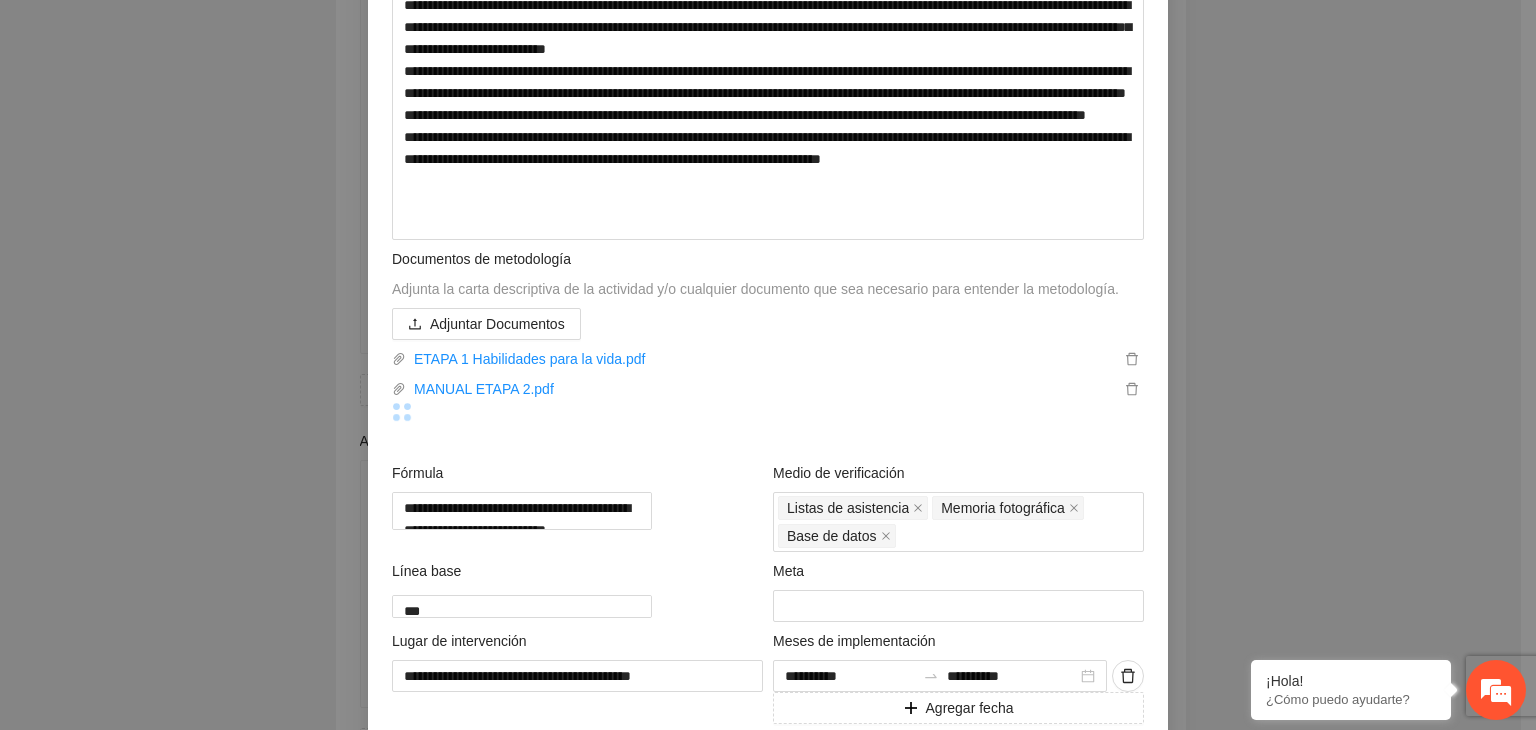 click on "**********" at bounding box center [768, 365] 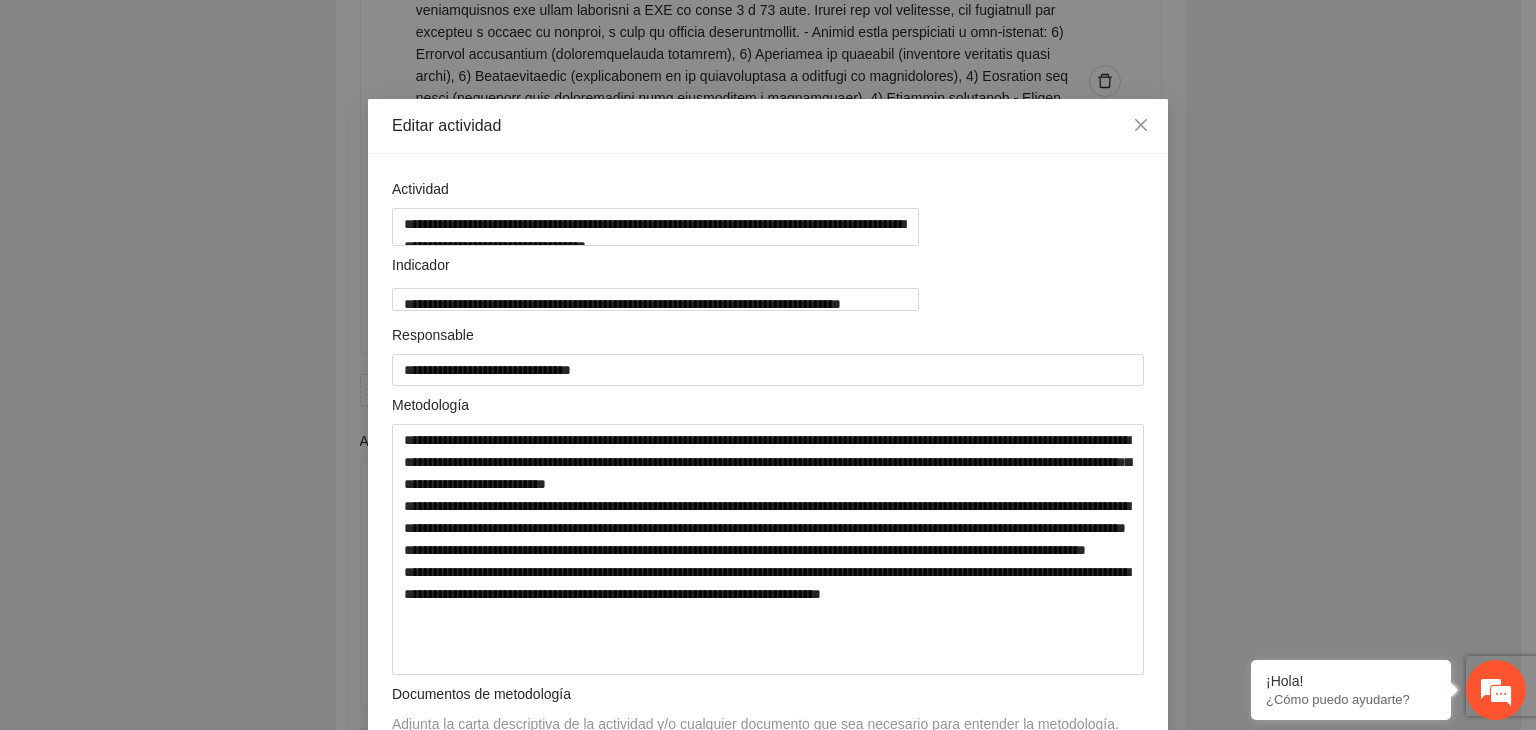 scroll, scrollTop: 0, scrollLeft: 0, axis: both 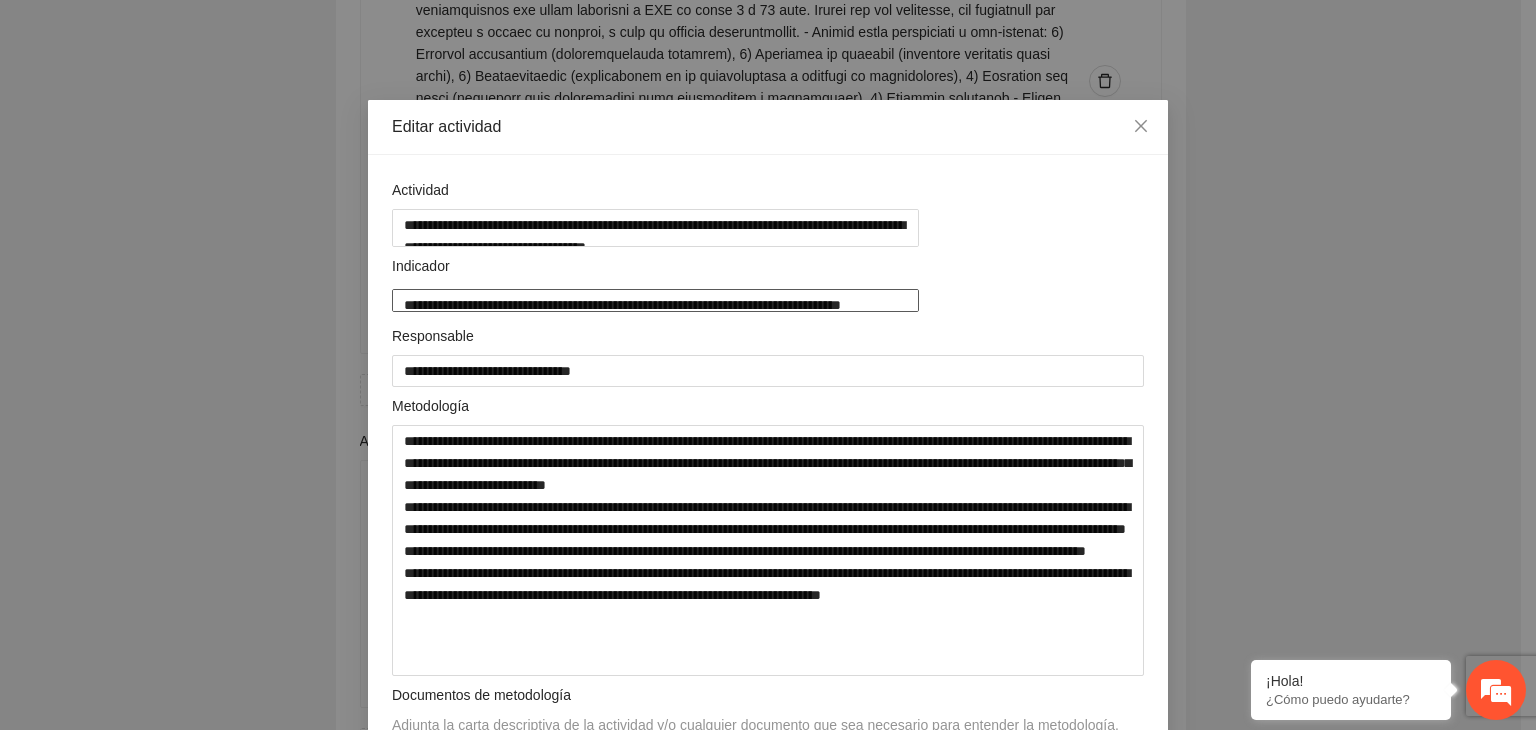 click on "**********" at bounding box center (655, 300) 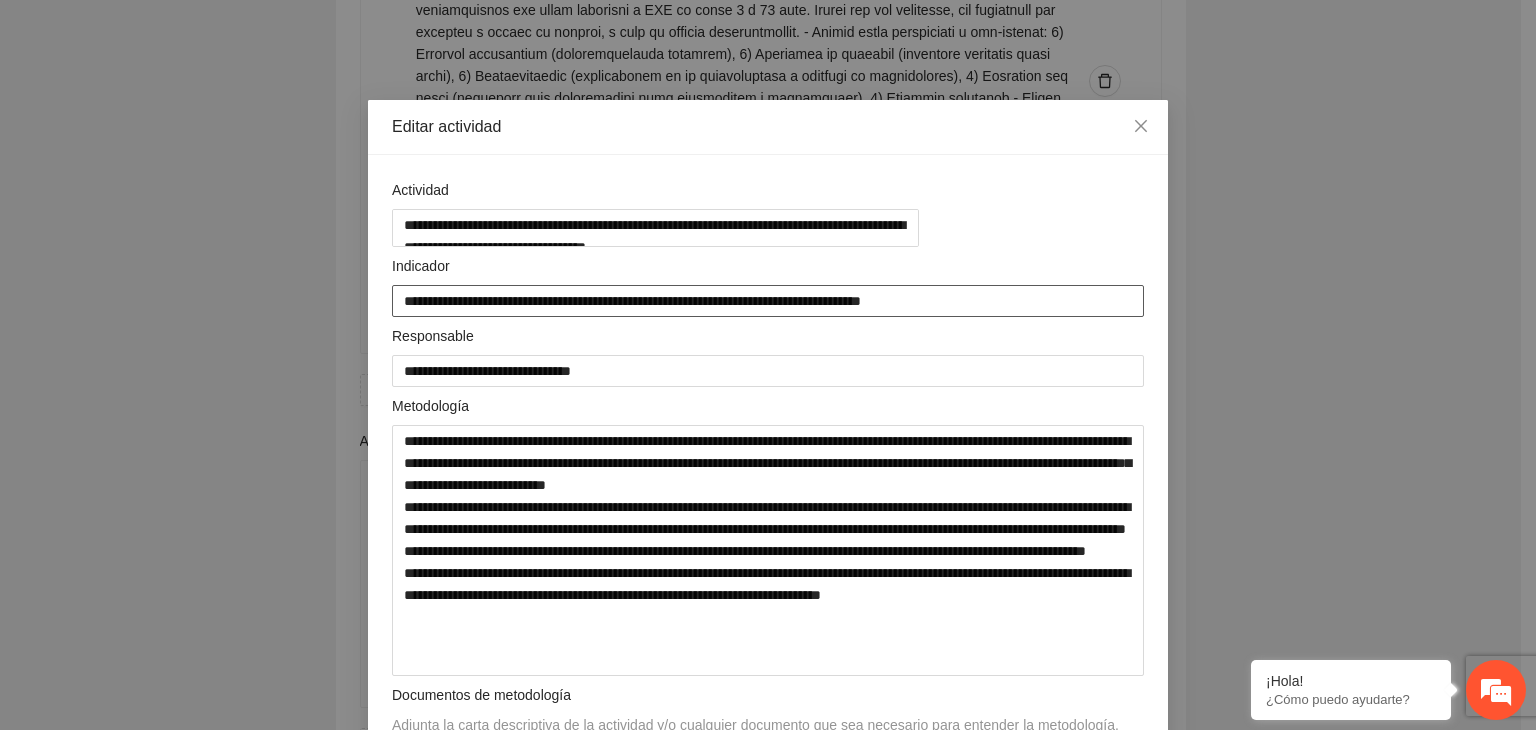 click on "**********" at bounding box center (768, 301) 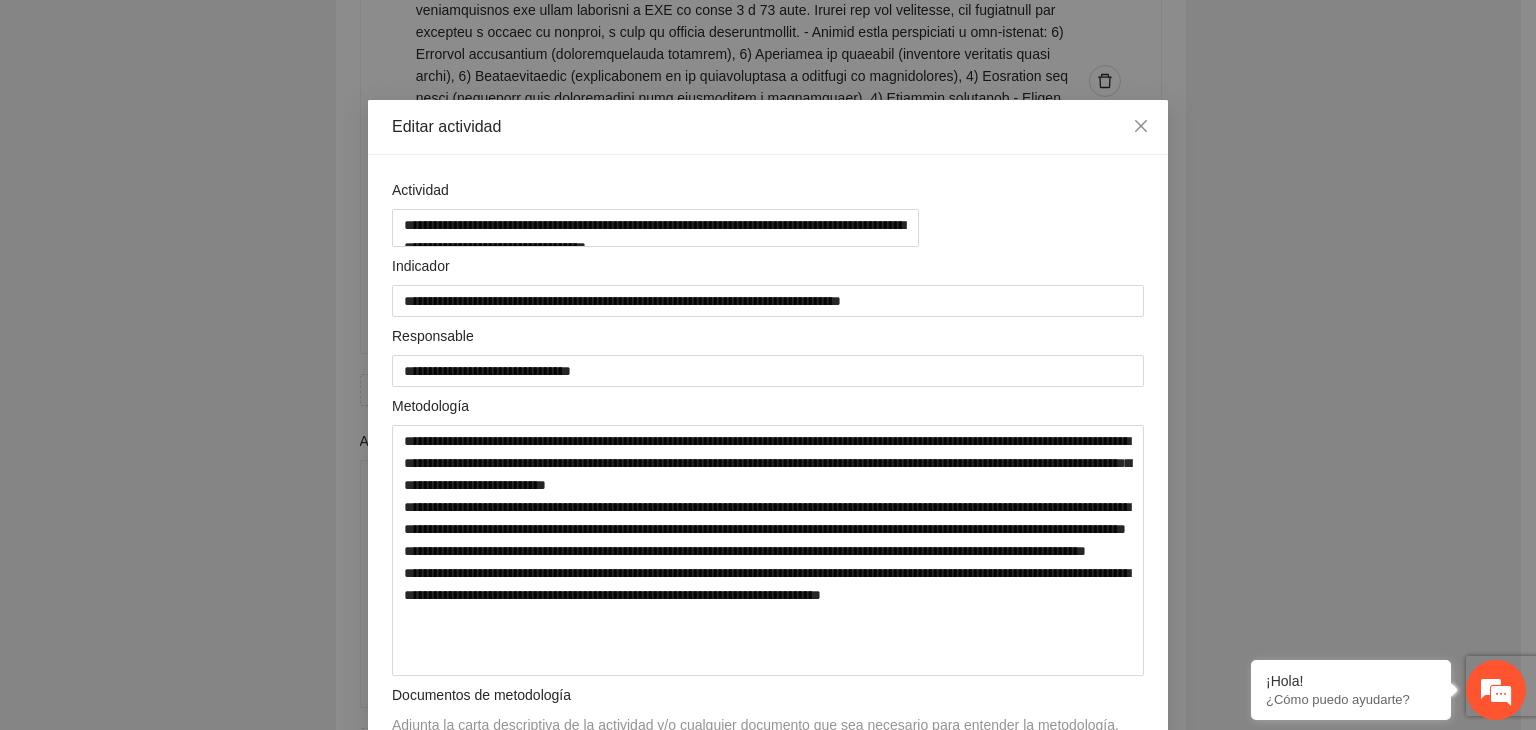 click on "**********" at bounding box center [768, 365] 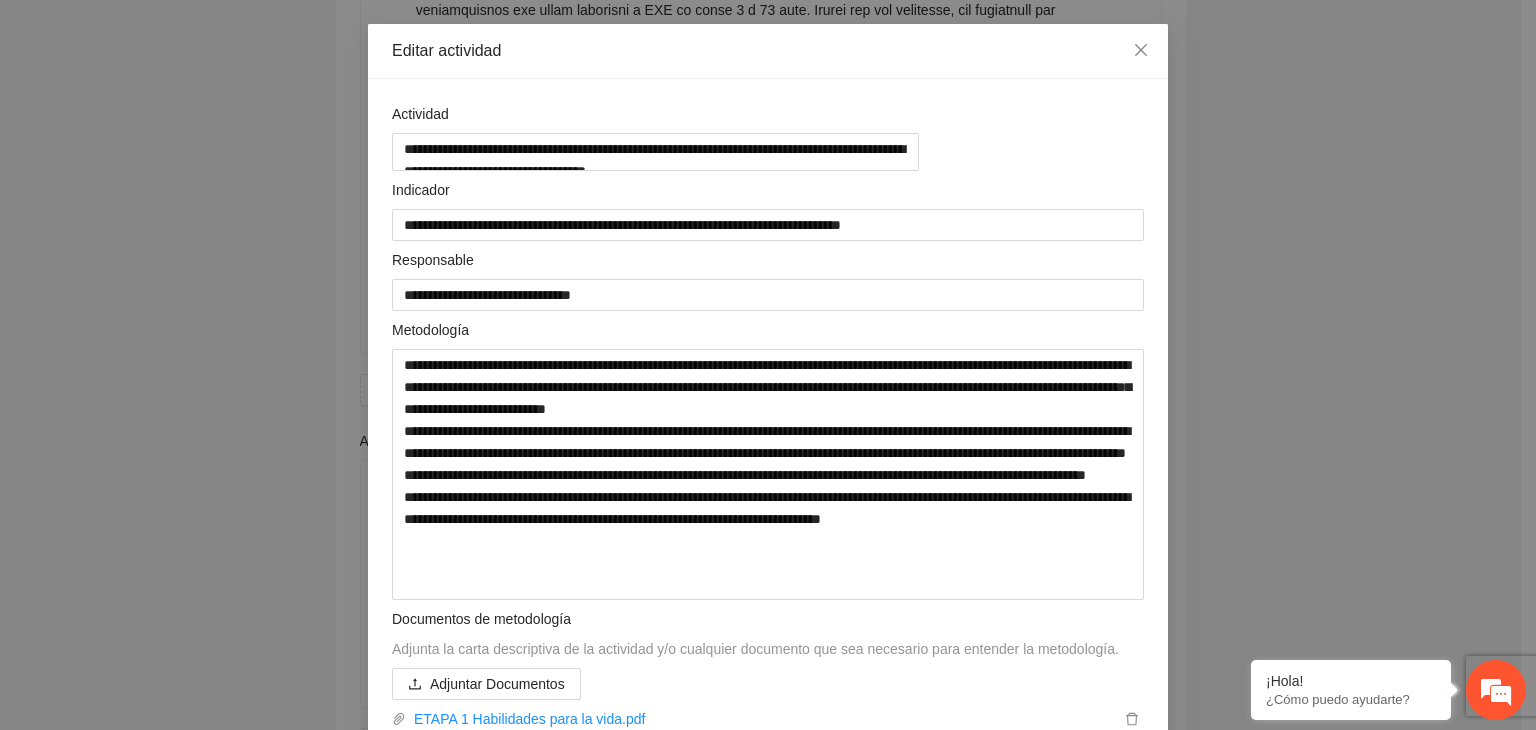 scroll, scrollTop: 80, scrollLeft: 0, axis: vertical 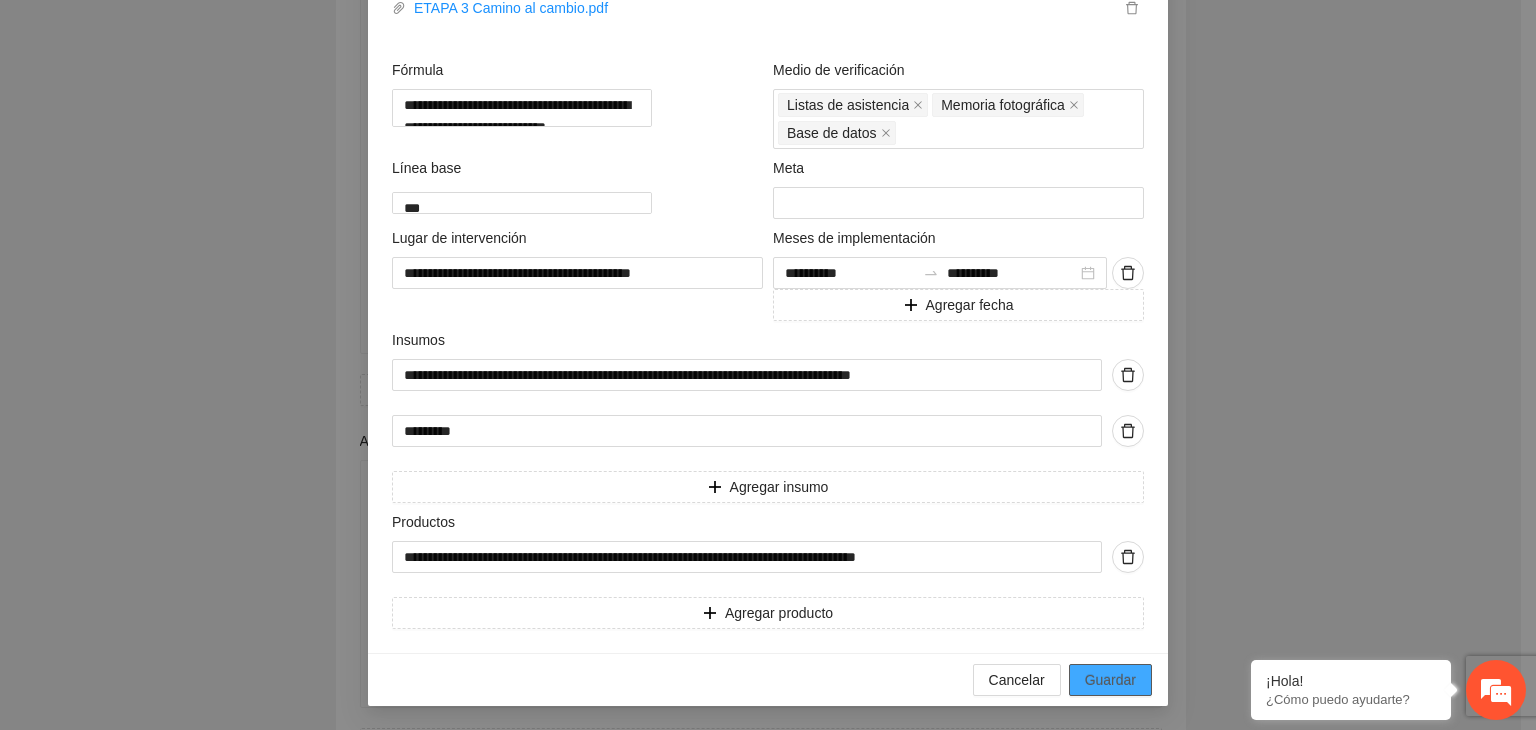 click on "Guardar" at bounding box center (1110, 680) 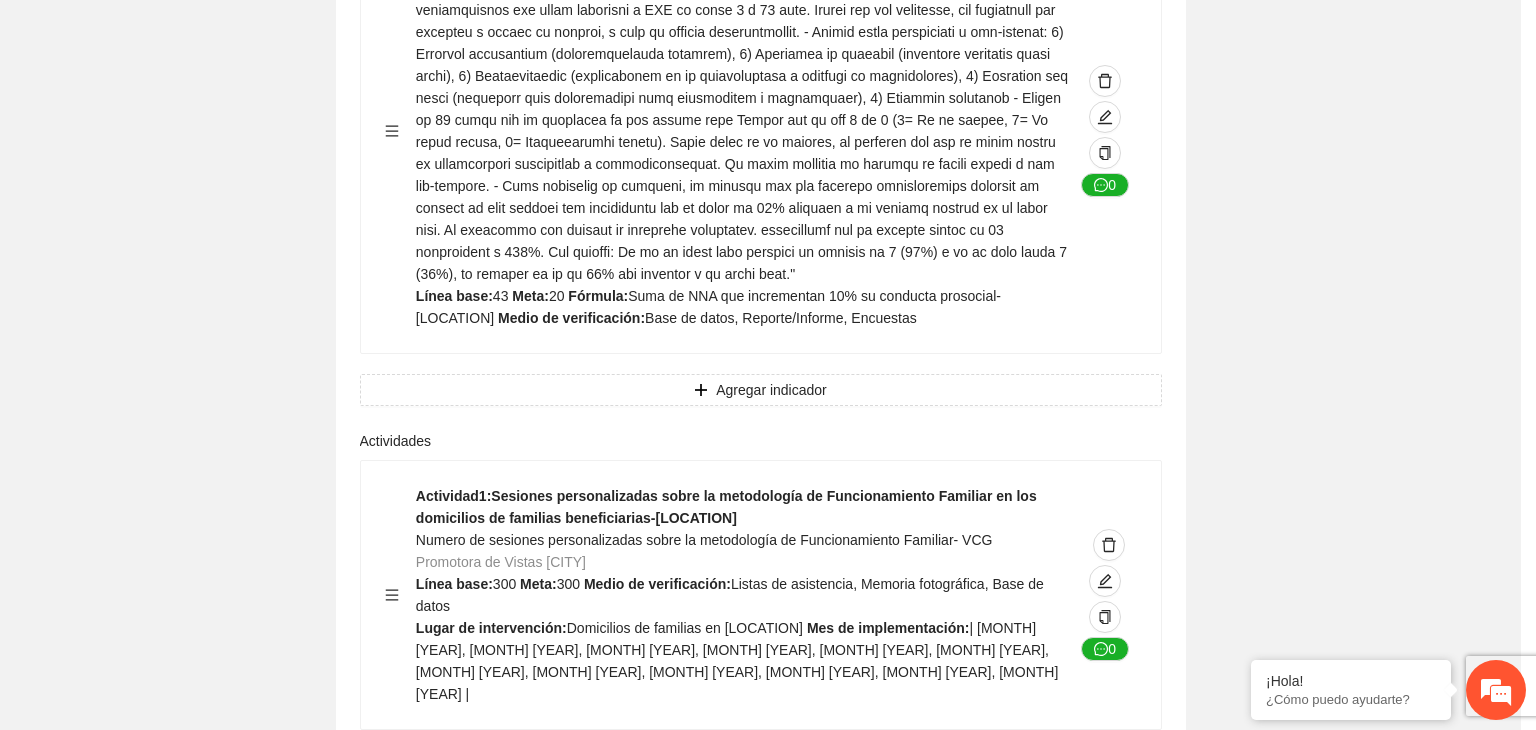 scroll, scrollTop: 204, scrollLeft: 0, axis: vertical 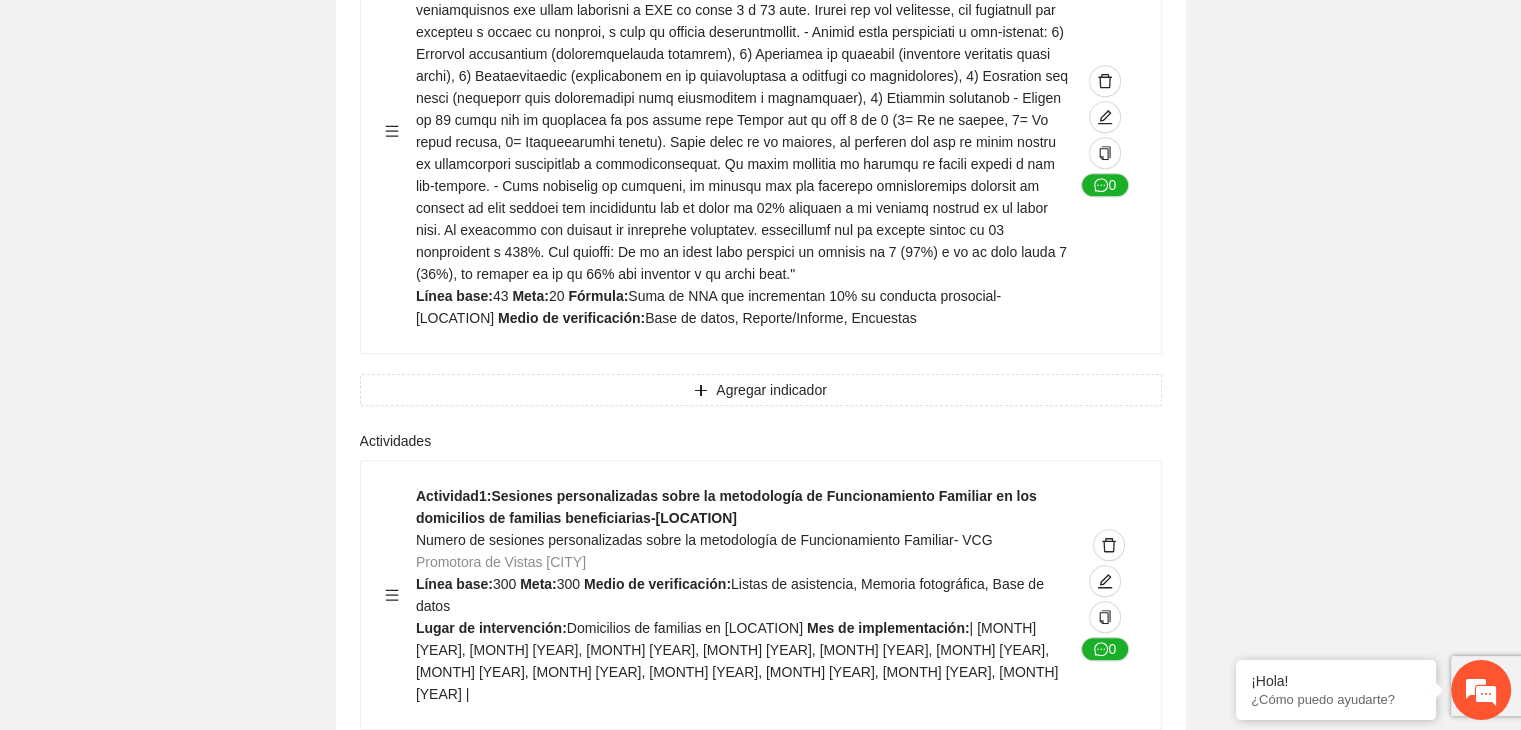 click on "Guardar Objetivo de desarrollo      Exportar Contribuir a la disminución de incidencia en violencia familiar en las zonas de Punta Oriente, Cerro Grande y Riberas de Sacramento del Municipio  de [CITY]. Indicadores Indicador  1 :  Violencia familiar disminuyendo en un 5% en Cerro grande Número de carpetas de investigación de Violencia familiar  disminuyendo en un 5% en Cerro grande Metodología:  Se solicita información al Observatorio Ciudadano de FICOSEC sobre el número de carpetas de violencia familiar en las colonias de intervención Línea base:  29   Meta:  25   Fórmula:  Suma de carpetas de investigación de violencia familiar disminuyendo  en un 5% en Punta Oriente   Medio de verificación:  Reporte/Informe 0 Indicador  2 :  Violencia familiar disminuyendo en un 5% en Punta Oriente Número de carpetas de investigación de Violencia familiar  disminuyendo en un 5% en Punta Oriente Metodología:  Línea base:  63   Meta:  56   Fórmula:    Medio de verificación:  Reporte/Informe 0 3 :" at bounding box center [760, -3569] 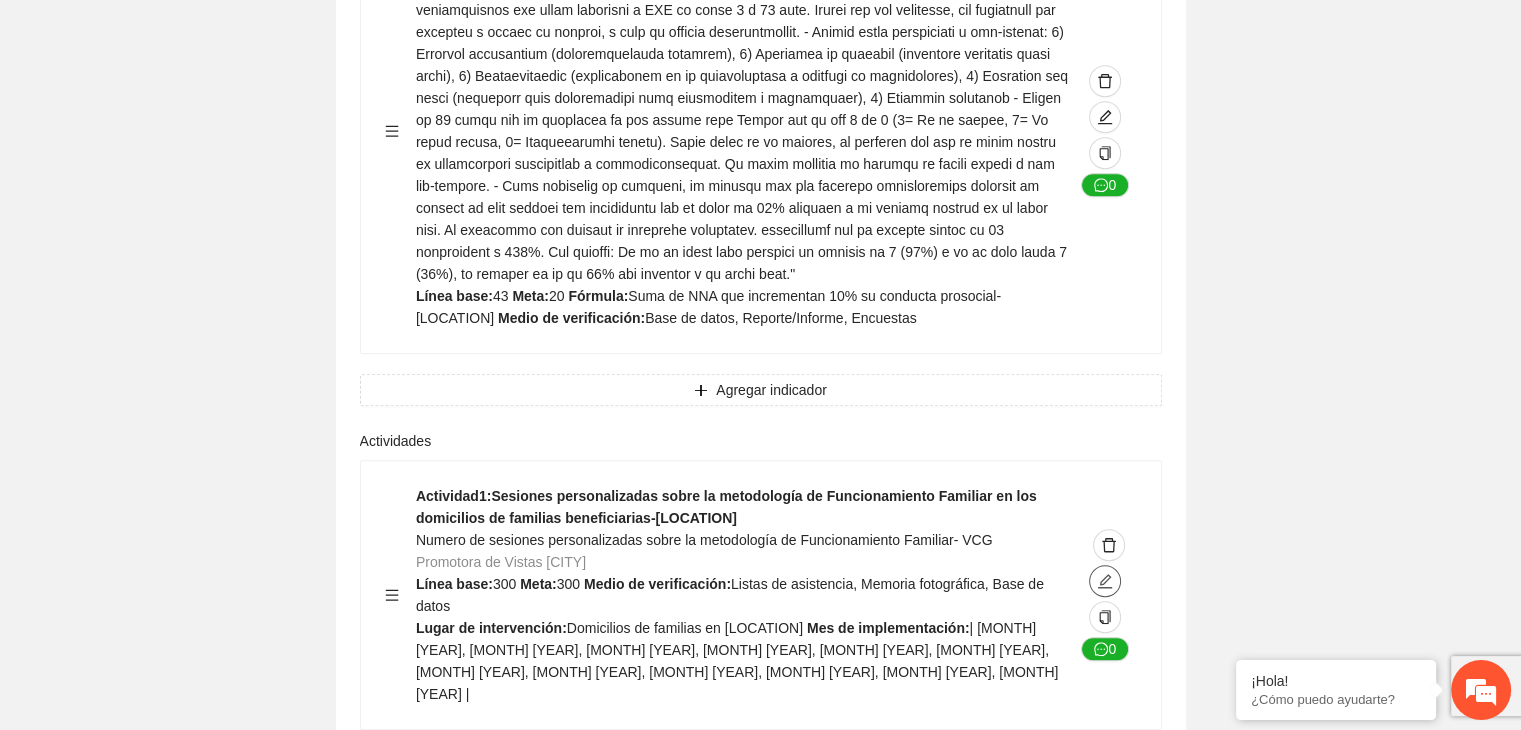 click 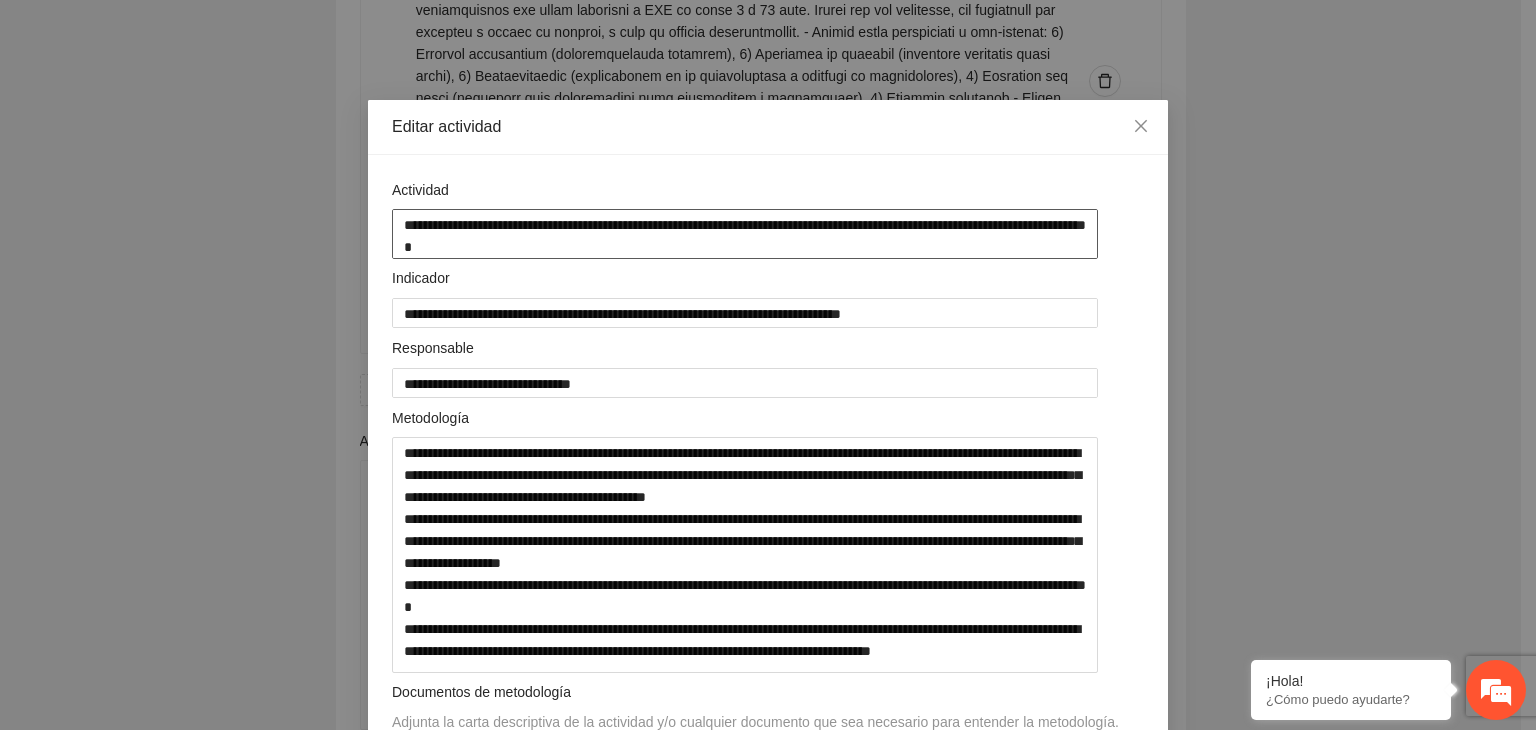 drag, startPoint x: 524, startPoint y: 249, endPoint x: 381, endPoint y: 213, distance: 147.46185 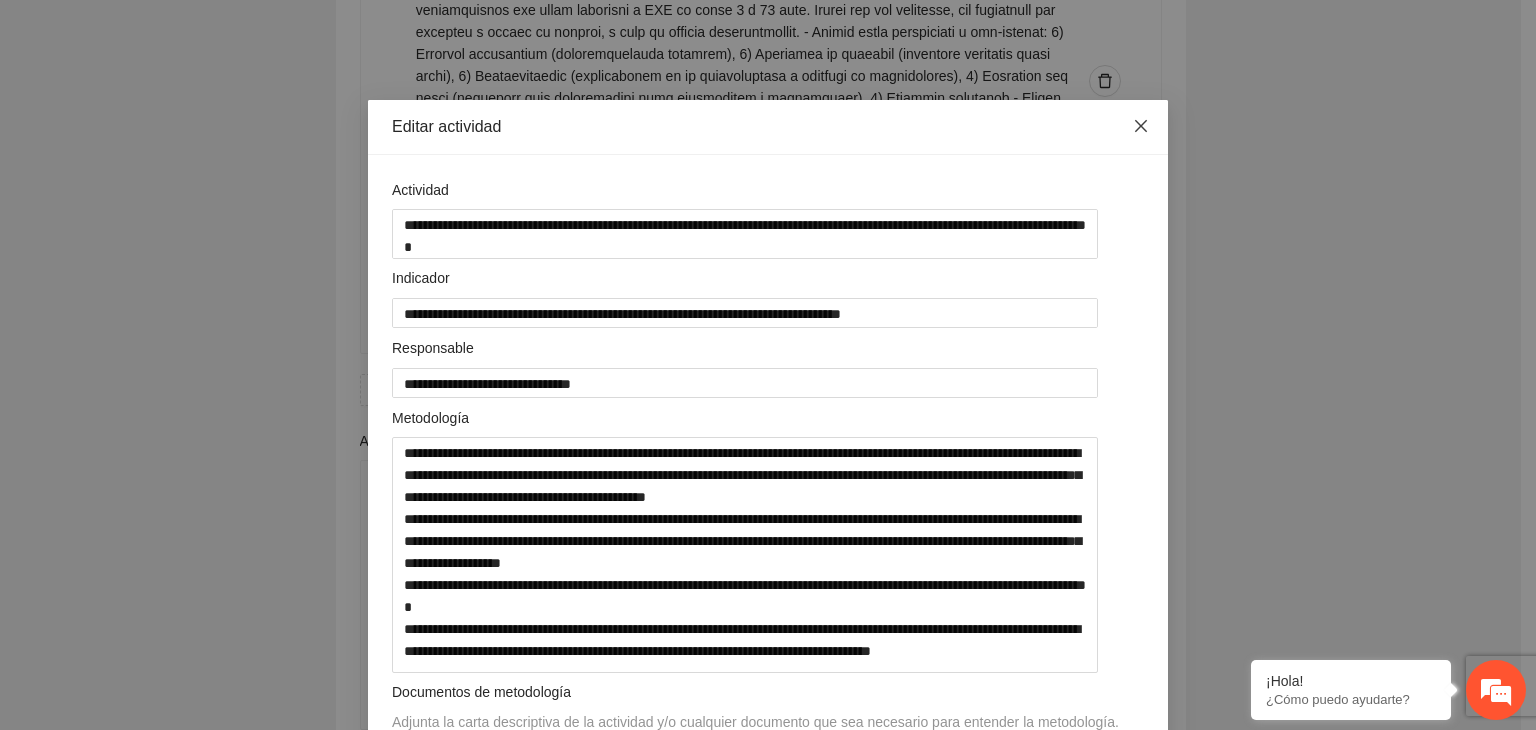 click 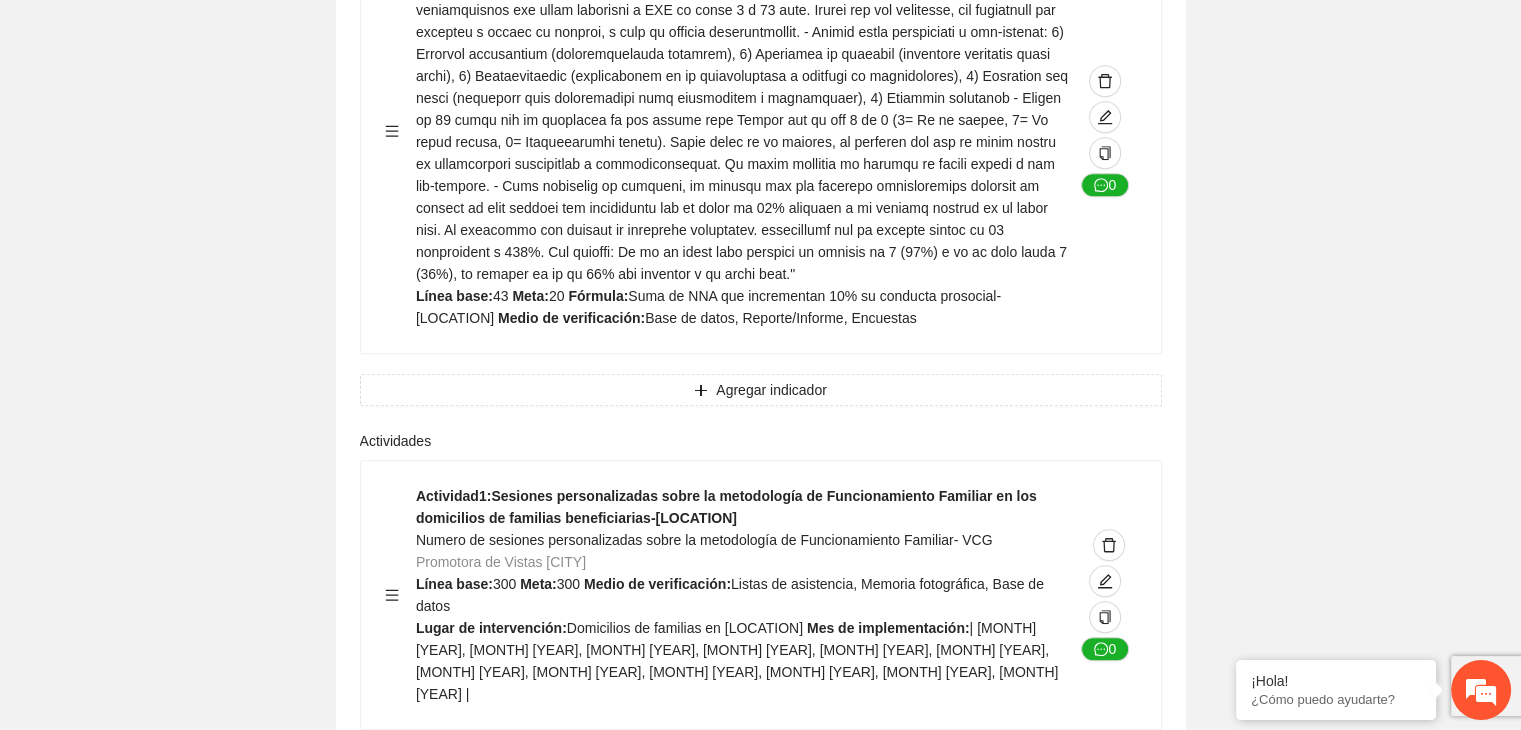 click on "Guardar Objetivo de desarrollo      Exportar Contribuir a la disminución de incidencia en violencia familiar en las zonas de Punta Oriente, Cerro Grande y Riberas de Sacramento del Municipio  de [CITY]. Indicadores Indicador  1 :  Violencia familiar disminuyendo en un 5% en Cerro grande Número de carpetas de investigación de Violencia familiar  disminuyendo en un 5% en Cerro grande Metodología:  Se solicita información al Observatorio Ciudadano de FICOSEC sobre el número de carpetas de violencia familiar en las colonias de intervención Línea base:  29   Meta:  25   Fórmula:  Suma de carpetas de investigación de violencia familiar disminuyendo  en un 5% en Punta Oriente   Medio de verificación:  Reporte/Informe 0 Indicador  2 :  Violencia familiar disminuyendo en un 5% en Punta Oriente Número de carpetas de investigación de Violencia familiar  disminuyendo en un 5% en Punta Oriente Metodología:  Línea base:  63   Meta:  56   Fórmula:    Medio de verificación:  Reporte/Informe 0 3 :" at bounding box center [760, -3569] 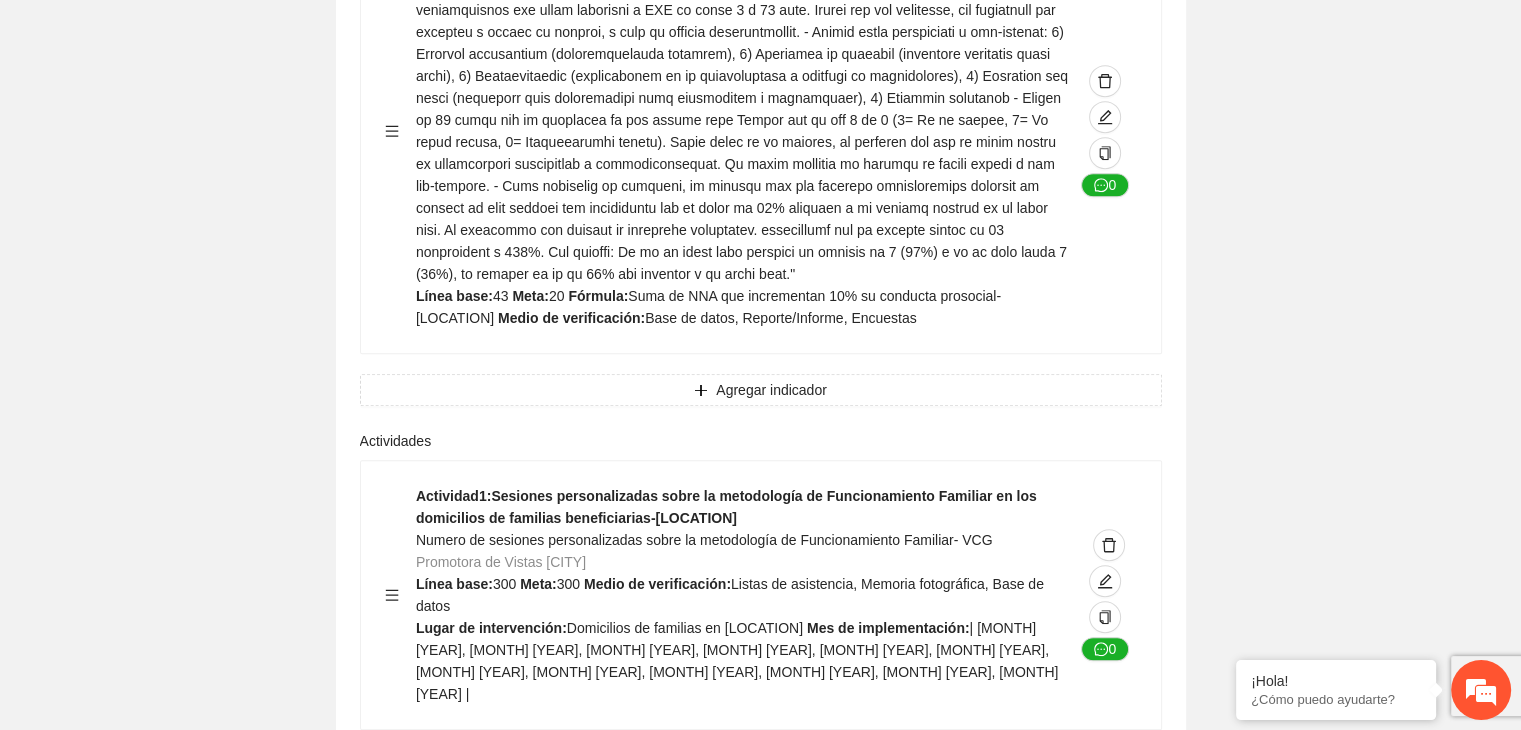 click on "Agregar actividad" at bounding box center (771, 766) 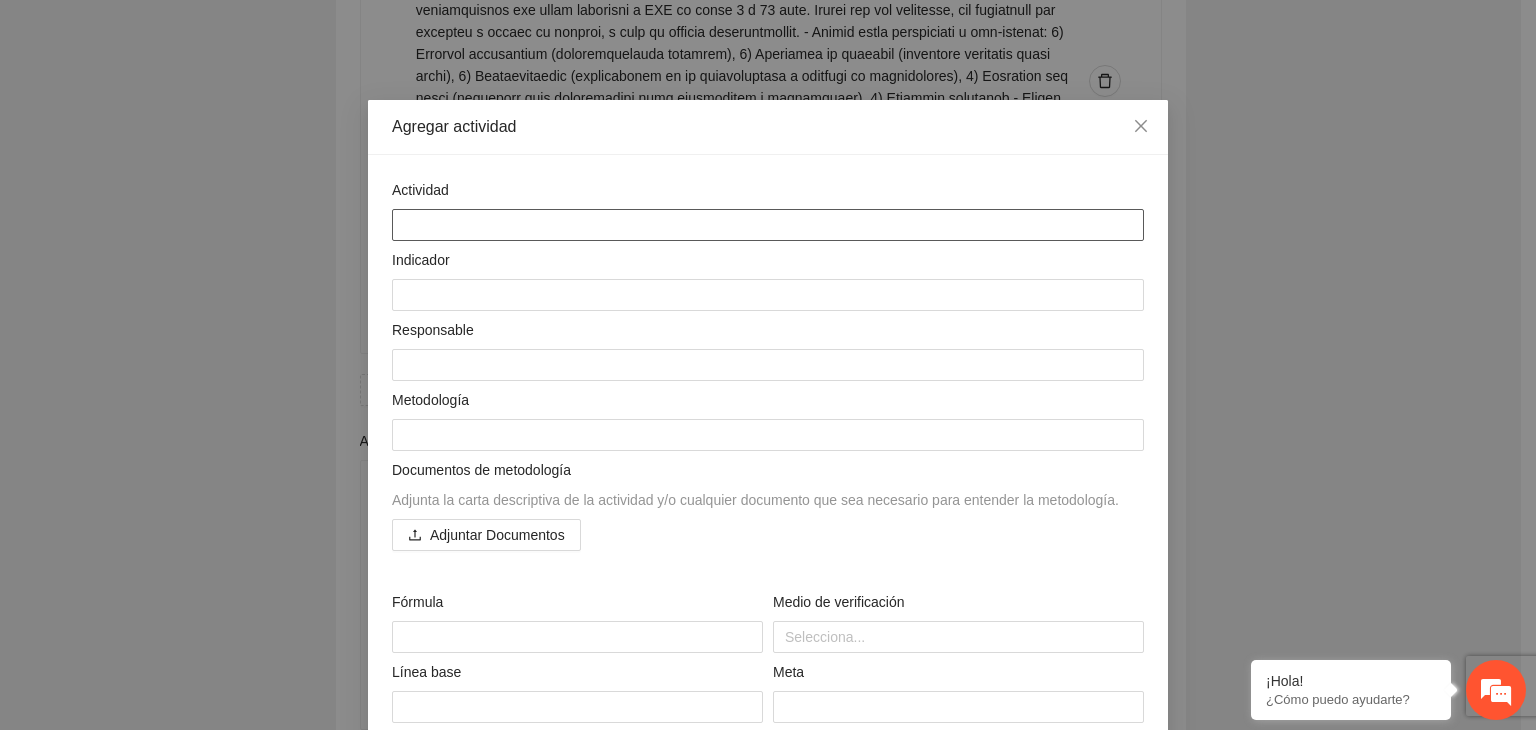 click at bounding box center (768, 225) 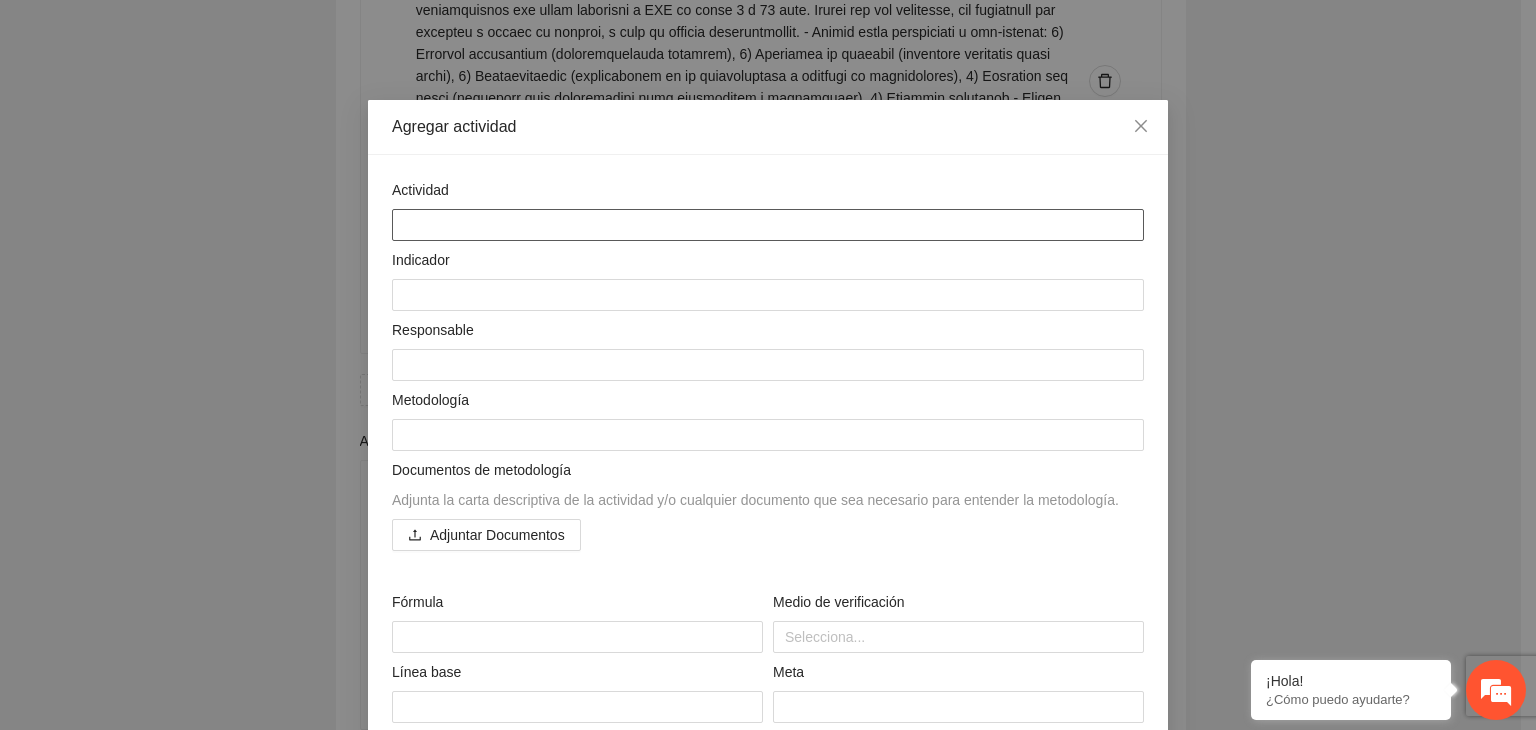 paste on "**********" 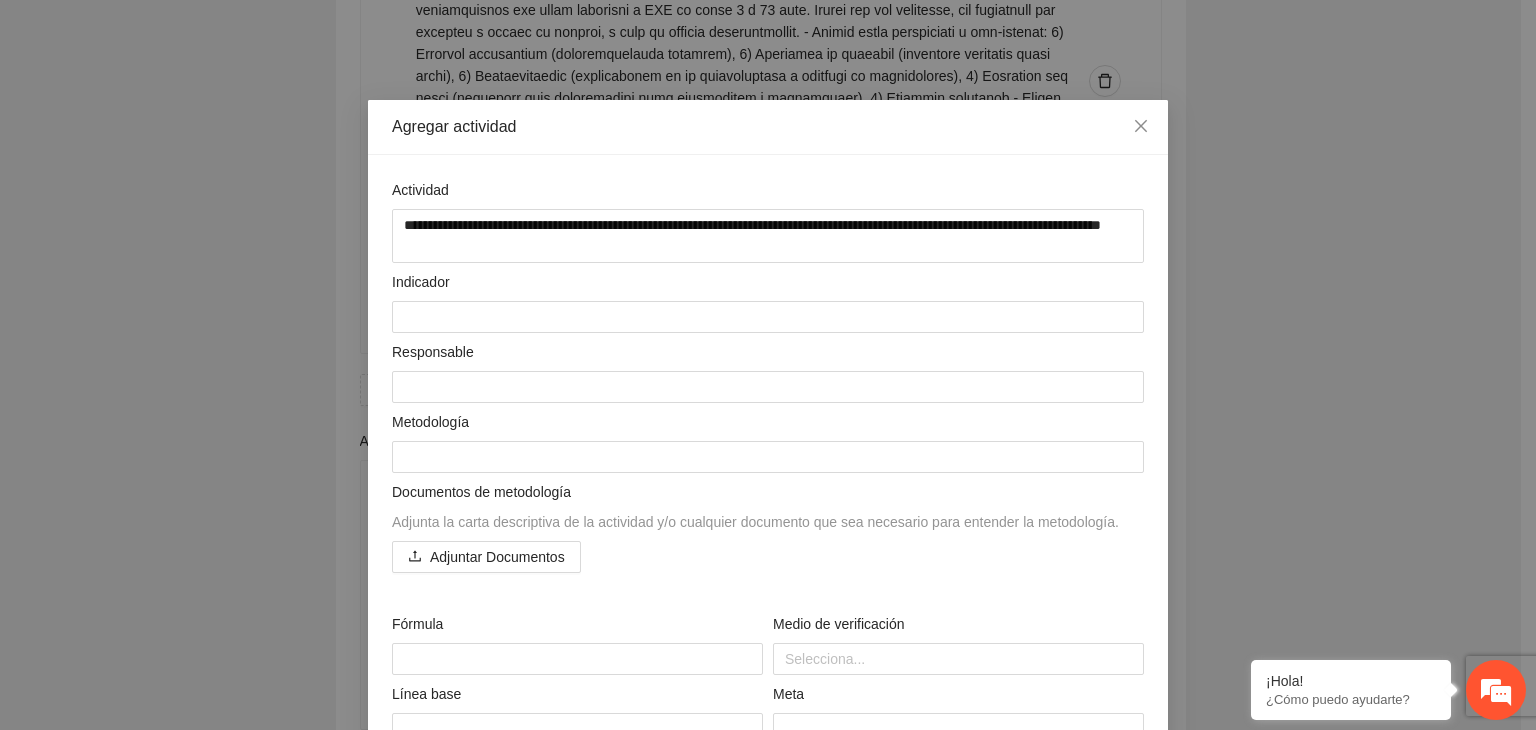 click on "**********" at bounding box center (768, 365) 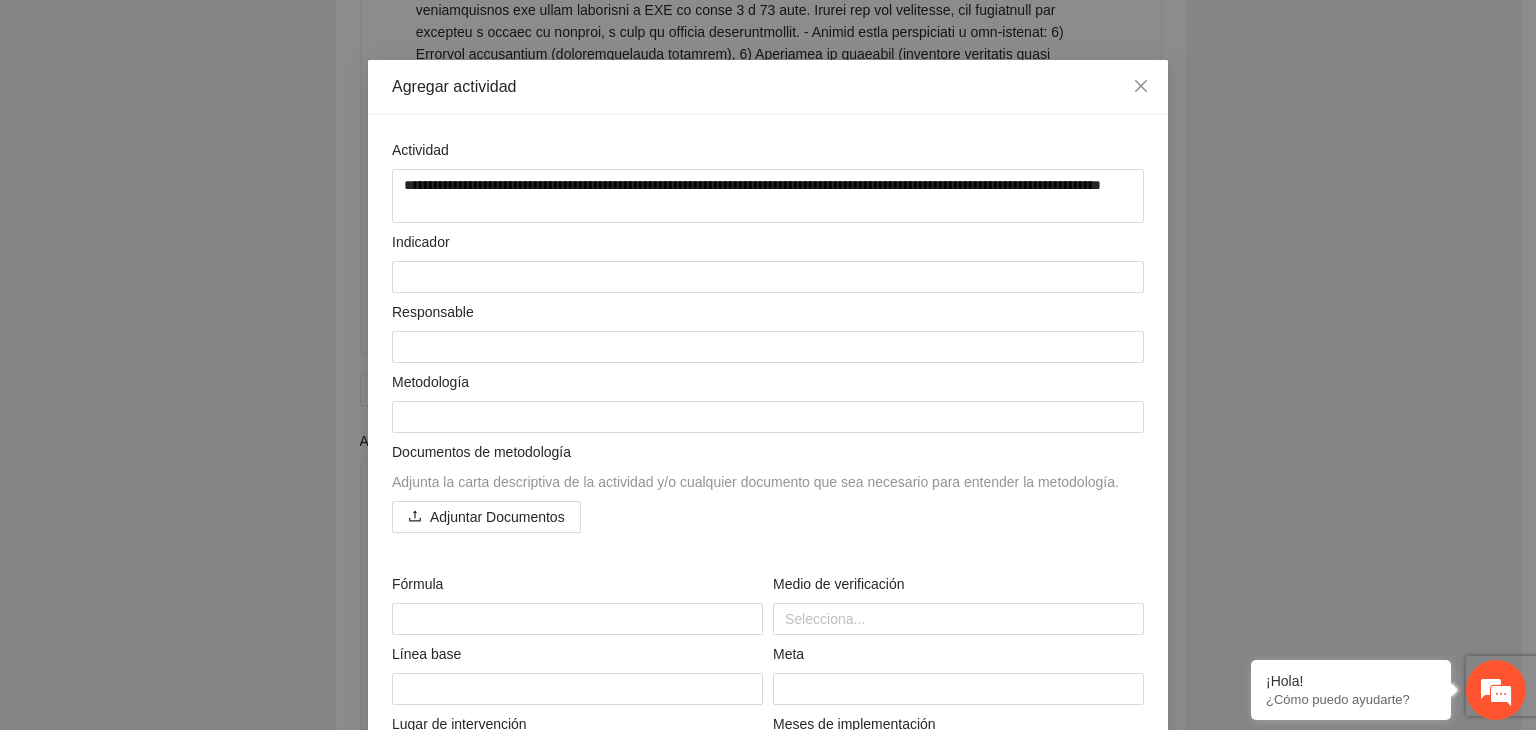 scroll, scrollTop: 80, scrollLeft: 0, axis: vertical 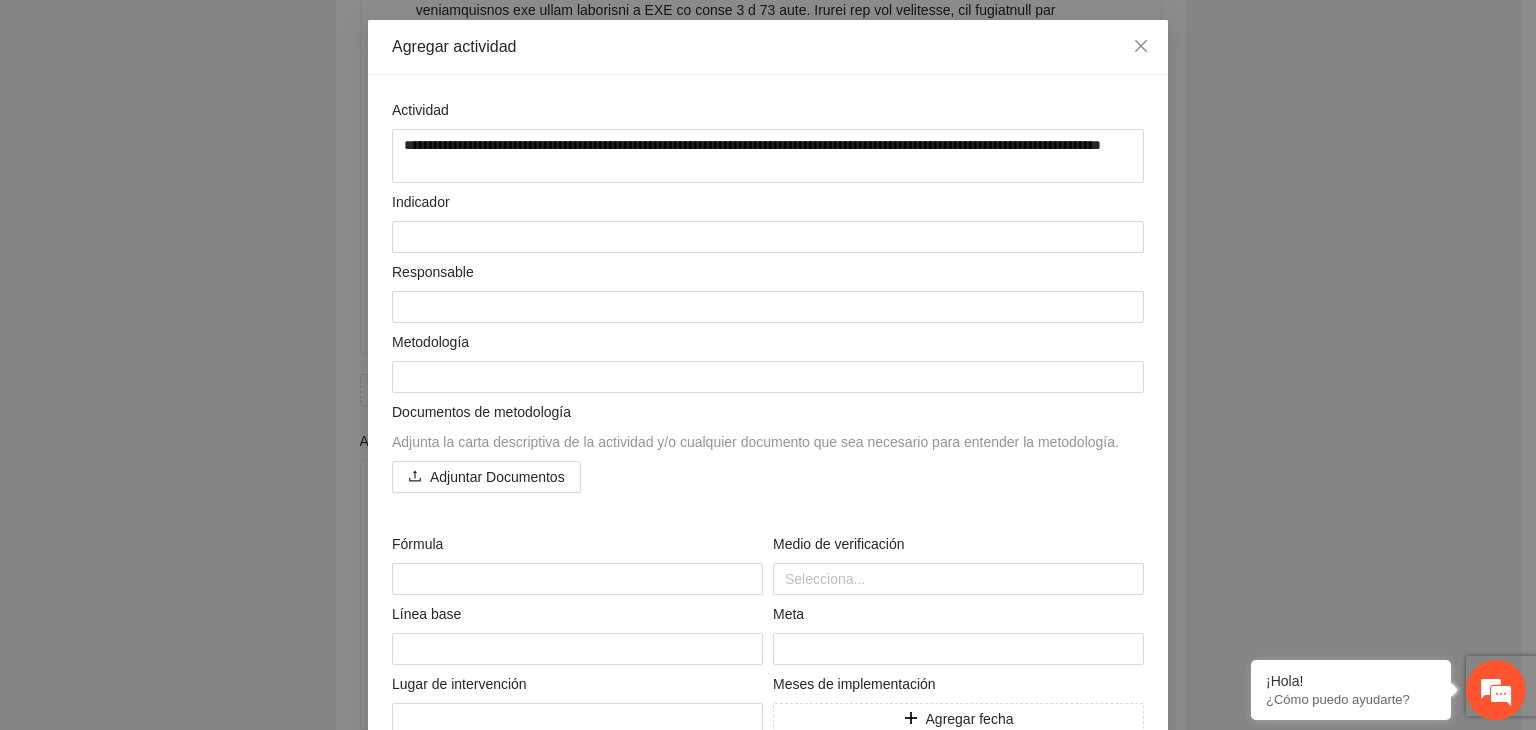 click on "**********" at bounding box center [768, 365] 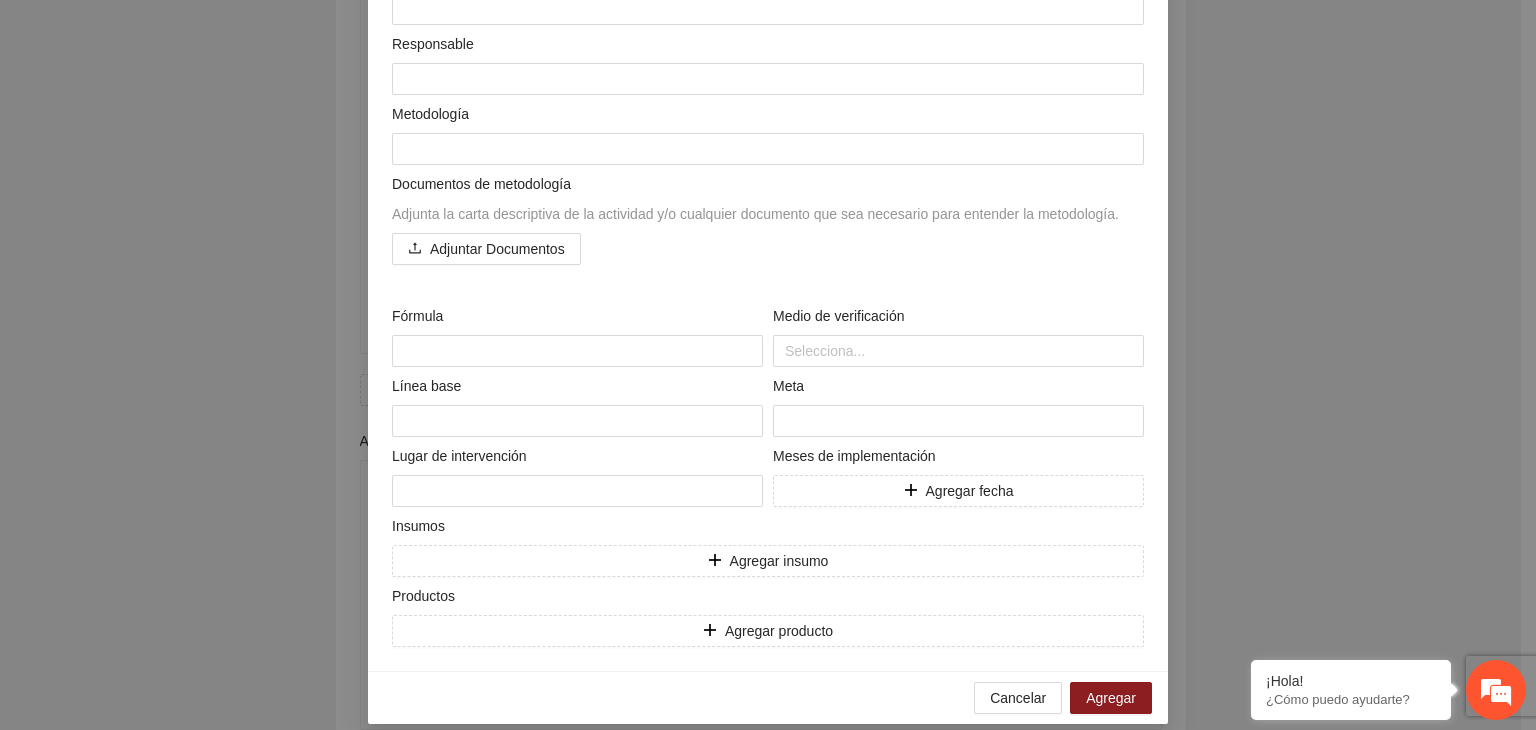 scroll, scrollTop: 325, scrollLeft: 0, axis: vertical 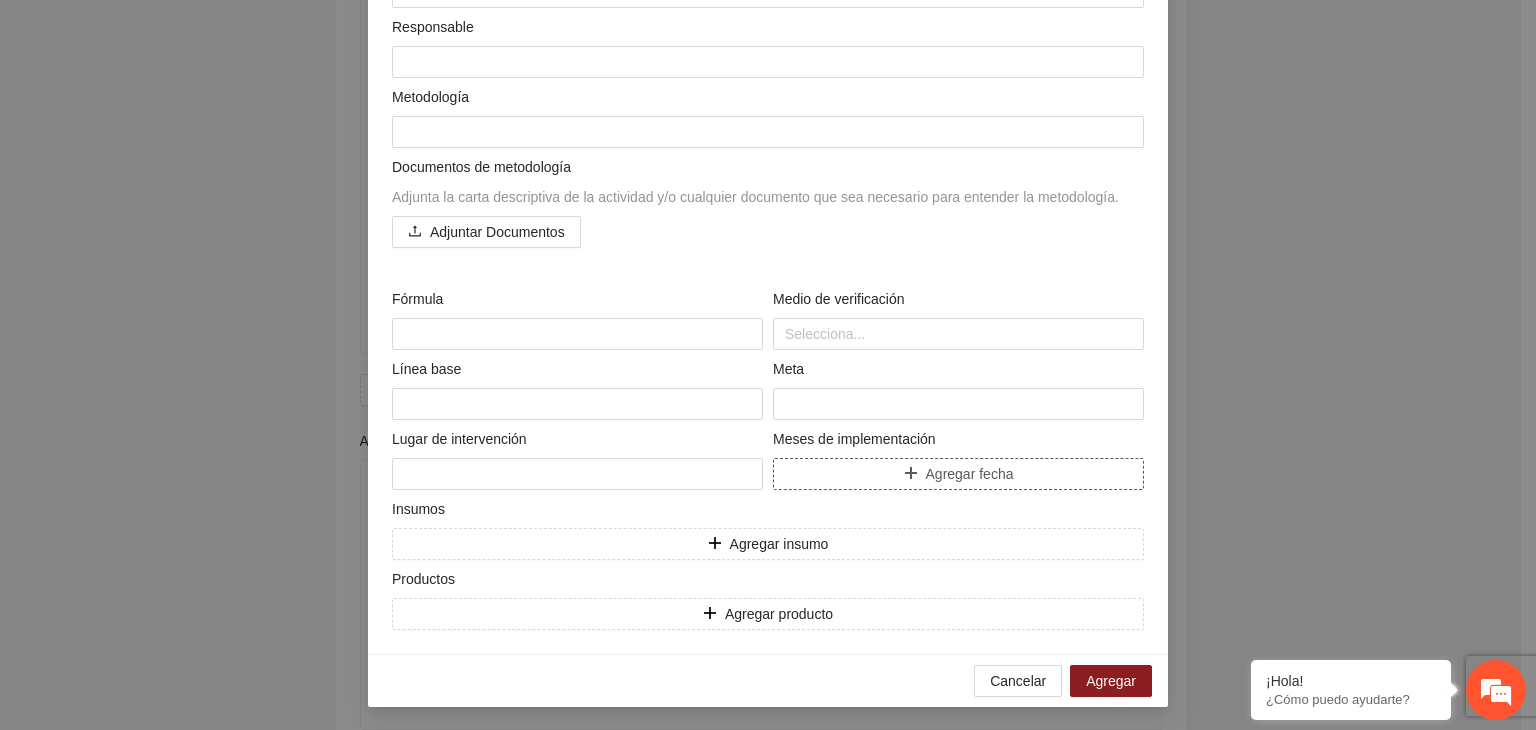 click on "Agregar fecha" at bounding box center [958, 474] 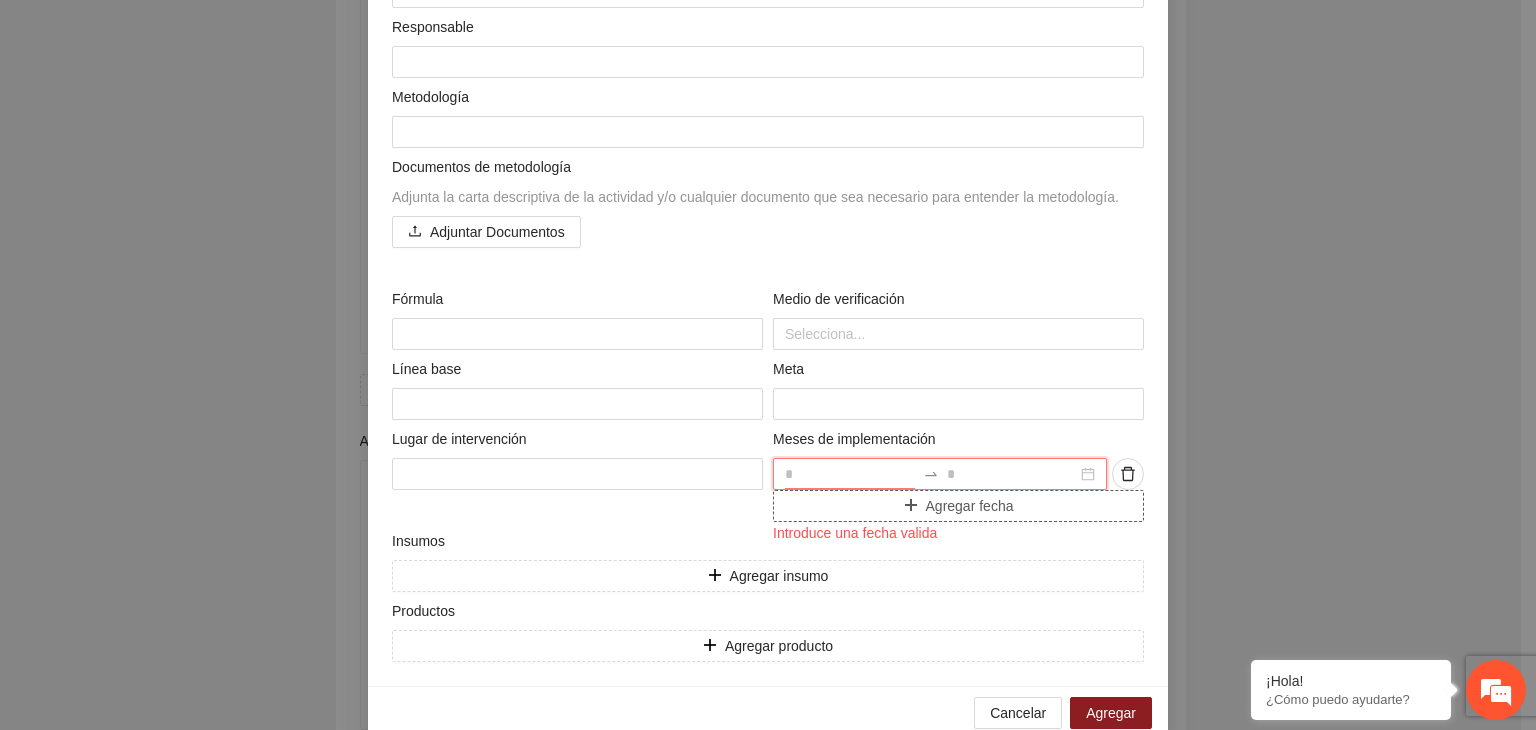 click at bounding box center (850, 474) 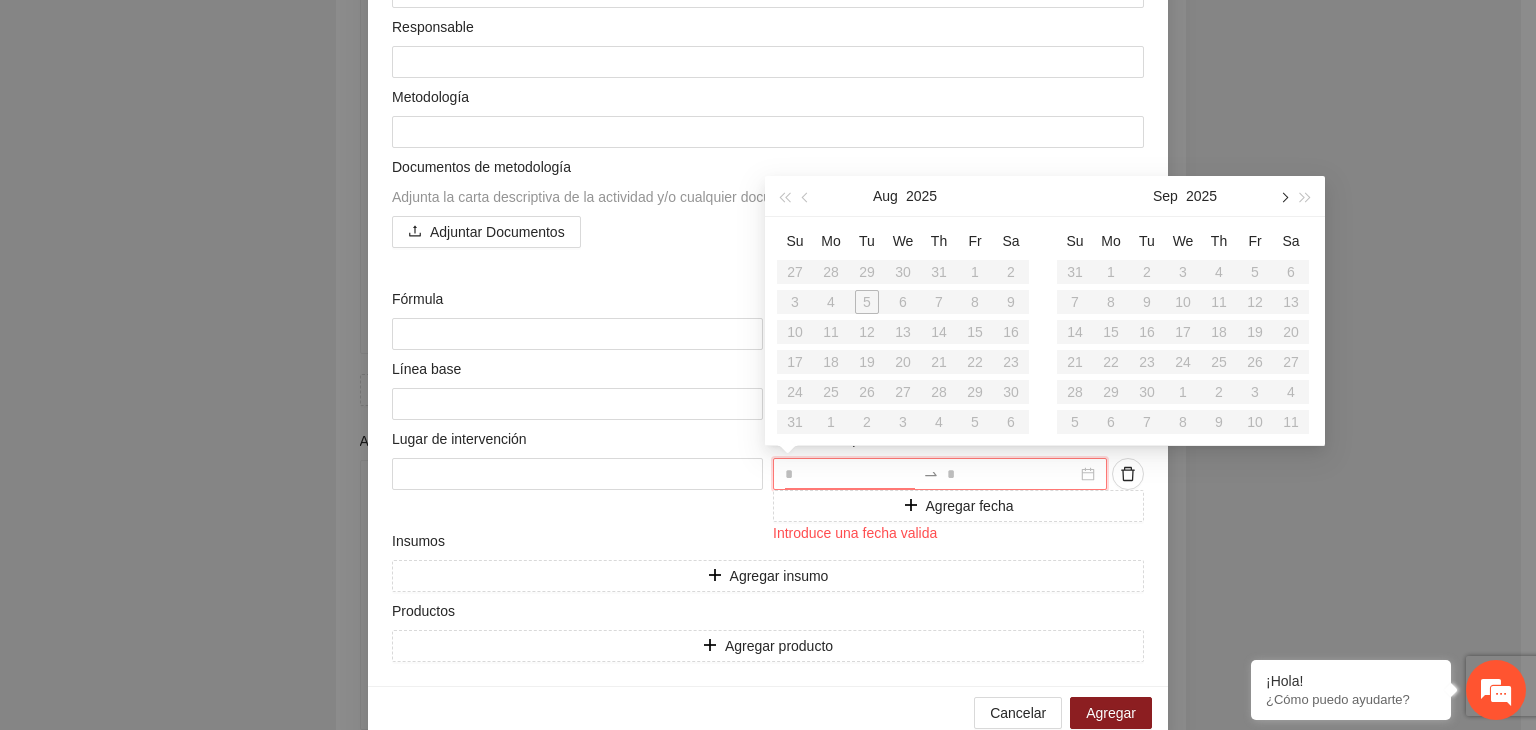 click at bounding box center (1283, 196) 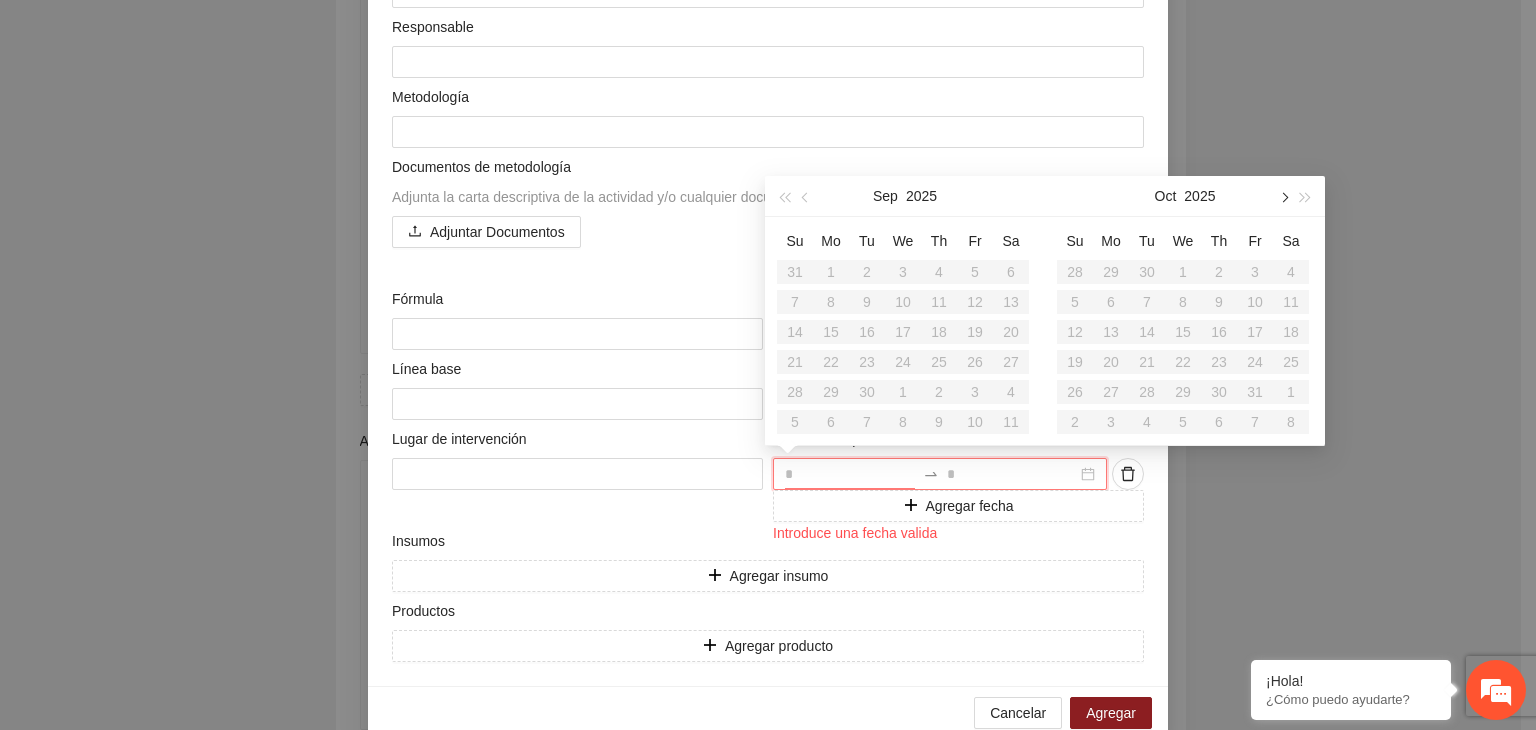 click at bounding box center [1283, 196] 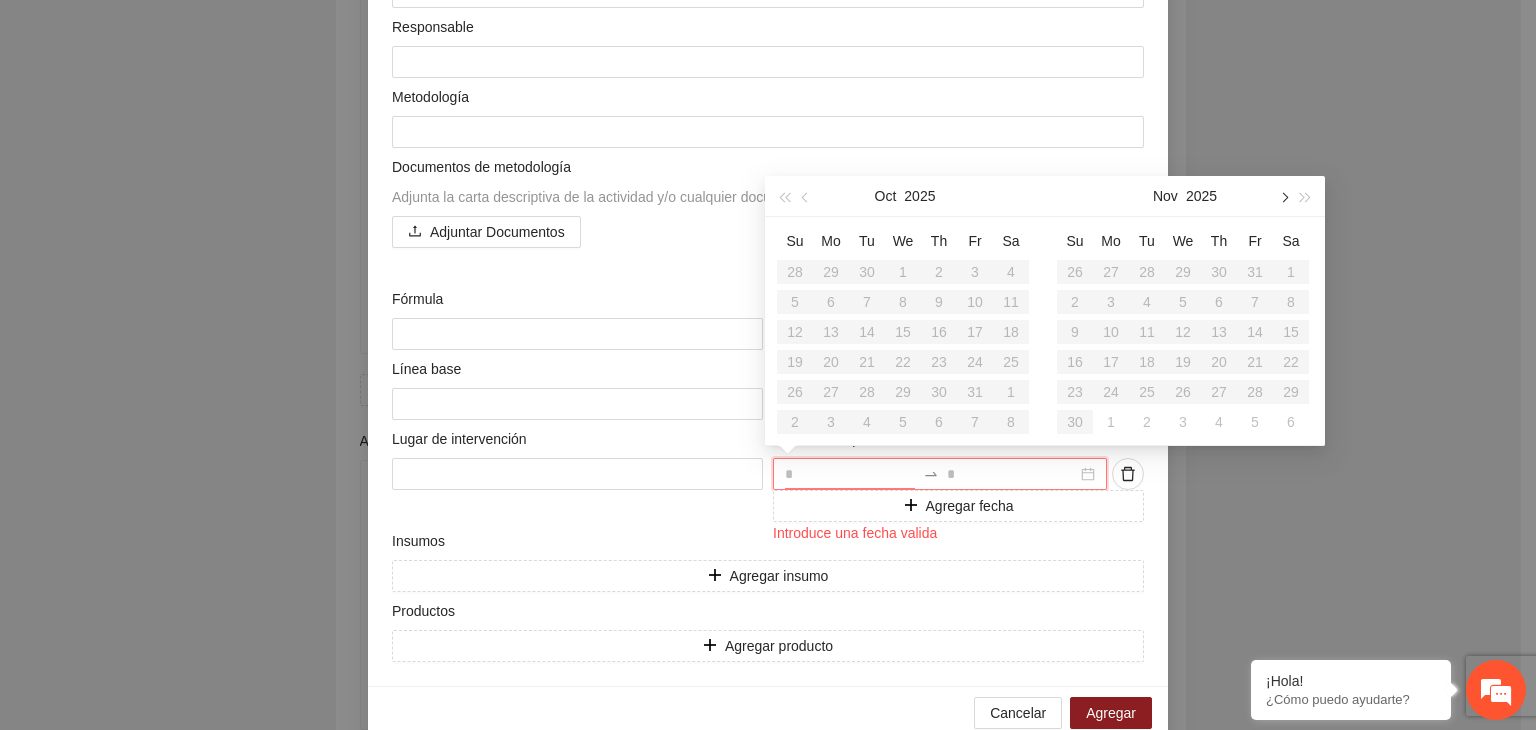click at bounding box center [1283, 196] 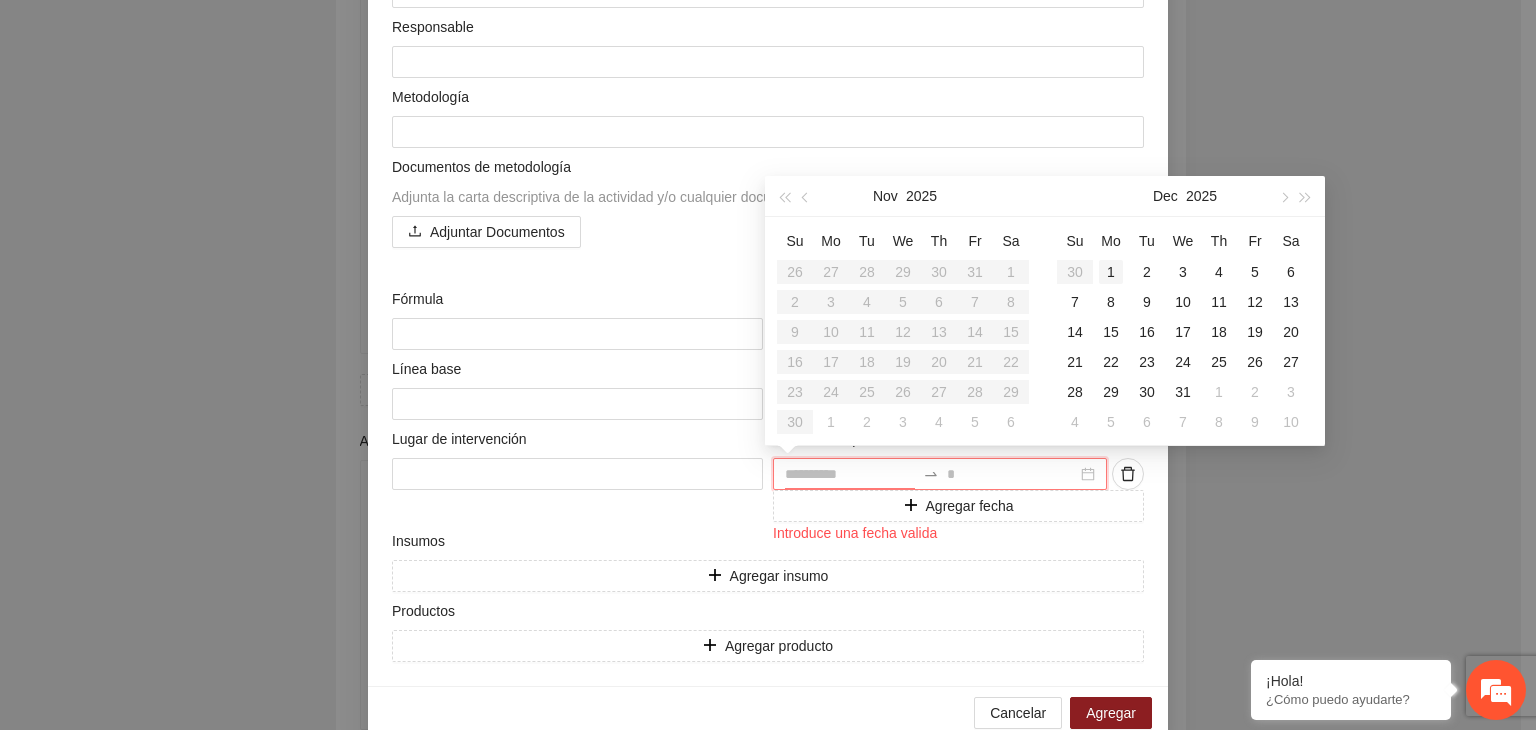 click on "1" at bounding box center [1111, 272] 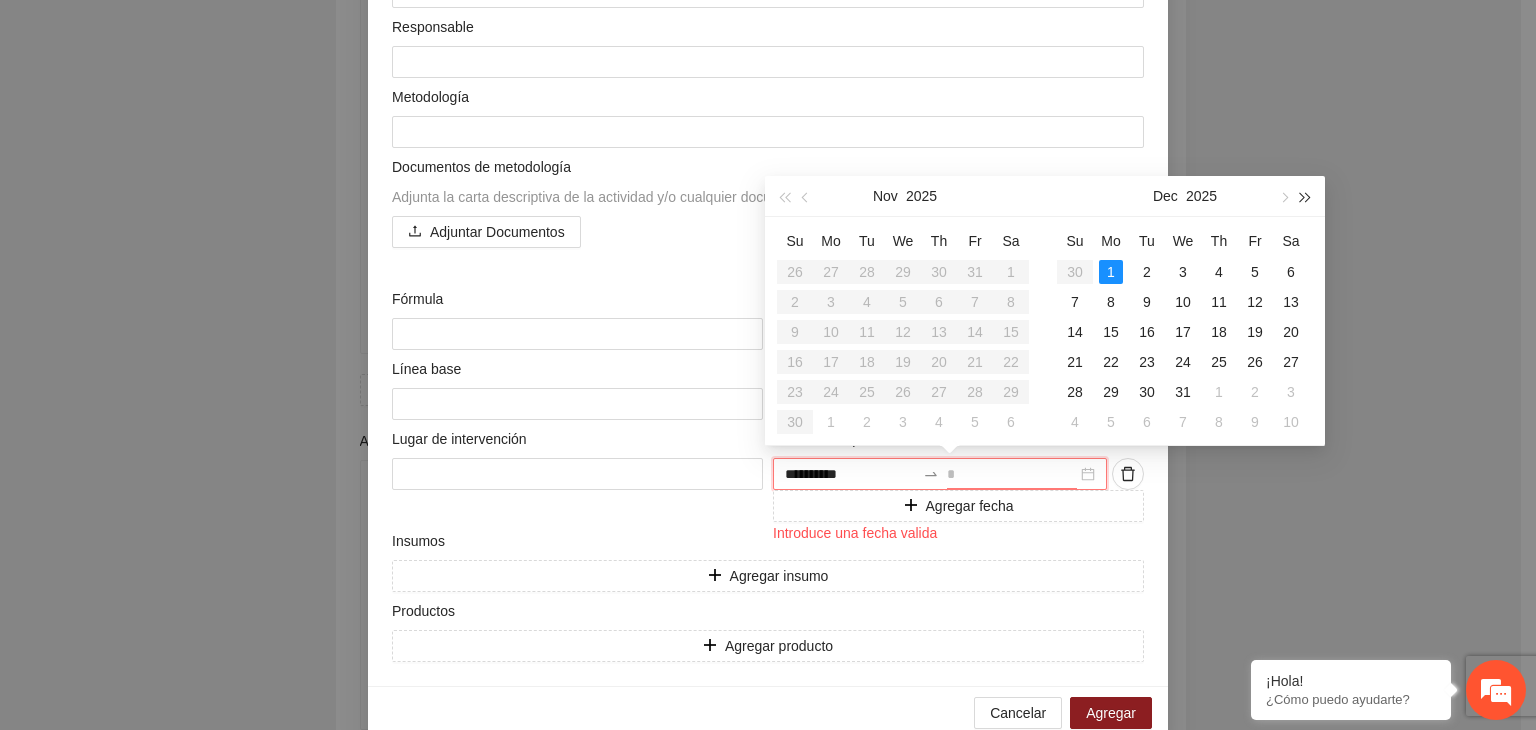 click at bounding box center (1306, 196) 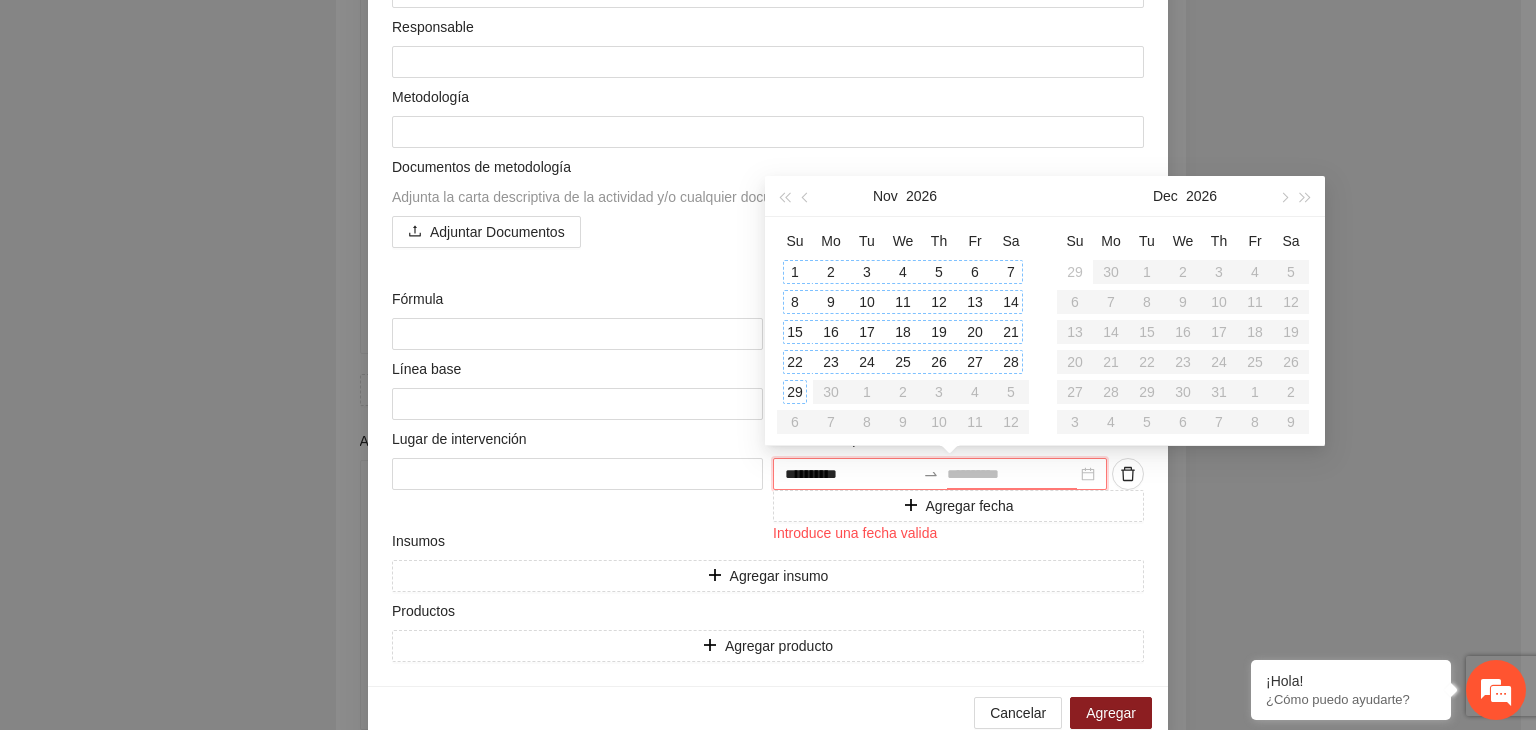 click on "29" at bounding box center (795, 392) 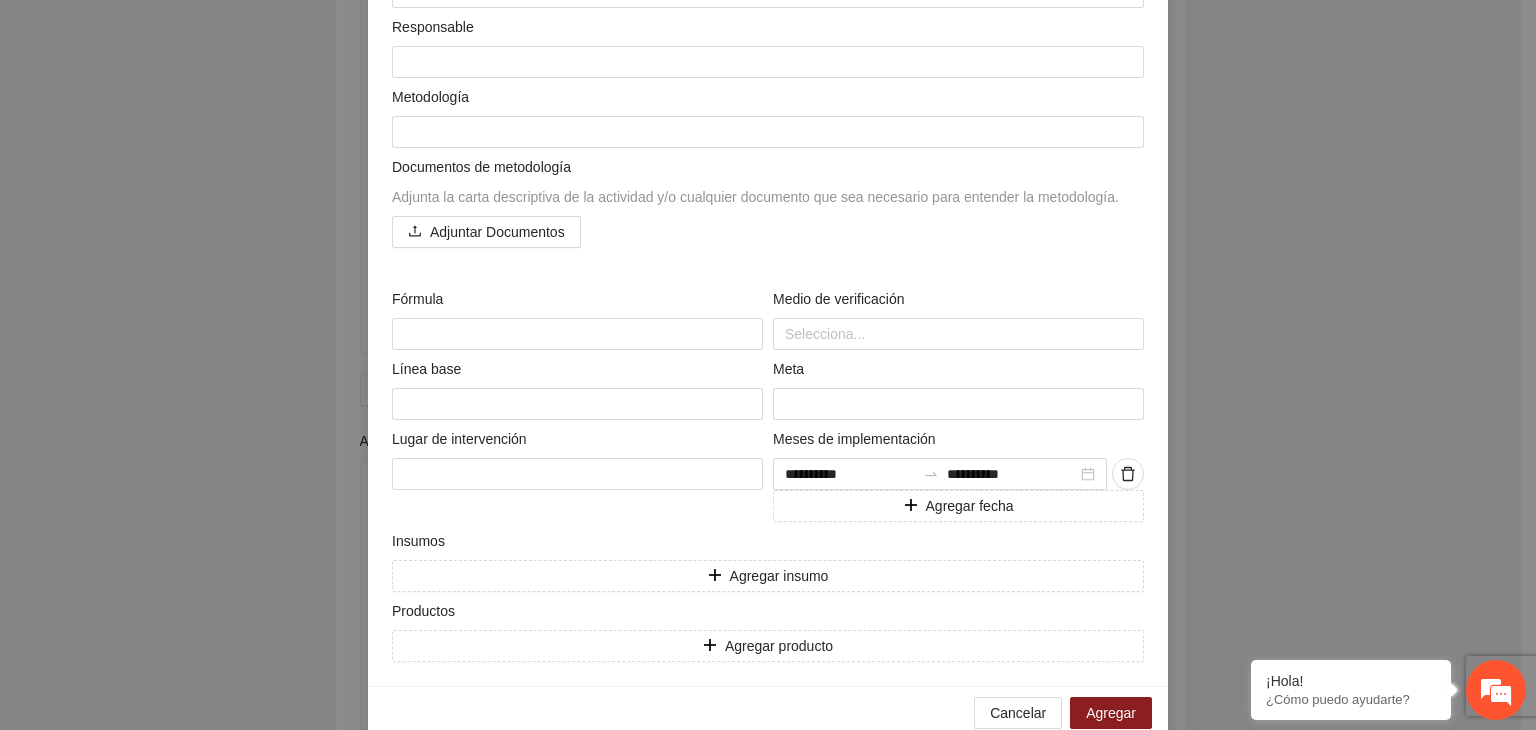click on "**********" at bounding box center (768, 365) 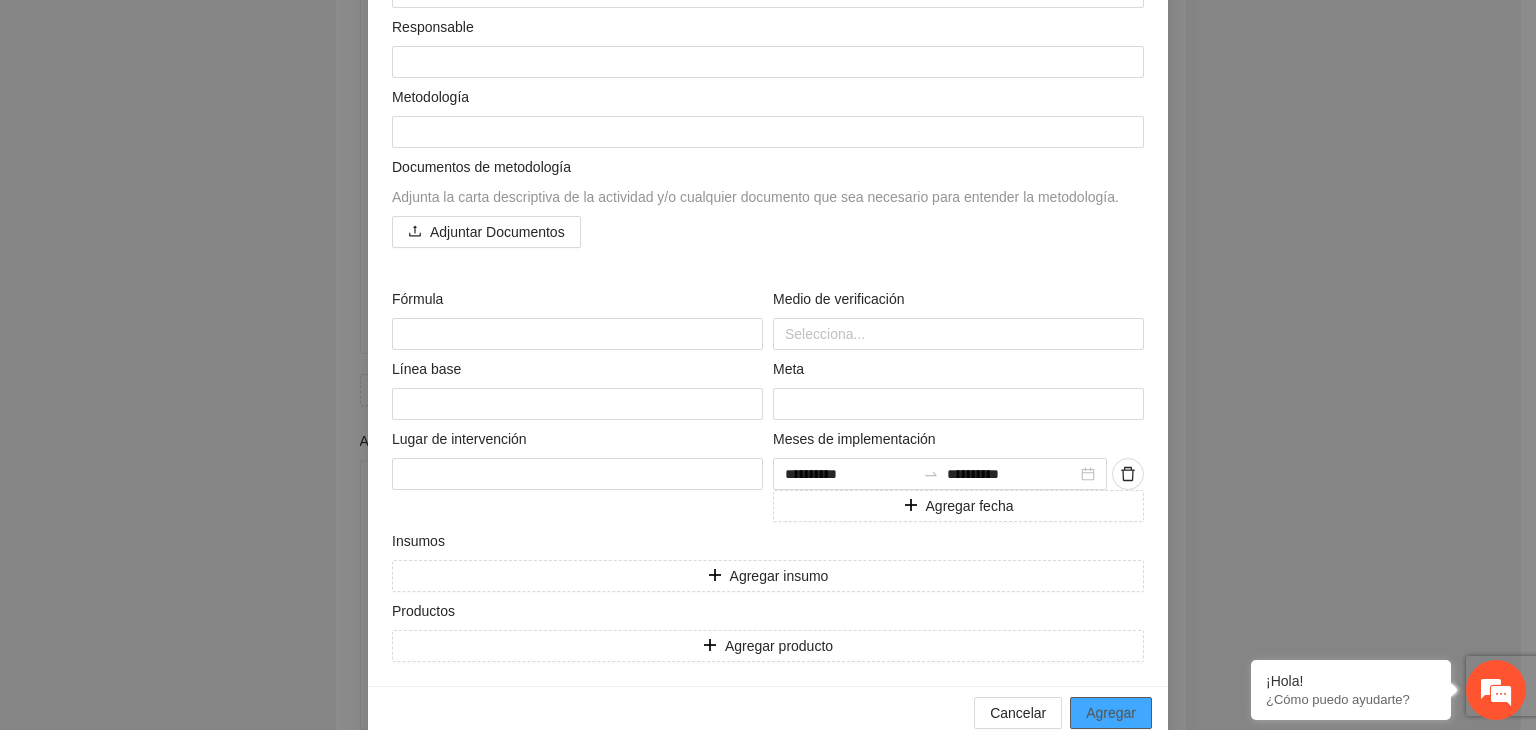 click on "Agregar" at bounding box center (1111, 713) 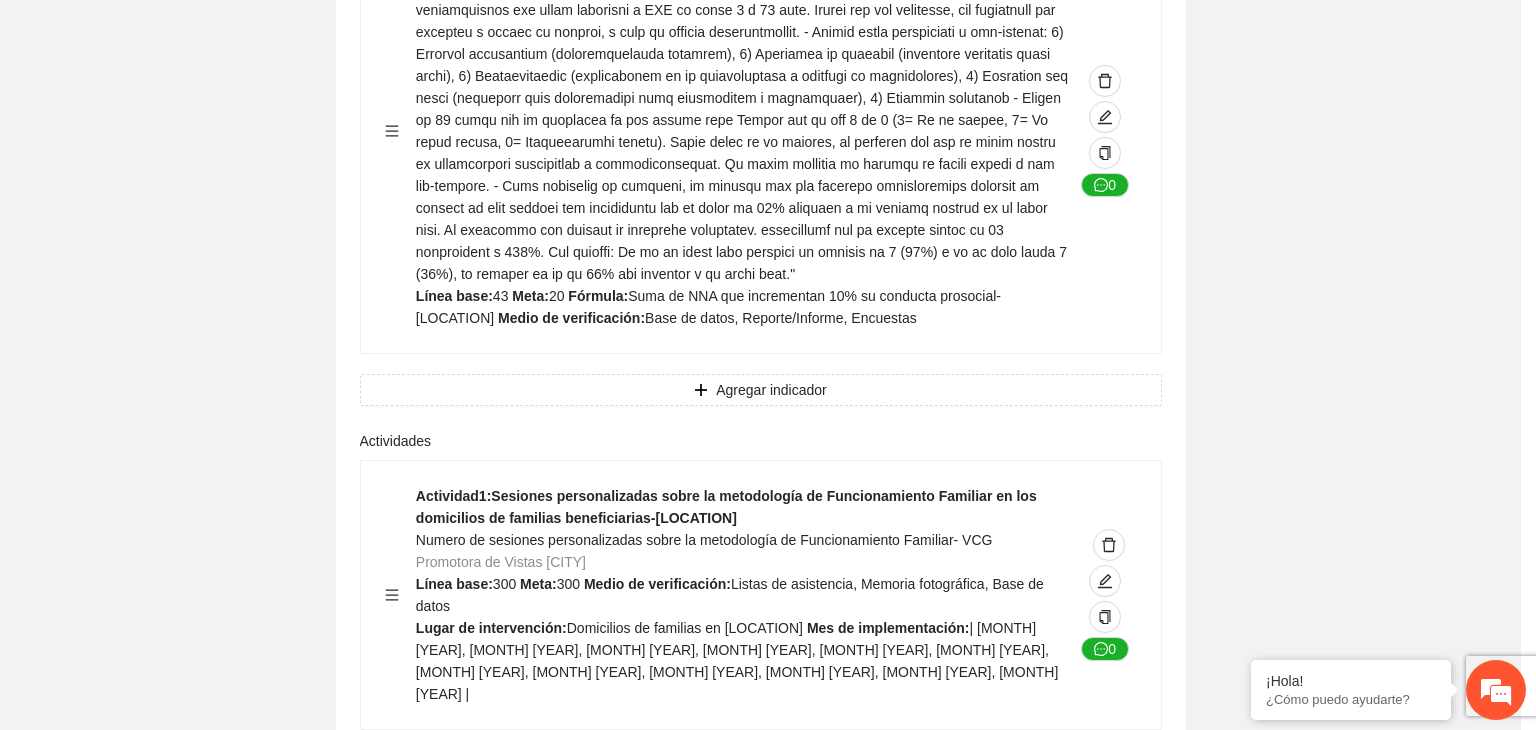 scroll, scrollTop: 204, scrollLeft: 0, axis: vertical 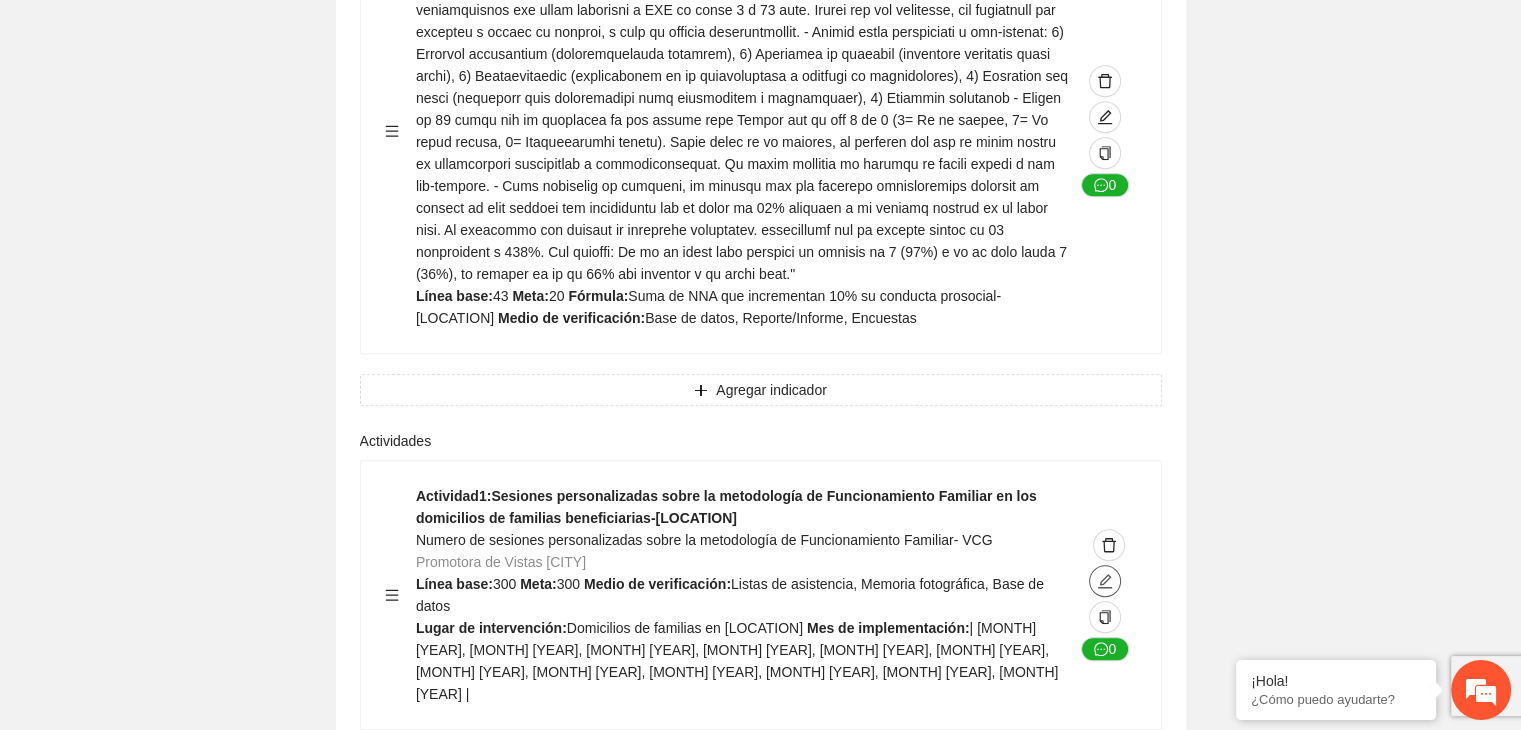 click 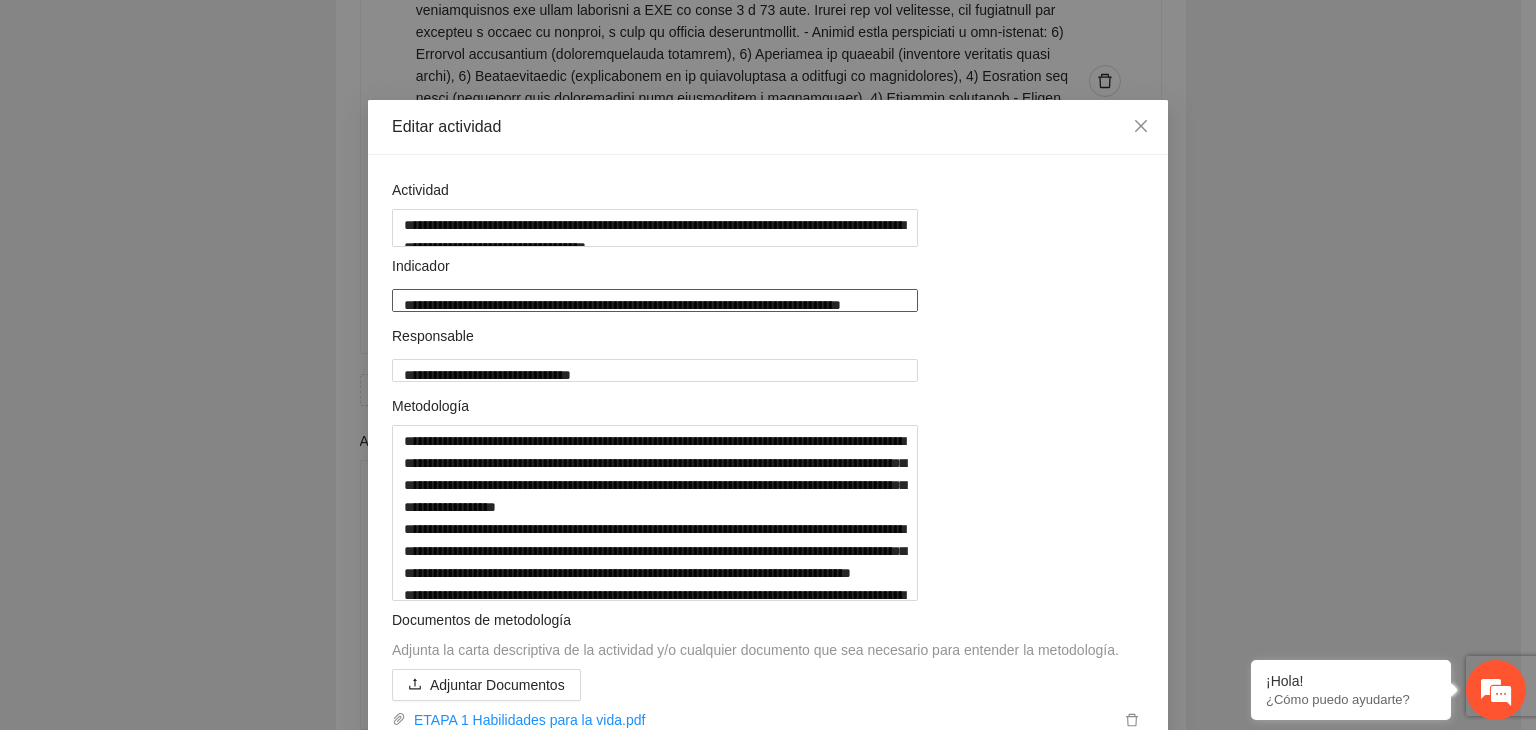 drag, startPoint x: 392, startPoint y: 317, endPoint x: 935, endPoint y: 314, distance: 543.0083 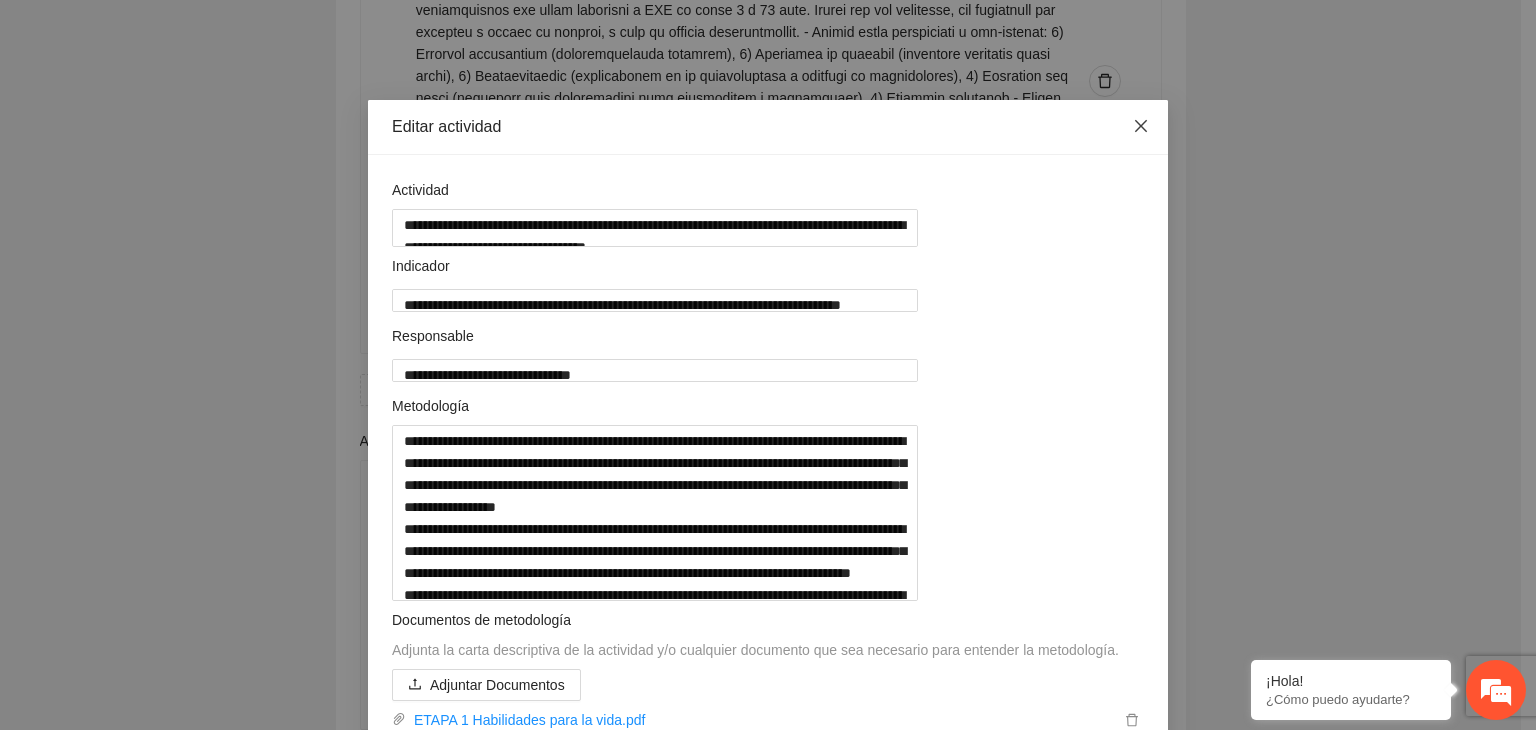 click 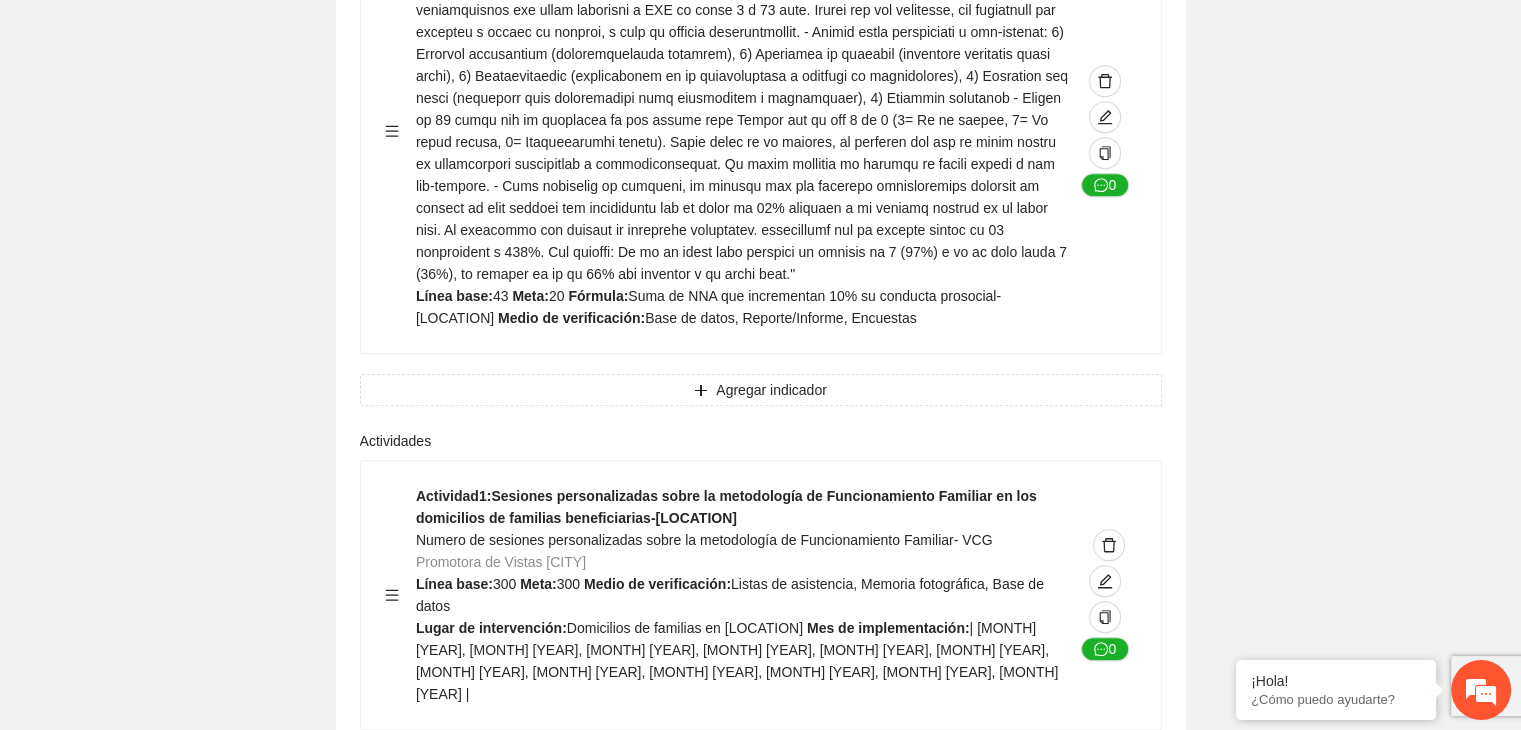 click 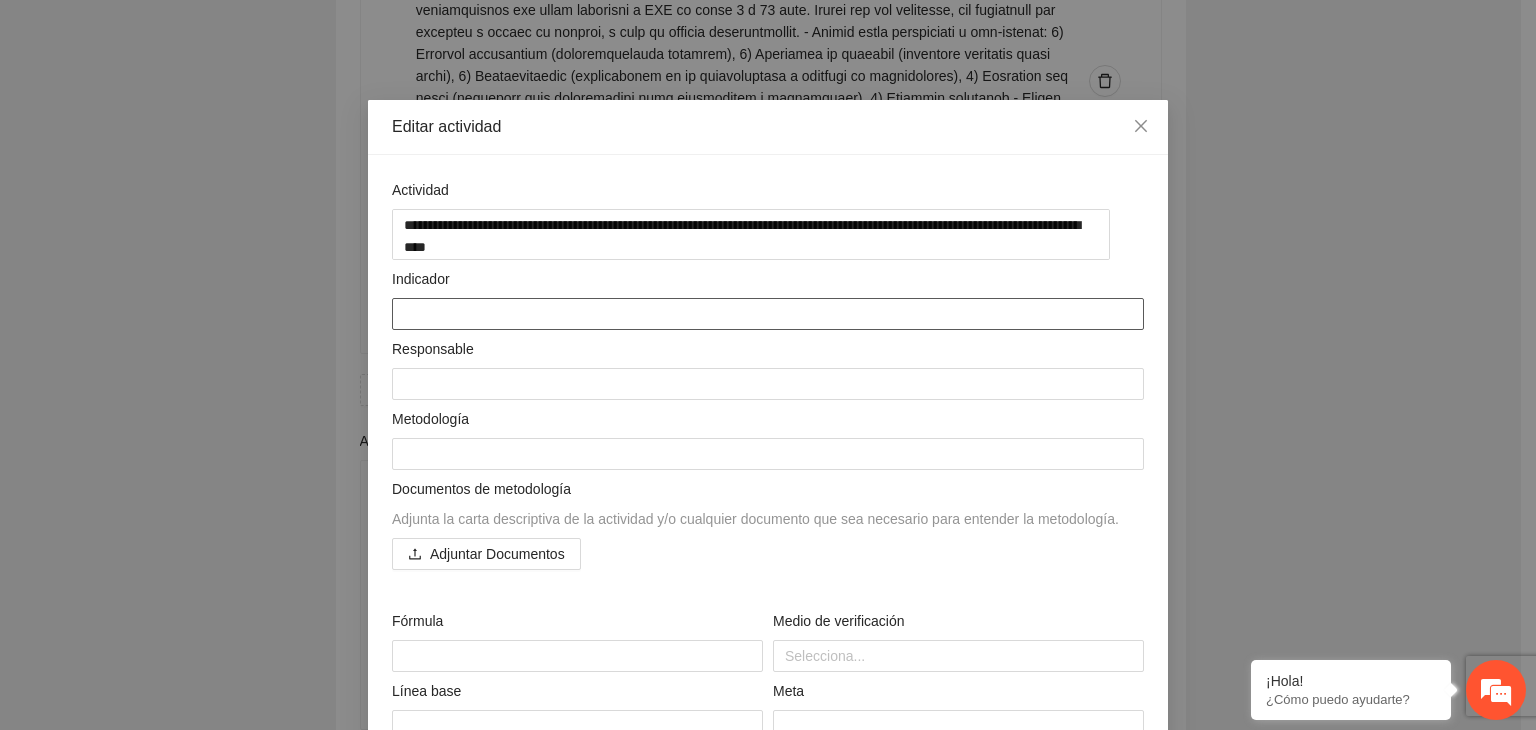 click at bounding box center [768, 314] 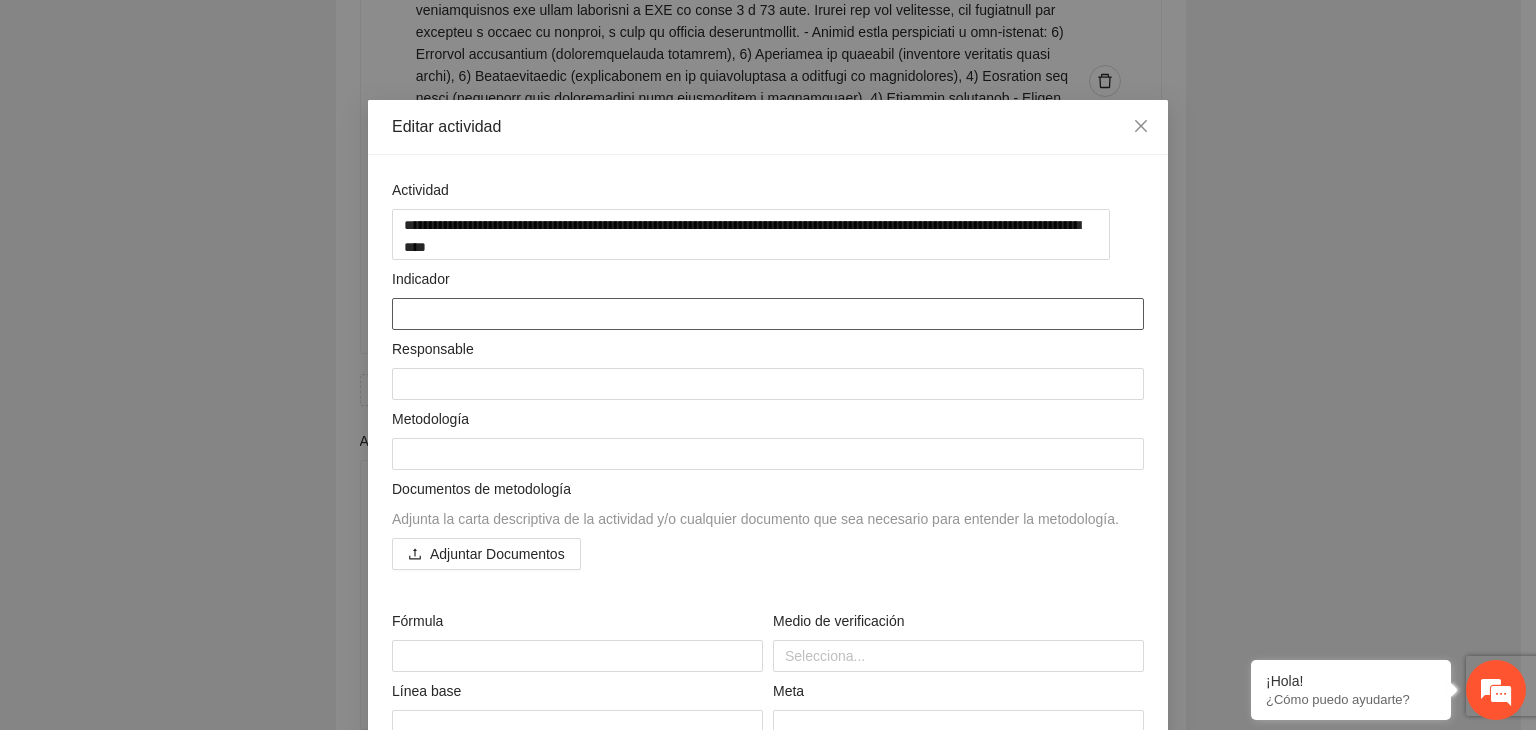 paste on "**********" 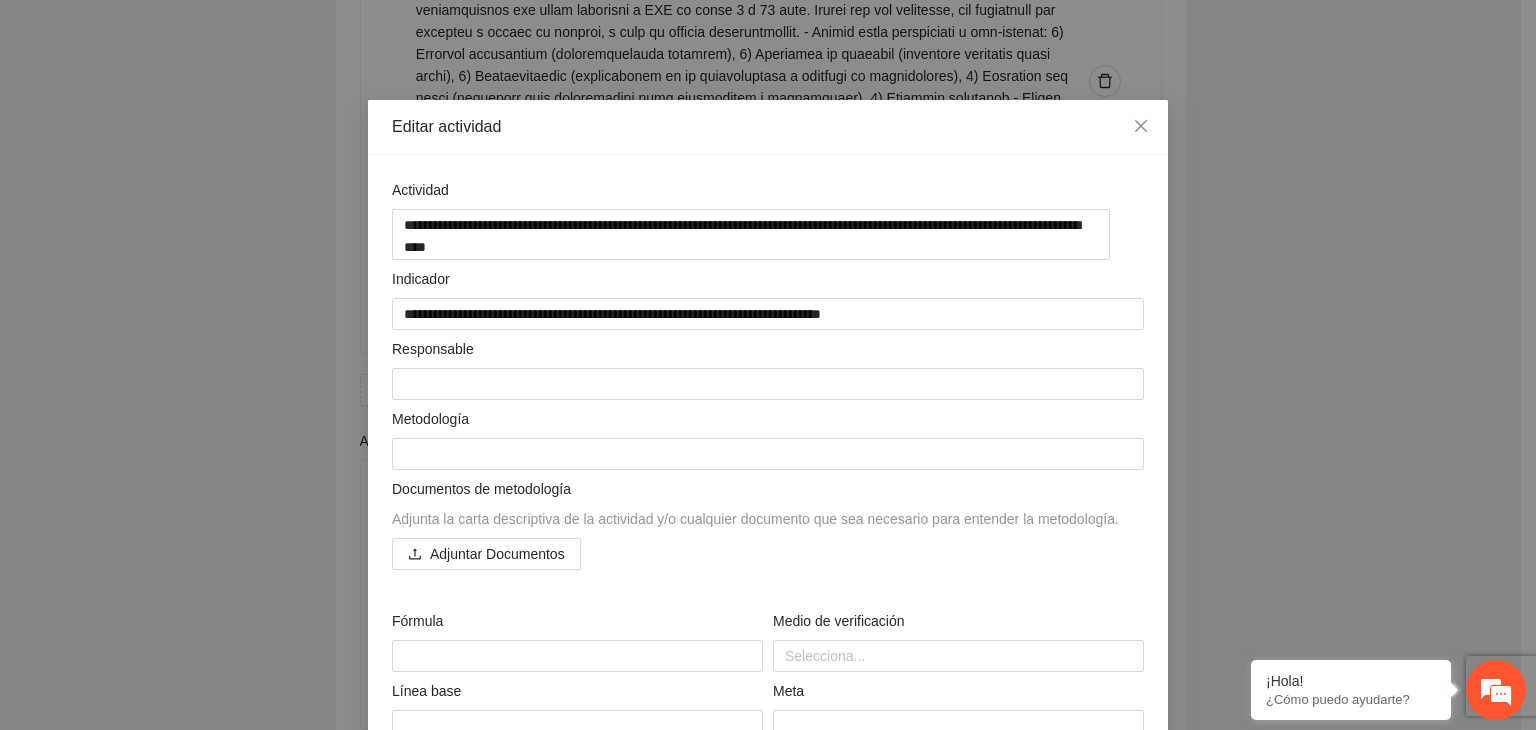 click on "**********" at bounding box center (768, 365) 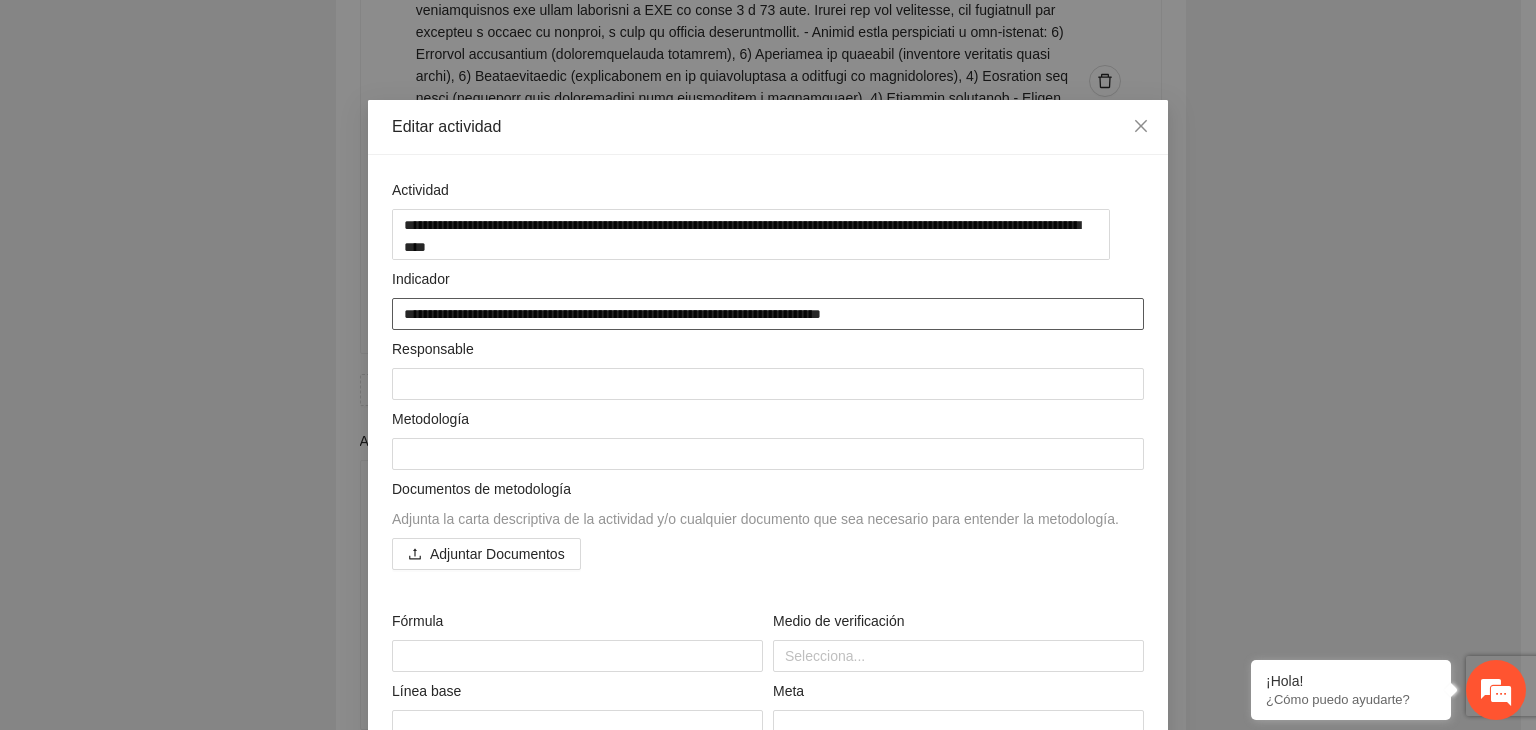 click on "**********" at bounding box center (768, 314) 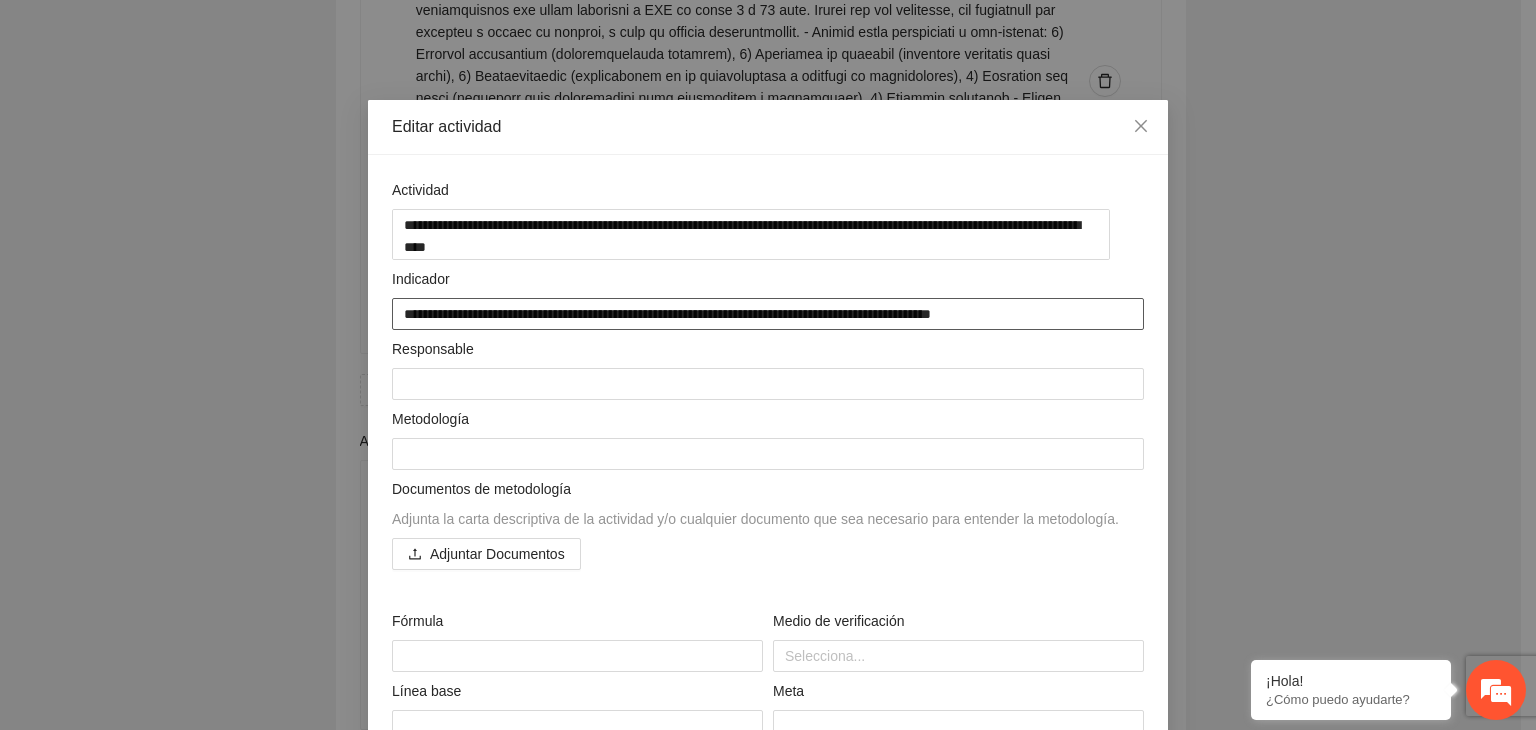 click on "**********" at bounding box center (768, 314) 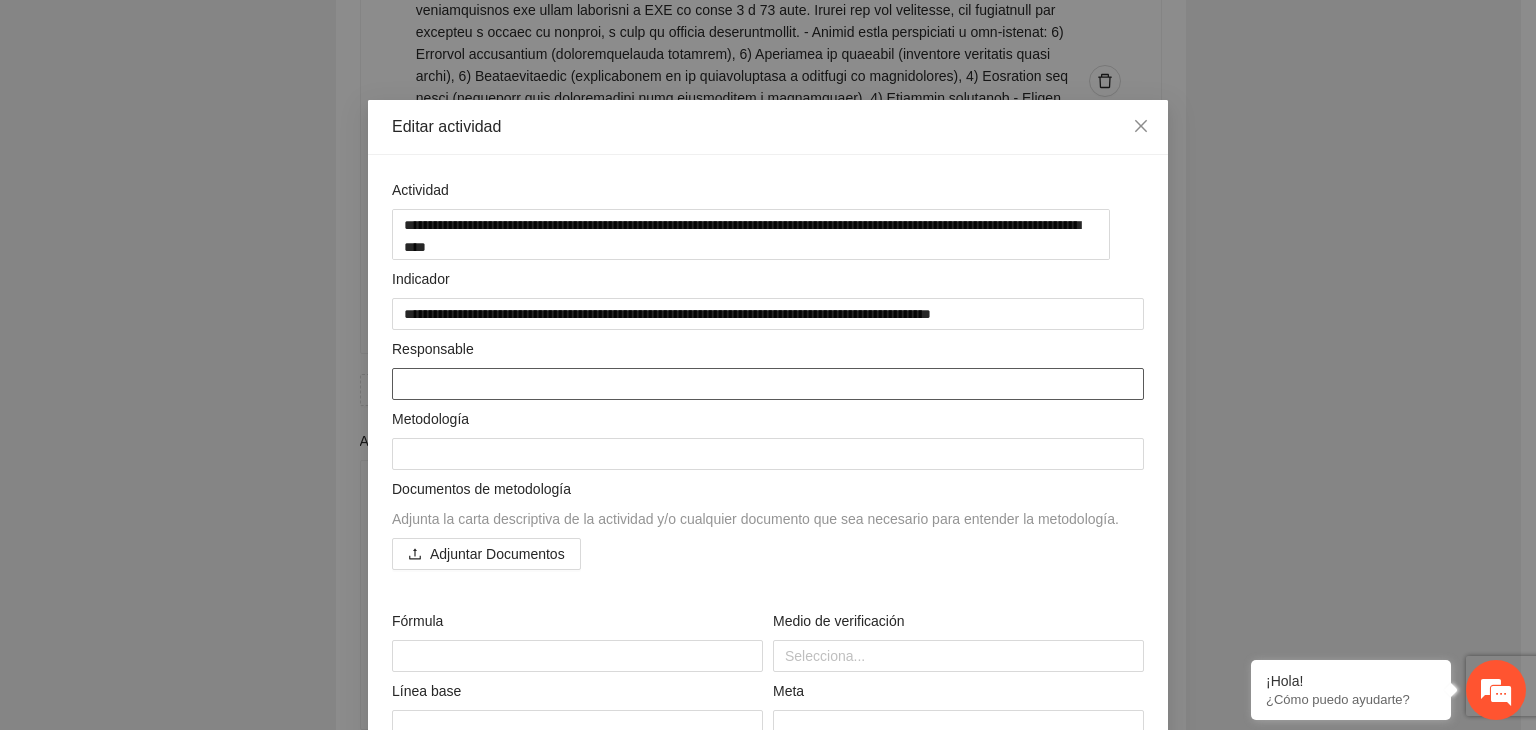click at bounding box center [768, 384] 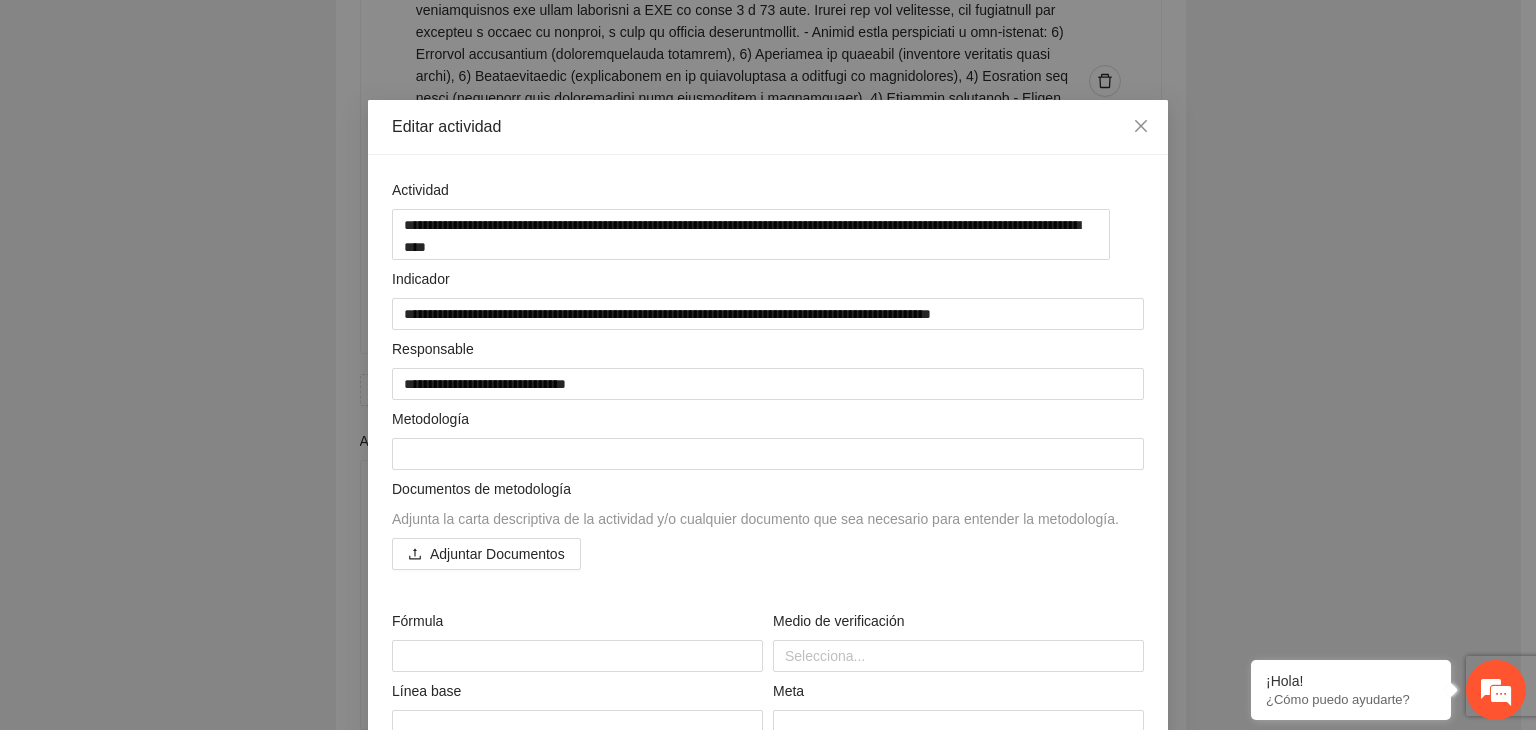 click on "**********" at bounding box center [768, 365] 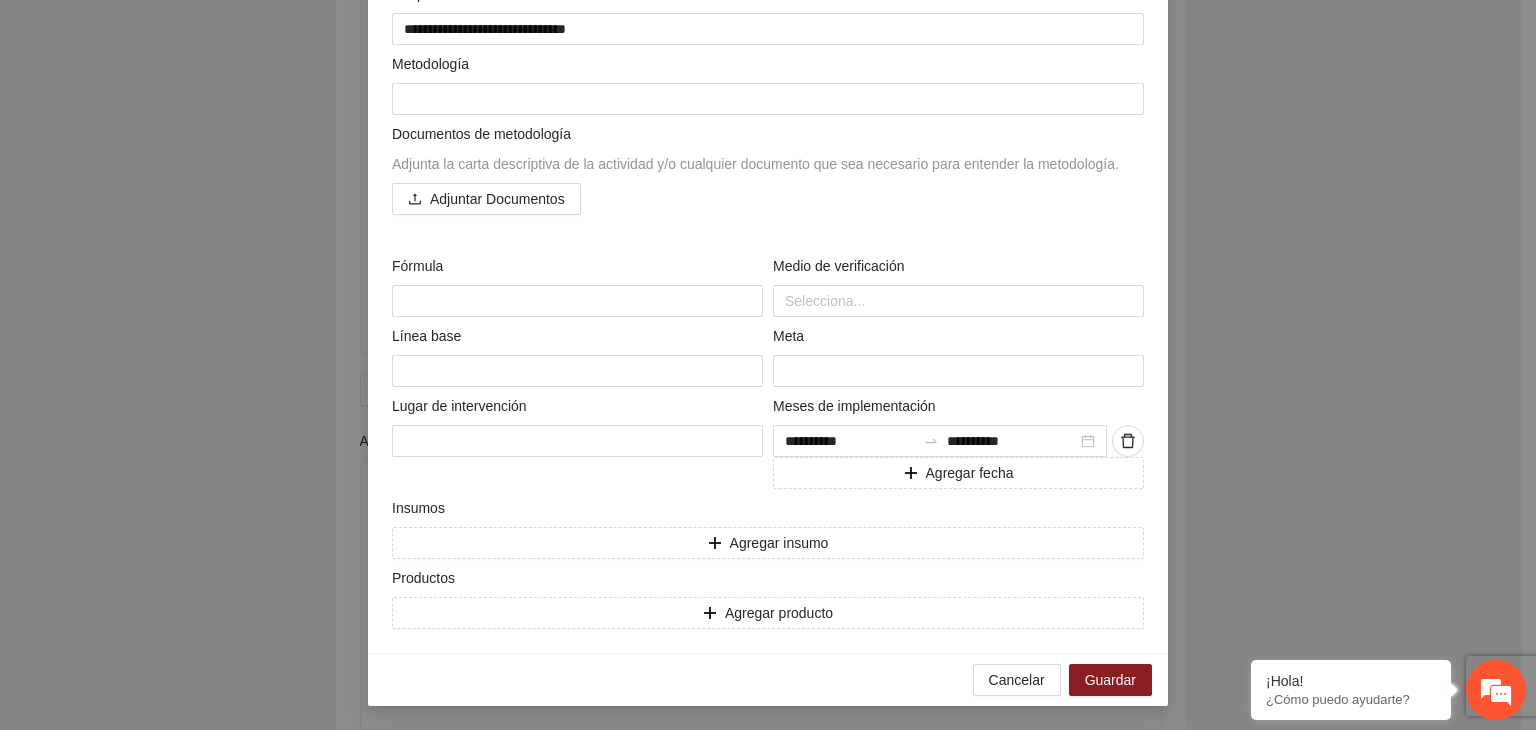 scroll, scrollTop: 357, scrollLeft: 0, axis: vertical 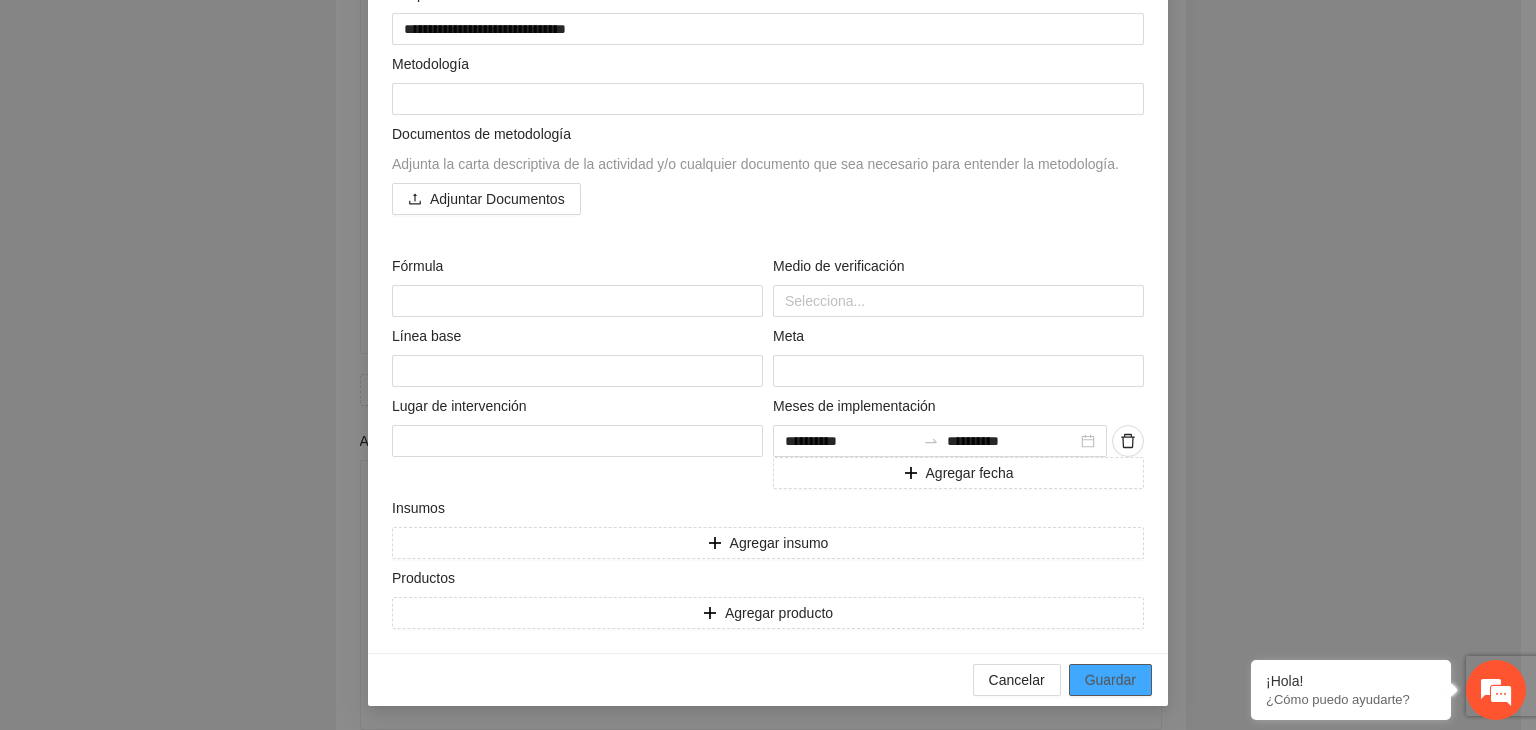 click on "Guardar" at bounding box center (1110, 680) 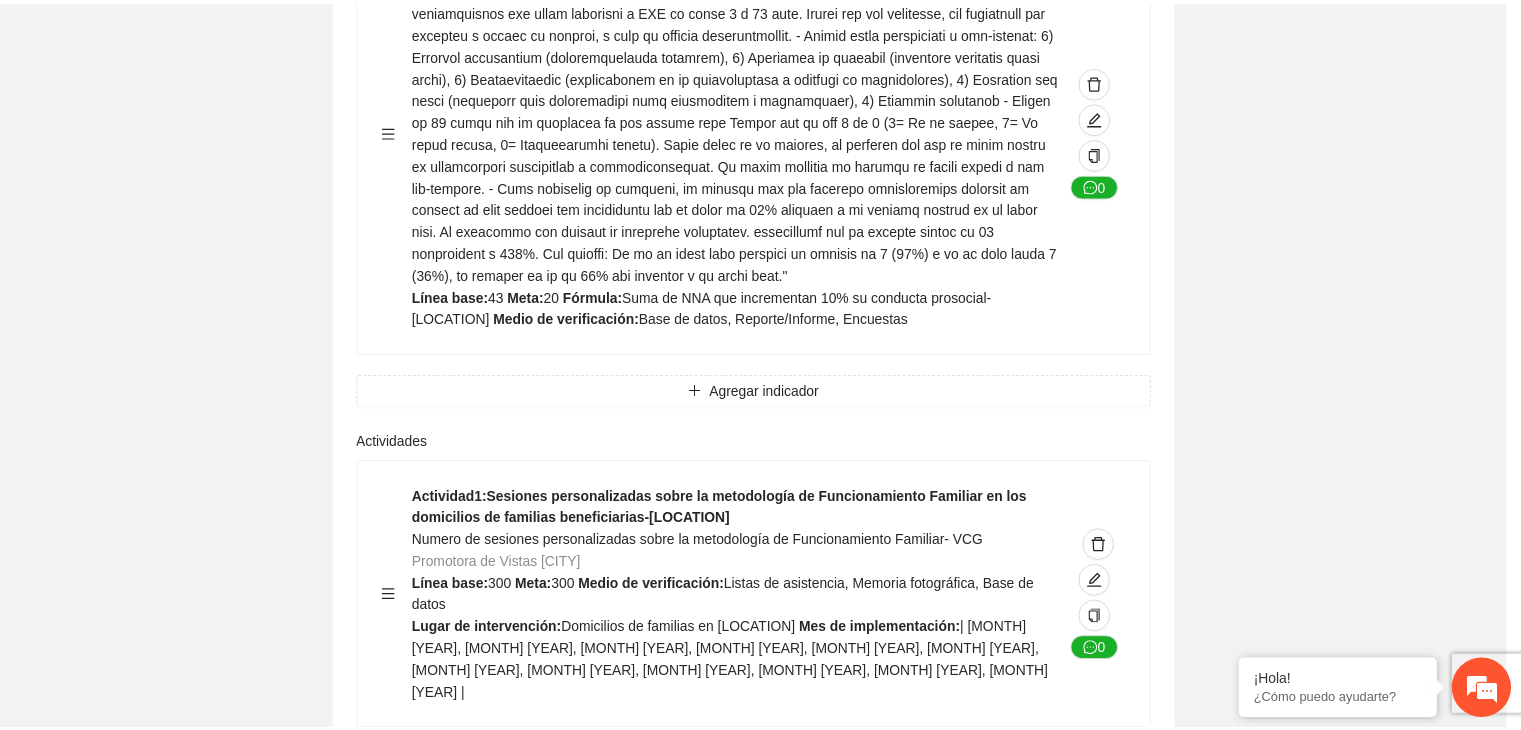 scroll, scrollTop: 204, scrollLeft: 0, axis: vertical 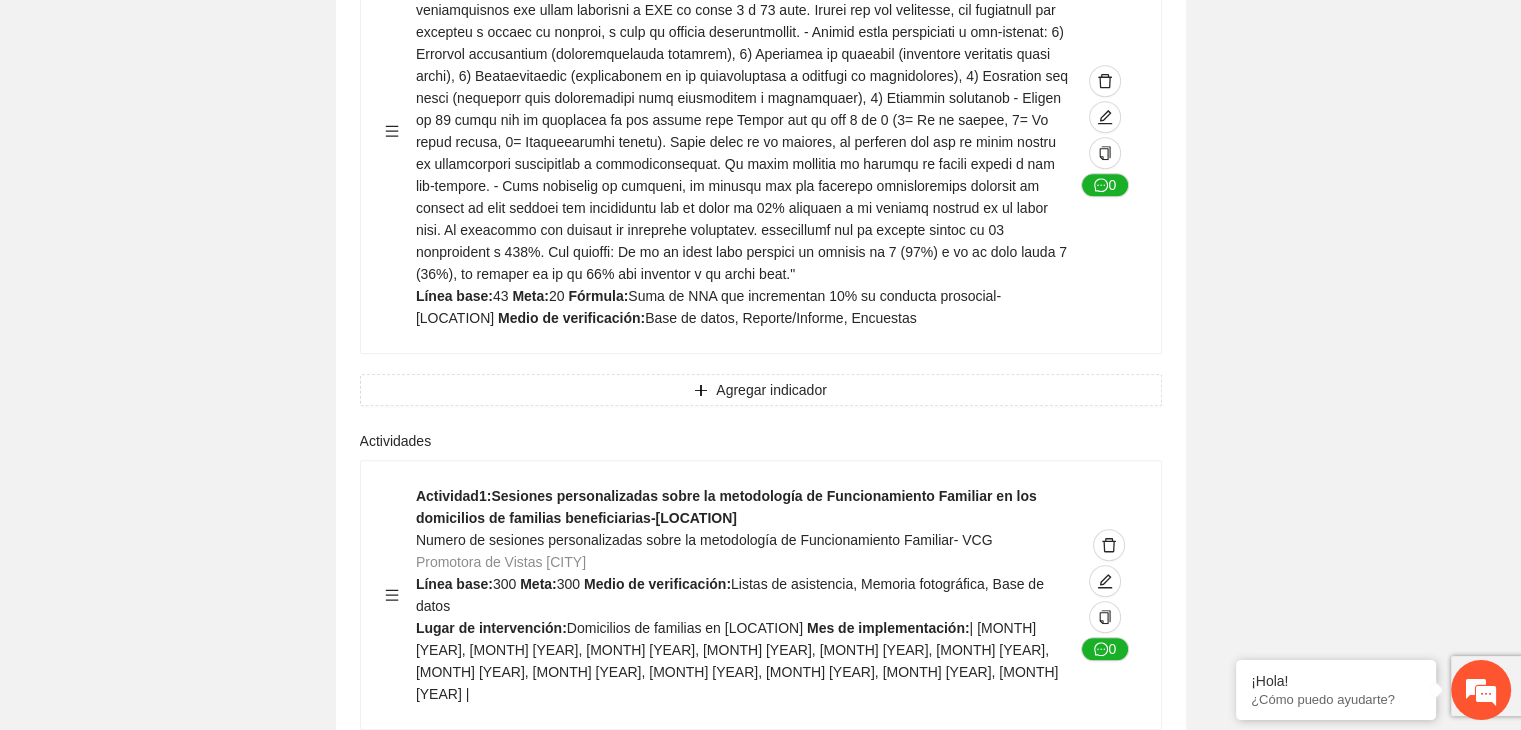 click on "Guardar Objetivo de desarrollo      Exportar Contribuir a la disminución de incidencia en violencia familiar en las zonas de Punta Oriente, Cerro Grande y Riberas de Sacramento del Municipio  de [CITY]. Indicadores Indicador  1 :  Violencia familiar disminuyendo en un 5% en Cerro grande Número de carpetas de investigación de Violencia familiar  disminuyendo en un 5% en Cerro grande Metodología:  Se solicita información al Observatorio Ciudadano de FICOSEC sobre el número de carpetas de violencia familiar en las colonias de intervención Línea base:  29   Meta:  25   Fórmula:  Suma de carpetas de investigación de violencia familiar disminuyendo  en un 5% en Punta Oriente   Medio de verificación:  Reporte/Informe 0 Indicador  2 :  Violencia familiar disminuyendo en un 5% en Punta Oriente Número de carpetas de investigación de Violencia familiar  disminuyendo en un 5% en Punta Oriente Metodología:  Línea base:  63   Meta:  56   Fórmula:    Medio de verificación:  Reporte/Informe 0 3 :" at bounding box center (760, -3446) 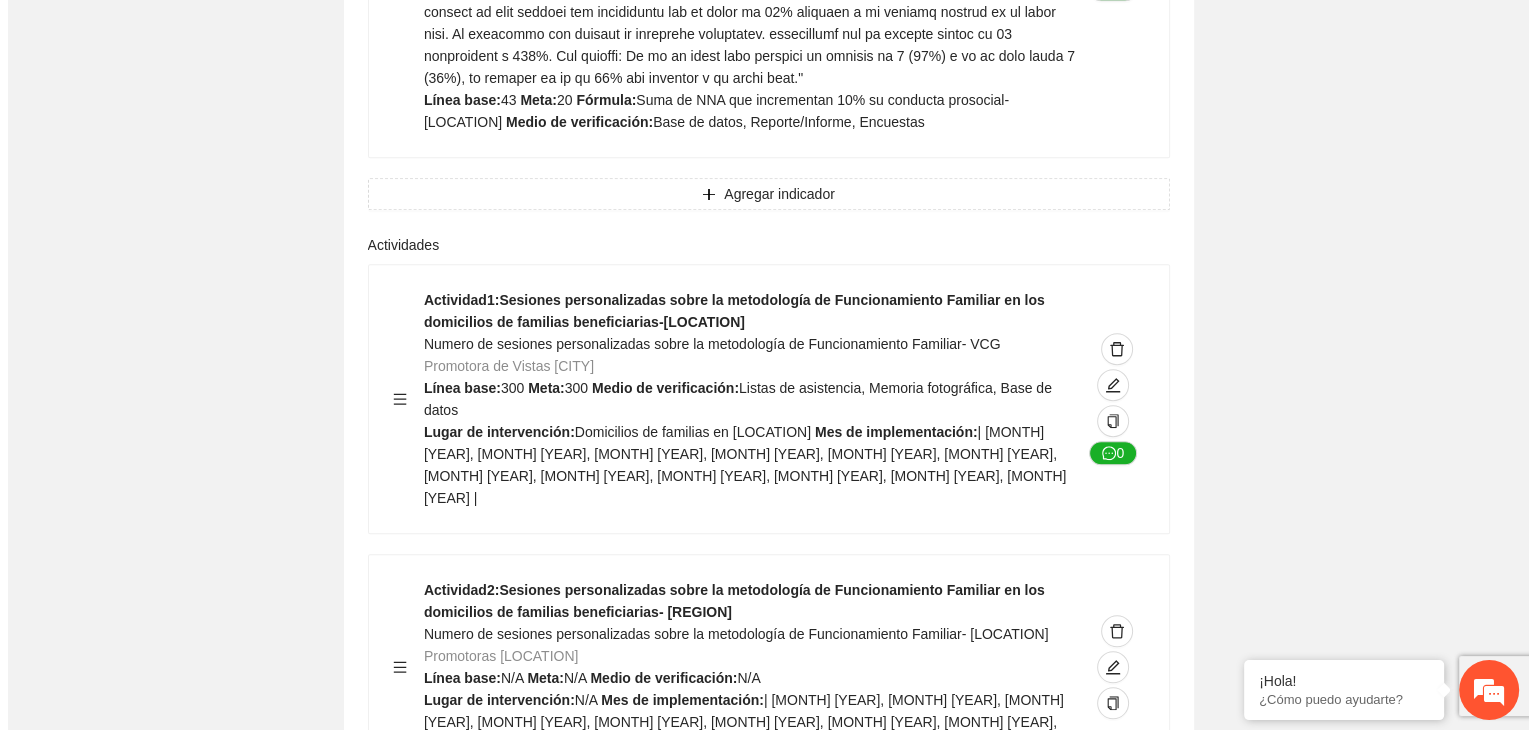 scroll, scrollTop: 9062, scrollLeft: 0, axis: vertical 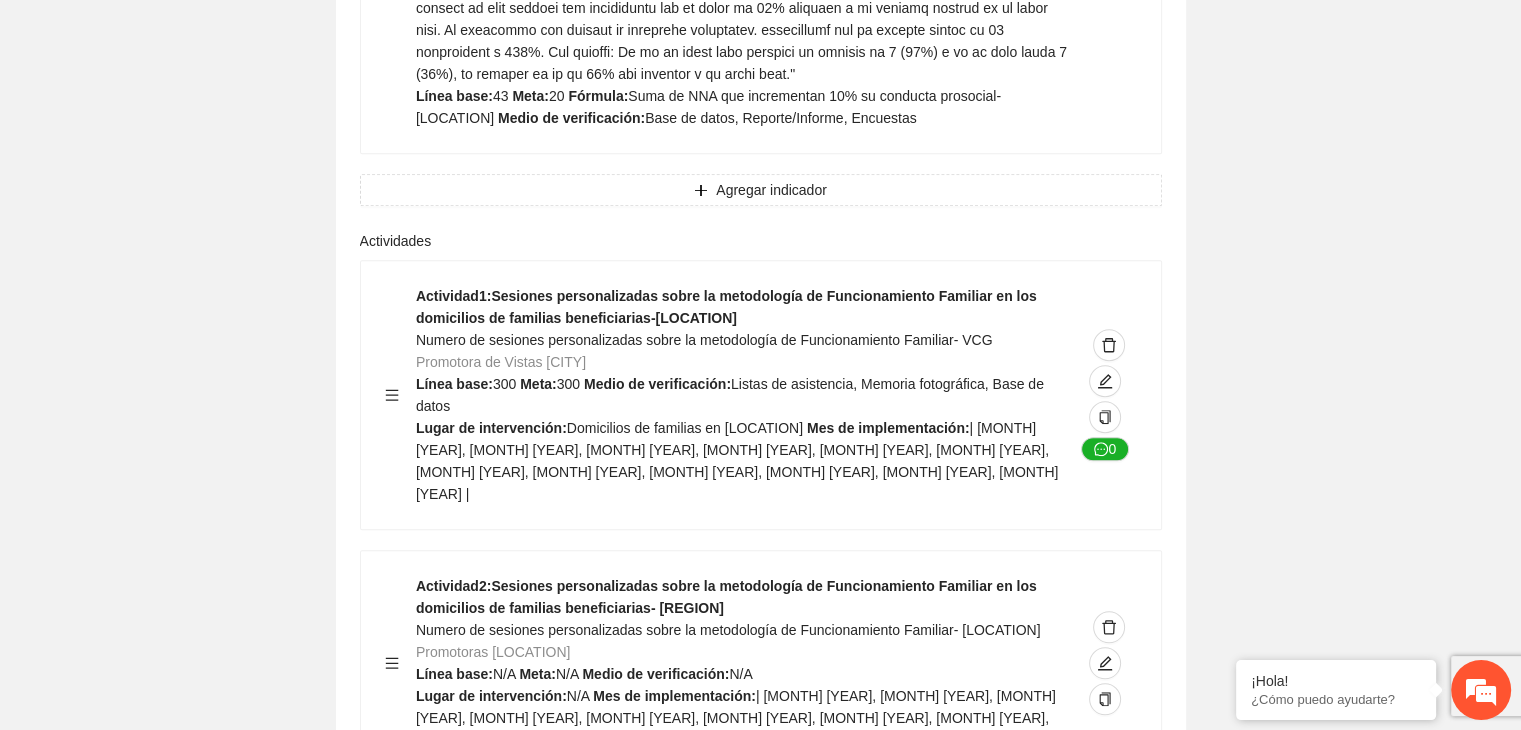 click on "Guardar Objetivo de desarrollo      Exportar Contribuir a la disminución de incidencia en violencia familiar en las zonas de Punta Oriente, Cerro Grande y Riberas de Sacramento del Municipio  de [CITY]. Indicadores Indicador  1 :  Violencia familiar disminuyendo en un 5% en Cerro grande Número de carpetas de investigación de Violencia familiar  disminuyendo en un 5% en Cerro grande Metodología:  Se solicita información al Observatorio Ciudadano de FICOSEC sobre el número de carpetas de violencia familiar en las colonias de intervención Línea base:  29   Meta:  25   Fórmula:  Suma de carpetas de investigación de violencia familiar disminuyendo  en un 5% en Punta Oriente   Medio de verificación:  Reporte/Informe 0 Indicador  2 :  Violencia familiar disminuyendo en un 5% en Punta Oriente Número de carpetas de investigación de Violencia familiar  disminuyendo en un 5% en Punta Oriente Metodología:  Línea base:  63   Meta:  56   Fórmula:    Medio de verificación:  Reporte/Informe 0 3 :" at bounding box center (760, -3646) 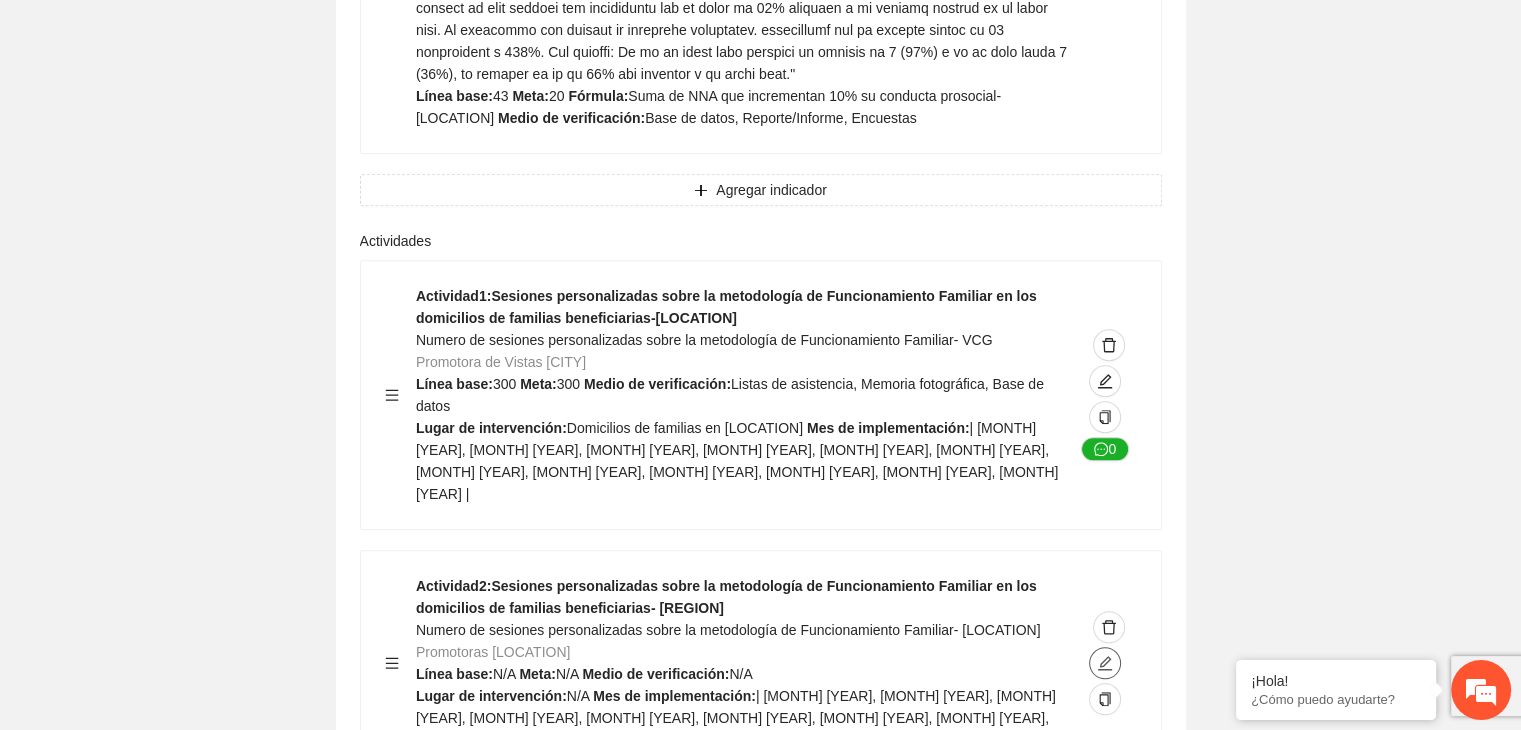 click 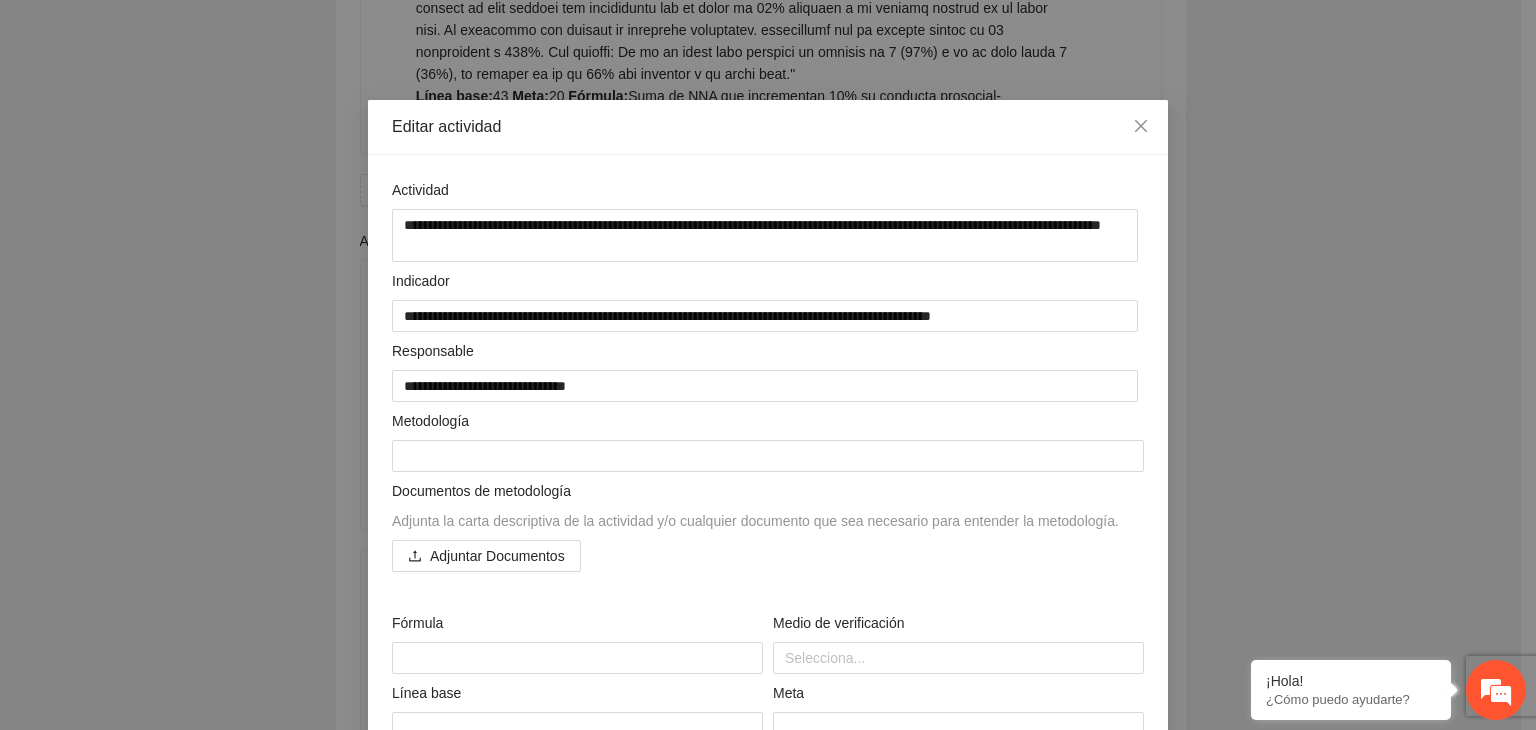 click on "**********" at bounding box center (768, 365) 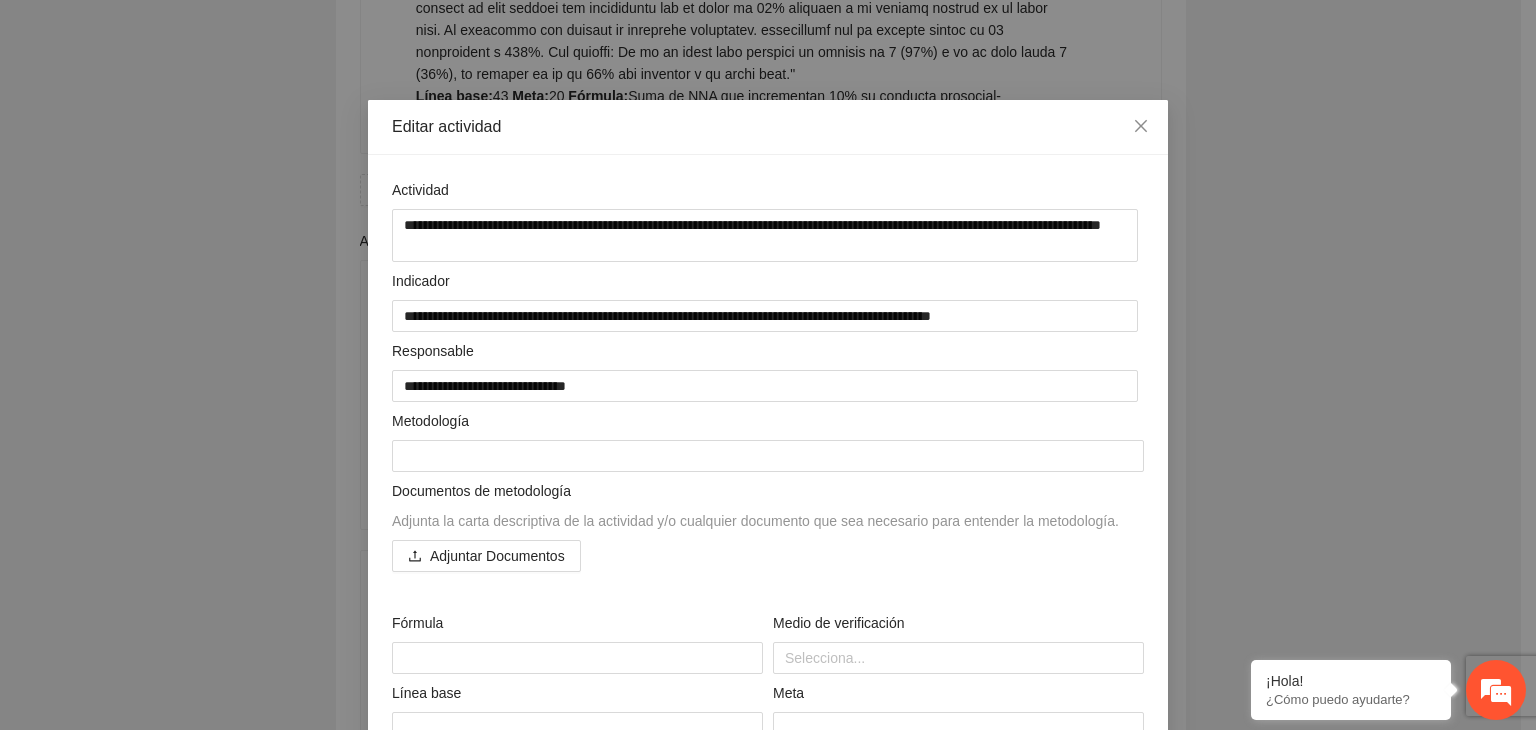click on "**********" at bounding box center (768, 365) 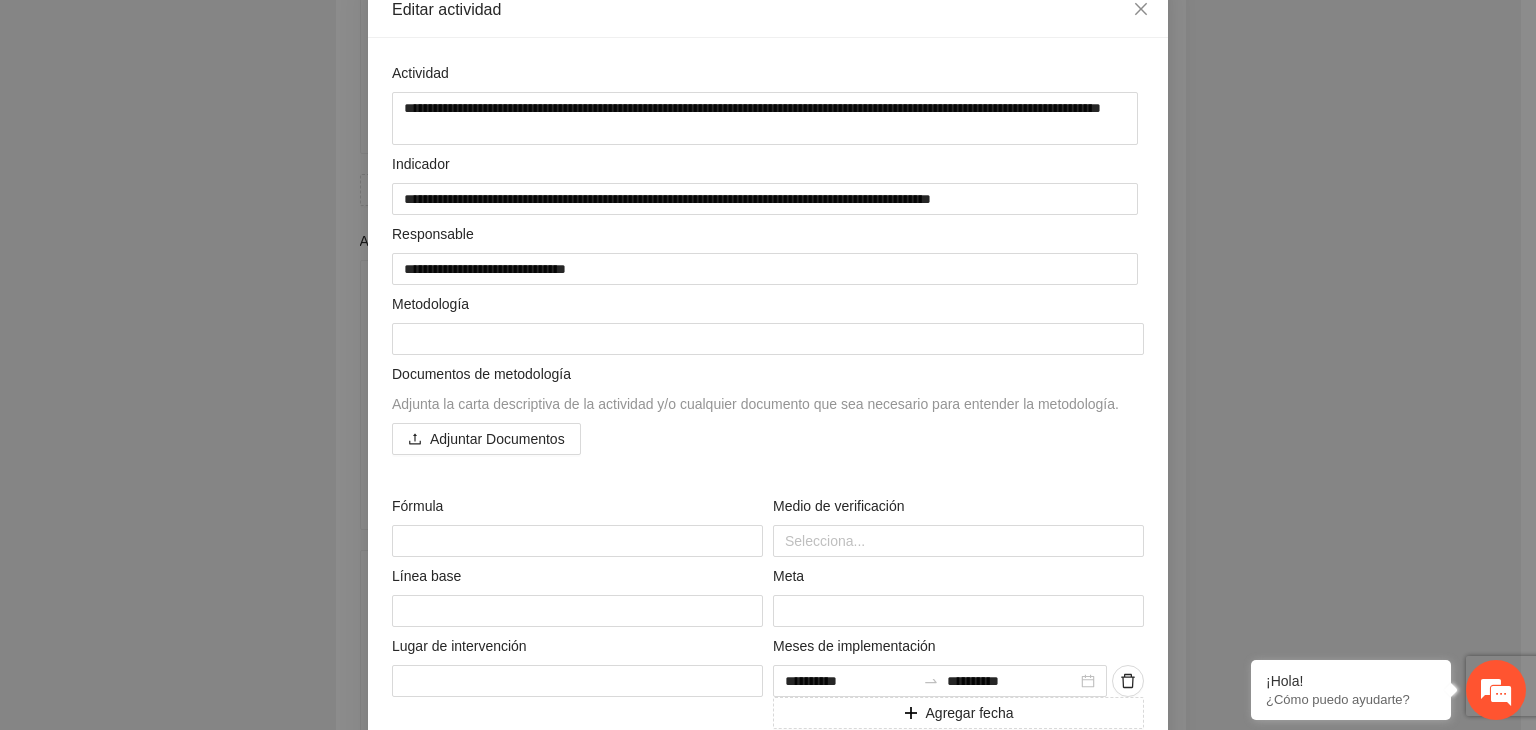 scroll, scrollTop: 120, scrollLeft: 0, axis: vertical 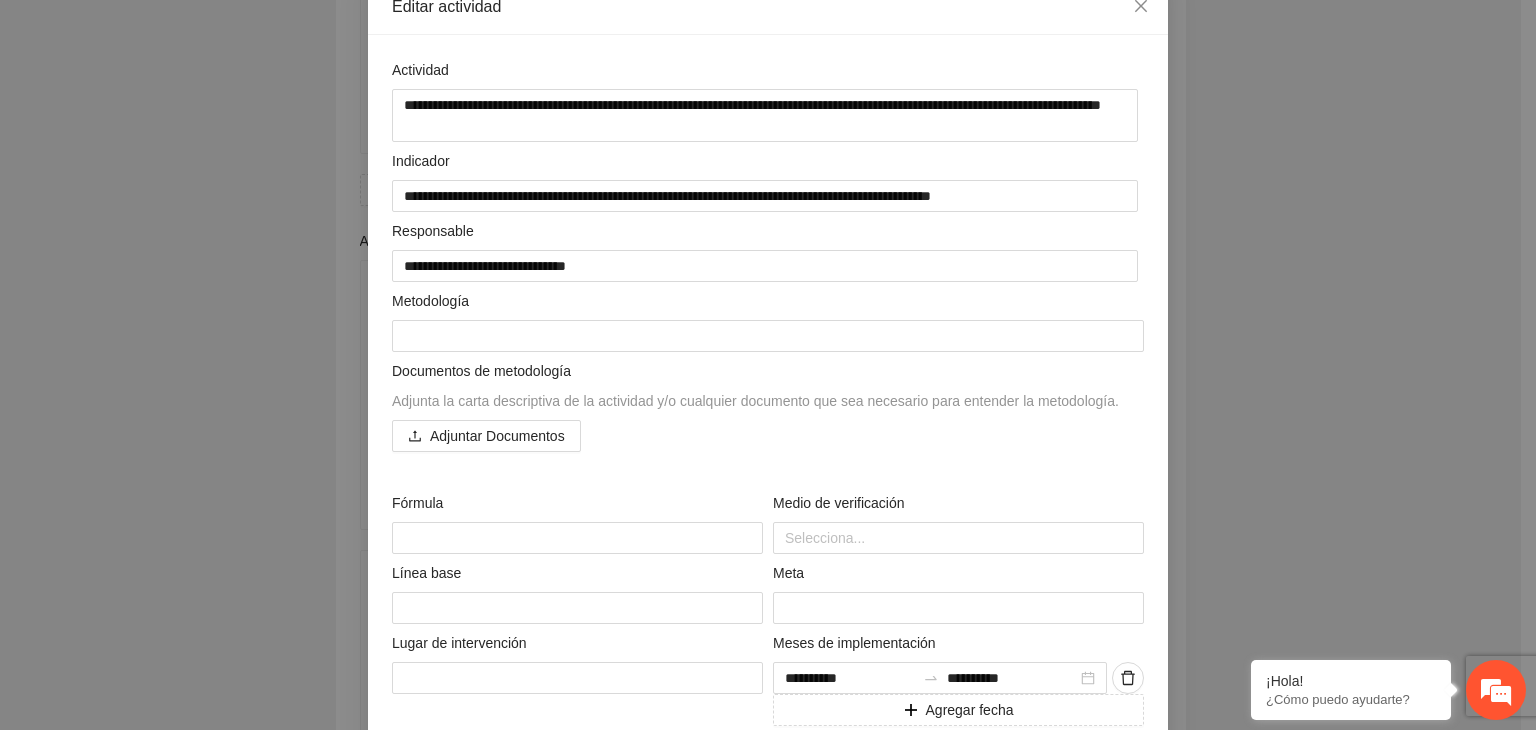 click on "**********" at bounding box center [768, 365] 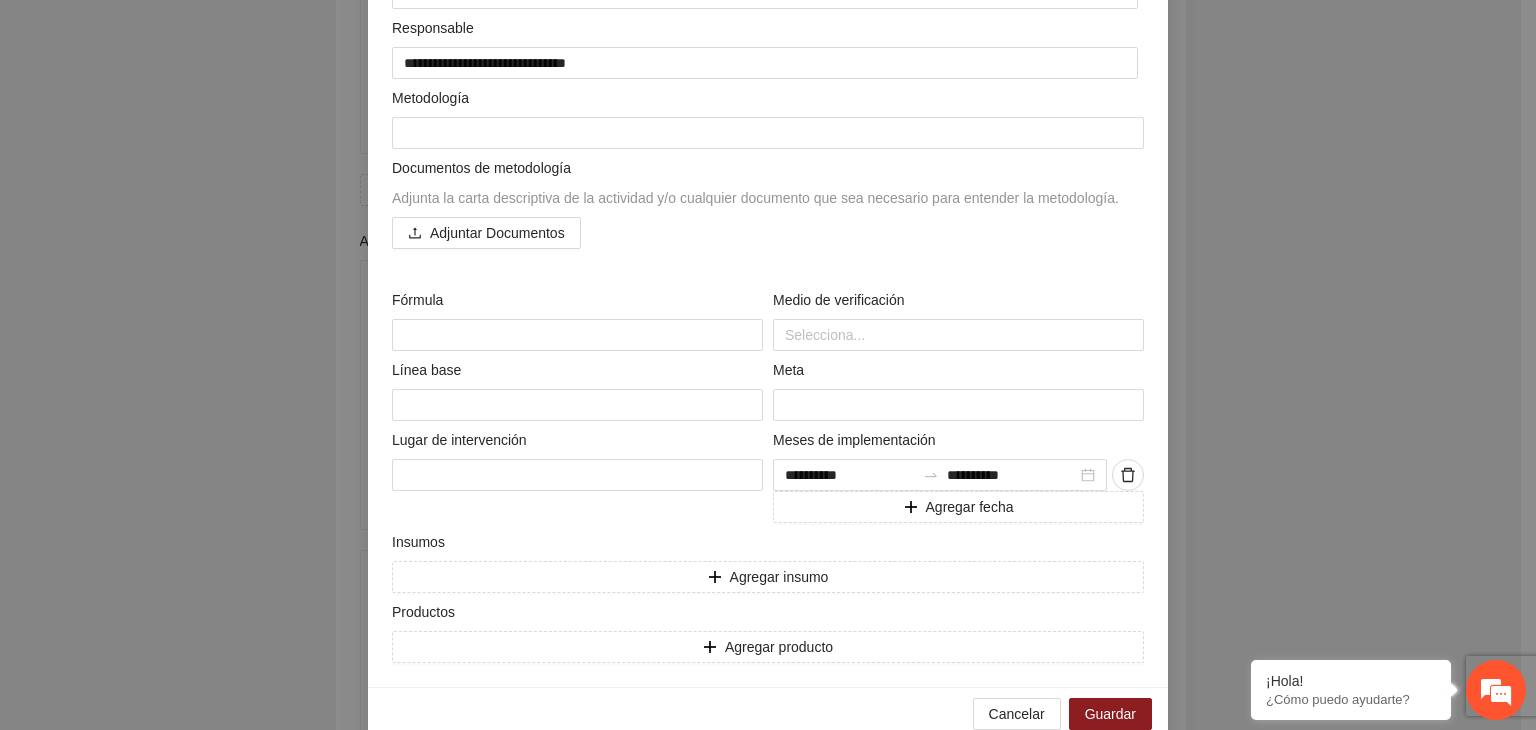 scroll, scrollTop: 357, scrollLeft: 0, axis: vertical 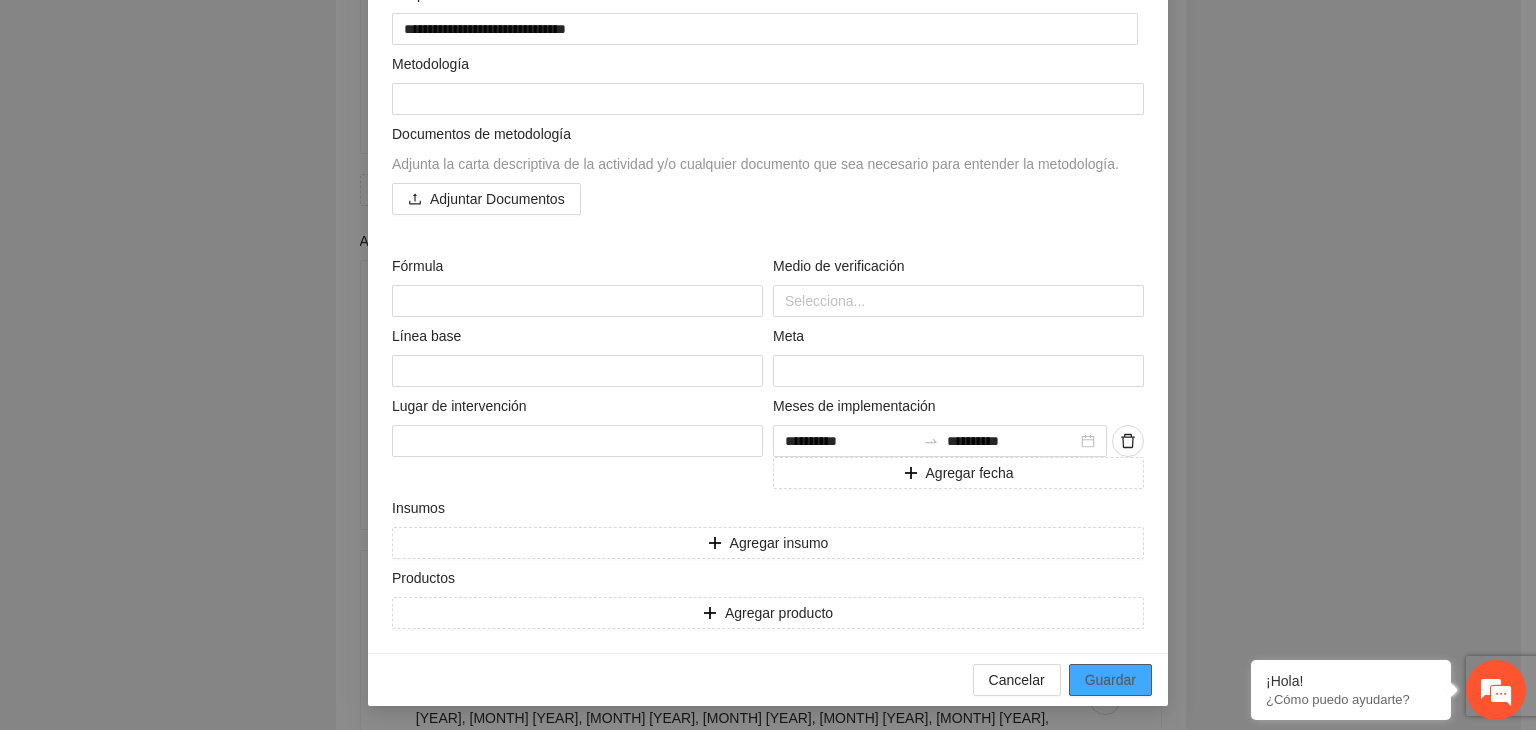 click on "Guardar" at bounding box center [1110, 680] 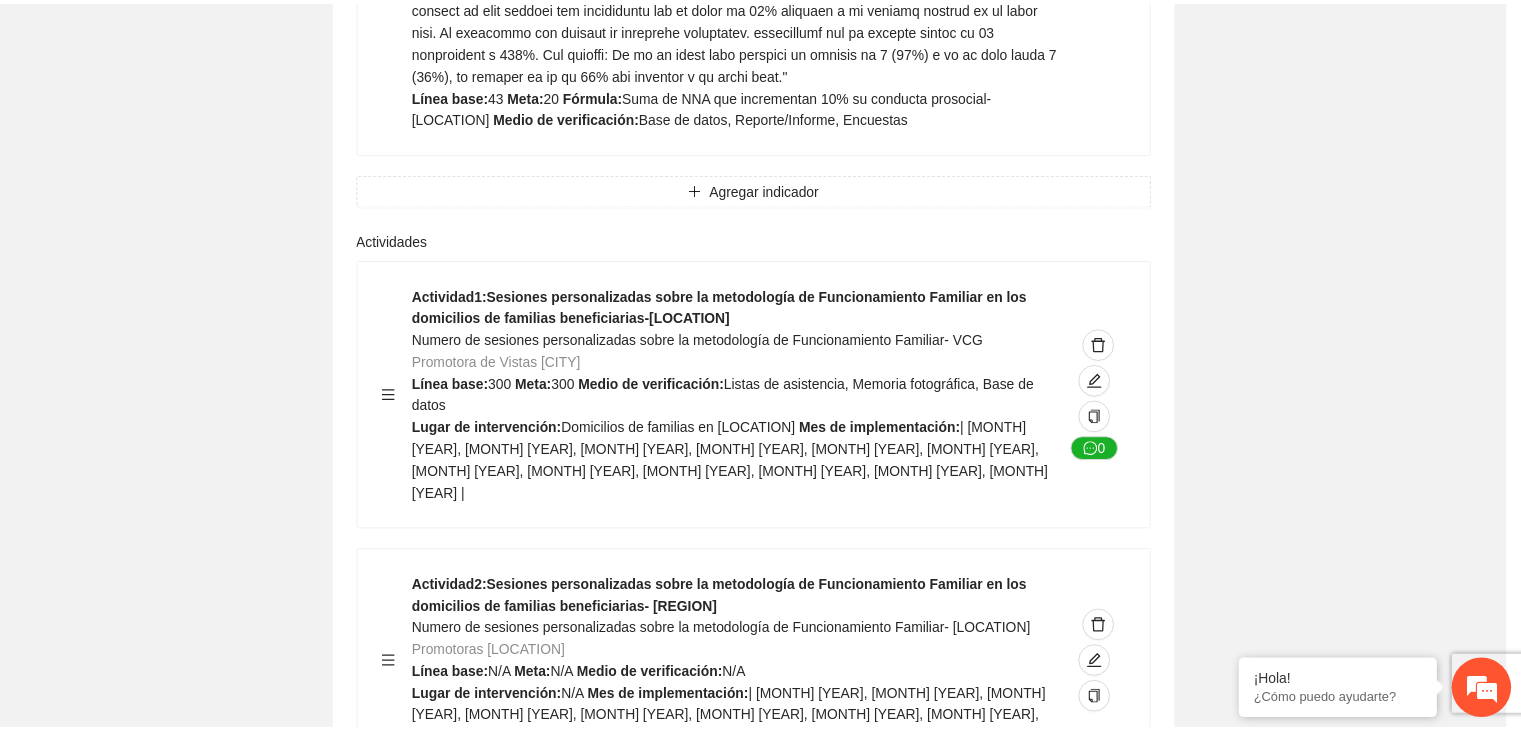 scroll, scrollTop: 204, scrollLeft: 0, axis: vertical 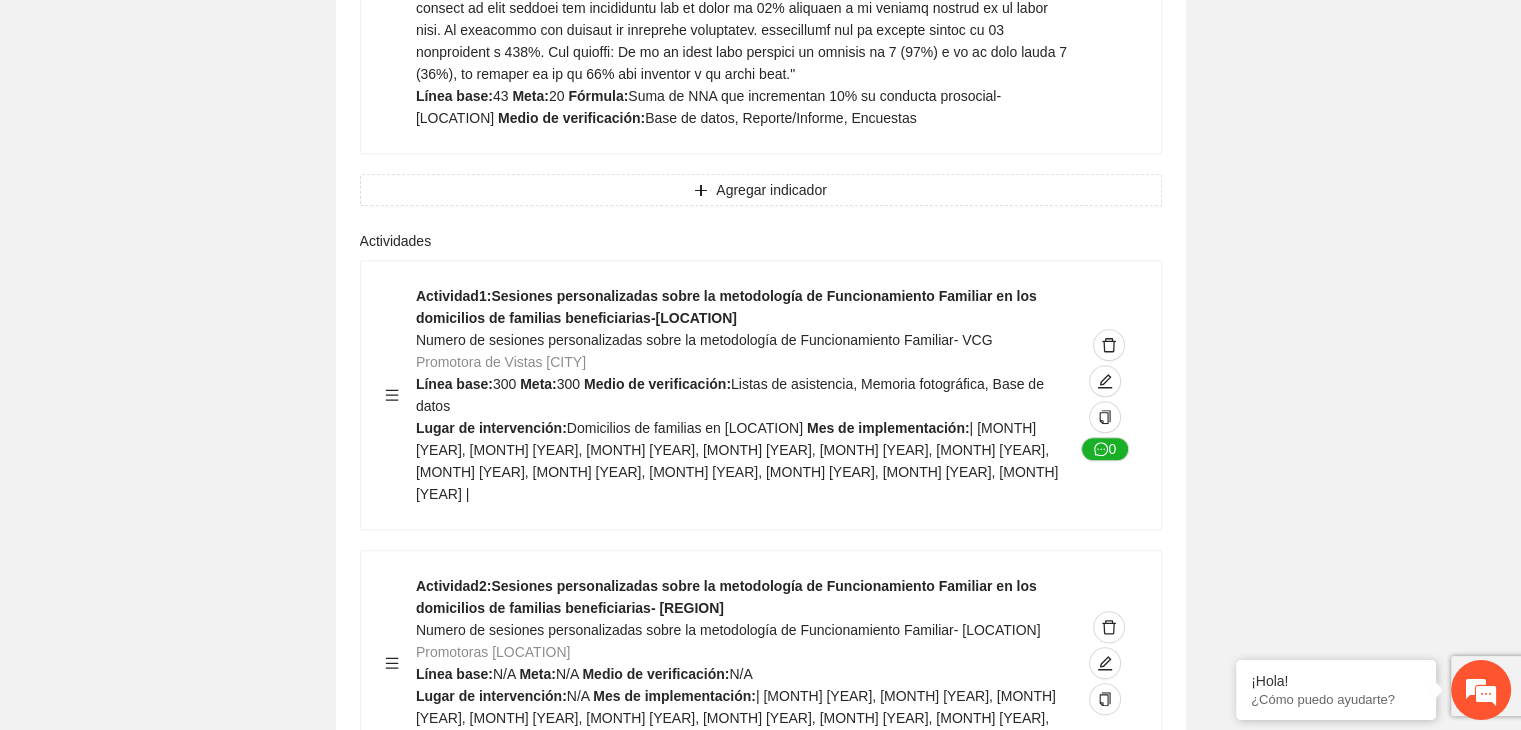 click on "Guardar Objetivo de desarrollo      Exportar Contribuir a la disminución de incidencia en violencia familiar en las zonas de Punta Oriente, Cerro Grande y Riberas de Sacramento del Municipio  de [CITY]. Indicadores Indicador  1 :  Violencia familiar disminuyendo en un 5% en Cerro grande Número de carpetas de investigación de Violencia familiar  disminuyendo en un 5% en Cerro grande Metodología:  Se solicita información al Observatorio Ciudadano de FICOSEC sobre el número de carpetas de violencia familiar en las colonias de intervención Línea base:  29   Meta:  25   Fórmula:  Suma de carpetas de investigación de violencia familiar disminuyendo  en un 5% en Punta Oriente   Medio de verificación:  Reporte/Informe 0 Indicador  2 :  Violencia familiar disminuyendo en un 5% en Punta Oriente Número de carpetas de investigación de Violencia familiar  disminuyendo en un 5% en Punta Oriente Metodología:  Línea base:  63   Meta:  56   Fórmula:    Medio de verificación:  Reporte/Informe 0 3 :" at bounding box center [760, -3646] 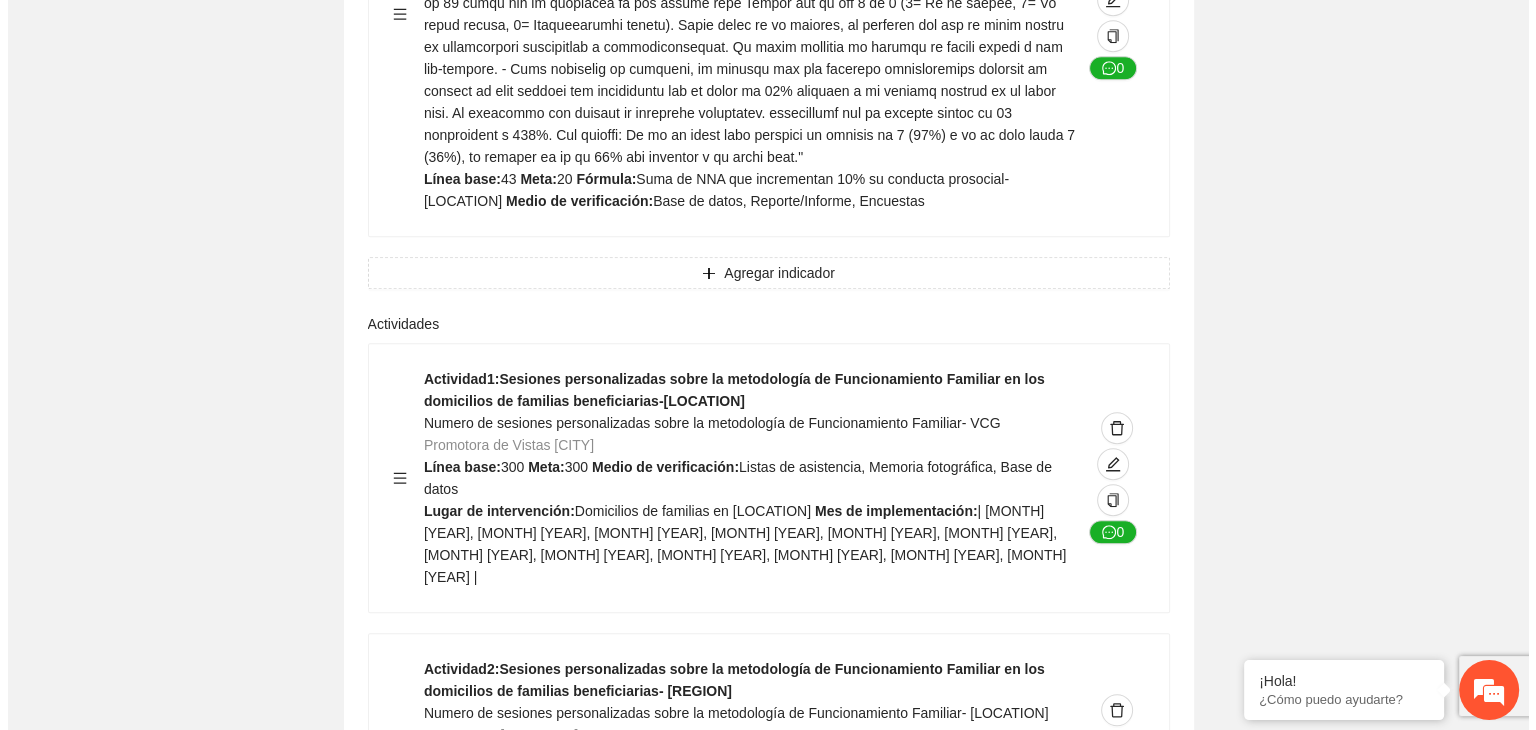 scroll, scrollTop: 8982, scrollLeft: 0, axis: vertical 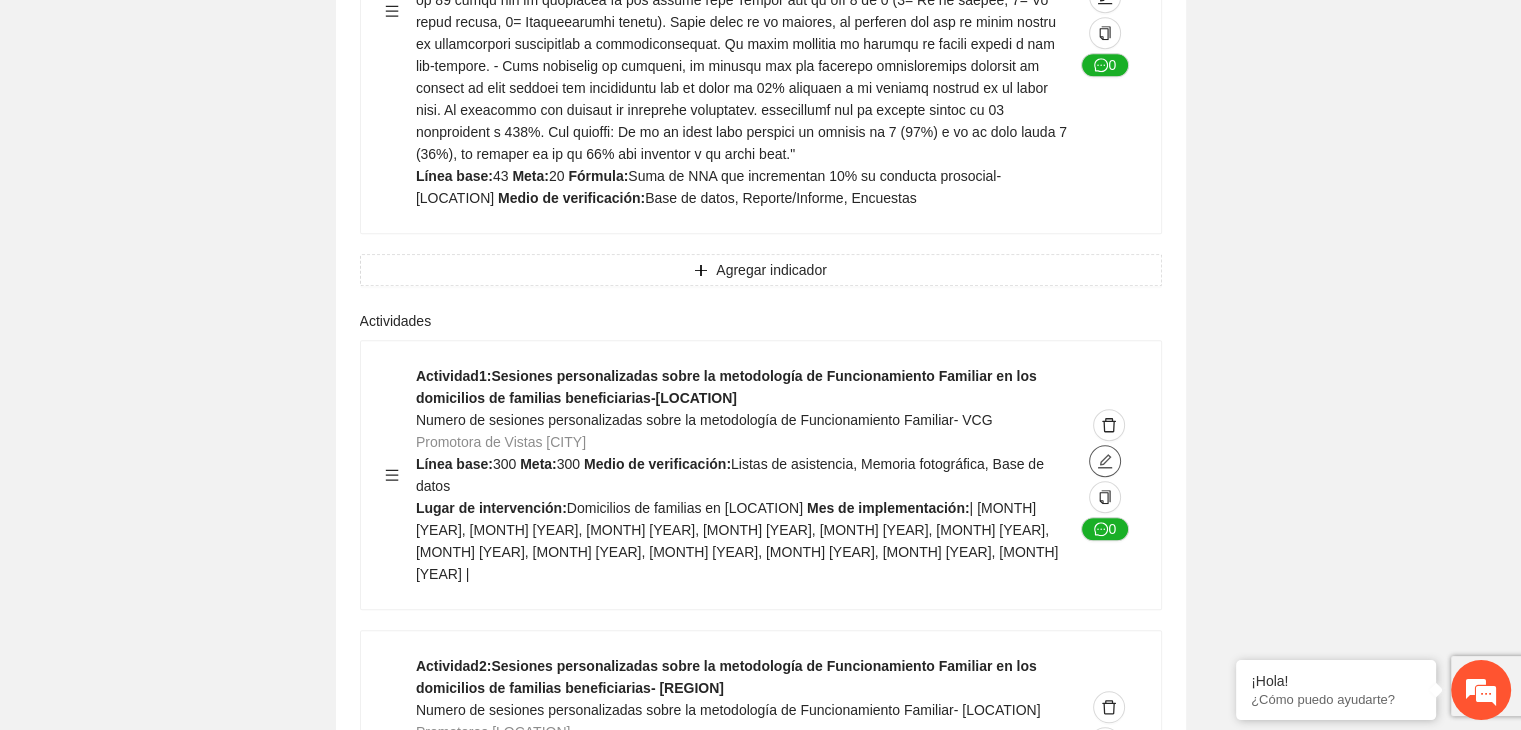 click 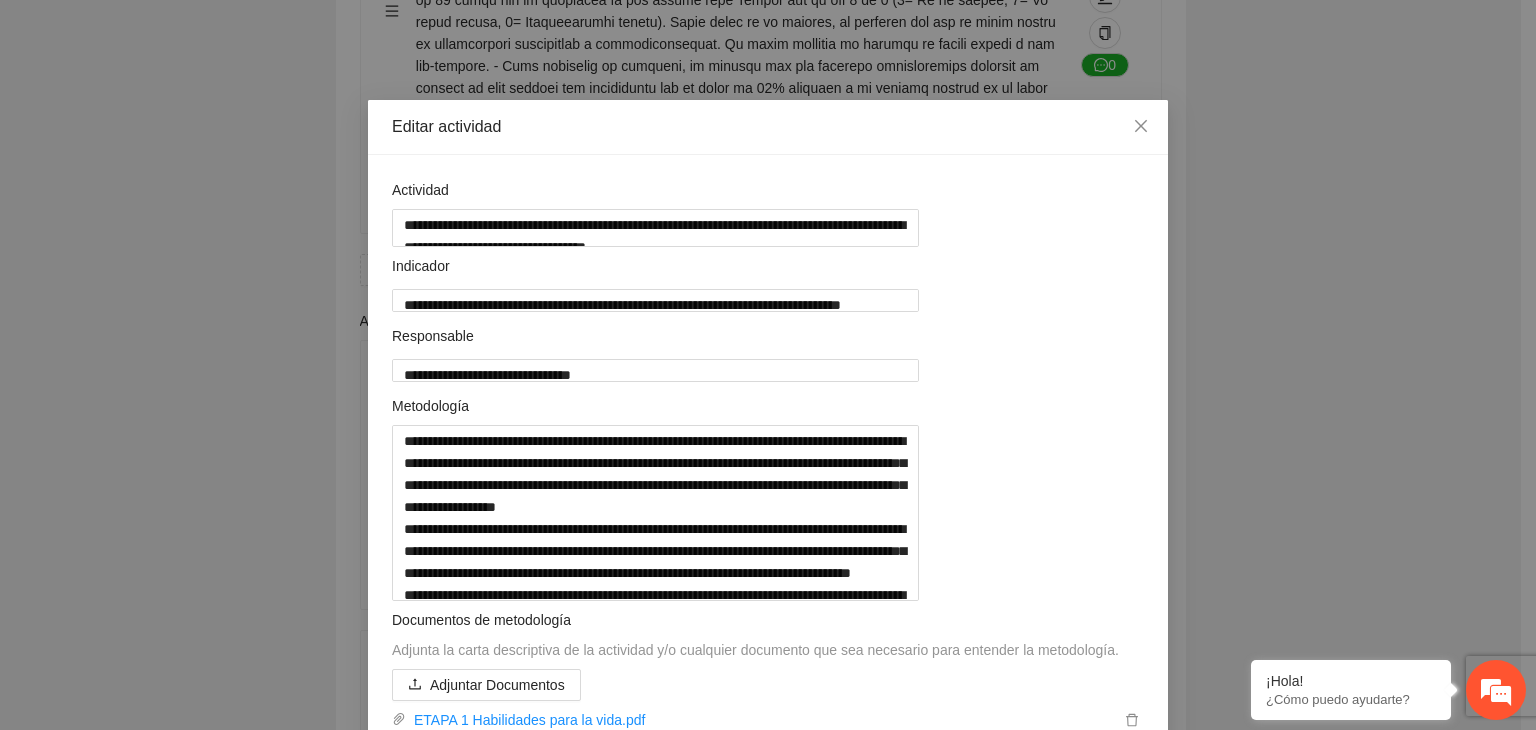 click on "**********" at bounding box center [768, 365] 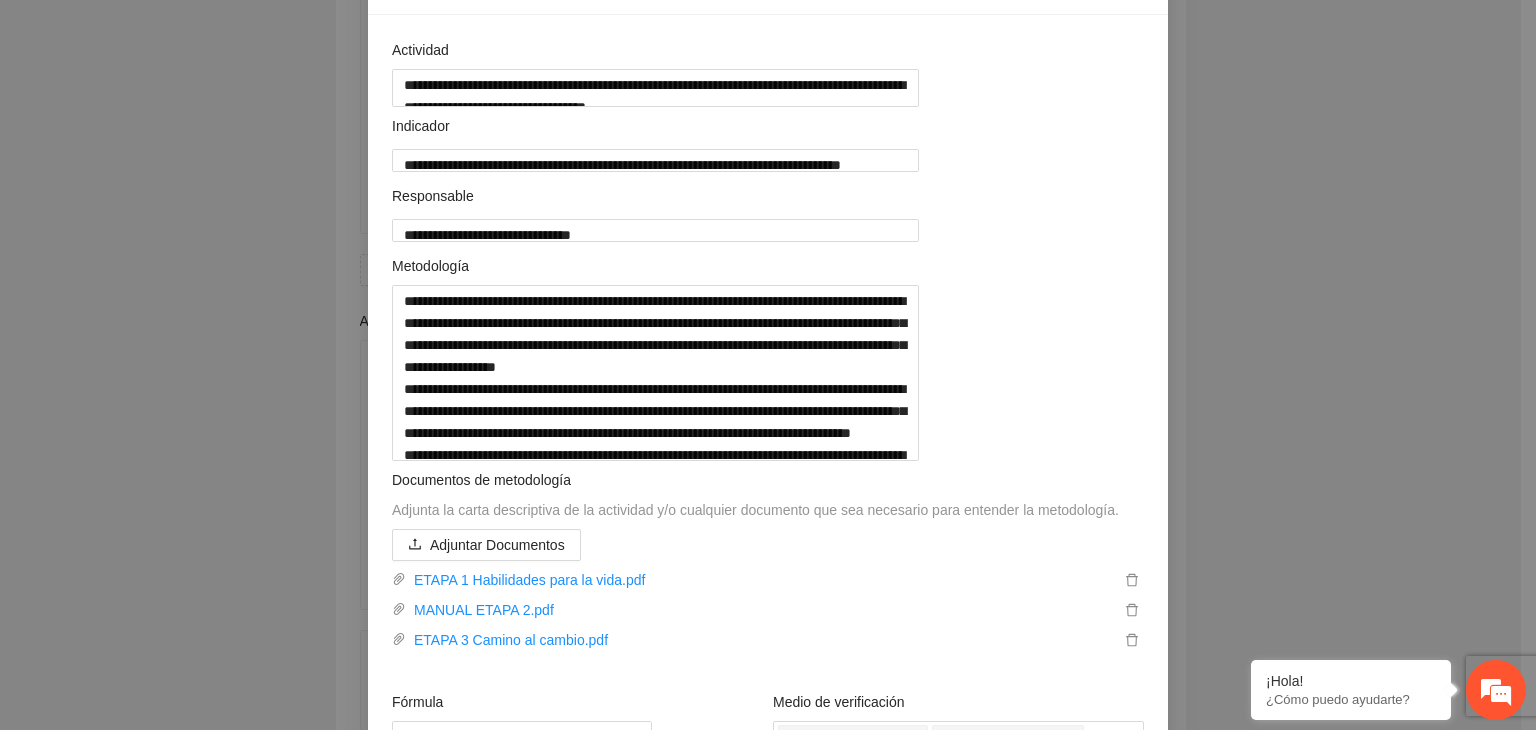 scroll, scrollTop: 160, scrollLeft: 0, axis: vertical 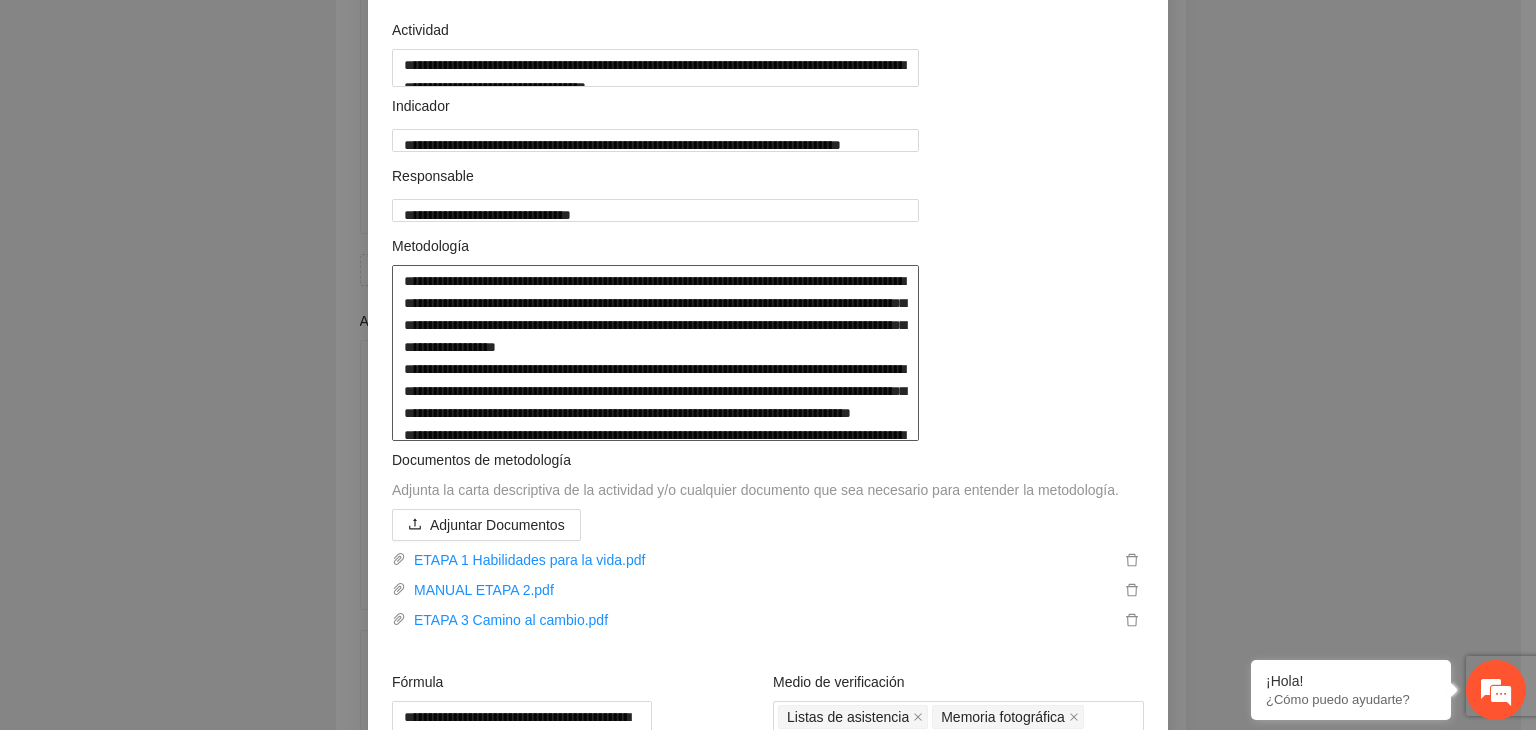 drag, startPoint x: 1090, startPoint y: 486, endPoint x: 376, endPoint y: 295, distance: 739.1055 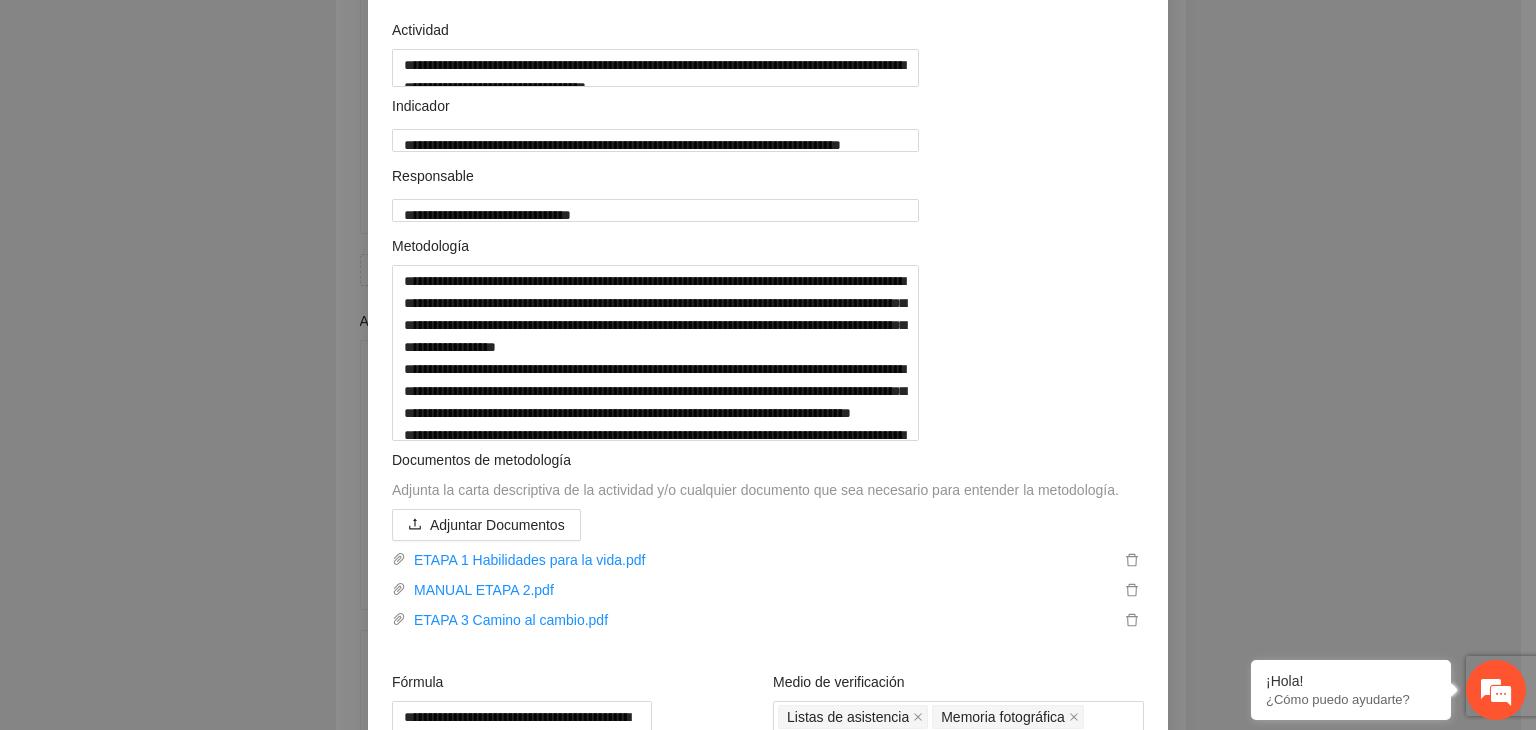 click on "**********" at bounding box center [768, 365] 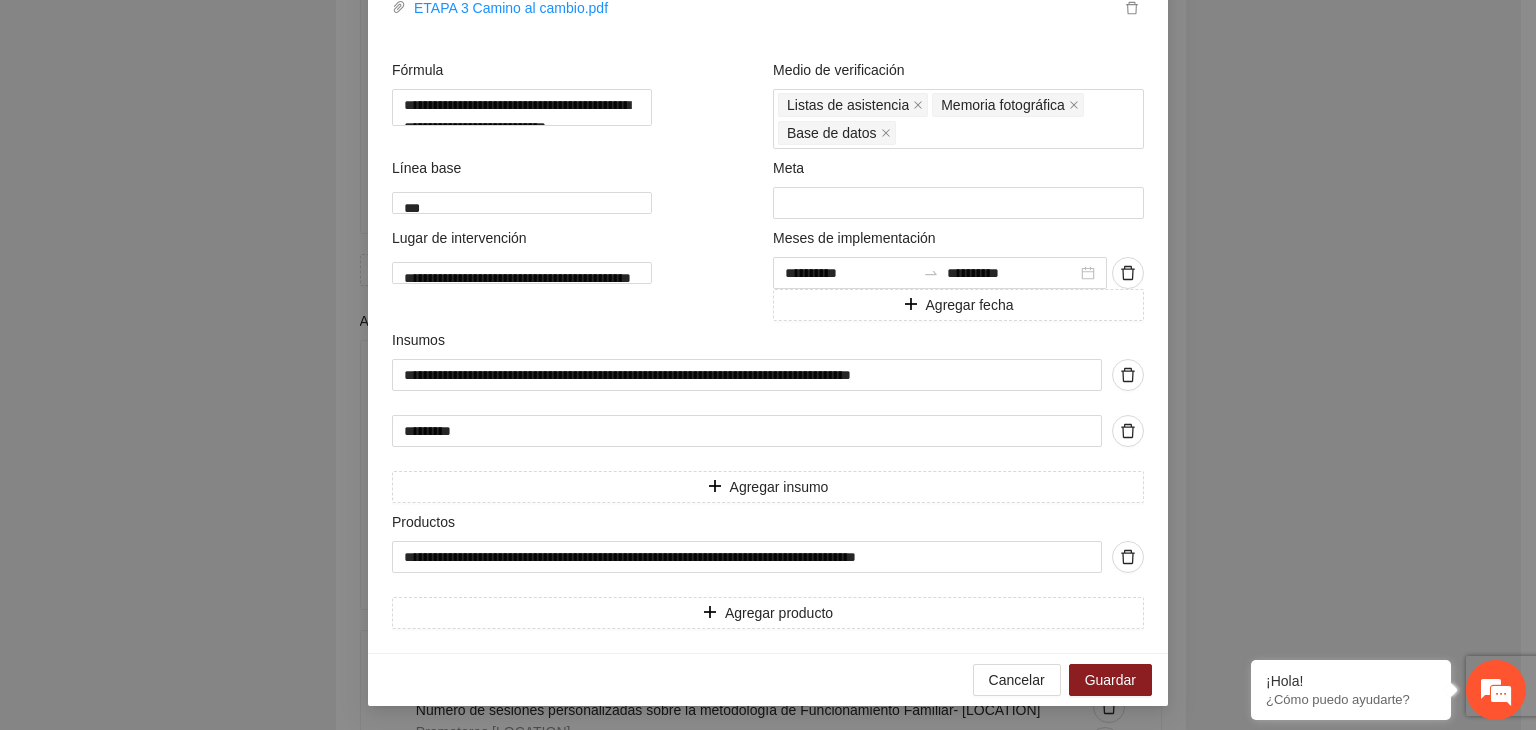 scroll, scrollTop: 863, scrollLeft: 0, axis: vertical 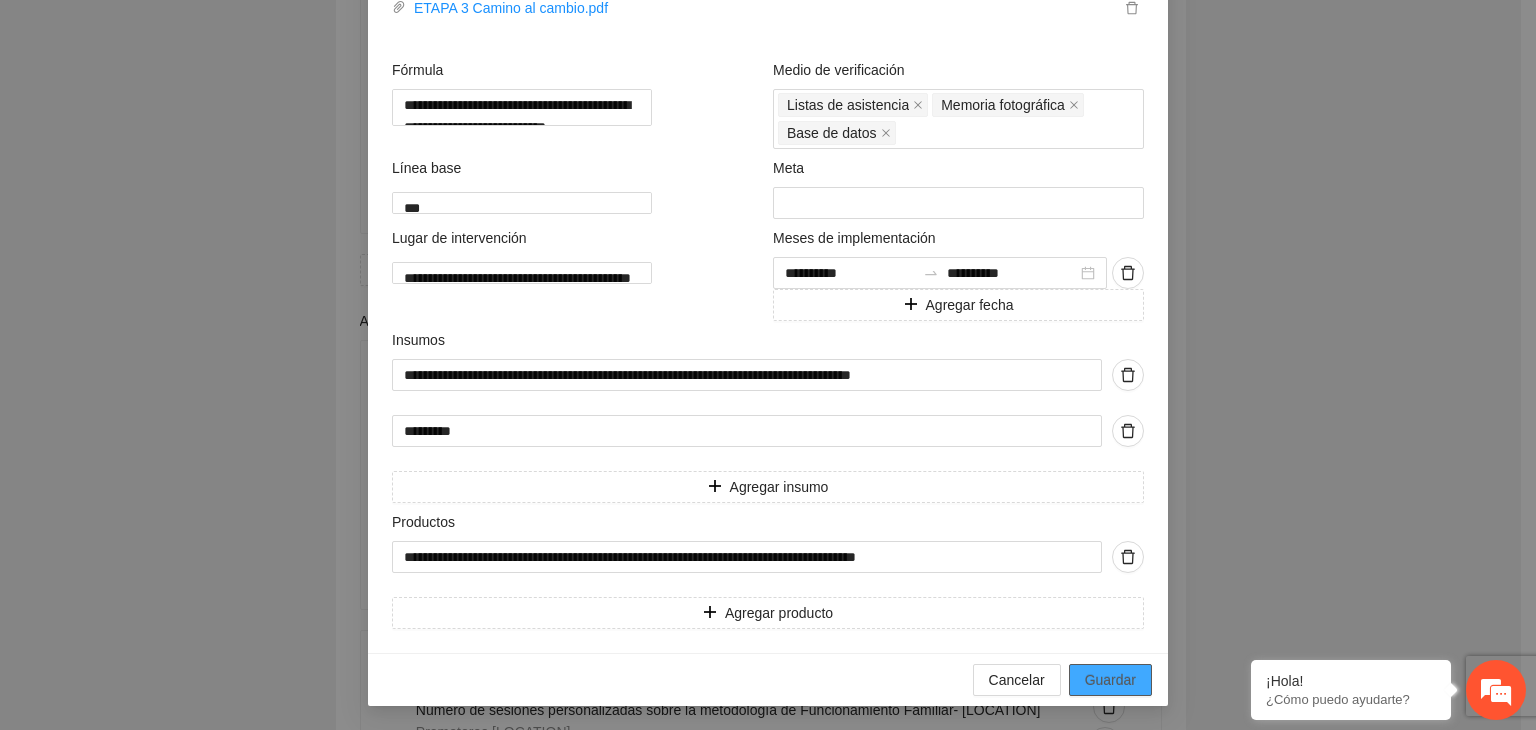 click on "Guardar" at bounding box center (1110, 680) 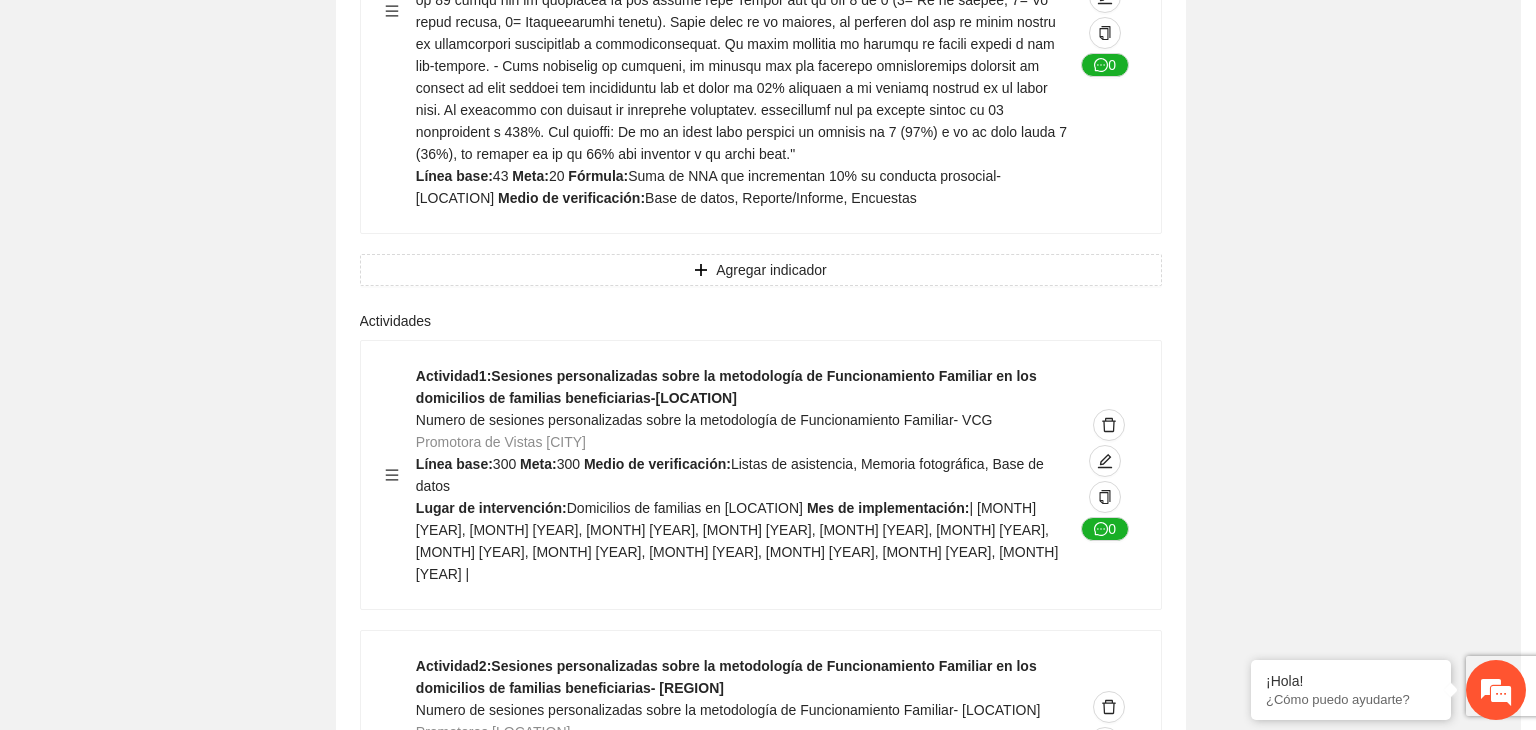 scroll, scrollTop: 294, scrollLeft: 0, axis: vertical 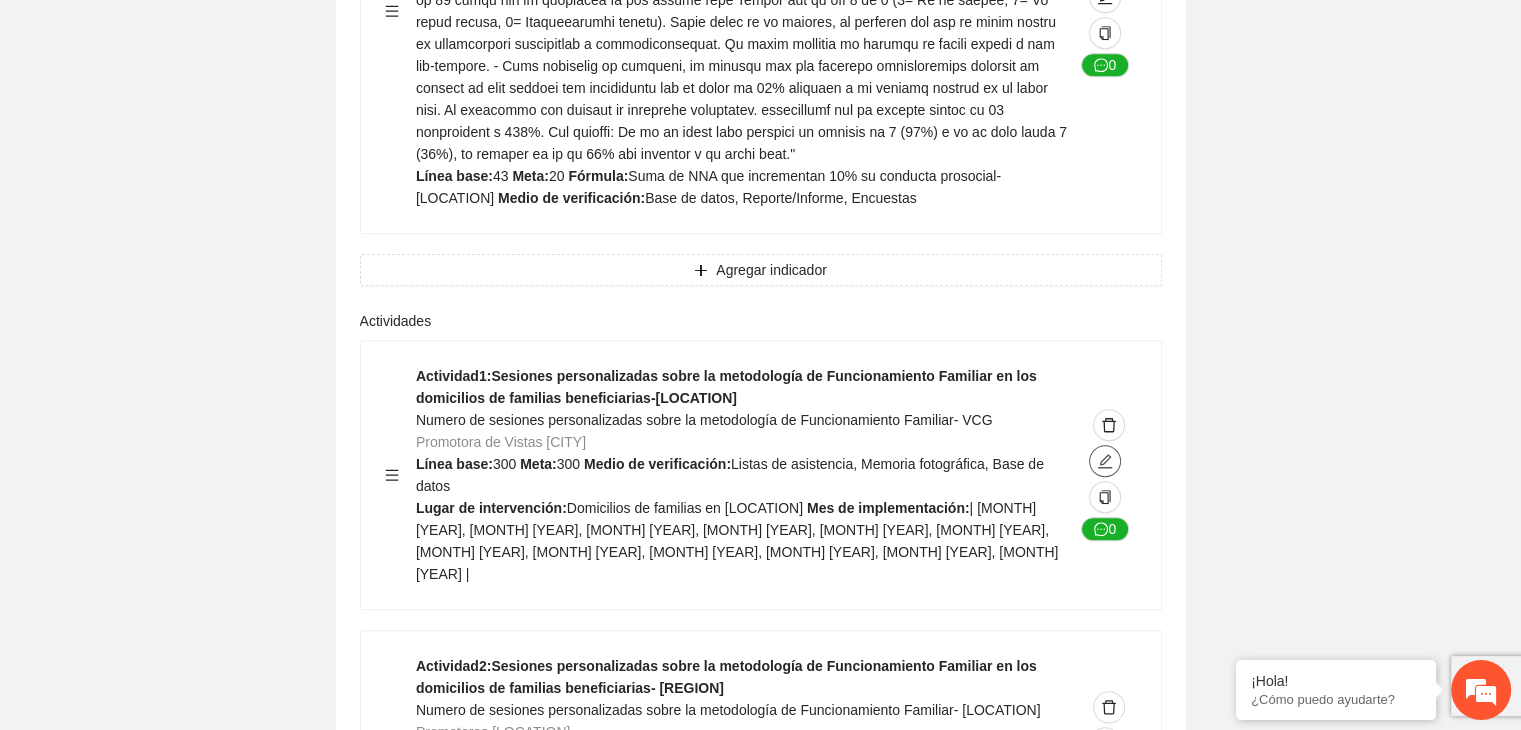 click 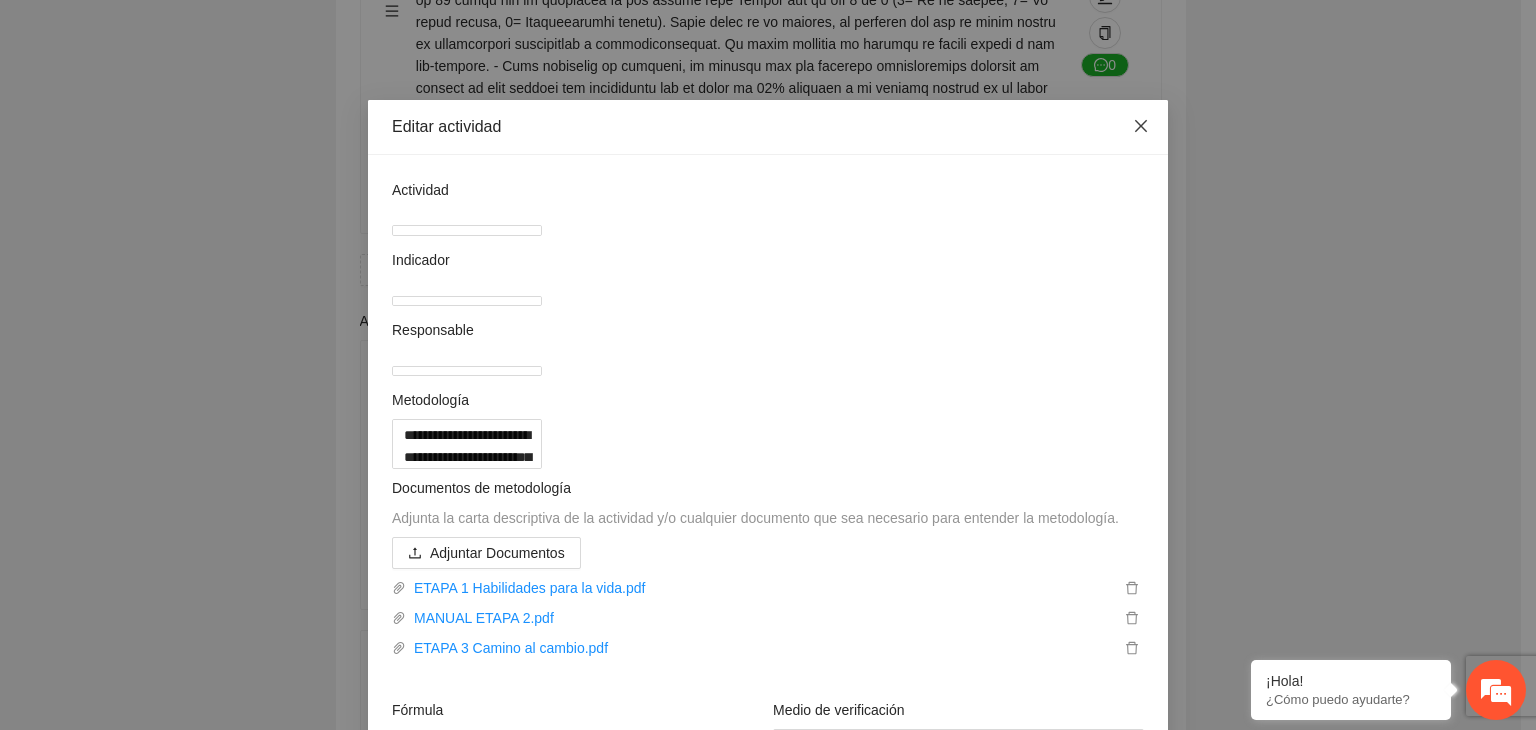 click 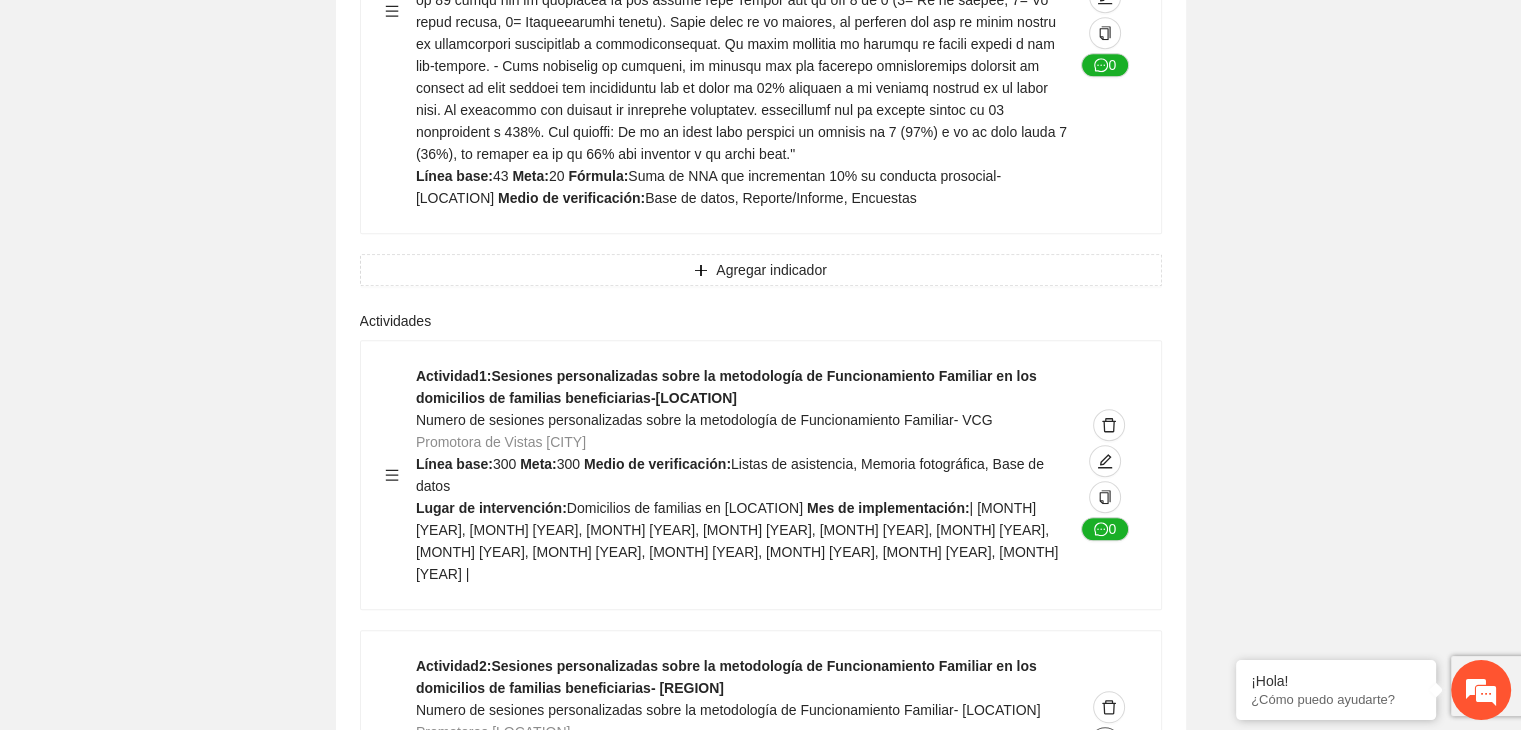 click 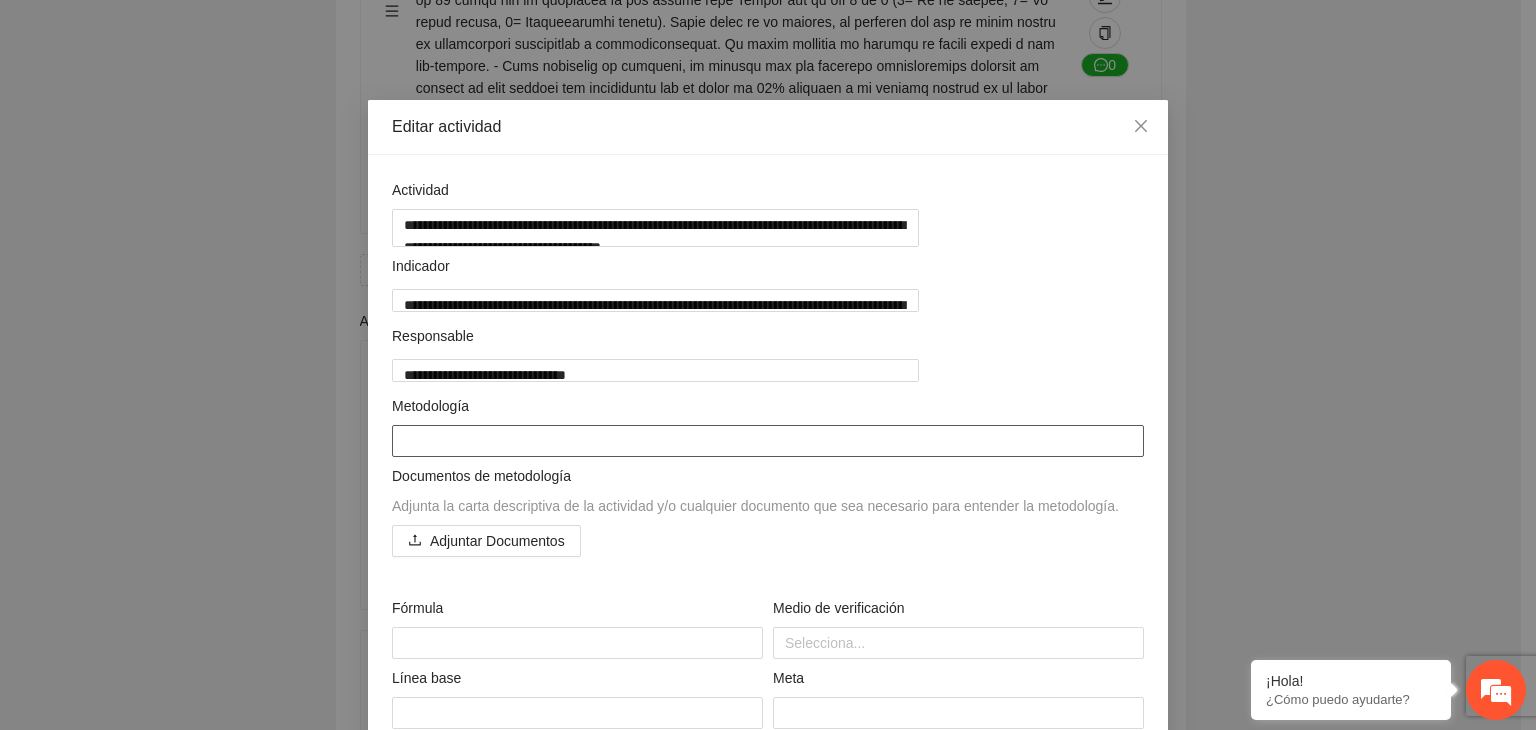 click at bounding box center [768, 441] 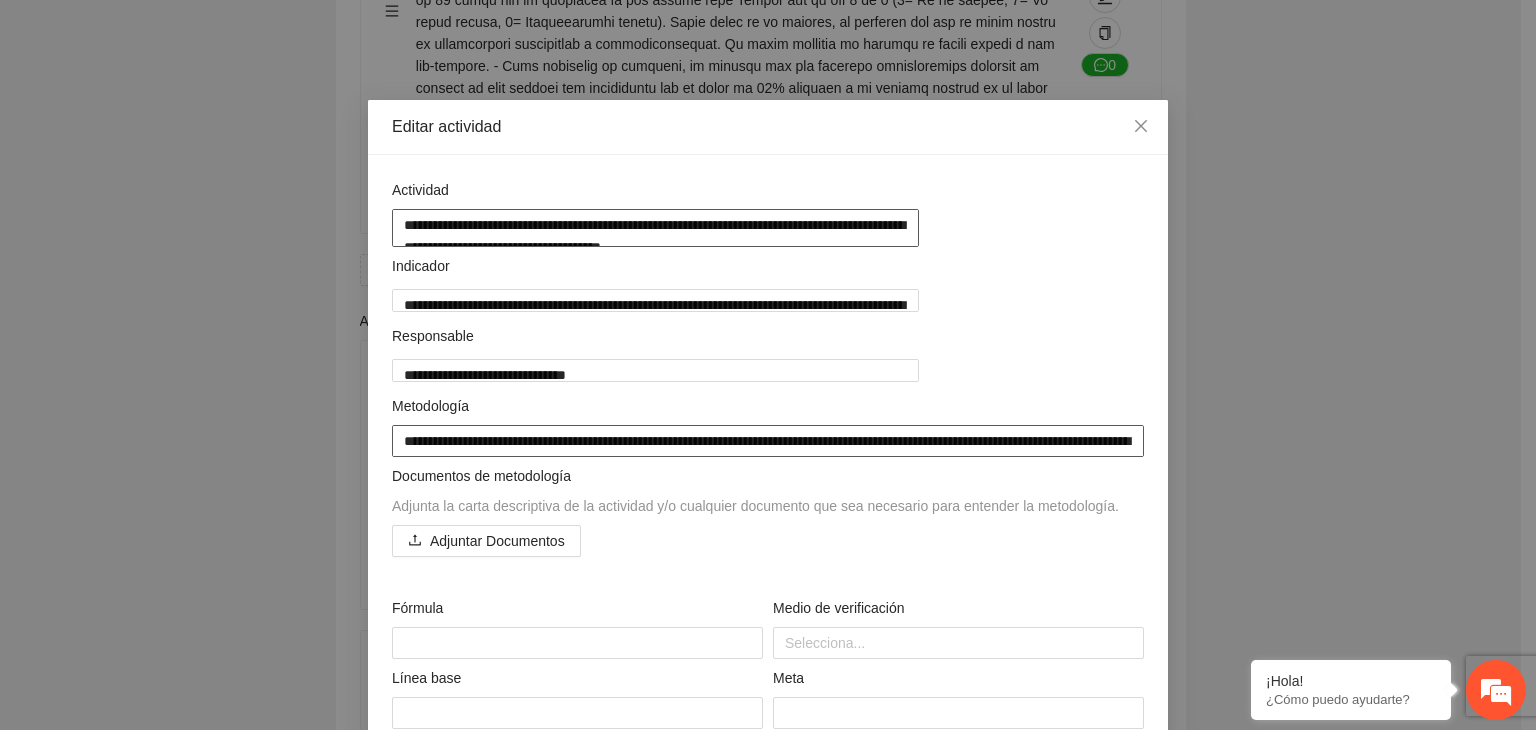 scroll, scrollTop: 0, scrollLeft: 0, axis: both 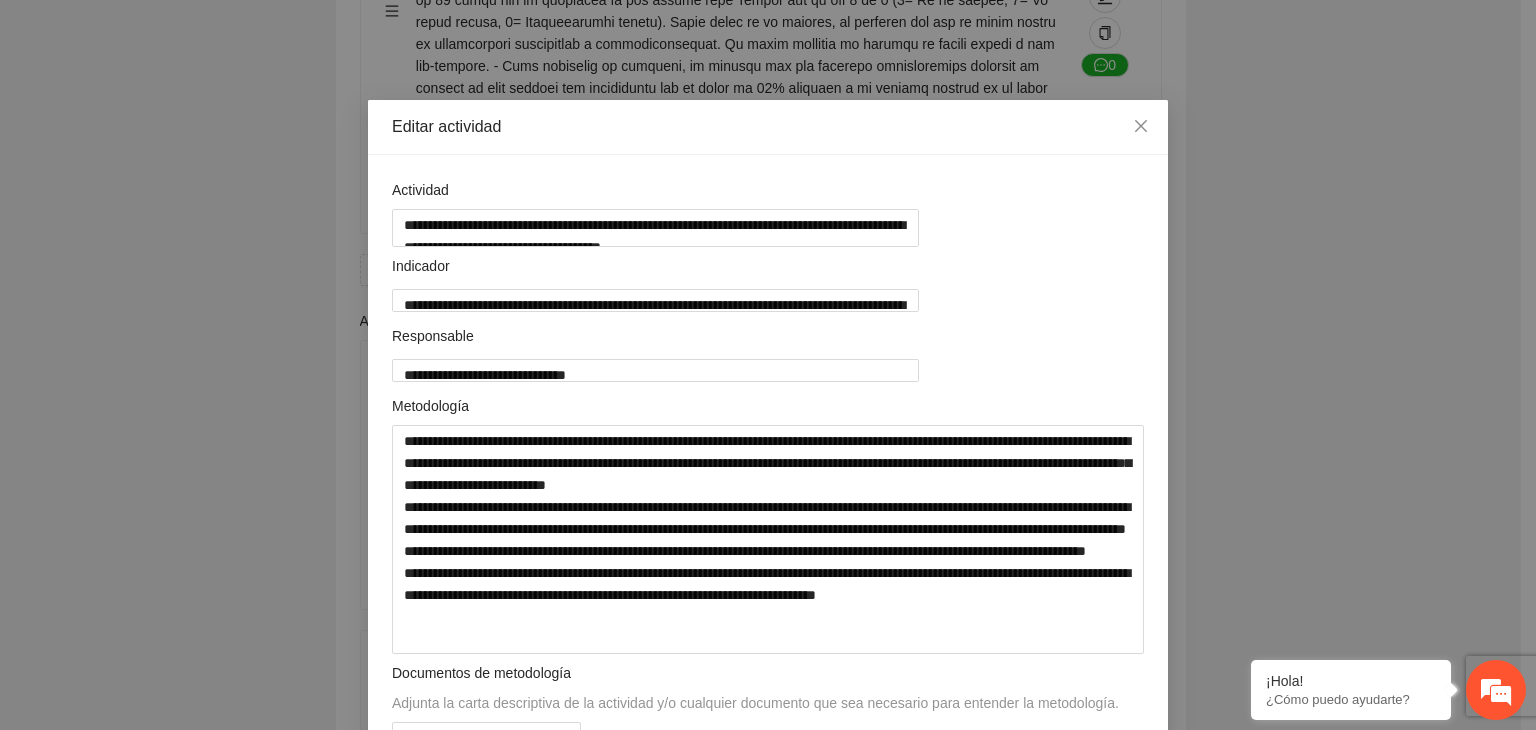 click on "**********" at bounding box center [768, 365] 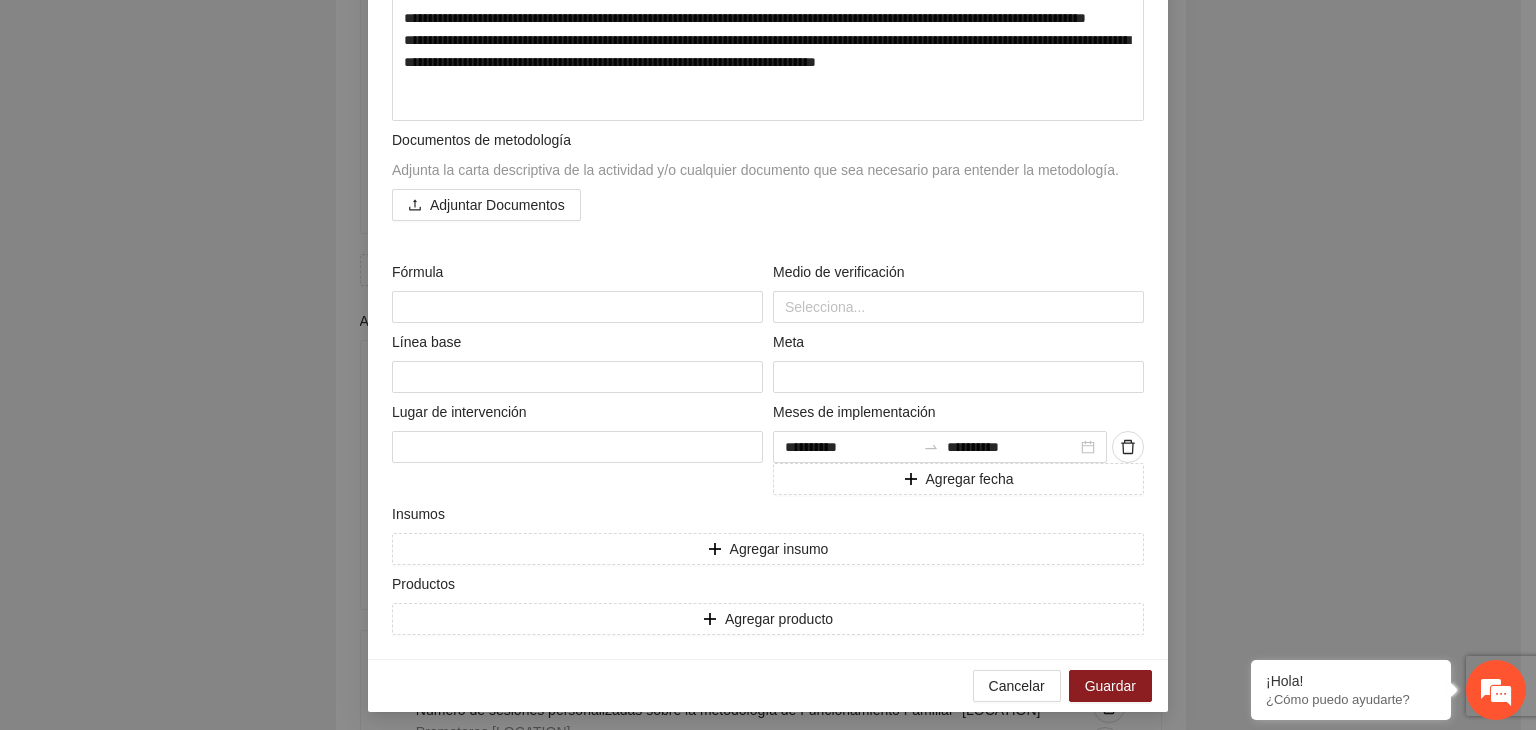 scroll, scrollTop: 555, scrollLeft: 0, axis: vertical 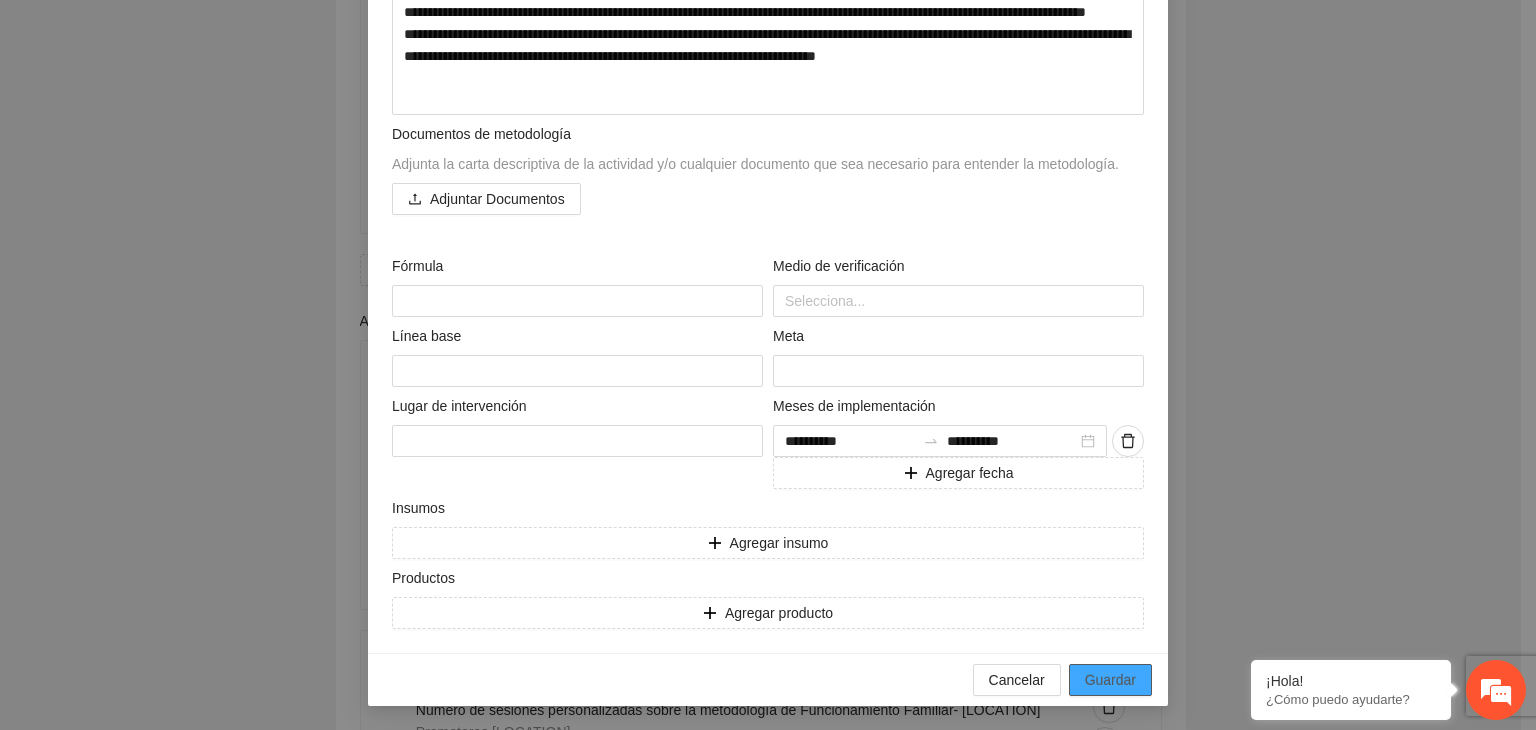 click on "Guardar" at bounding box center (1110, 680) 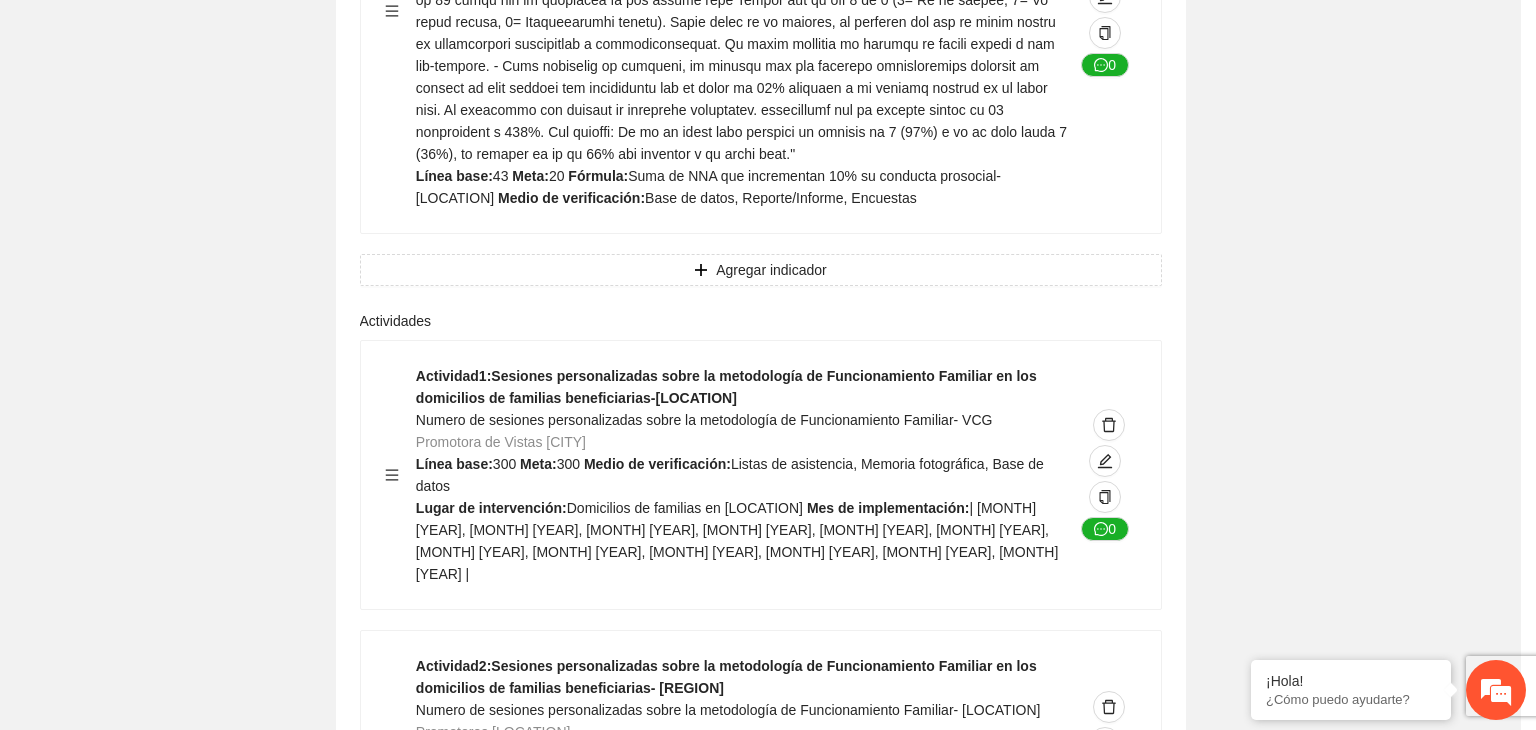 scroll, scrollTop: 204, scrollLeft: 0, axis: vertical 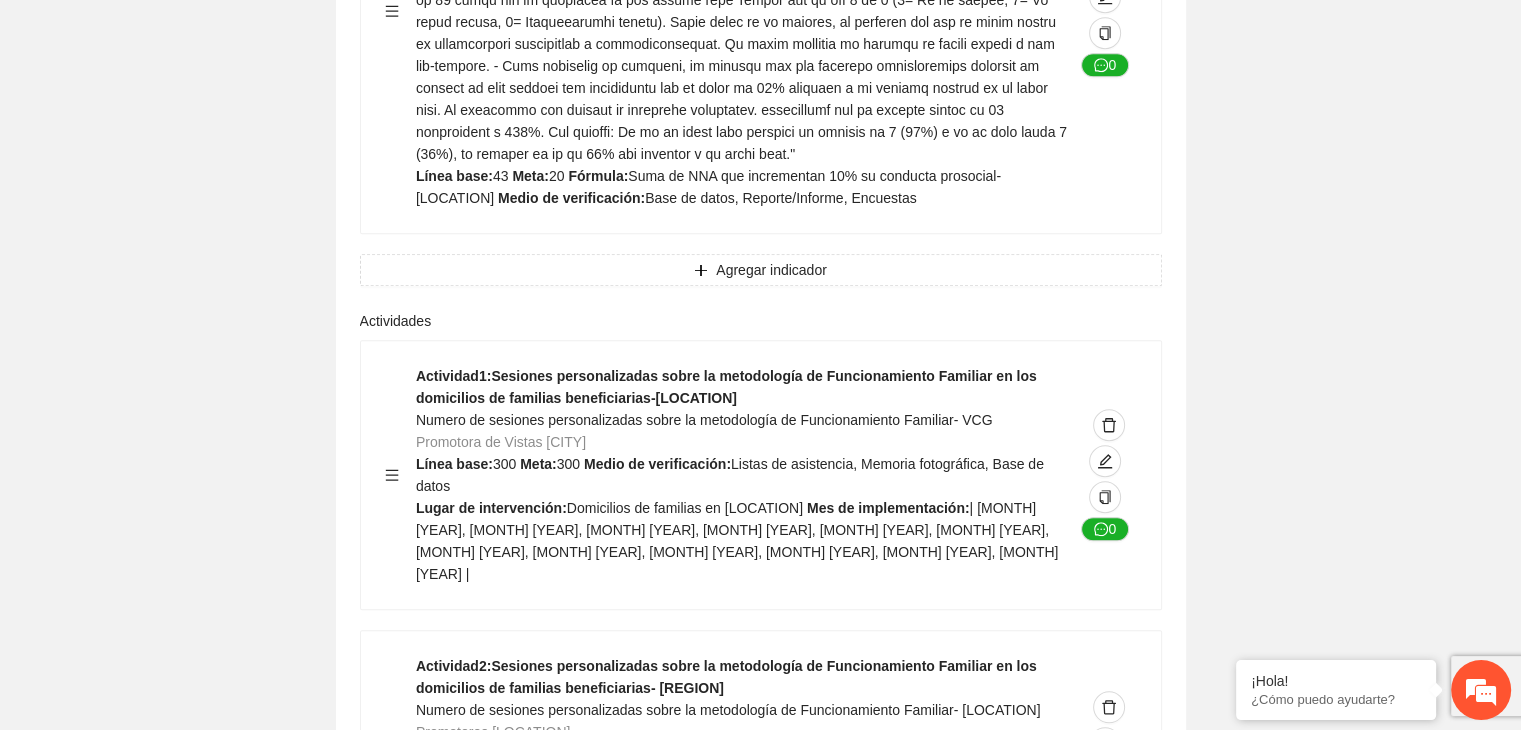 click on "Guardar Objetivo de desarrollo      Exportar Contribuir a la disminución de incidencia en violencia familiar en las zonas de Punta Oriente, Cerro Grande y Riberas de Sacramento del Municipio  de [CITY]. Indicadores Indicador  1 :  Violencia familiar disminuyendo en un 5% en Cerro grande Número de carpetas de investigación de Violencia familiar  disminuyendo en un 5% en Cerro grande Metodología:  Se solicita información al Observatorio Ciudadano de FICOSEC sobre el número de carpetas de violencia familiar en las colonias de intervención Línea base:  29   Meta:  25   Fórmula:  Suma de carpetas de investigación de violencia familiar disminuyendo  en un 5% en Punta Oriente   Medio de verificación:  Reporte/Informe 0 Indicador  2 :  Violencia familiar disminuyendo en un 5% en Punta Oriente Número de carpetas de investigación de Violencia familiar  disminuyendo en un 5% en Punta Oriente Metodología:  Línea base:  63   Meta:  56   Fórmula:    Medio de verificación:  Reporte/Informe 0 3 :" at bounding box center (760, -3566) 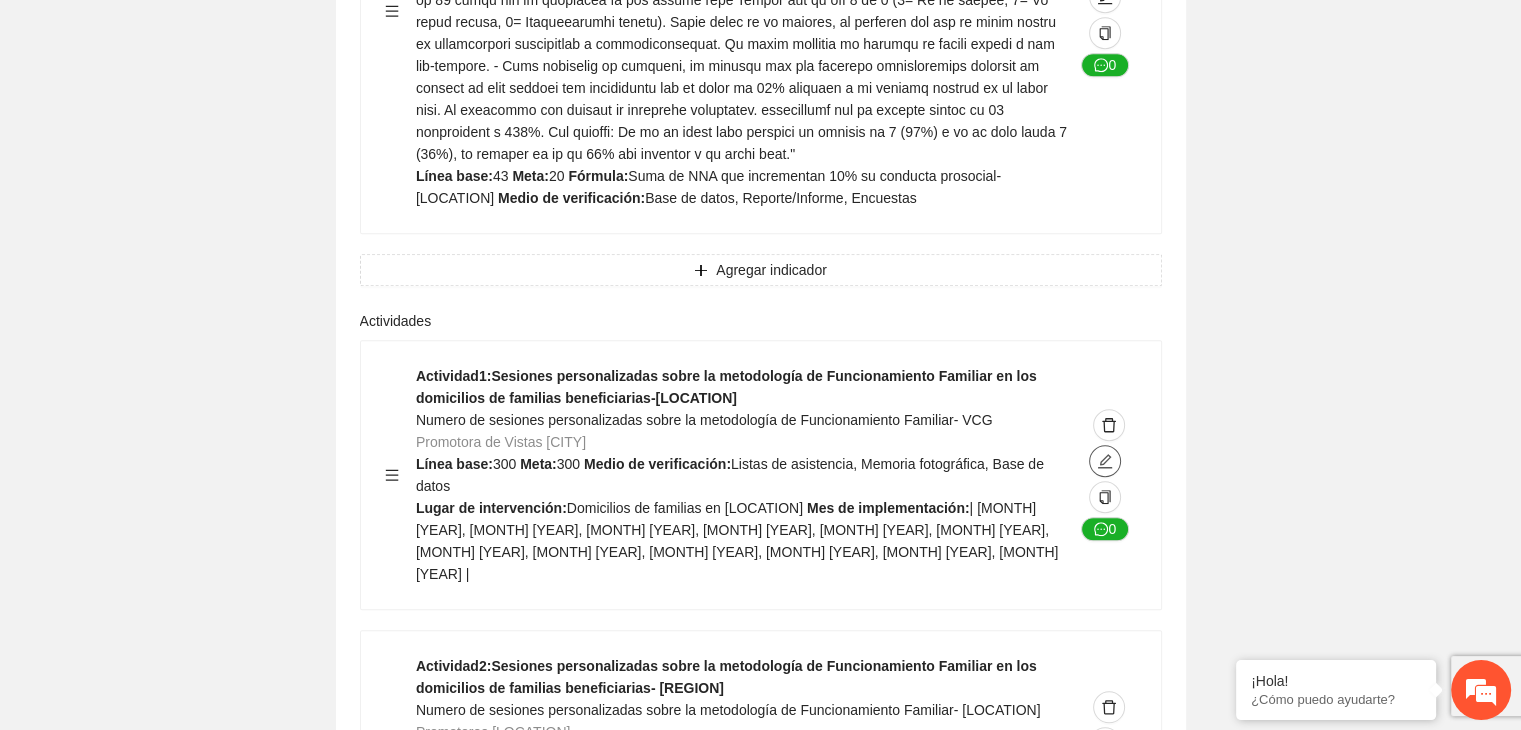 click 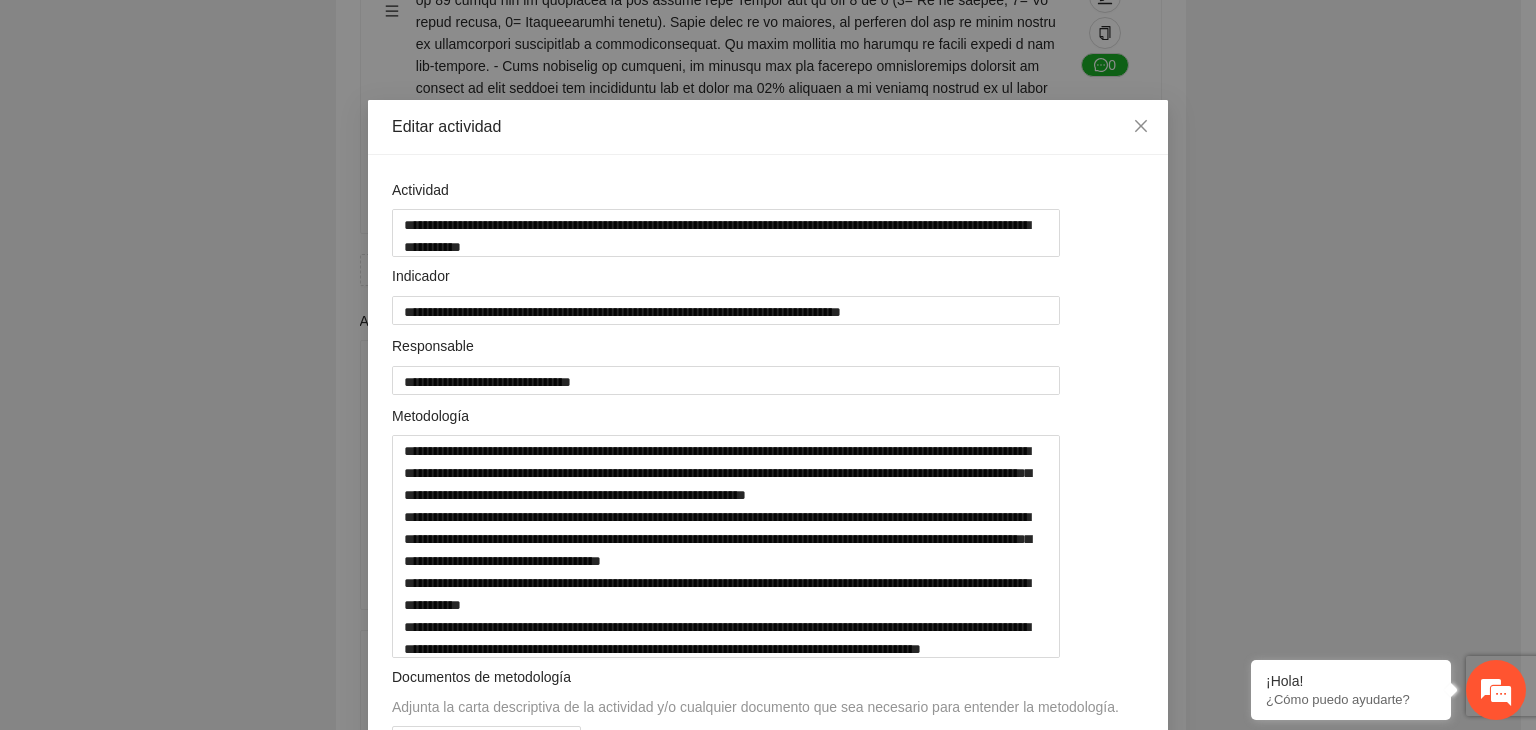 click on "**********" at bounding box center (768, 365) 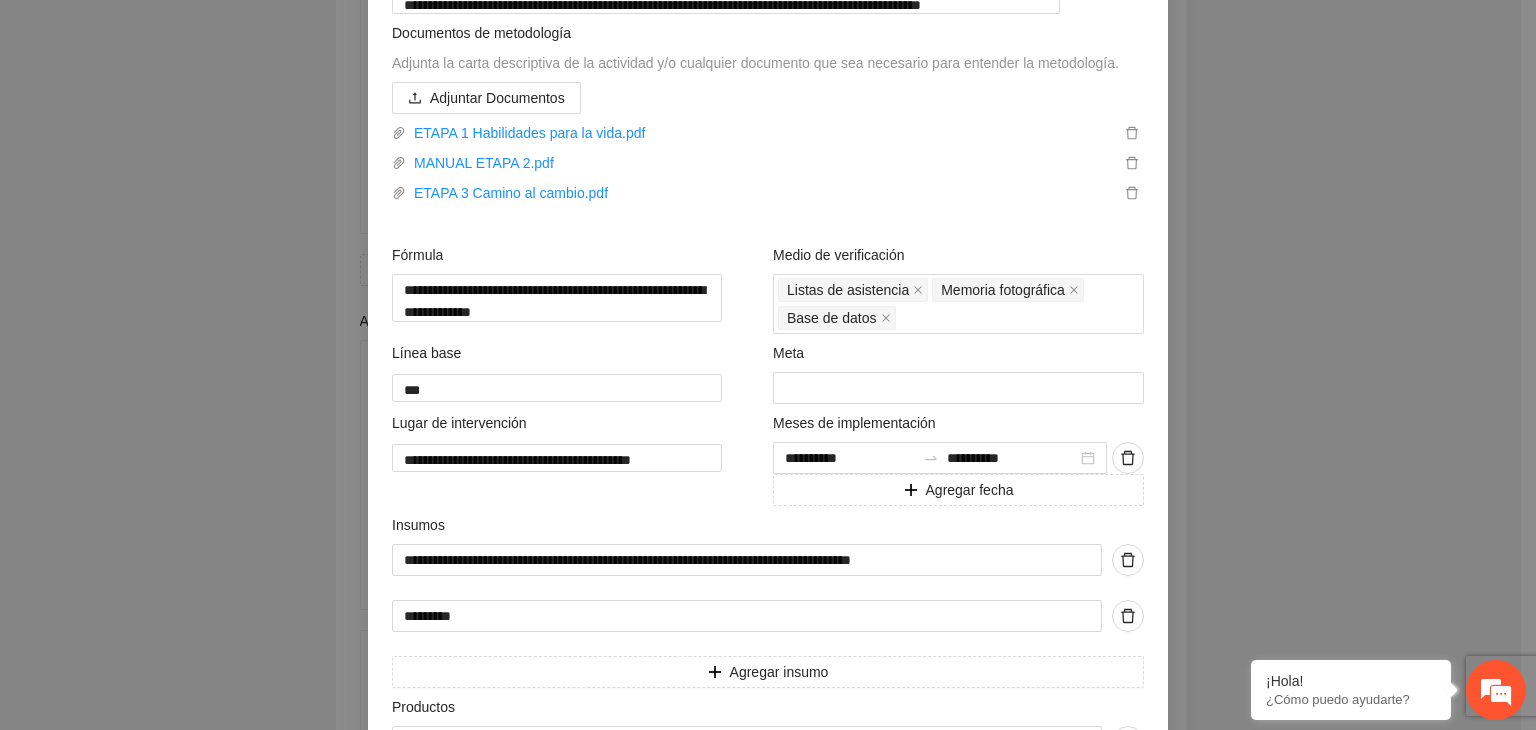 scroll, scrollTop: 680, scrollLeft: 0, axis: vertical 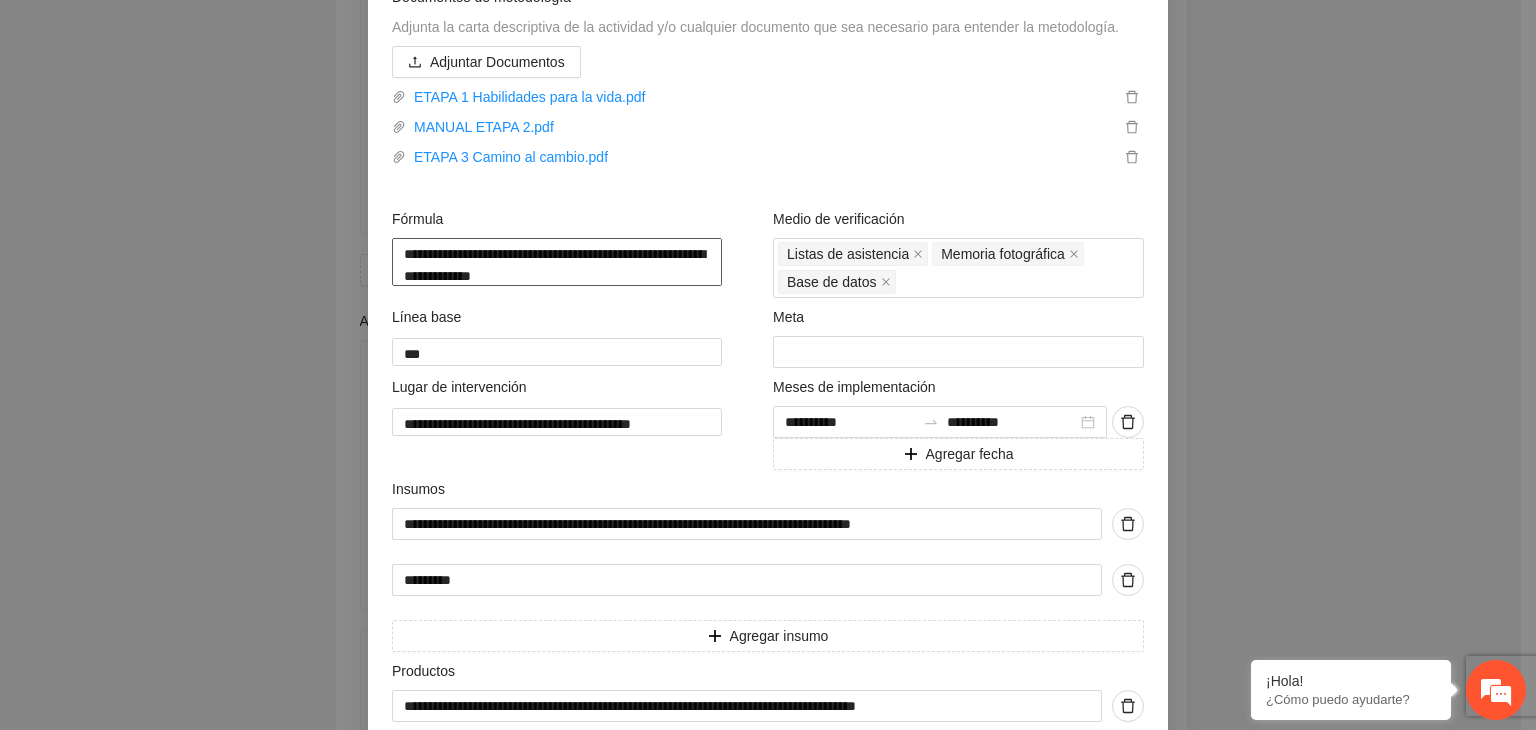 click on "**********" at bounding box center [557, 262] 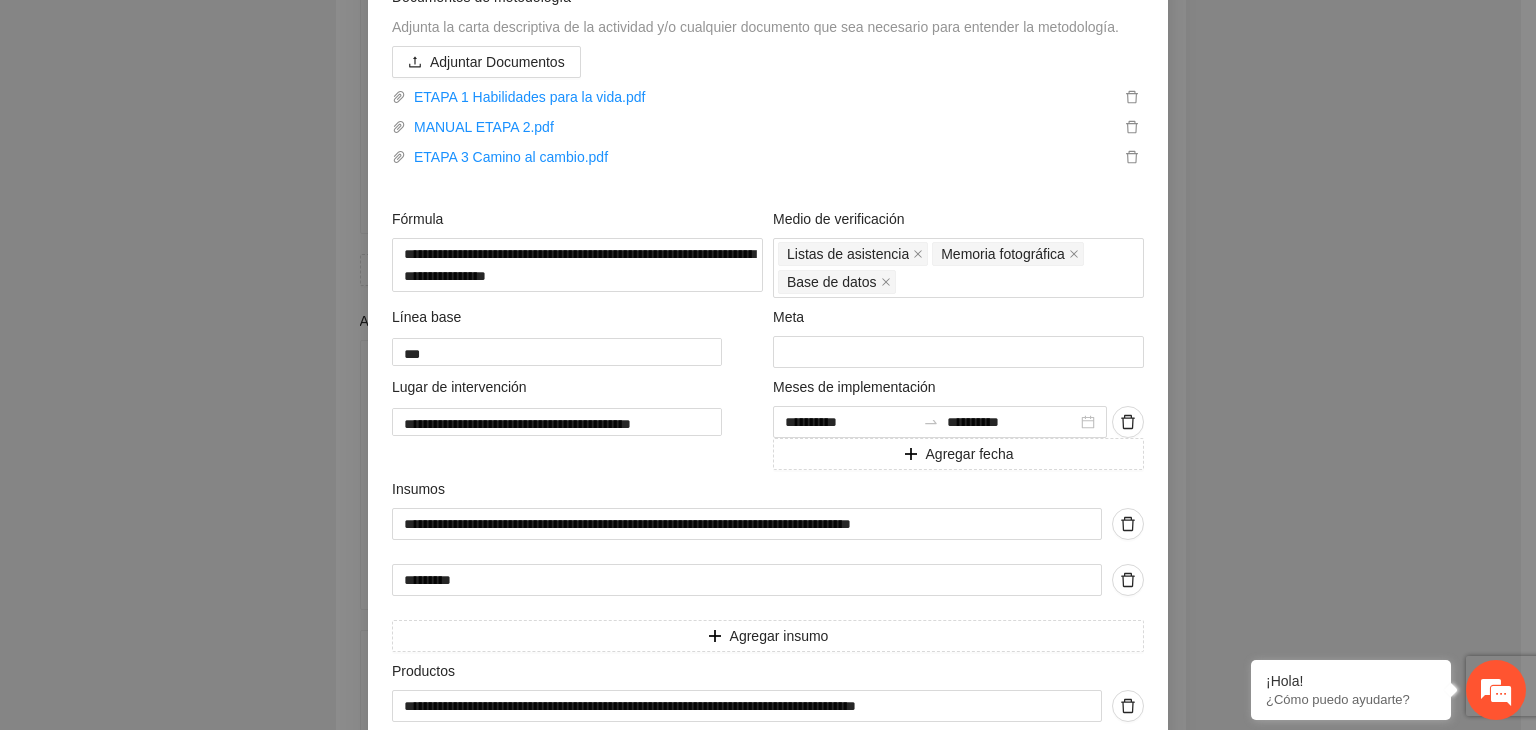 click on "**********" at bounding box center (768, 365) 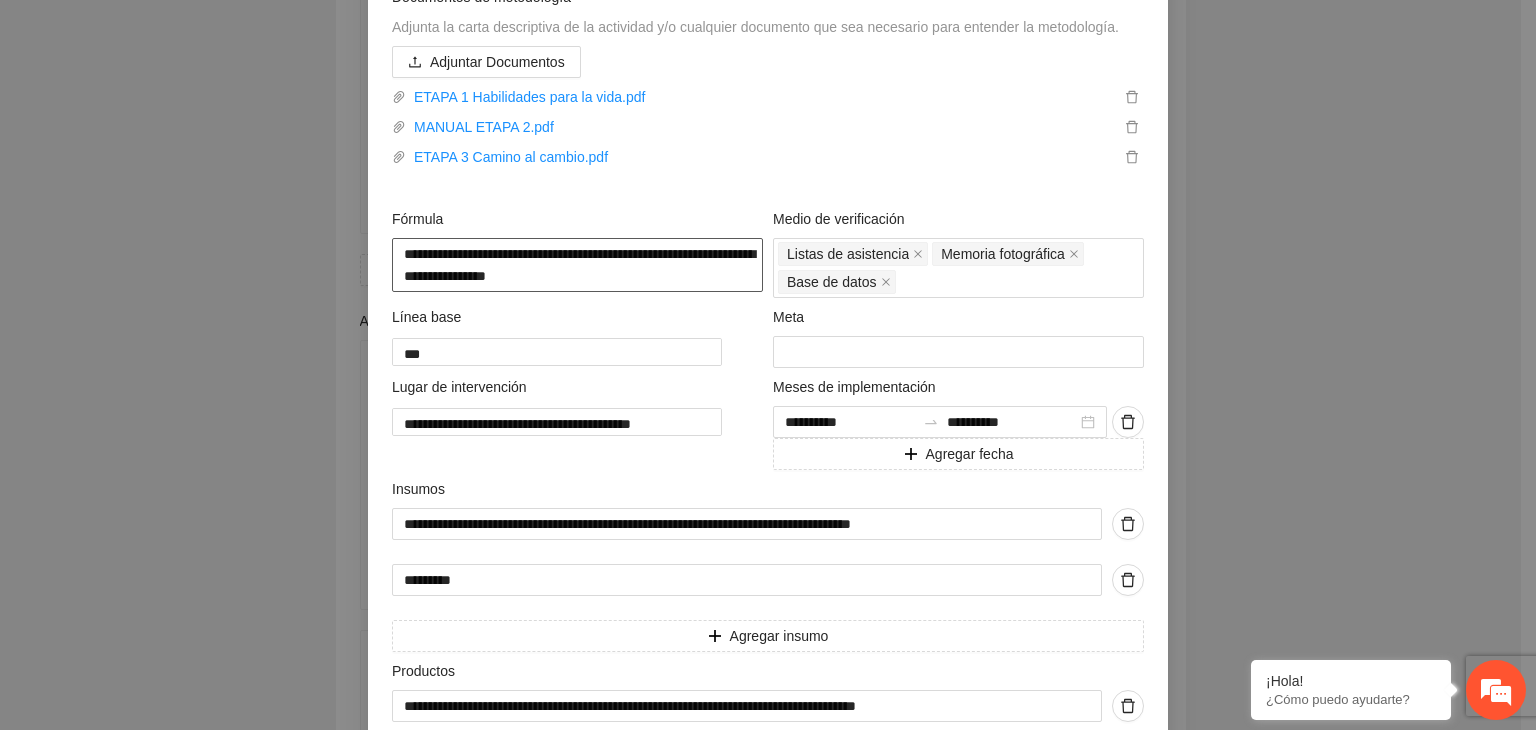 drag, startPoint x: 559, startPoint y: 310, endPoint x: 372, endPoint y: 289, distance: 188.17545 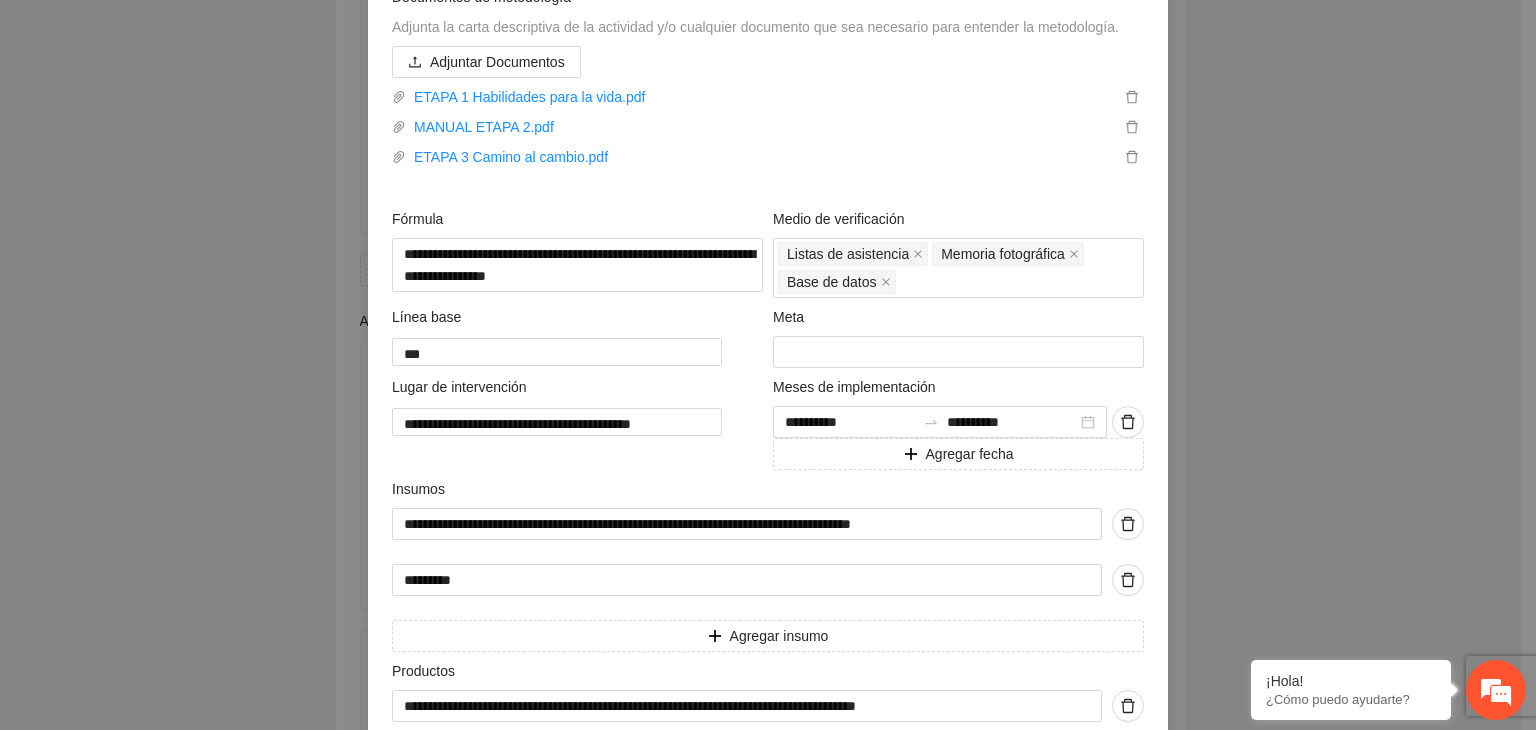 click on "**********" at bounding box center [768, 365] 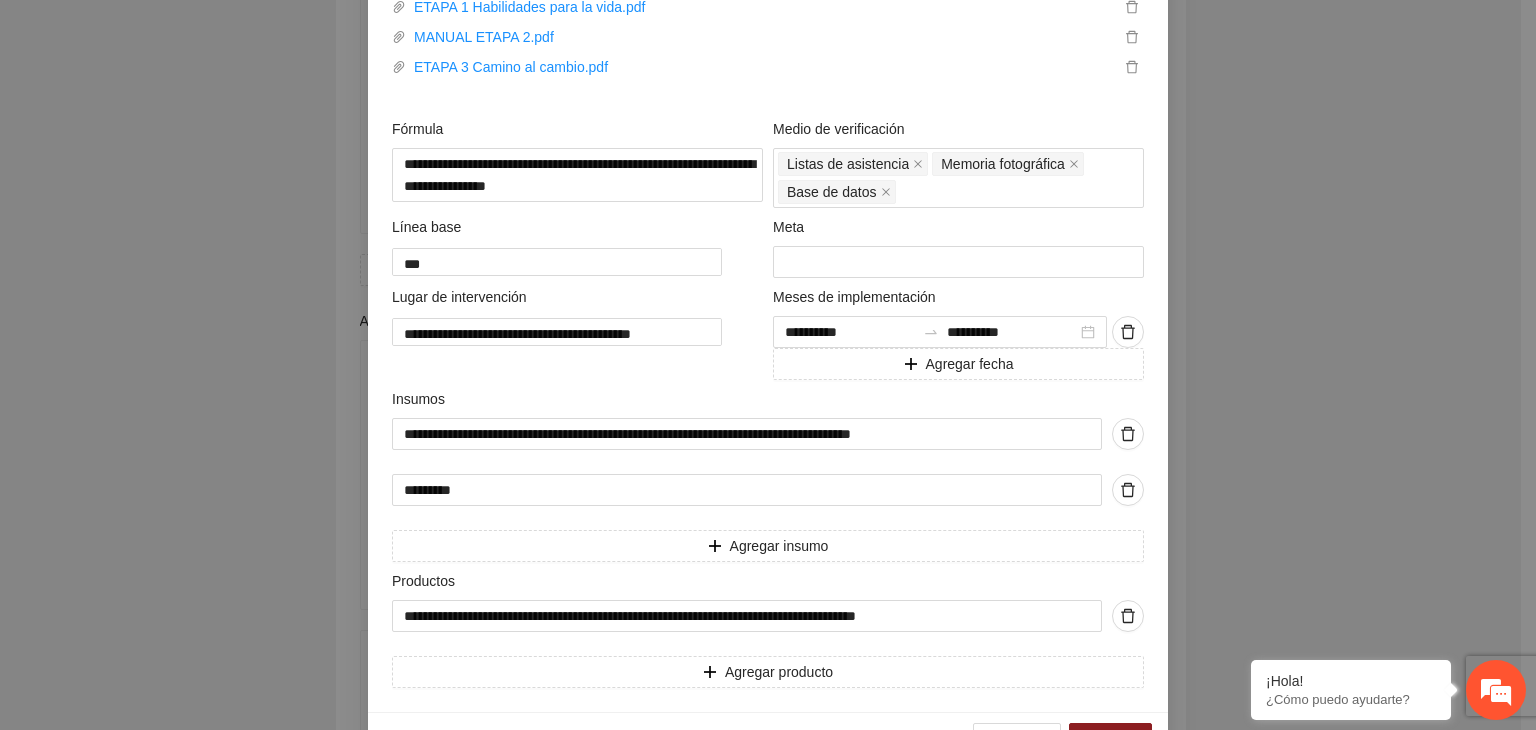 scroll, scrollTop: 863, scrollLeft: 0, axis: vertical 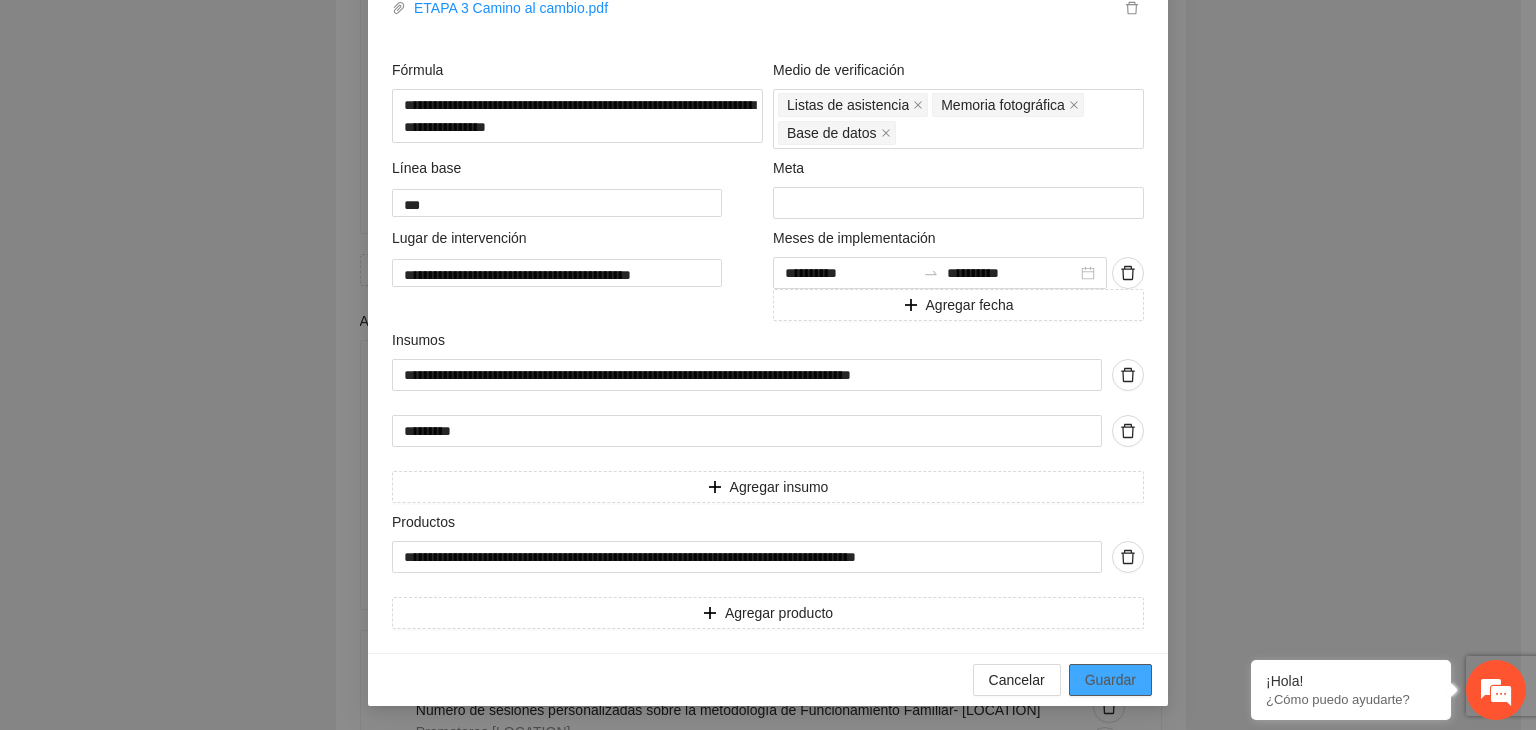 click on "Guardar" at bounding box center (1110, 680) 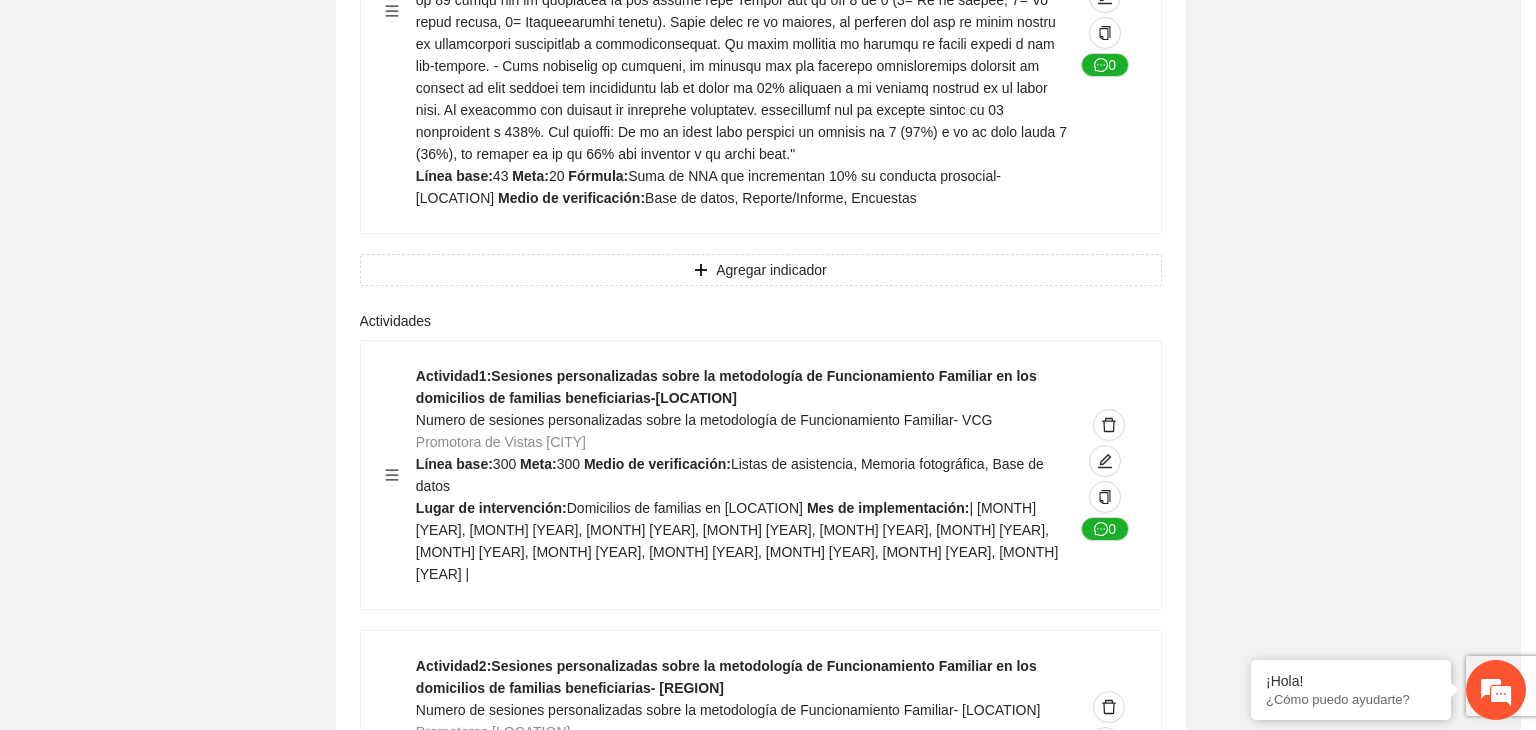 scroll, scrollTop: 294, scrollLeft: 0, axis: vertical 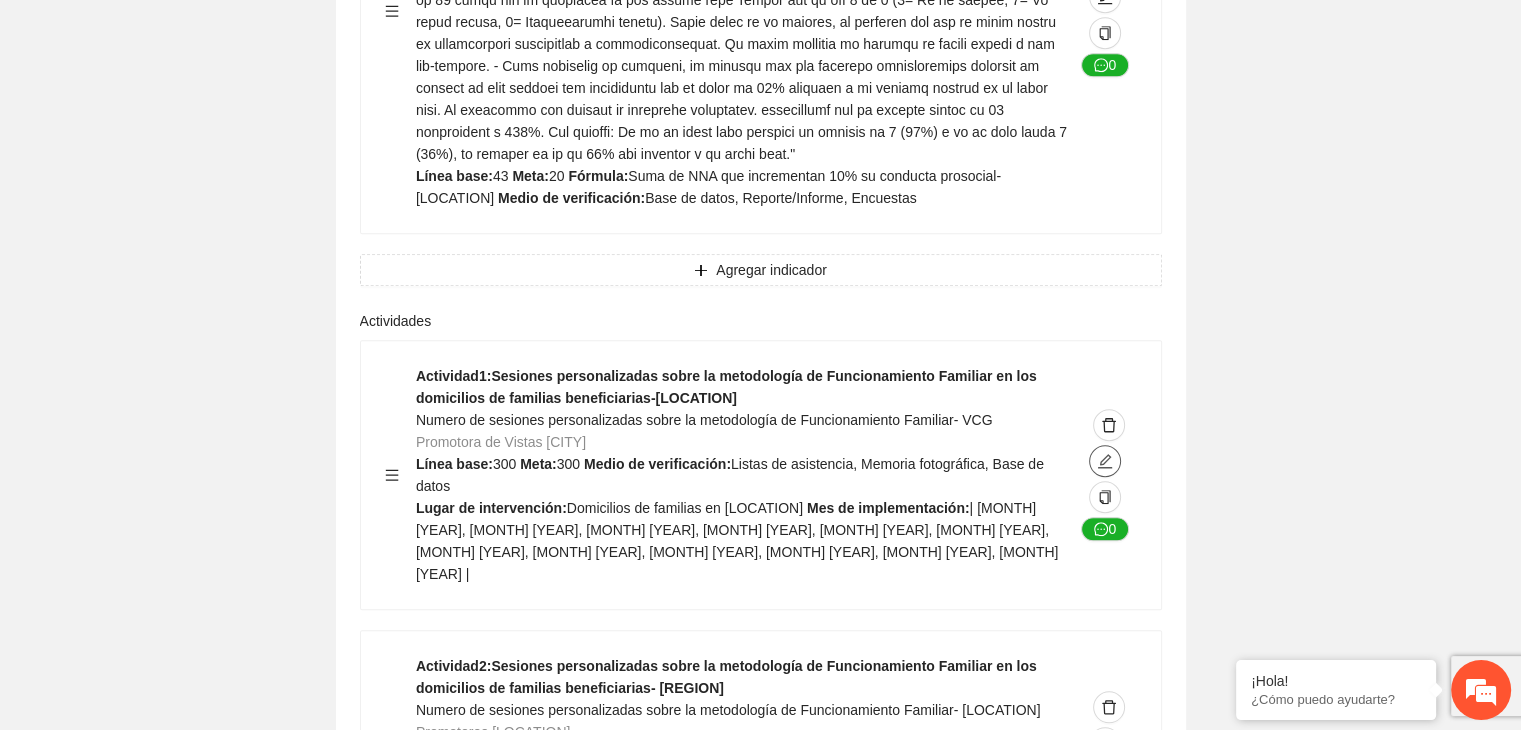 click 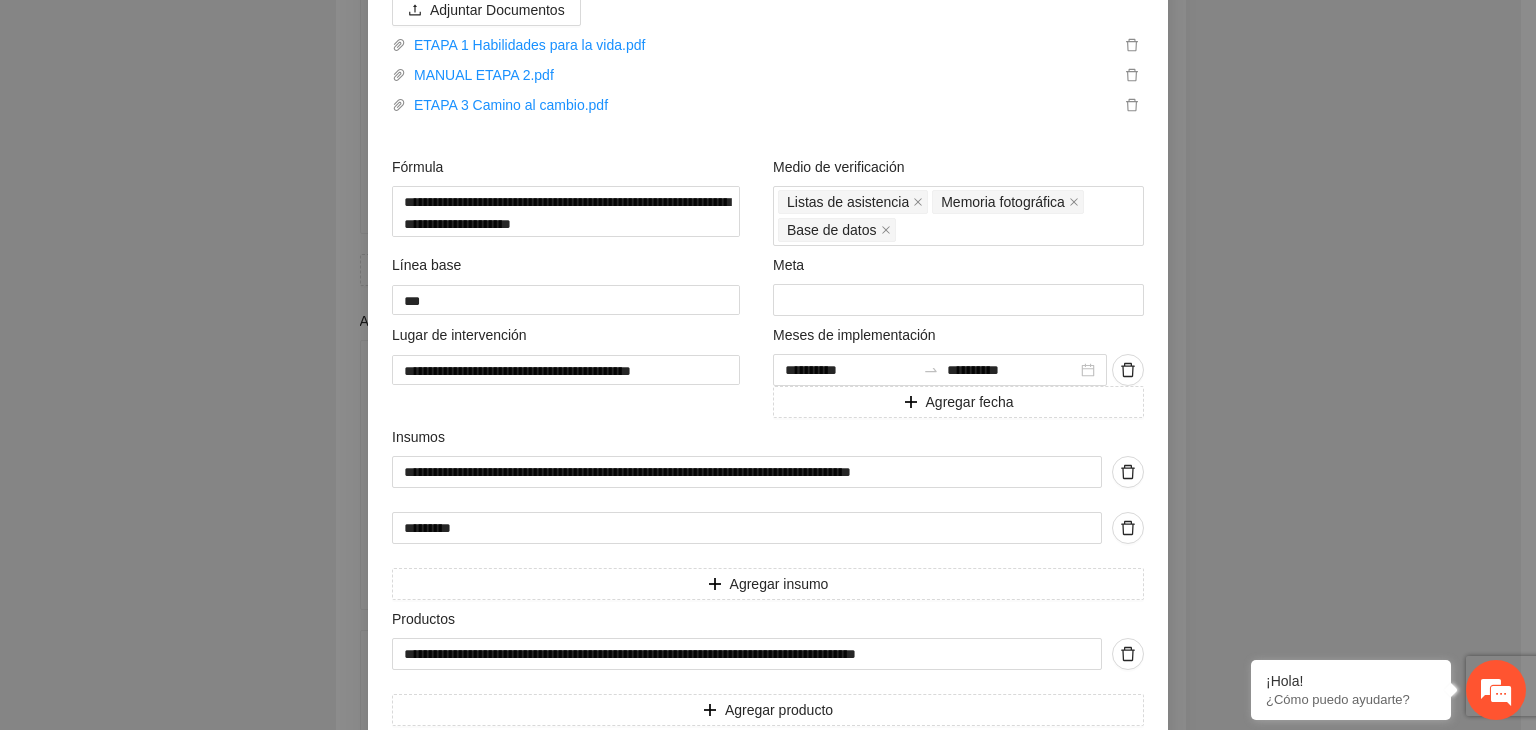 scroll, scrollTop: 760, scrollLeft: 0, axis: vertical 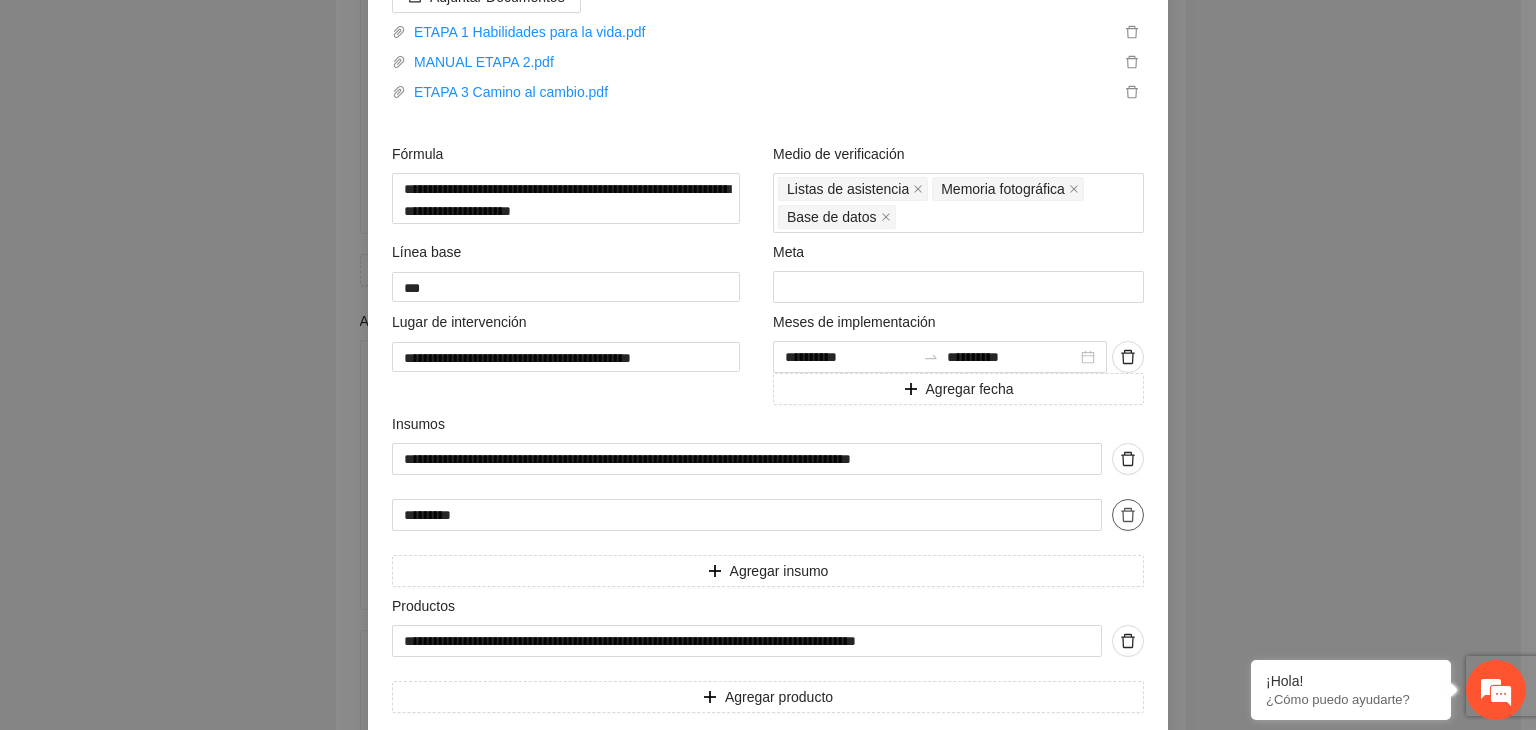click 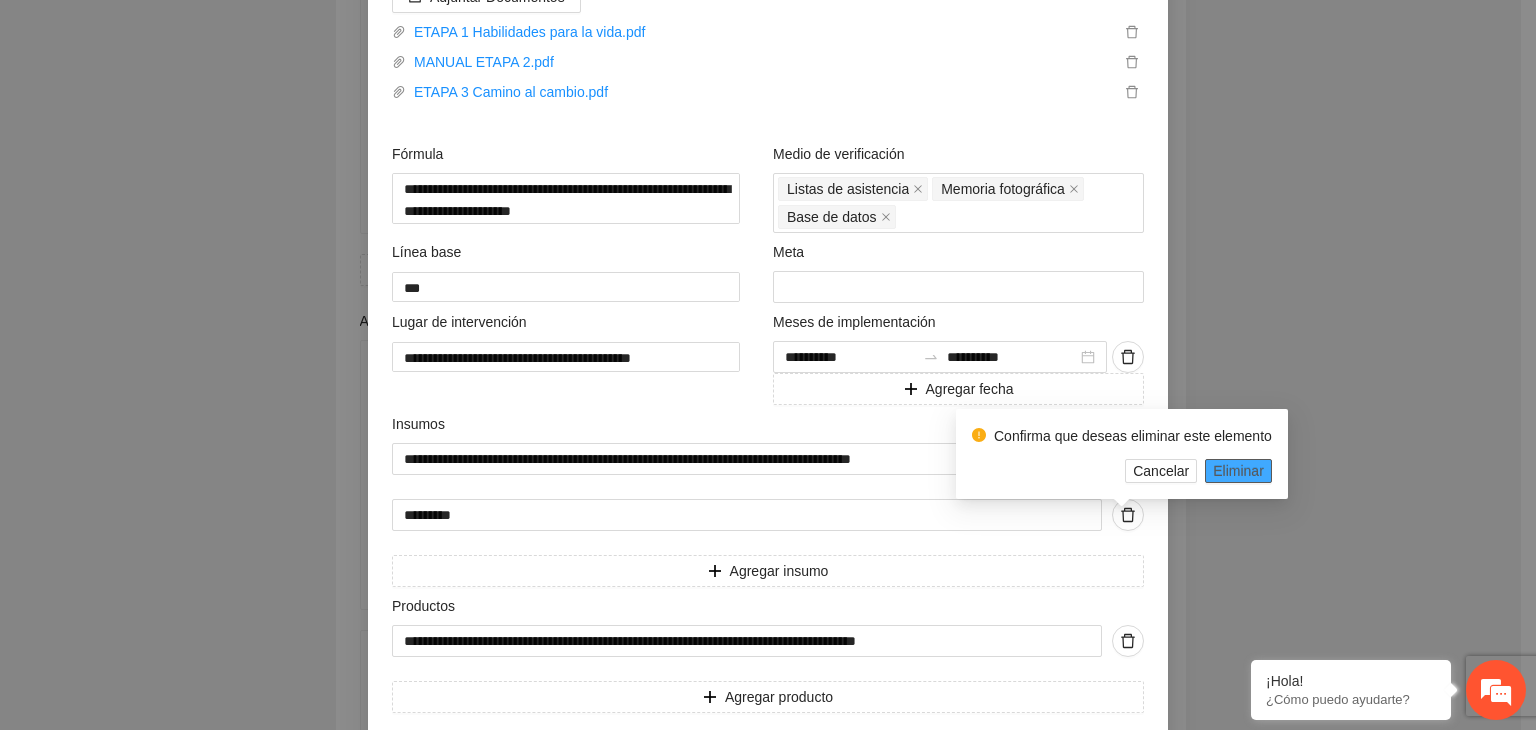 click on "Eliminar" at bounding box center (1238, 471) 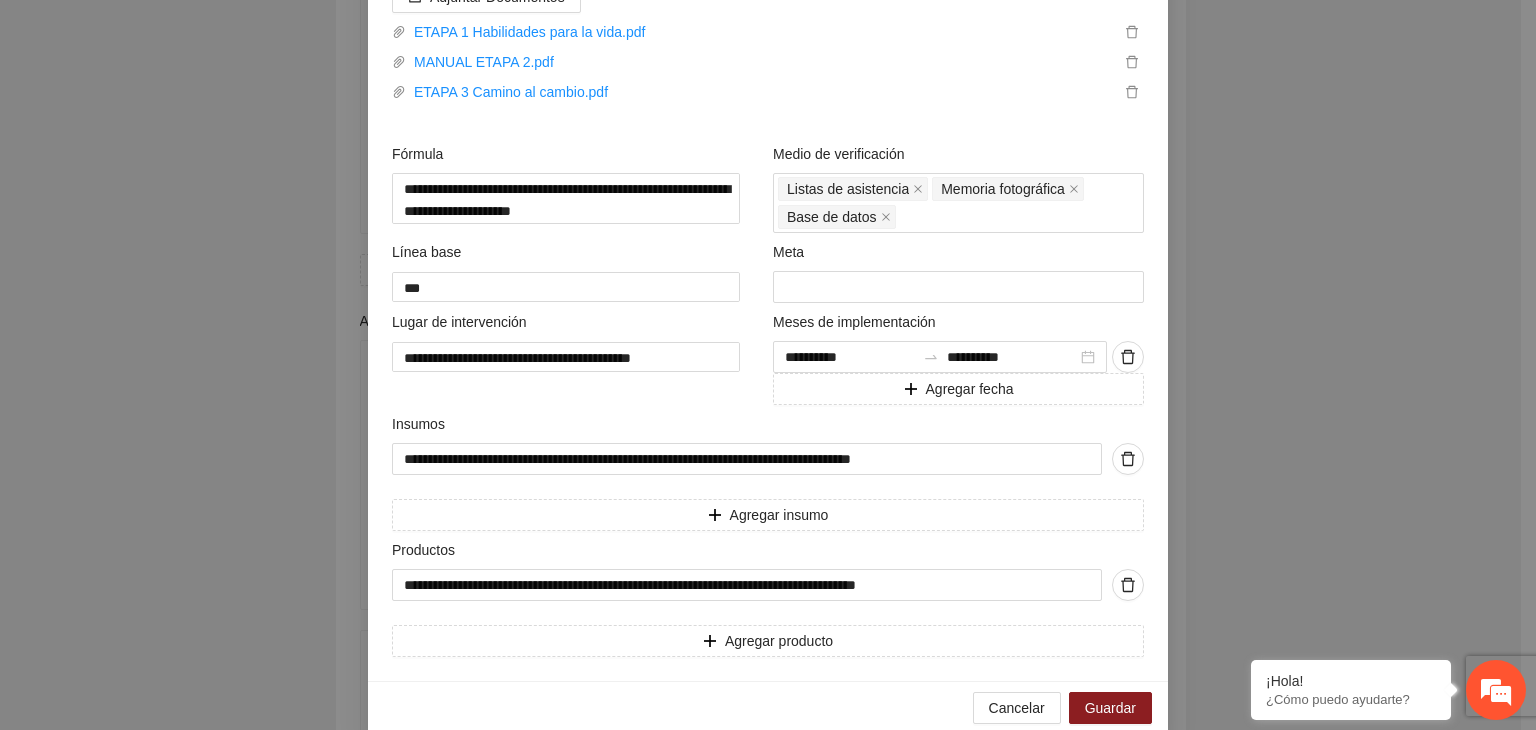 click on "**********" at bounding box center (768, 365) 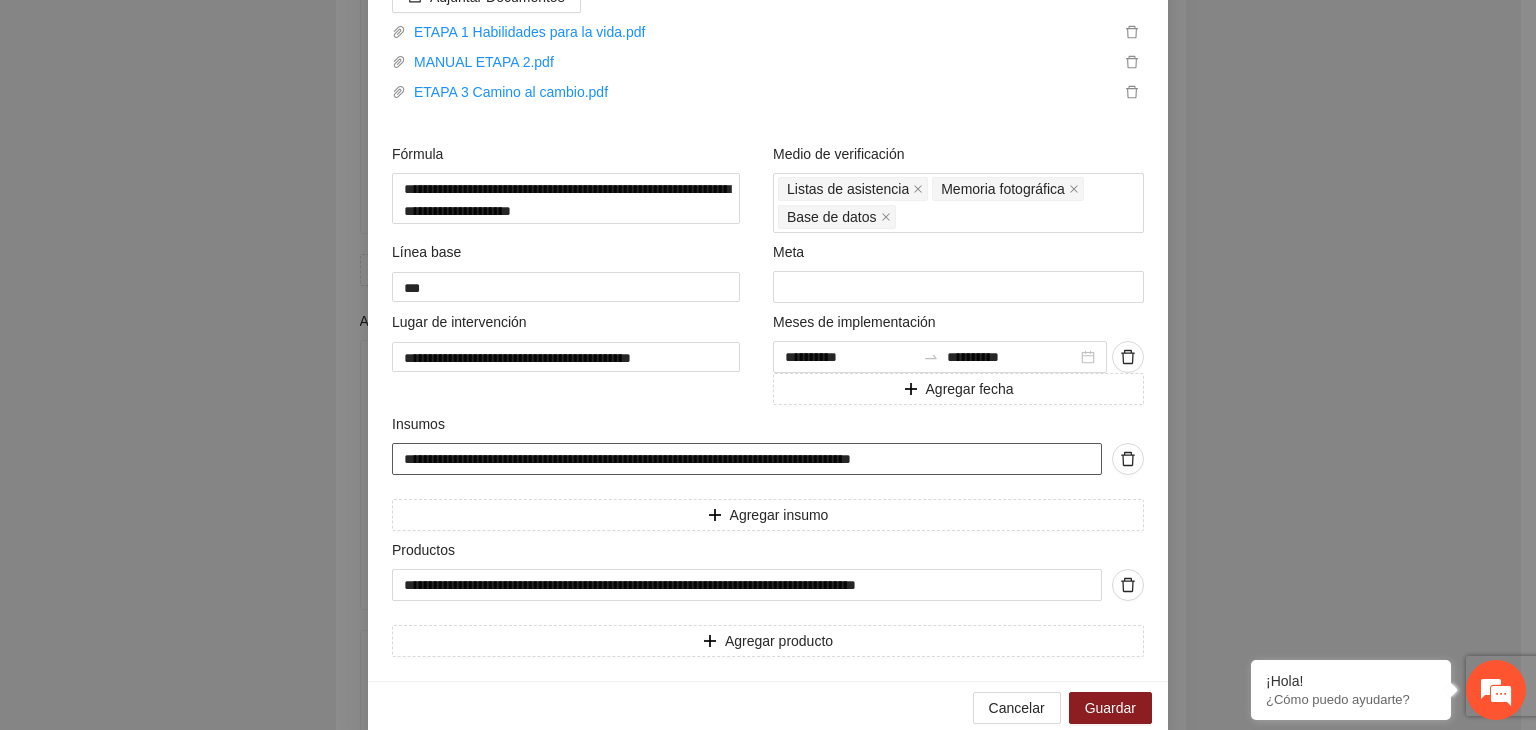 click on "**********" at bounding box center (747, 459) 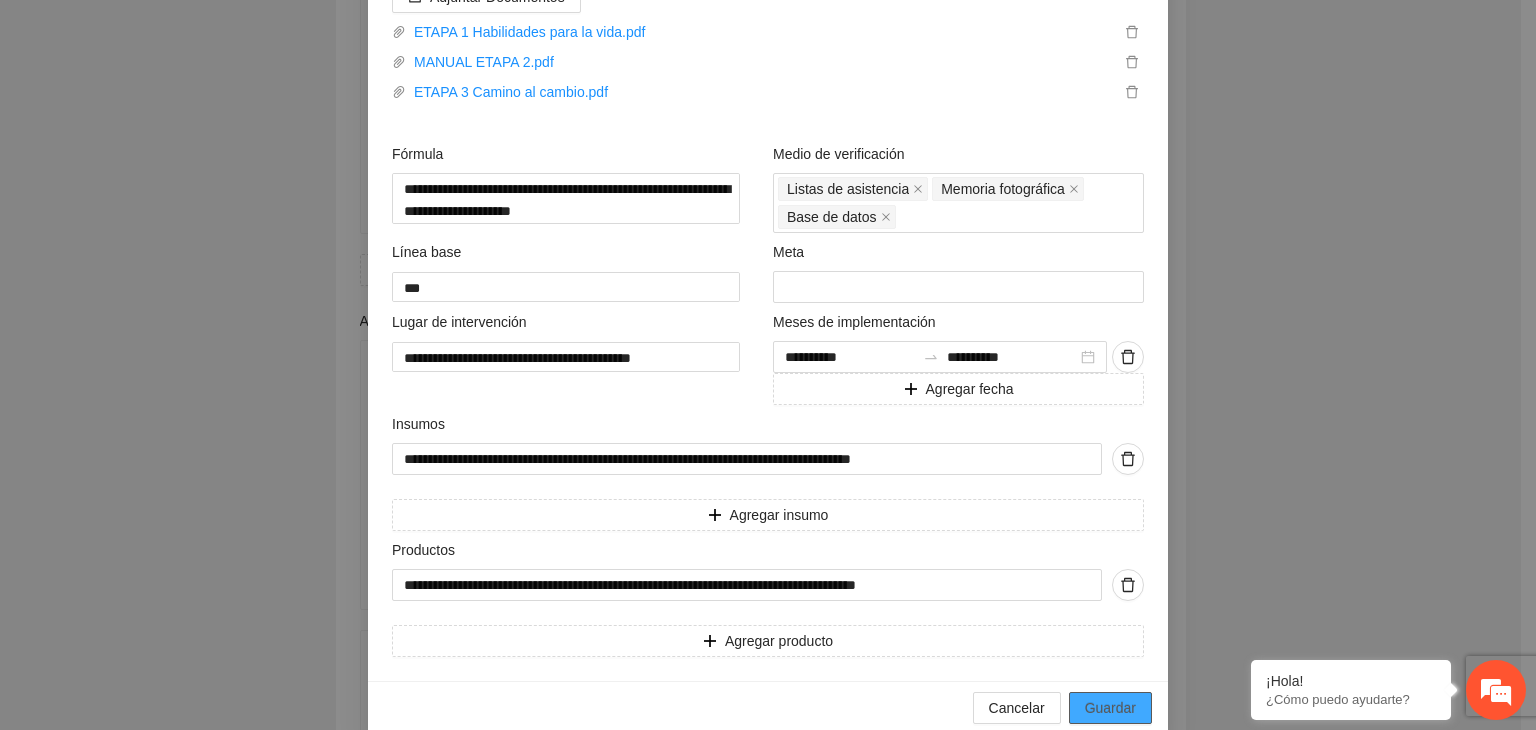 click on "Guardar" at bounding box center (1110, 708) 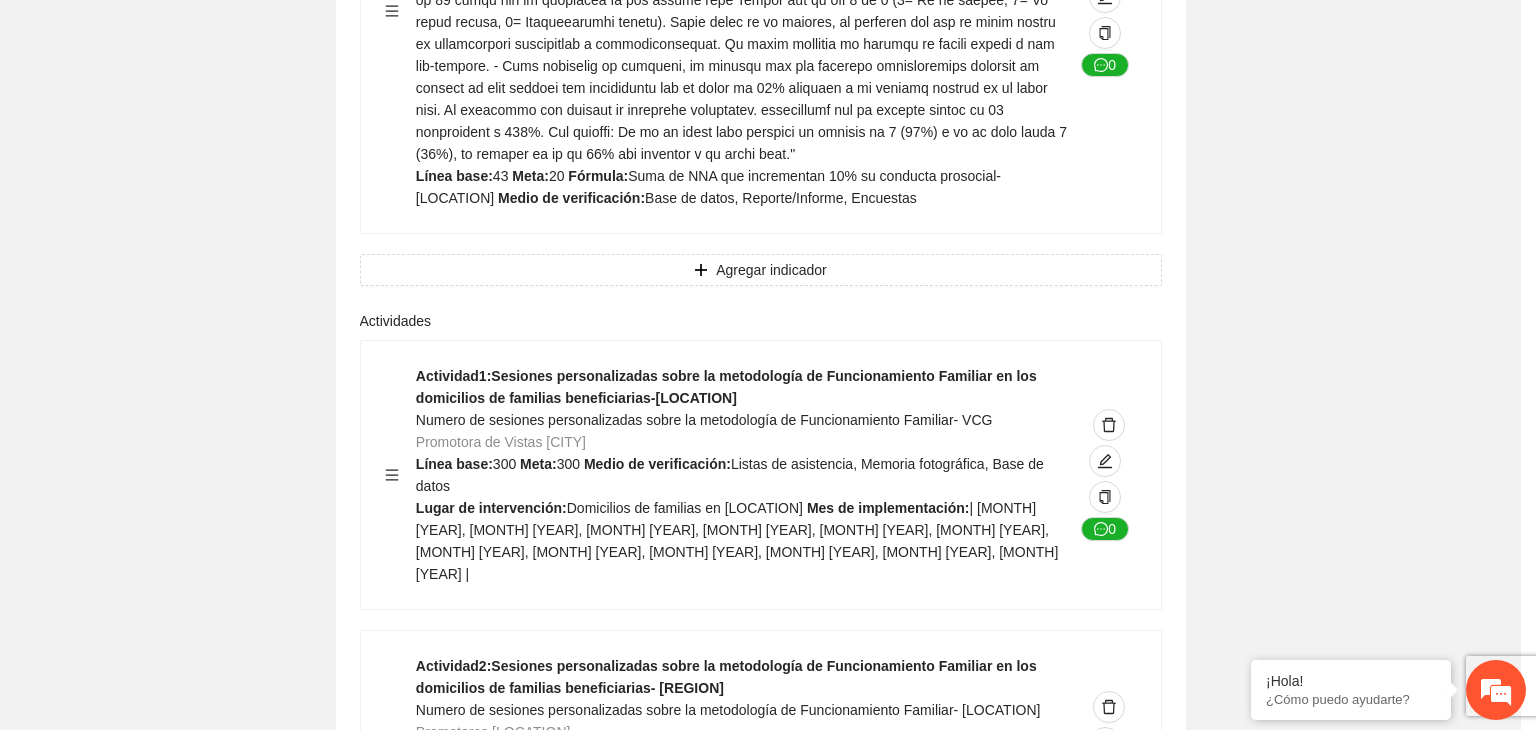scroll, scrollTop: 294, scrollLeft: 0, axis: vertical 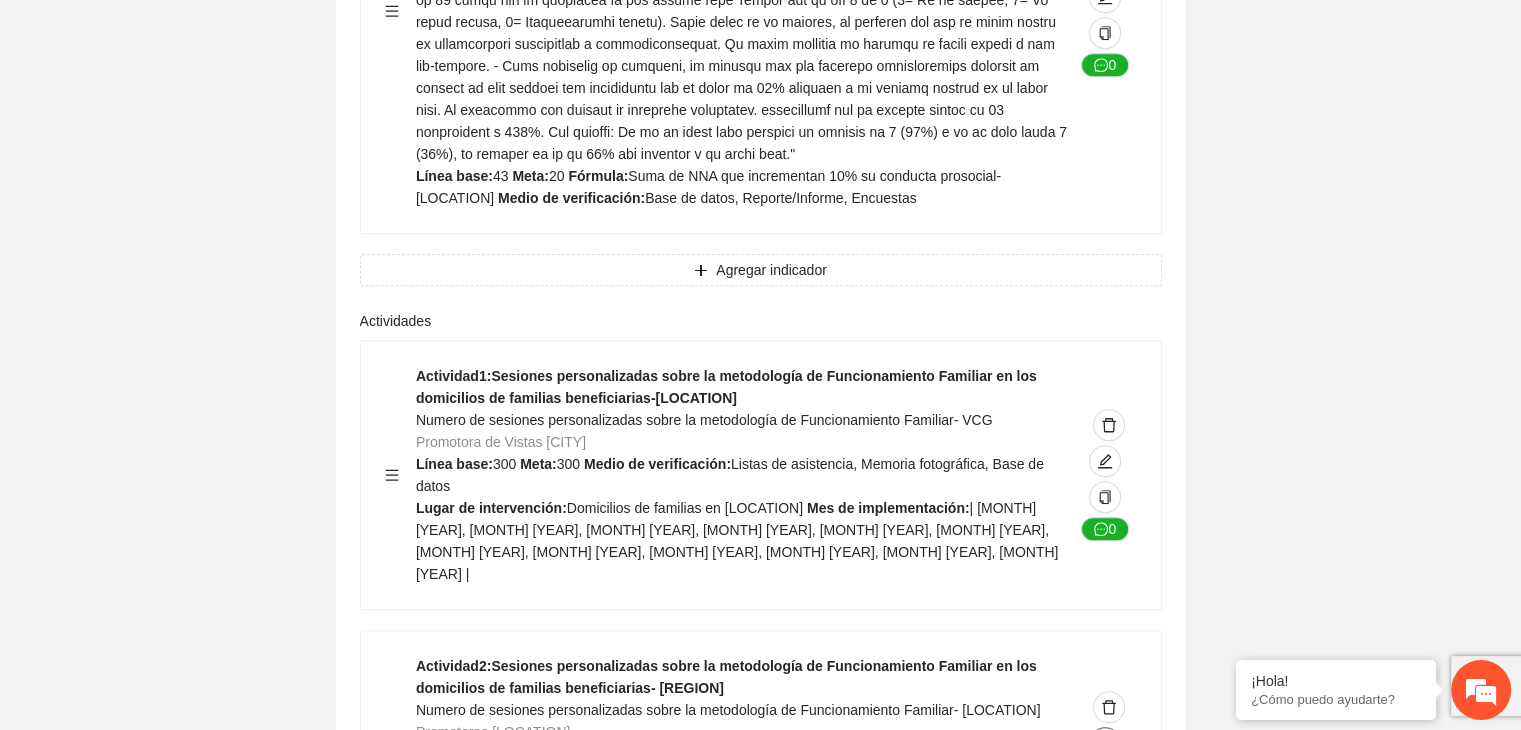click 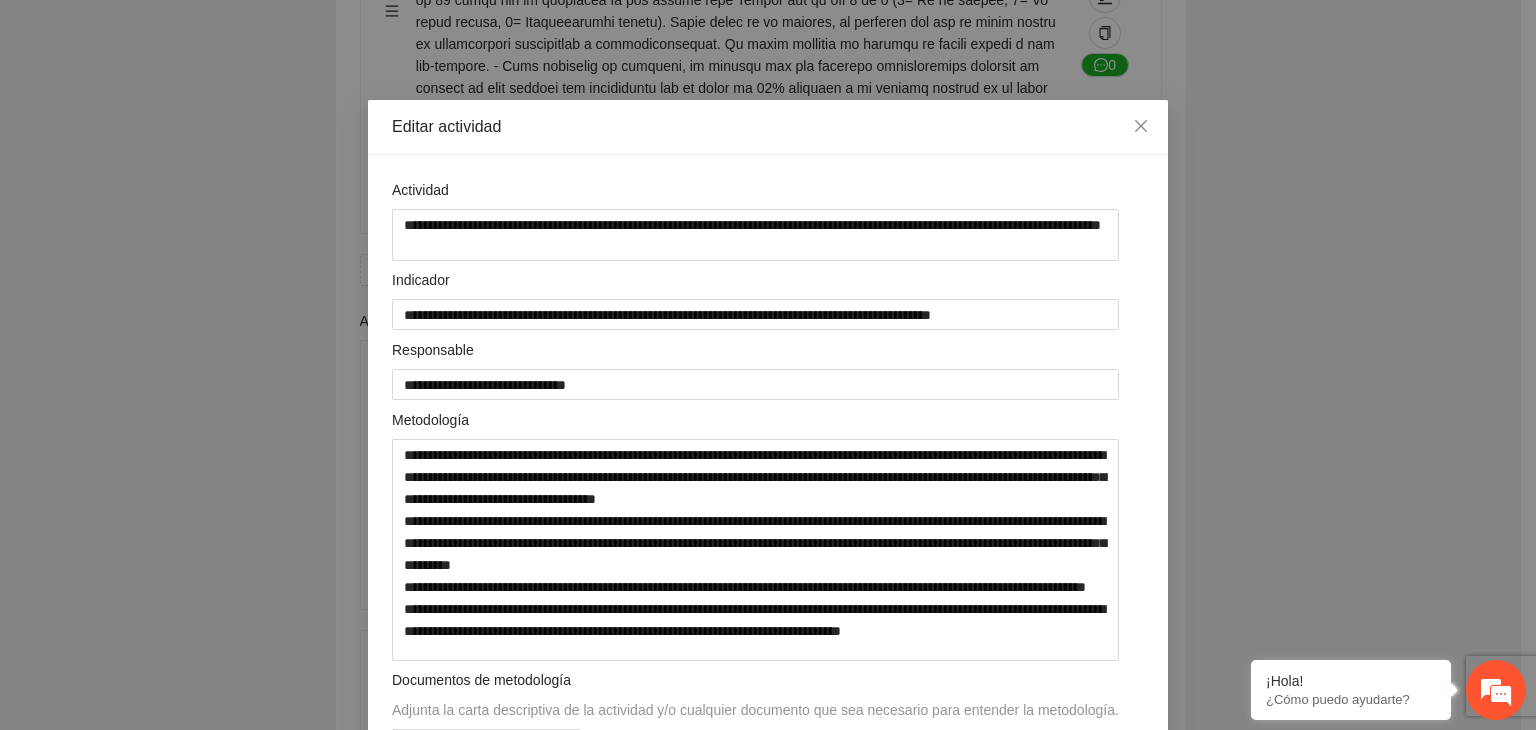click on "**********" at bounding box center [768, 365] 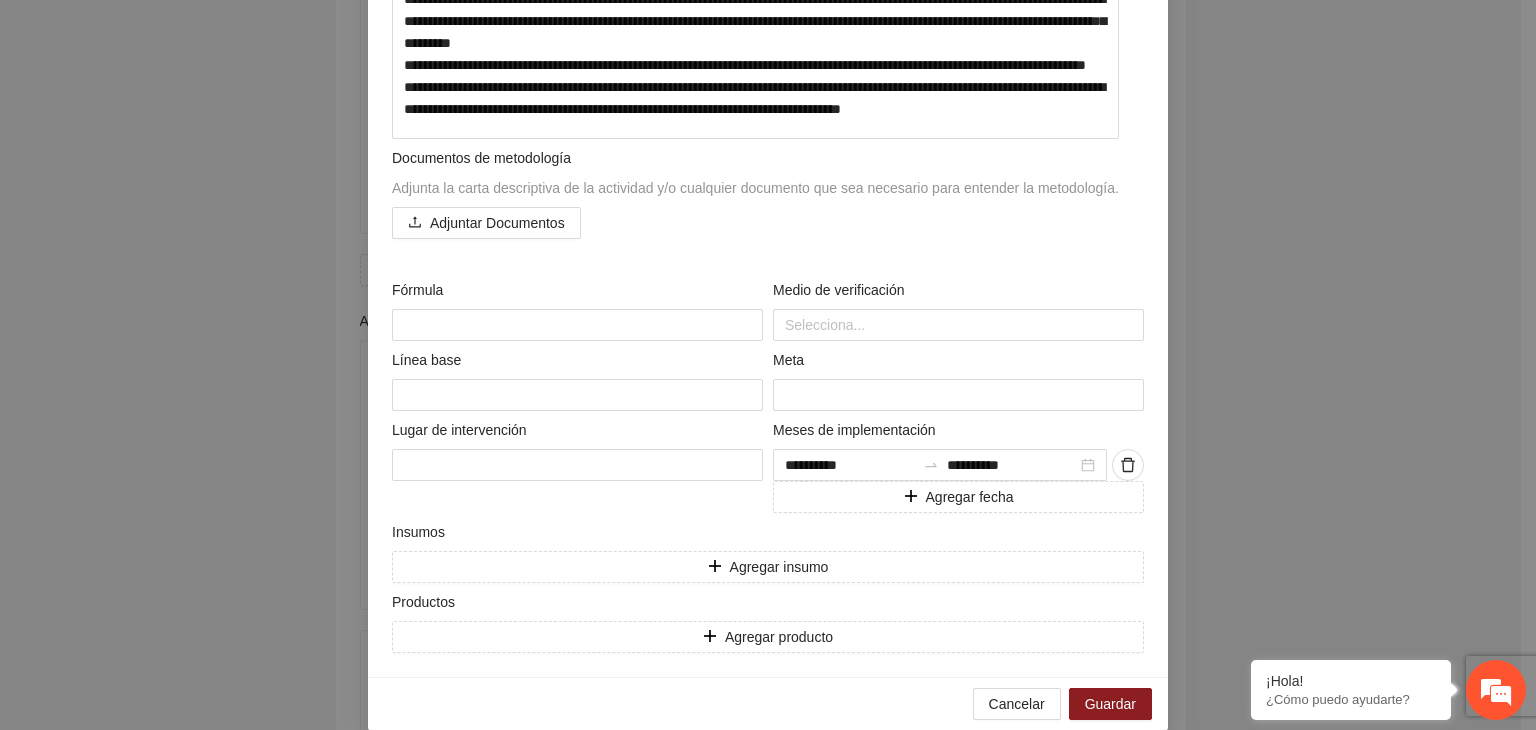 scroll, scrollTop: 555, scrollLeft: 0, axis: vertical 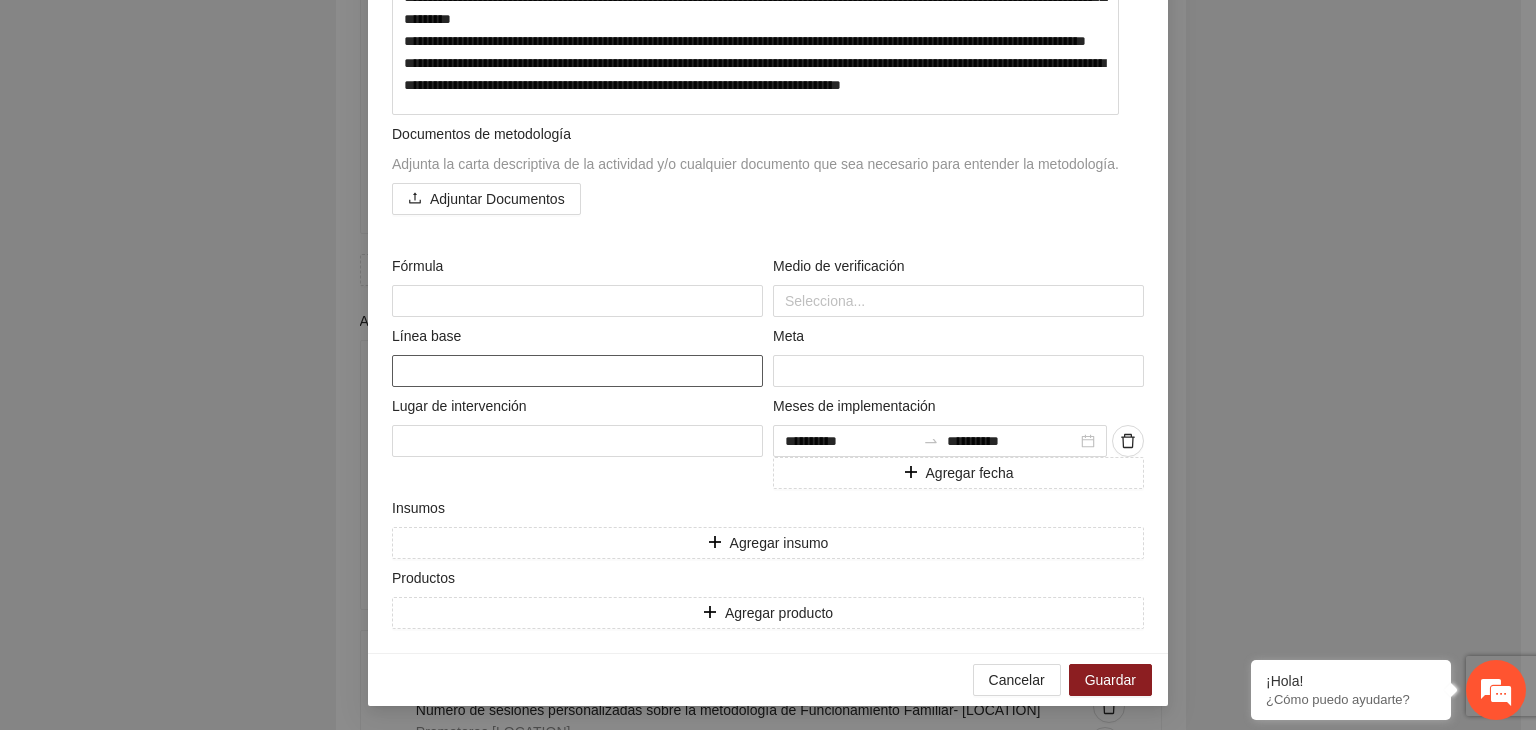 click at bounding box center (577, 371) 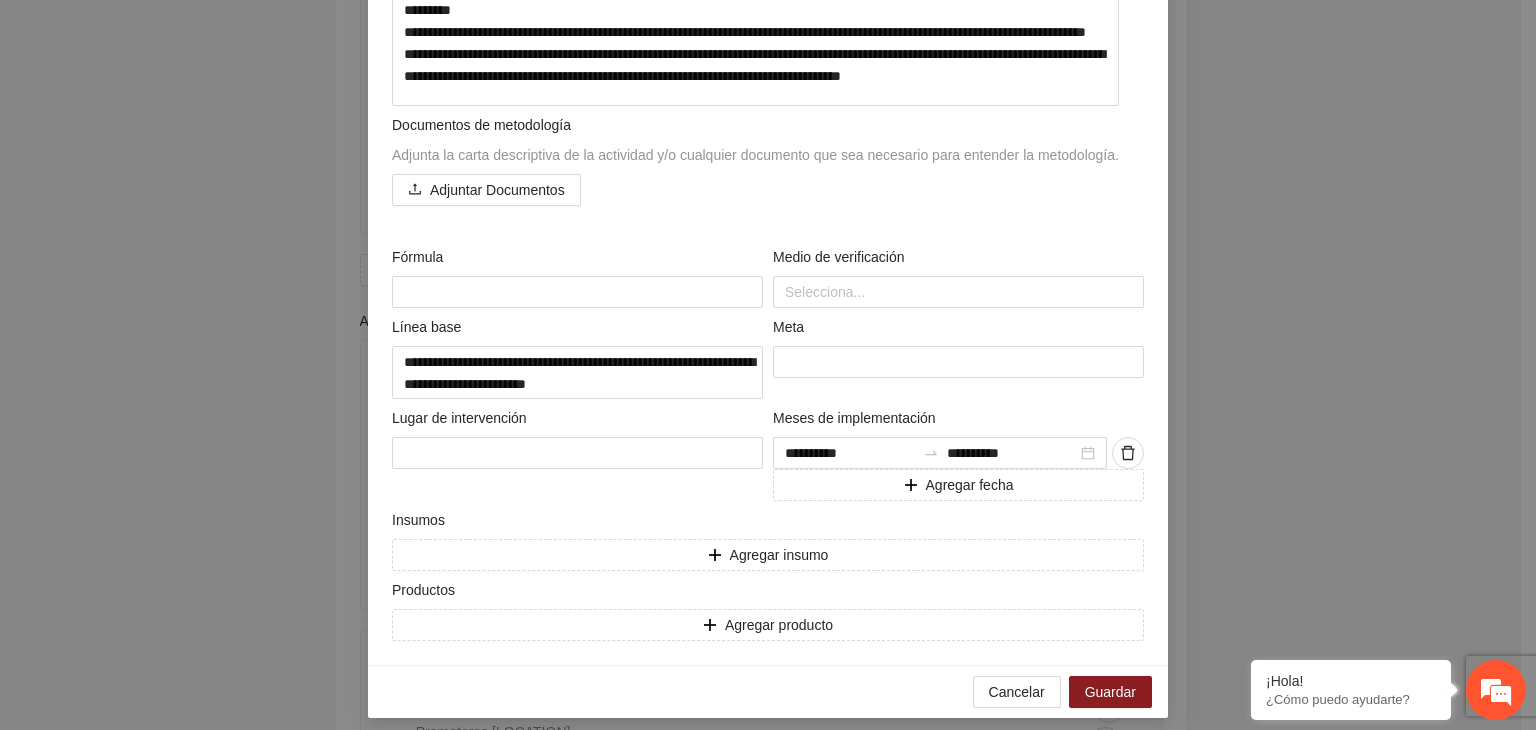 click on "**********" at bounding box center [768, 365] 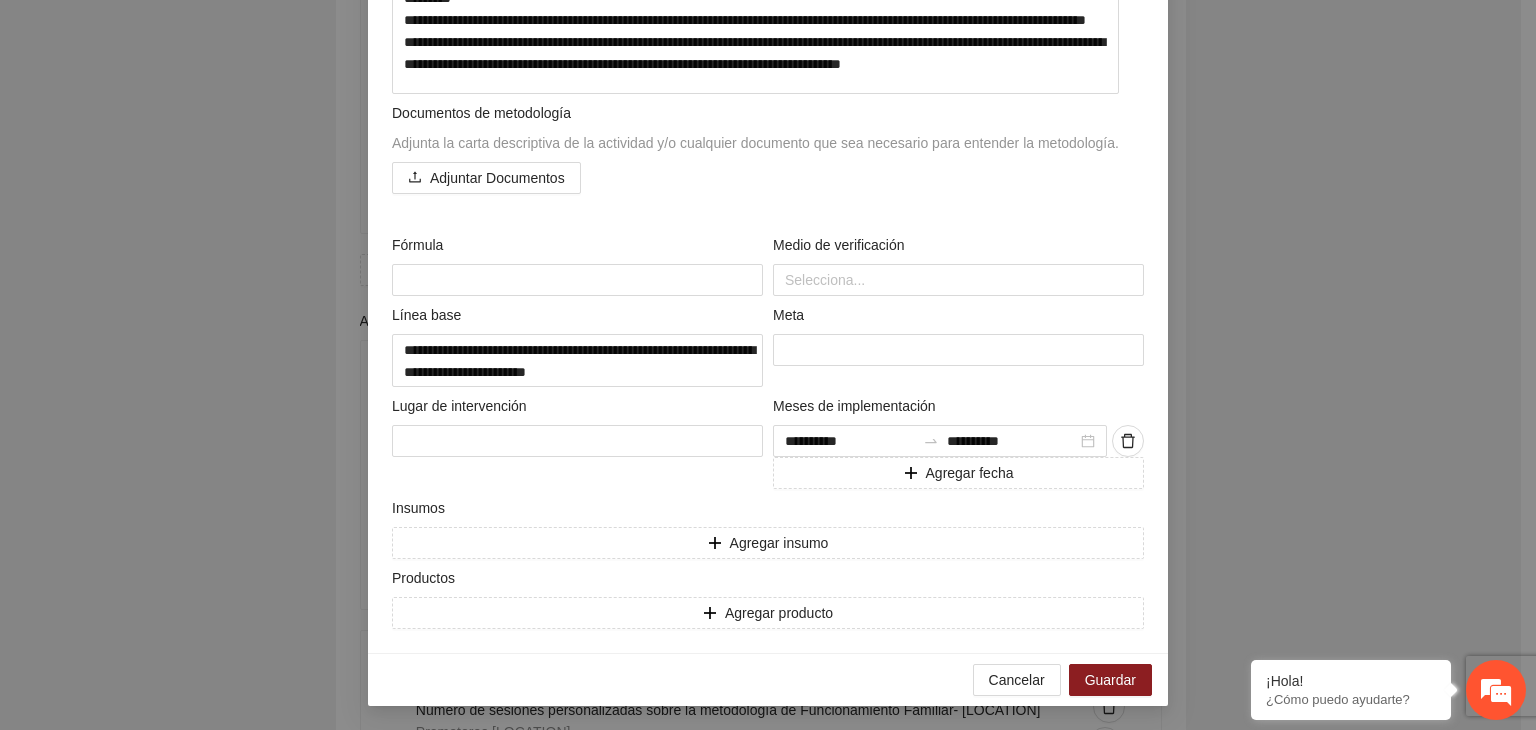 scroll, scrollTop: 576, scrollLeft: 0, axis: vertical 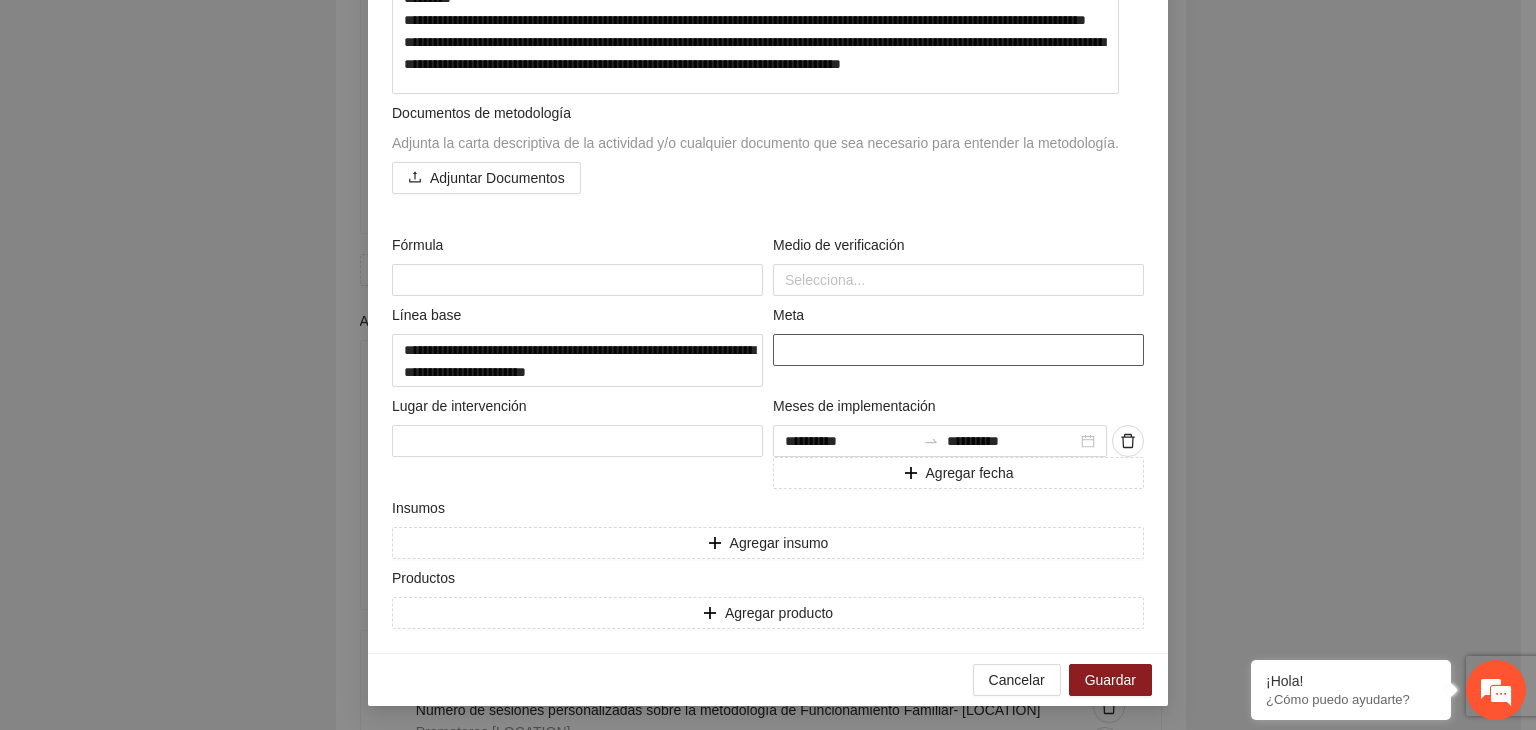 click at bounding box center [958, 350] 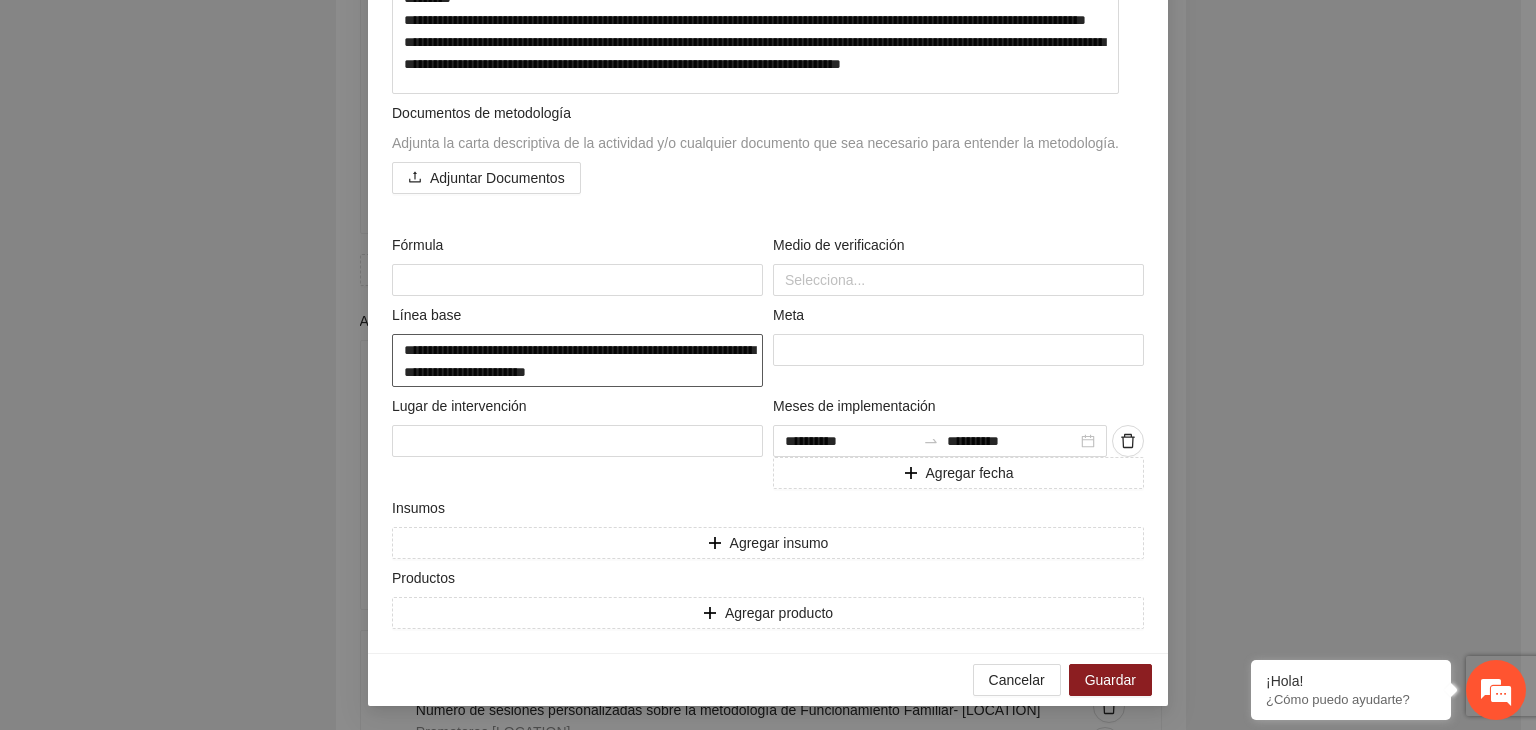 drag, startPoint x: 712, startPoint y: 368, endPoint x: 325, endPoint y: 318, distance: 390.2166 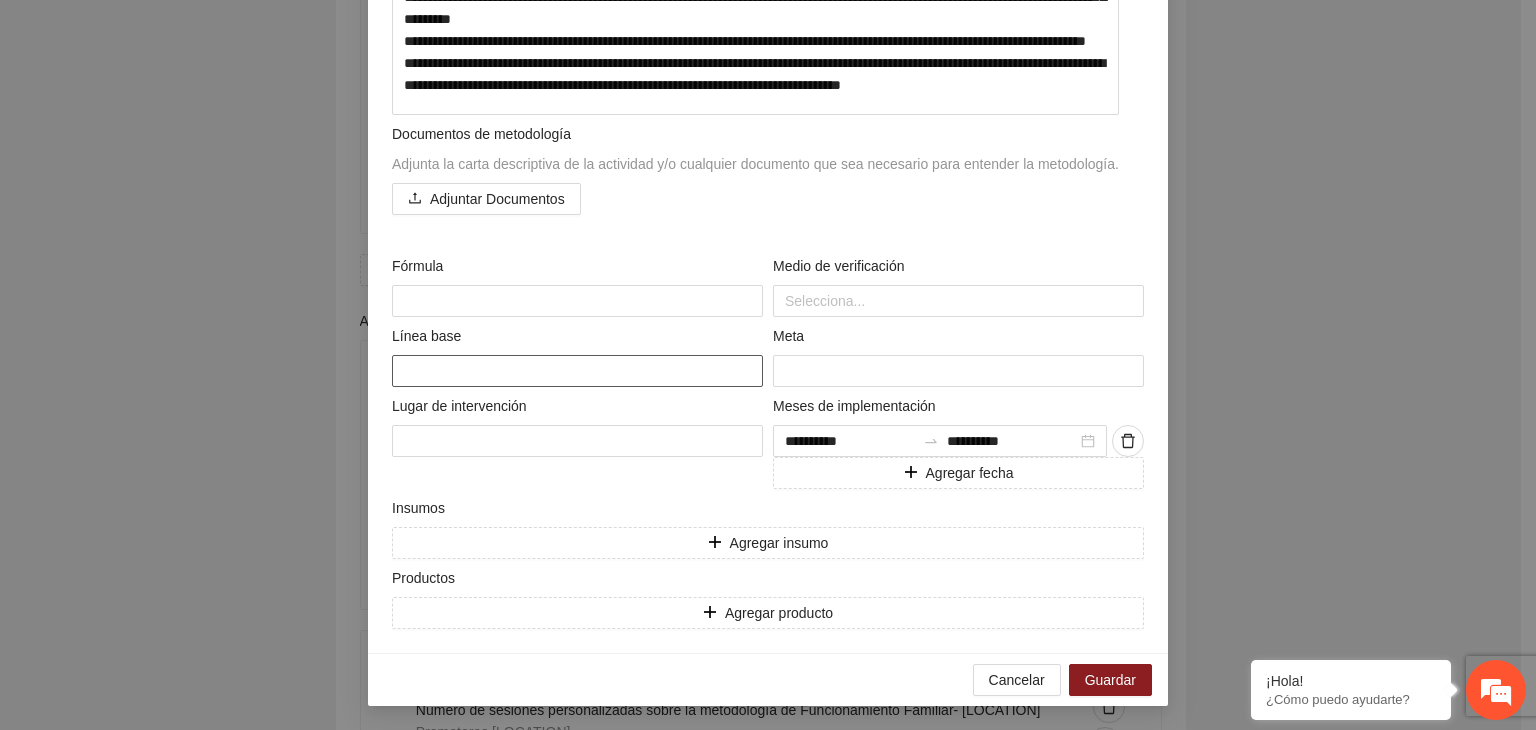 scroll, scrollTop: 555, scrollLeft: 0, axis: vertical 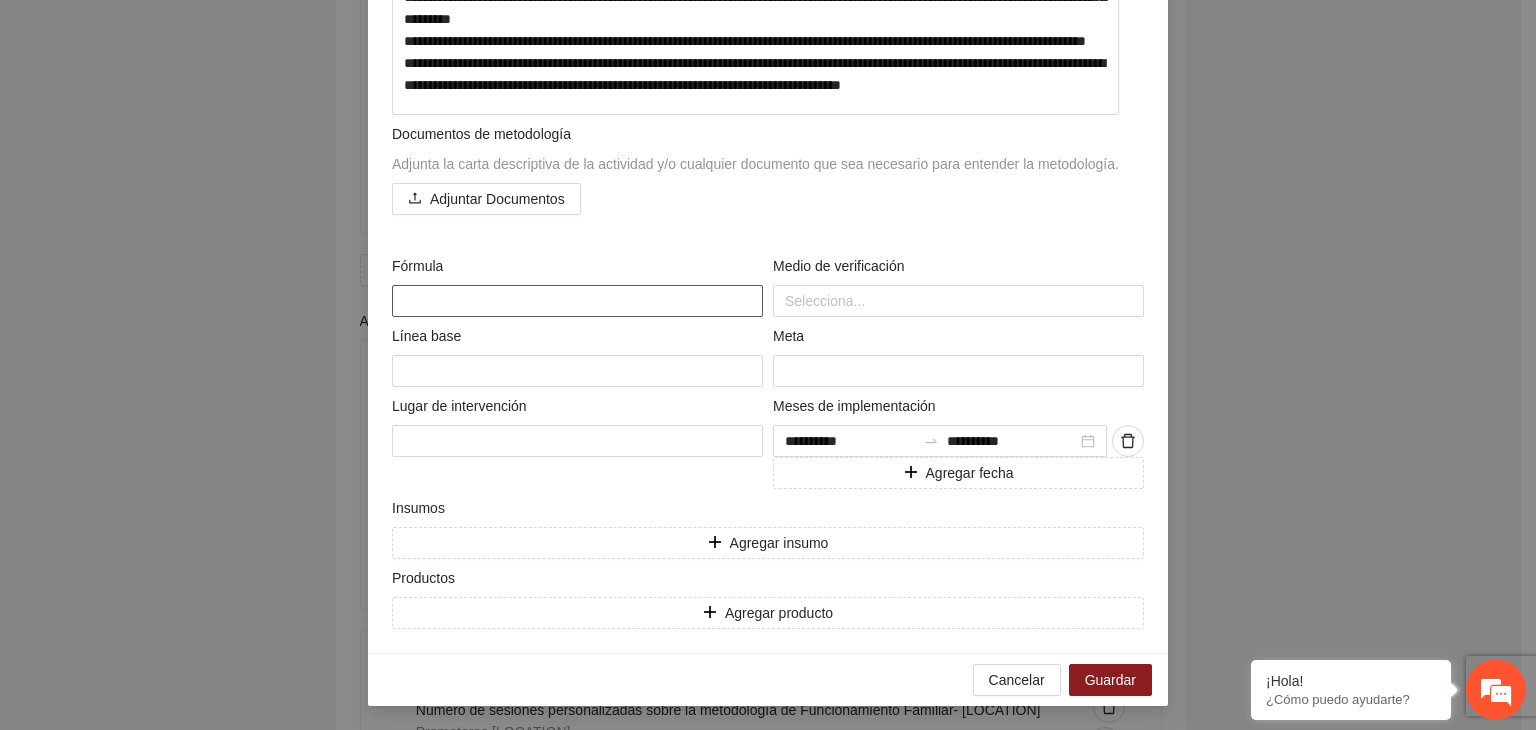 click at bounding box center [577, 301] 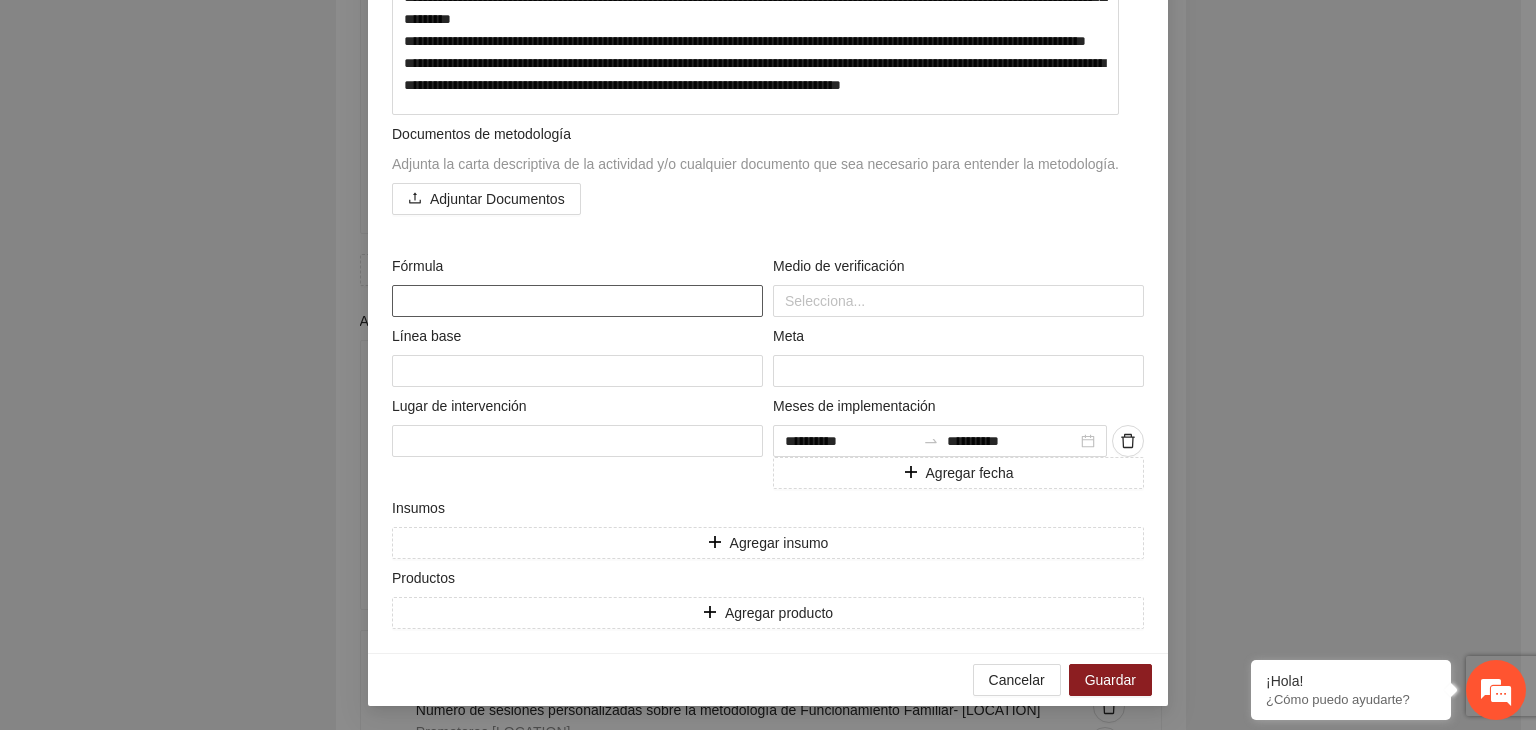 paste on "**********" 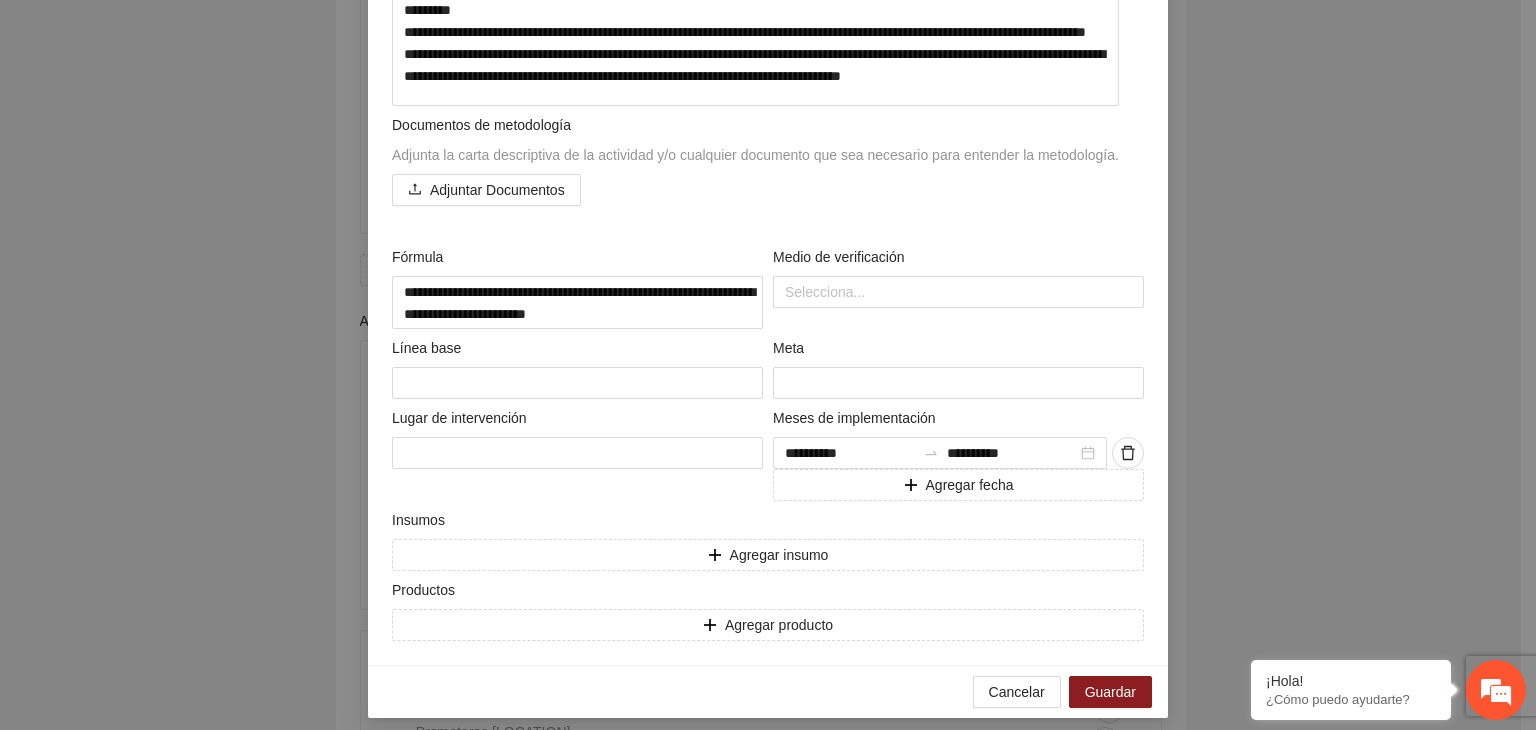 click on "**********" at bounding box center [768, 365] 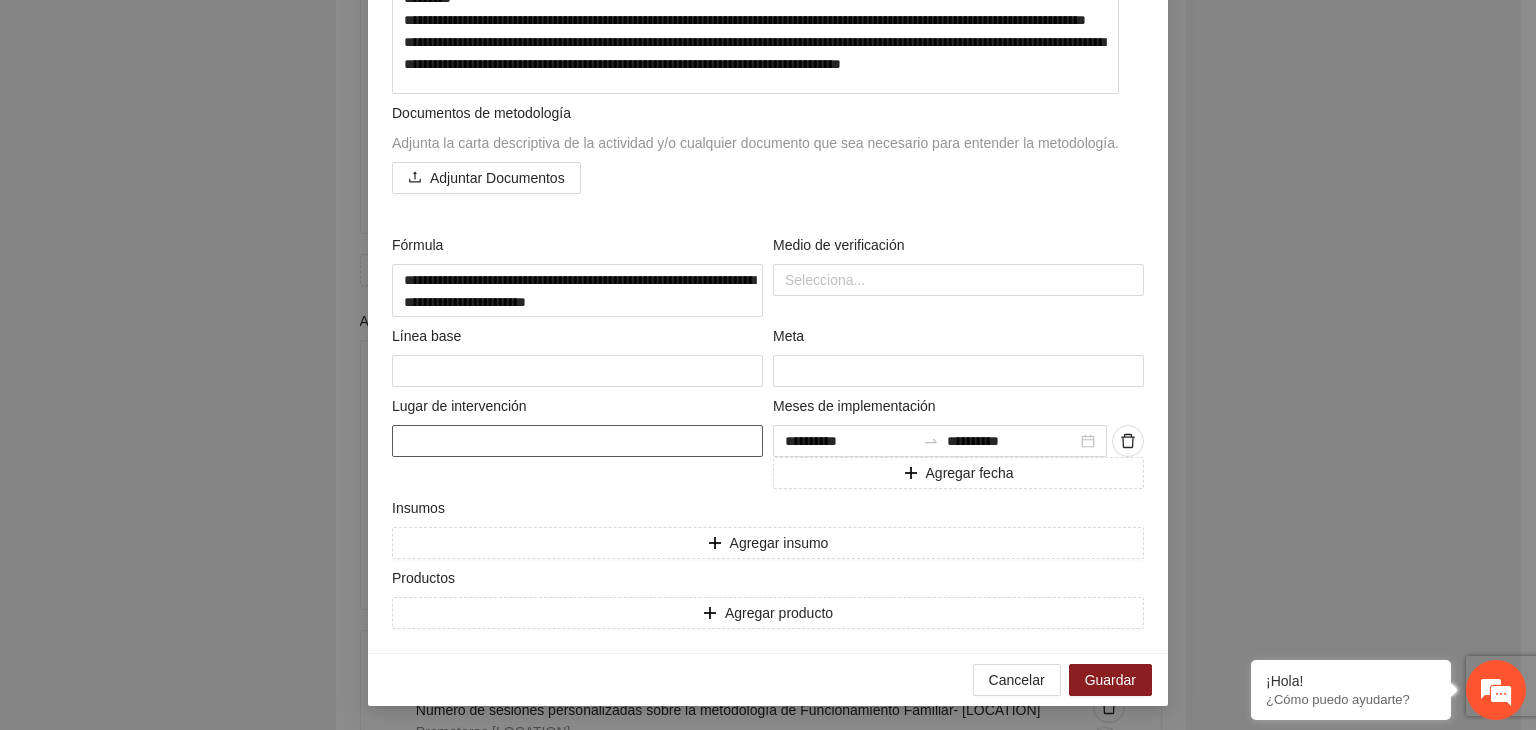 click at bounding box center (577, 441) 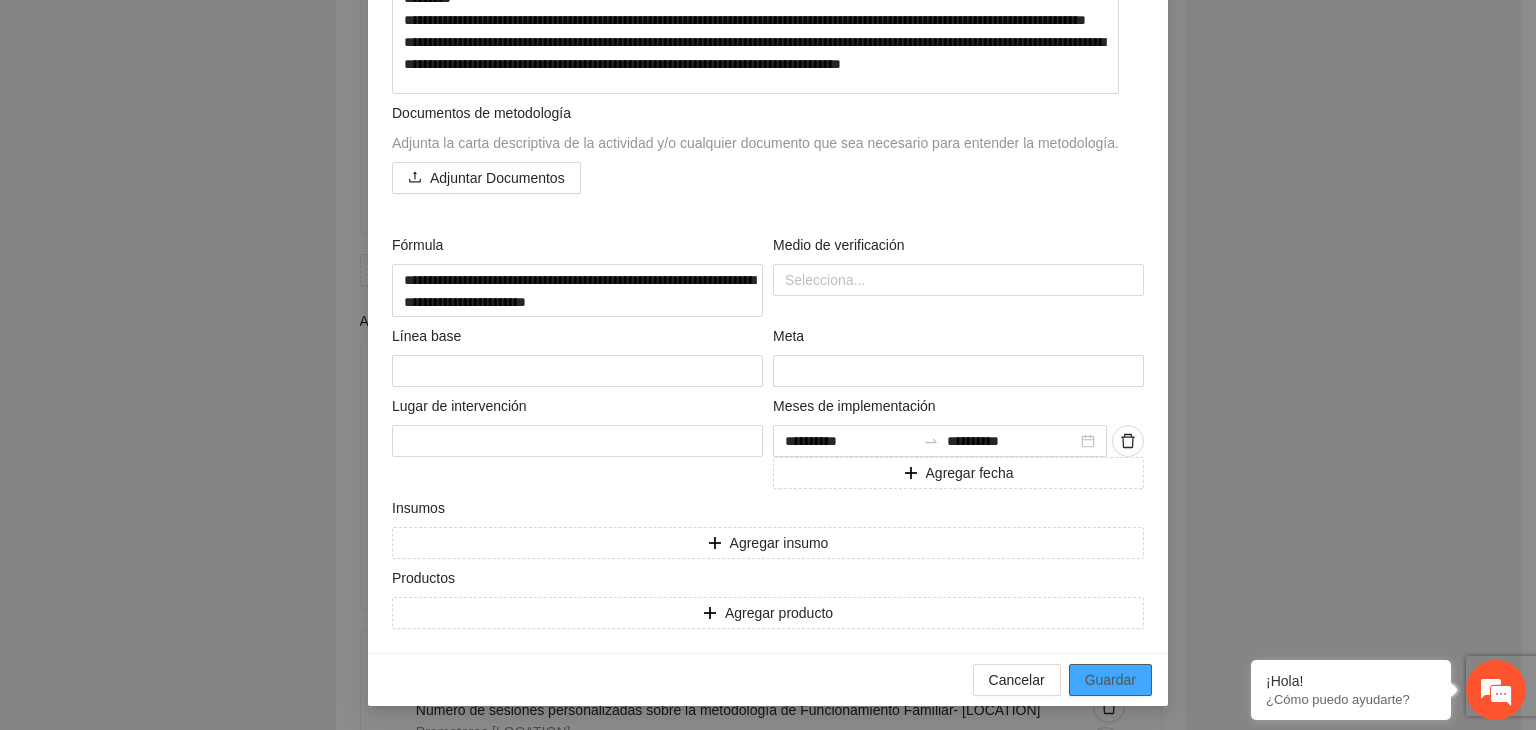 click on "Guardar" at bounding box center [1110, 680] 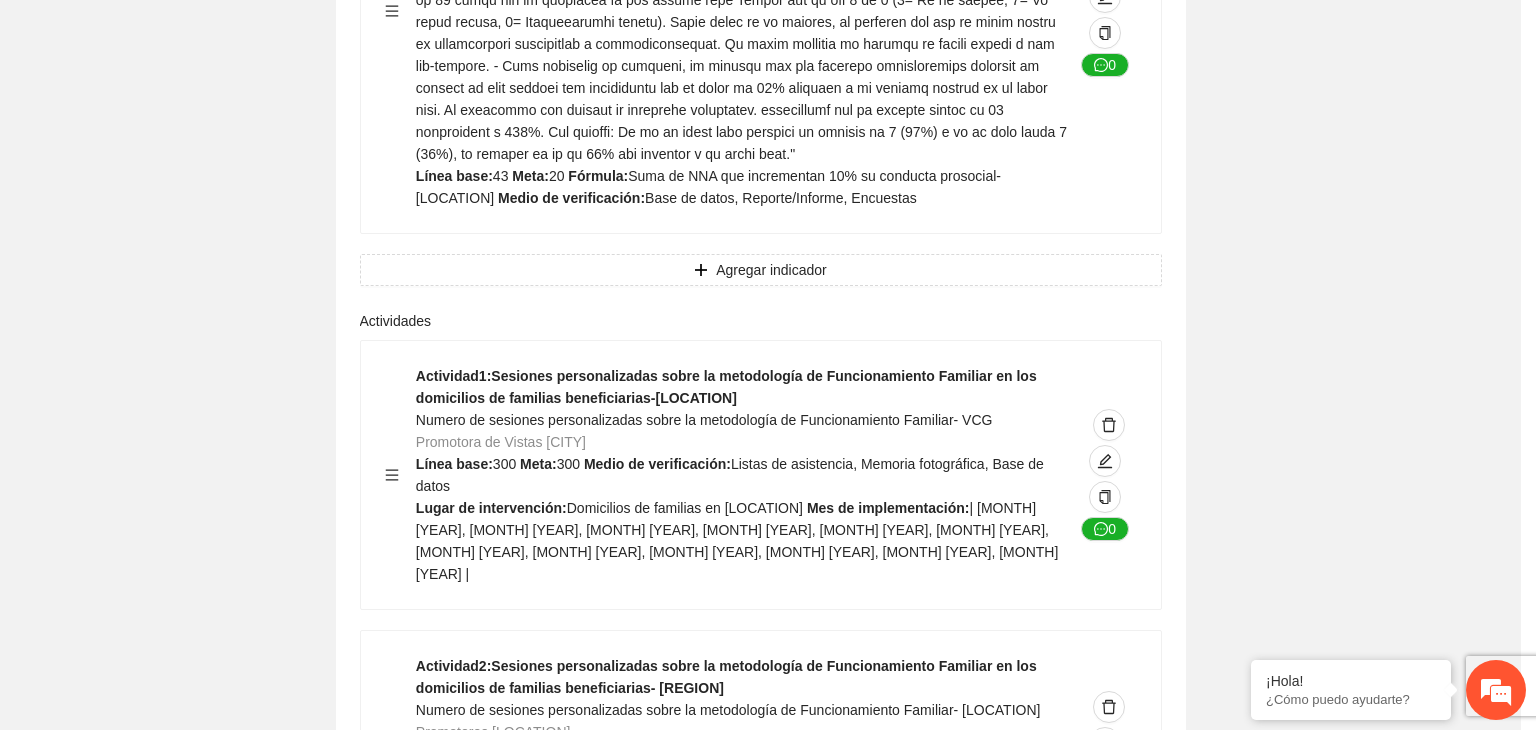 scroll, scrollTop: 204, scrollLeft: 0, axis: vertical 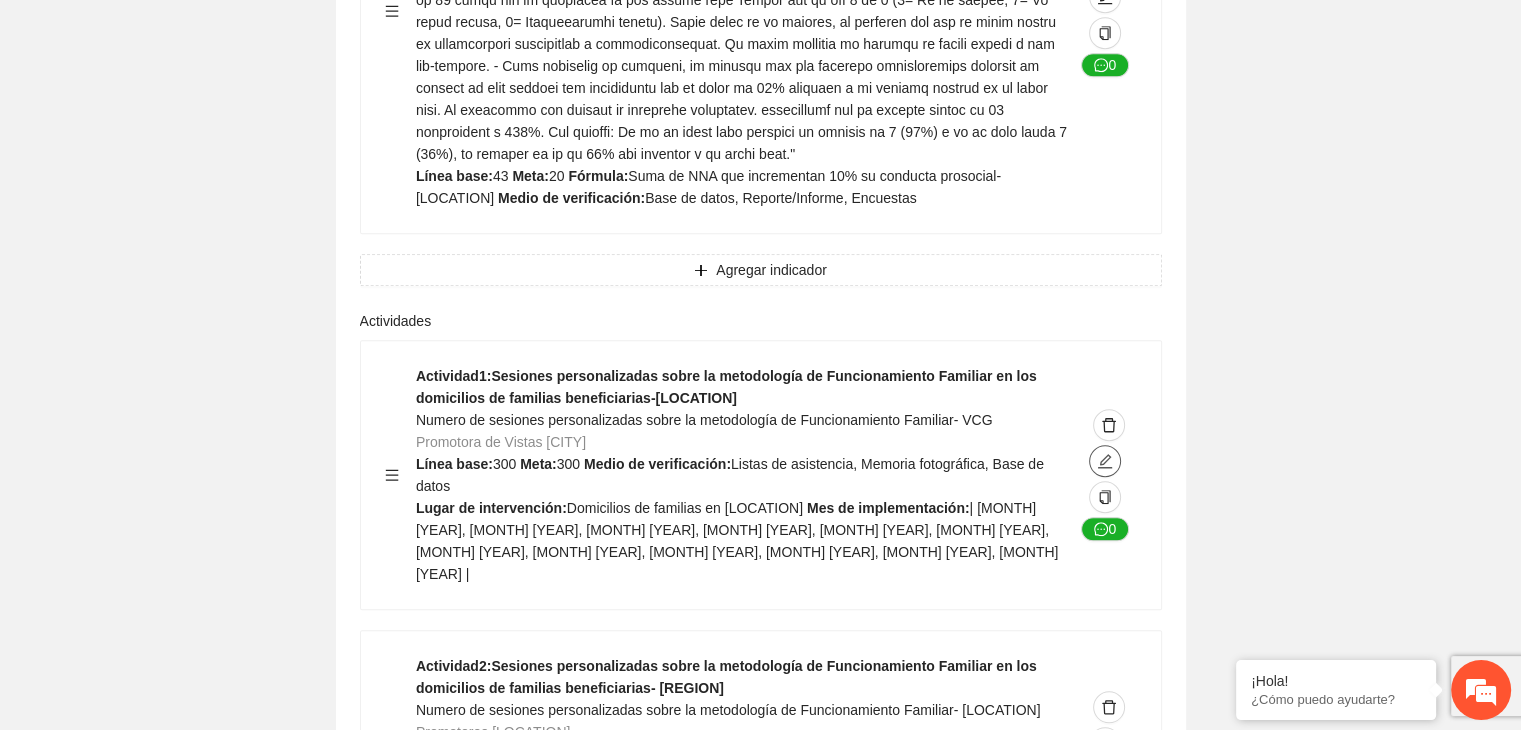 click 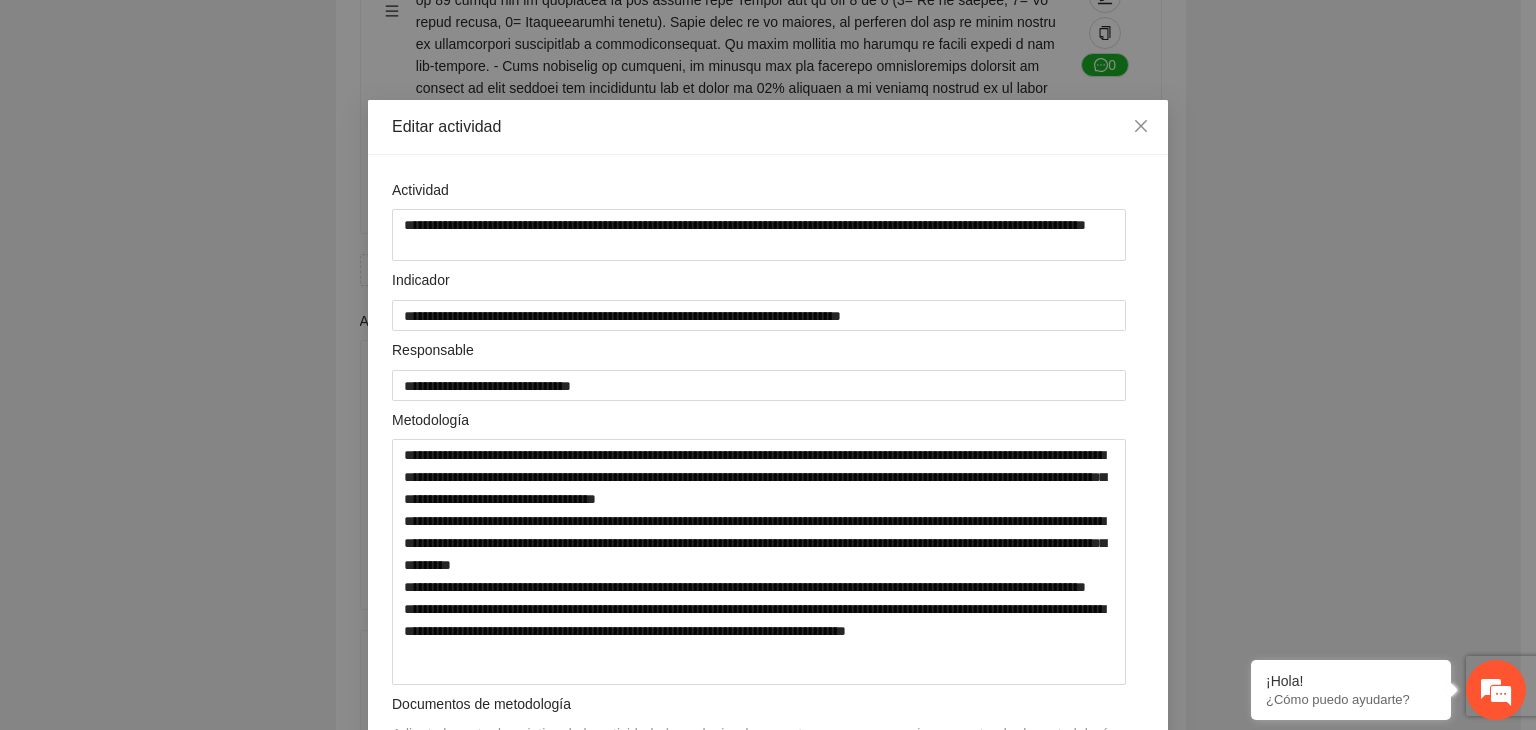 click on "**********" at bounding box center [768, 365] 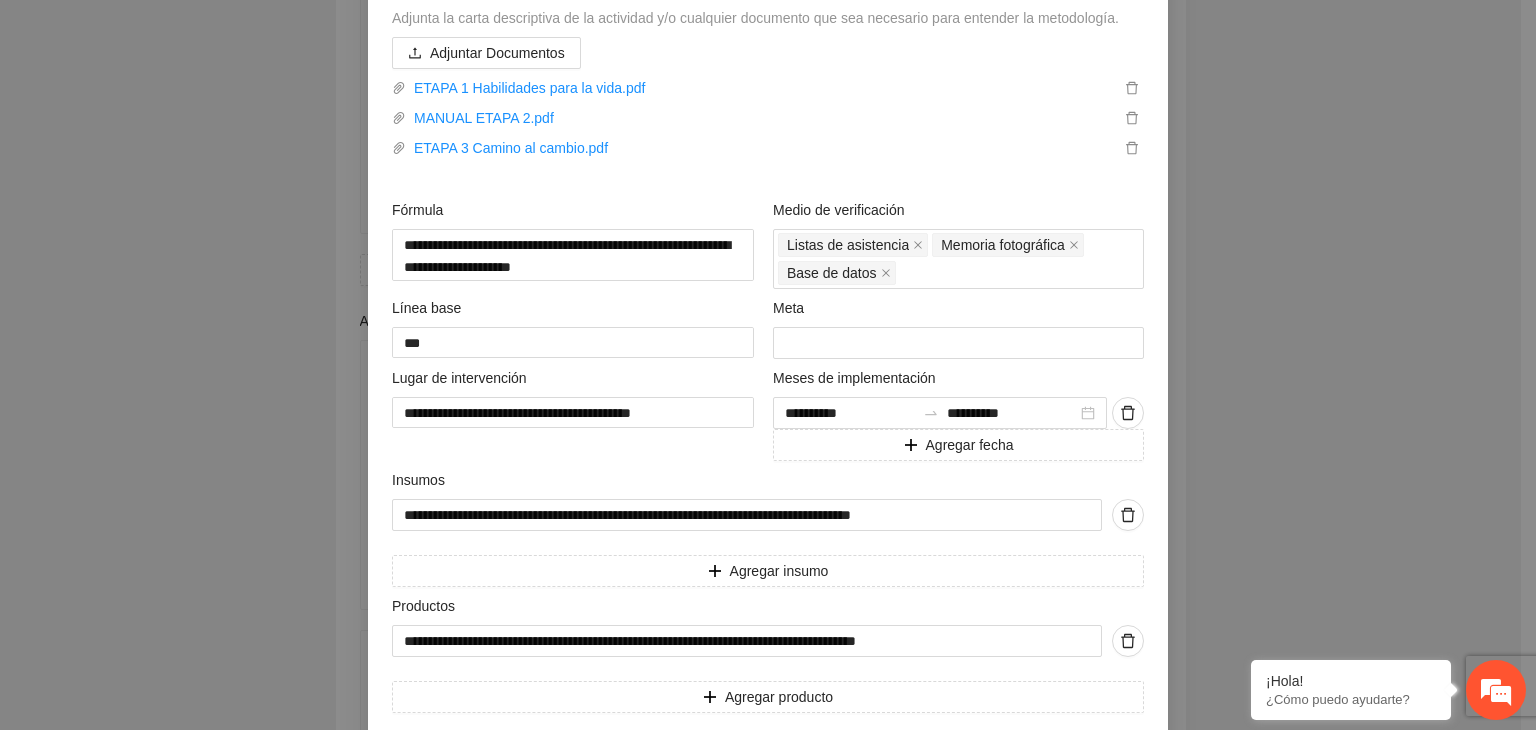 scroll, scrollTop: 720, scrollLeft: 0, axis: vertical 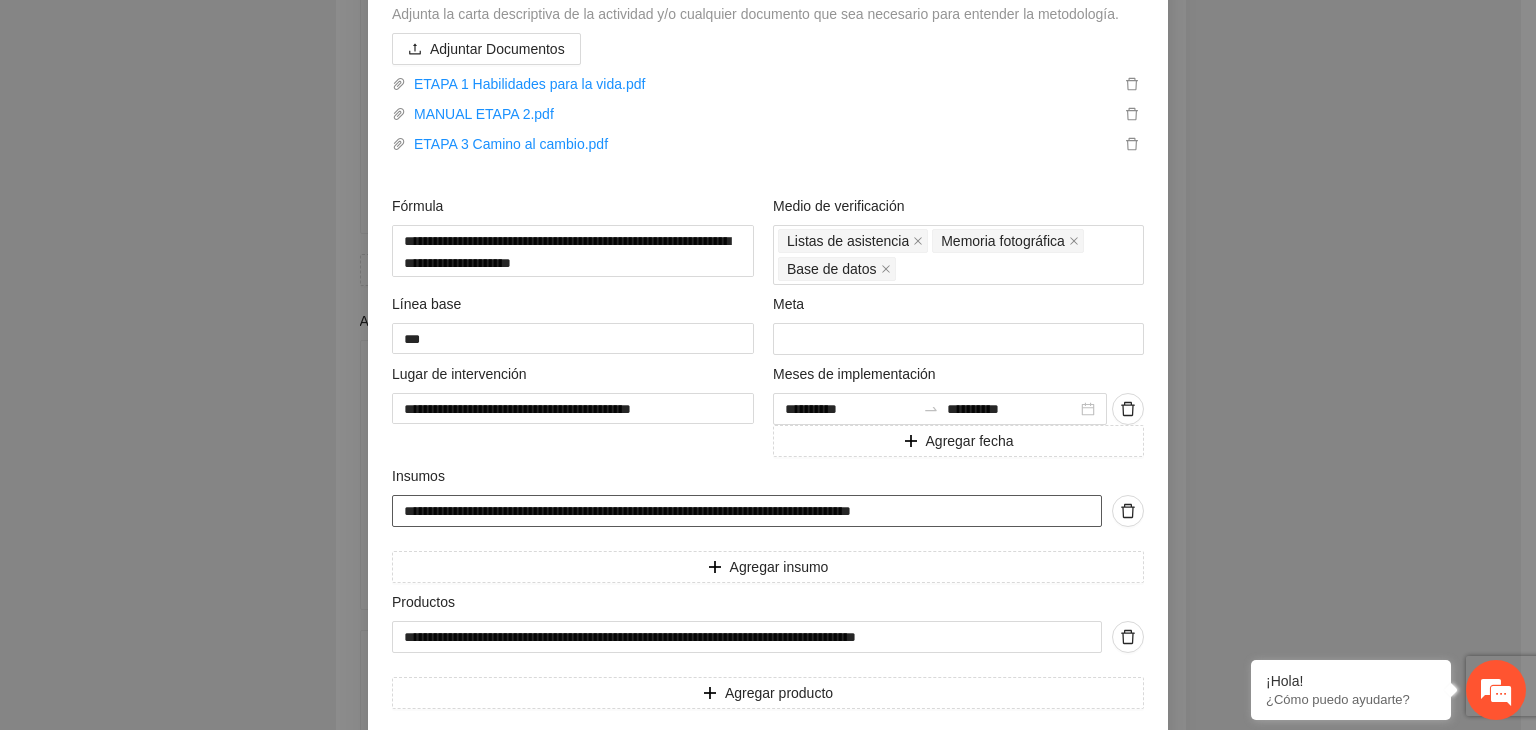 drag, startPoint x: 944, startPoint y: 523, endPoint x: 261, endPoint y: 545, distance: 683.35425 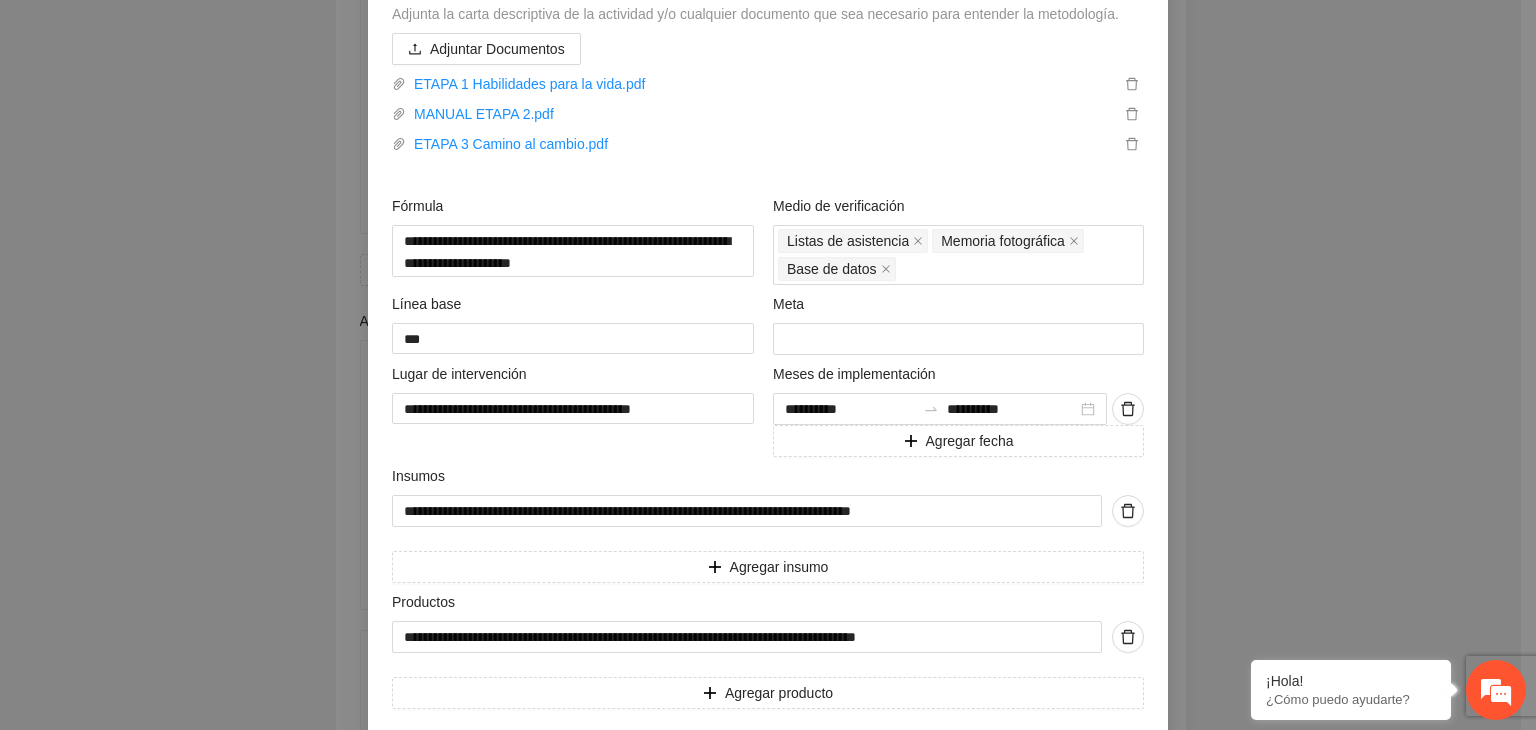 scroll, scrollTop: 807, scrollLeft: 0, axis: vertical 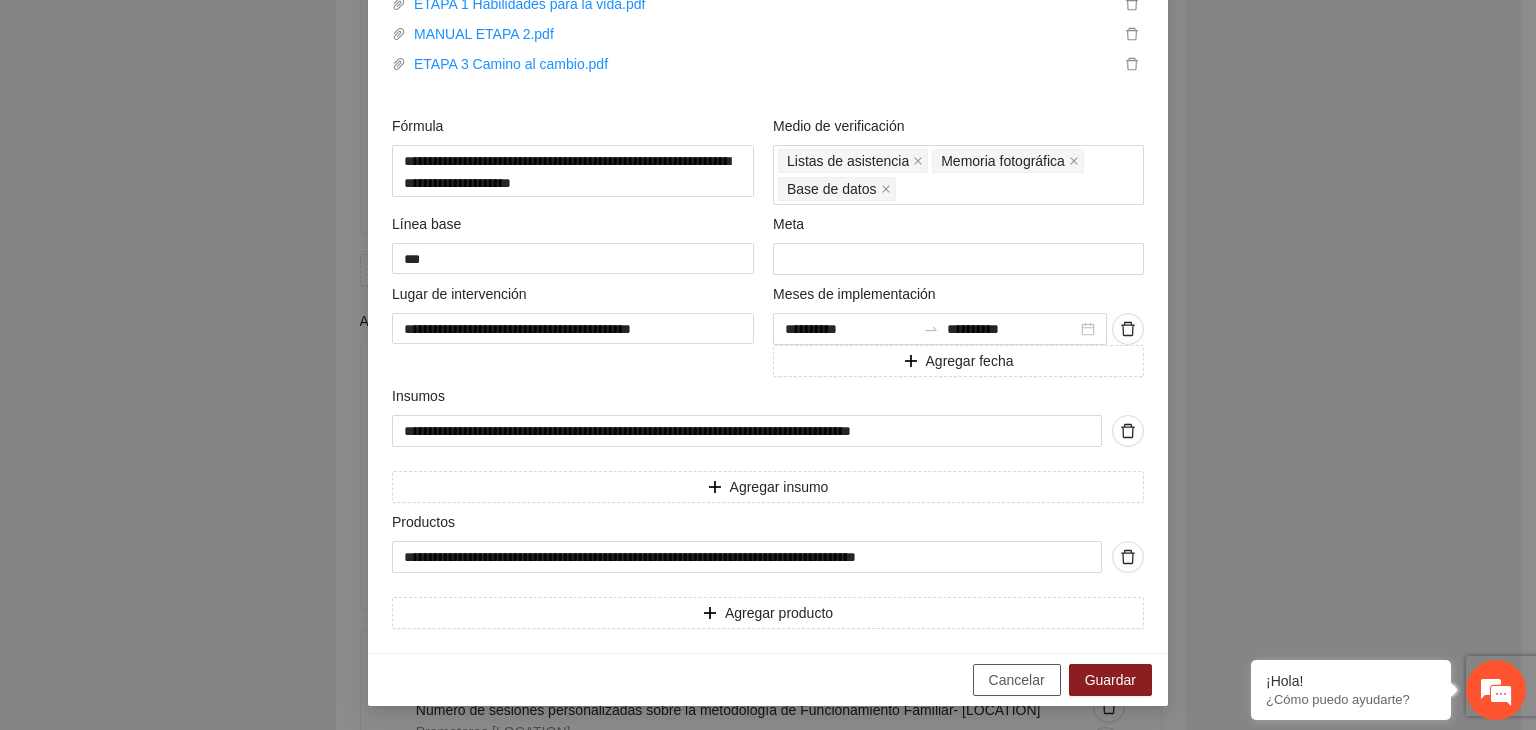 click on "Cancelar" at bounding box center (1017, 680) 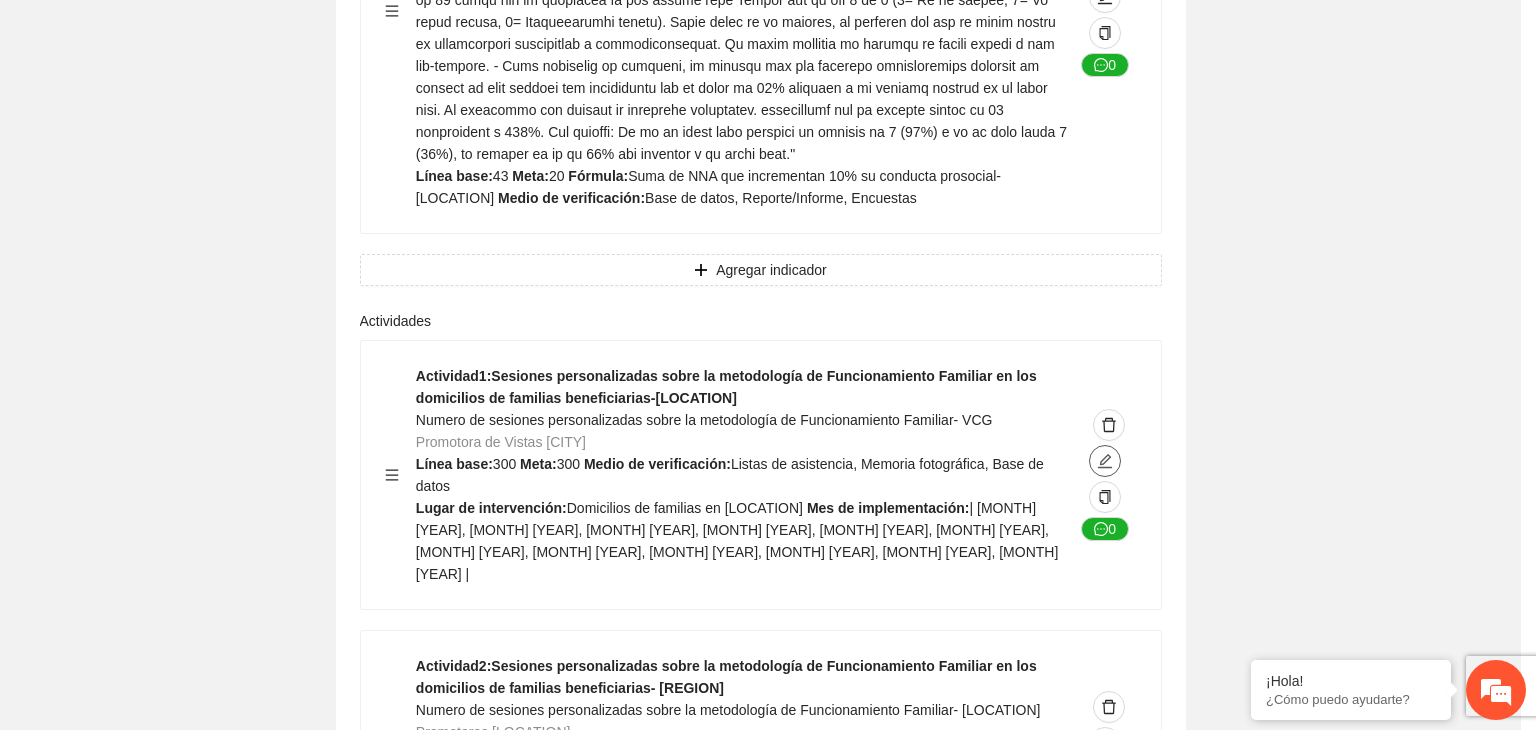 scroll, scrollTop: 0, scrollLeft: 0, axis: both 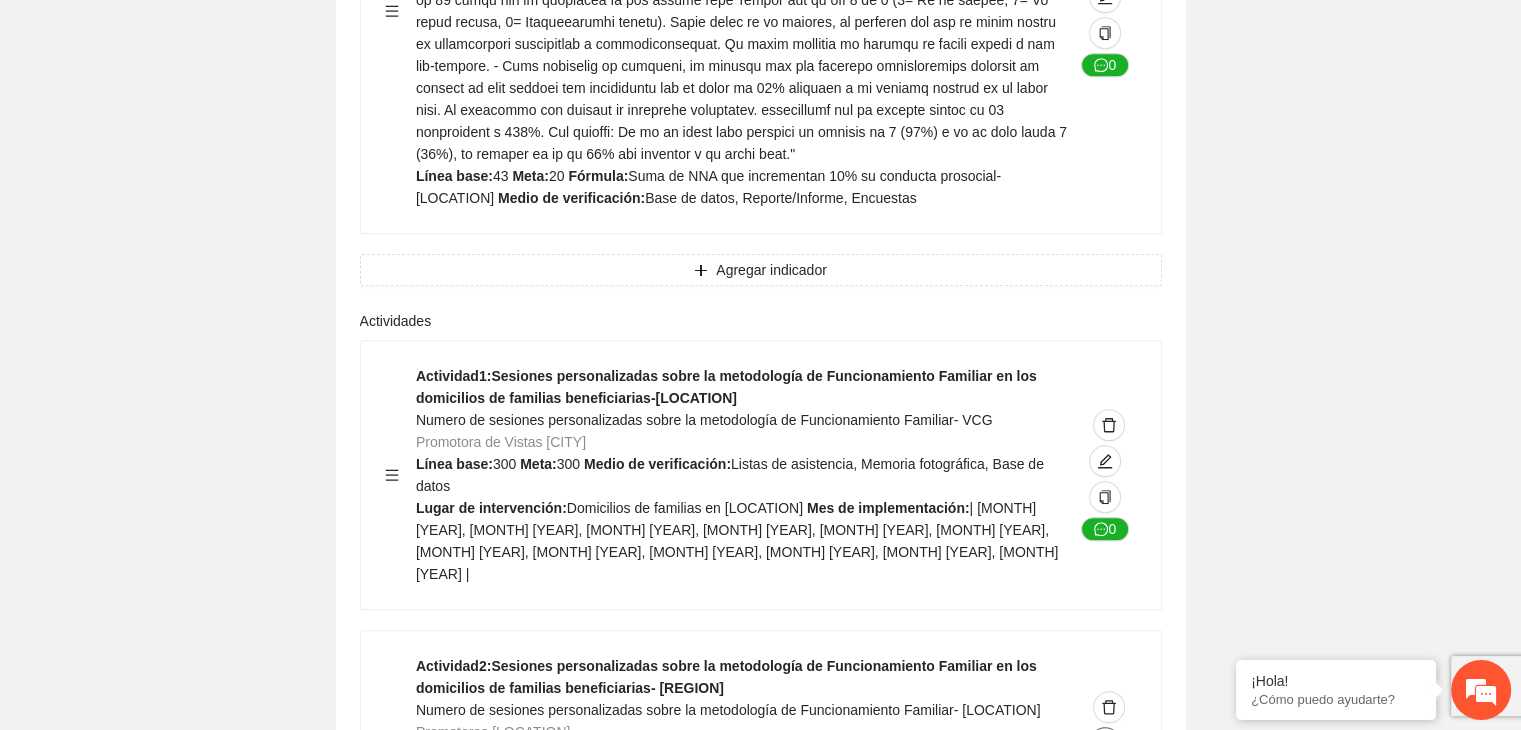 click 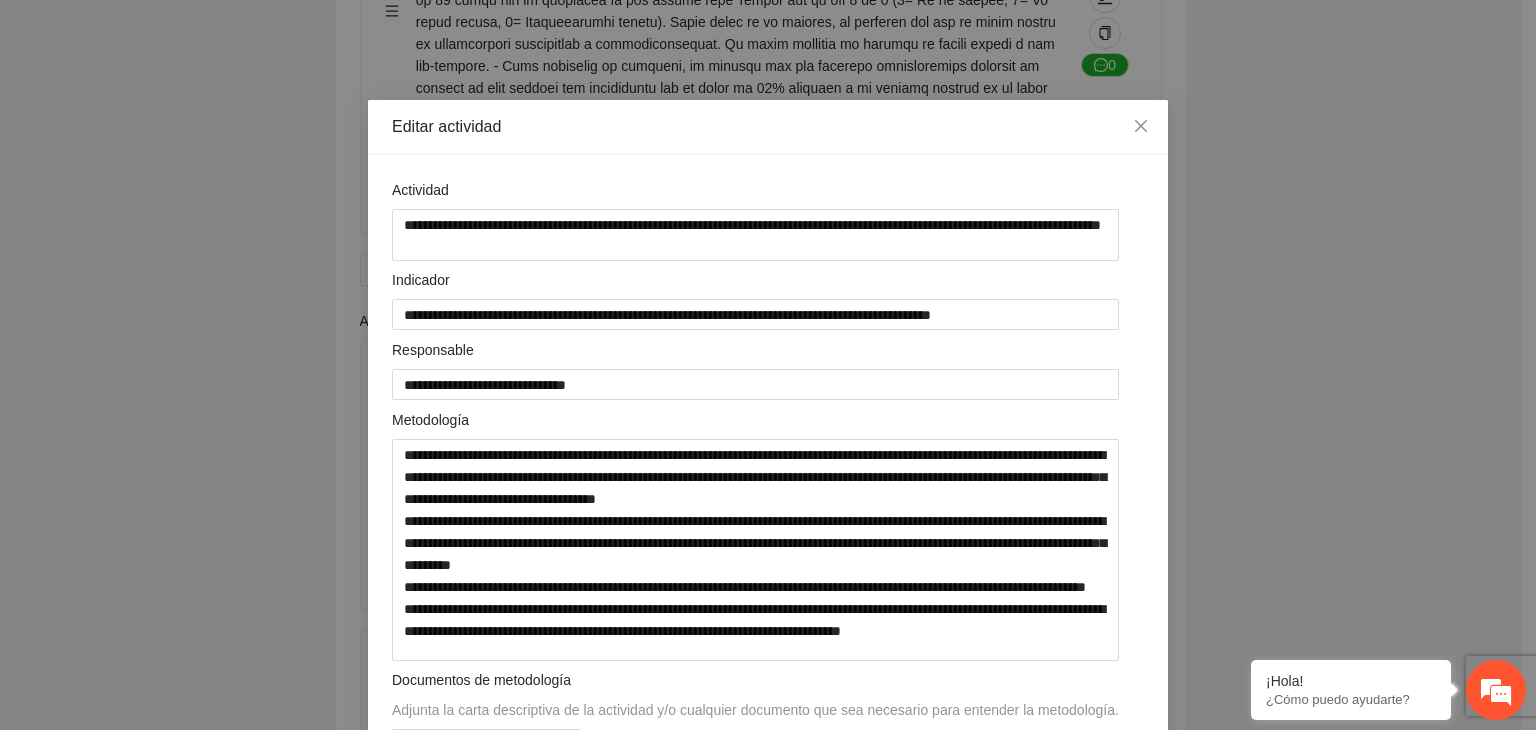 click on "**********" at bounding box center (768, 365) 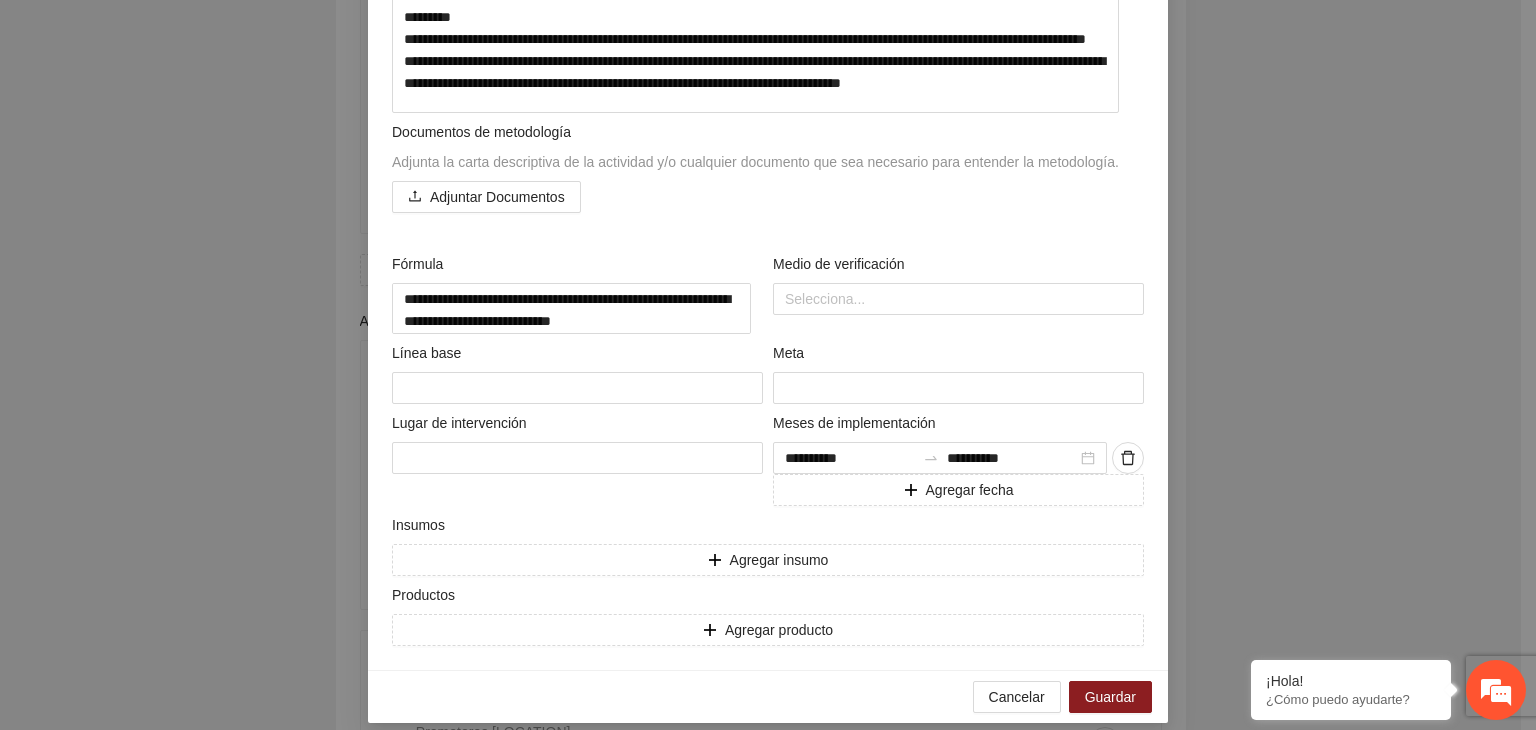 scroll, scrollTop: 576, scrollLeft: 0, axis: vertical 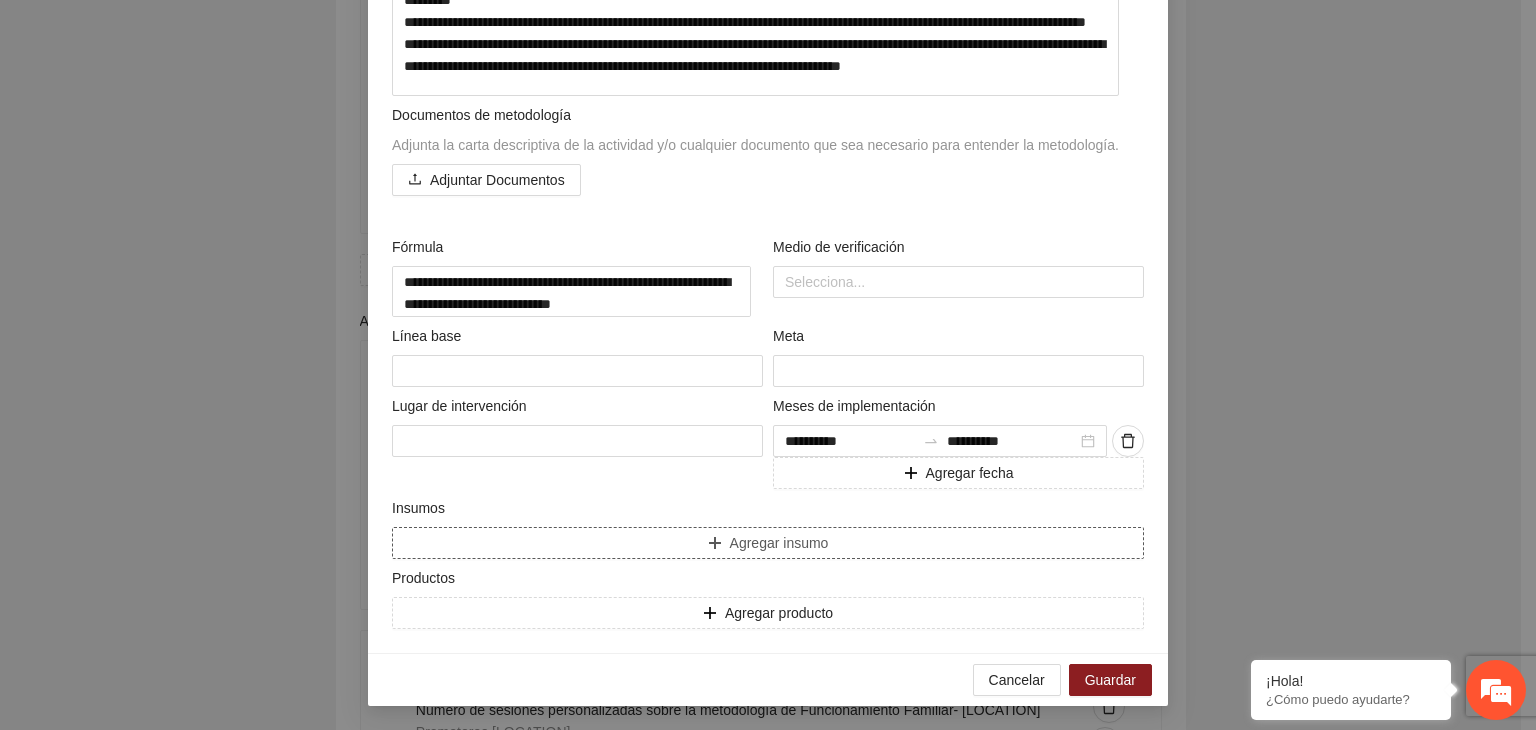 click on "Agregar insumo" at bounding box center (768, 543) 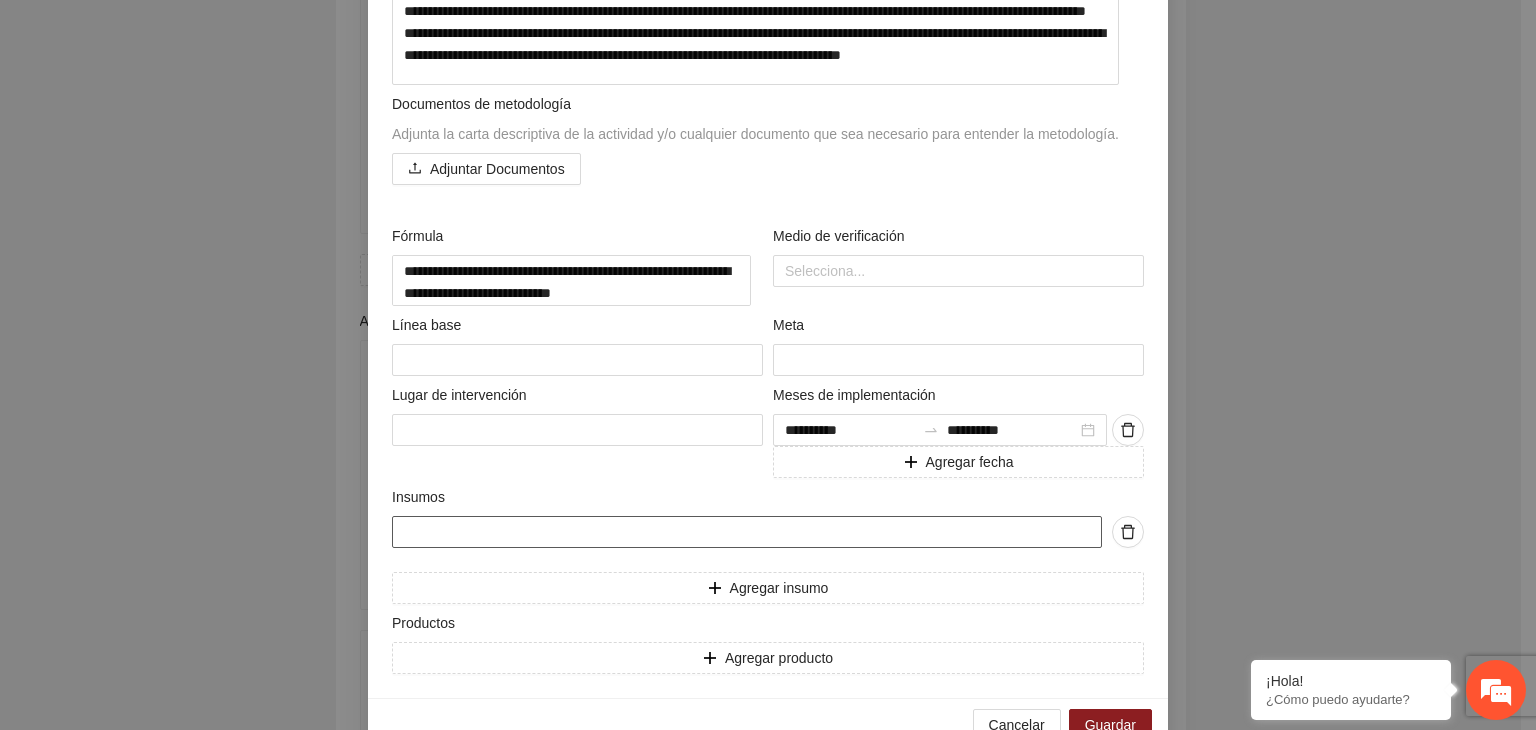 click at bounding box center (747, 532) 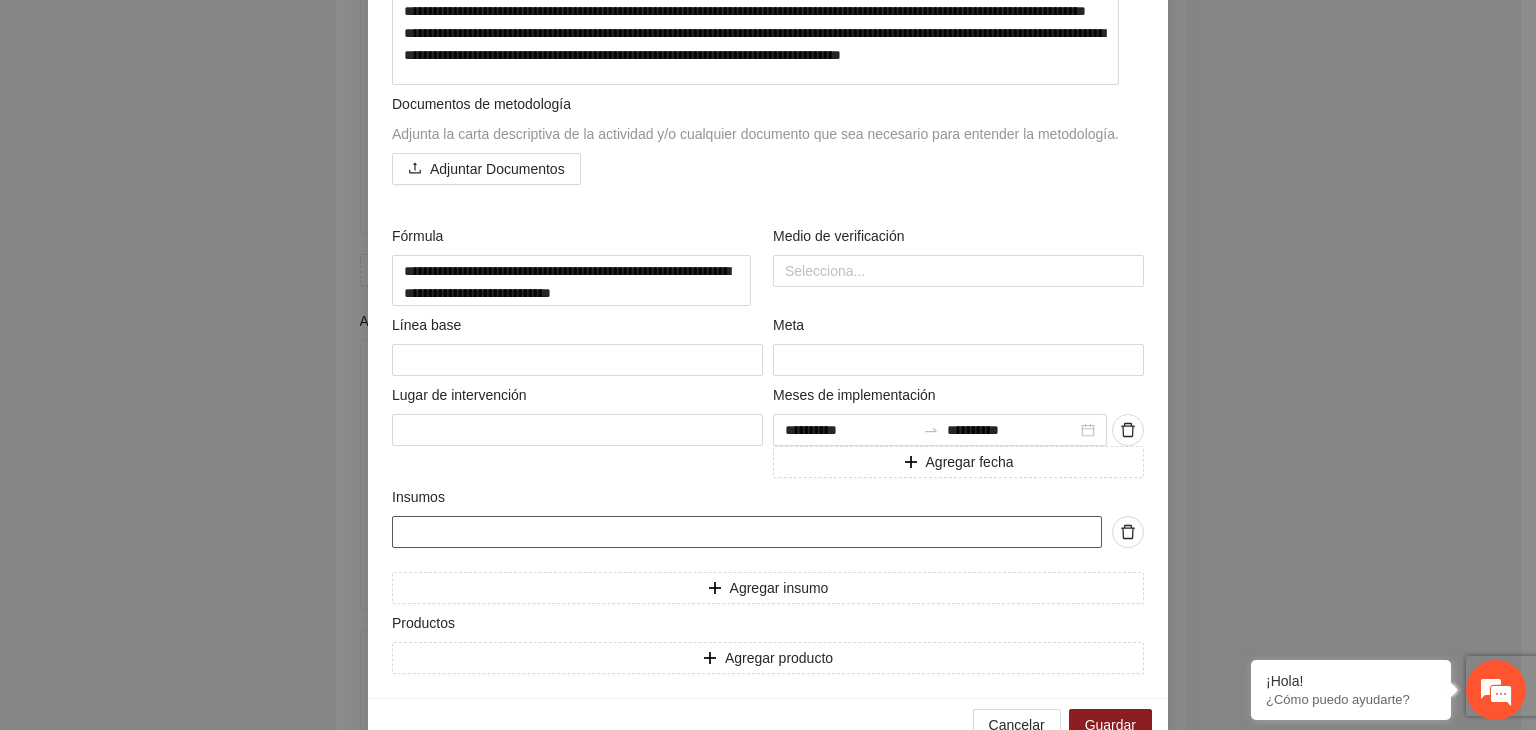 paste on "**********" 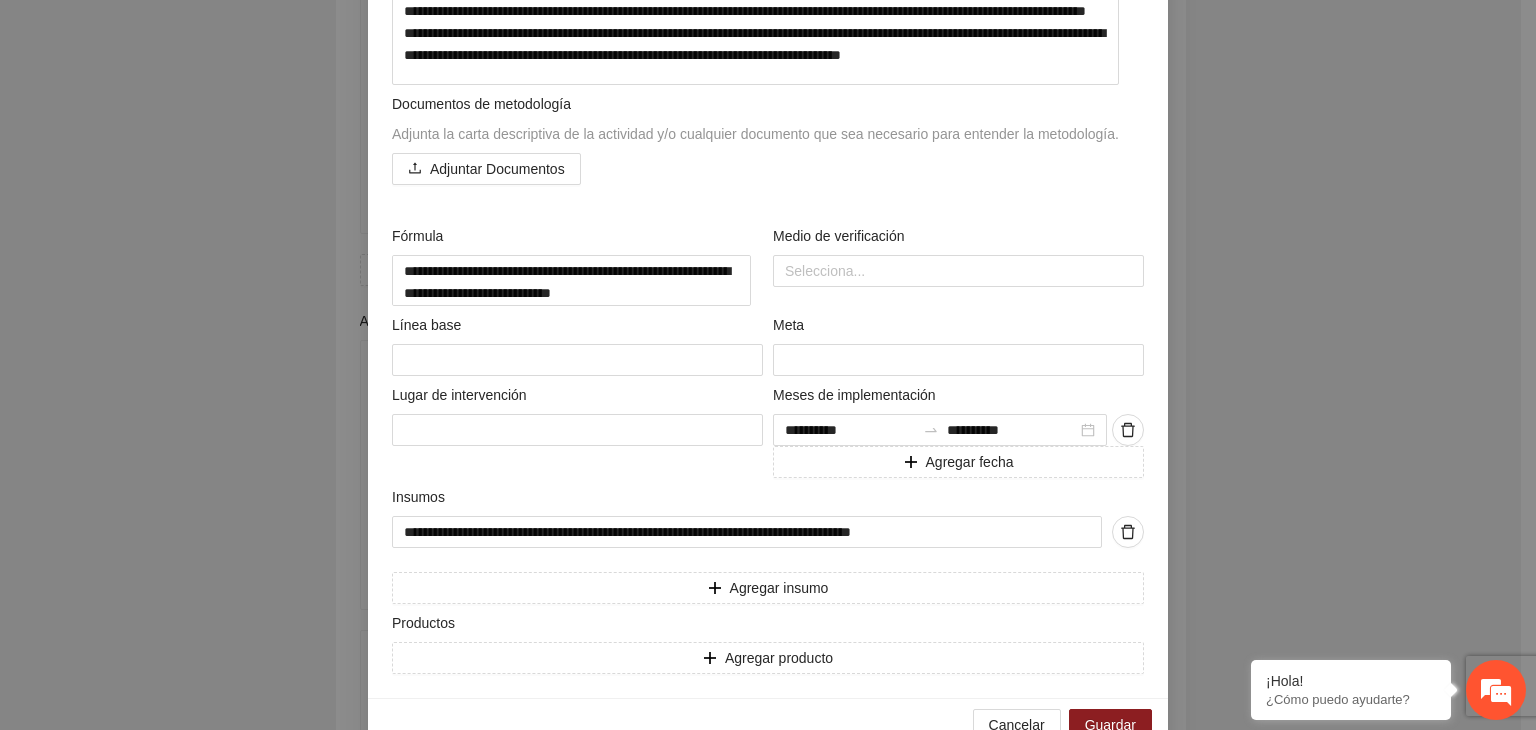 click on "**********" at bounding box center (768, 365) 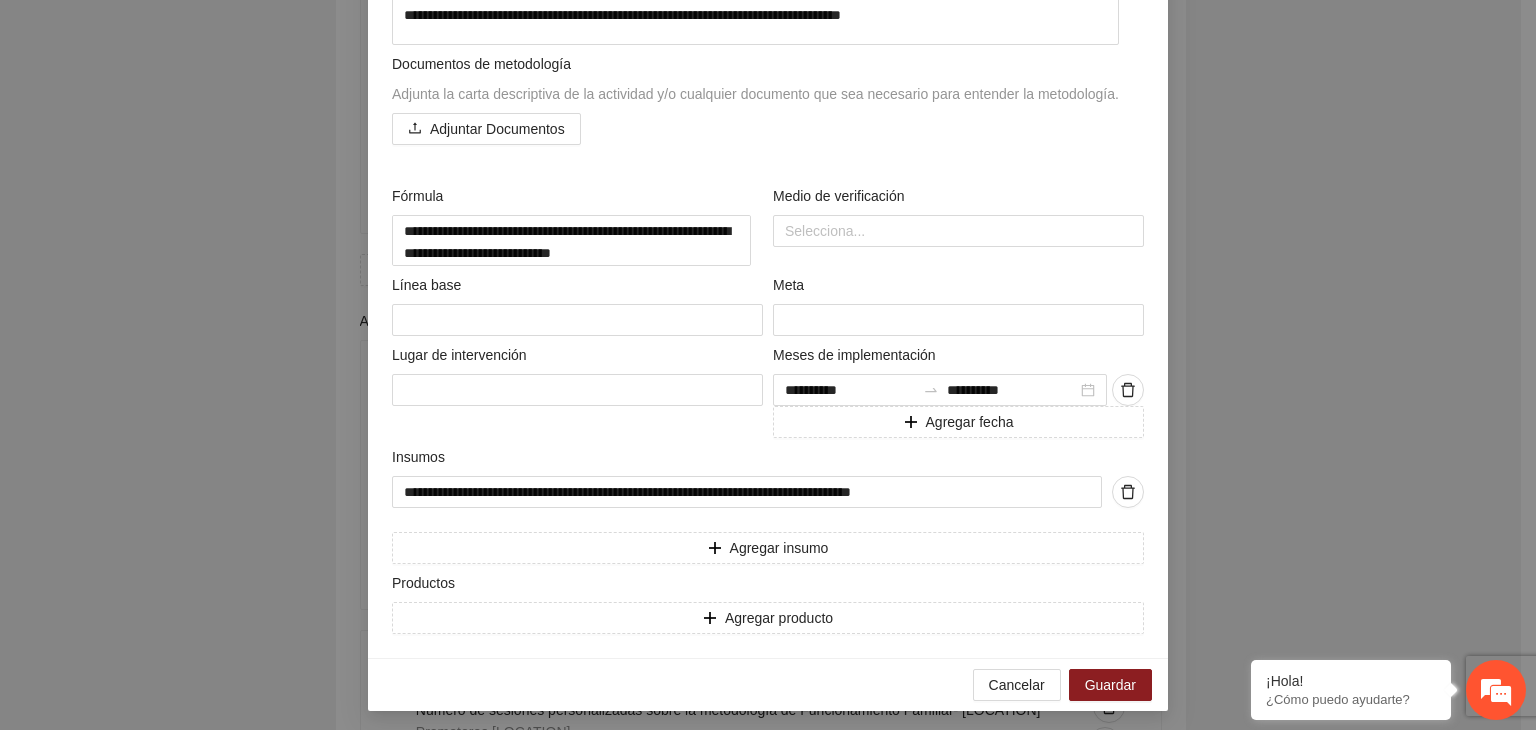 scroll, scrollTop: 632, scrollLeft: 0, axis: vertical 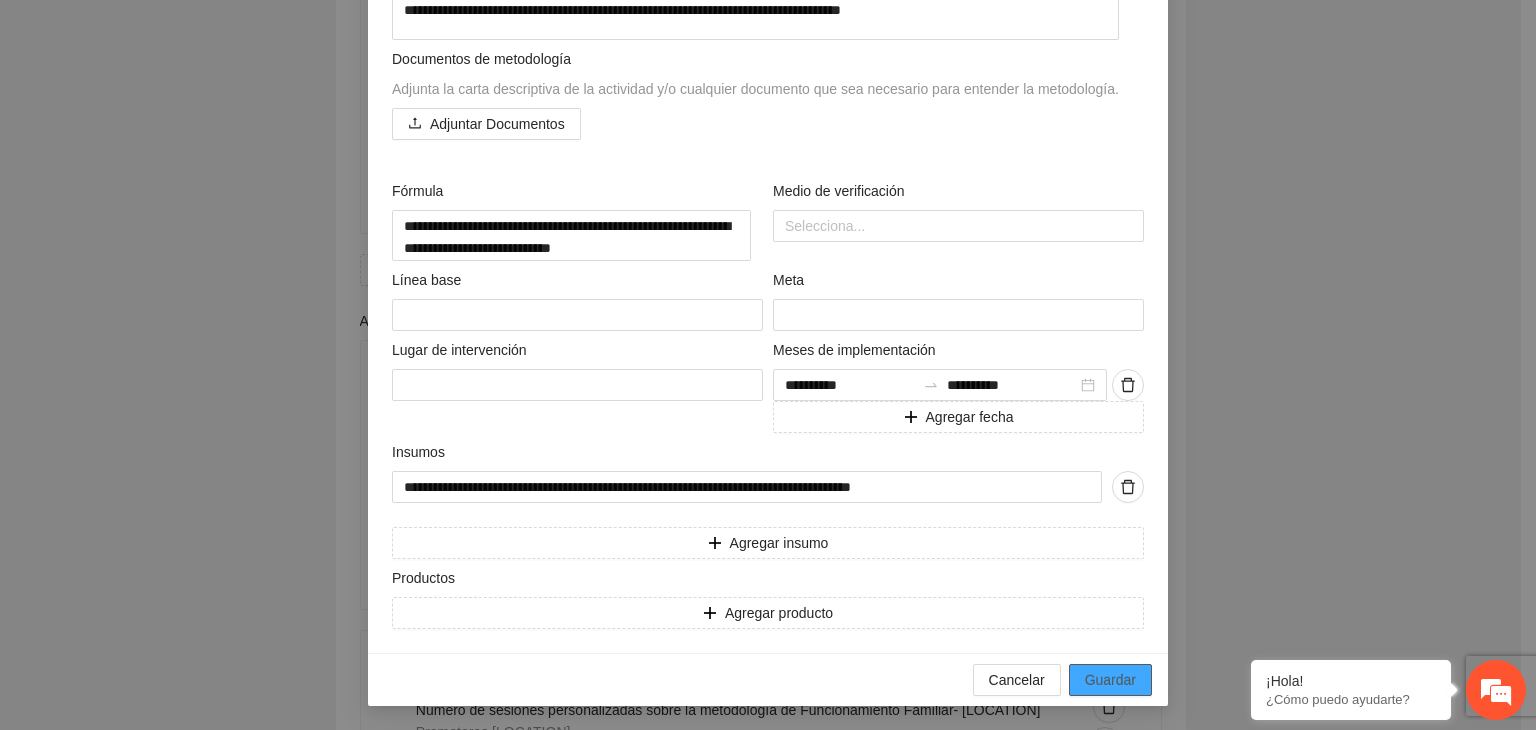 click on "Guardar" at bounding box center [1110, 680] 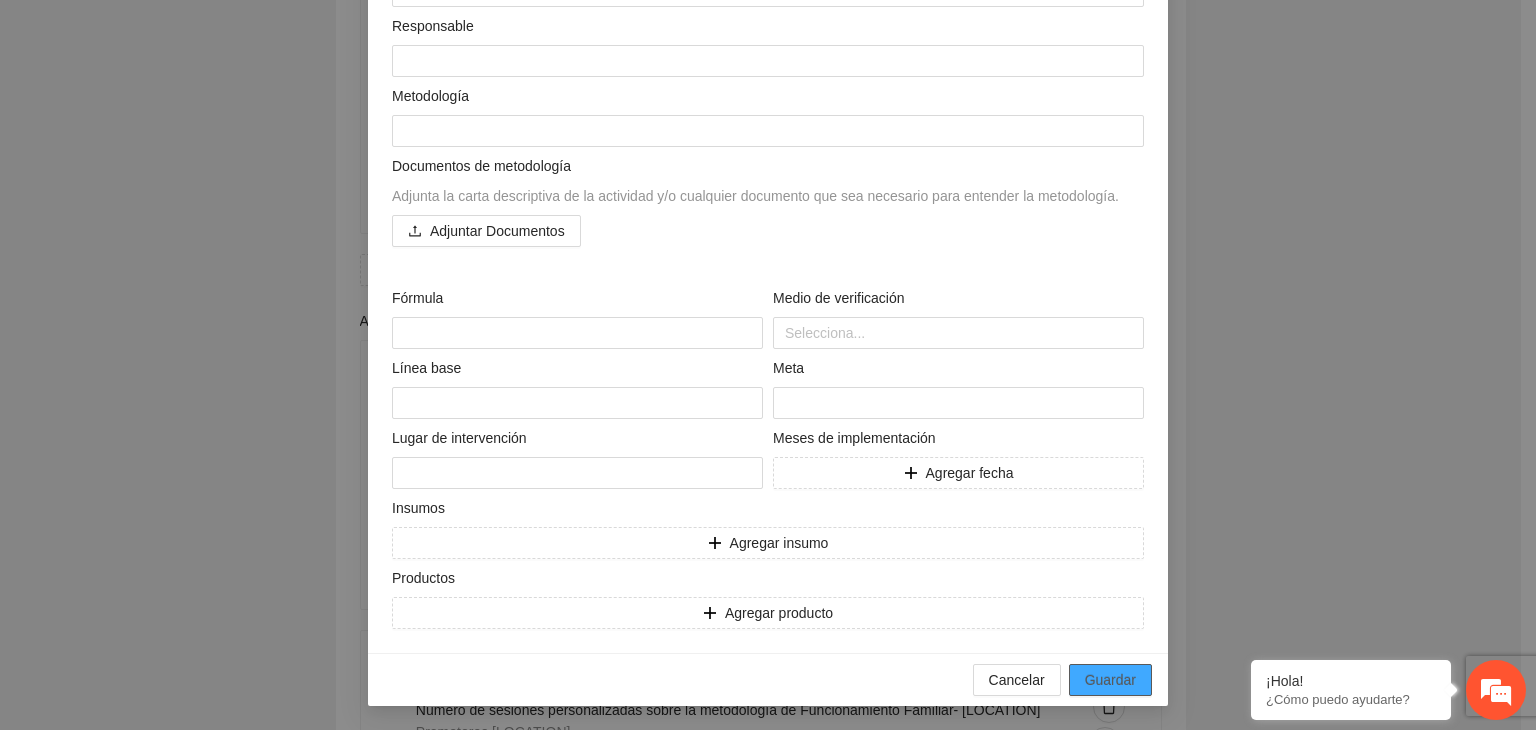 scroll, scrollTop: 204, scrollLeft: 0, axis: vertical 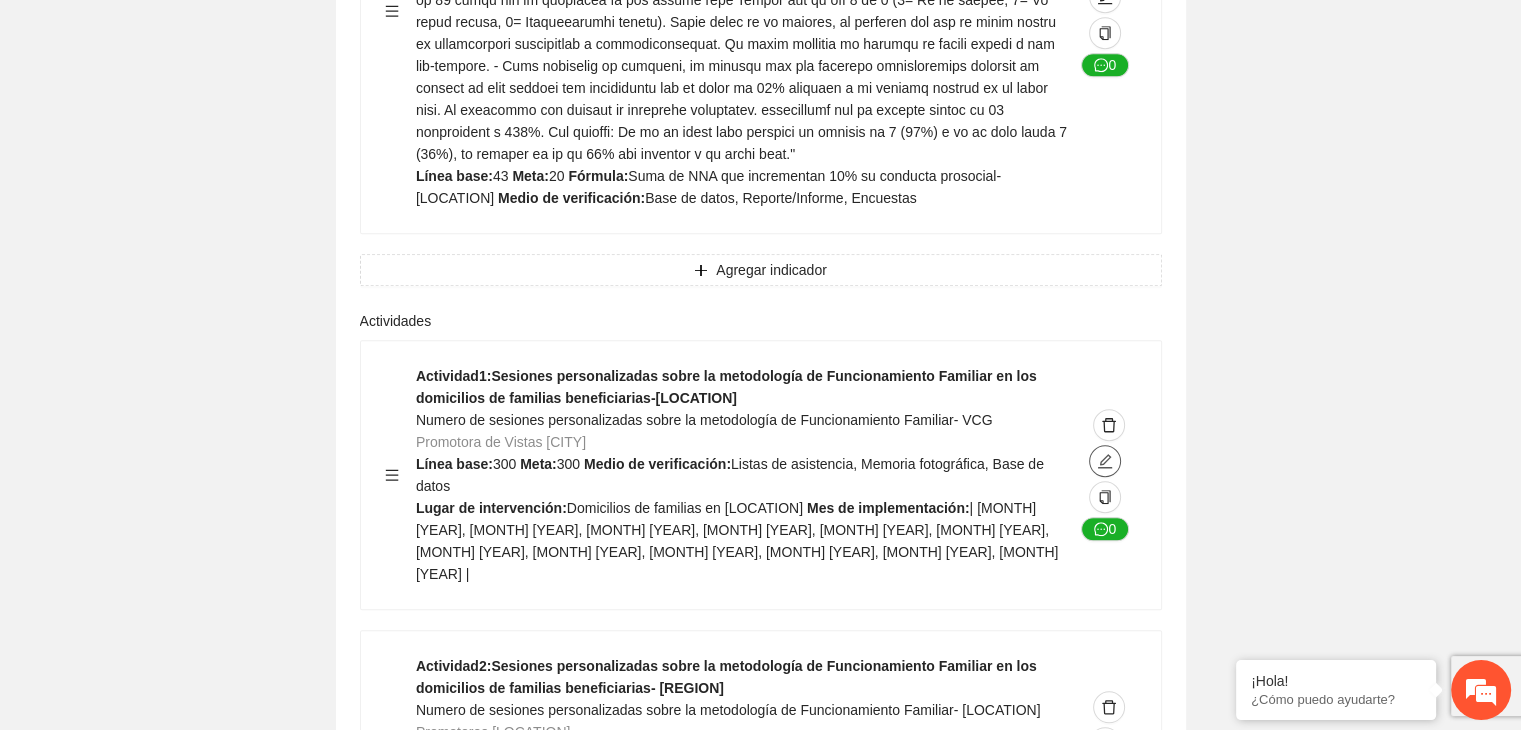 click 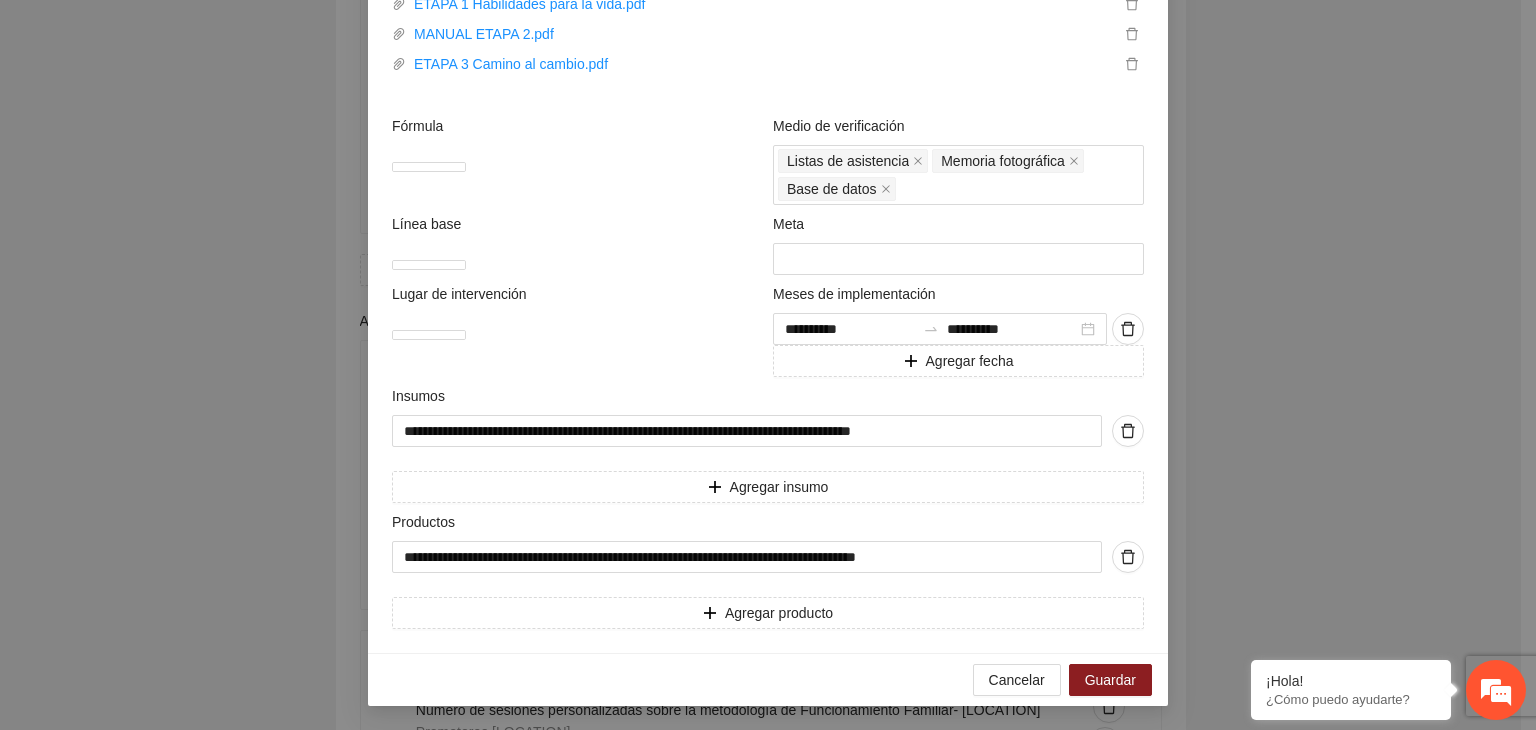 scroll, scrollTop: 807, scrollLeft: 0, axis: vertical 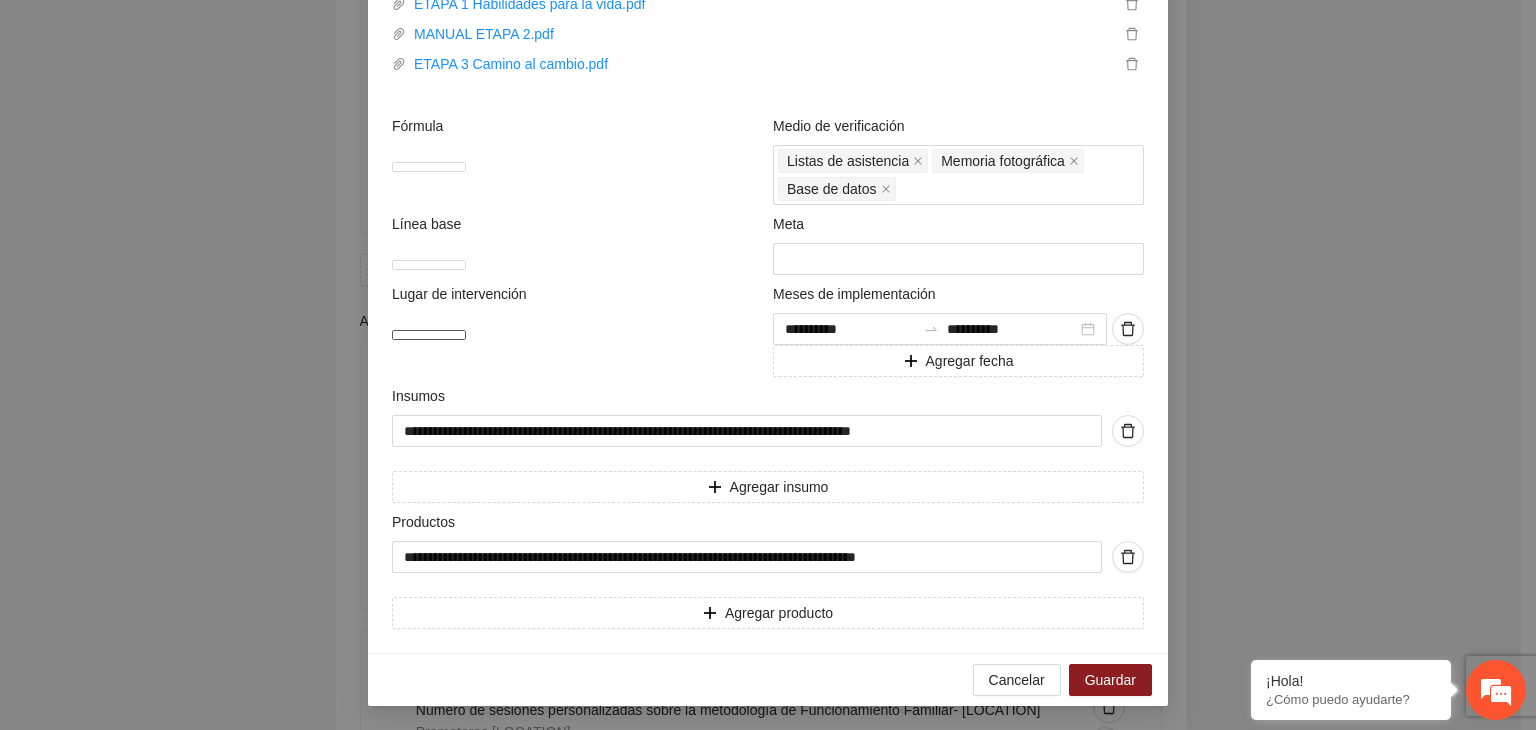 drag, startPoint x: 684, startPoint y: 319, endPoint x: 388, endPoint y: 333, distance: 296.3309 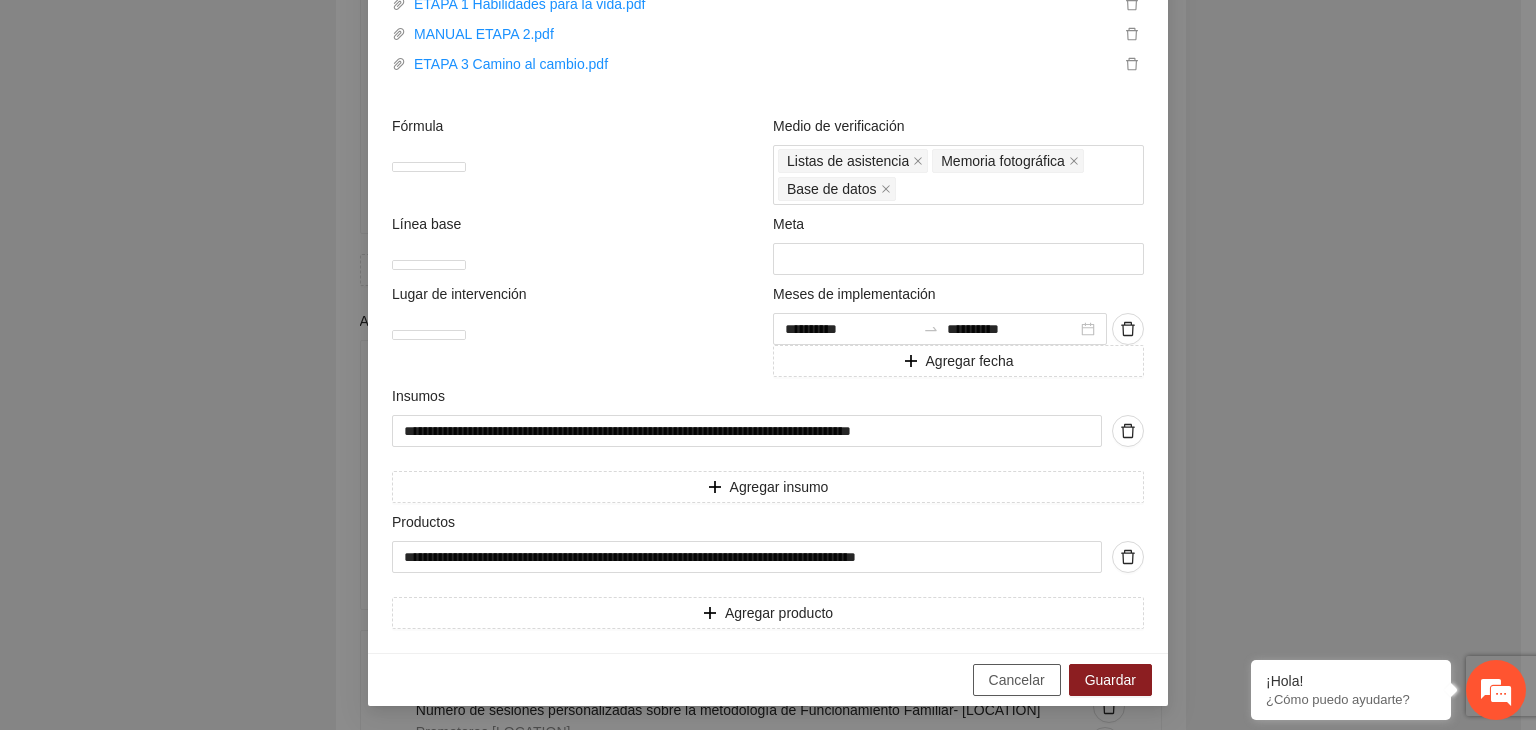 click on "Cancelar" at bounding box center [1017, 680] 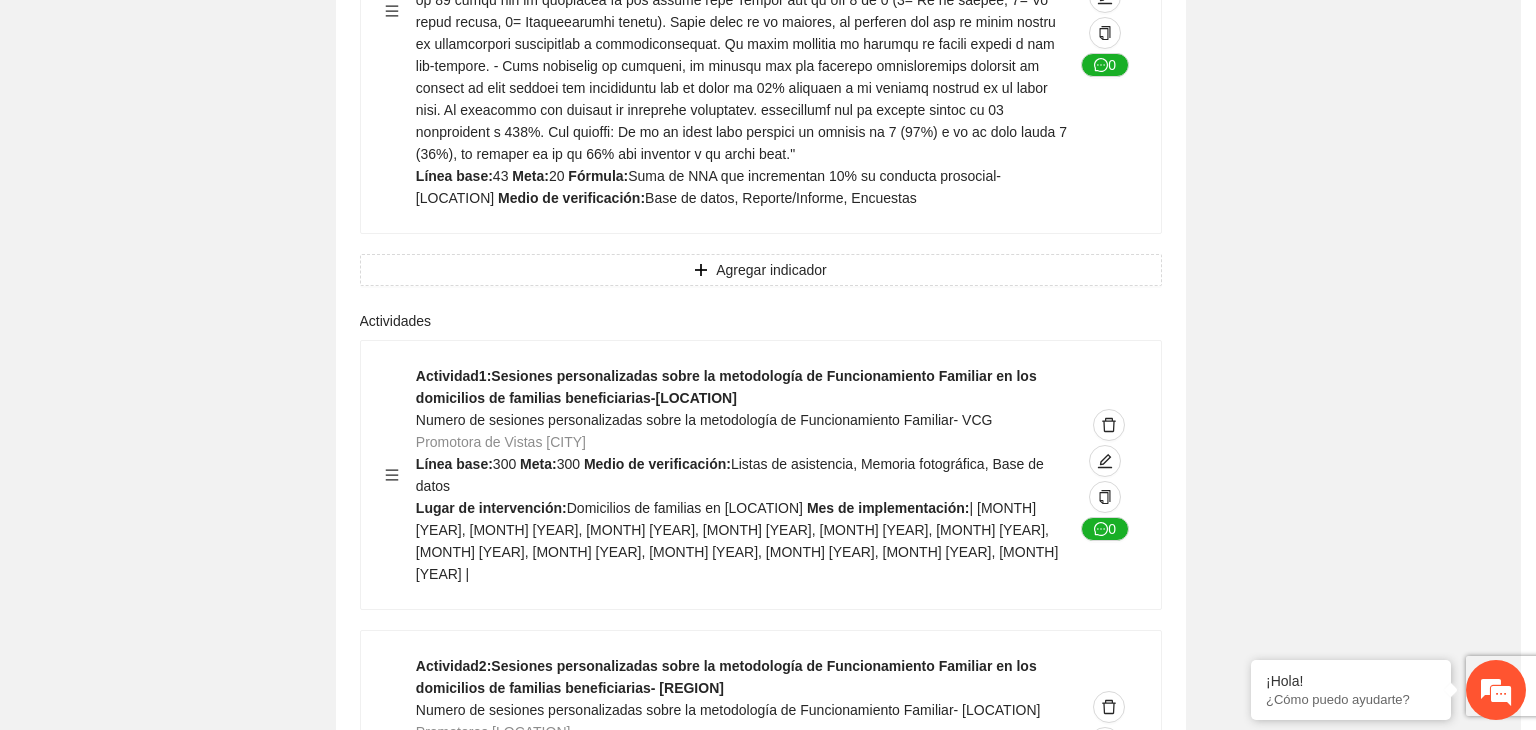 scroll, scrollTop: 294, scrollLeft: 0, axis: vertical 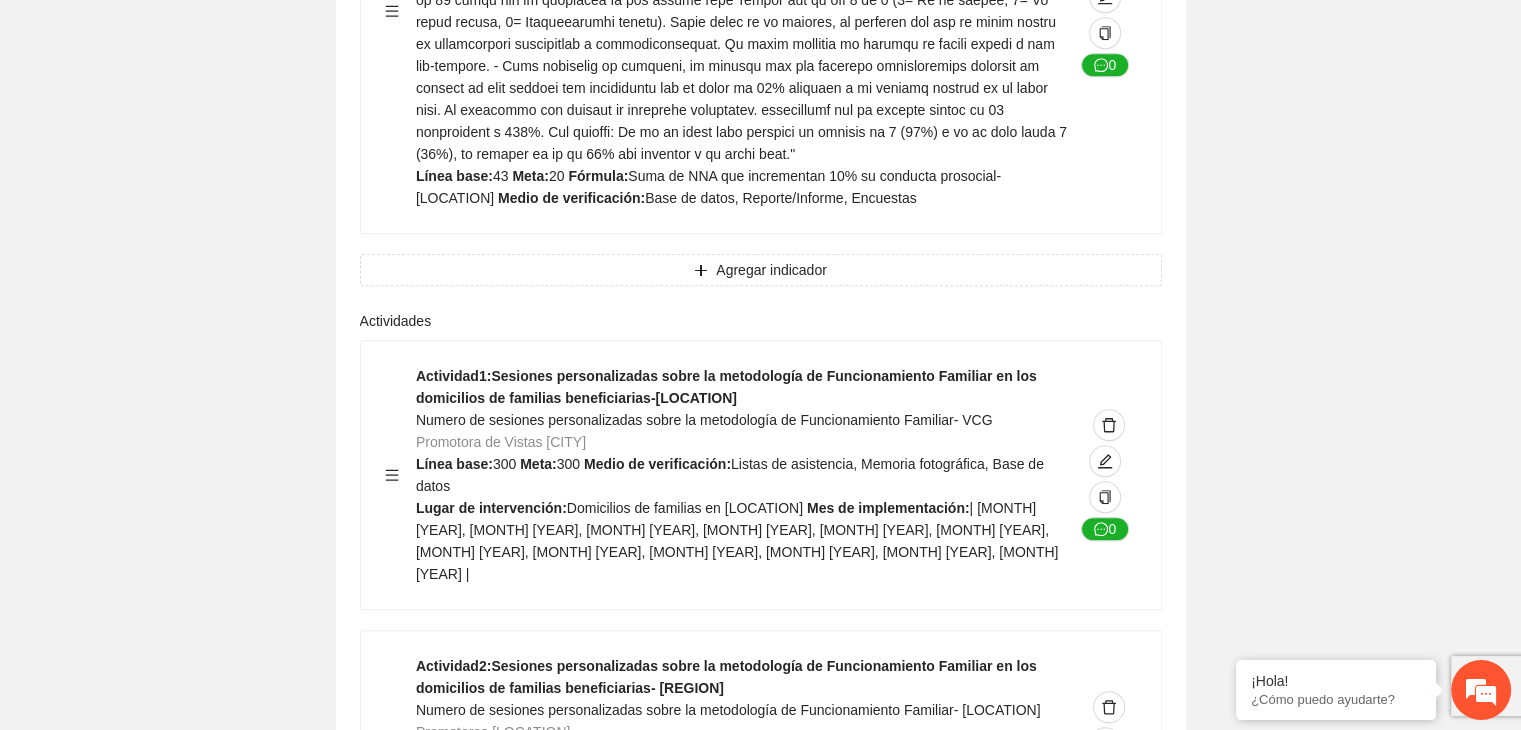 click on "Guardar Objetivo de desarrollo      Exportar Contribuir a la disminución de incidencia en violencia familiar en las zonas de Punta Oriente, Cerro Grande y Riberas de Sacramento del Municipio  de [CITY]. Indicadores Indicador  1 :  Violencia familiar disminuyendo en un 5% en Cerro grande Número de carpetas de investigación de Violencia familiar  disminuyendo en un 5% en Cerro grande Metodología:  Se solicita información al Observatorio Ciudadano de FICOSEC sobre el número de carpetas de violencia familiar en las colonias de intervención Línea base:  29   Meta:  25   Fórmula:  Suma de carpetas de investigación de violencia familiar disminuyendo  en un 5% en Punta Oriente   Medio de verificación:  Reporte/Informe 0 Indicador  2 :  Violencia familiar disminuyendo en un 5% en Punta Oriente Número de carpetas de investigación de Violencia familiar  disminuyendo en un 5% en Punta Oriente Metodología:  Línea base:  63   Meta:  56   Fórmula:    Medio de verificación:  Reporte/Informe 0 3 :" at bounding box center [760, -3566] 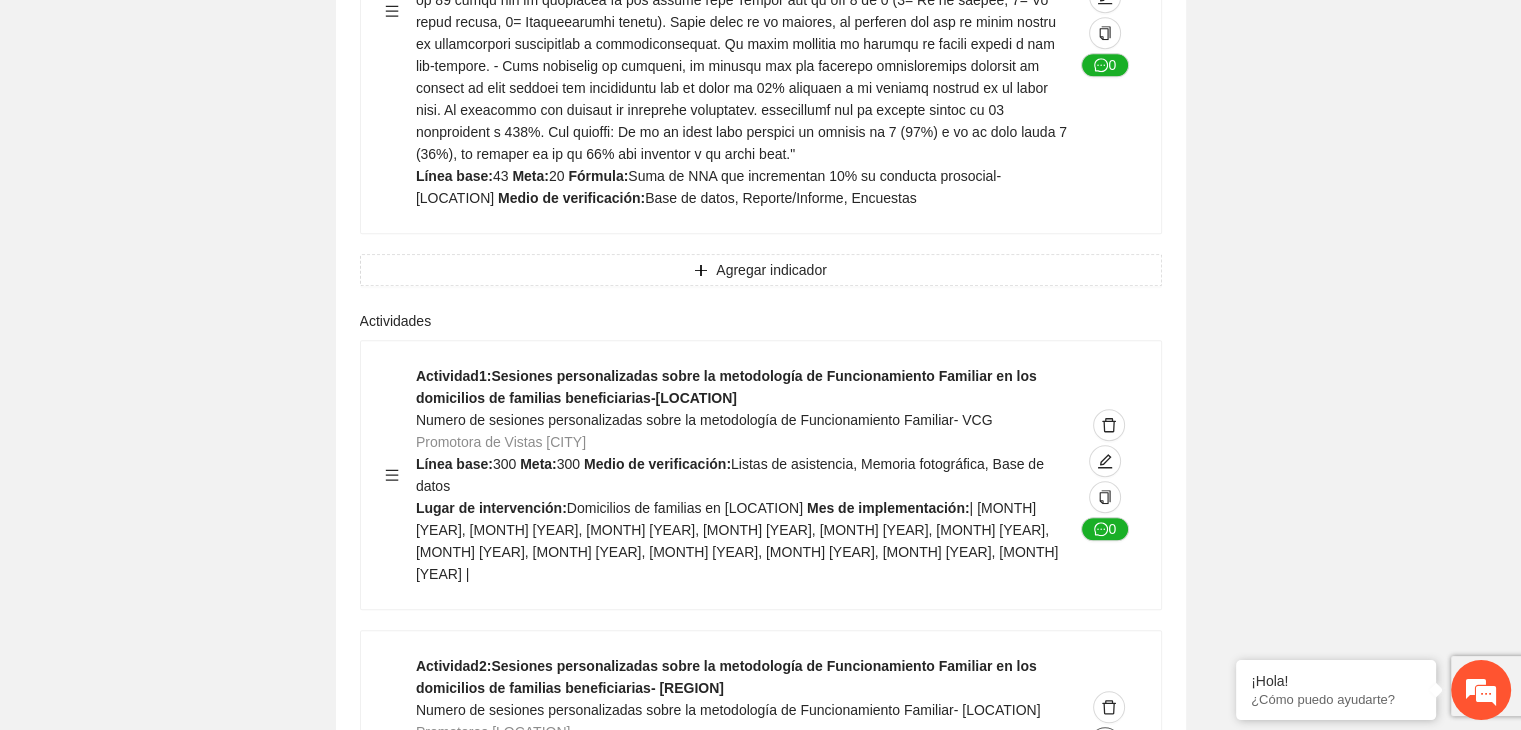 click 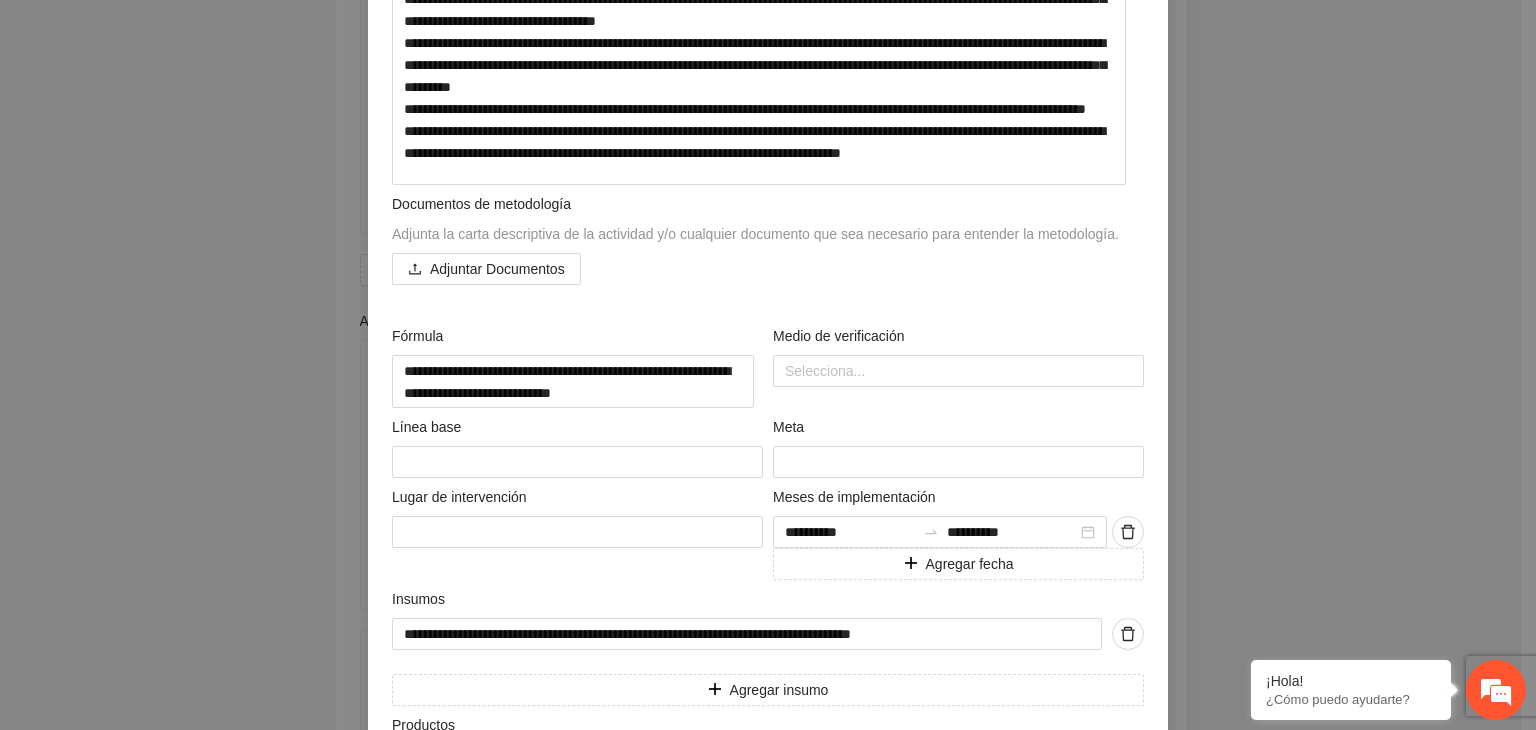 scroll, scrollTop: 480, scrollLeft: 0, axis: vertical 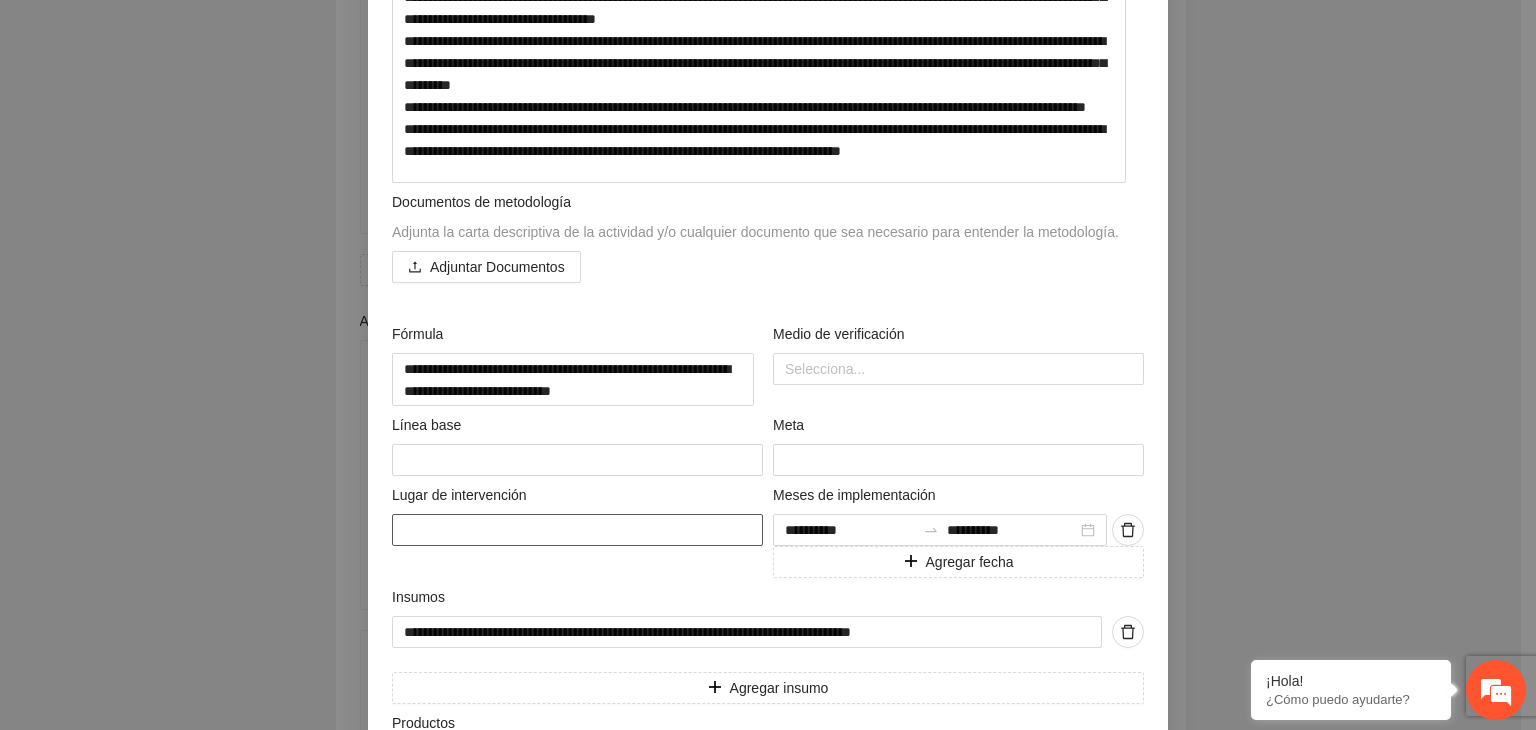 click at bounding box center (577, 530) 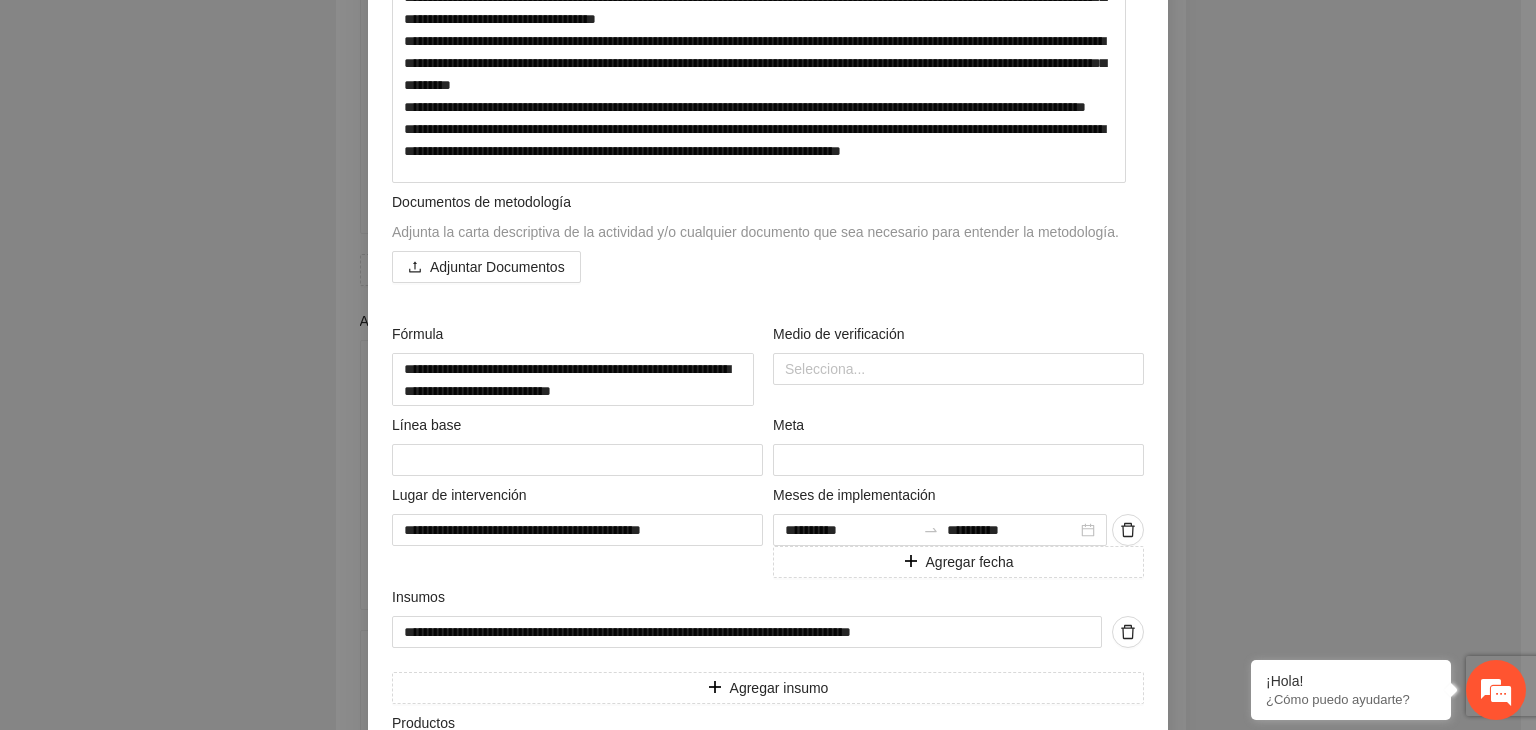 click on "**********" at bounding box center [768, 365] 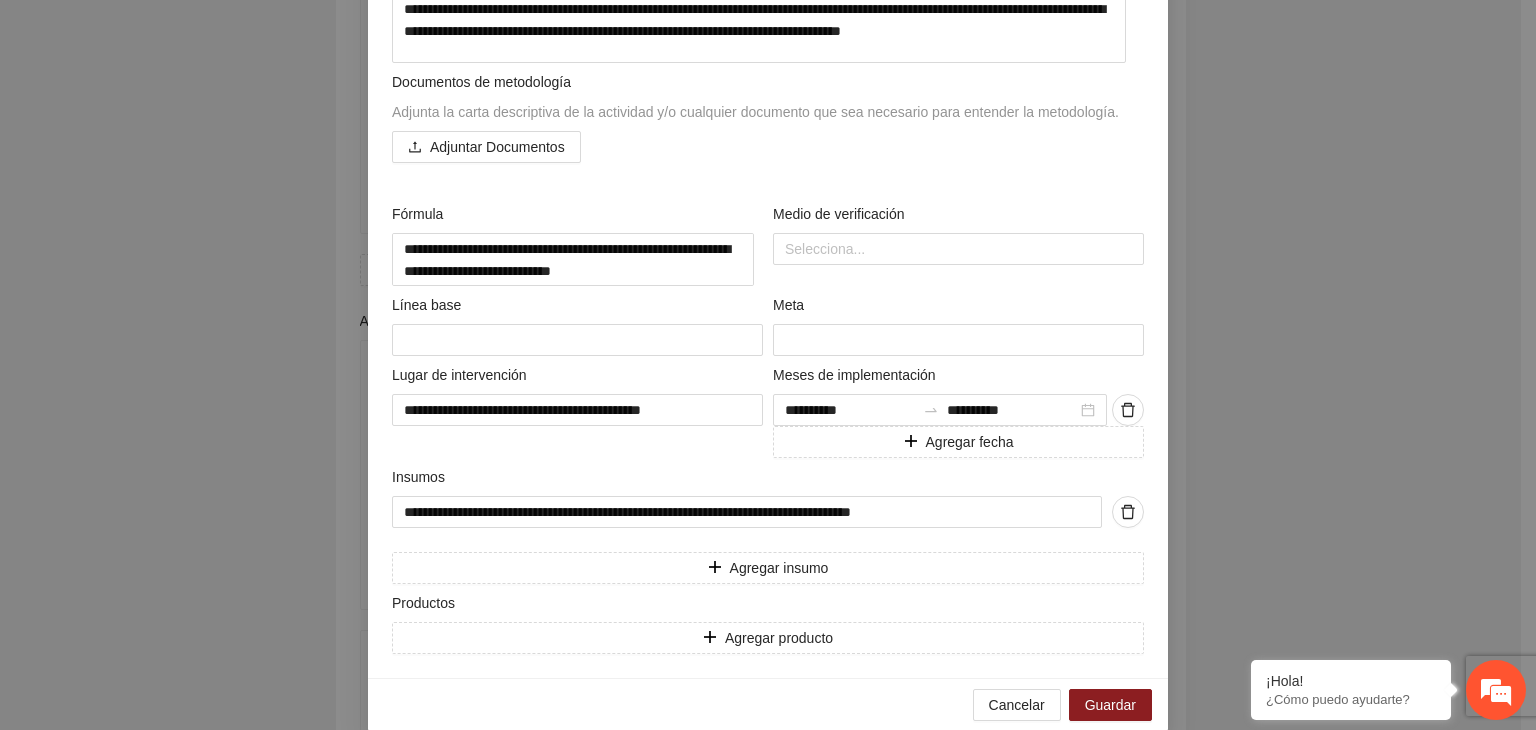 scroll, scrollTop: 632, scrollLeft: 0, axis: vertical 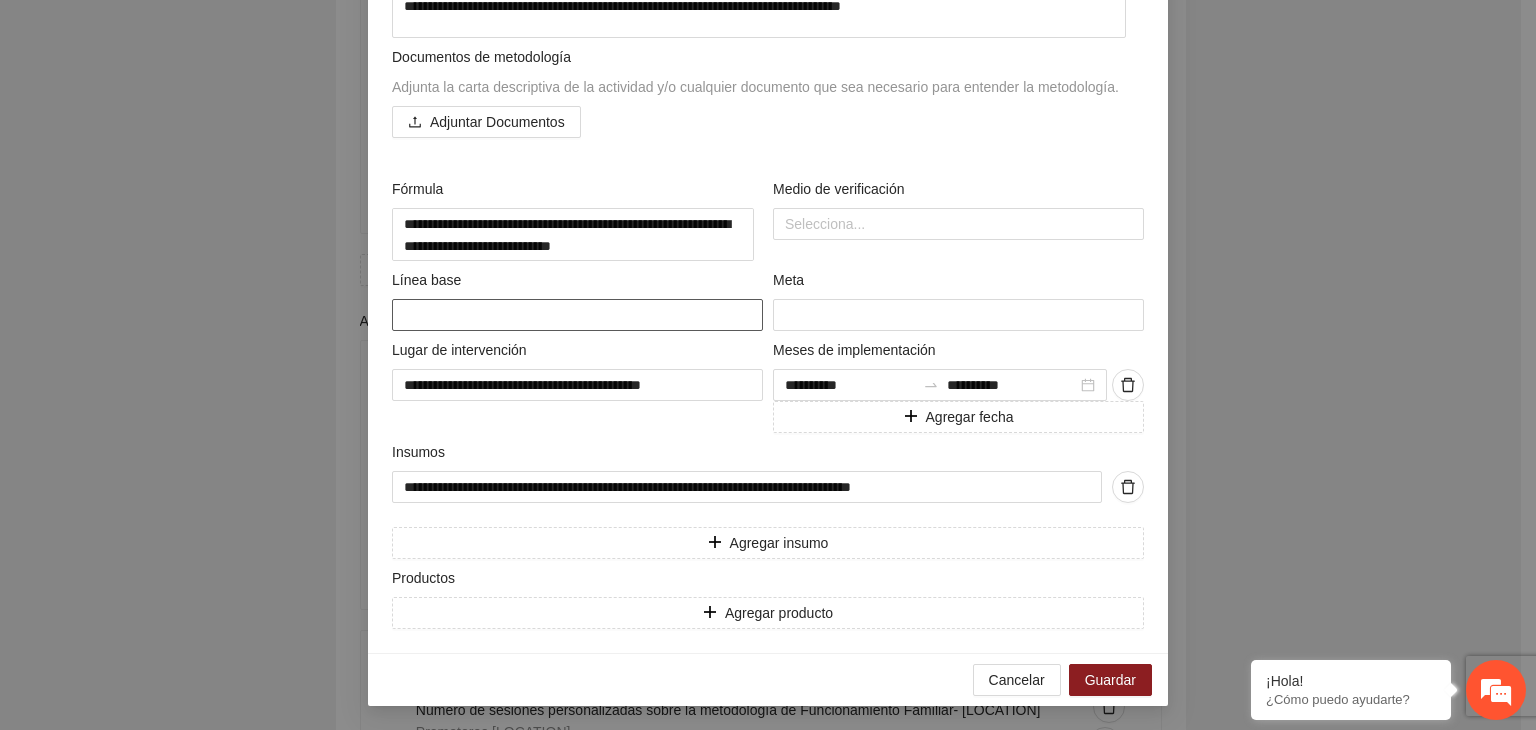 click at bounding box center [577, 315] 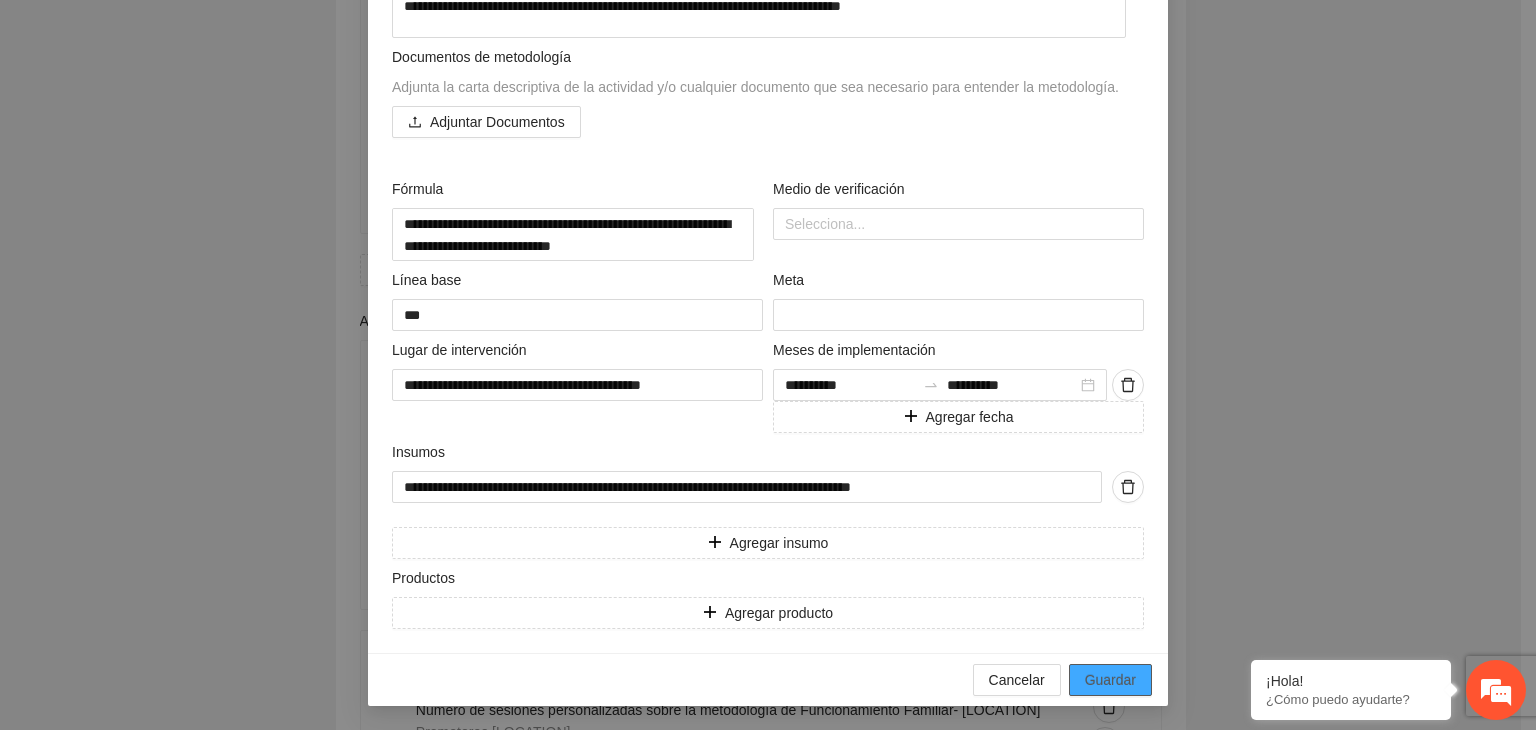 click on "Guardar" at bounding box center (1110, 680) 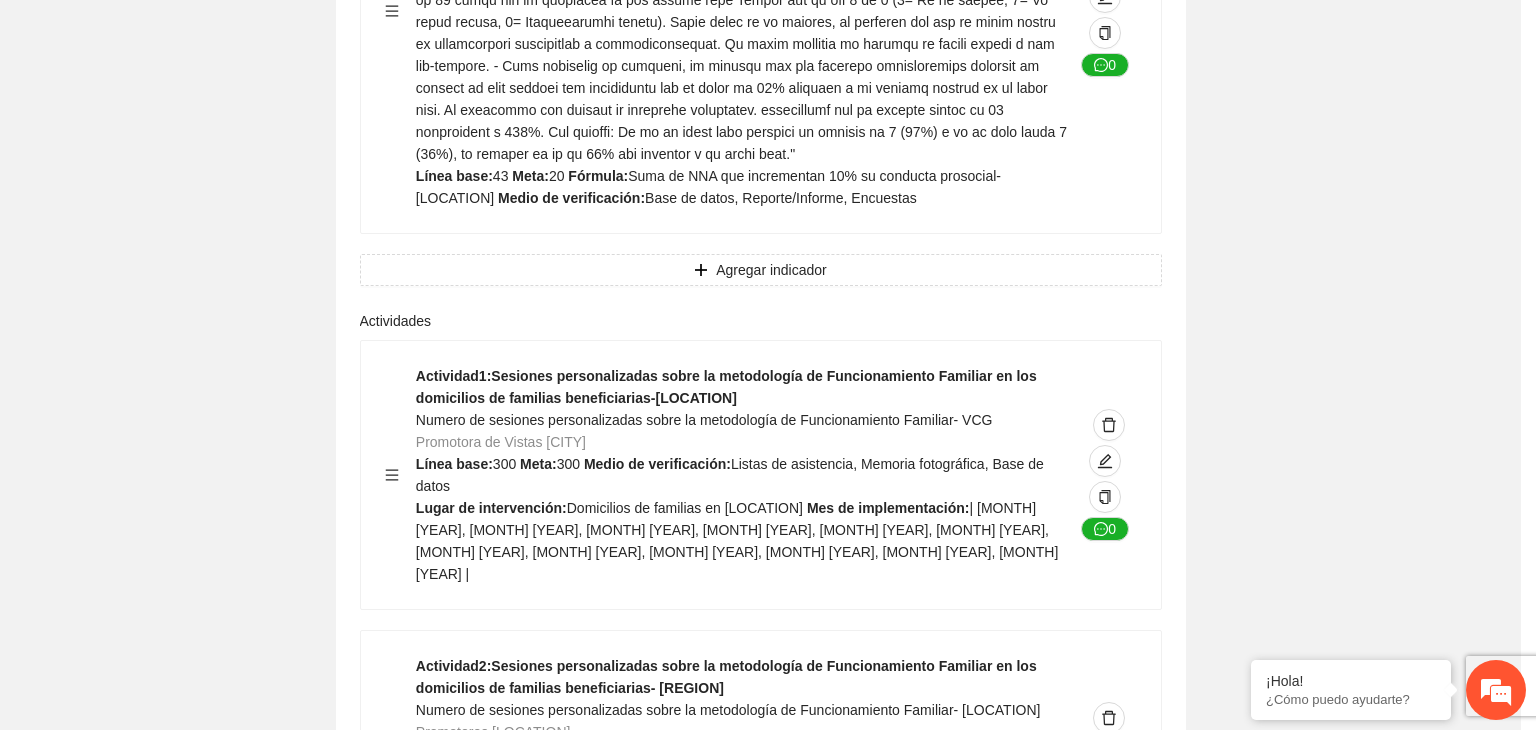 scroll, scrollTop: 204, scrollLeft: 0, axis: vertical 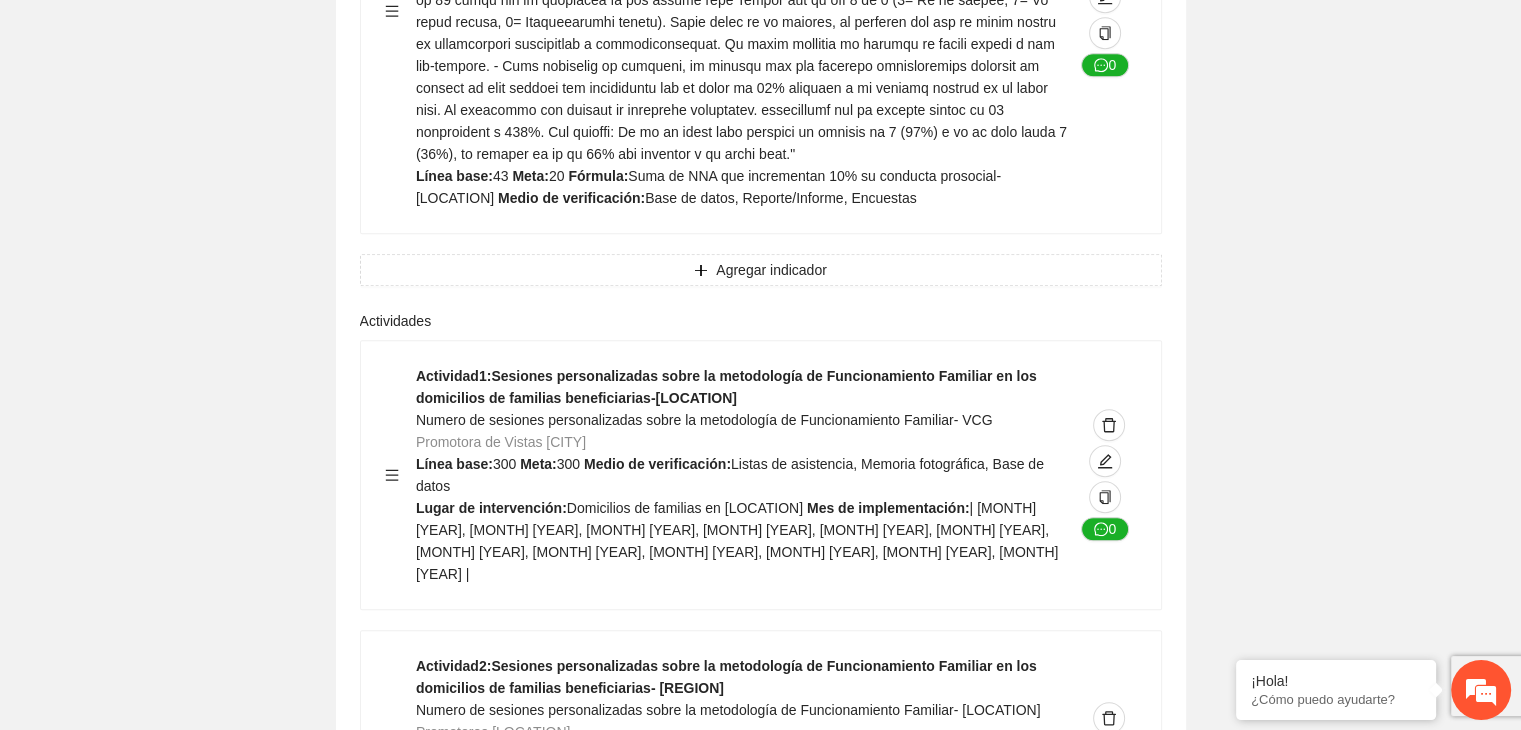 click on "Guardar Objetivo de desarrollo      Exportar Contribuir a la disminución de incidencia en violencia familiar en las zonas de Punta Oriente, Cerro Grande y Riberas de Sacramento del Municipio  de [CITY]. Indicadores Indicador  1 :  Violencia familiar disminuyendo en un 5% en Cerro grande Número de carpetas de investigación de Violencia familiar  disminuyendo en un 5% en Cerro grande Metodología:  Se solicita información al Observatorio Ciudadano de FICOSEC sobre el número de carpetas de violencia familiar en las colonias de intervención Línea base:  29   Meta:  25   Fórmula:  Suma de carpetas de investigación de violencia familiar disminuyendo  en un 5% en Punta Oriente   Medio de verificación:  Reporte/Informe 0 Indicador  2 :  Violencia familiar disminuyendo en un 5% en Punta Oriente Número de carpetas de investigación de Violencia familiar  disminuyendo en un 5% en Punta Oriente Metodología:  Línea base:  63   Meta:  56   Fórmula:    Medio de verificación:  Reporte/Informe 0 3 :" at bounding box center (760, -3555) 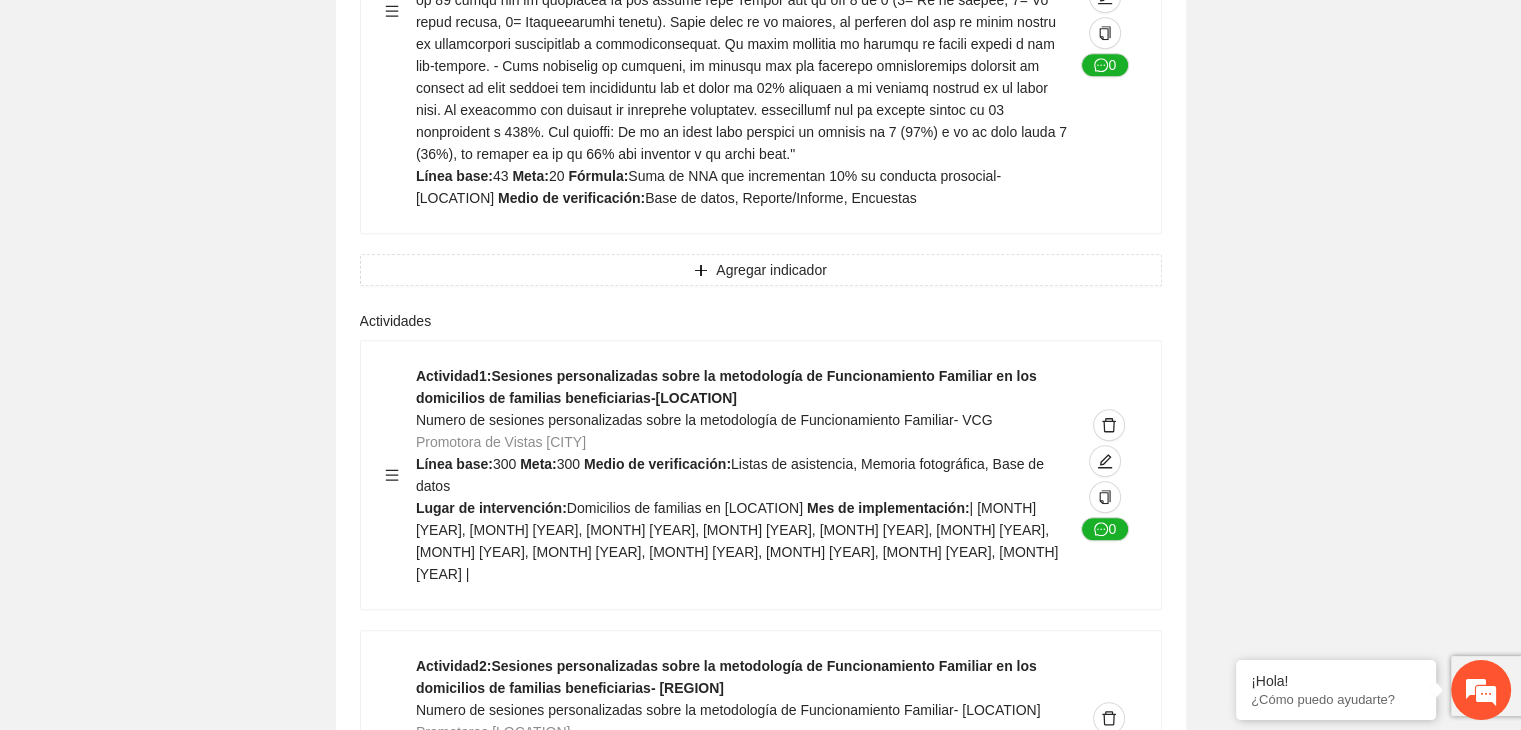 click 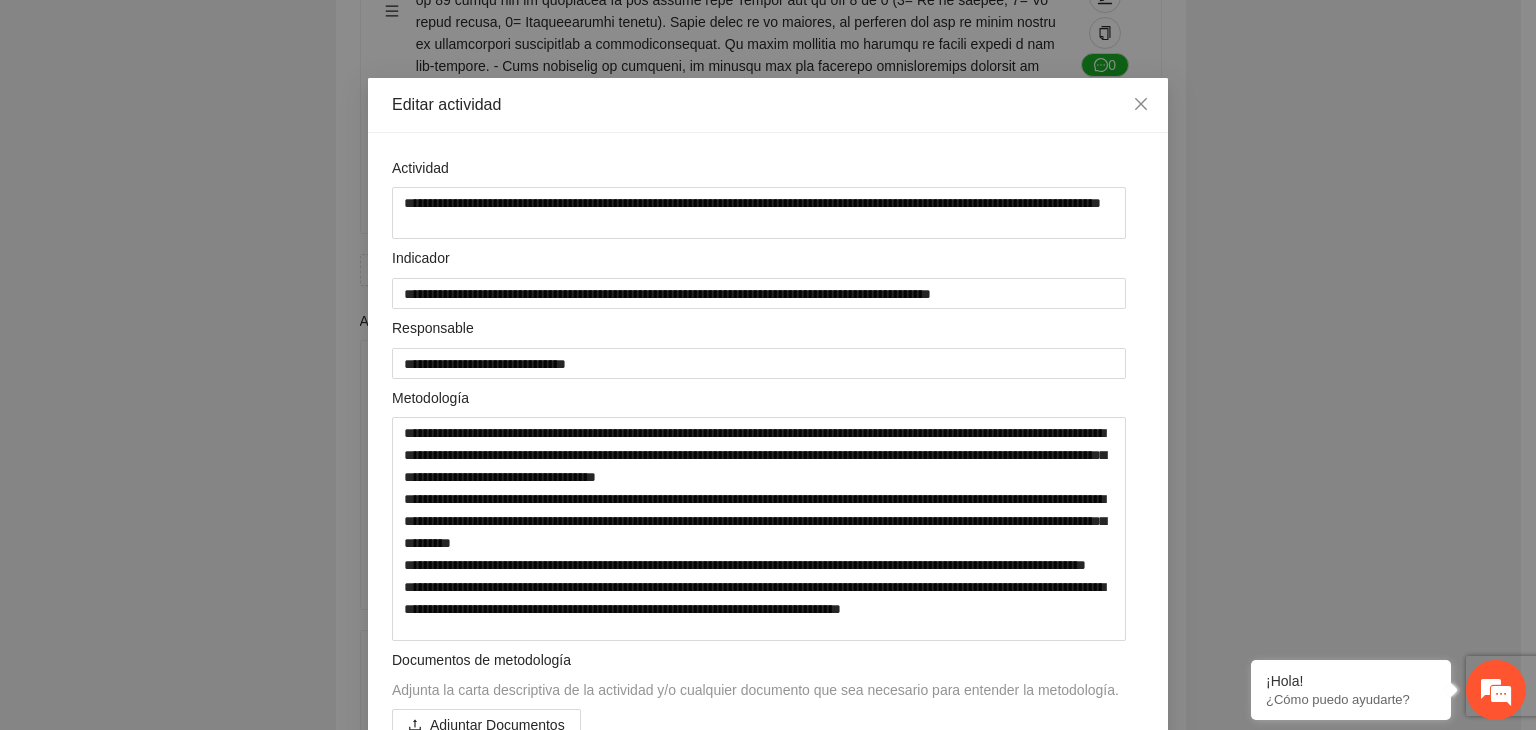 scroll, scrollTop: 0, scrollLeft: 0, axis: both 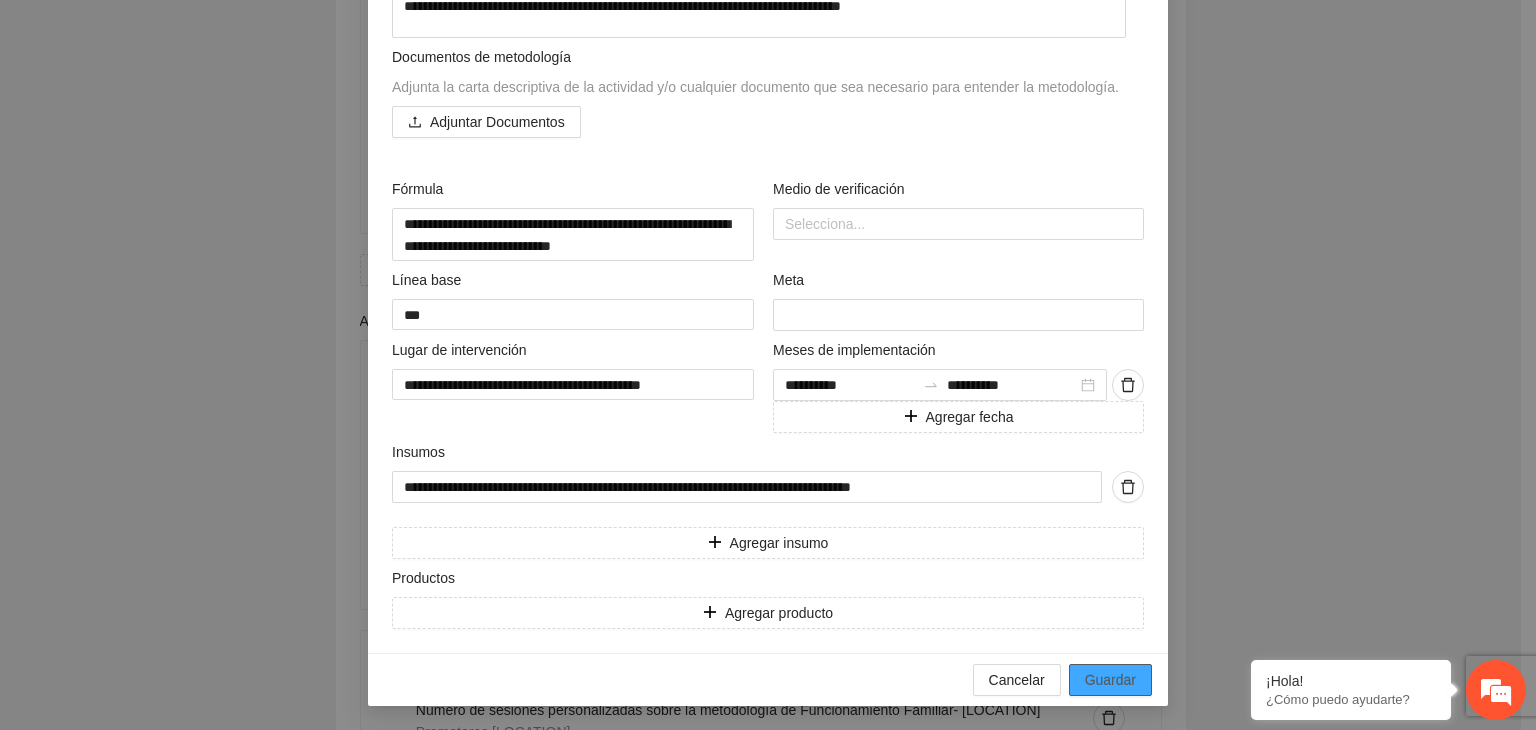 click on "Guardar" at bounding box center [1110, 680] 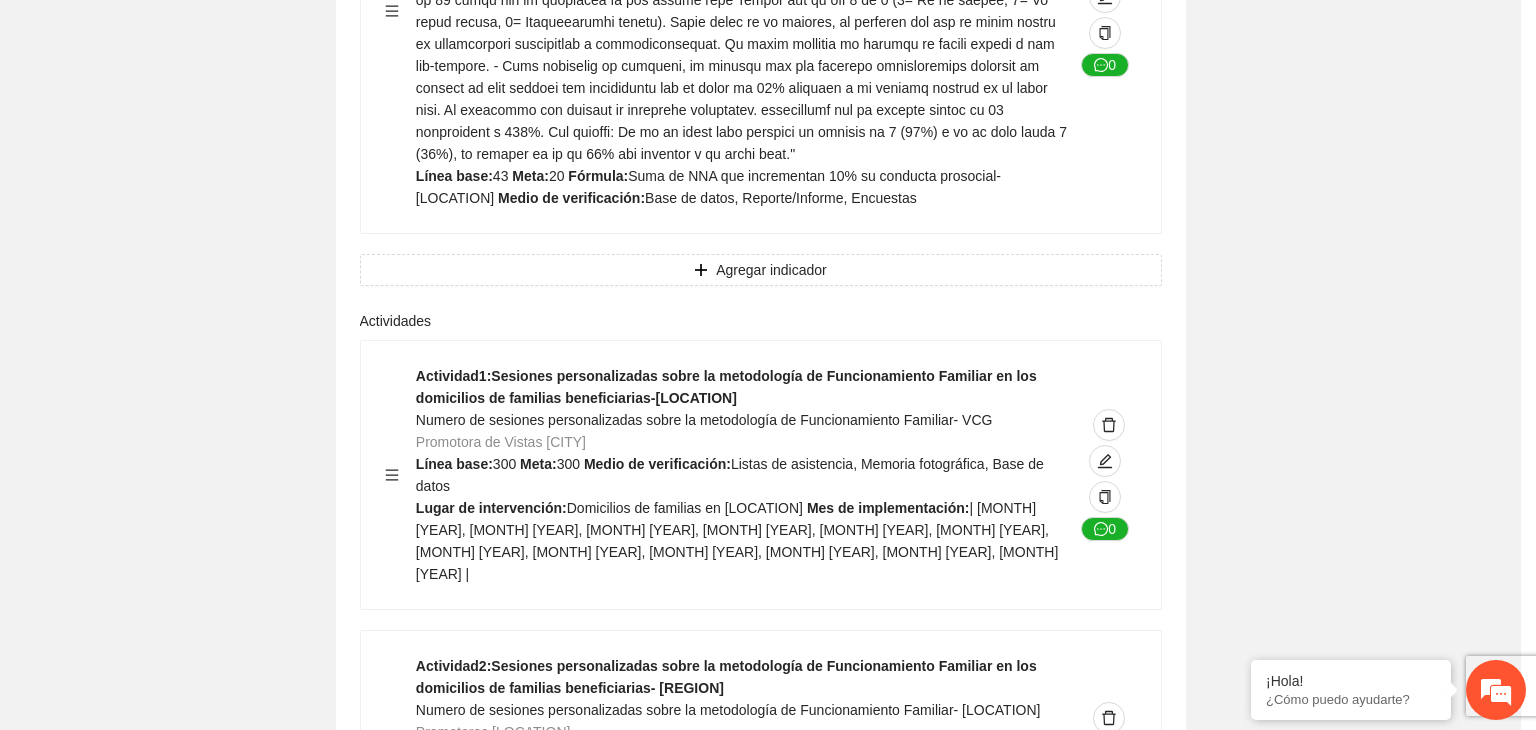 scroll, scrollTop: 204, scrollLeft: 0, axis: vertical 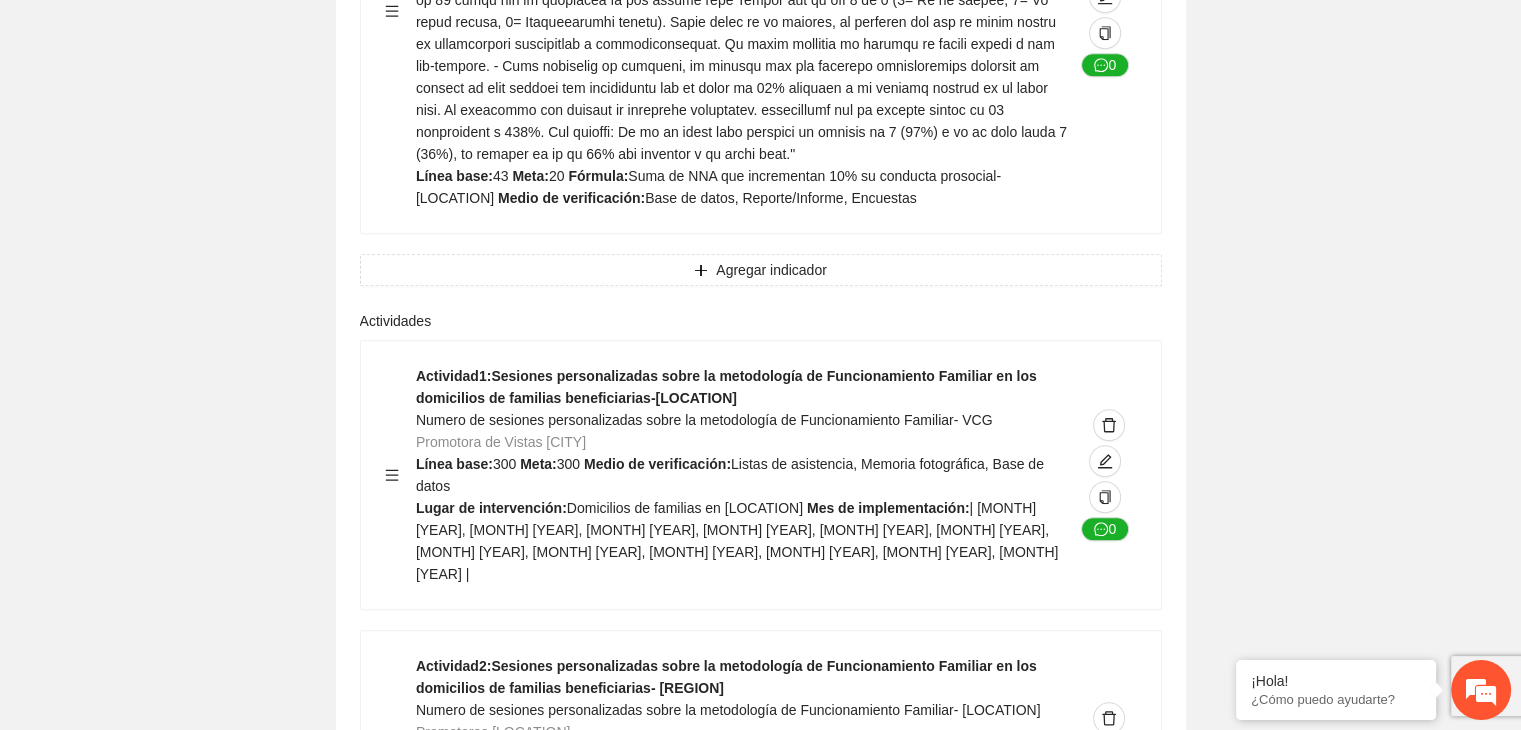 click on "Guardar Objetivo de desarrollo      Exportar Contribuir a la disminución de incidencia en violencia familiar en las zonas de Punta Oriente, Cerro Grande y Riberas de Sacramento del Municipio  de [CITY]. Indicadores Indicador  1 :  Violencia familiar disminuyendo en un 5% en Cerro grande Número de carpetas de investigación de Violencia familiar  disminuyendo en un 5% en Cerro grande Metodología:  Se solicita información al Observatorio Ciudadano de FICOSEC sobre el número de carpetas de violencia familiar en las colonias de intervención Línea base:  29   Meta:  25   Fórmula:  Suma de carpetas de investigación de violencia familiar disminuyendo  en un 5% en Punta Oriente   Medio de verificación:  Reporte/Informe 0 Indicador  2 :  Violencia familiar disminuyendo en un 5% en Punta Oriente Número de carpetas de investigación de Violencia familiar  disminuyendo en un 5% en Punta Oriente Metodología:  Línea base:  63   Meta:  56   Fórmula:    Medio de verificación:  Reporte/Informe 0 3 :" at bounding box center (760, -3555) 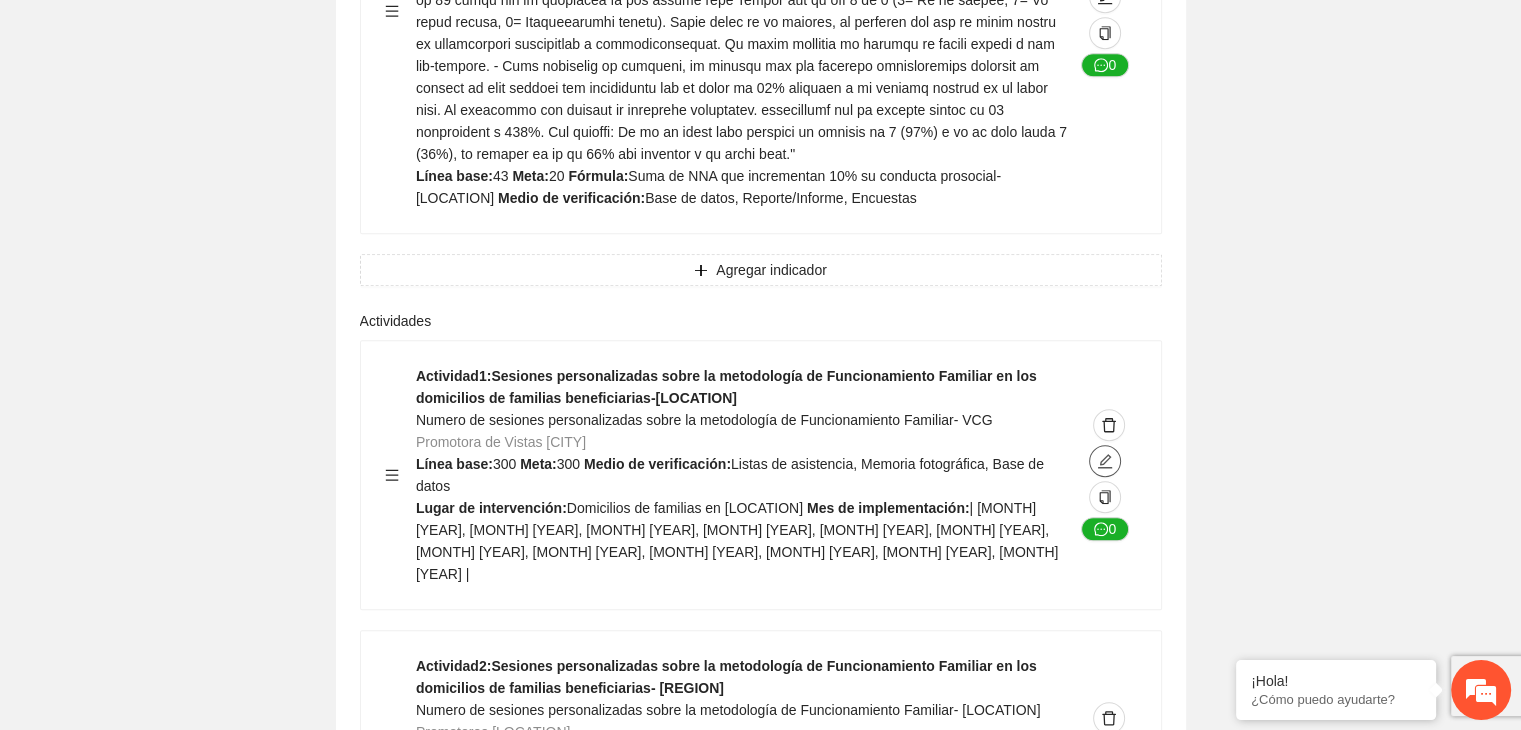 click 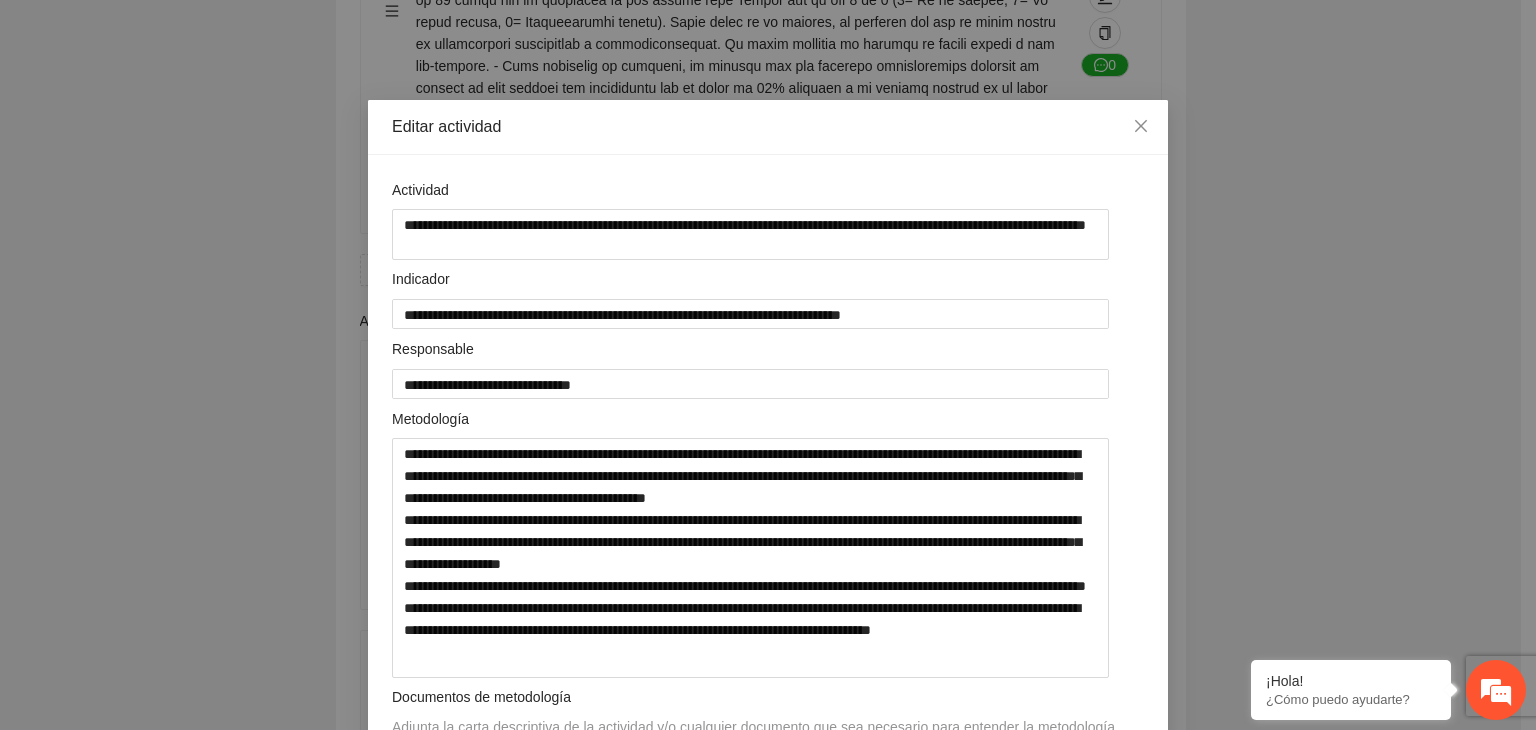 click on "**********" at bounding box center (768, 365) 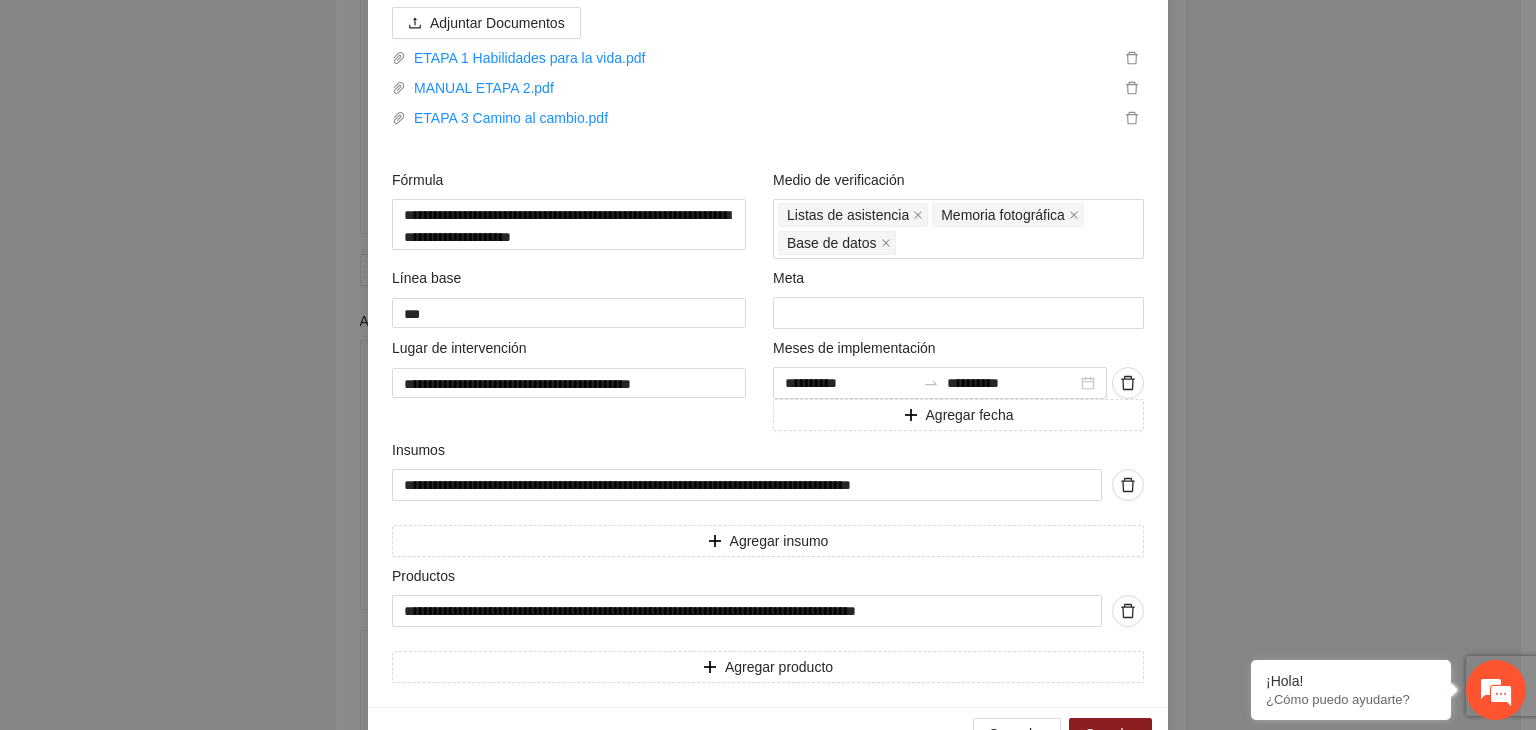 scroll, scrollTop: 807, scrollLeft: 0, axis: vertical 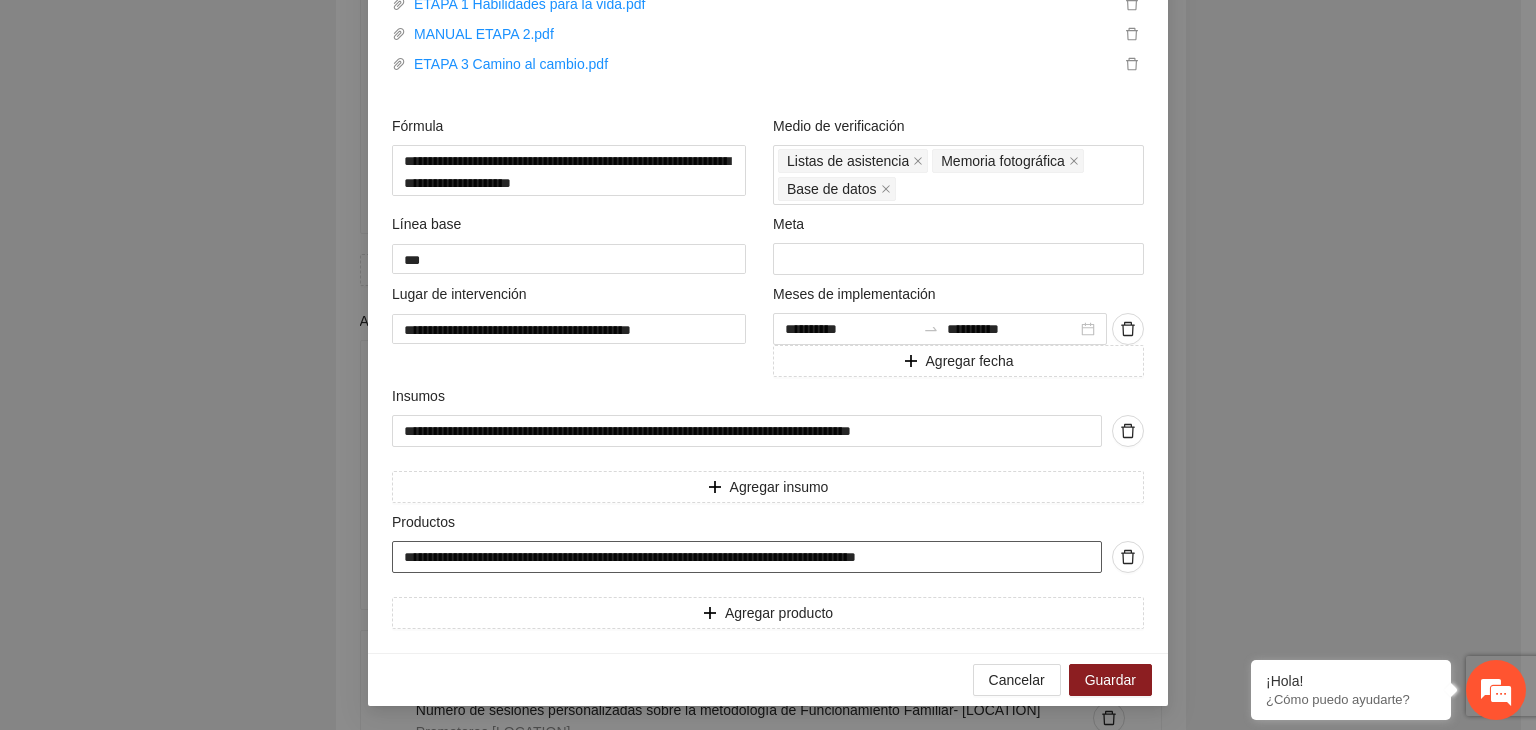 drag, startPoint x: 946, startPoint y: 552, endPoint x: 372, endPoint y: 563, distance: 574.1054 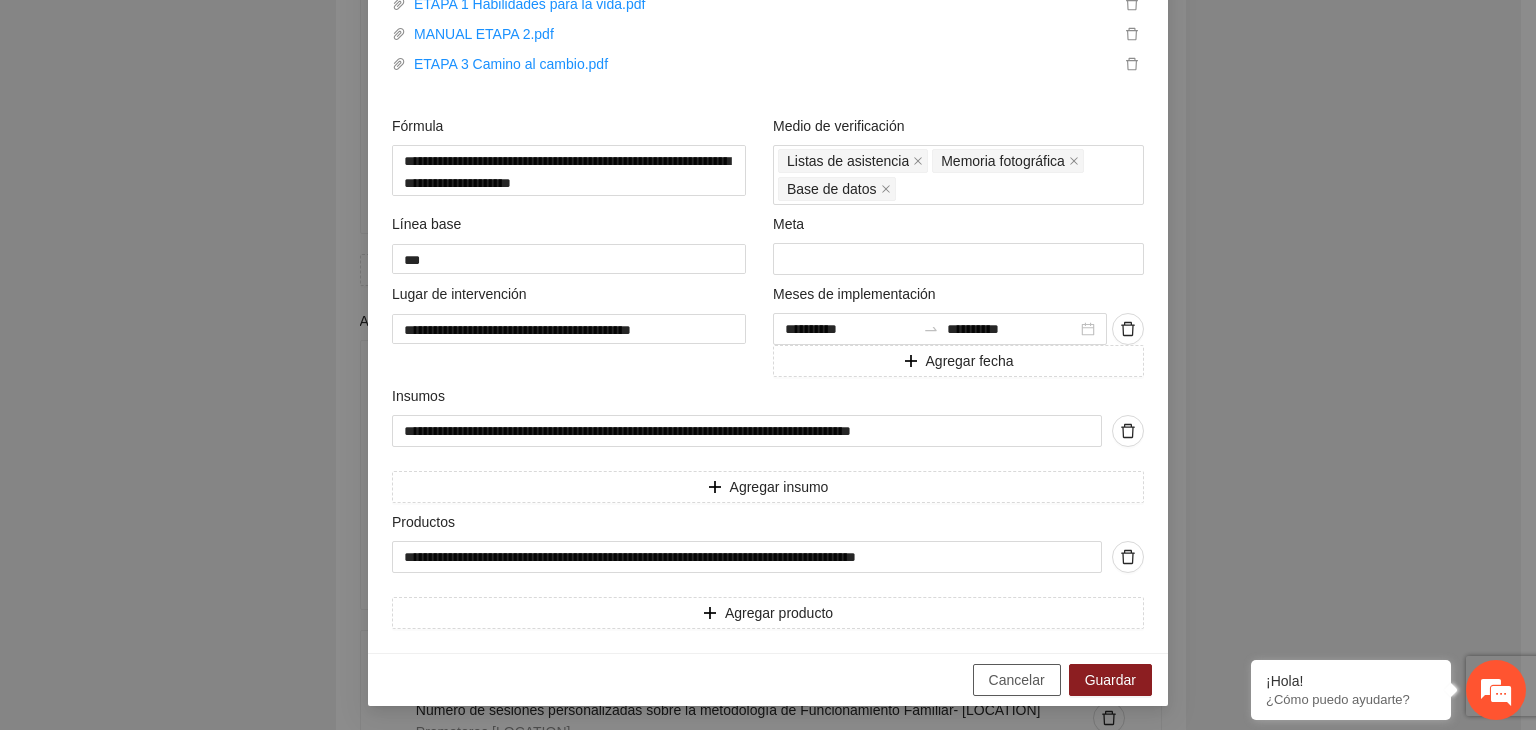 click on "Cancelar" at bounding box center [1017, 680] 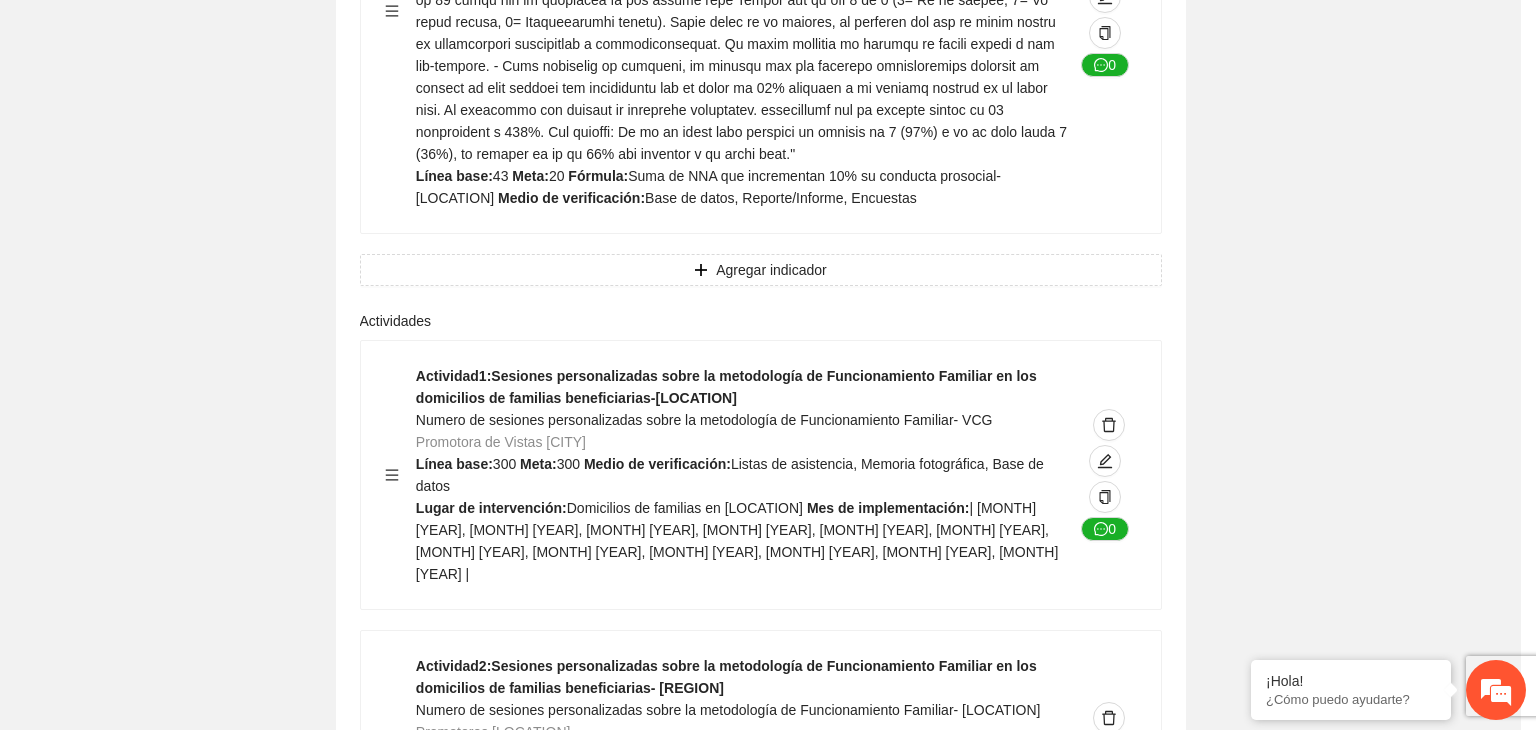 scroll, scrollTop: 294, scrollLeft: 0, axis: vertical 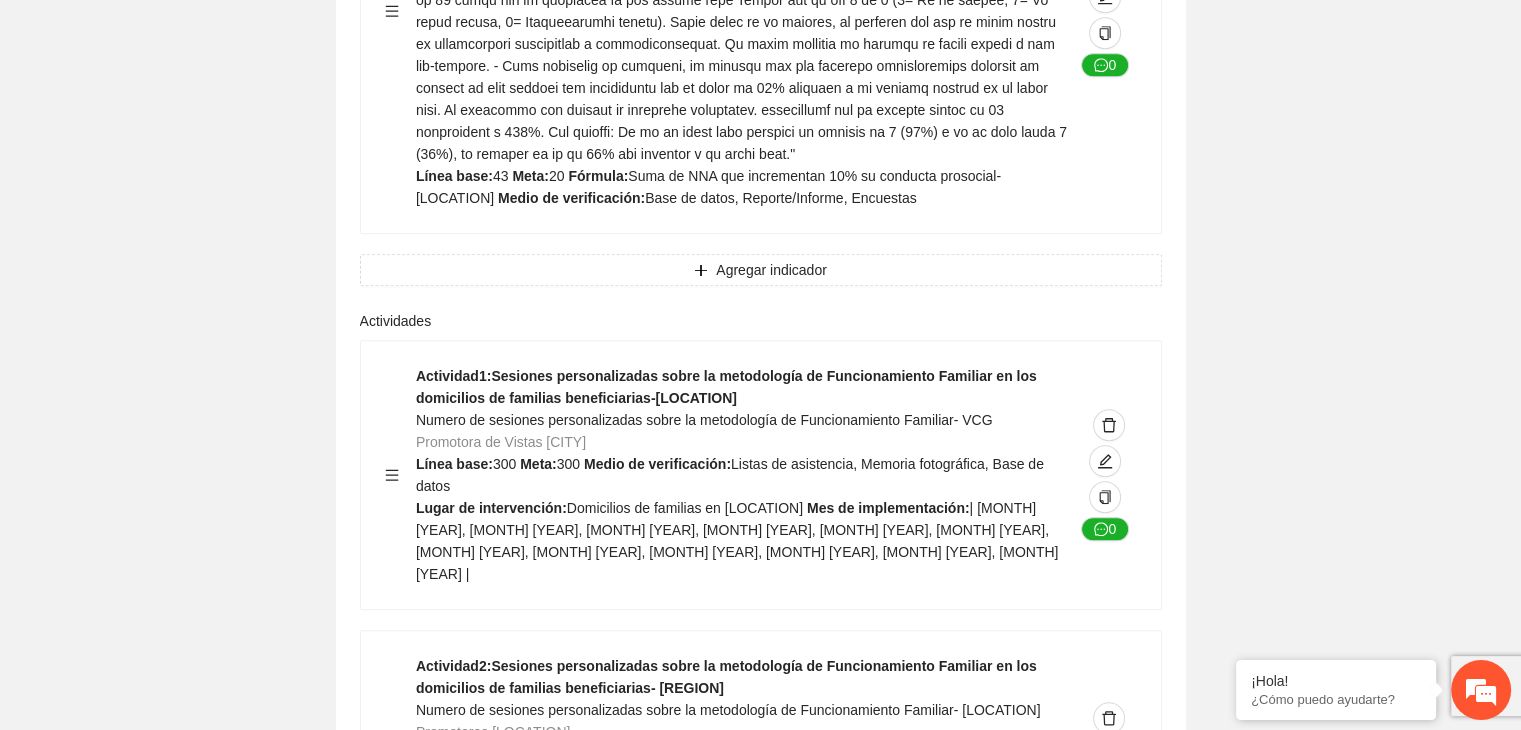 click 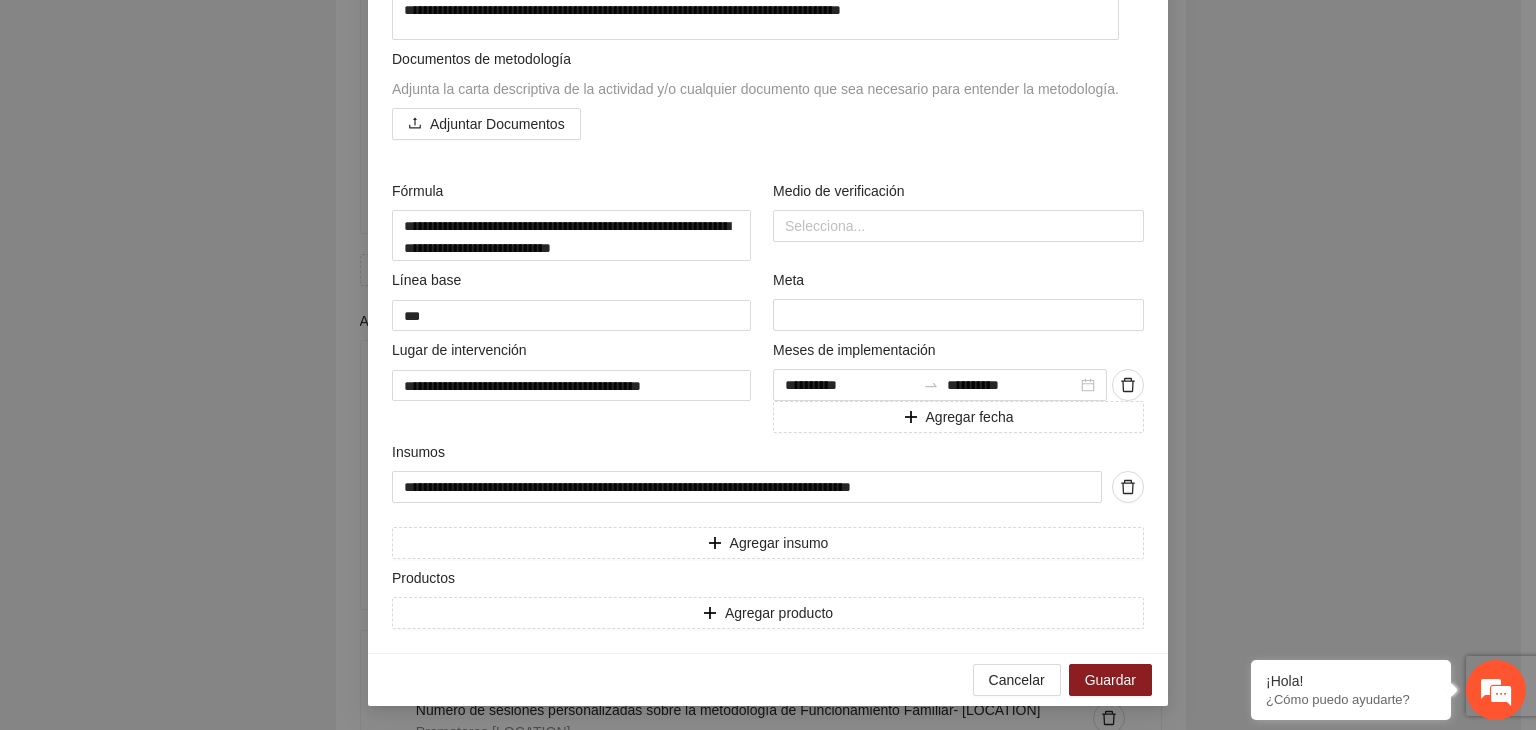 scroll, scrollTop: 632, scrollLeft: 0, axis: vertical 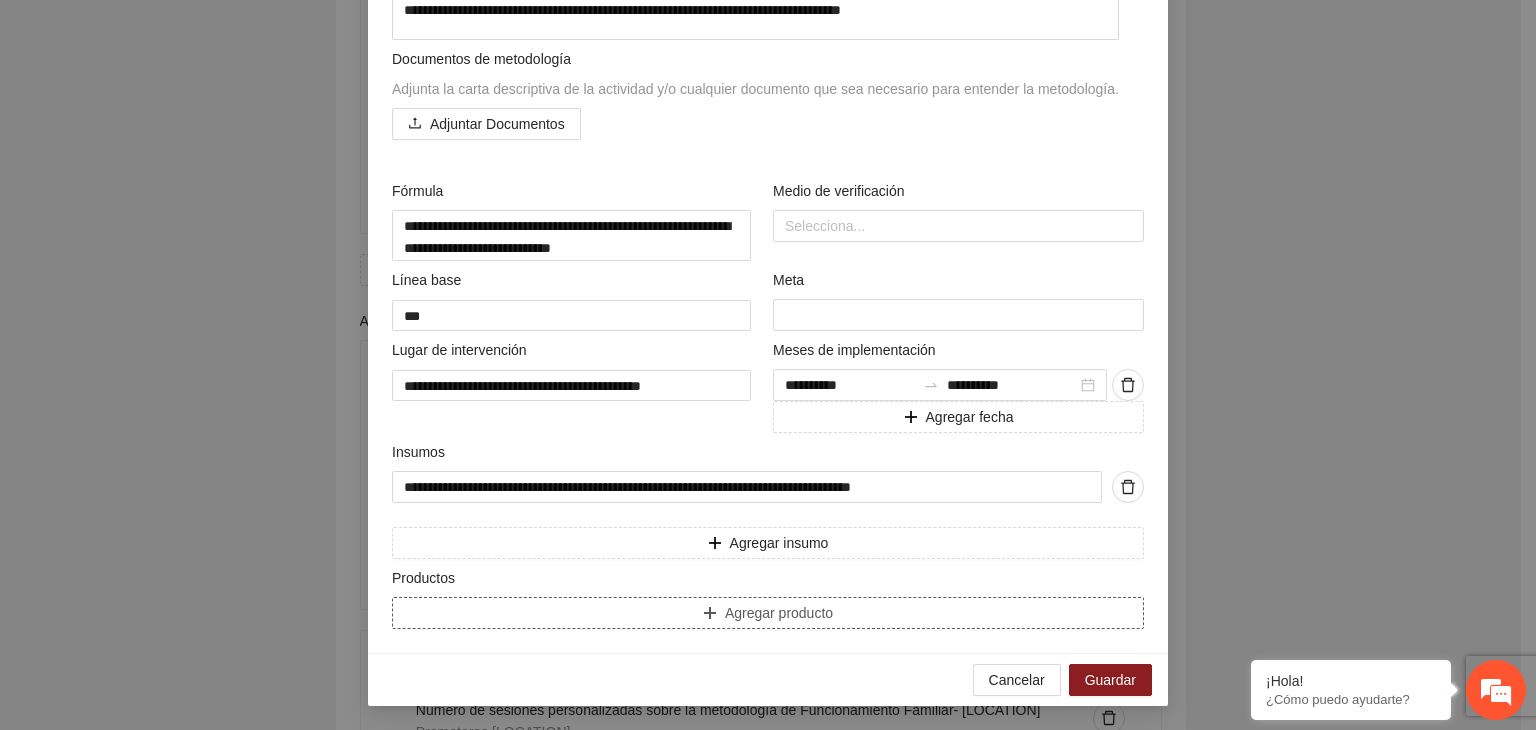 click on "Agregar producto" at bounding box center [768, 613] 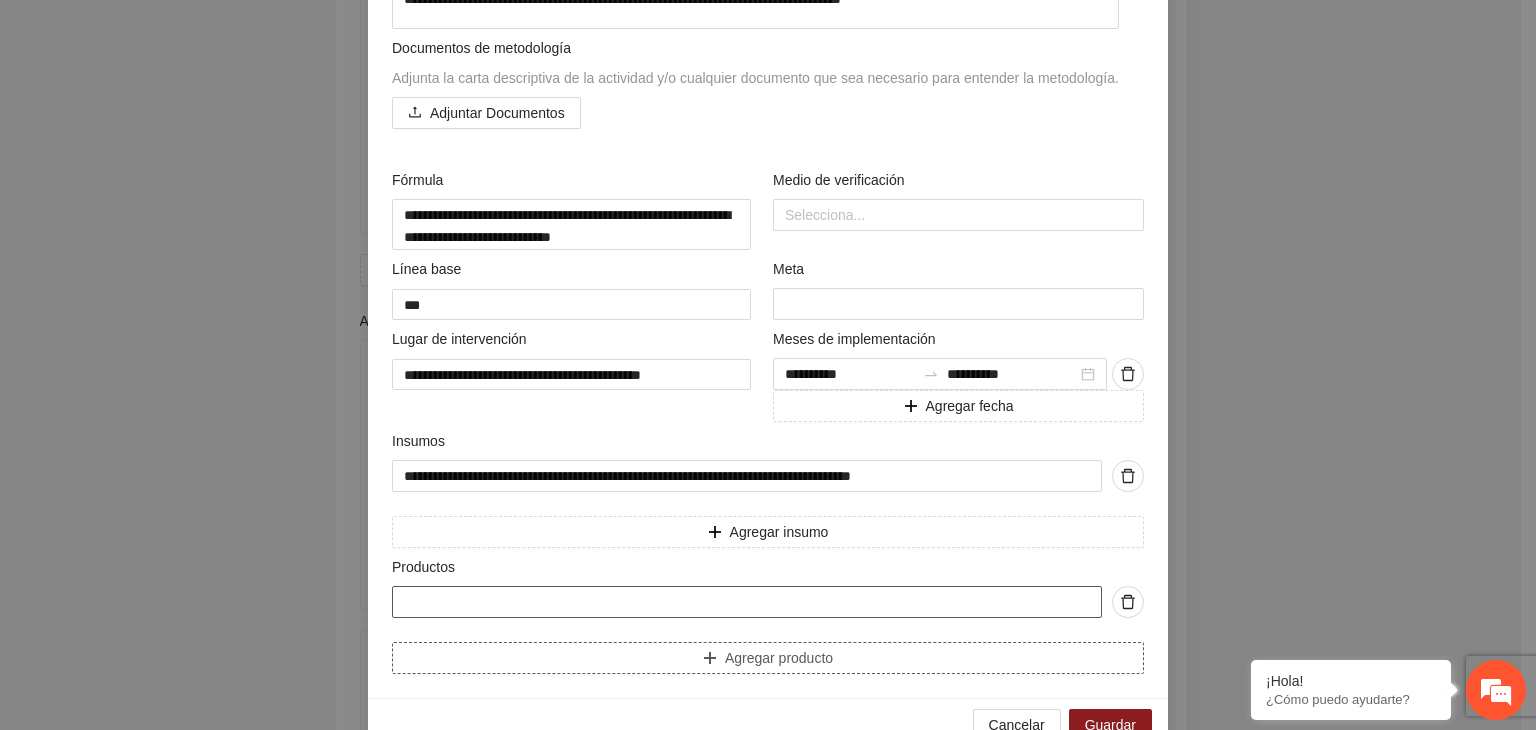paste on "**********" 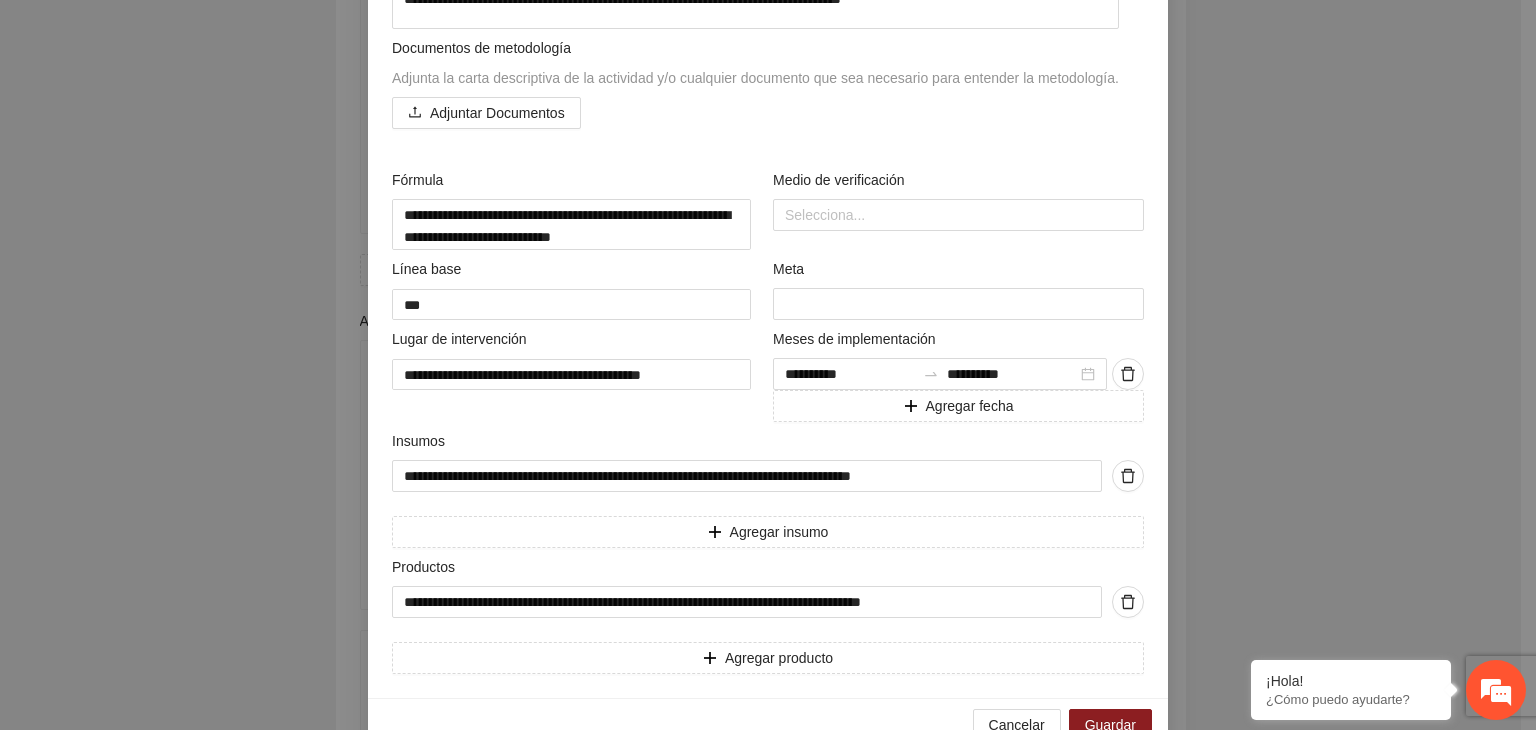 click on "**********" at bounding box center [768, 365] 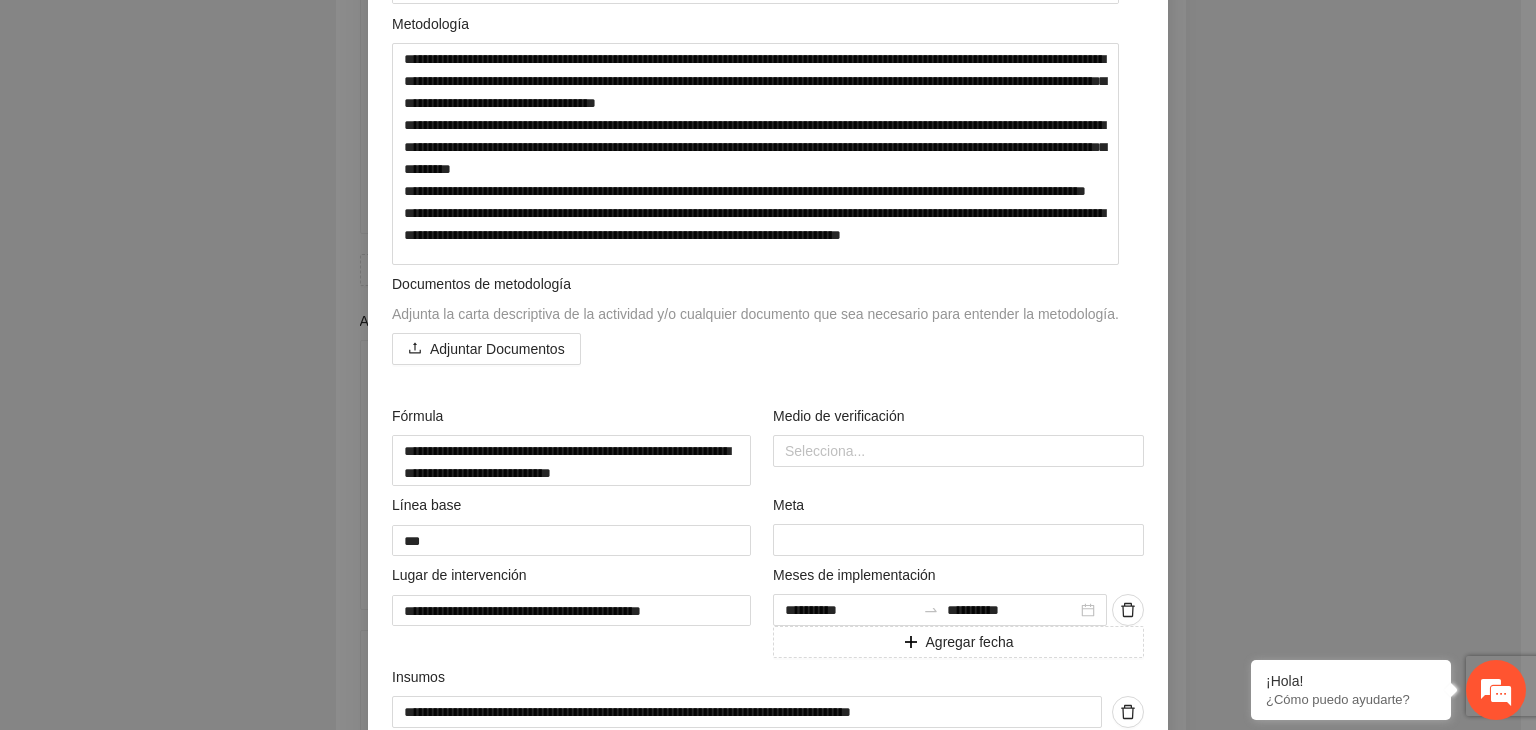 scroll, scrollTop: 392, scrollLeft: 0, axis: vertical 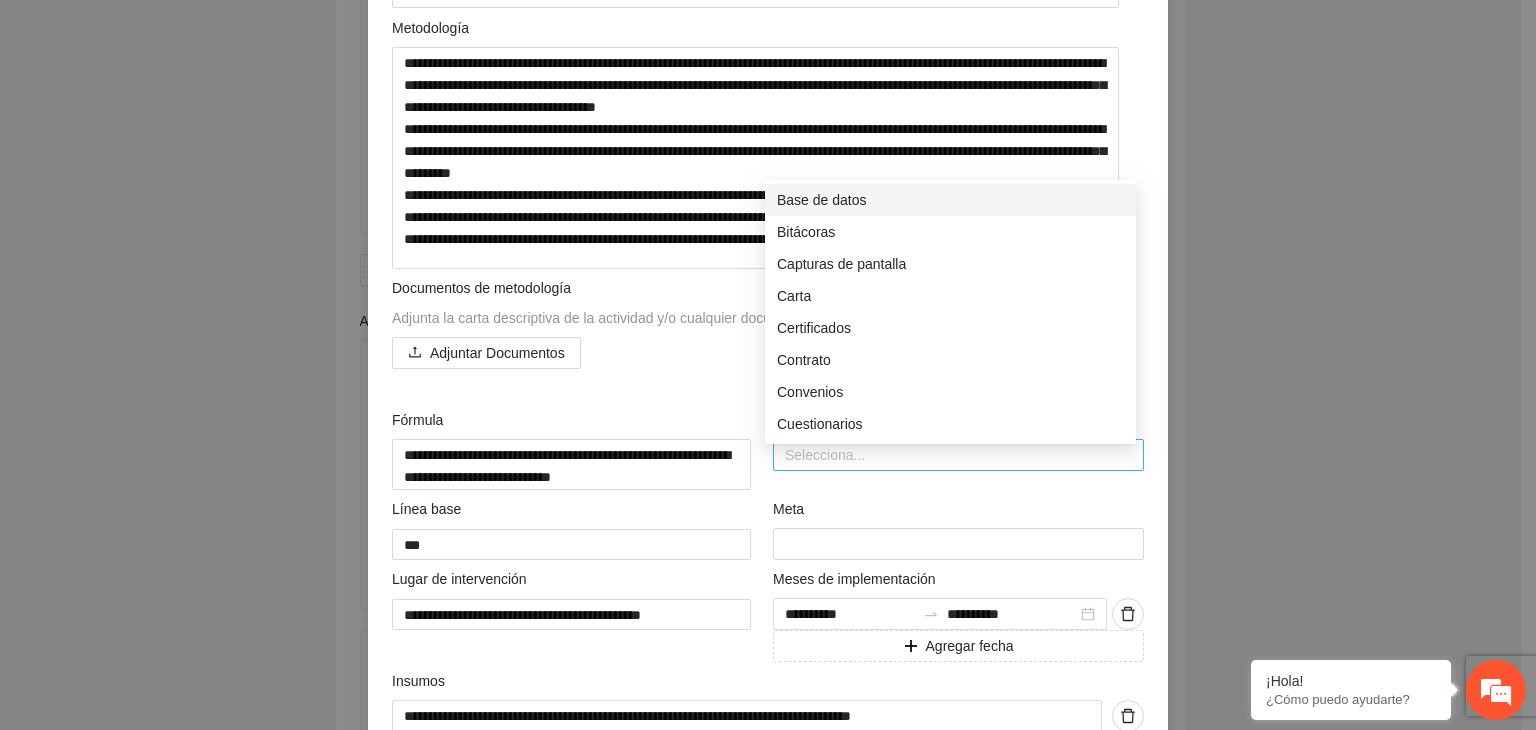 click at bounding box center [958, 455] 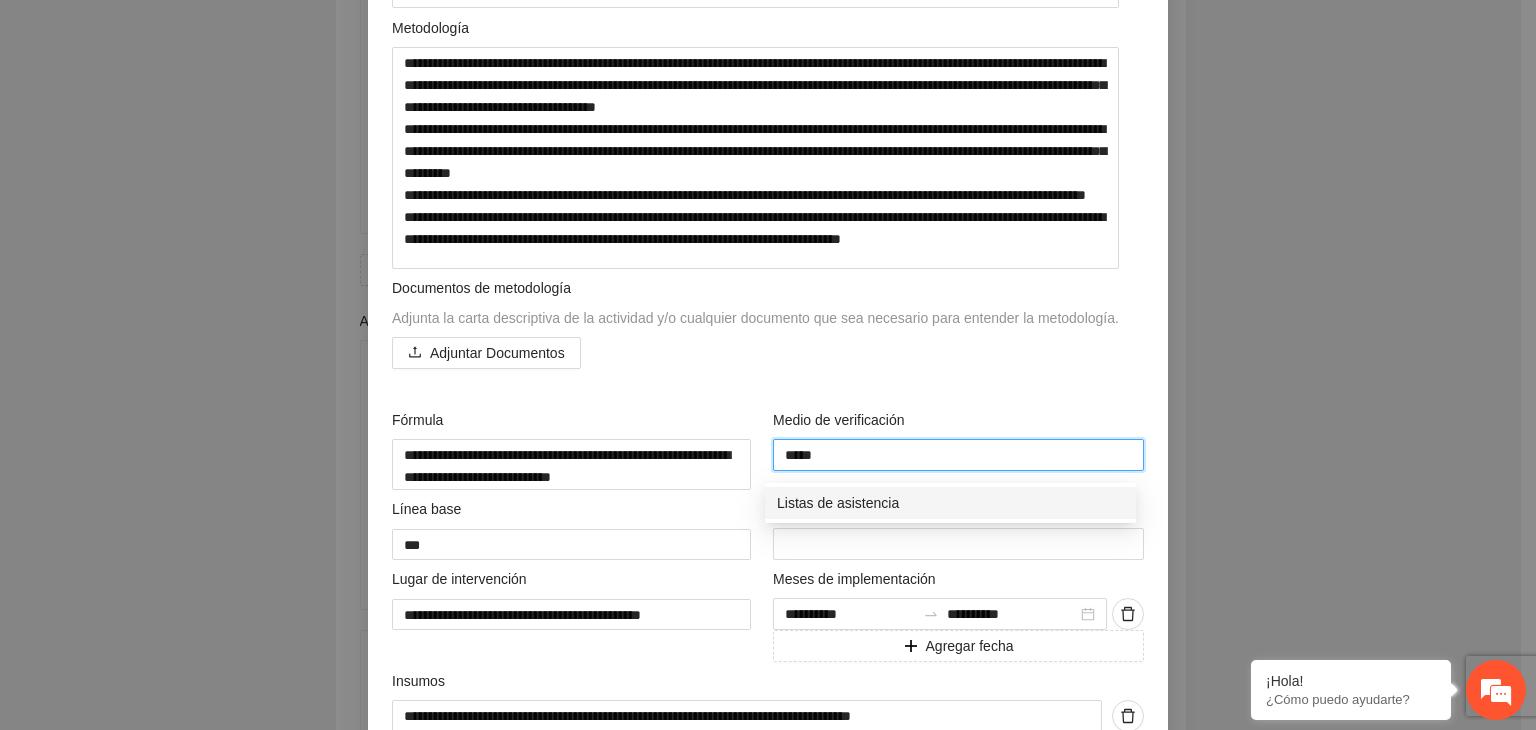 click on "Listas de asistencia" at bounding box center (950, 503) 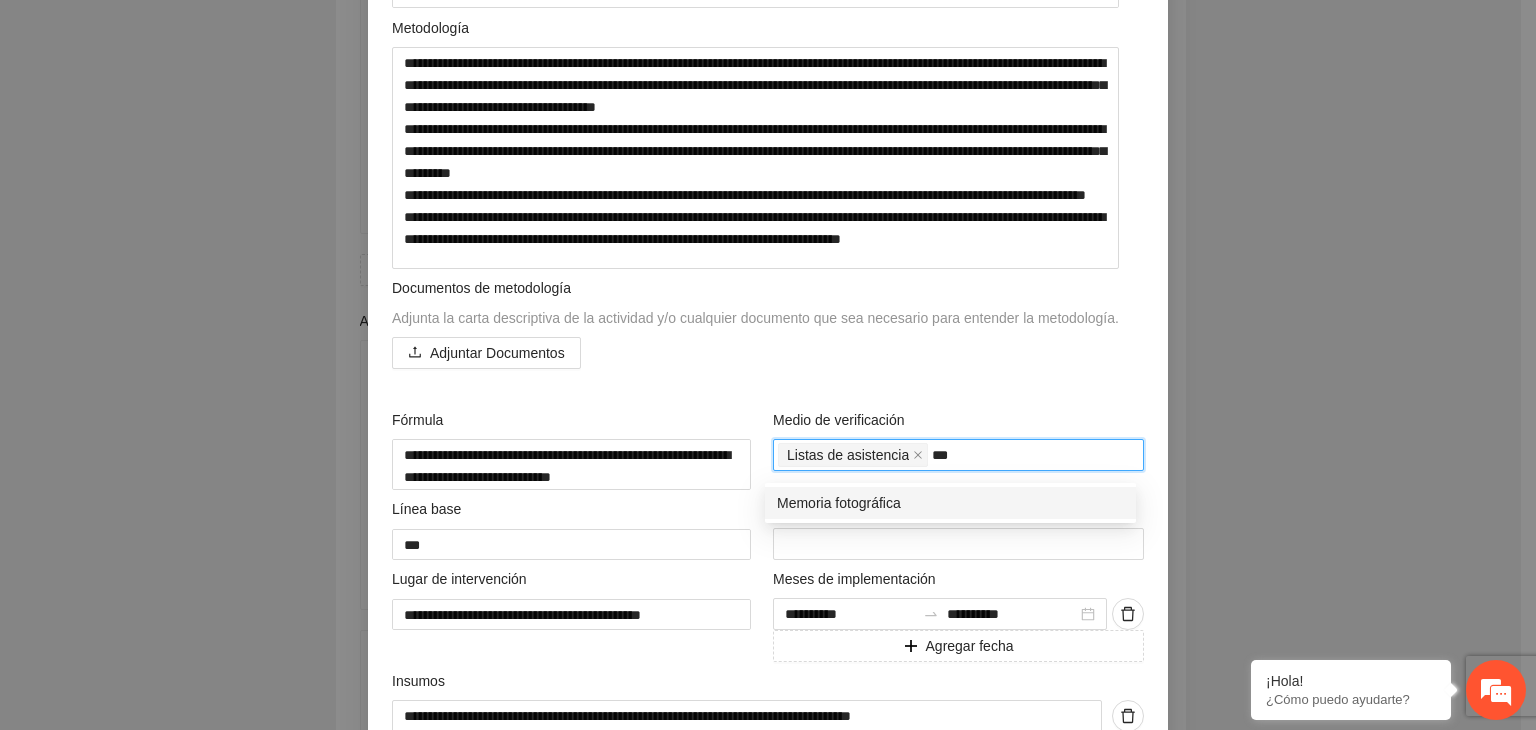 click on "Memoria fotográfica" at bounding box center [950, 503] 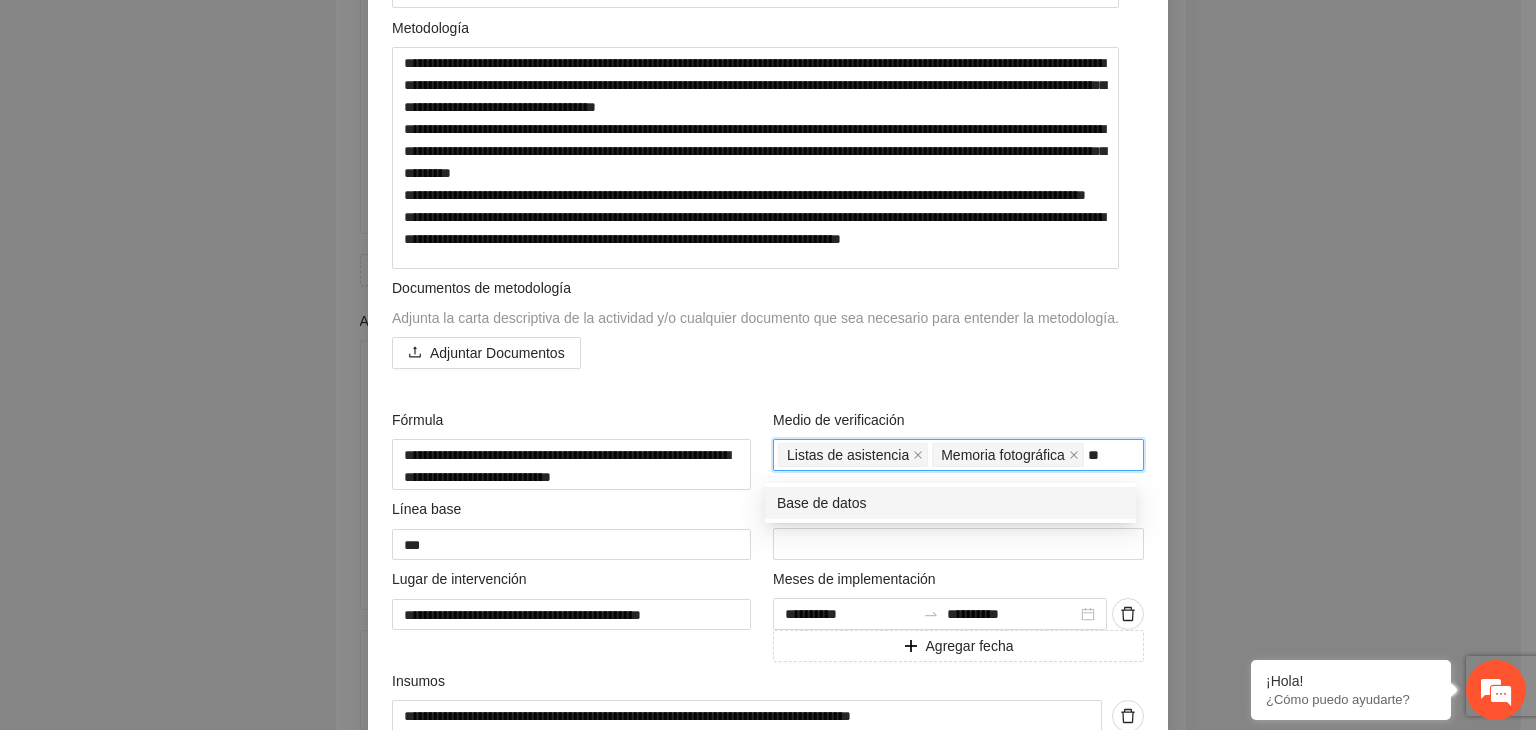 click on "Base de datos" at bounding box center [950, 503] 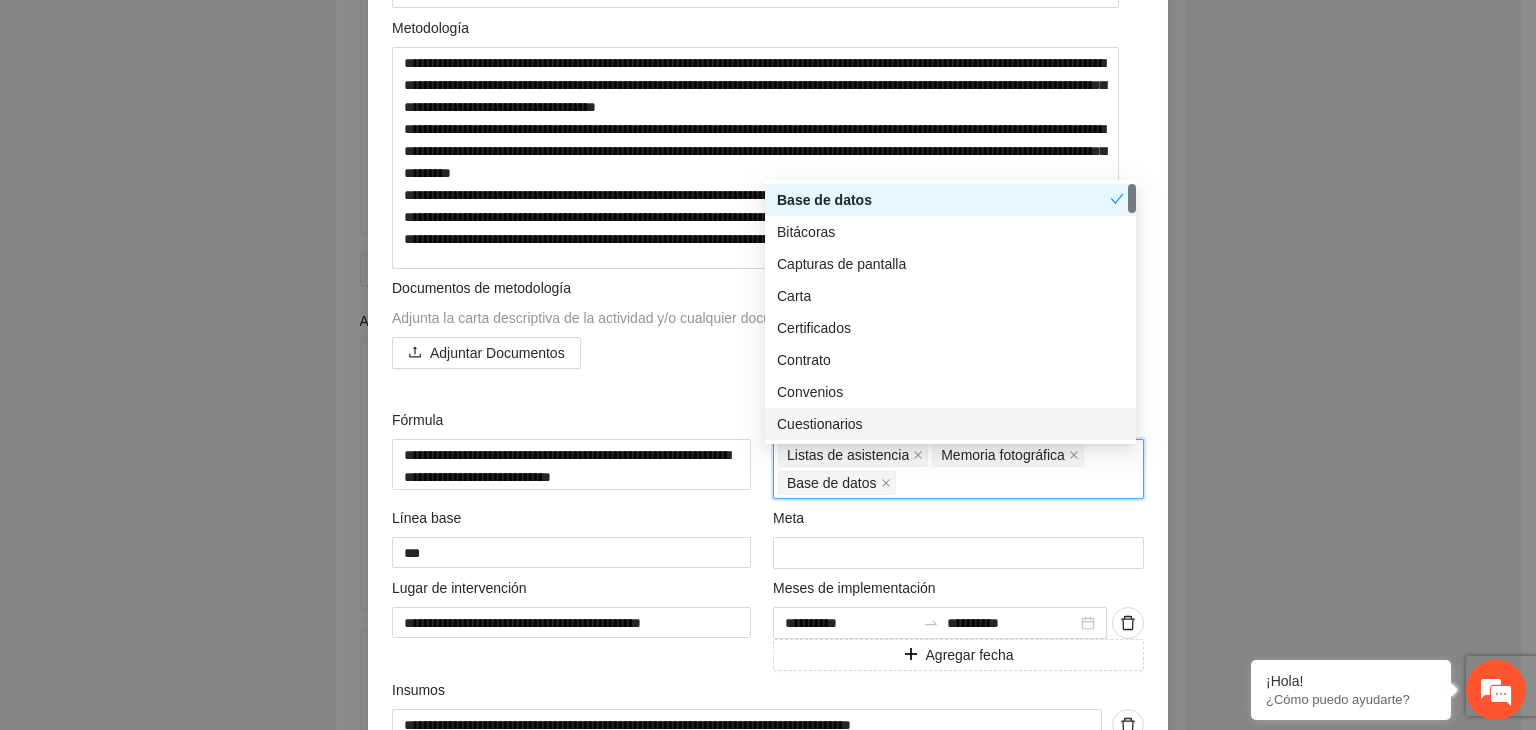 click on "**********" at bounding box center [768, 365] 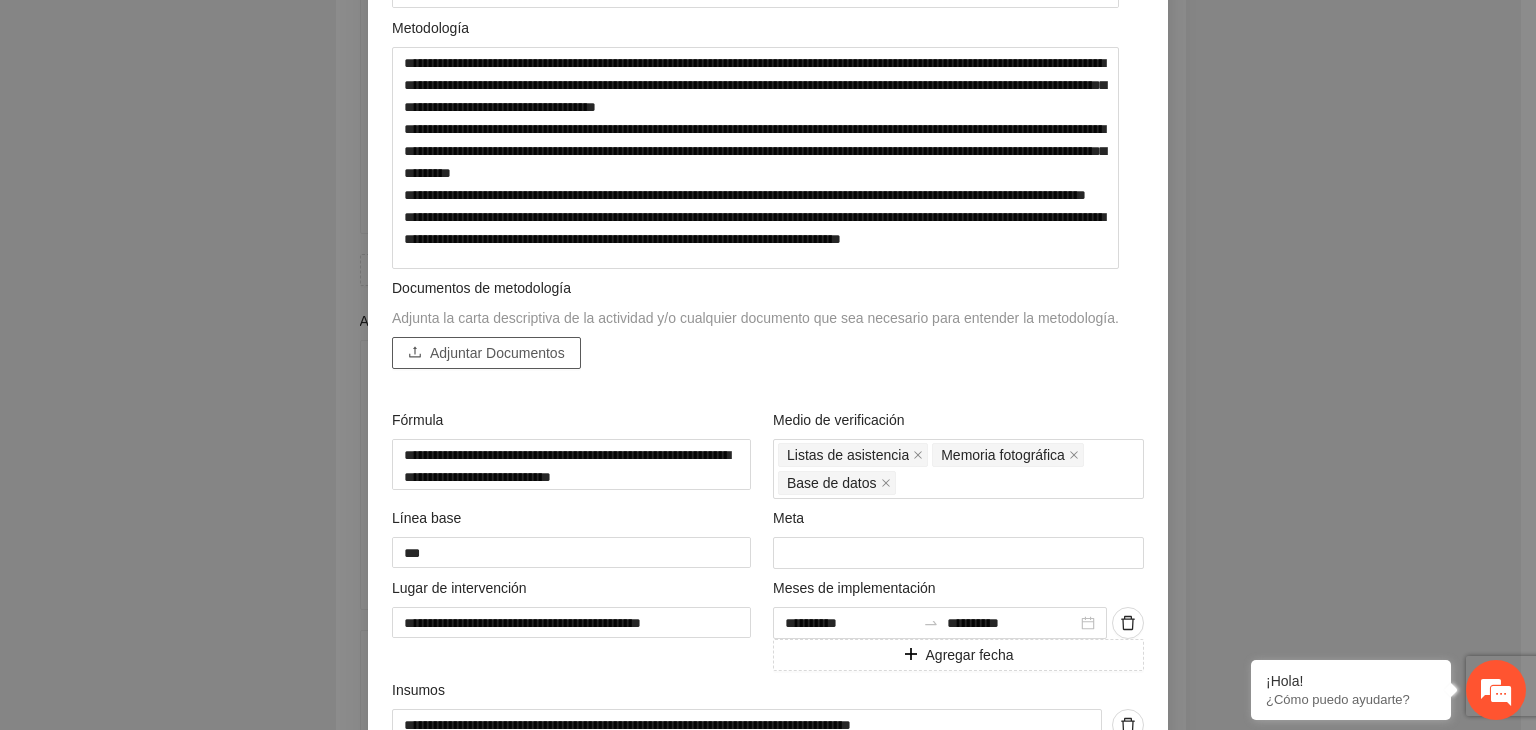 click on "Adjuntar Documentos" at bounding box center [497, 353] 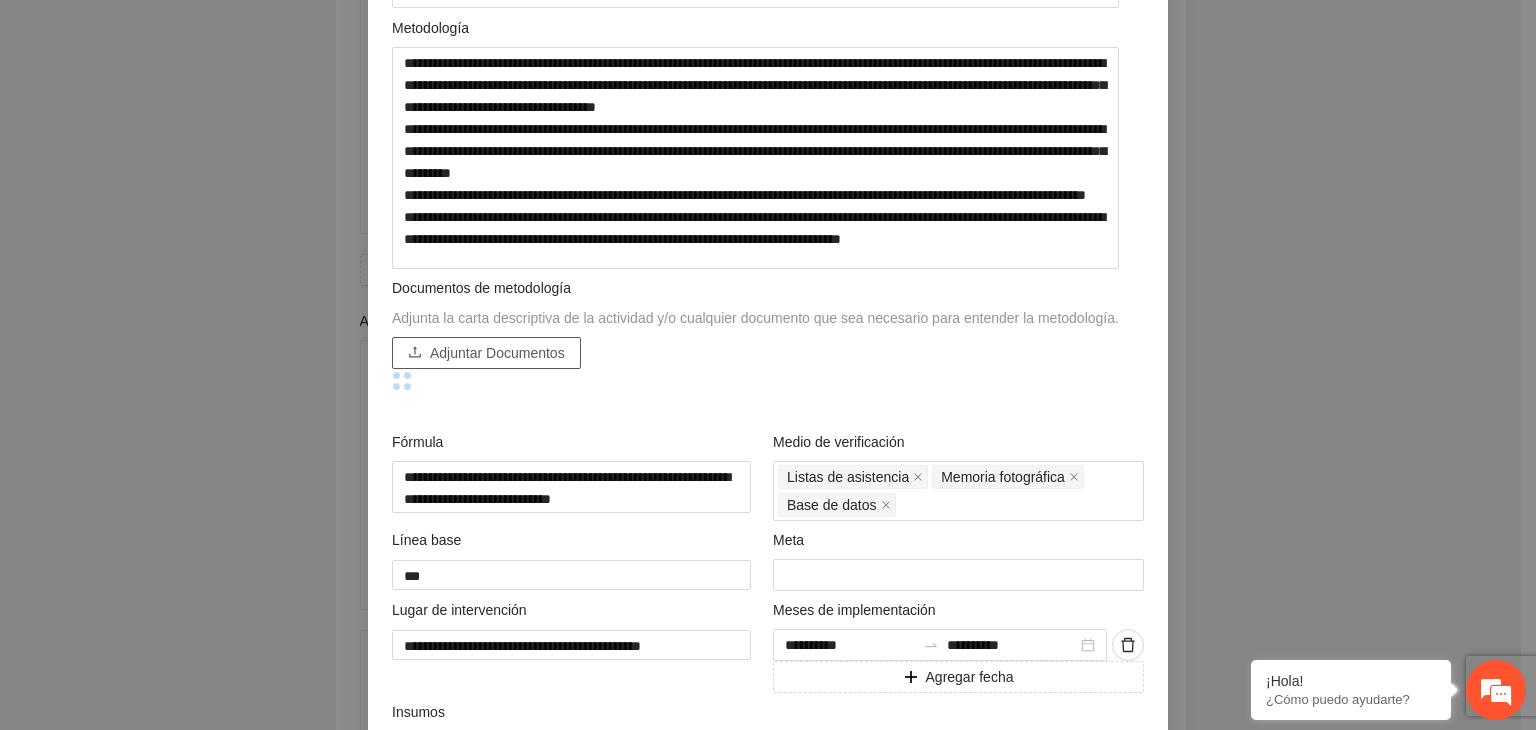 click on "Adjuntar Documentos" at bounding box center [497, 353] 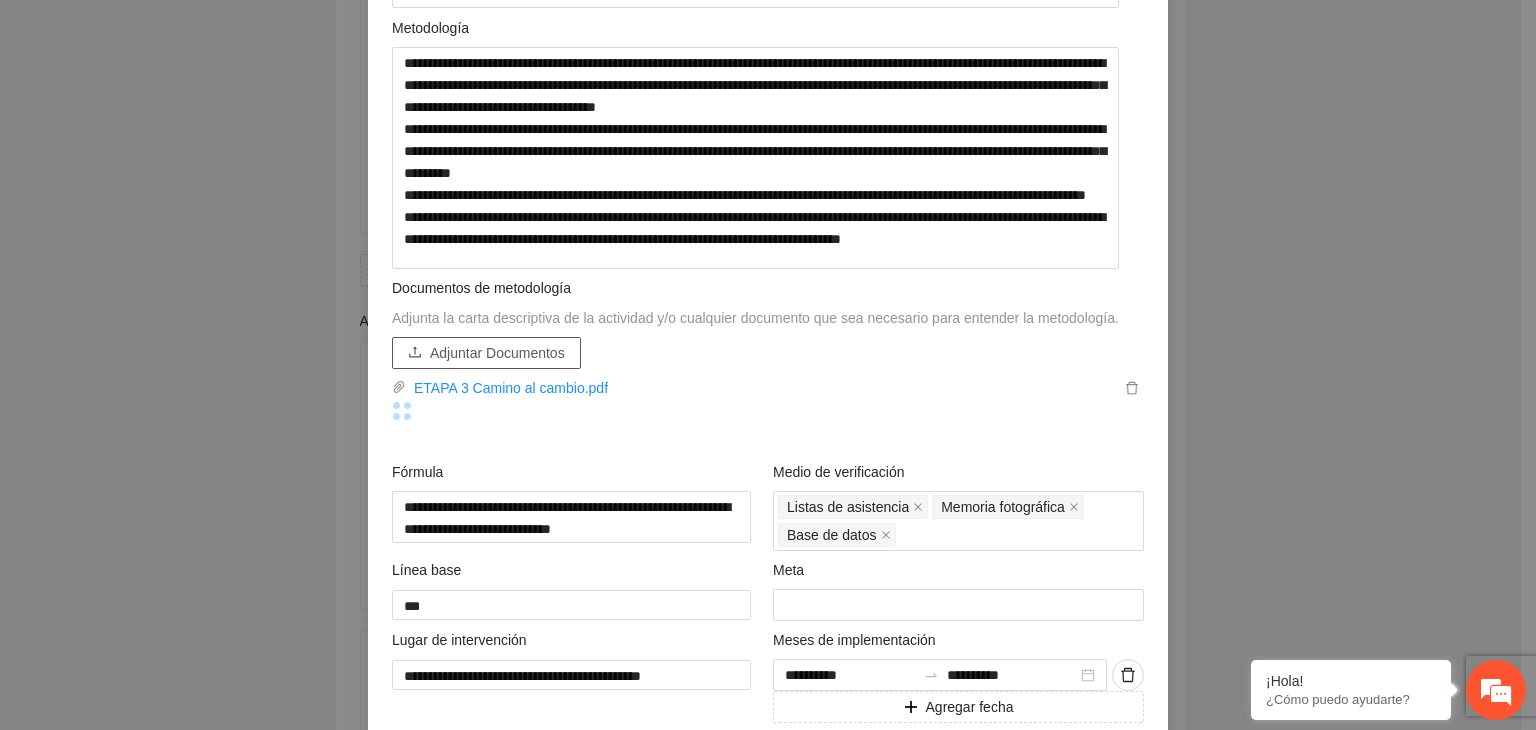 click on "Adjuntar Documentos" at bounding box center (497, 353) 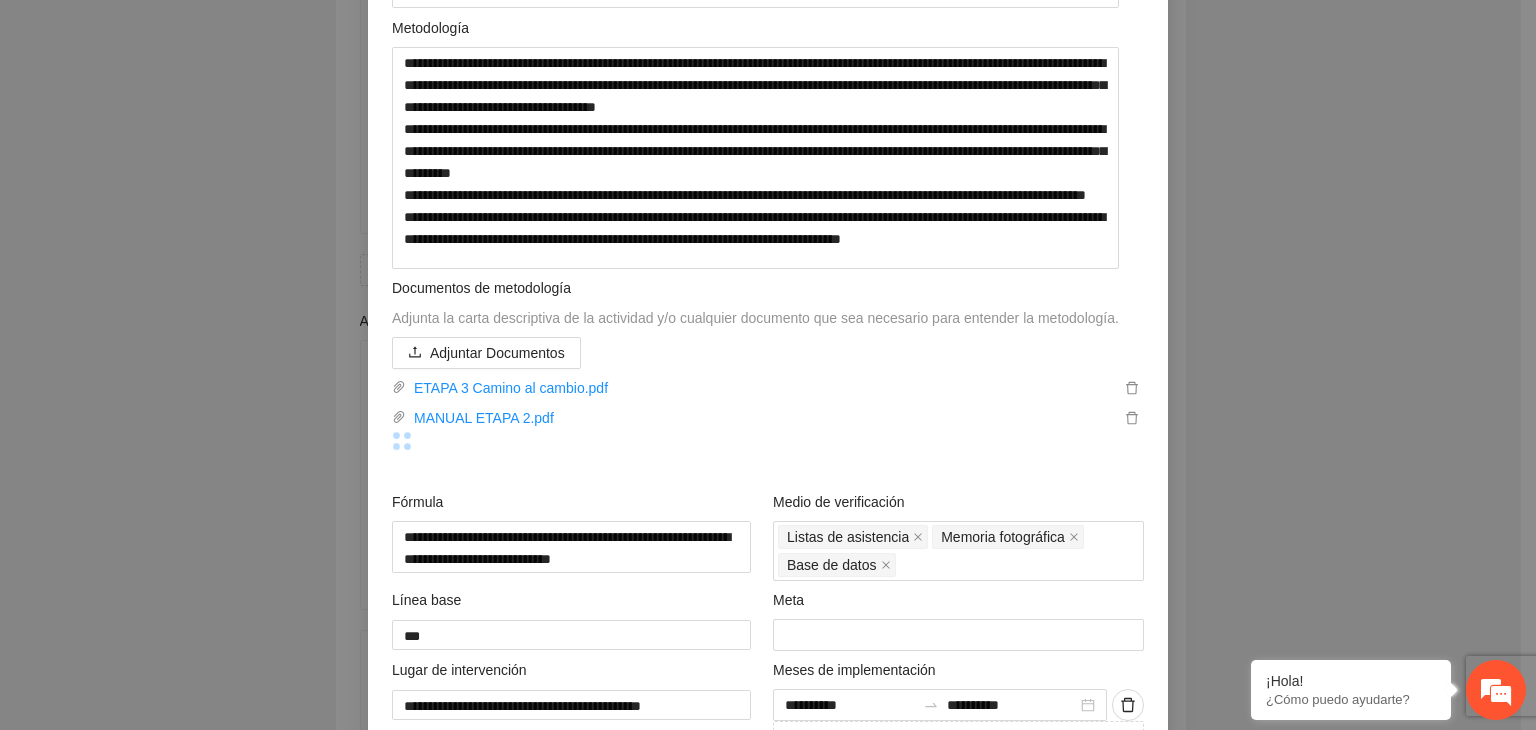 click on "**********" at bounding box center (768, 365) 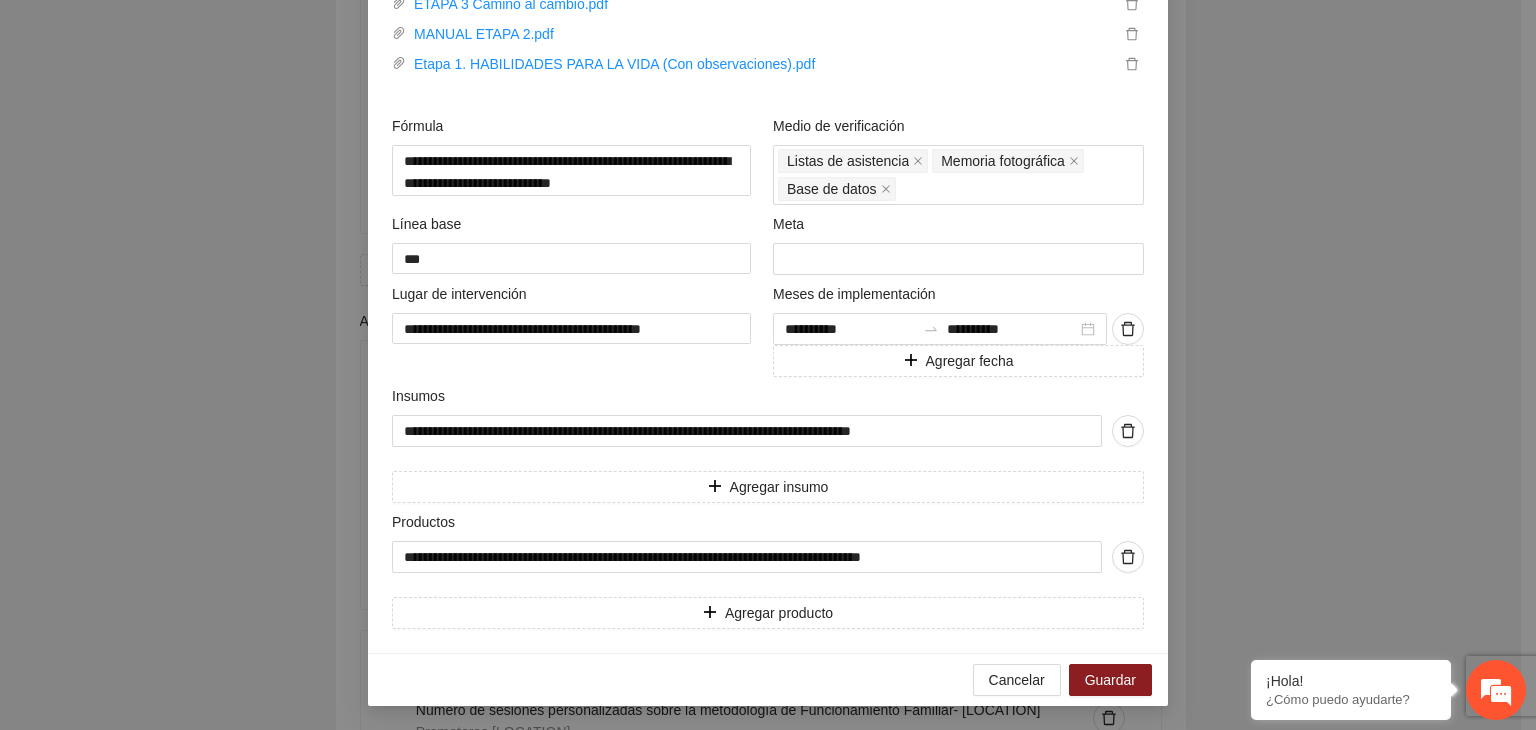 scroll, scrollTop: 784, scrollLeft: 0, axis: vertical 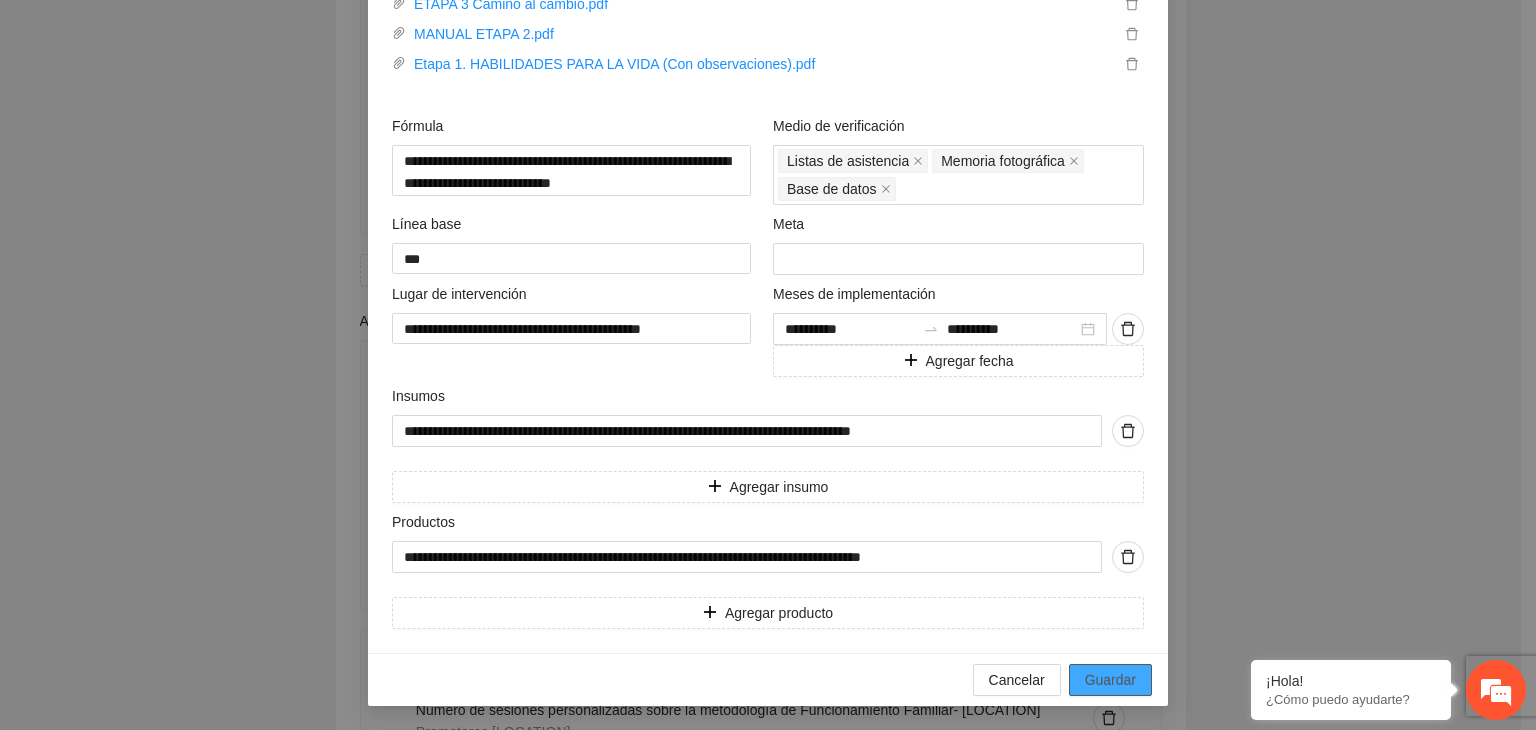 click on "Guardar" at bounding box center [1110, 680] 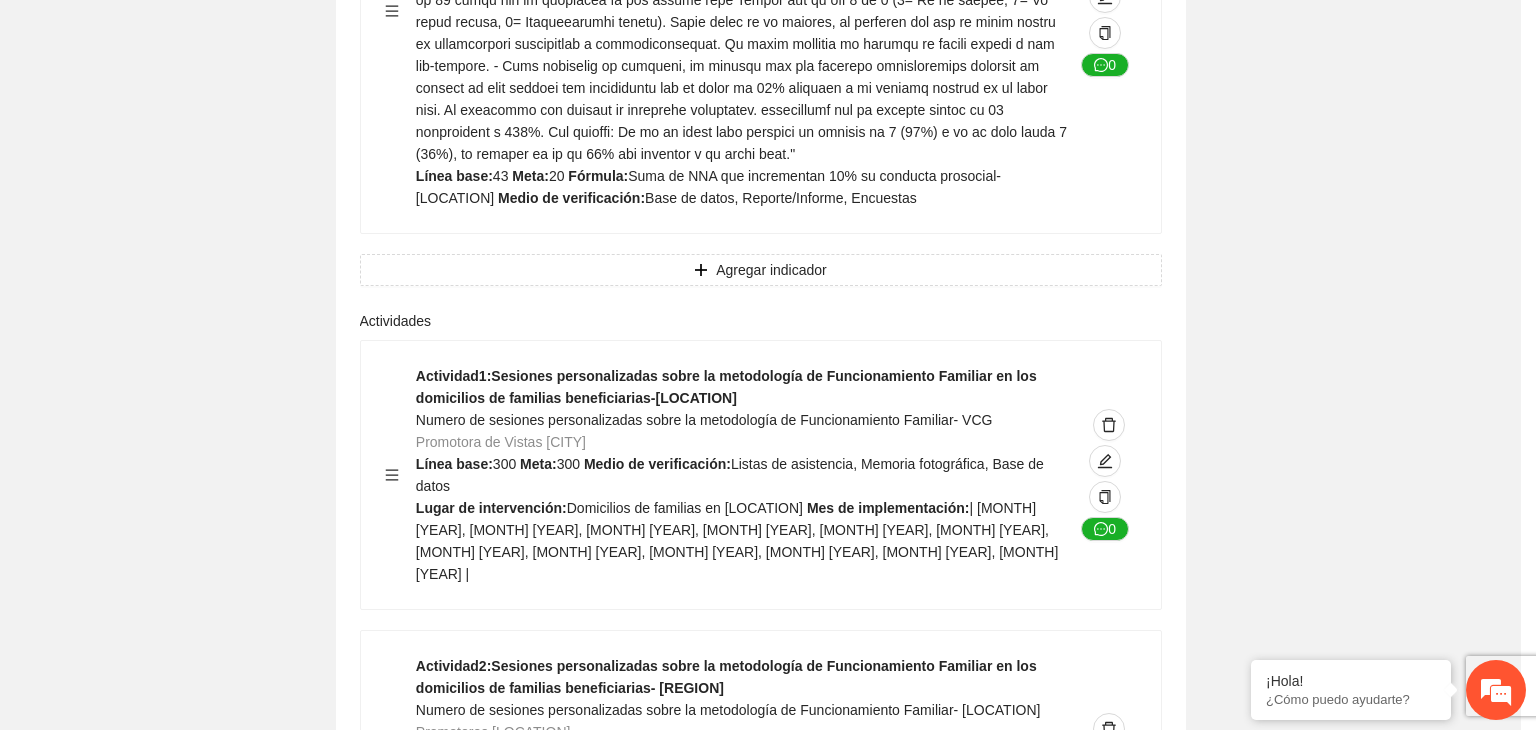 scroll, scrollTop: 204, scrollLeft: 0, axis: vertical 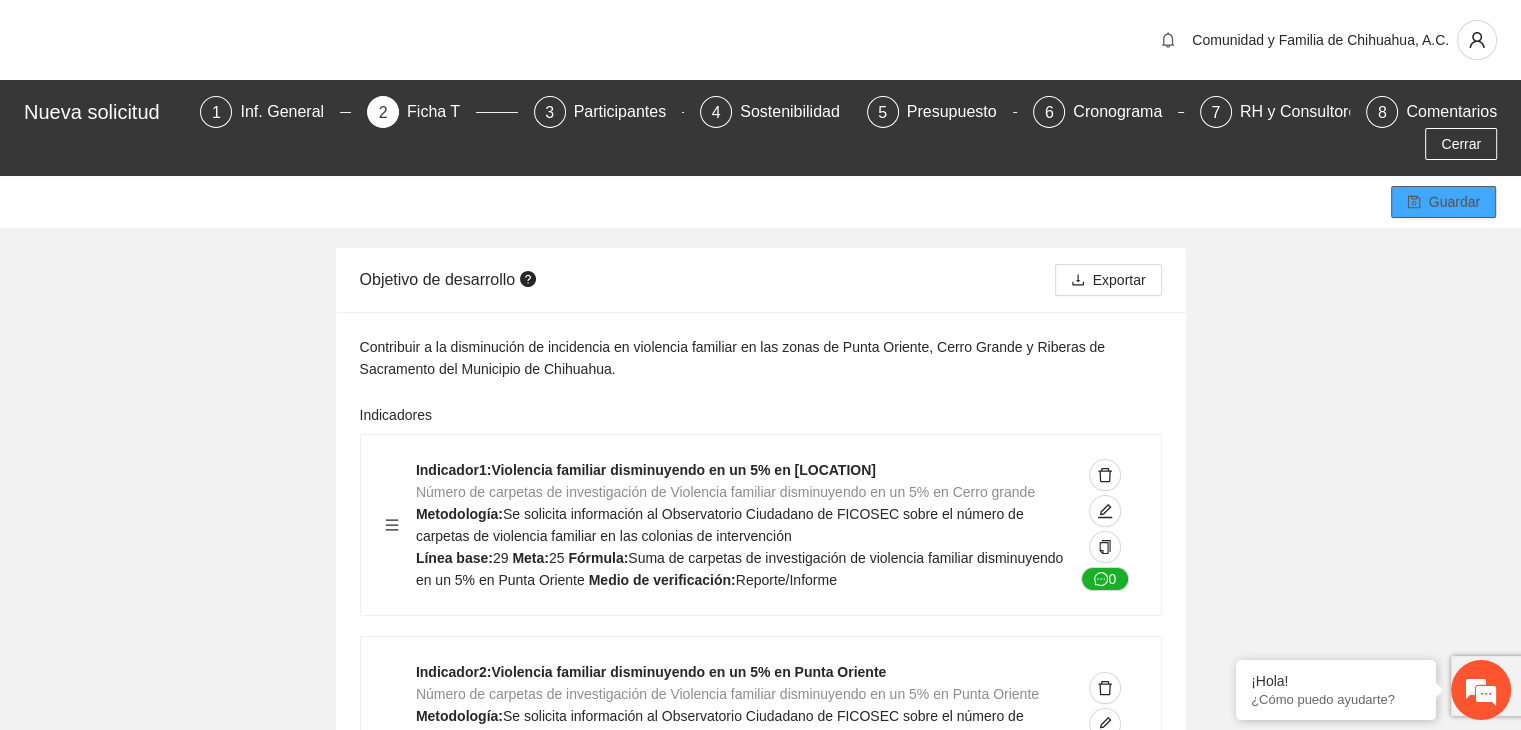 click 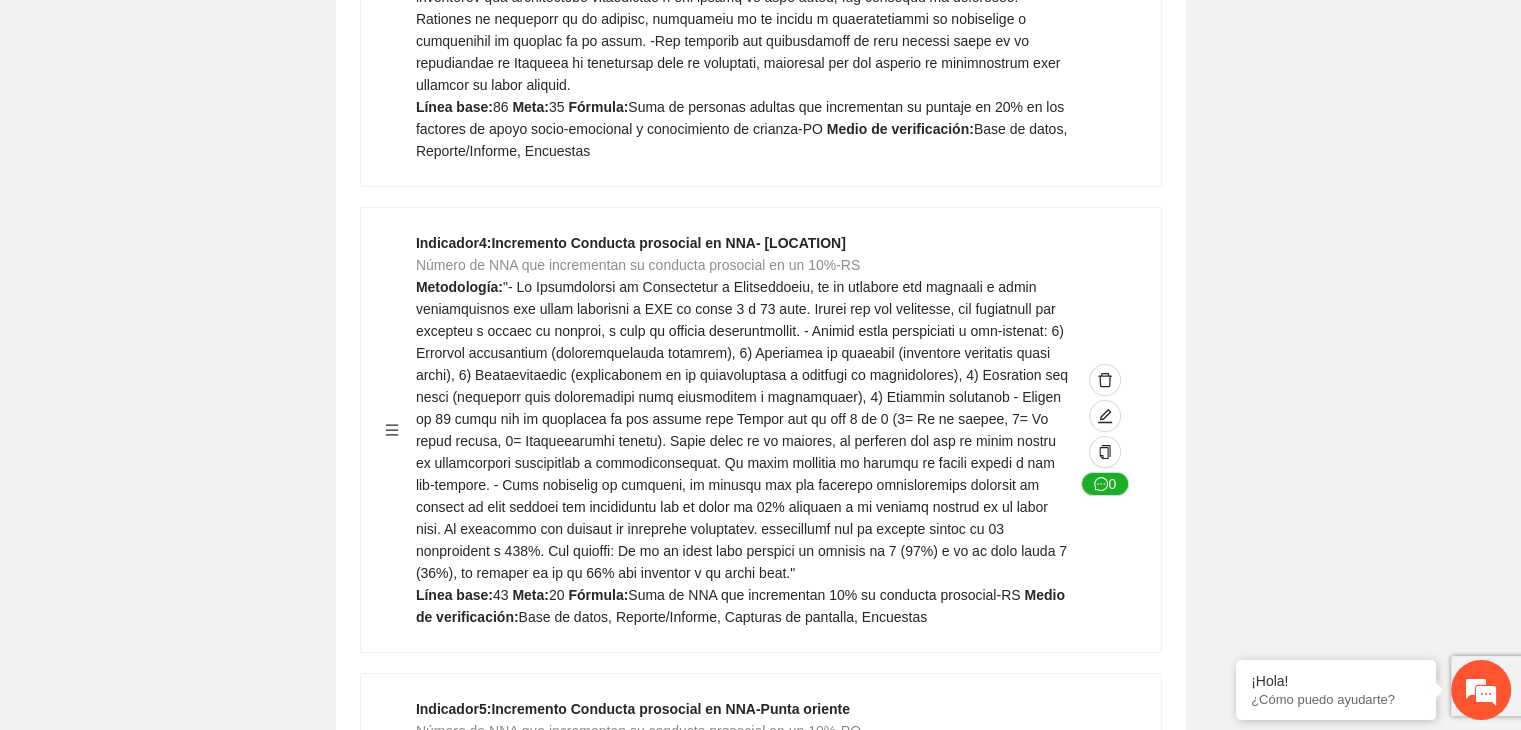 scroll, scrollTop: 7679, scrollLeft: 0, axis: vertical 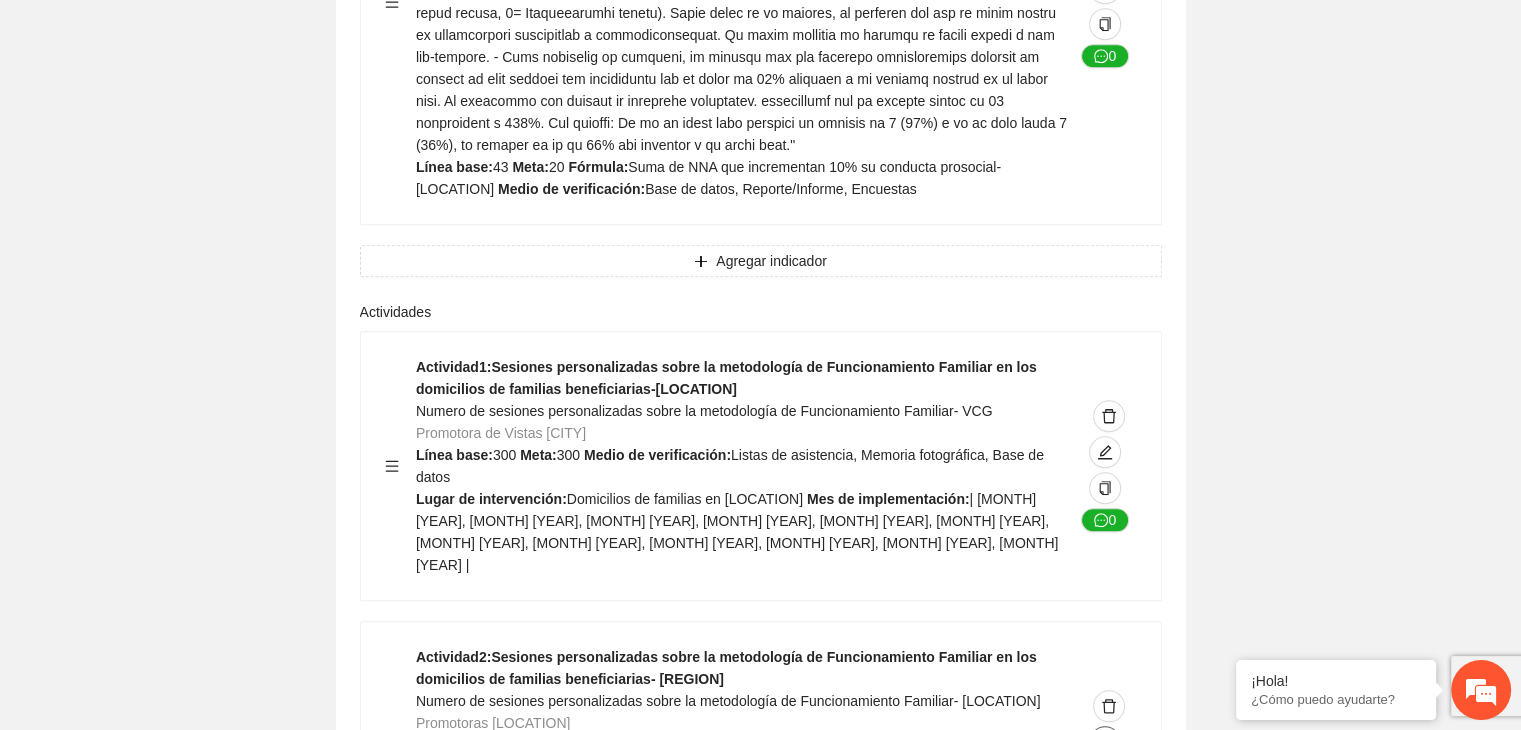 click 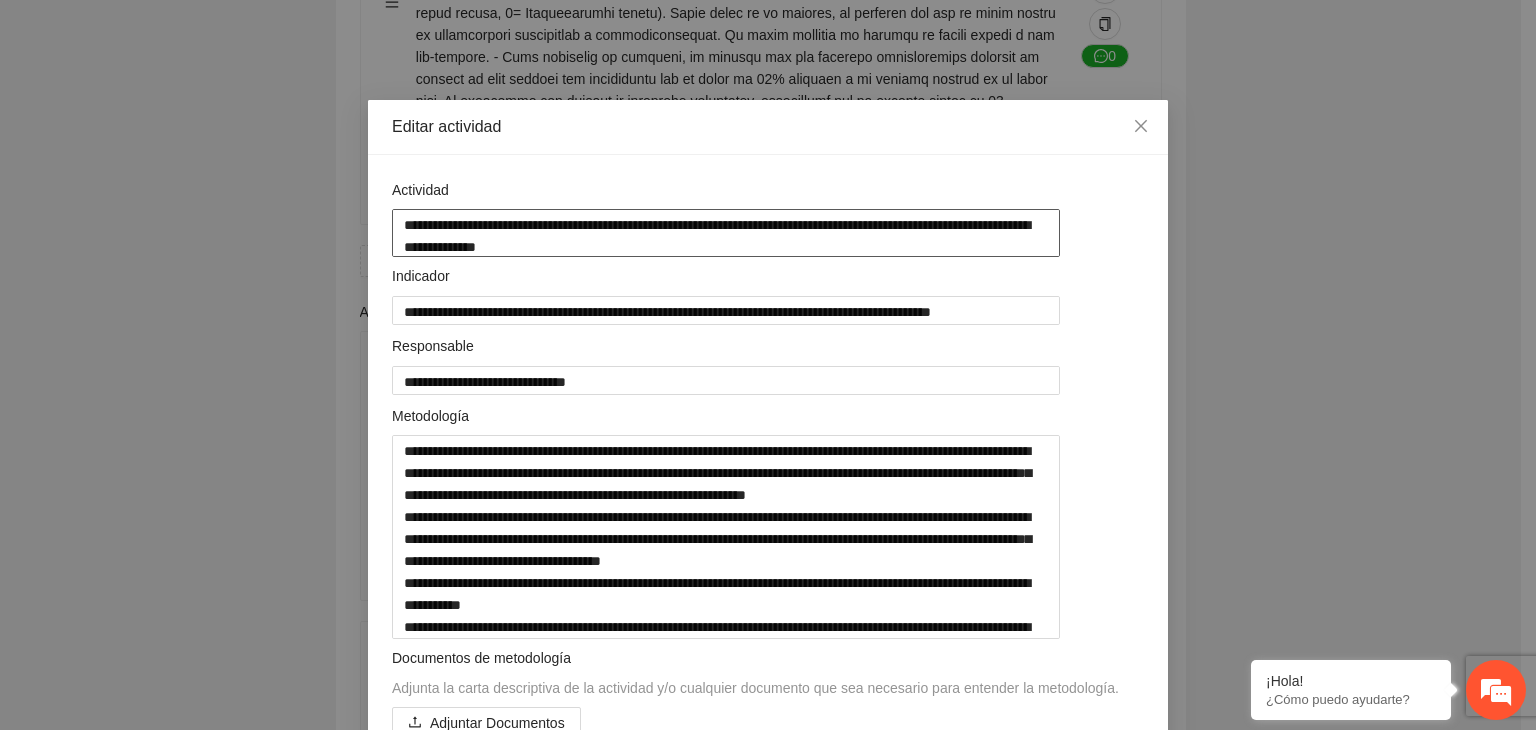 drag, startPoint x: 542, startPoint y: 241, endPoint x: 385, endPoint y: 215, distance: 159.1383 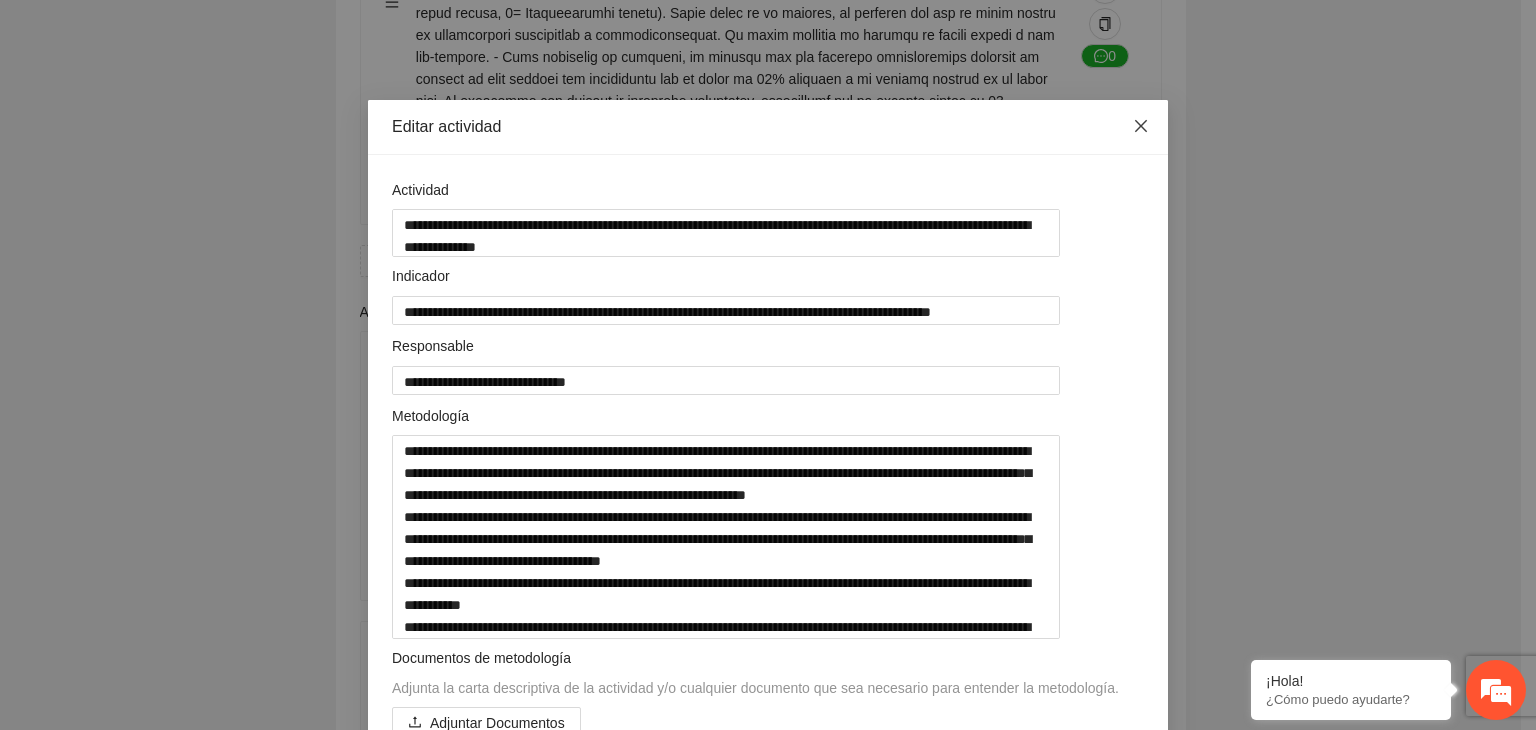 click 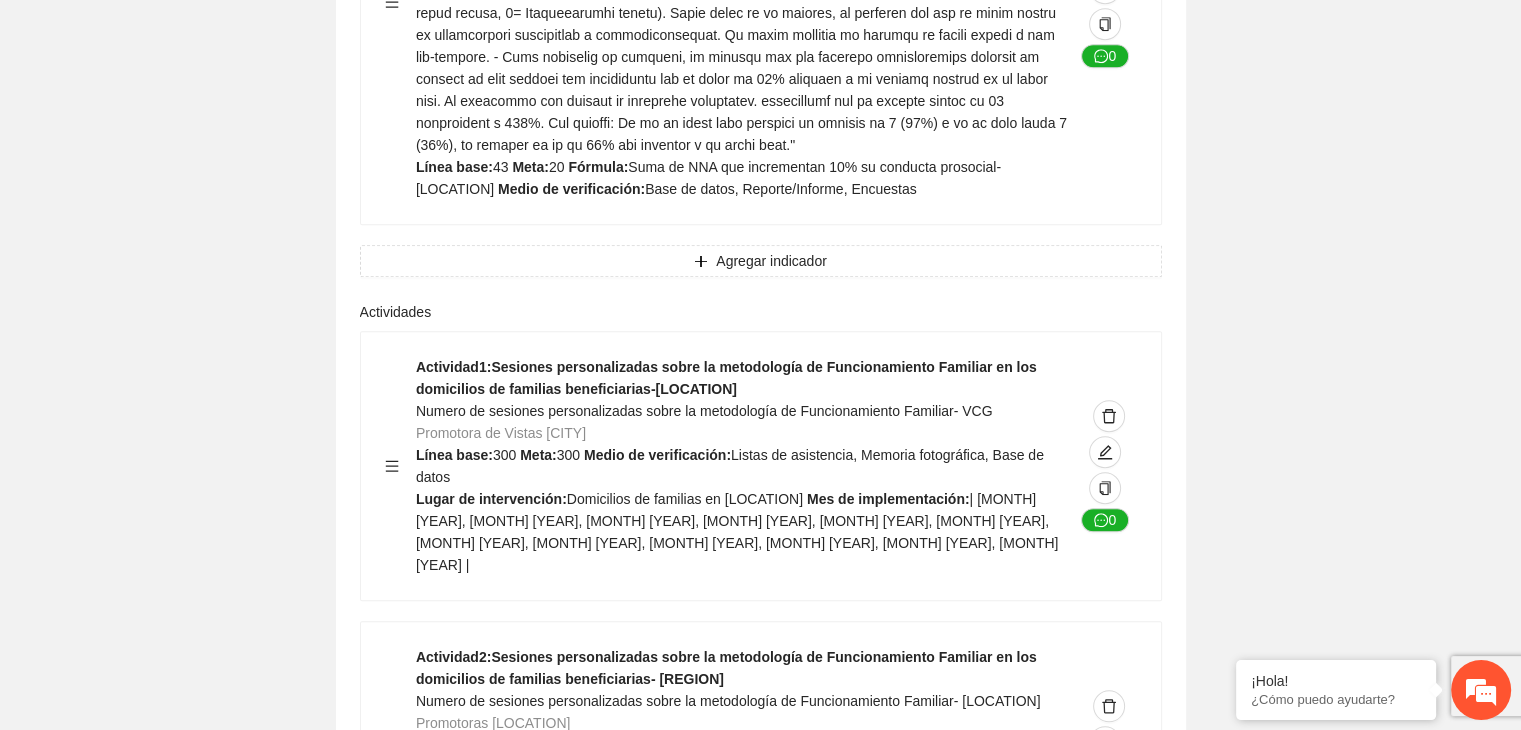 click on "Guardar Objetivo de desarrollo      Exportar Contribuir a la disminución de incidencia en violencia familiar en las zonas de Punta Oriente, Cerro Grande y Riberas de Sacramento del Municipio  de [CITY]. Indicadores Indicador  1 :  Violencia familiar disminuyendo en un 5% en Cerro grande Número de carpetas de investigación de Violencia familiar  disminuyendo en un 5% en Cerro grande Metodología:  Se solicita información al Observatorio Ciudadano de FICOSEC sobre el número de carpetas de violencia familiar en las colonias de intervención Línea base:  29   Meta:  25   Fórmula:  Suma de carpetas de investigación de violencia familiar disminuyendo  en un 5% en Punta Oriente   Medio de verificación:  Reporte/Informe 0 Indicador  2 :  Violencia familiar disminuyendo en un 5% en Punta Oriente Número de carpetas de investigación de Violencia familiar  disminuyendo en un 5% en Punta Oriente Metodología:  Línea base:  63   Meta:  56   Fórmula:    Medio de verificación:  Reporte/Informe 0 3 :" at bounding box center (760, -3553) 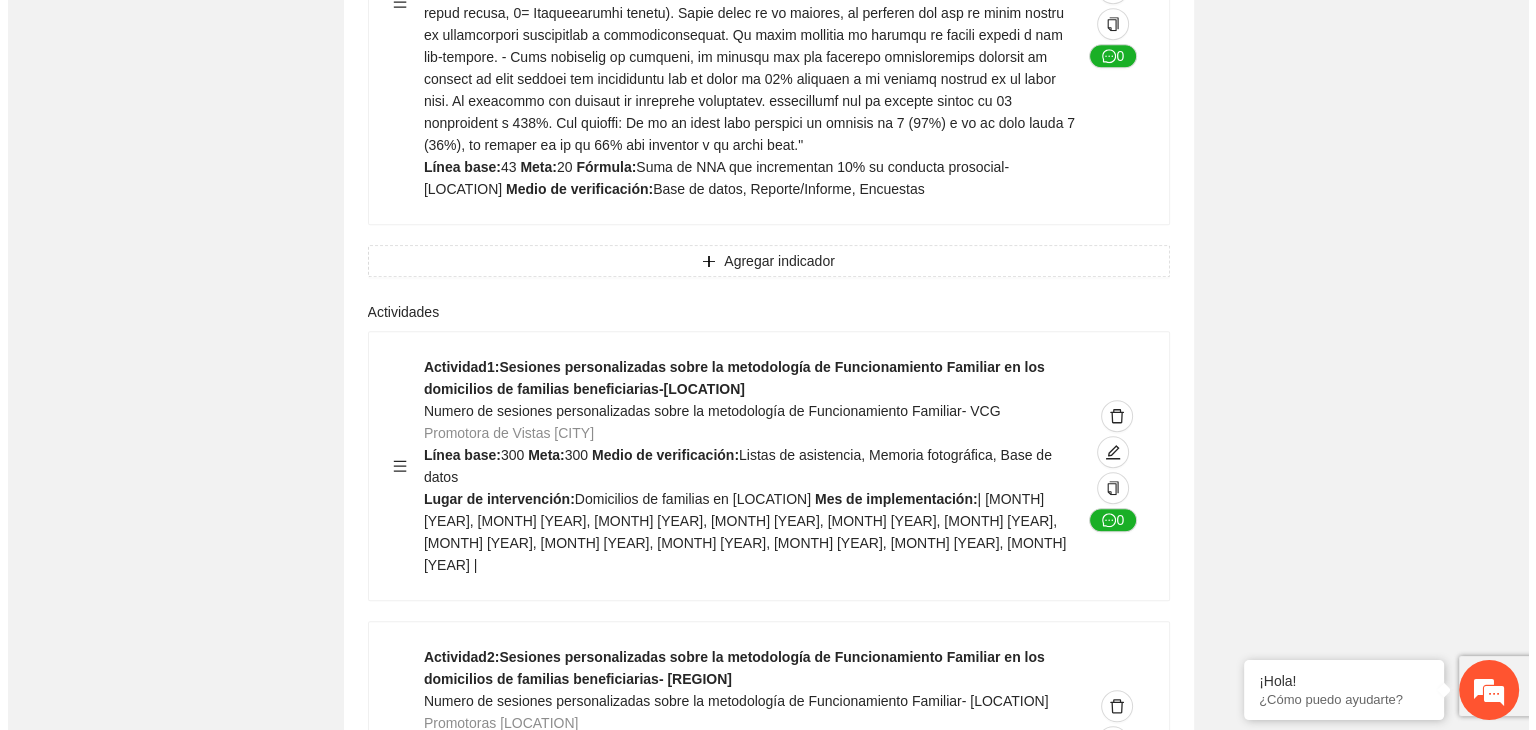 scroll, scrollTop: 9031, scrollLeft: 0, axis: vertical 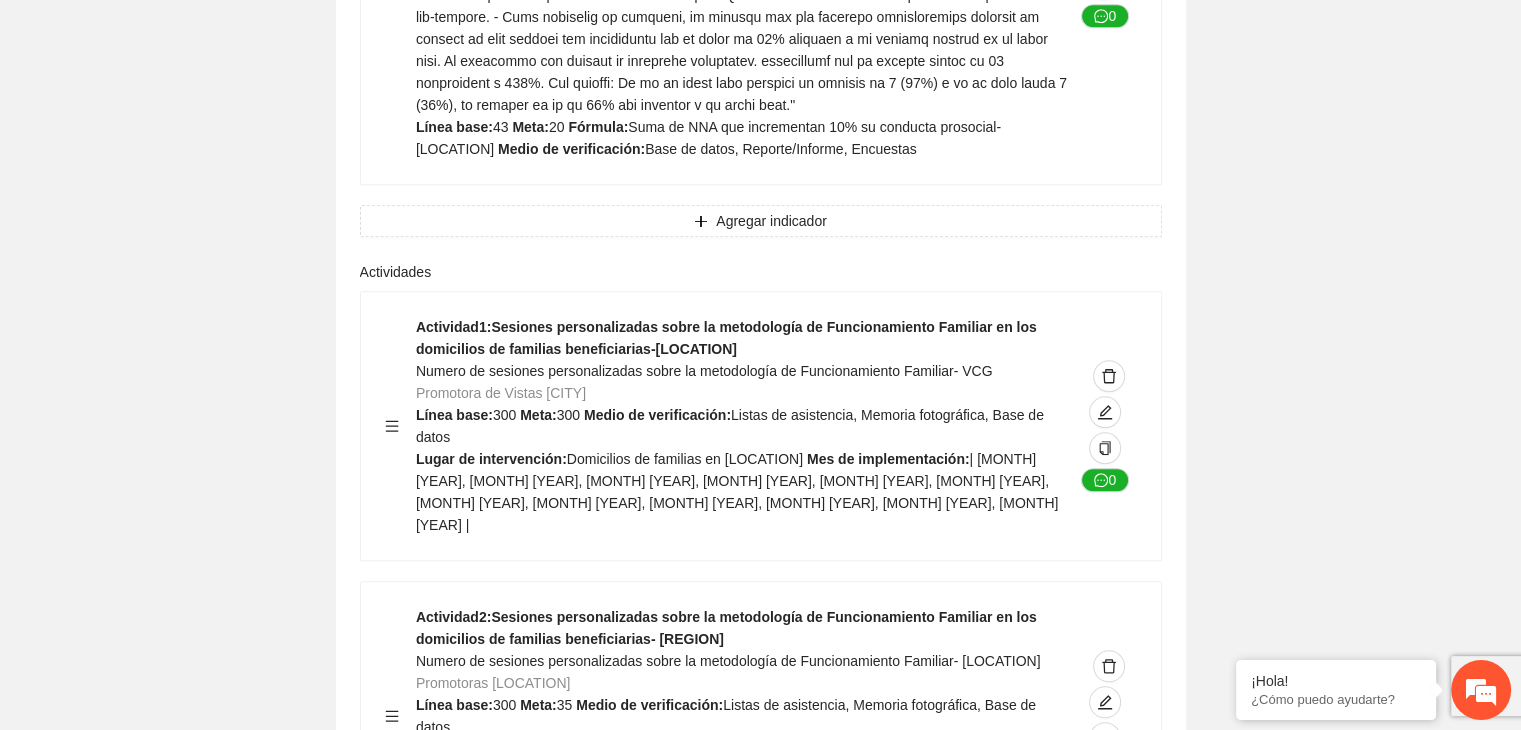 click on "Agregar actividad" at bounding box center [771, 887] 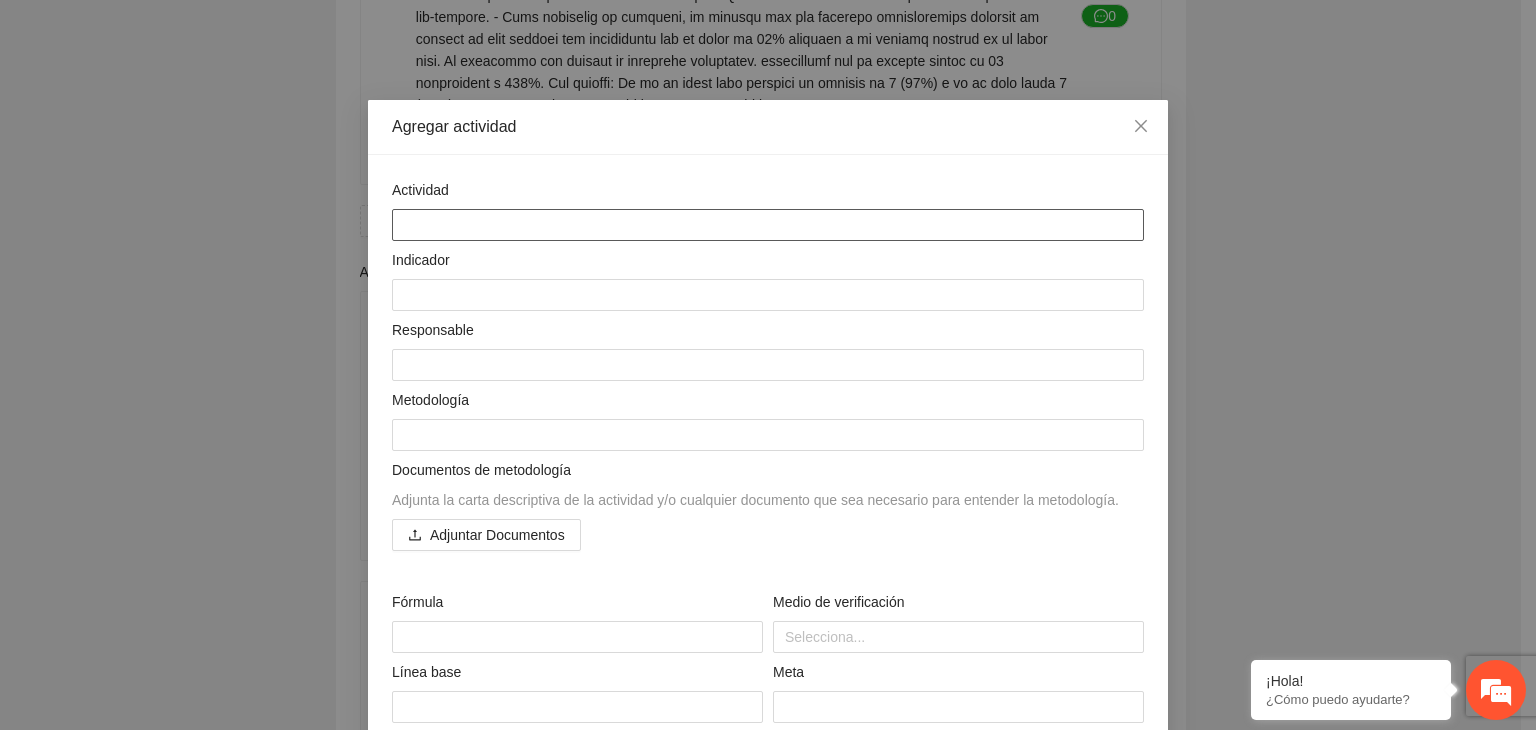 click at bounding box center (768, 225) 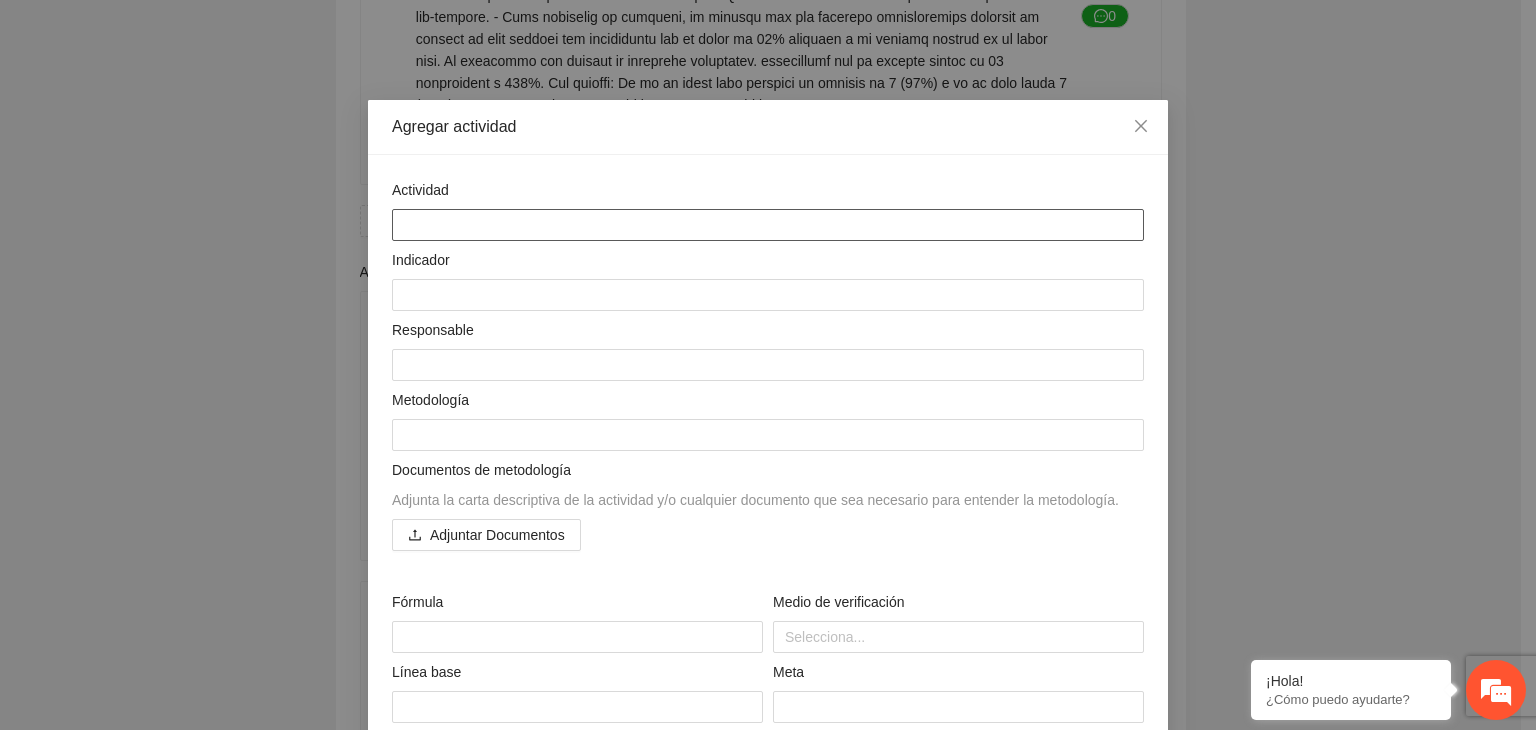 paste on "**********" 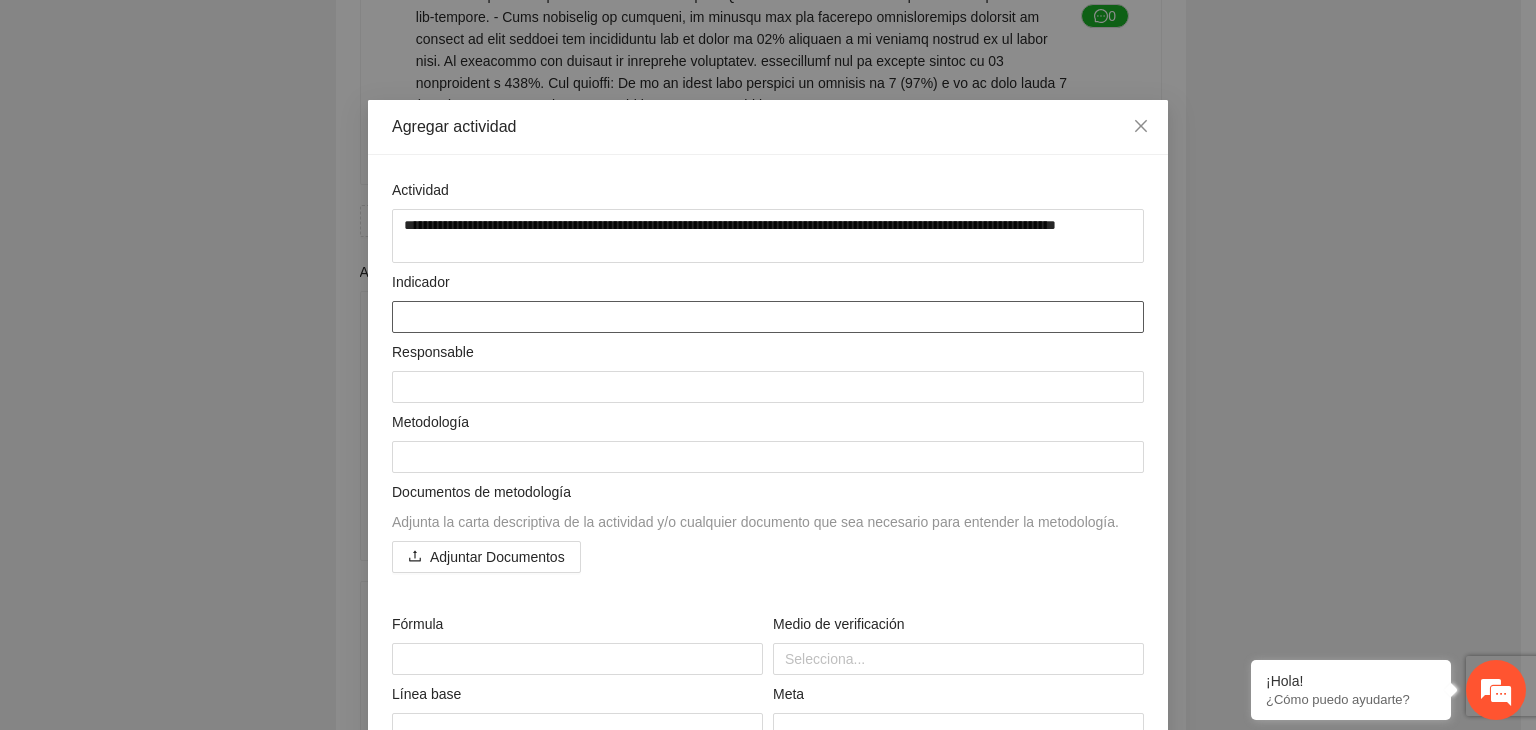 click at bounding box center [768, 317] 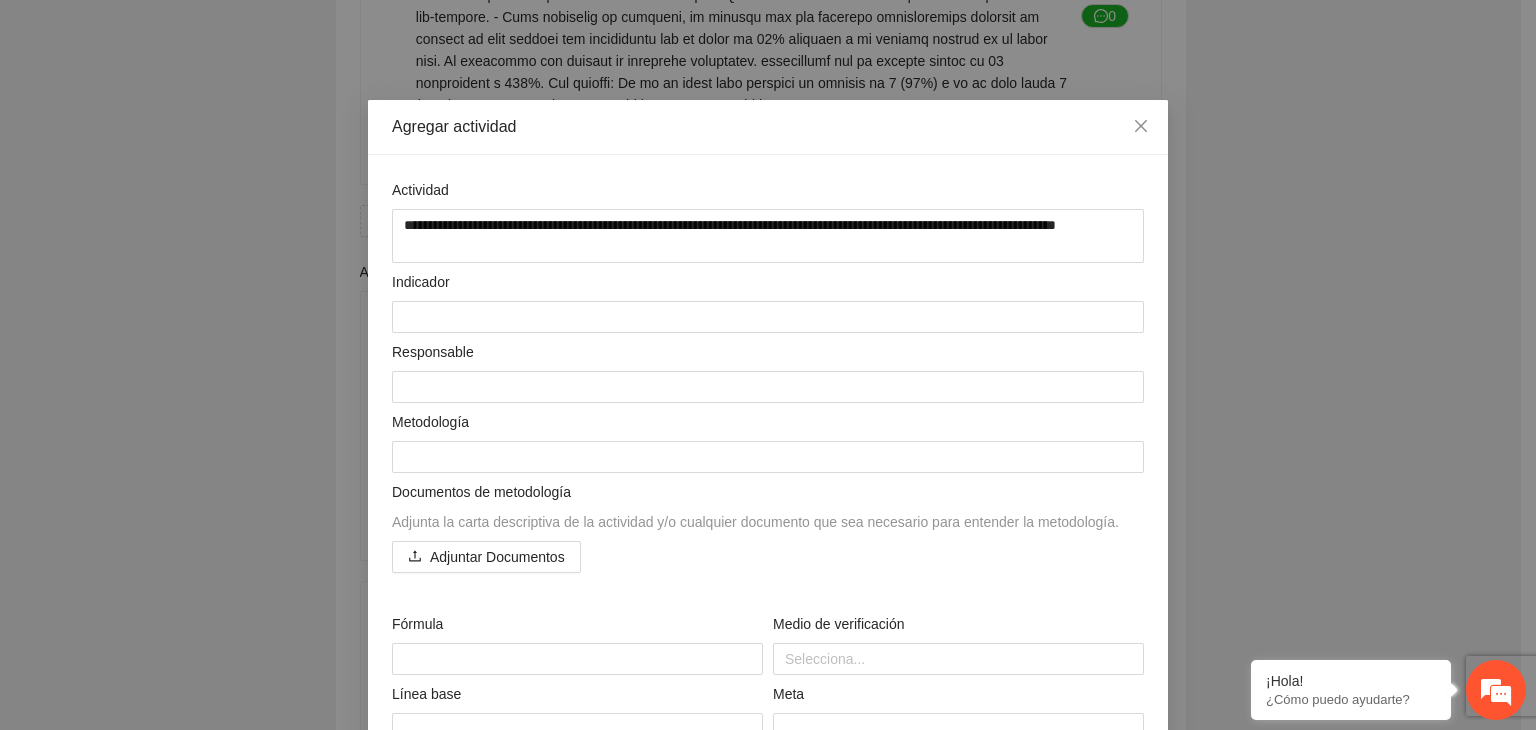 click on "**********" at bounding box center (768, 365) 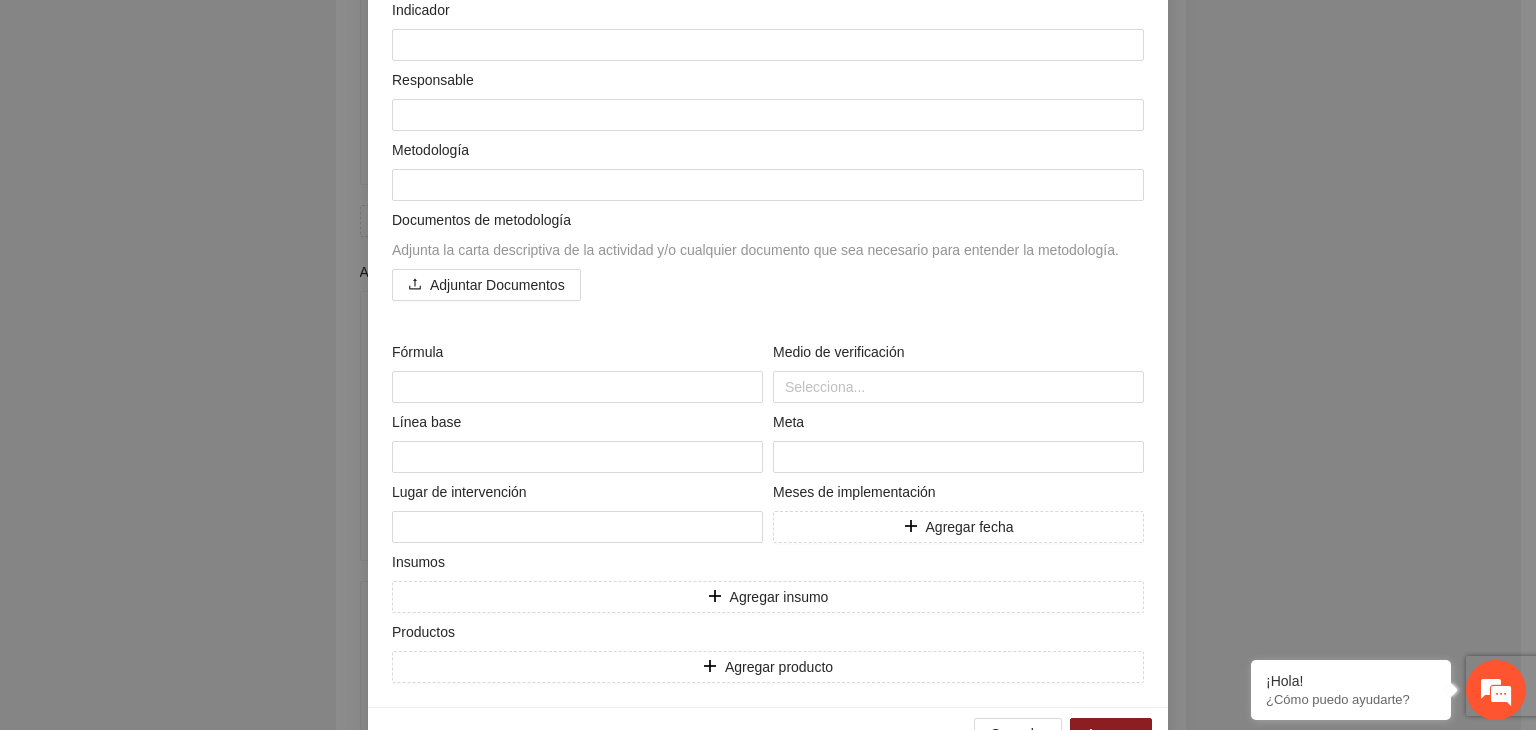 scroll, scrollTop: 325, scrollLeft: 0, axis: vertical 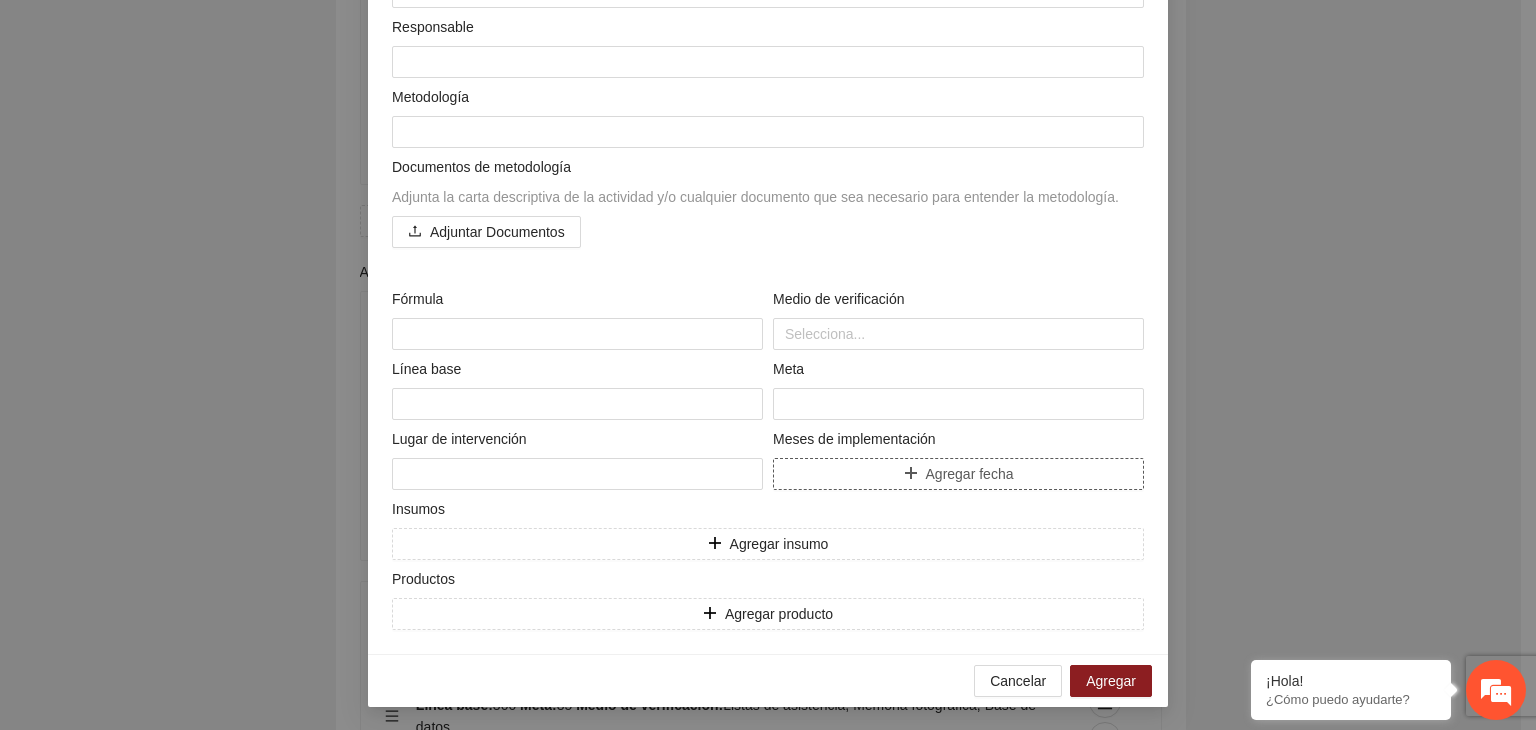 click on "Agregar fecha" at bounding box center [958, 474] 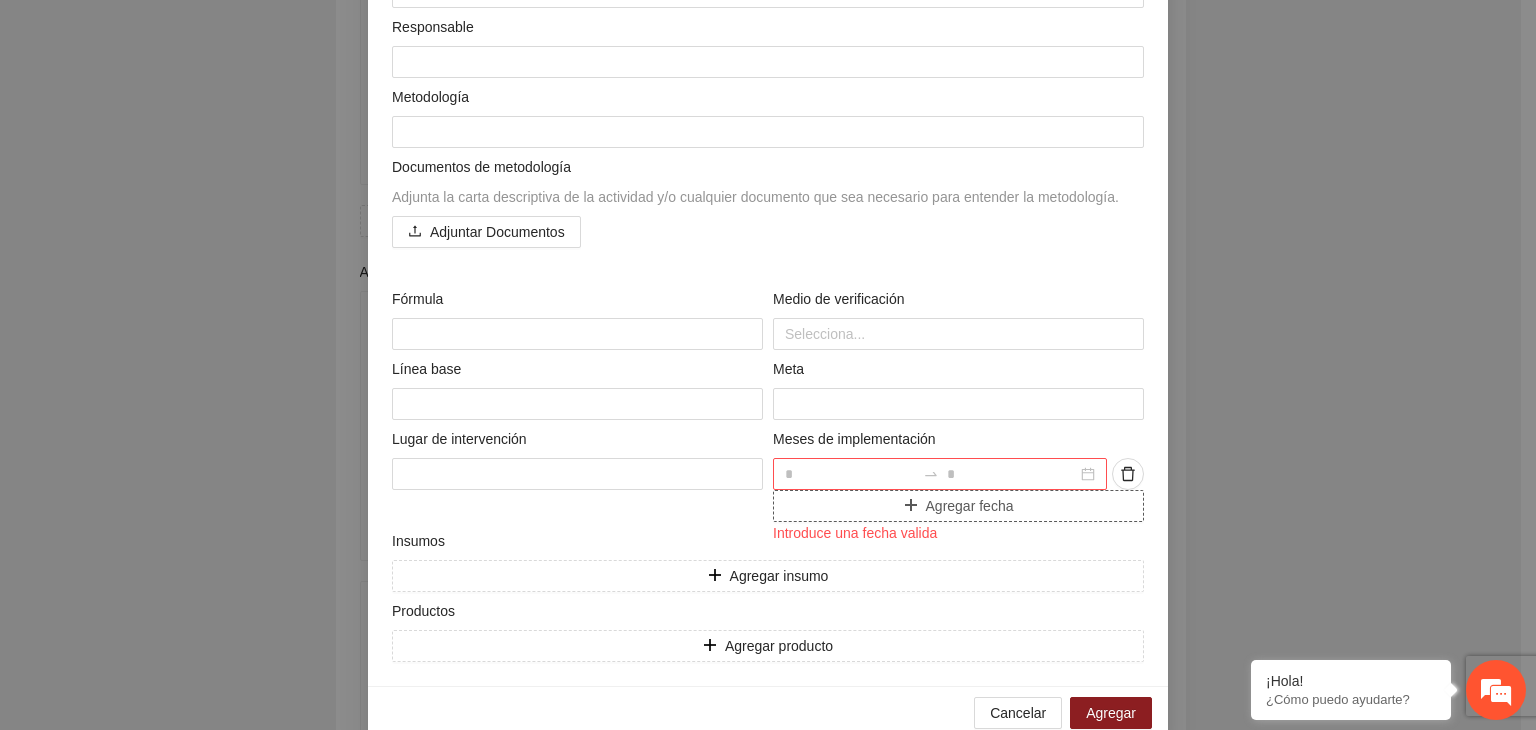 click at bounding box center [850, 474] 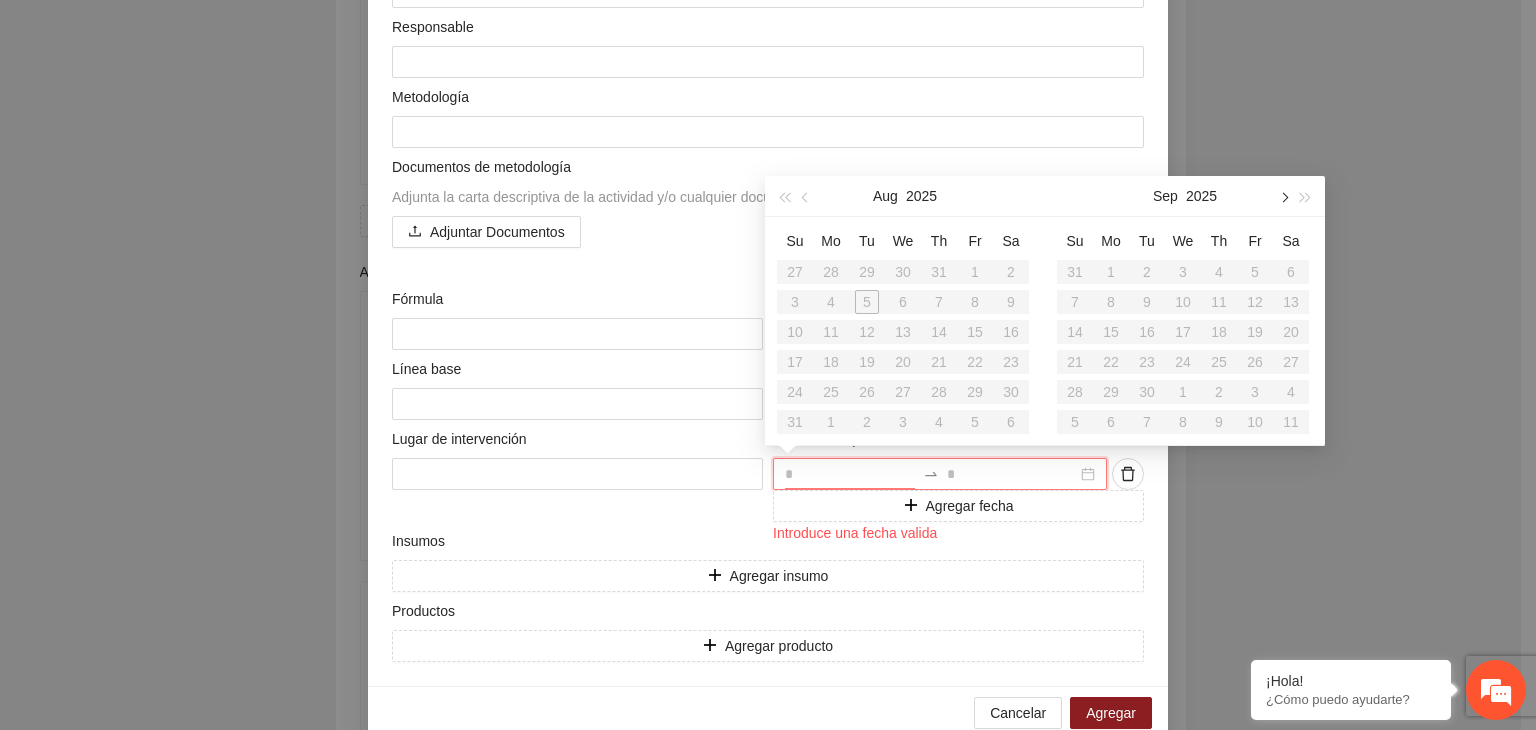 click at bounding box center [1283, 198] 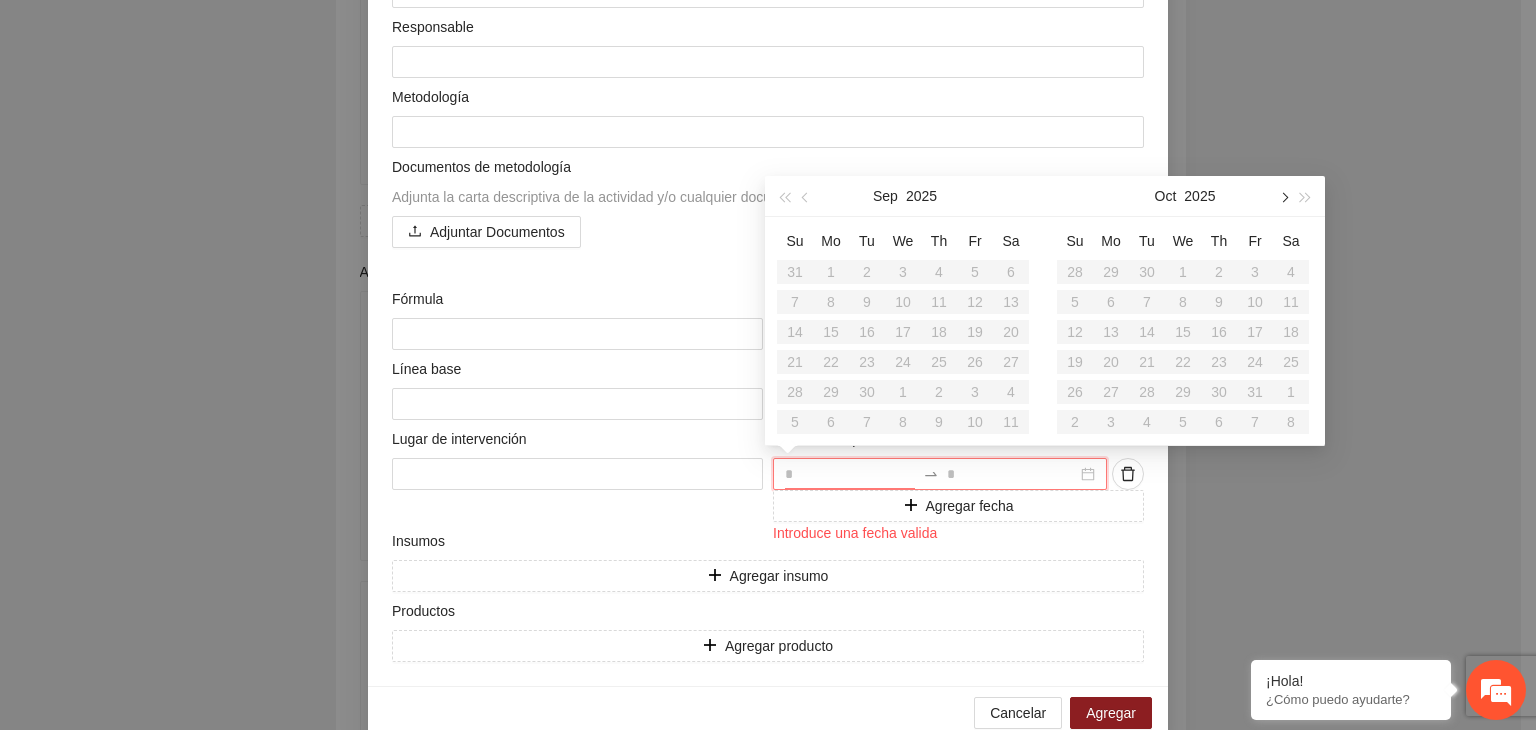 click at bounding box center [1283, 198] 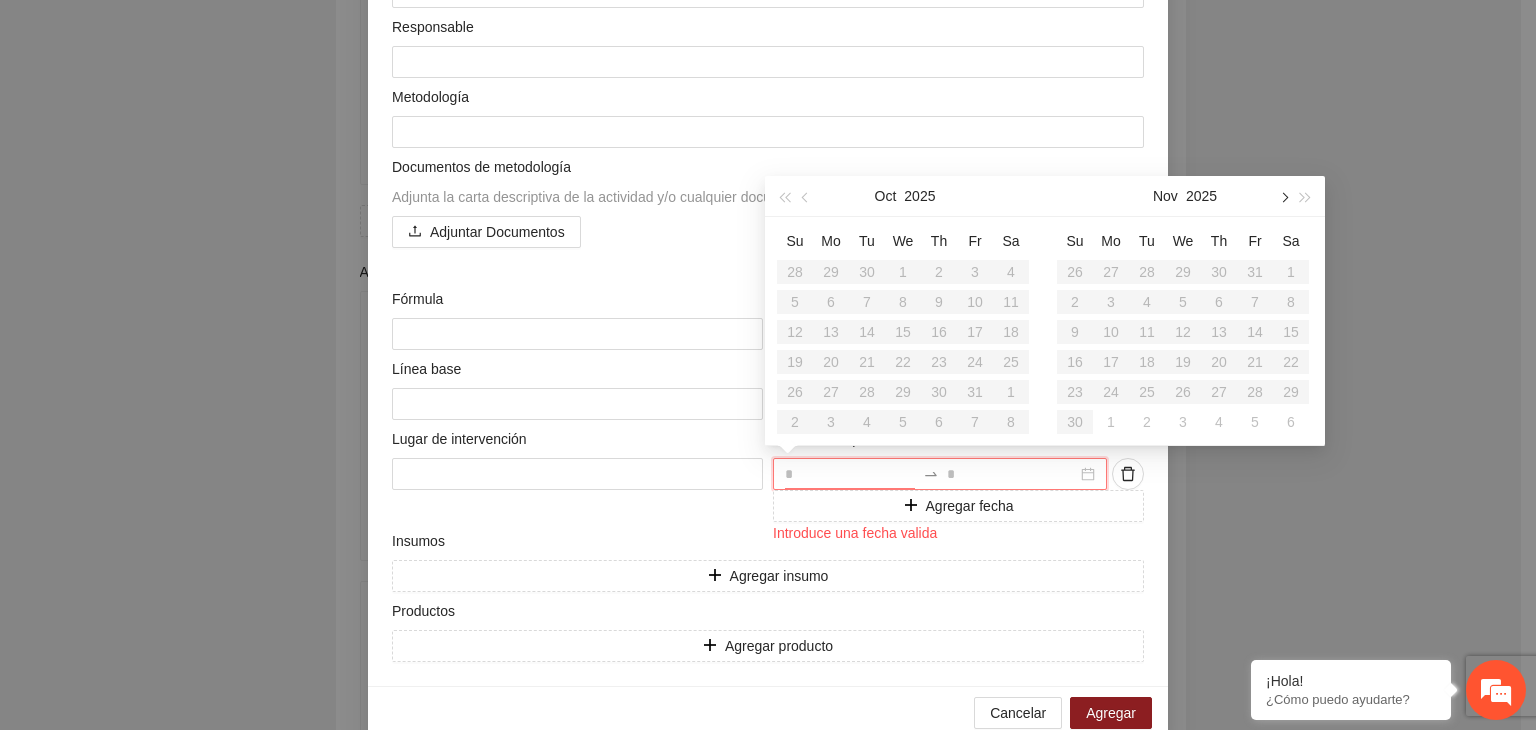 click at bounding box center (1283, 198) 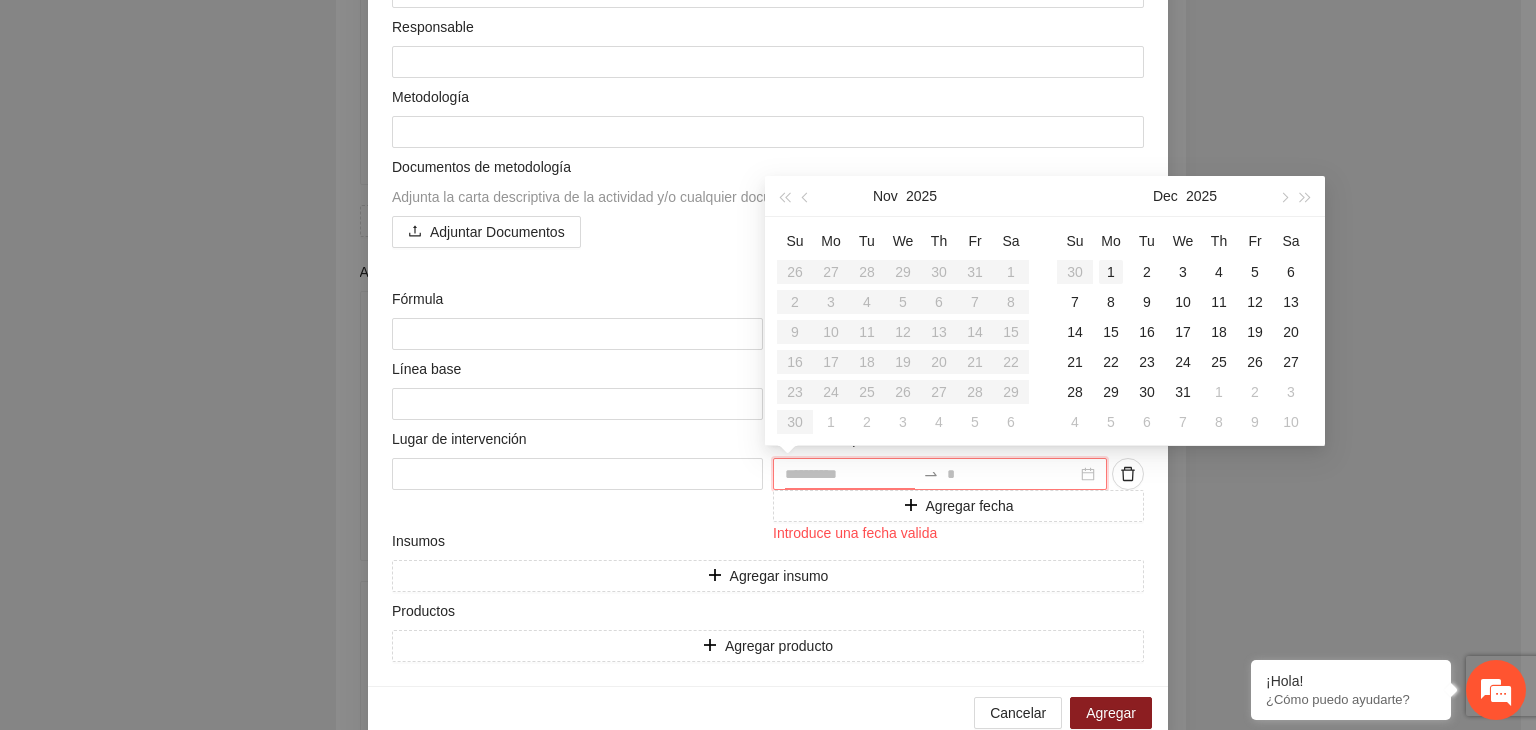 click on "1" at bounding box center (1111, 272) 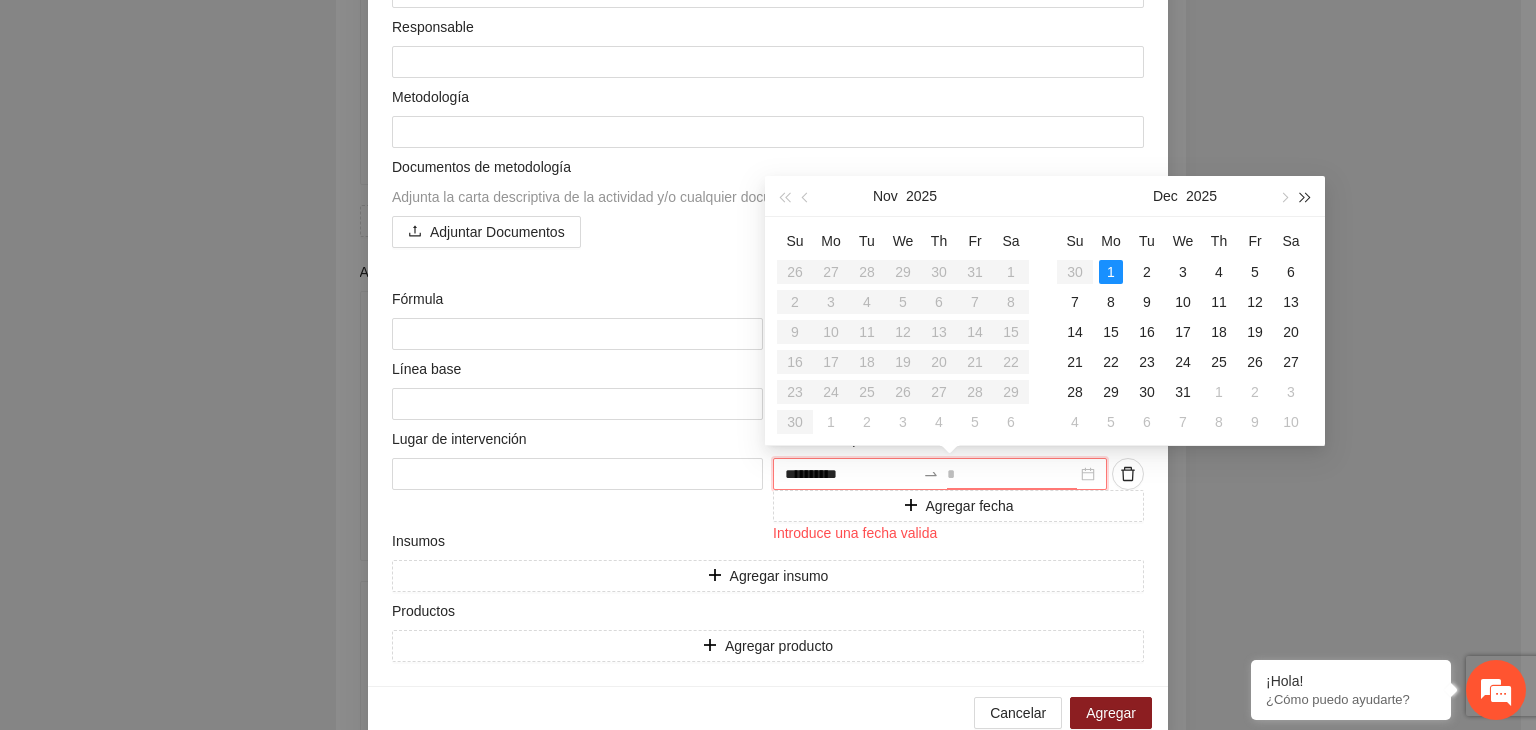 click at bounding box center (1306, 196) 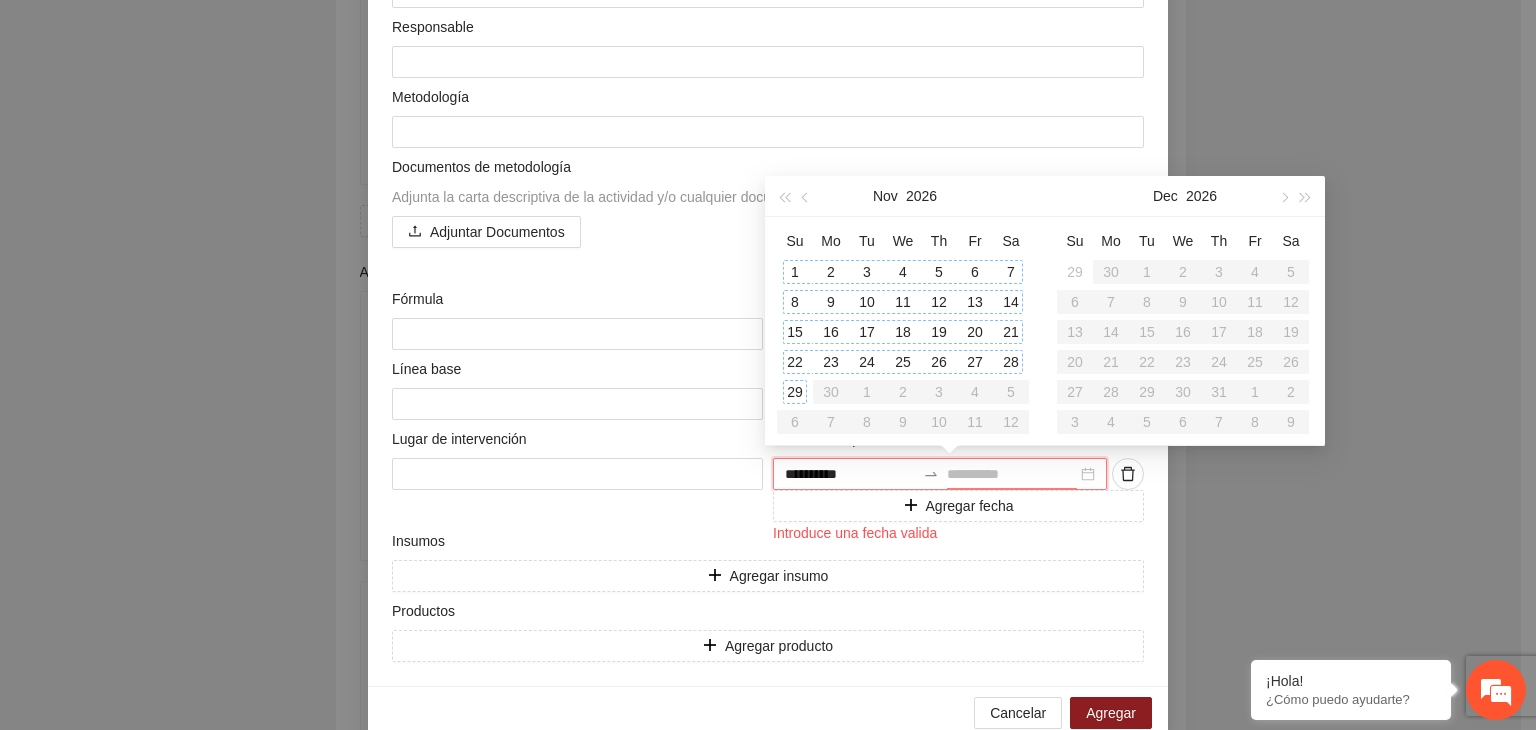 click on "29" at bounding box center [795, 392] 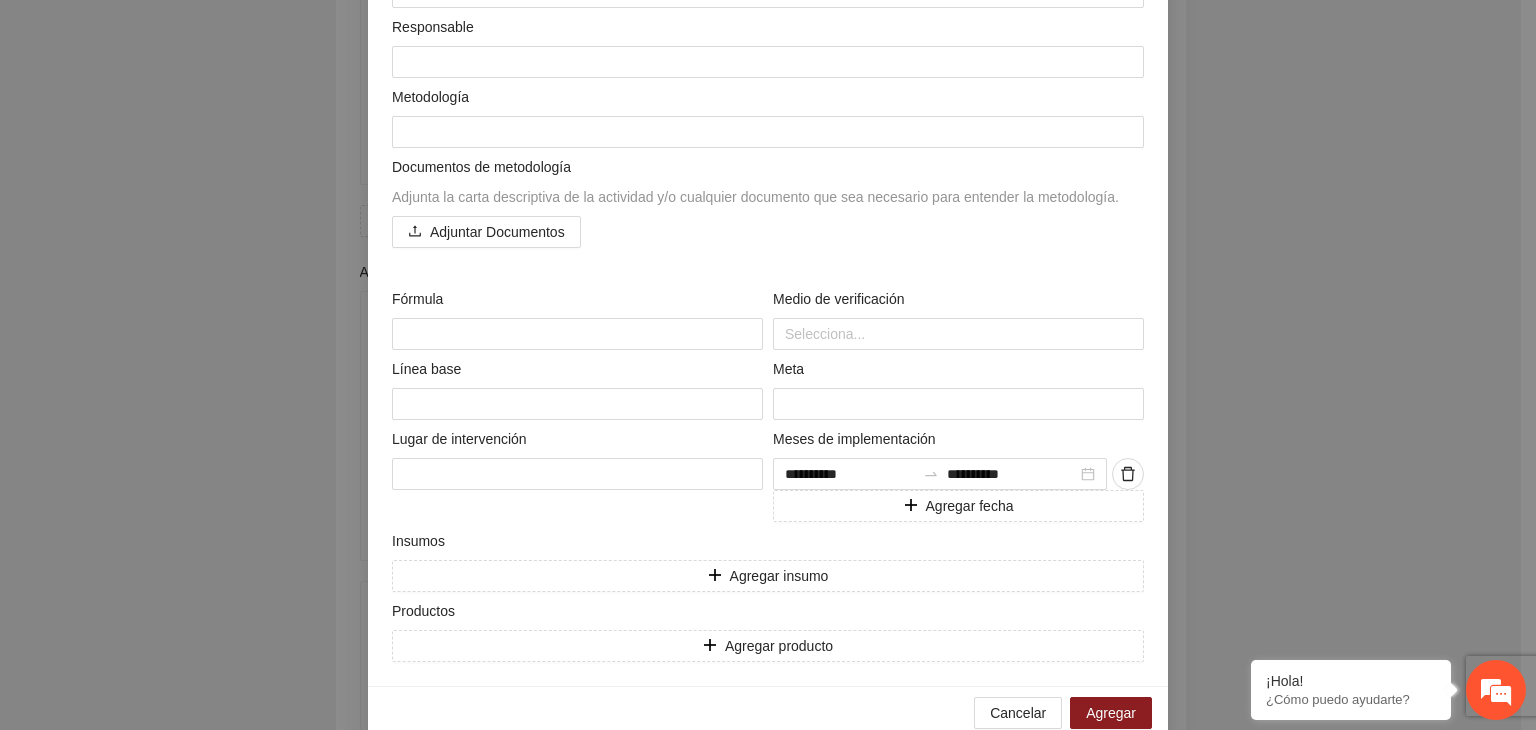 click on "**********" at bounding box center [768, 365] 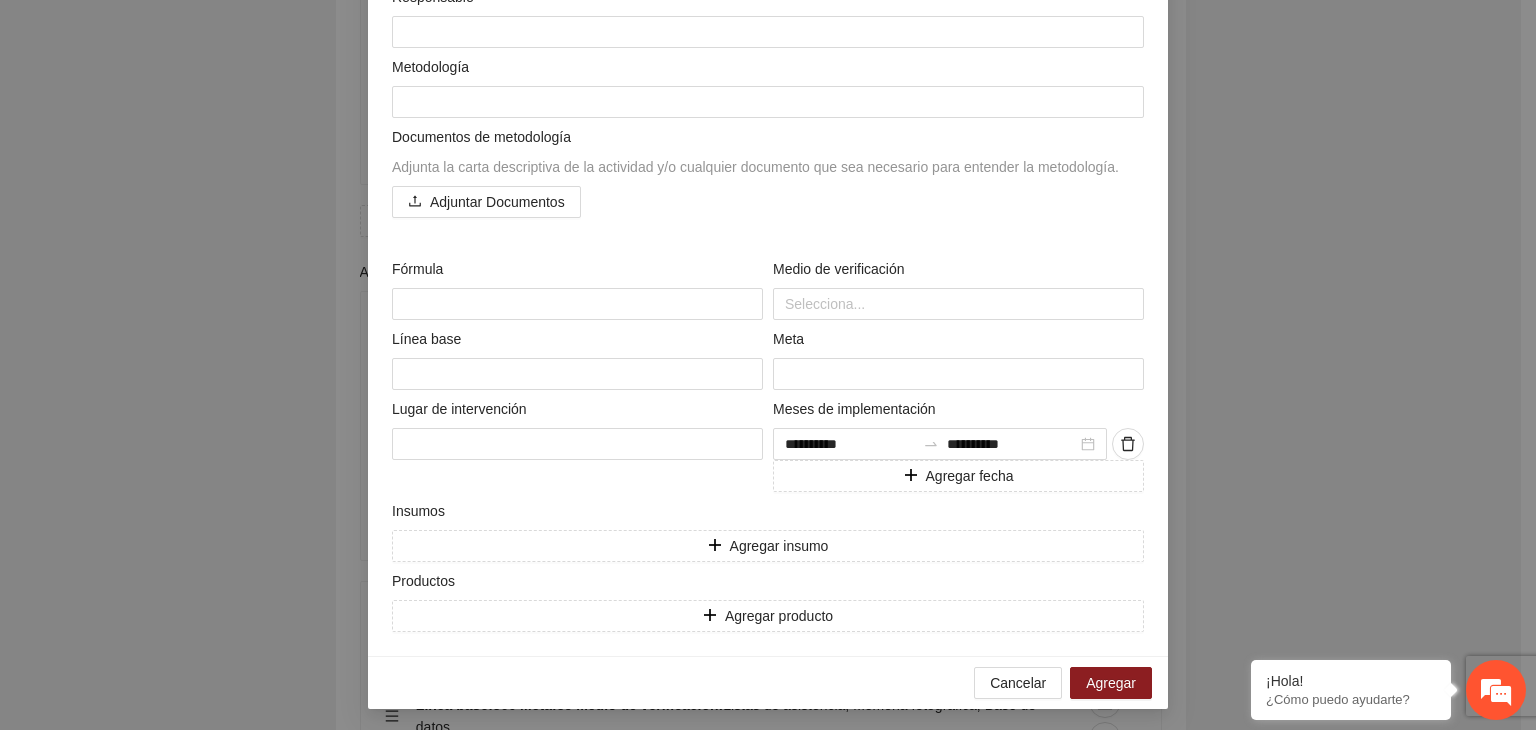 scroll, scrollTop: 357, scrollLeft: 0, axis: vertical 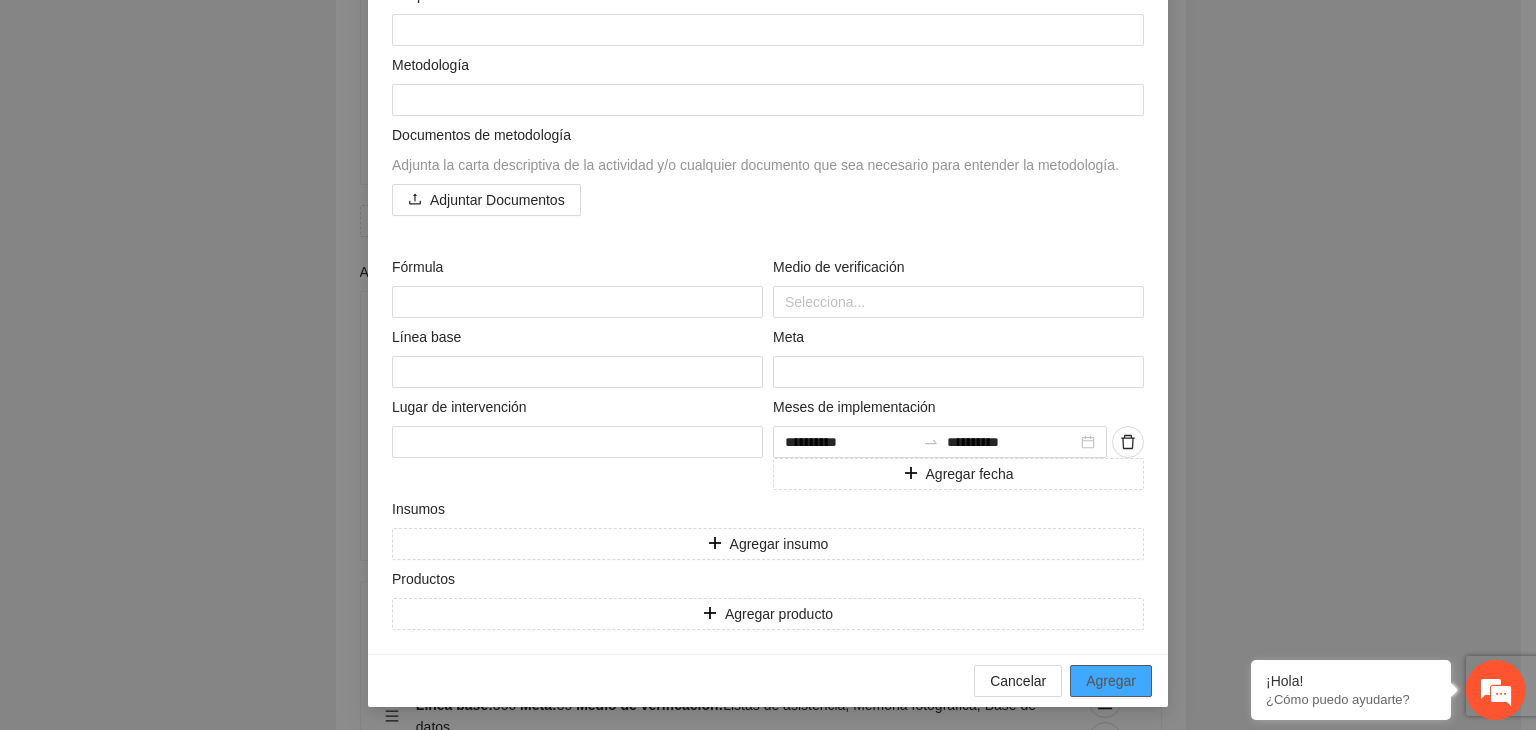 click on "Agregar" at bounding box center (1111, 681) 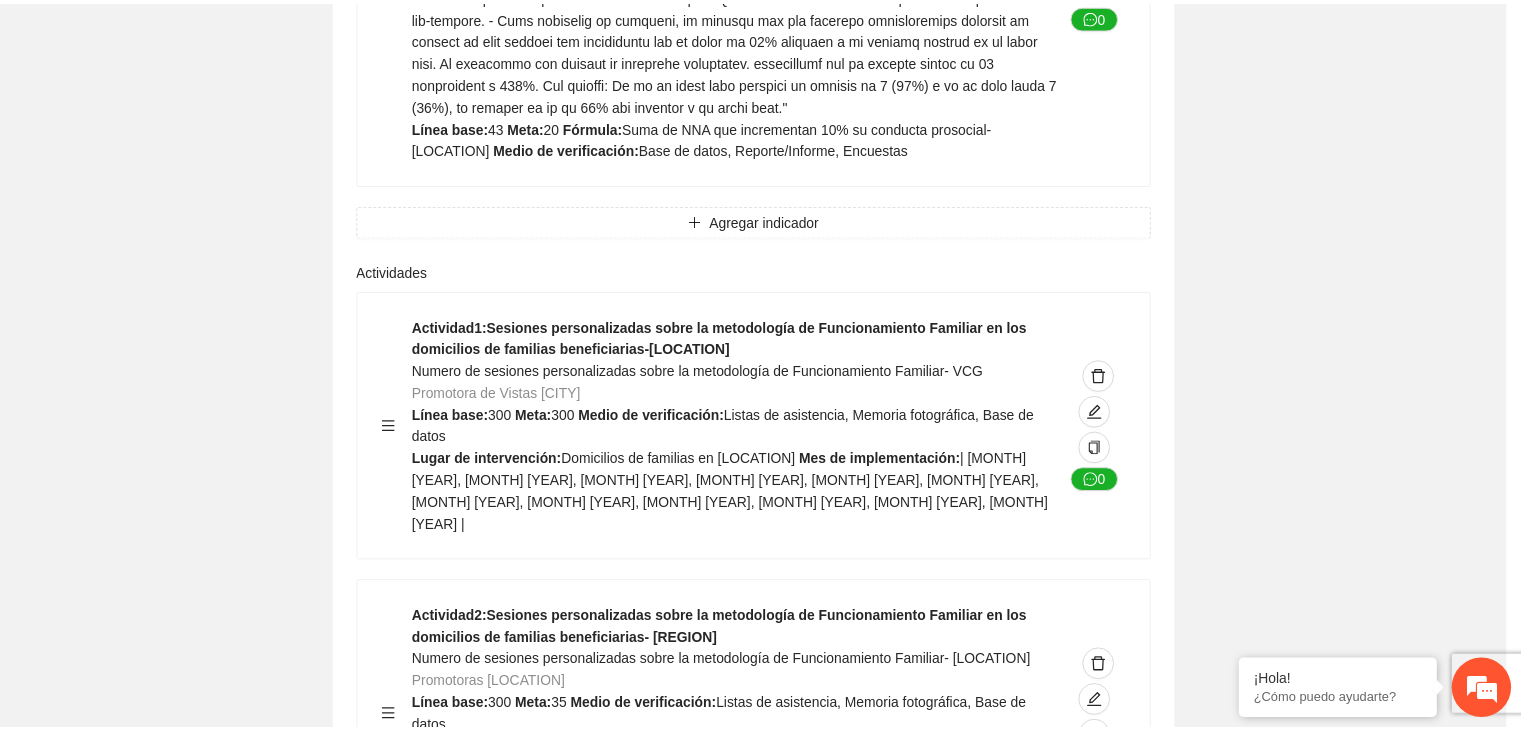 scroll, scrollTop: 204, scrollLeft: 0, axis: vertical 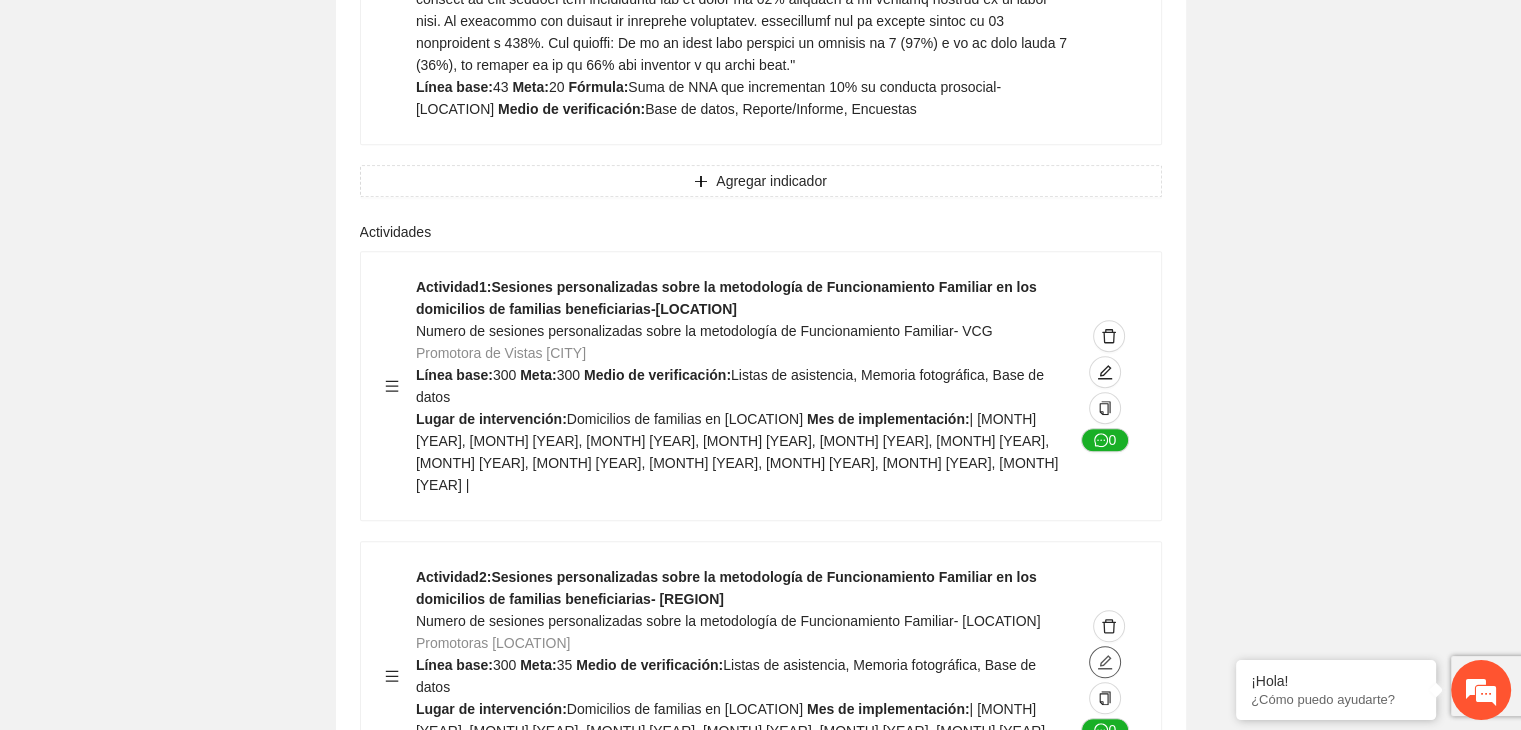 click 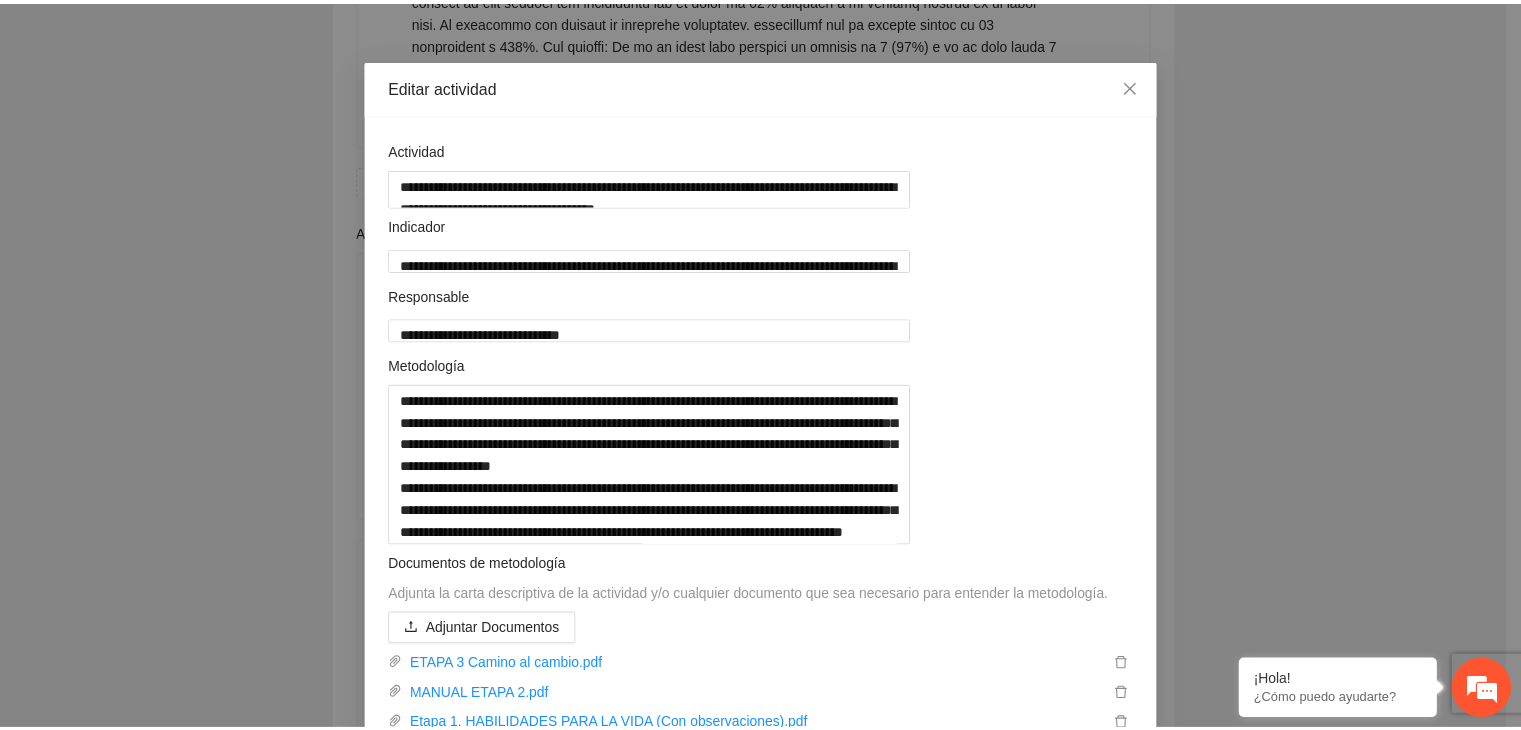 scroll, scrollTop: 0, scrollLeft: 0, axis: both 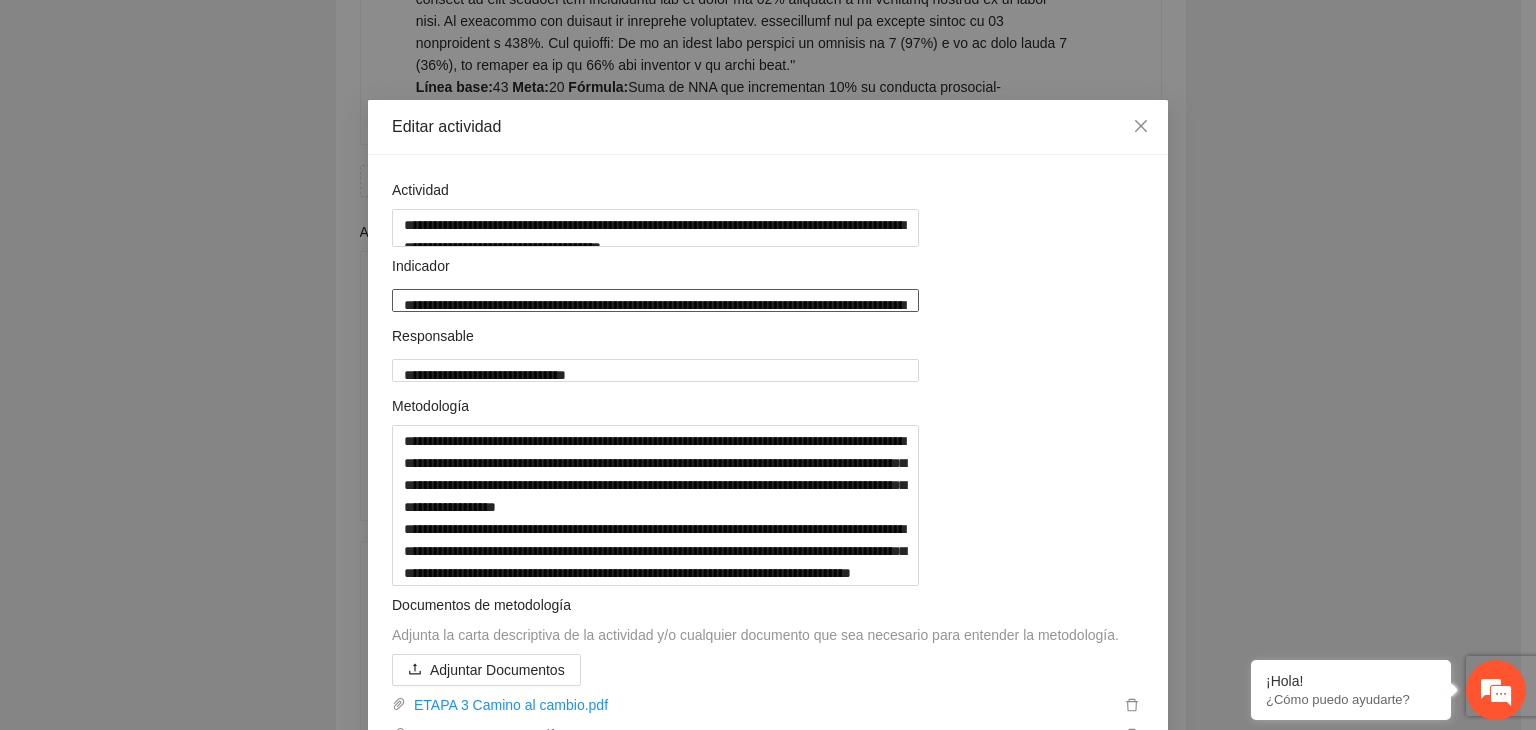 drag, startPoint x: 394, startPoint y: 315, endPoint x: 931, endPoint y: 320, distance: 537.02325 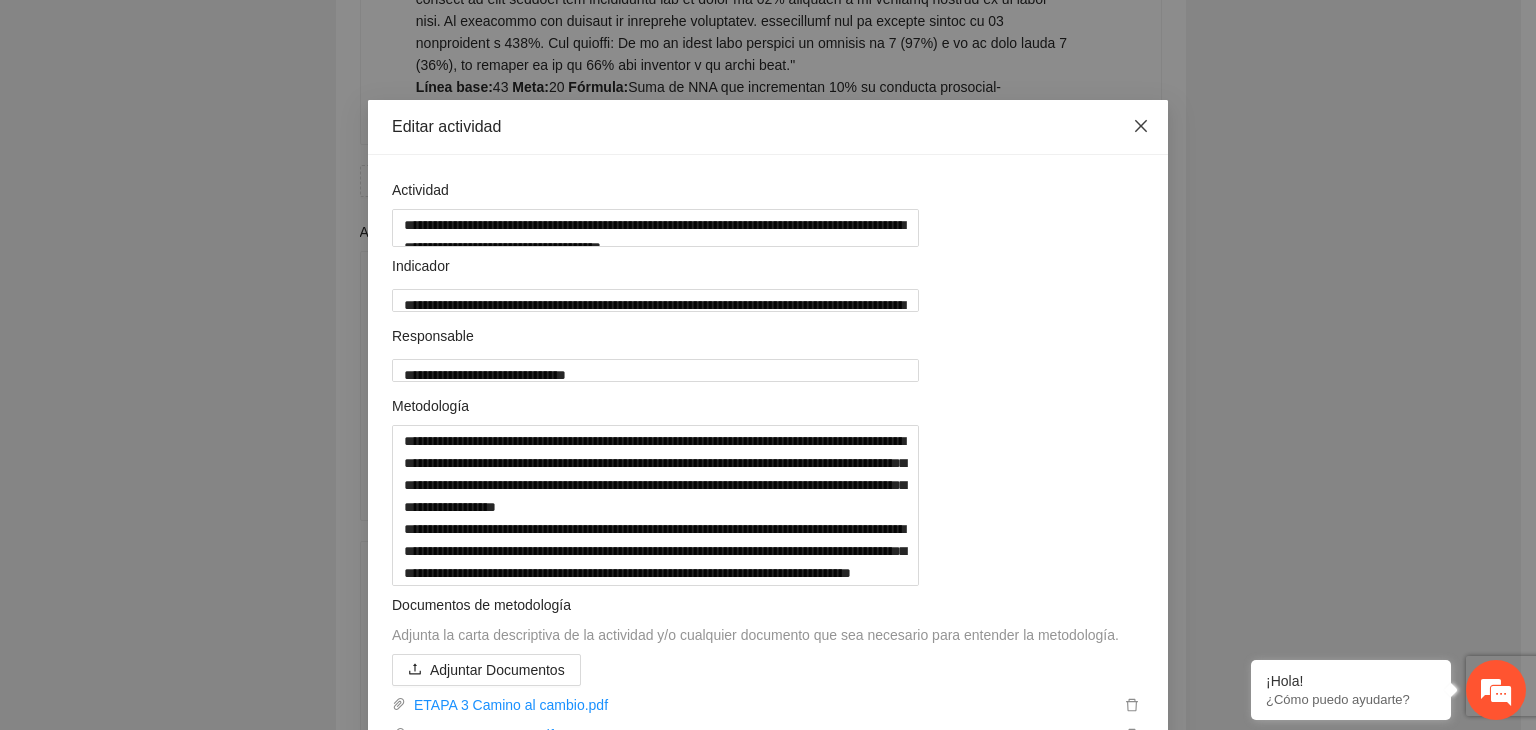 click 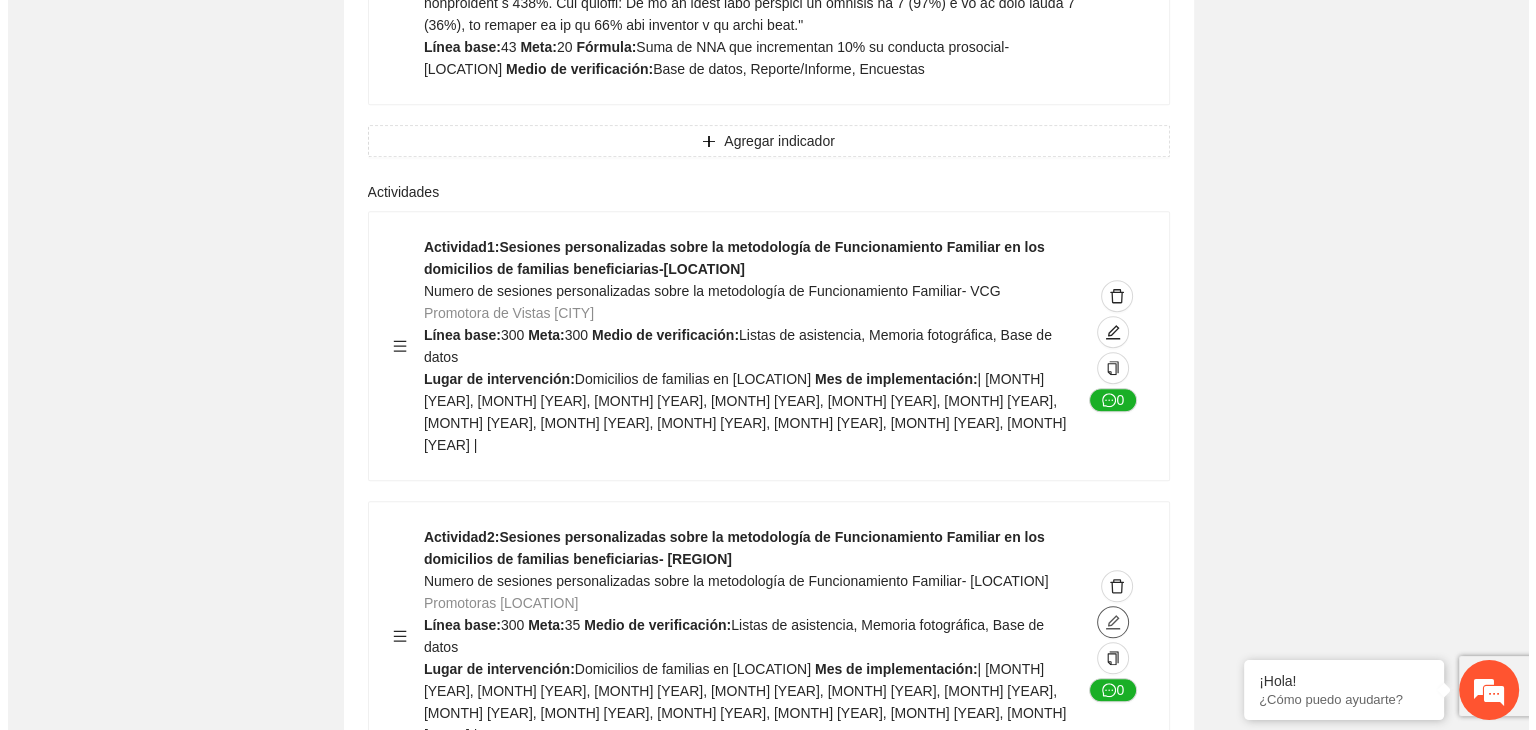 scroll, scrollTop: 9151, scrollLeft: 0, axis: vertical 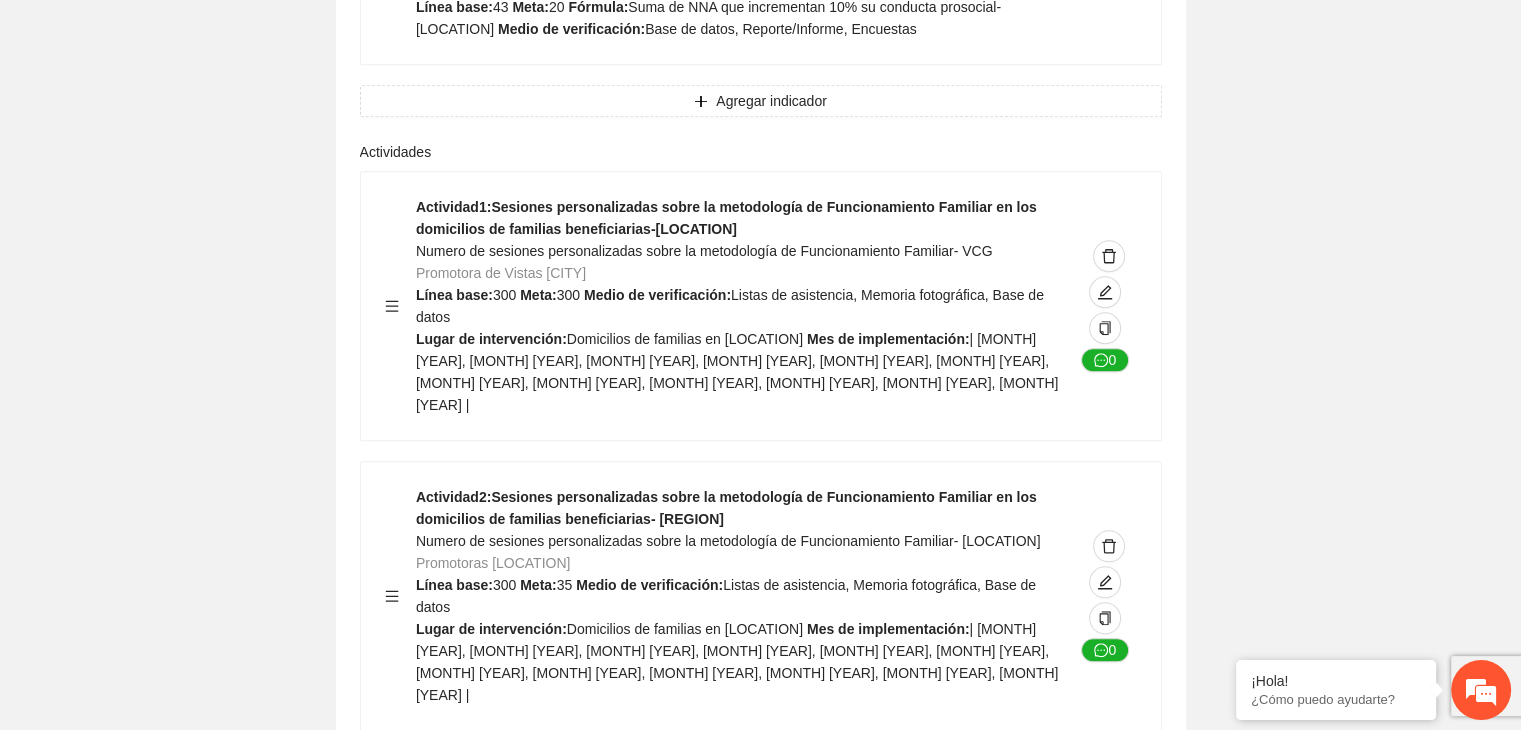click 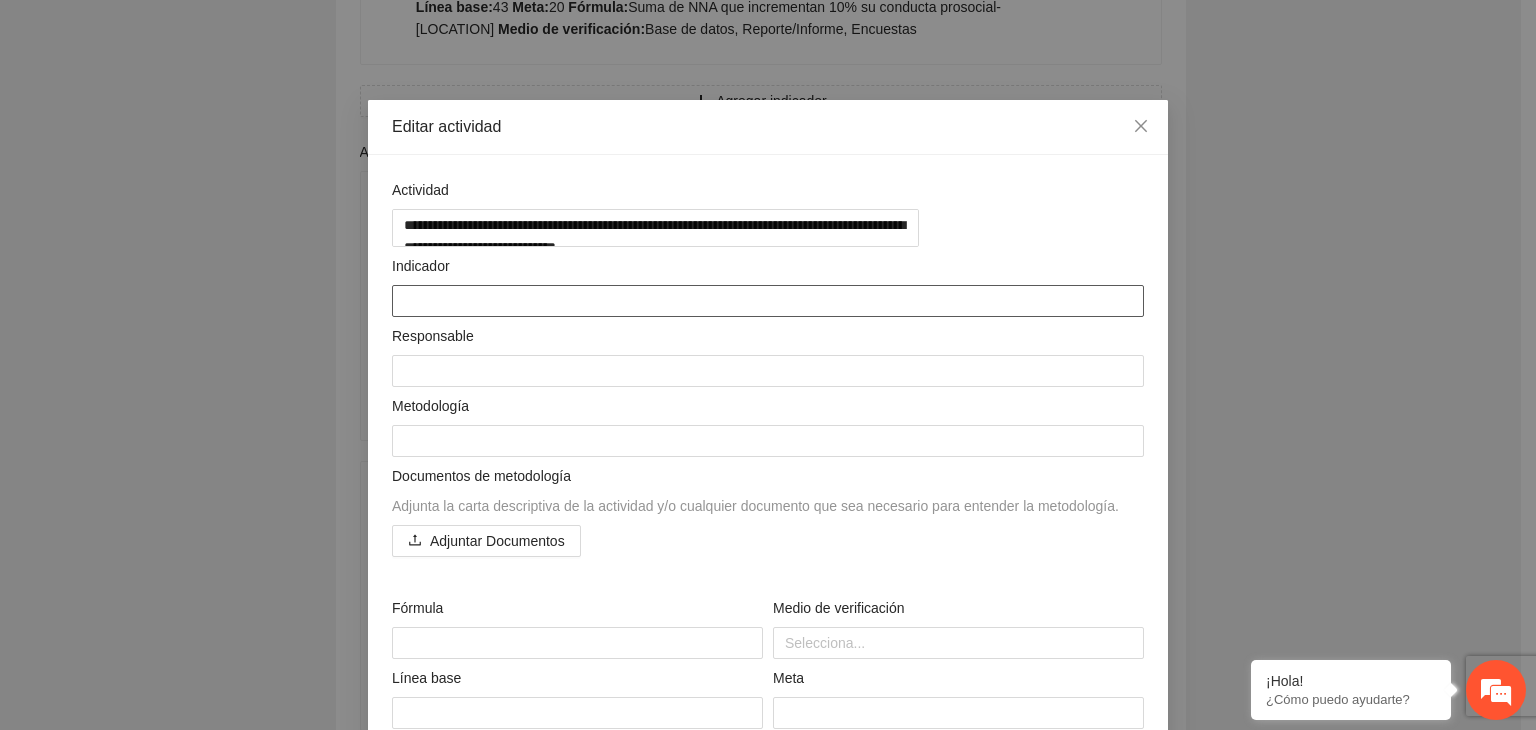 click at bounding box center (768, 301) 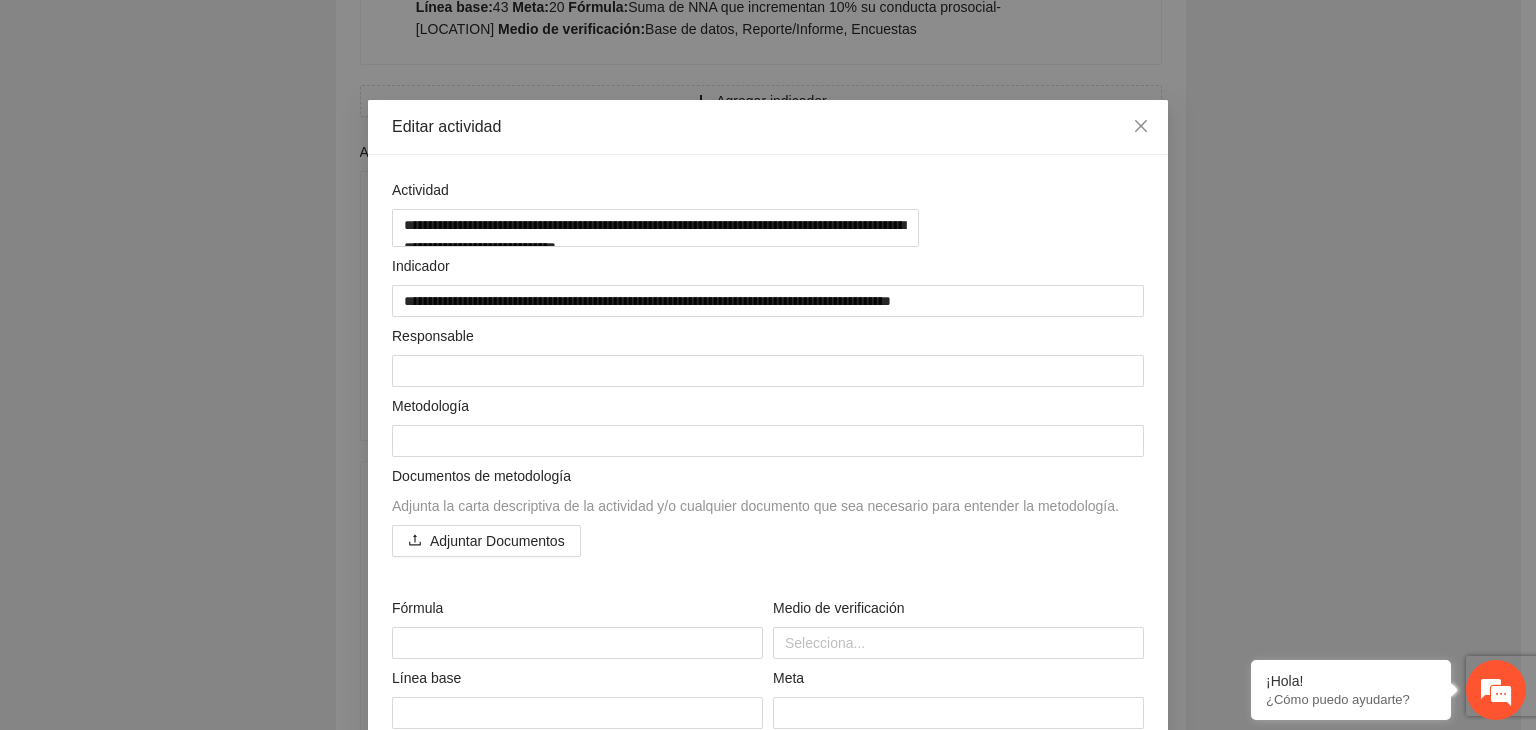 click on "**********" at bounding box center [768, 365] 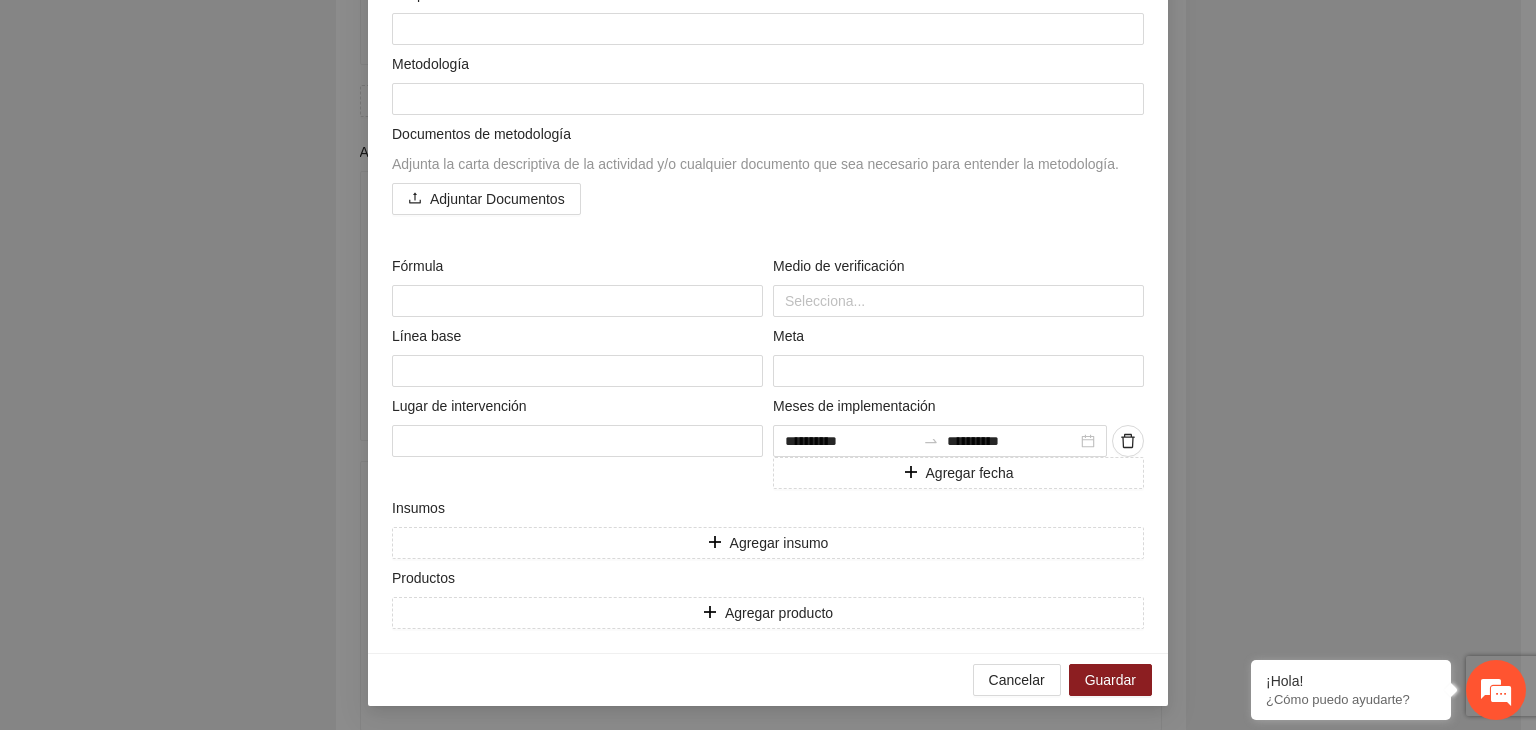 scroll, scrollTop: 357, scrollLeft: 0, axis: vertical 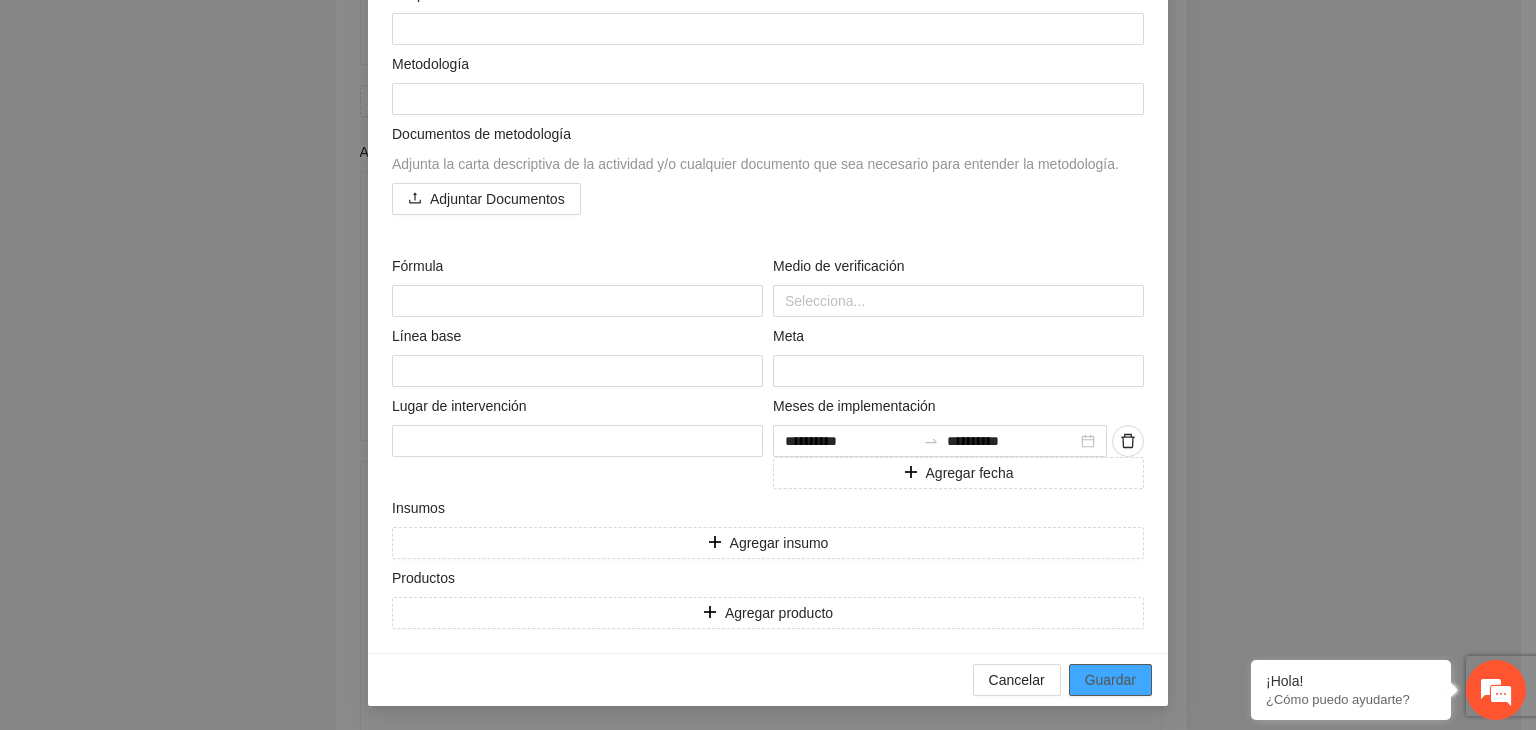 click on "Guardar" at bounding box center [1110, 680] 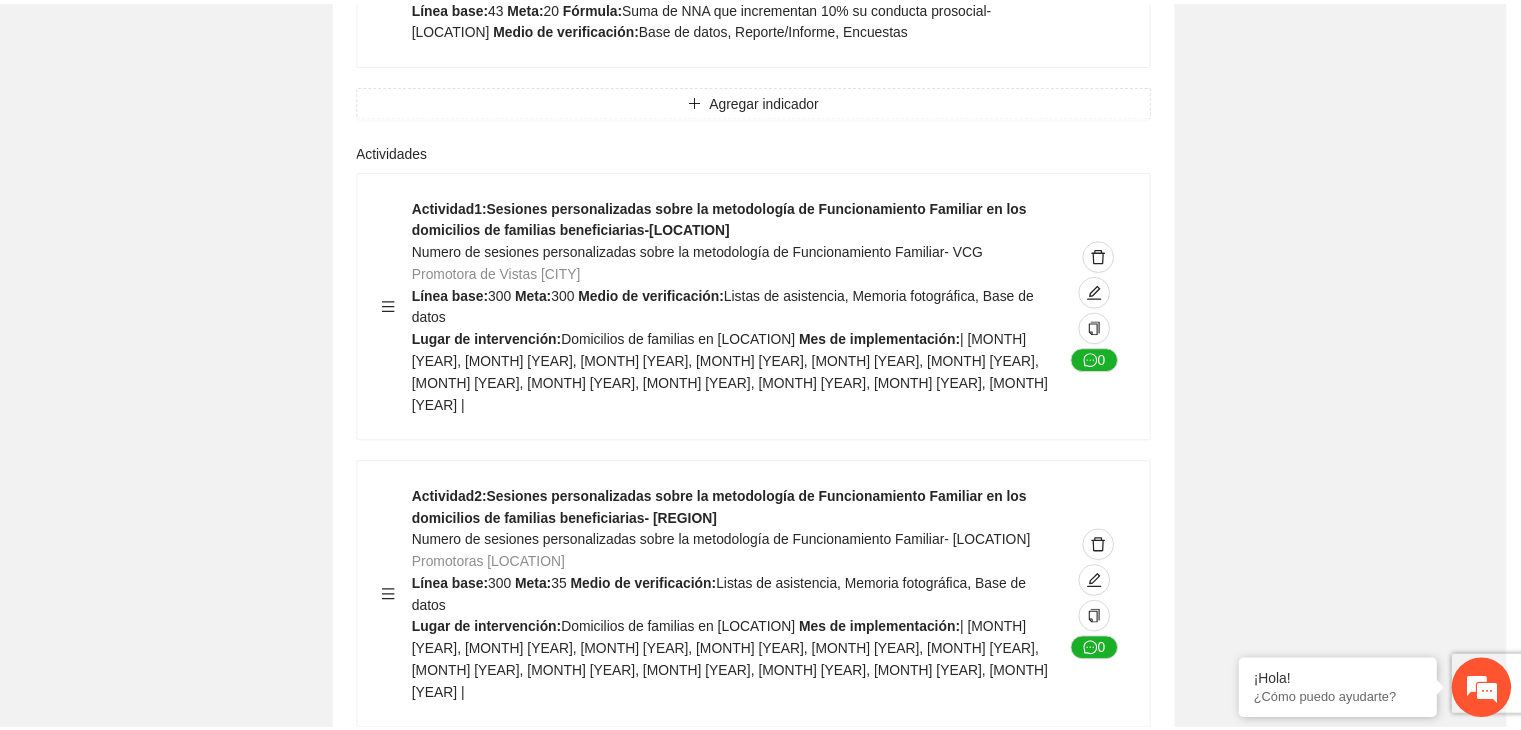 scroll, scrollTop: 204, scrollLeft: 0, axis: vertical 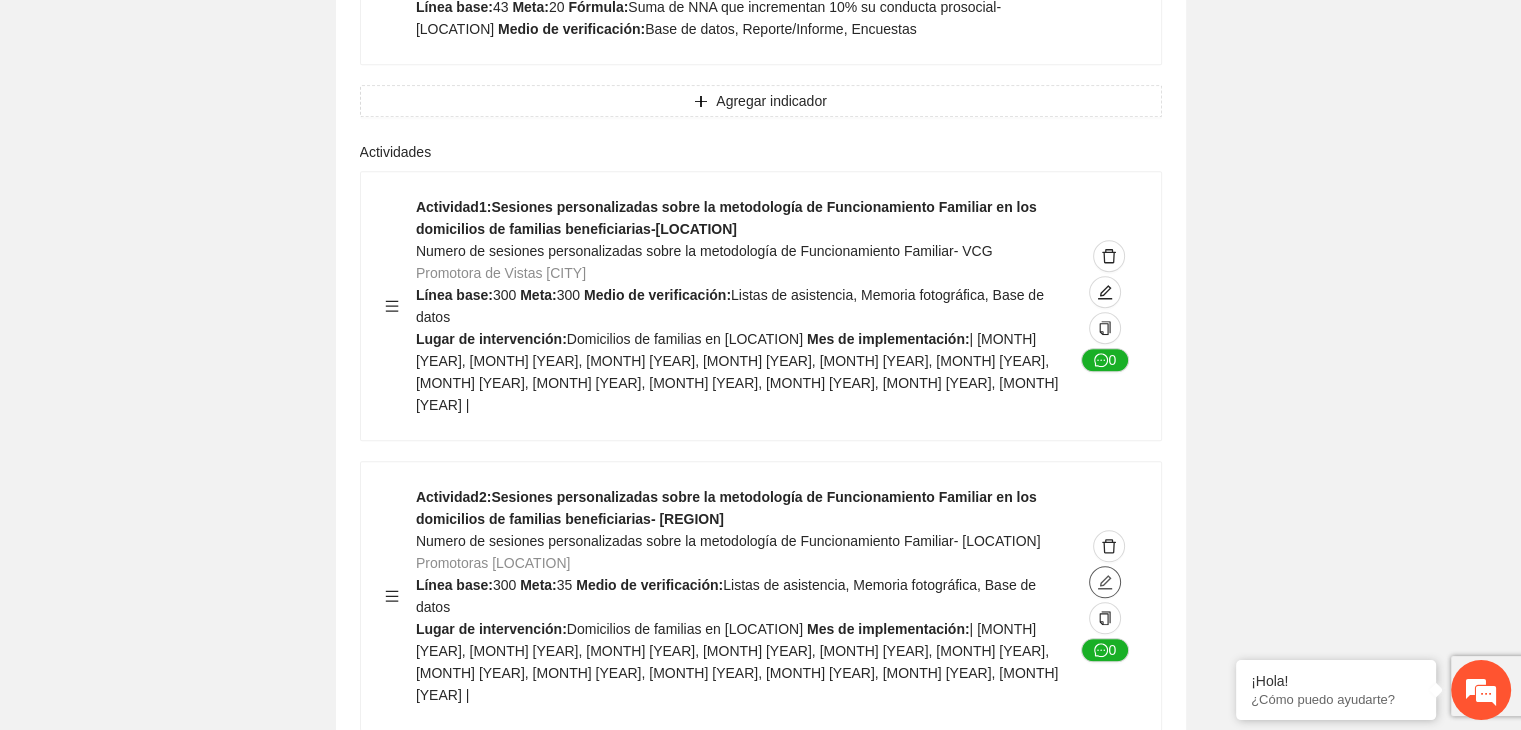 click 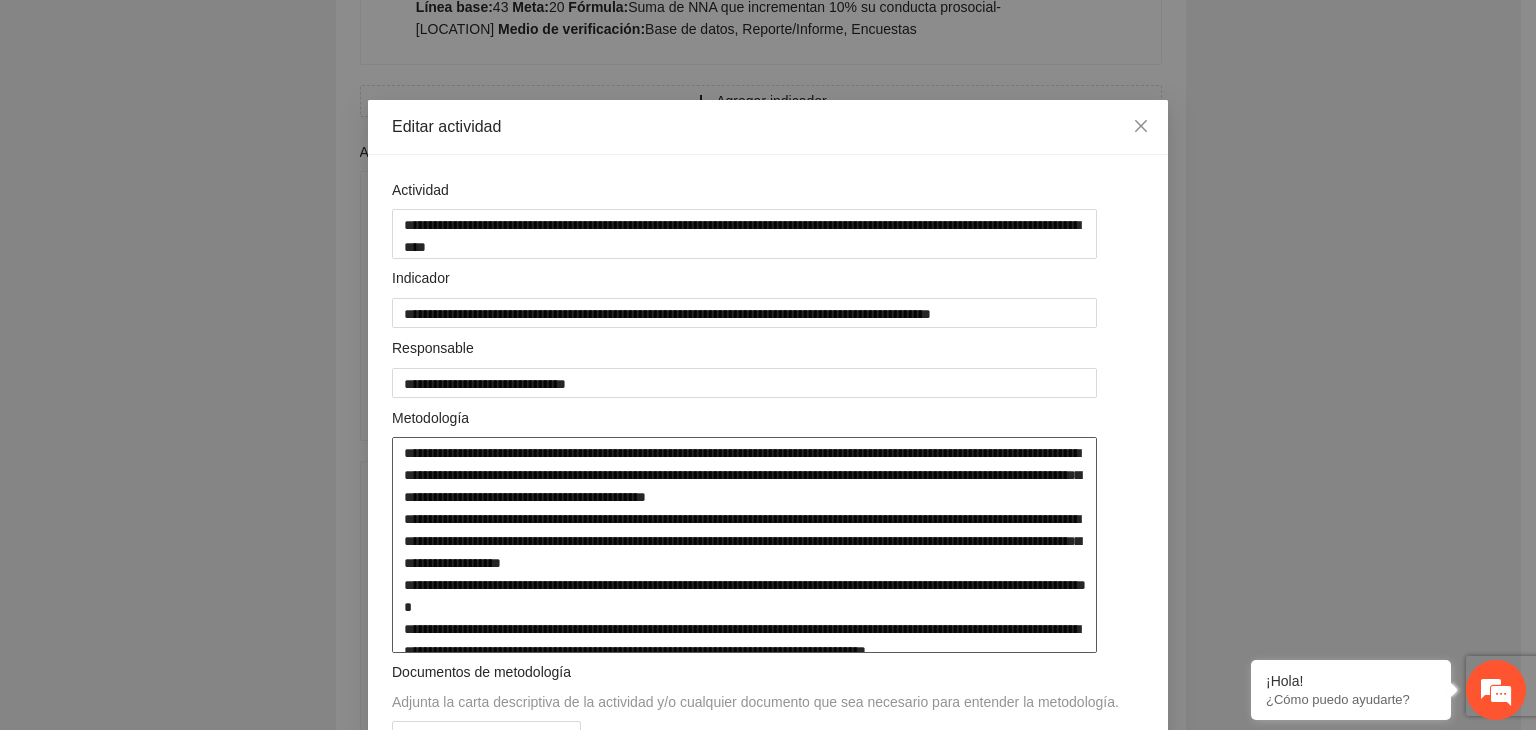 drag, startPoint x: 397, startPoint y: 453, endPoint x: 1133, endPoint y: 664, distance: 765.6481 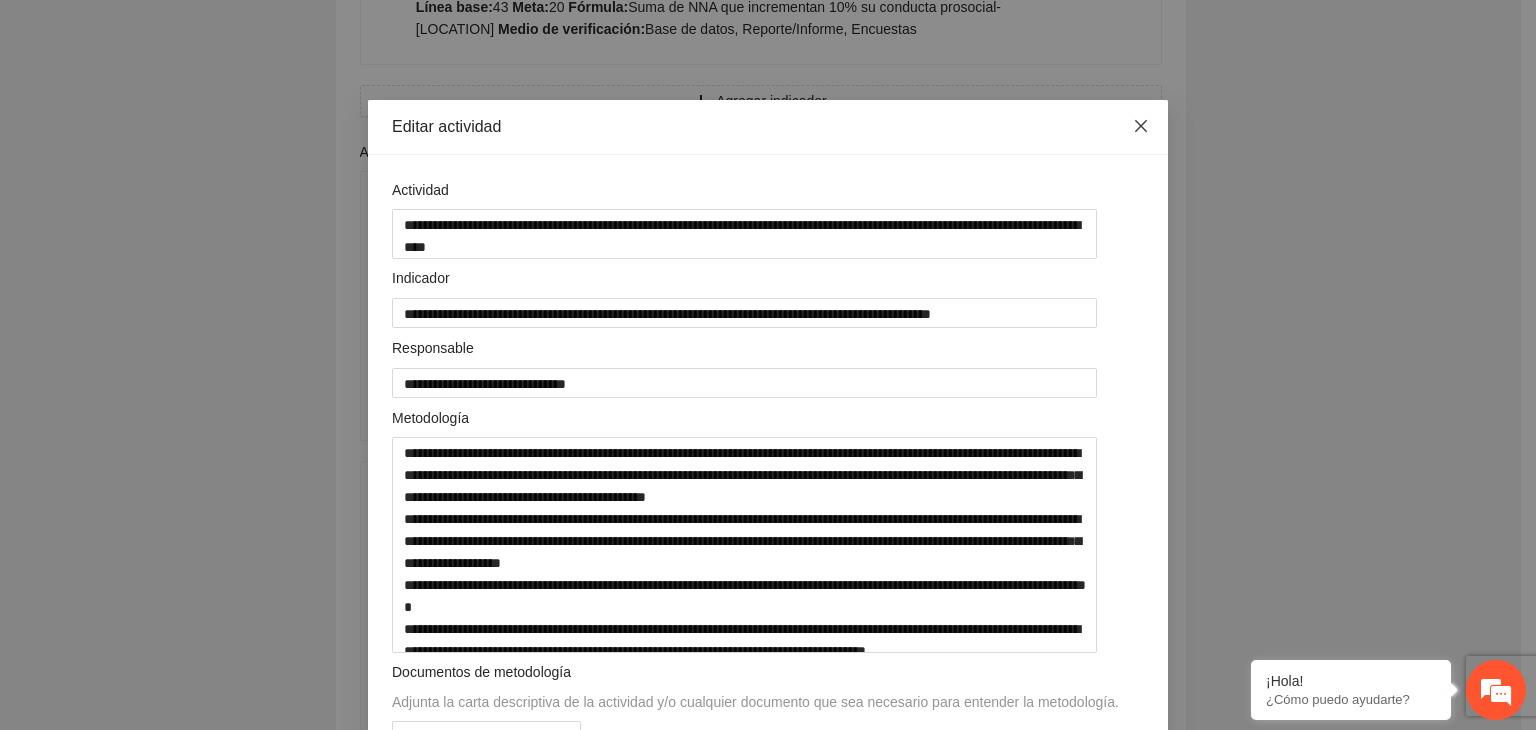 click 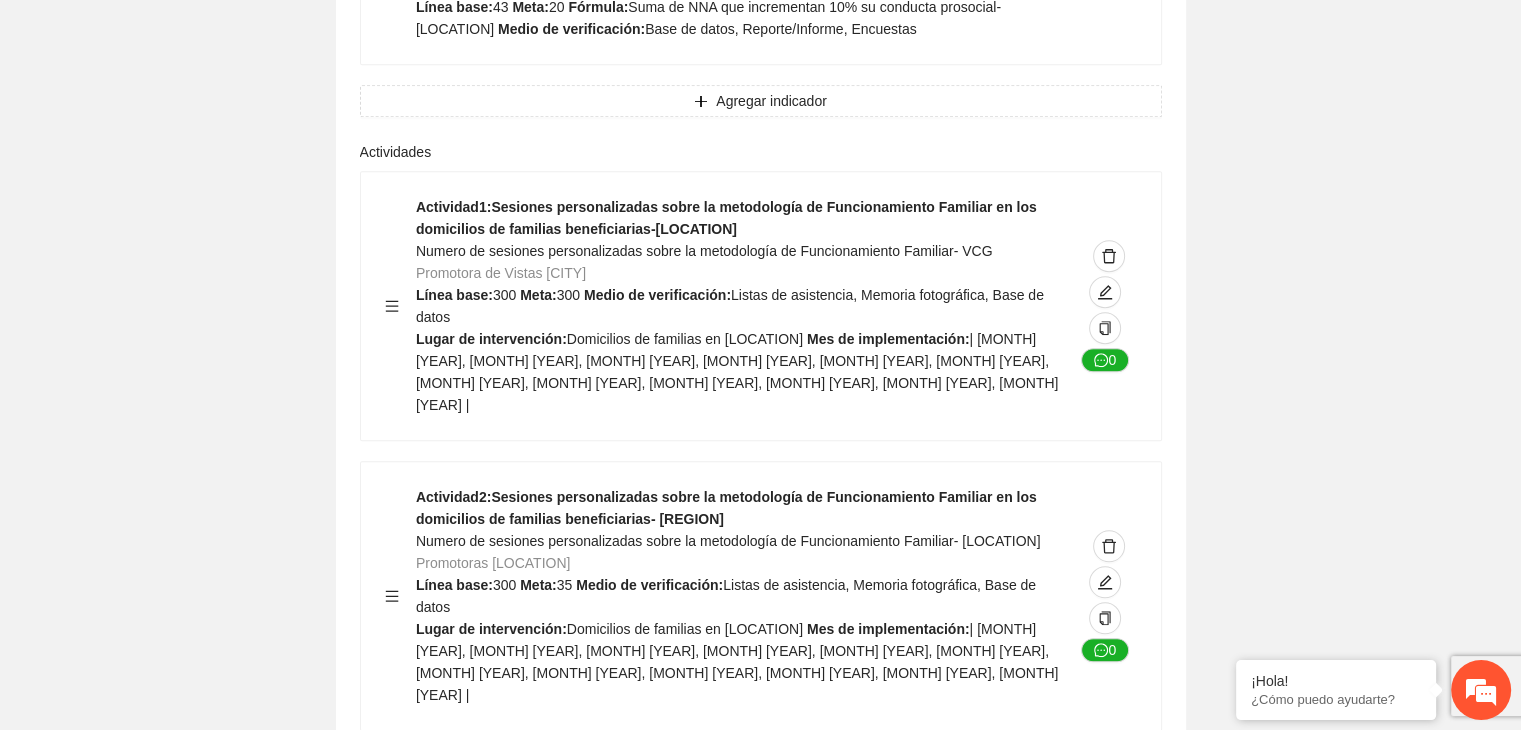click 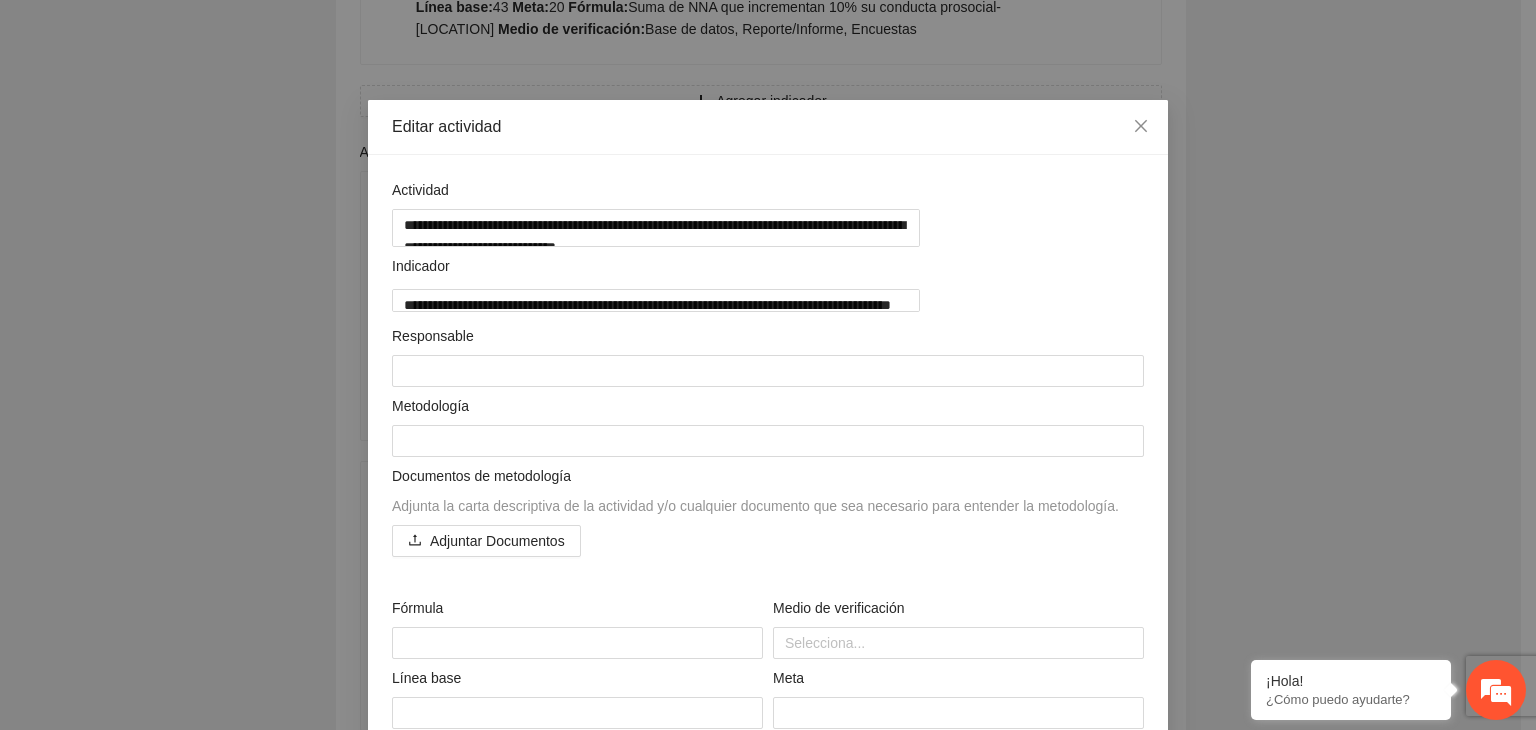 click on "**********" at bounding box center [768, 365] 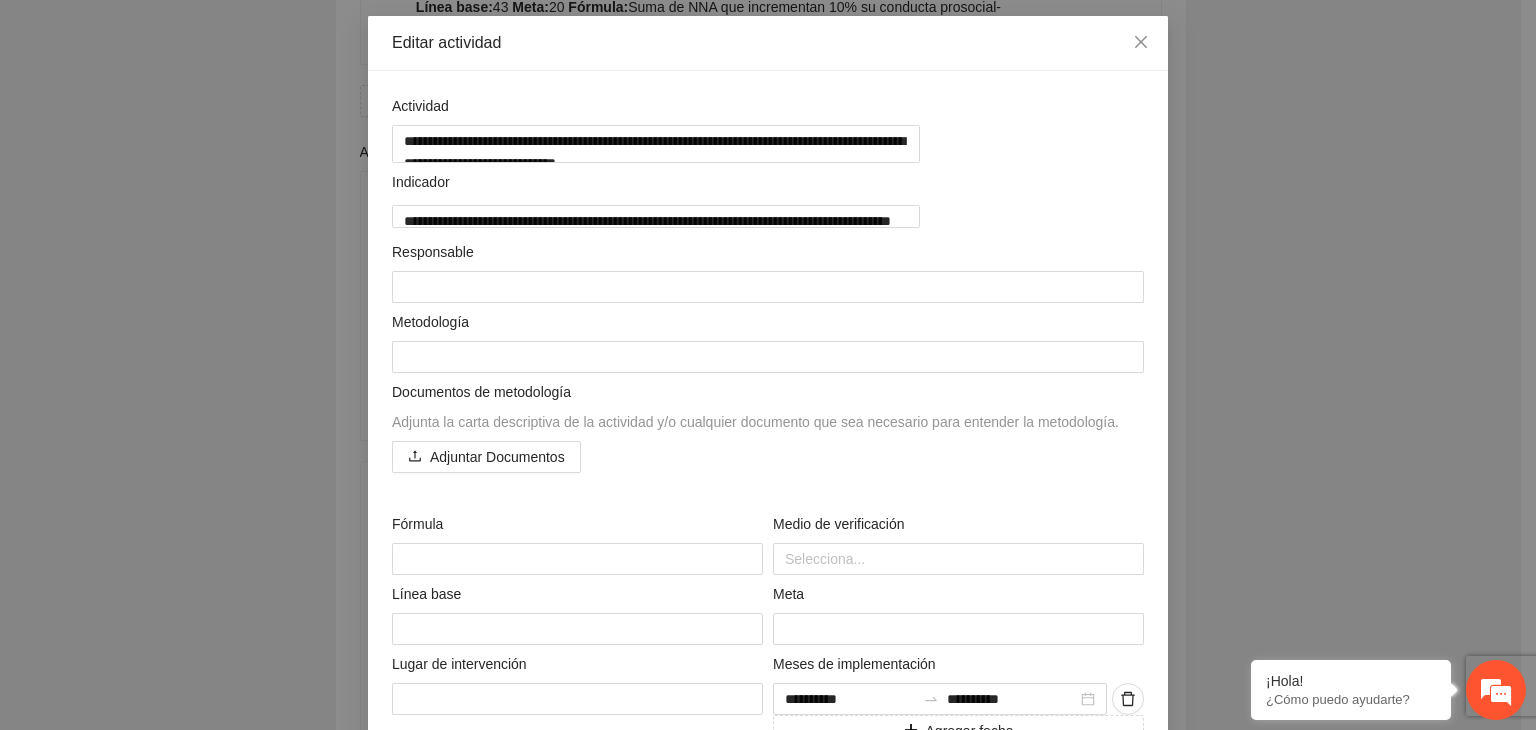 scroll, scrollTop: 120, scrollLeft: 0, axis: vertical 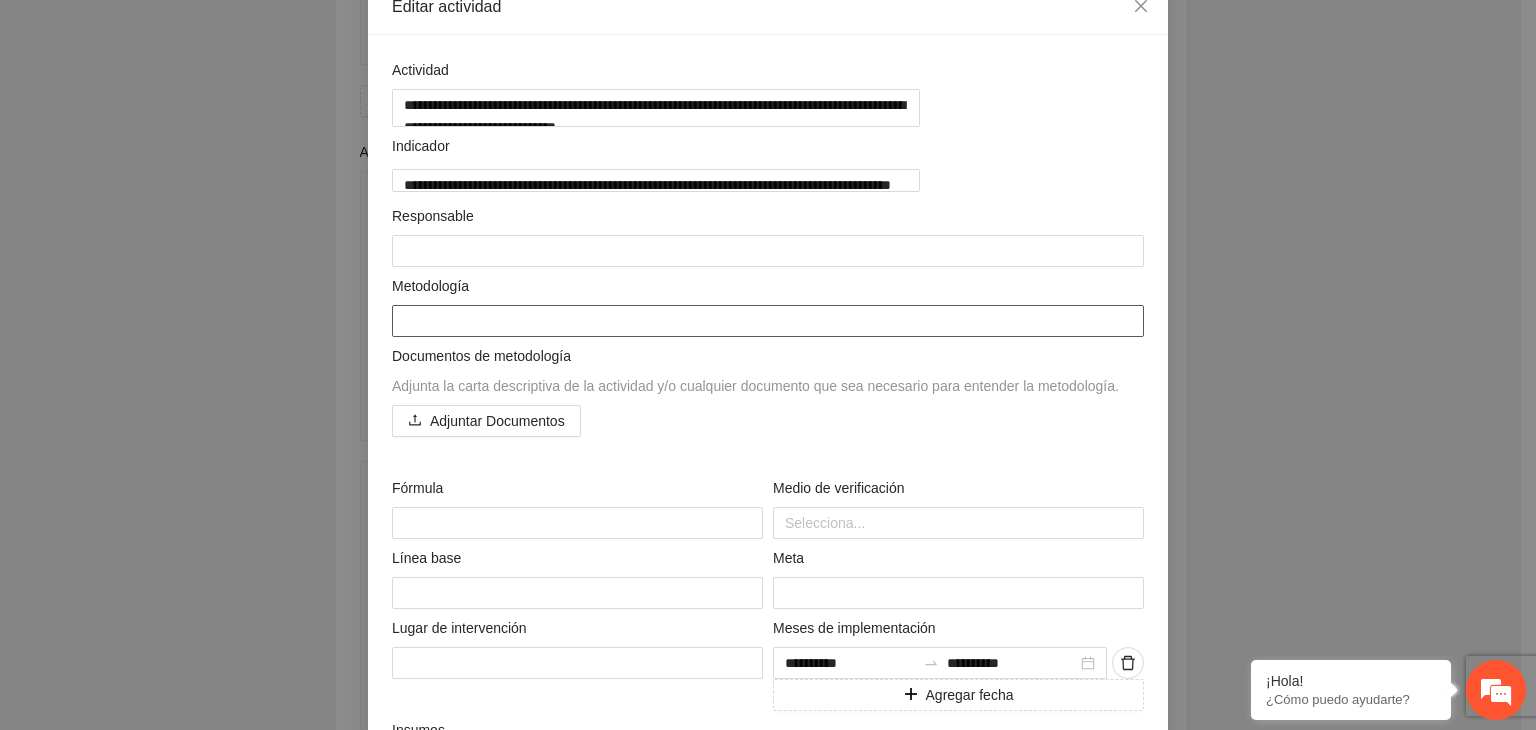 click at bounding box center [768, 321] 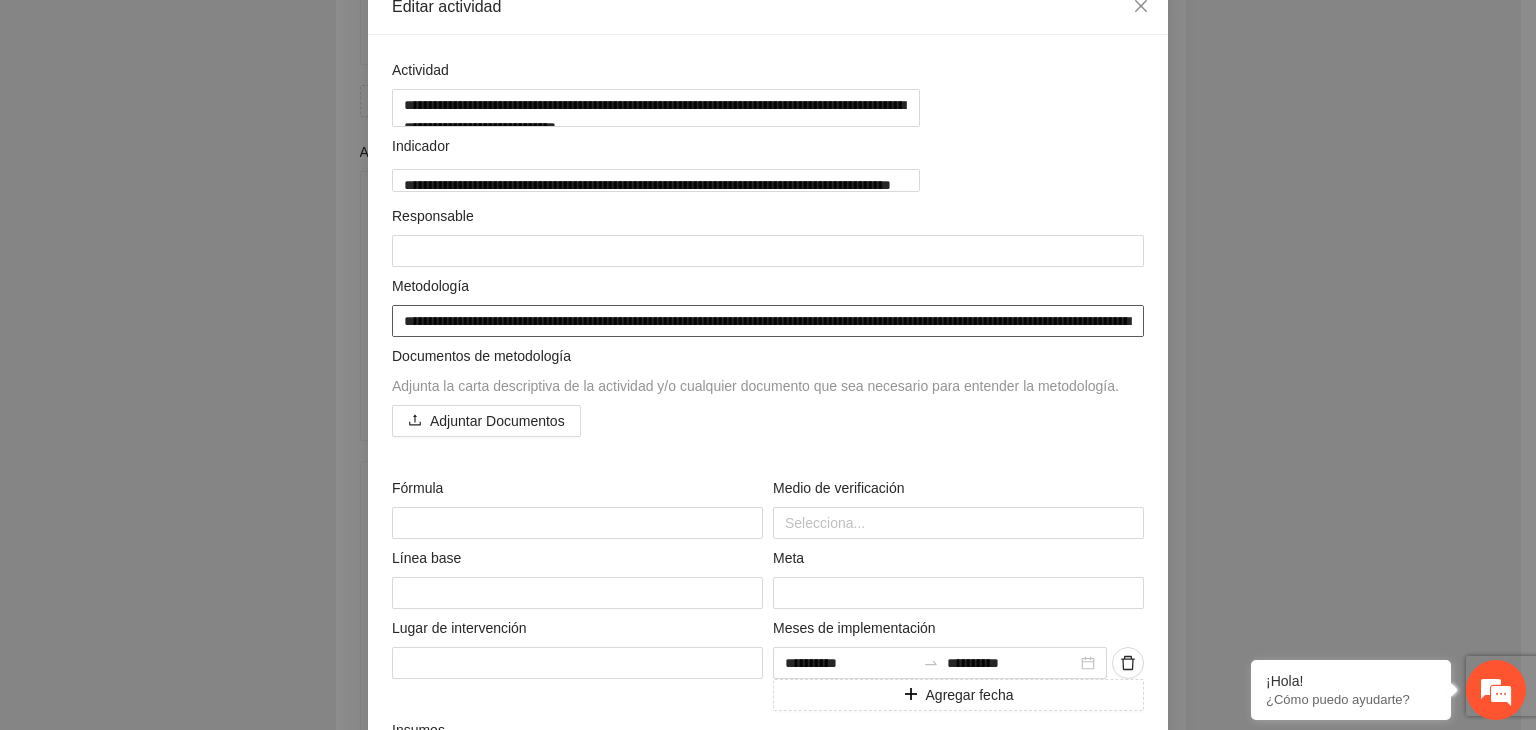 scroll, scrollTop: 0, scrollLeft: 0, axis: both 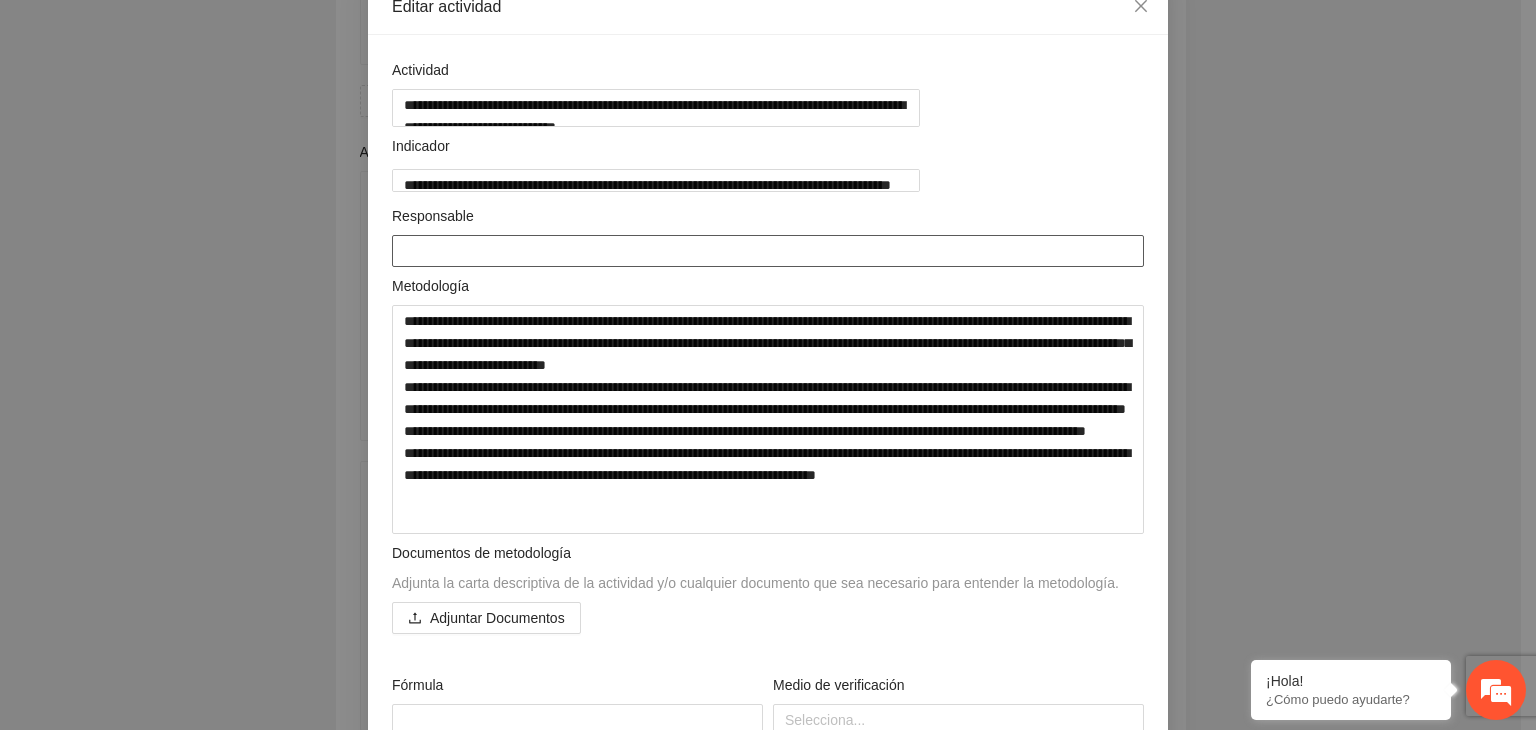 click at bounding box center [768, 251] 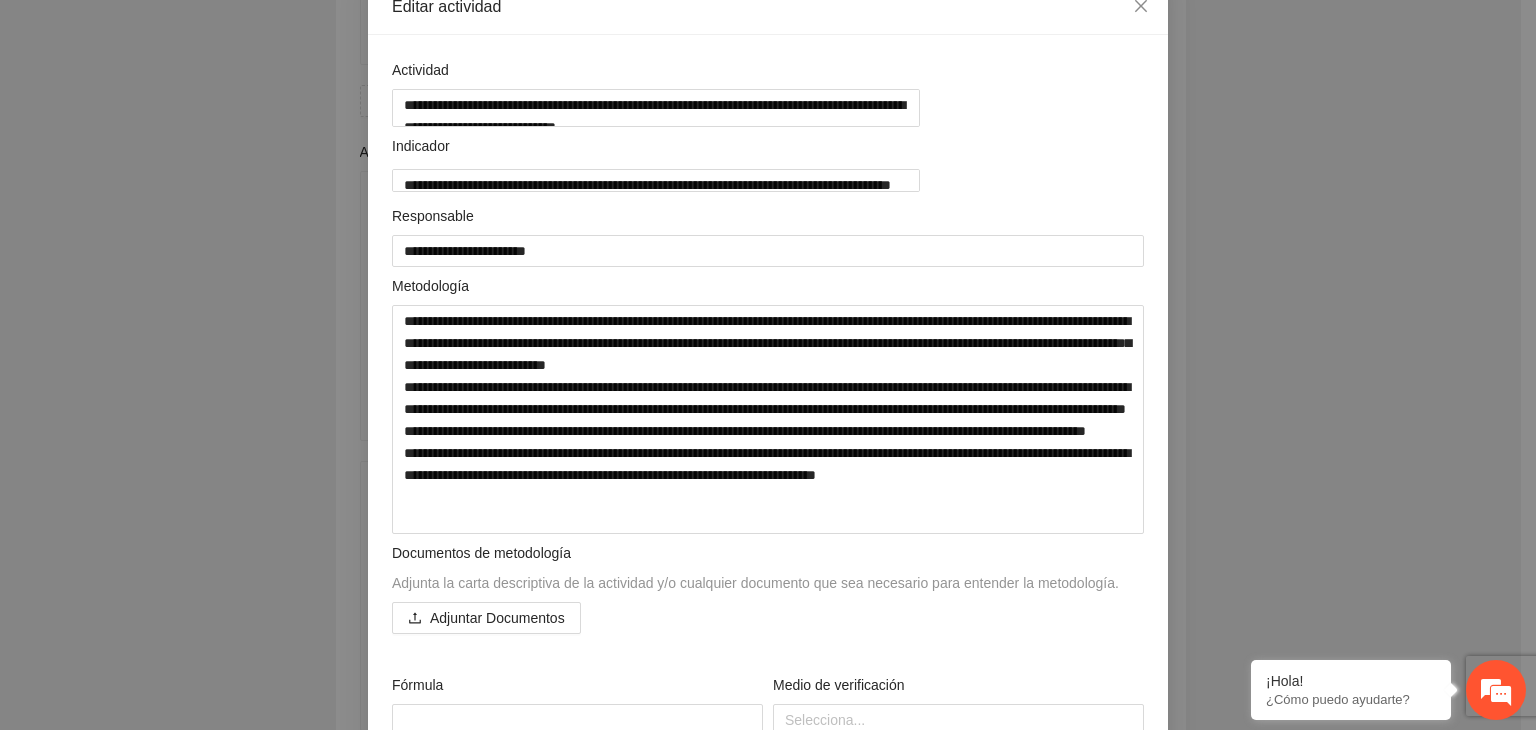 click on "**********" at bounding box center (768, 365) 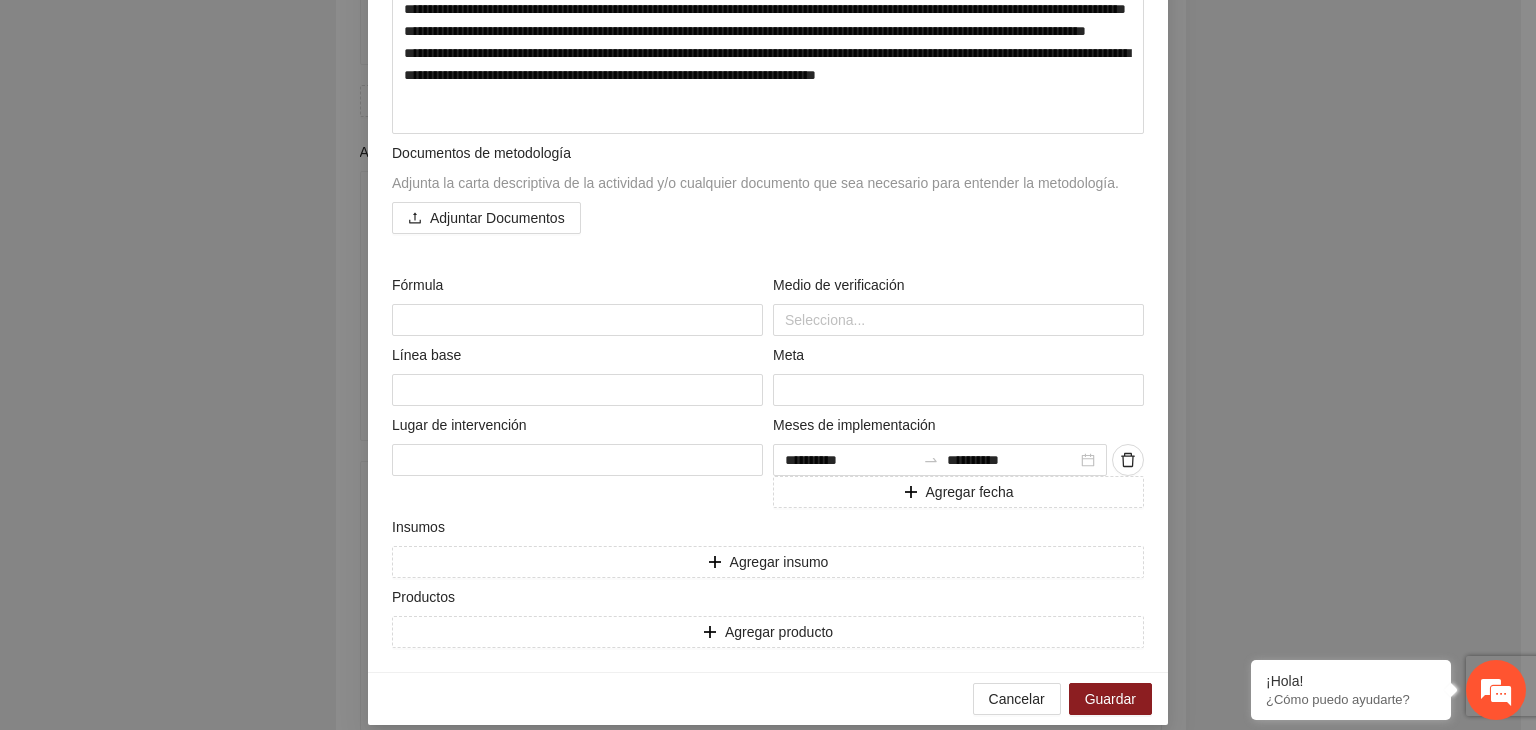 scroll, scrollTop: 555, scrollLeft: 0, axis: vertical 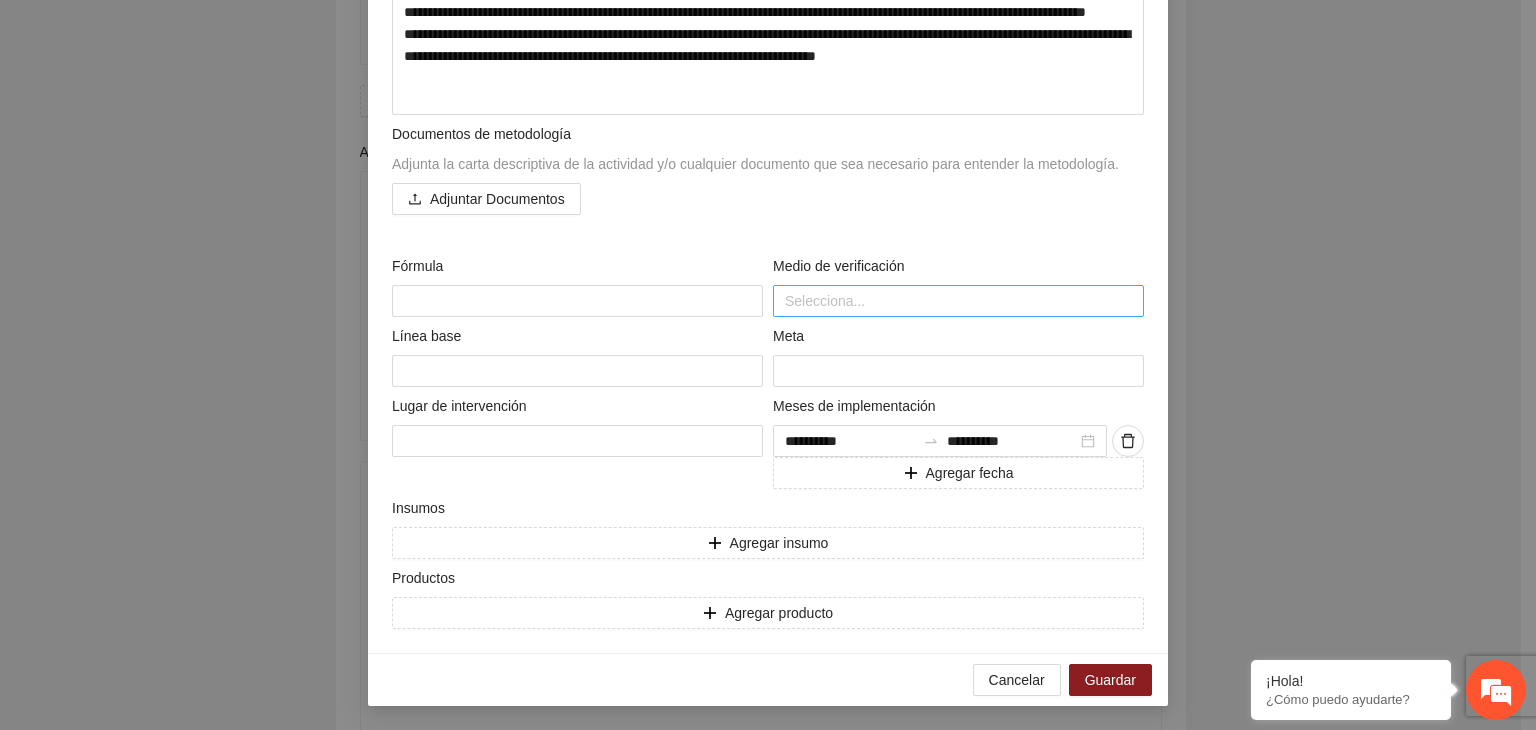 click at bounding box center [958, 301] 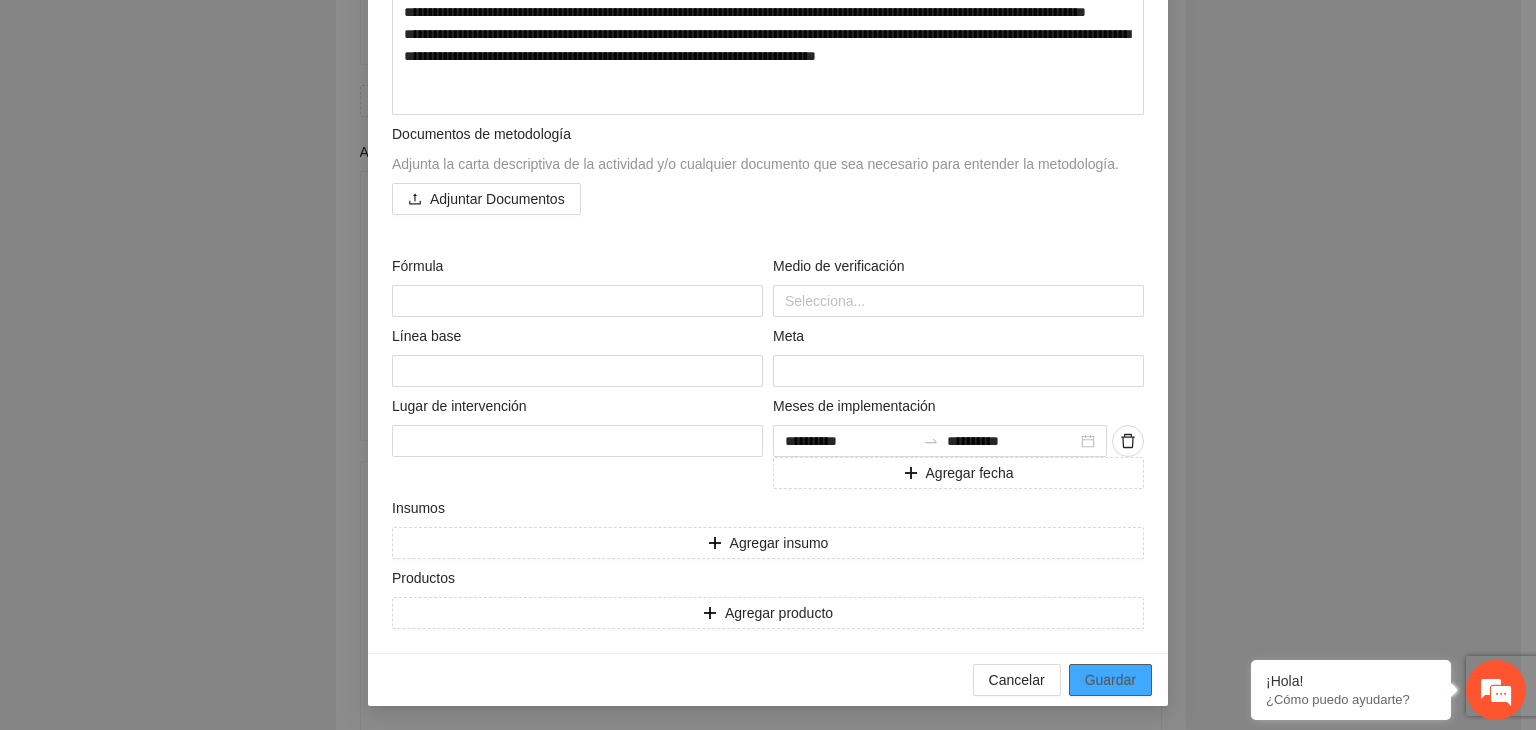click on "Guardar" at bounding box center [1110, 680] 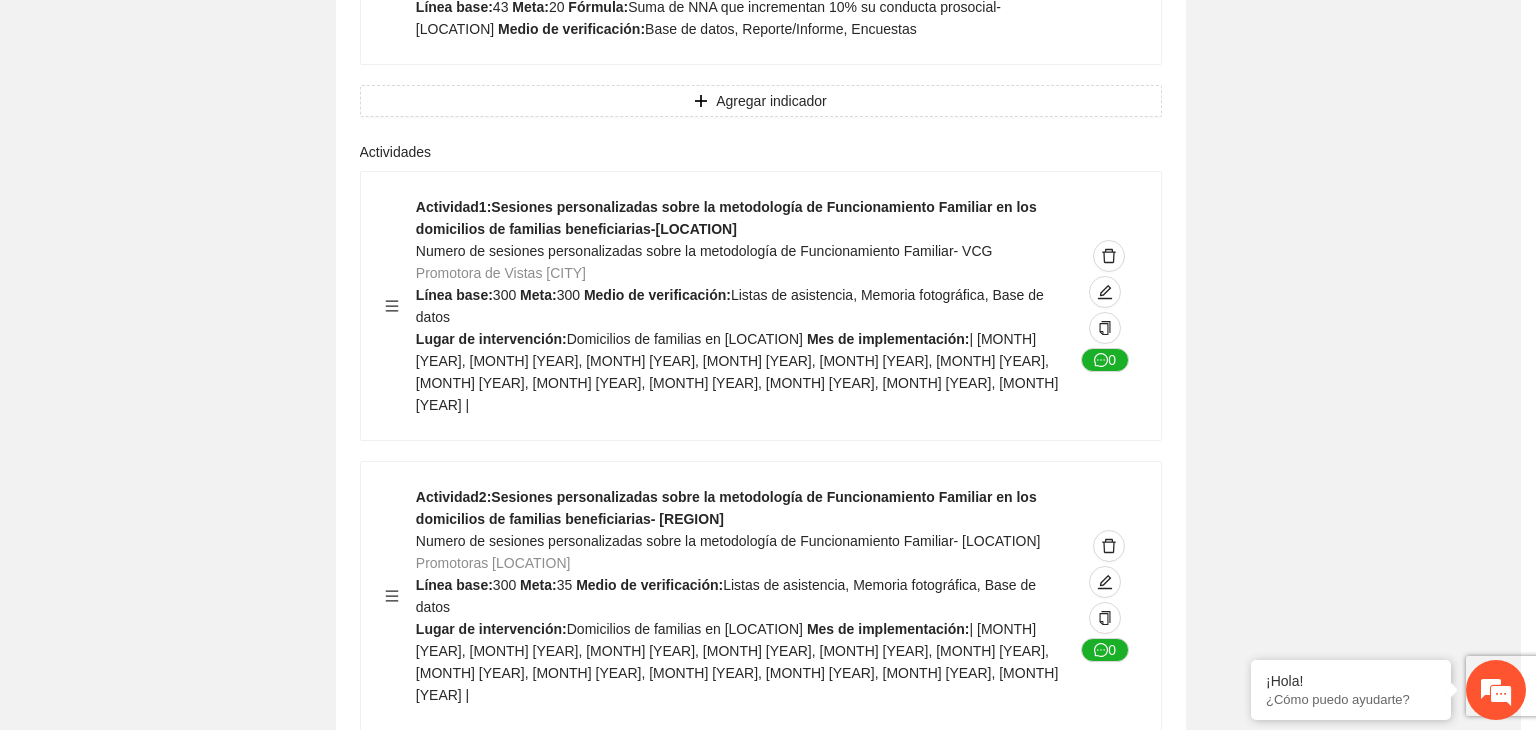 scroll, scrollTop: 204, scrollLeft: 0, axis: vertical 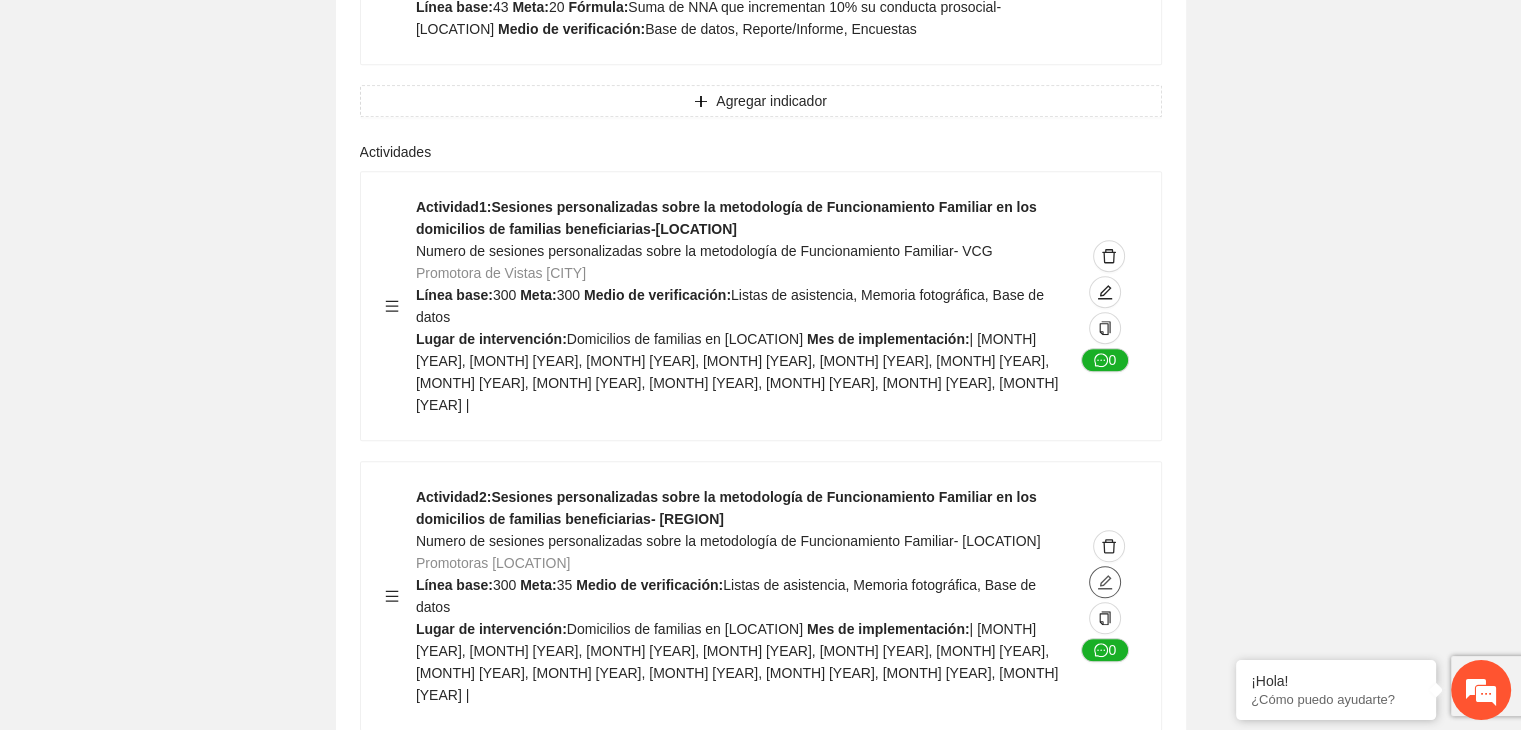 click 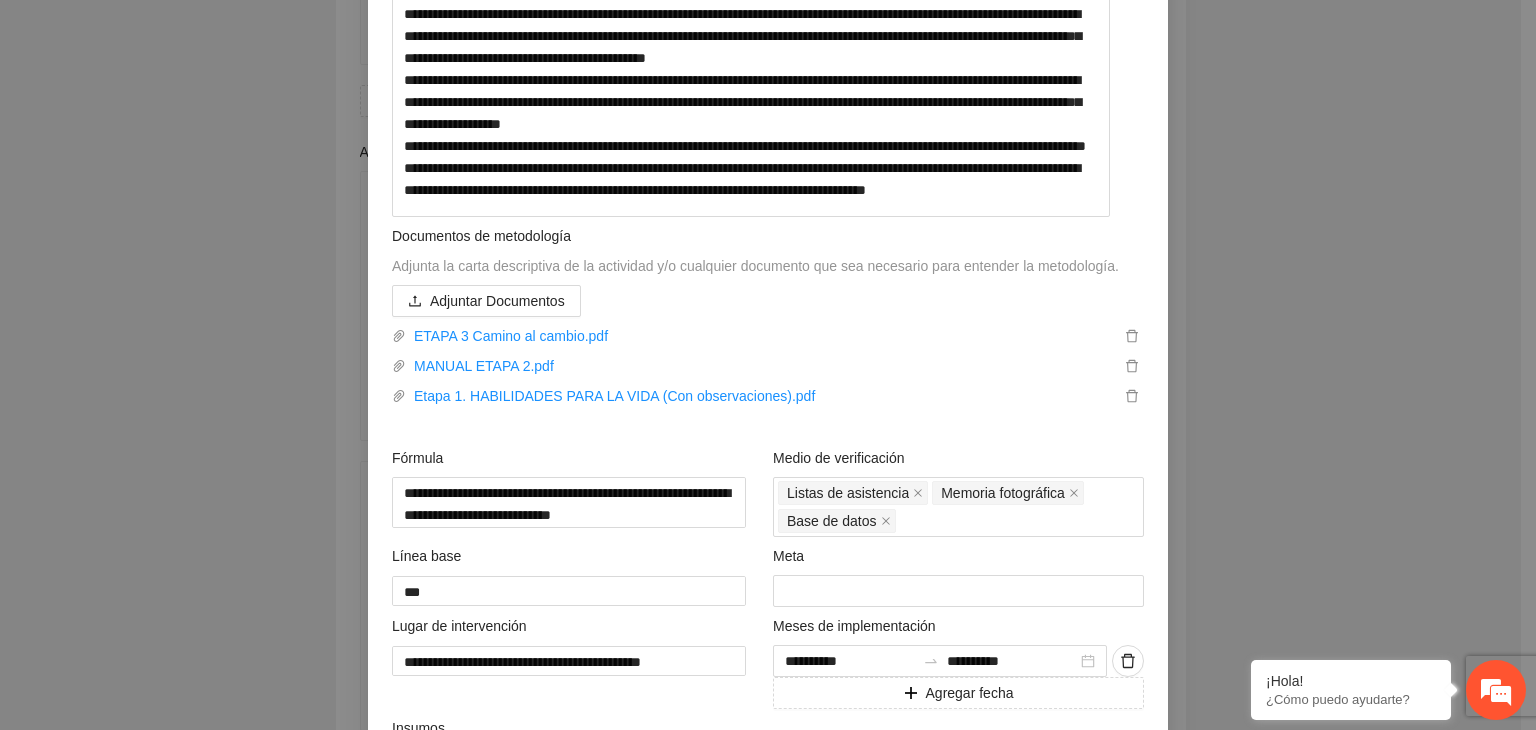 scroll, scrollTop: 480, scrollLeft: 0, axis: vertical 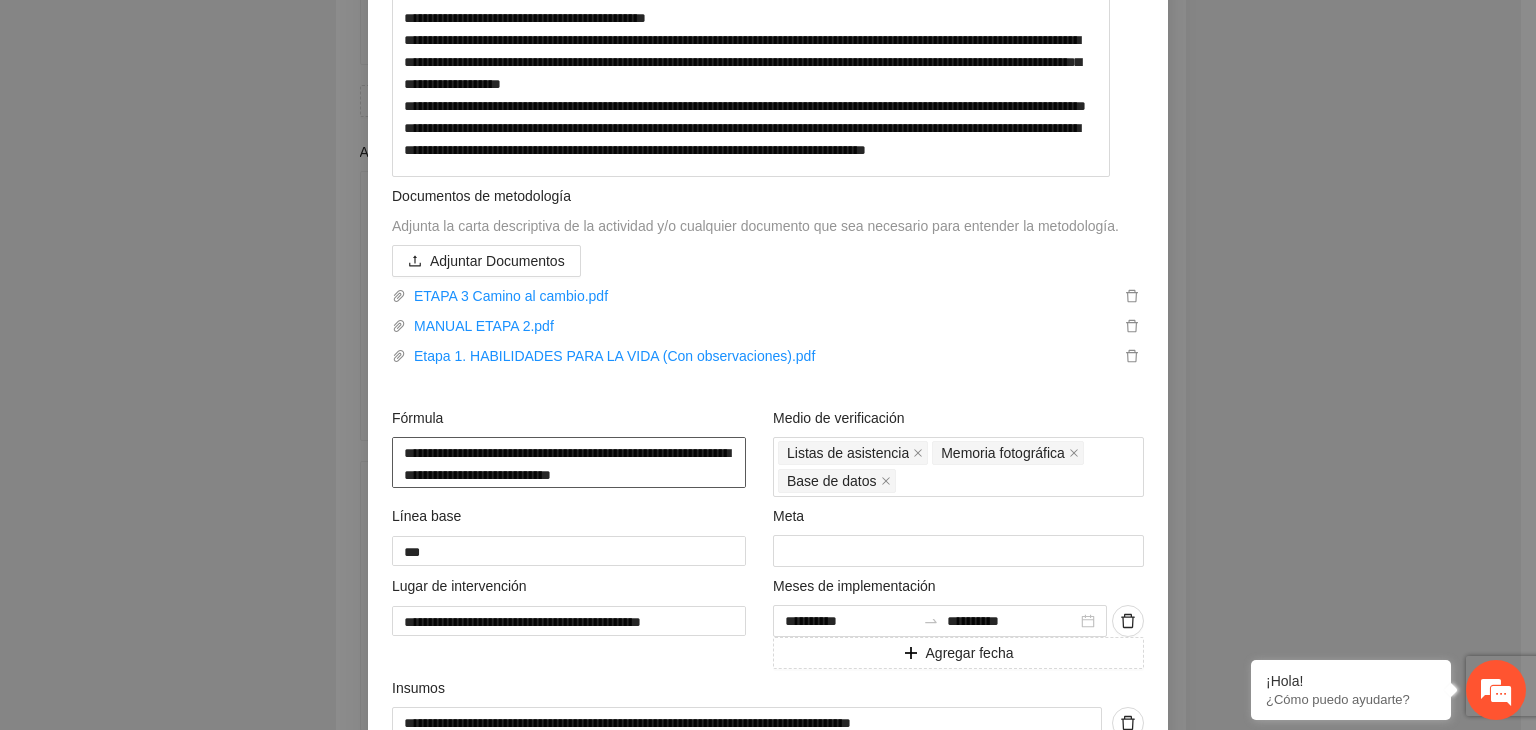 drag, startPoint x: 554, startPoint y: 489, endPoint x: 389, endPoint y: 460, distance: 167.5291 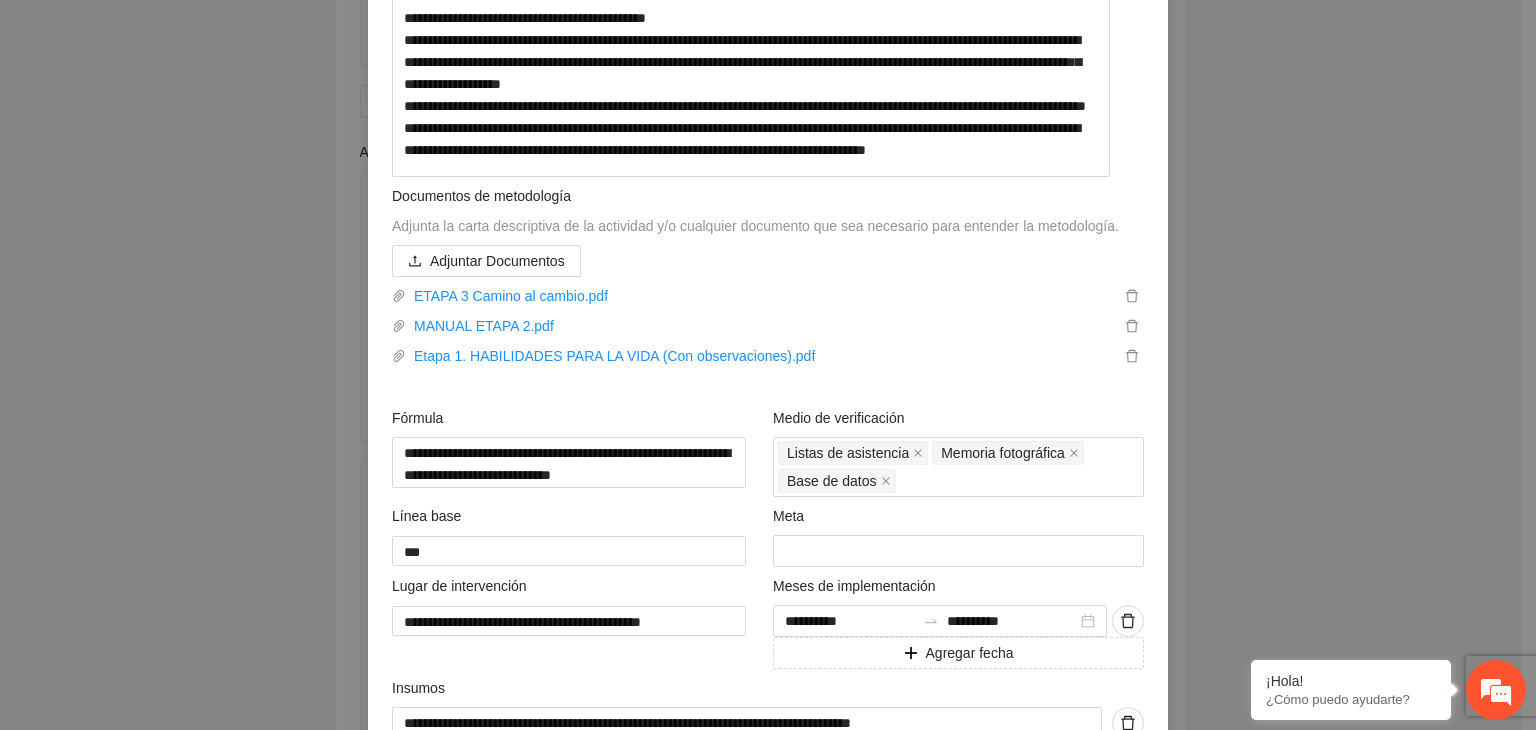 click on "**********" at bounding box center (768, 365) 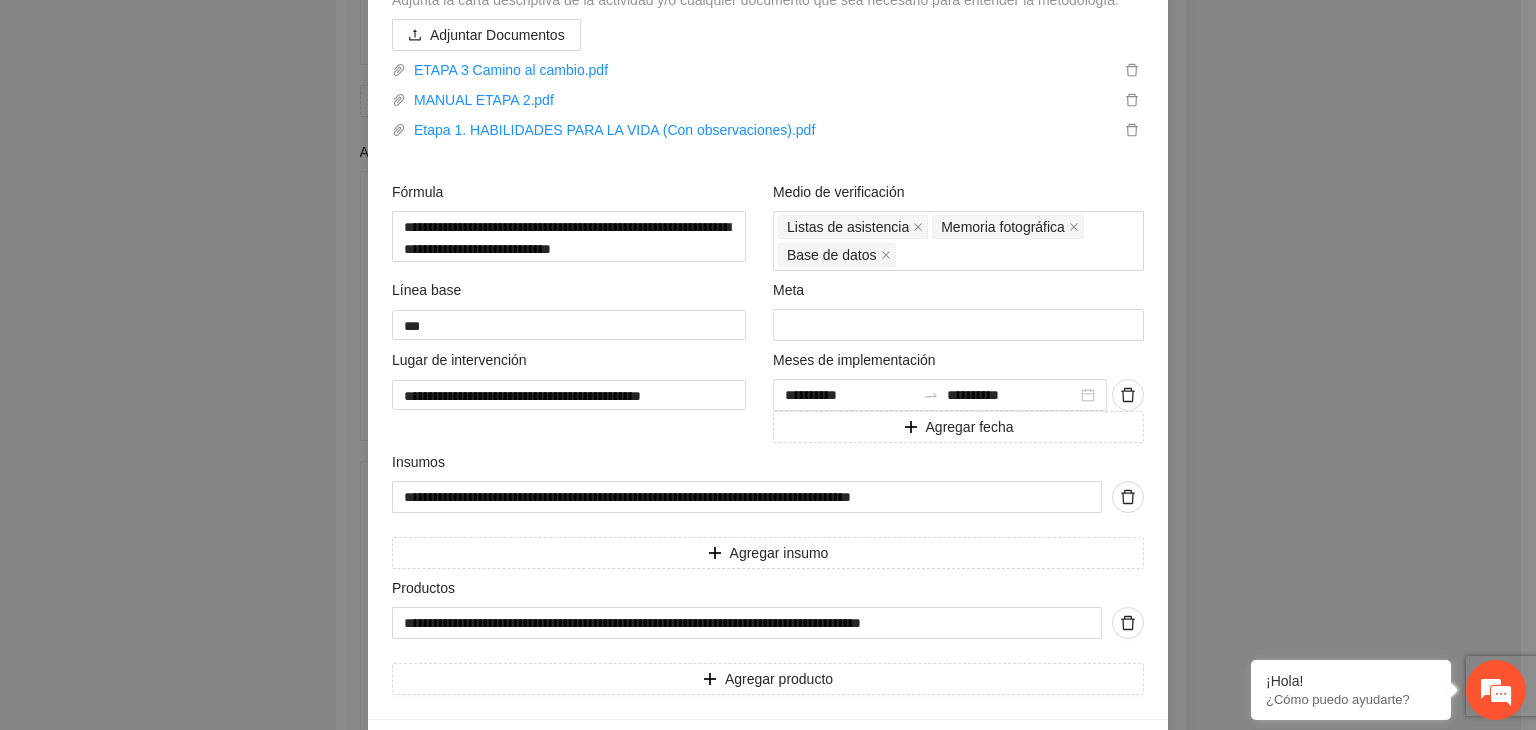 scroll, scrollTop: 784, scrollLeft: 0, axis: vertical 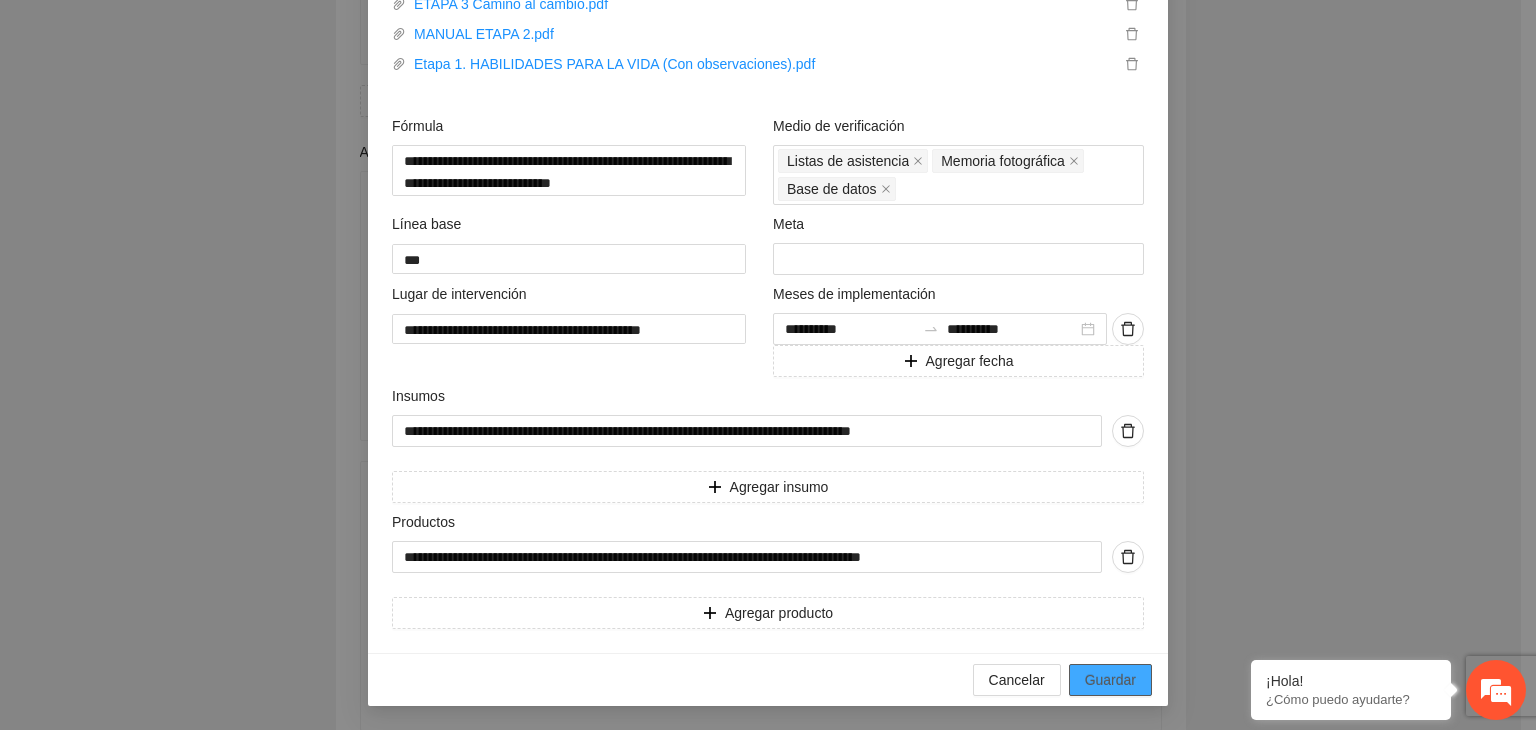 click on "Guardar" at bounding box center [1110, 680] 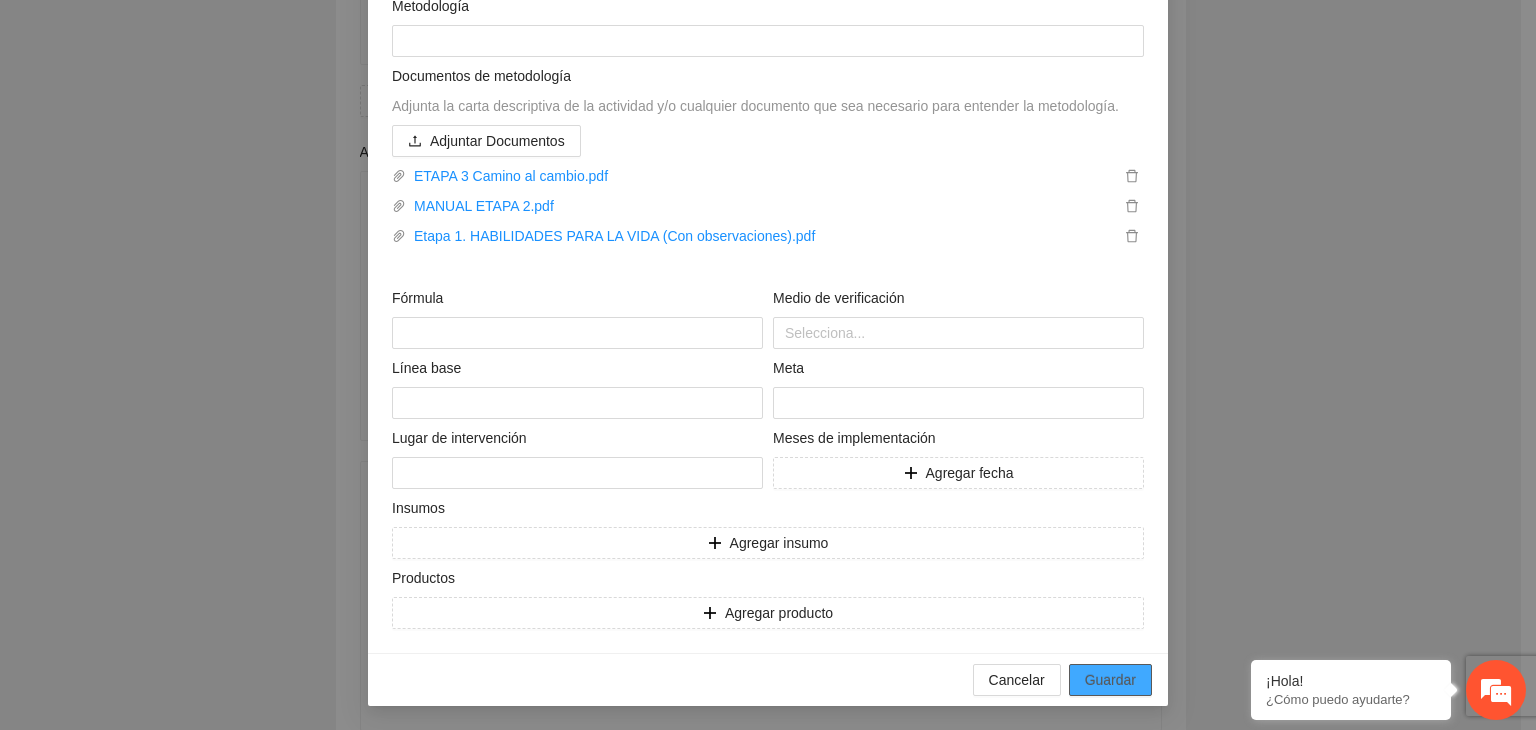 scroll, scrollTop: 294, scrollLeft: 0, axis: vertical 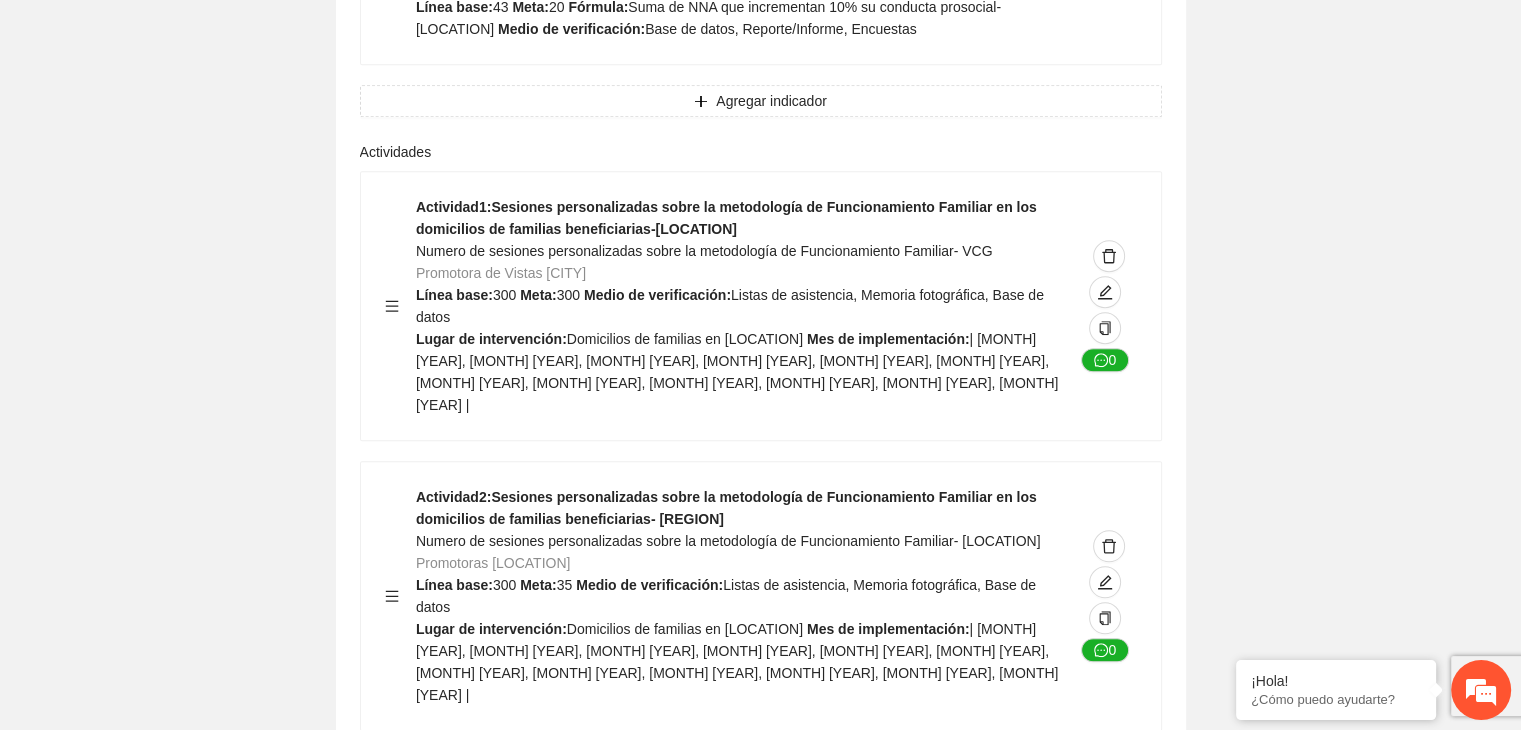 click 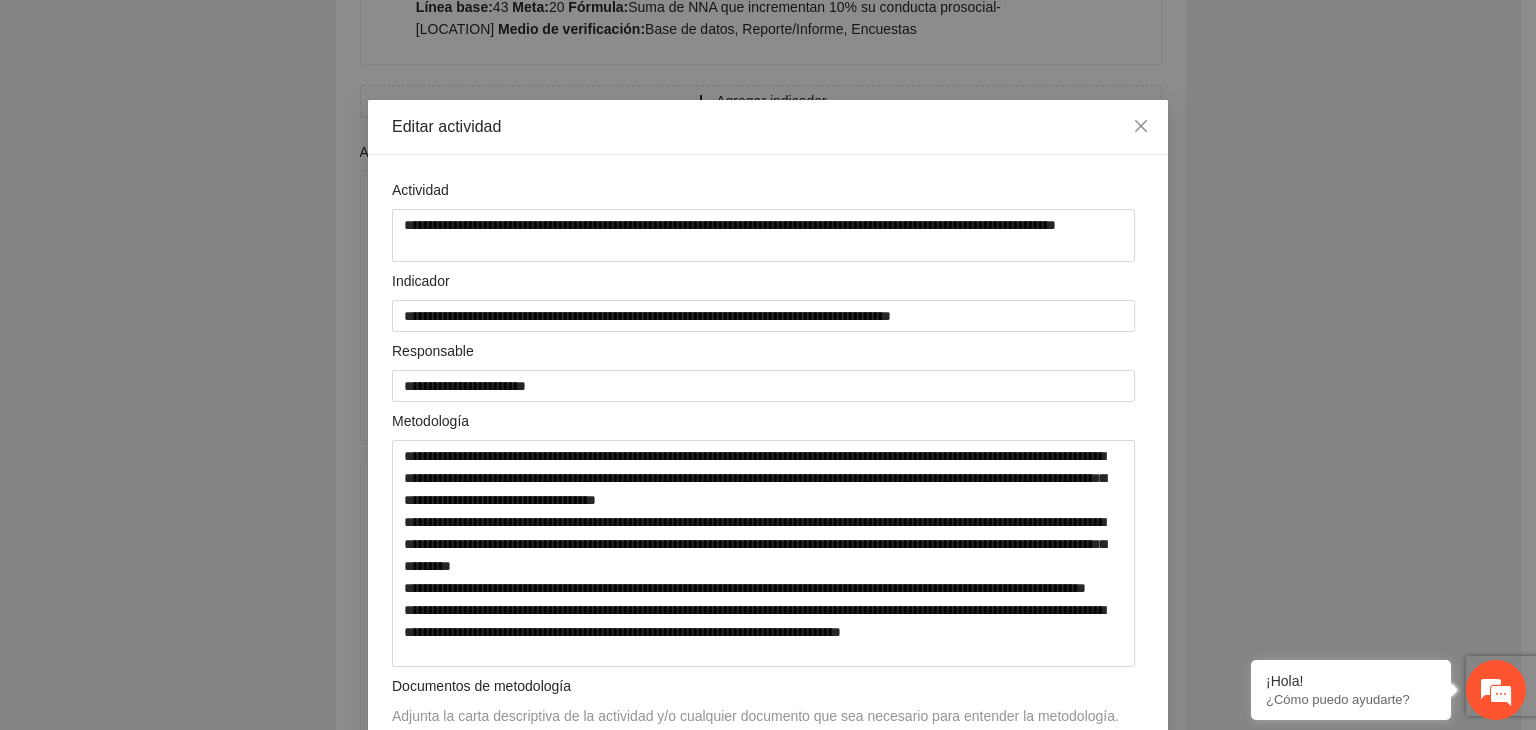 click on "**********" at bounding box center (768, 365) 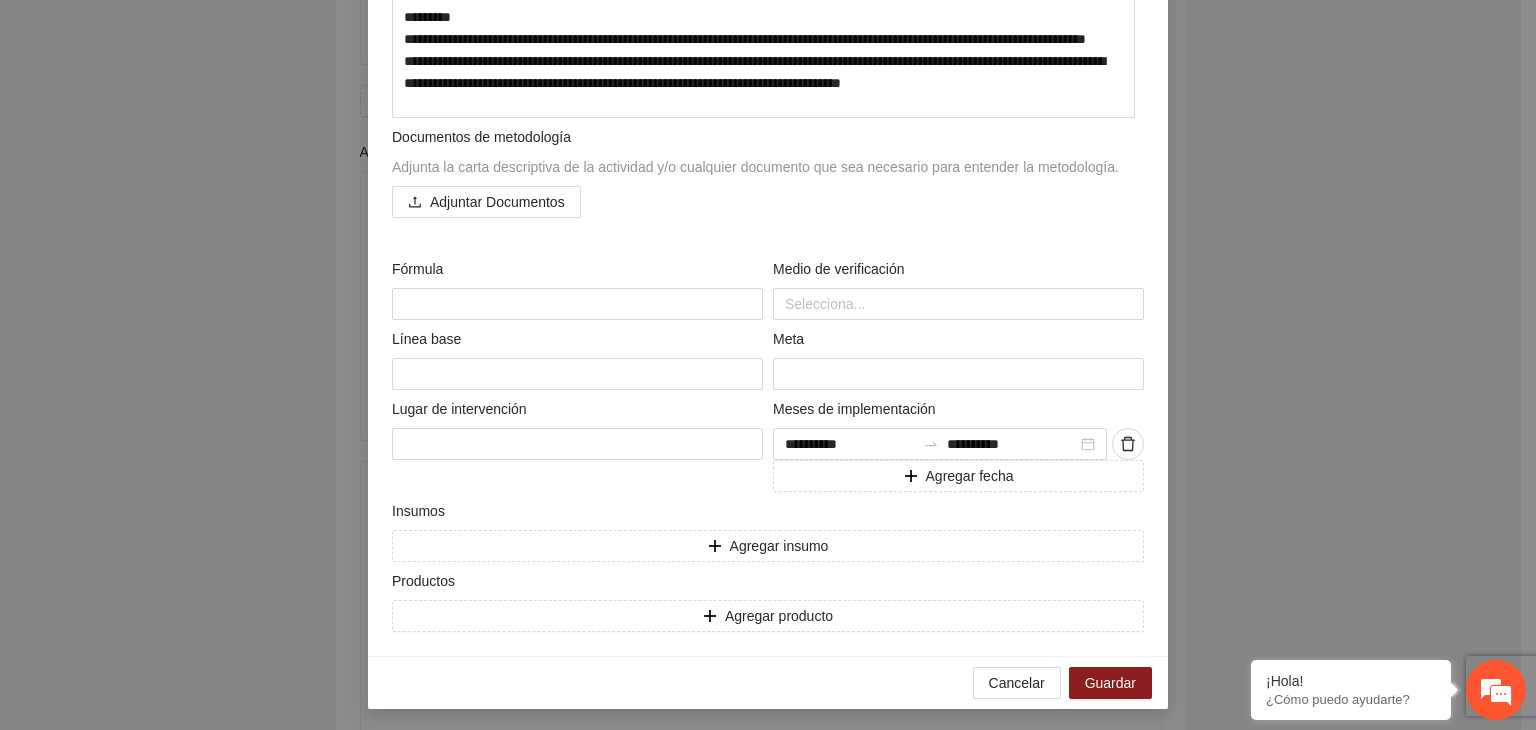 scroll, scrollTop: 555, scrollLeft: 0, axis: vertical 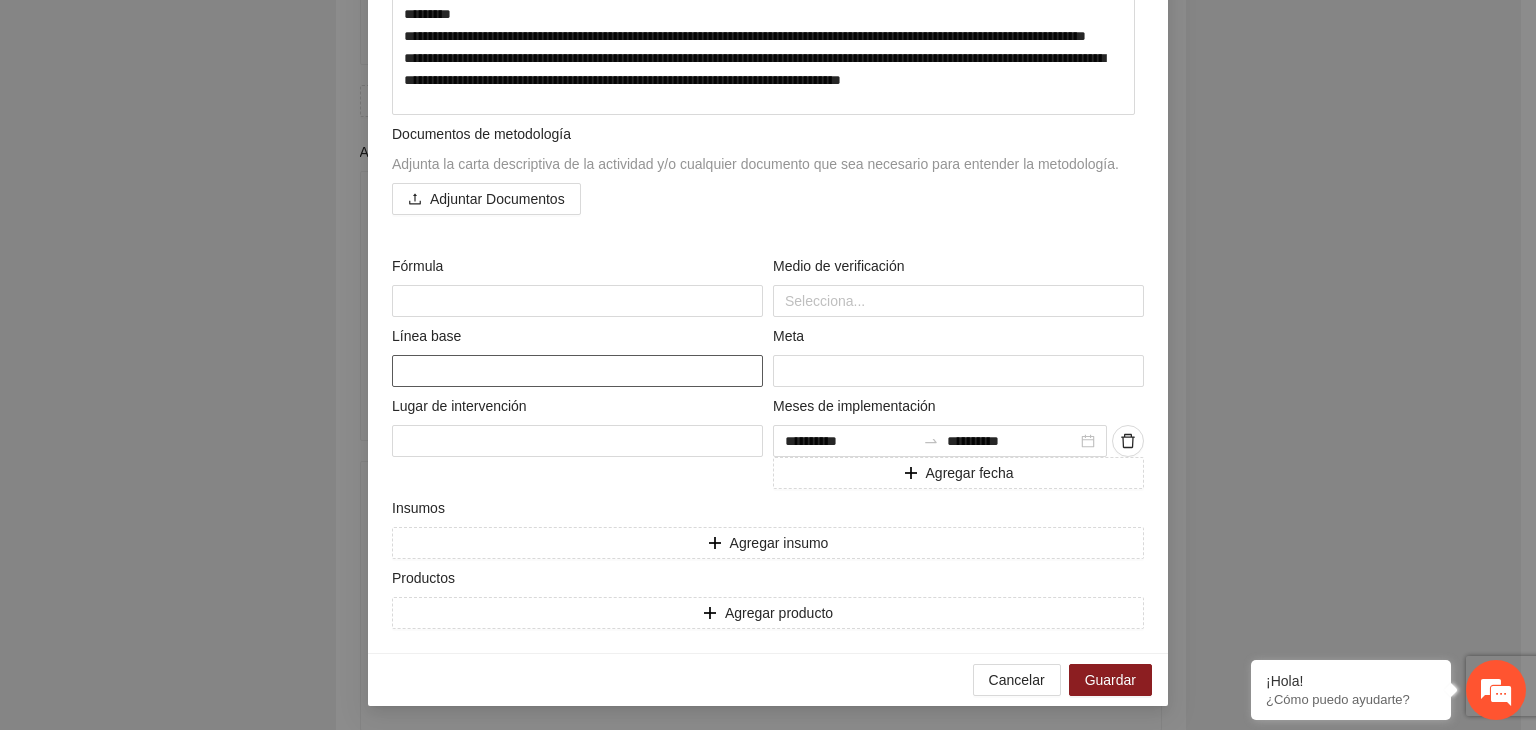 click at bounding box center (577, 371) 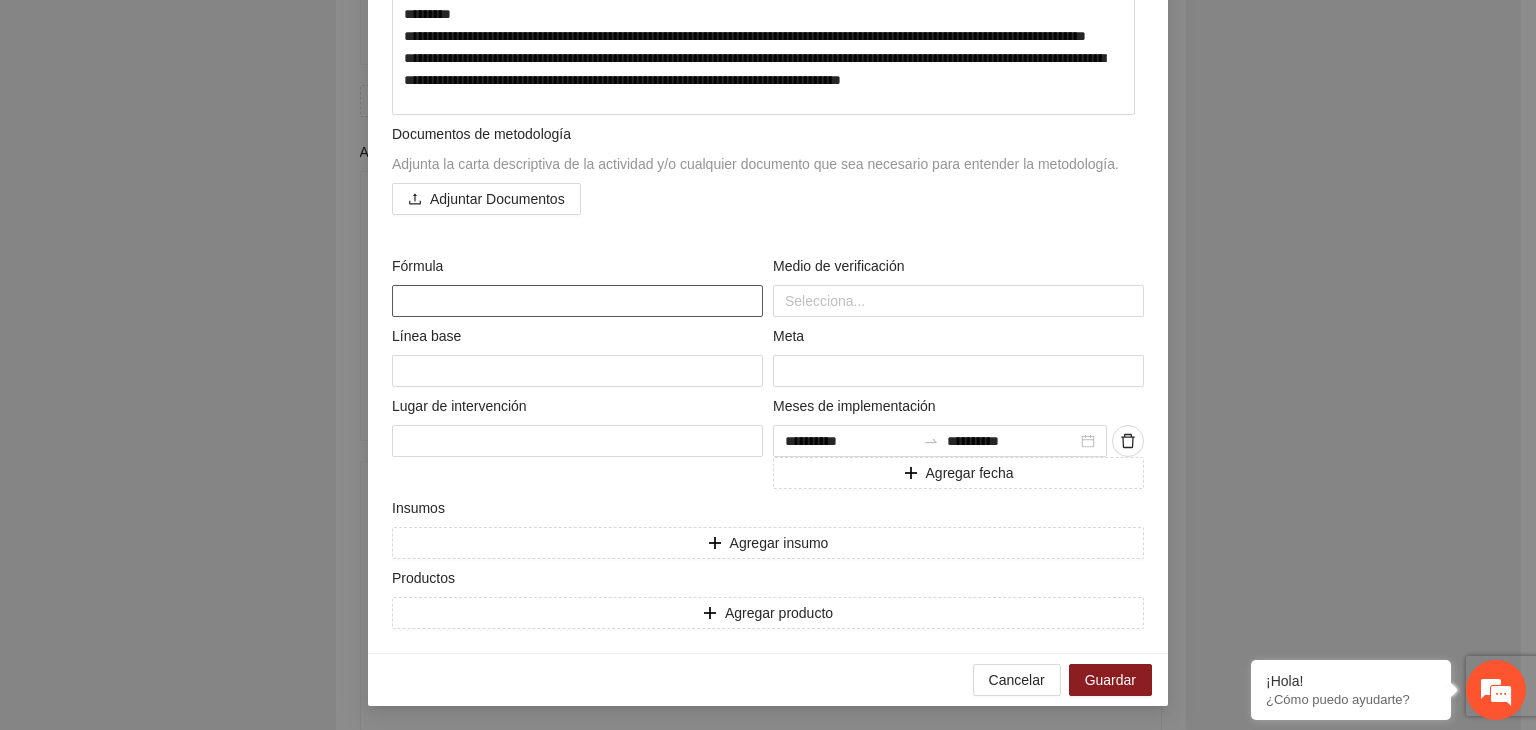 click at bounding box center (577, 301) 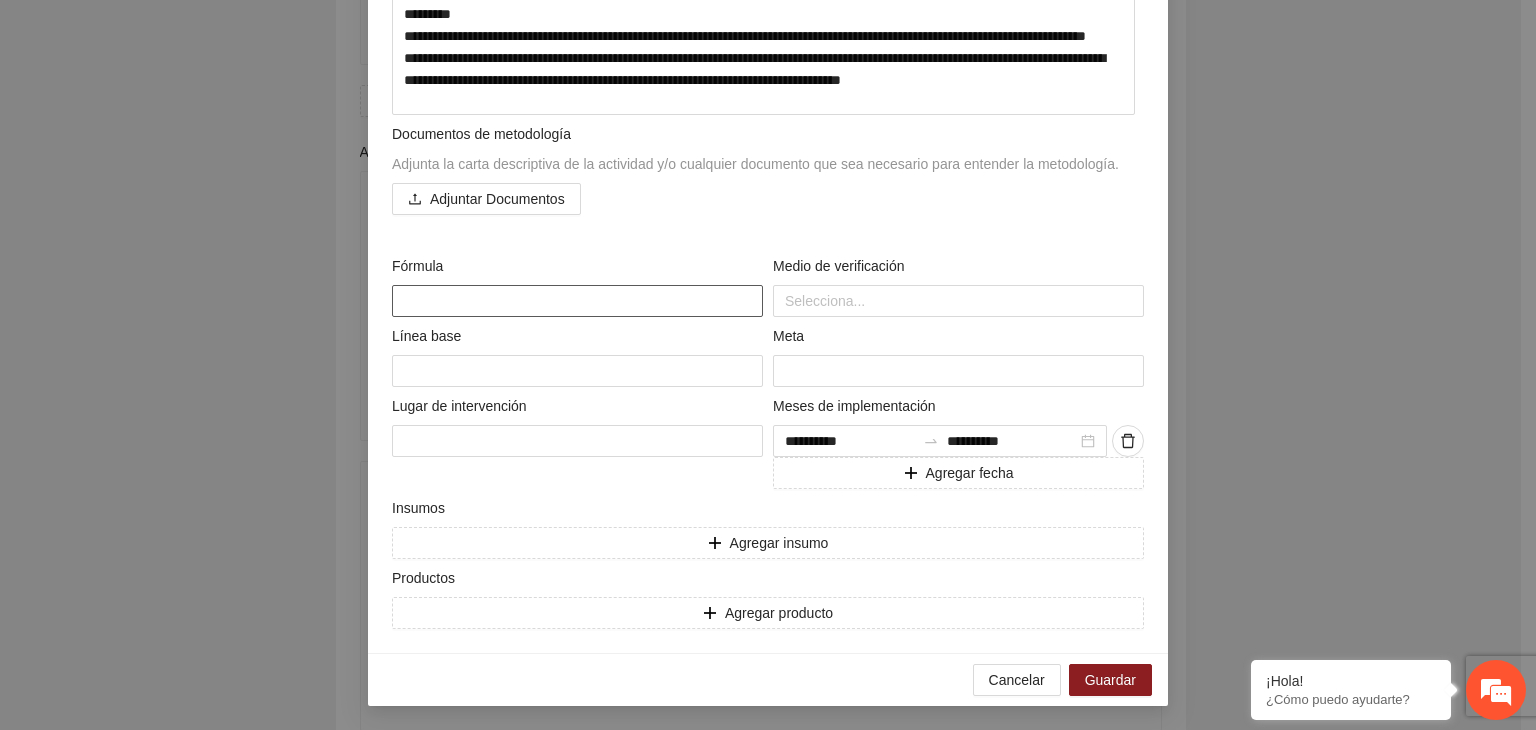 paste on "**********" 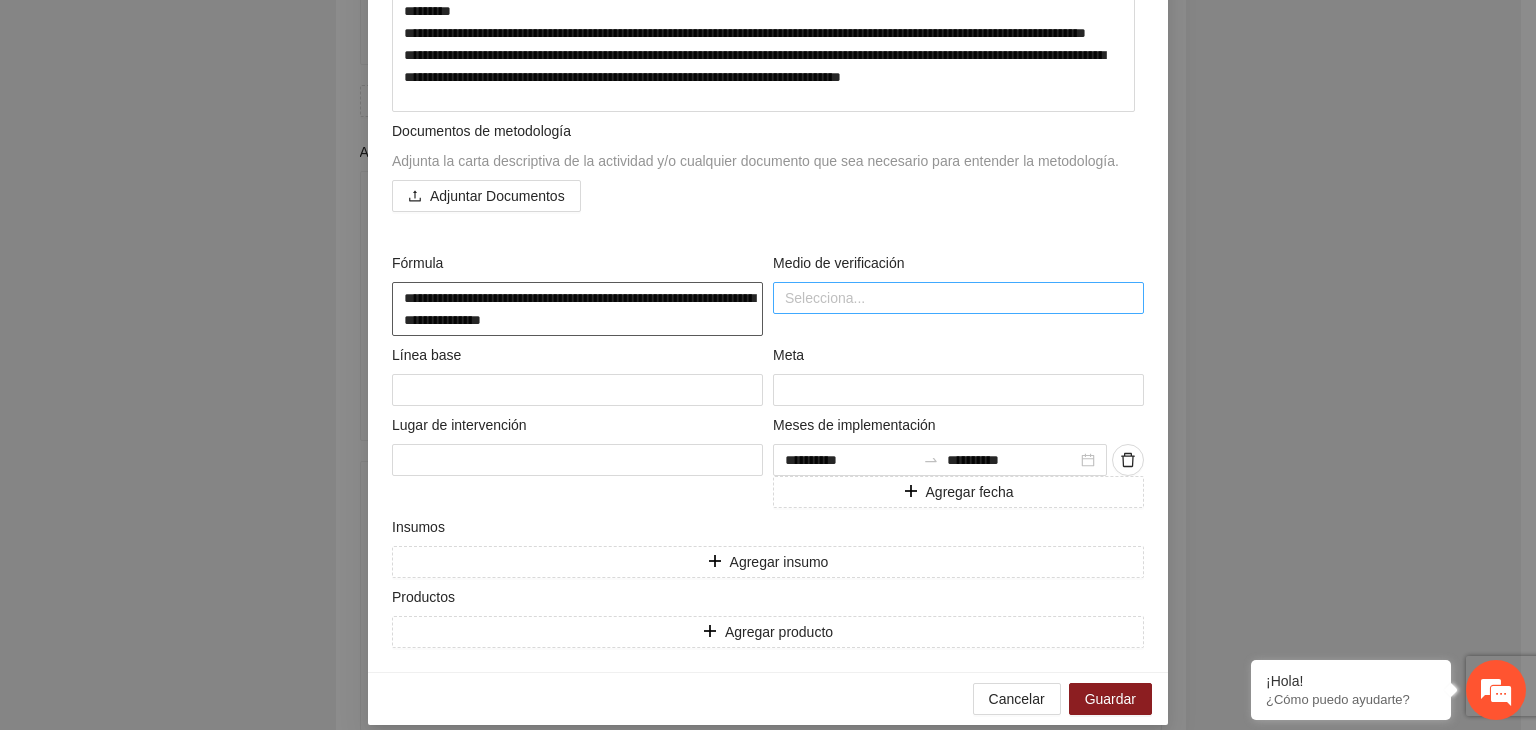 click at bounding box center [958, 298] 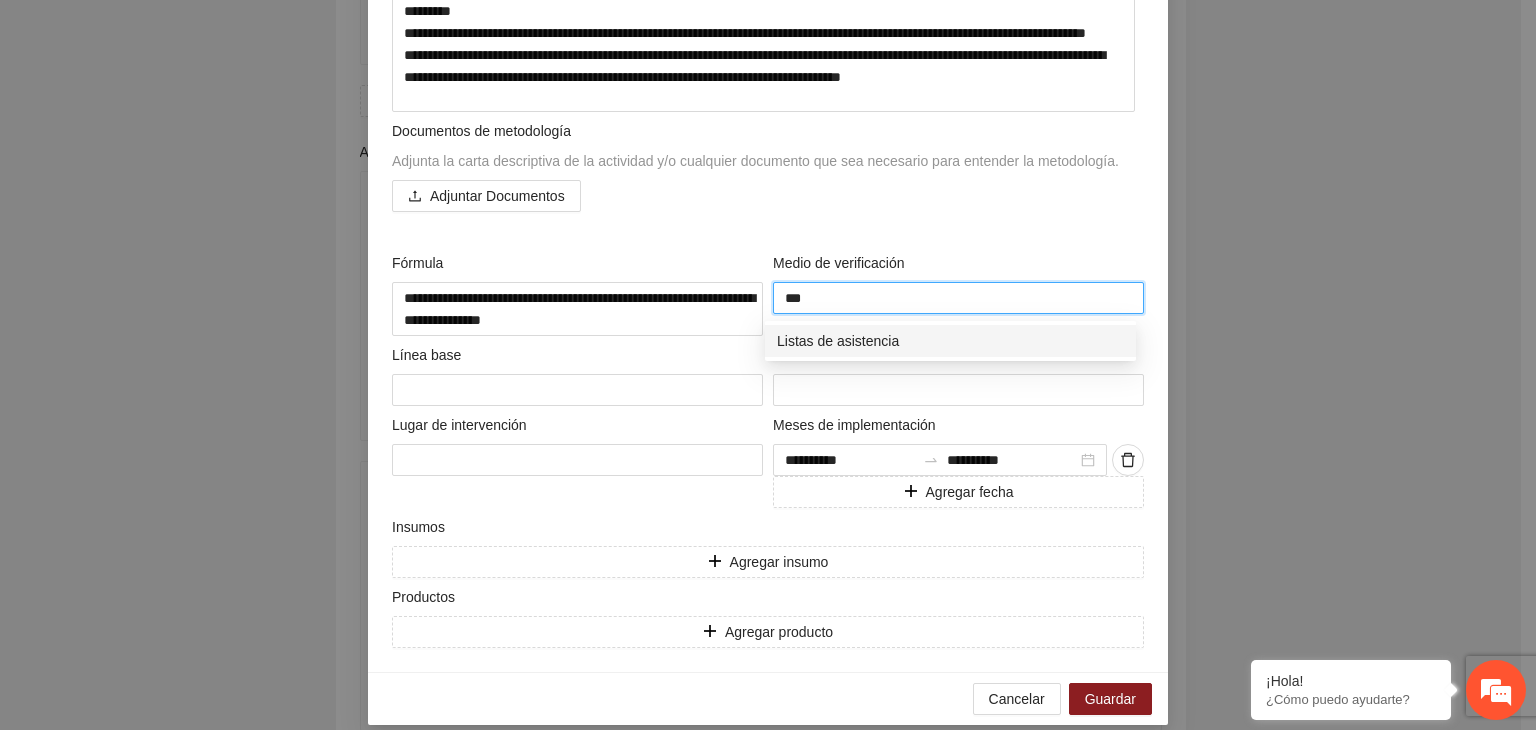 click on "Listas de asistencia" at bounding box center [950, 341] 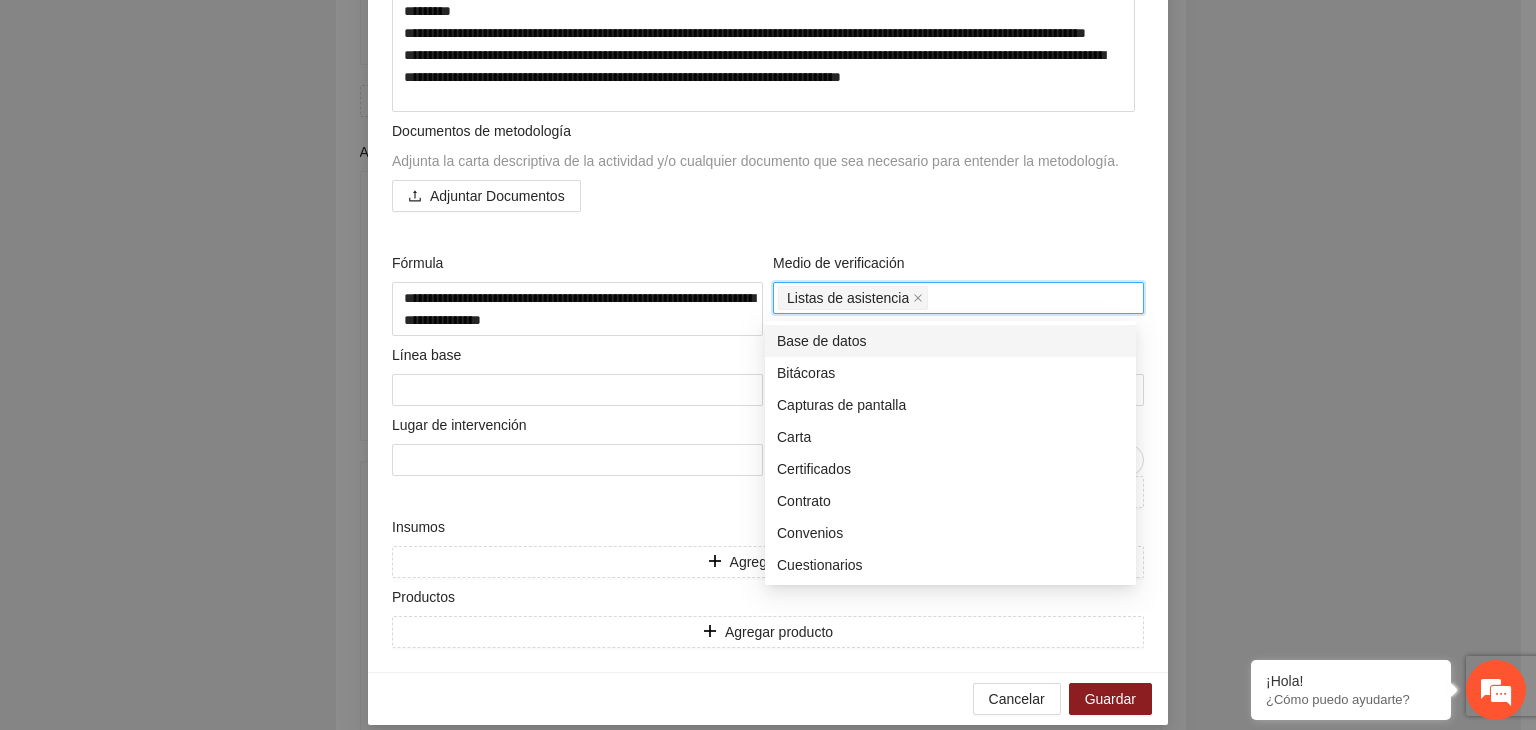 click on "Documentos de metodología Adjunta la carta descriptiva de la actividad y/o cualquier   documento que sea necesario para entender la metodología.  Adjuntar Documentos" at bounding box center [768, 177] 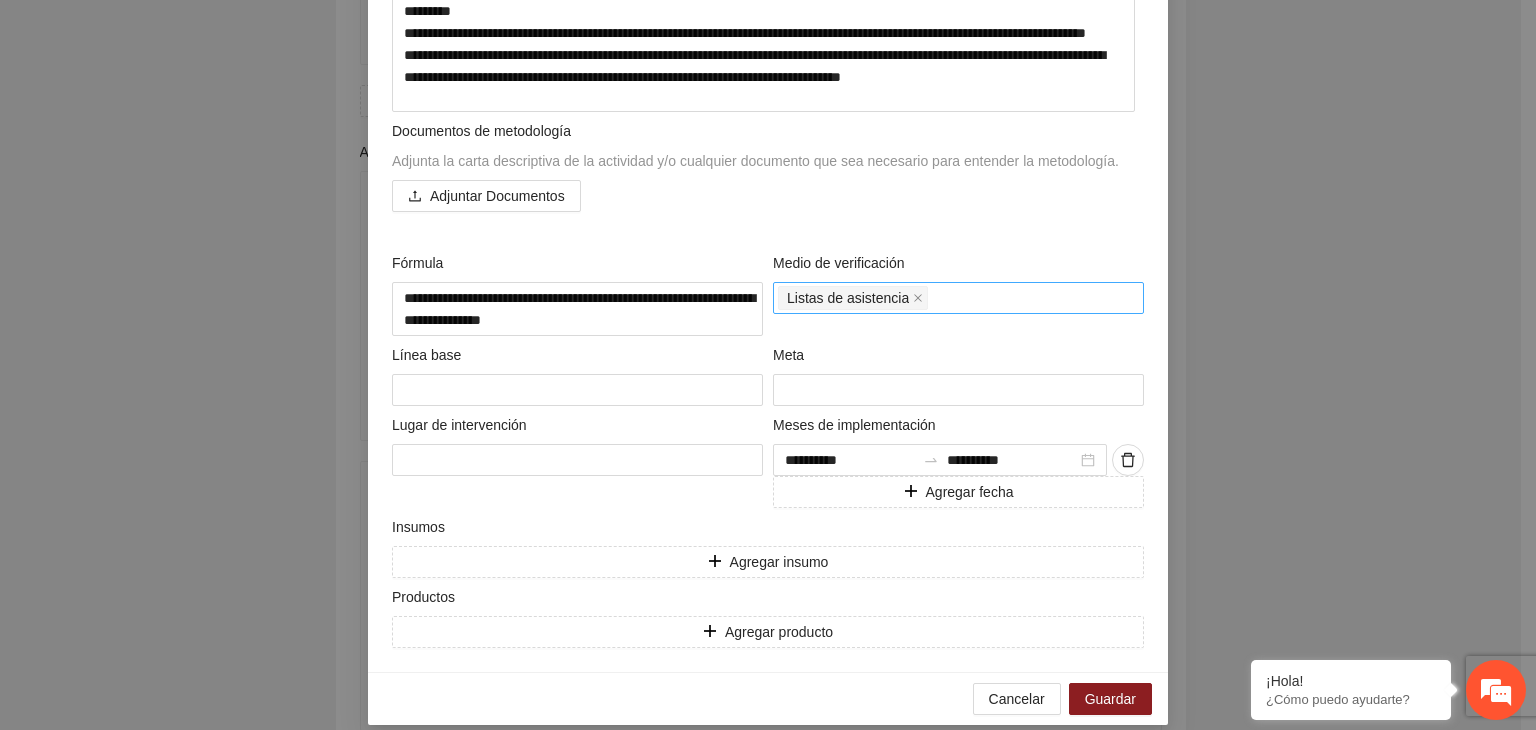 click on "Listas de asistencia" at bounding box center [855, 298] 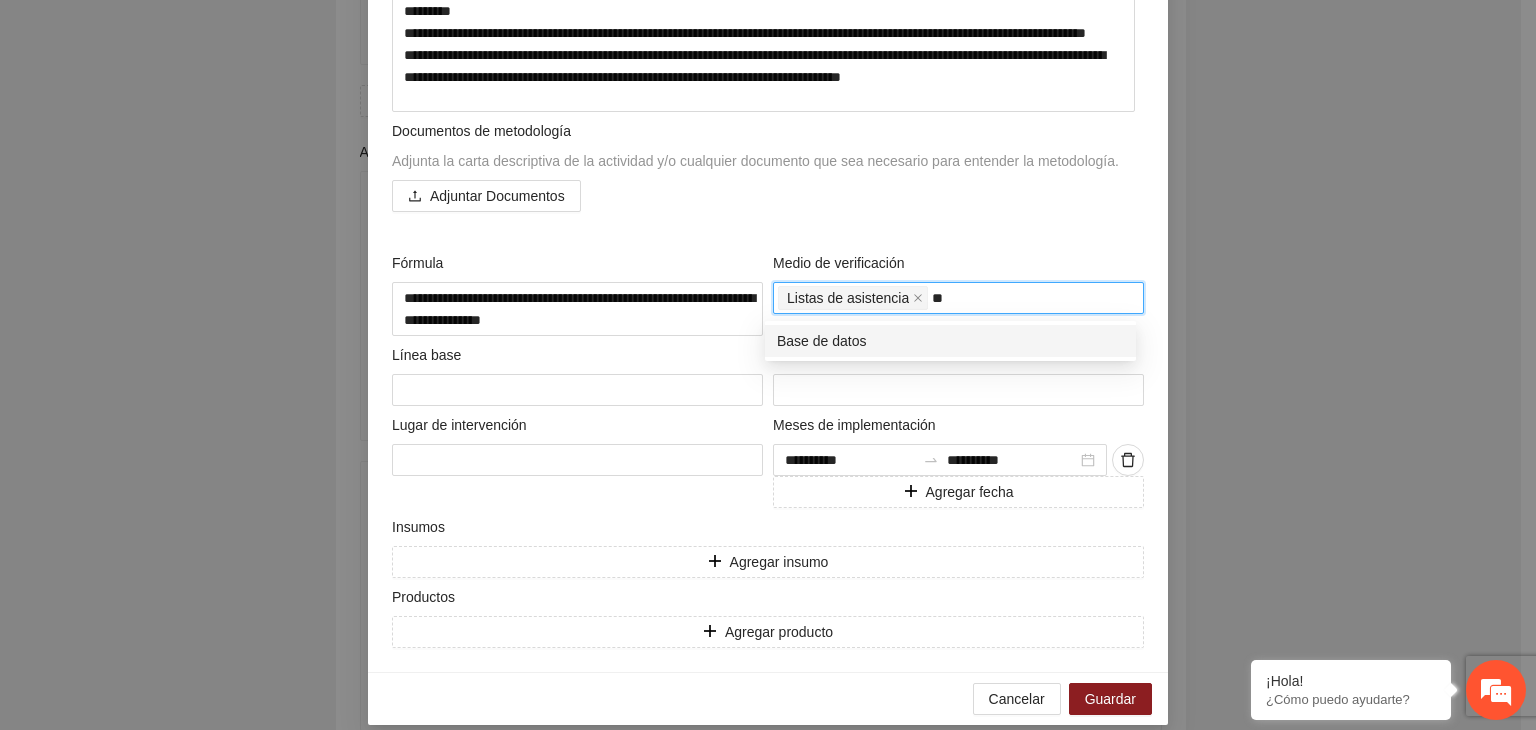 click on "Base de datos" at bounding box center (950, 341) 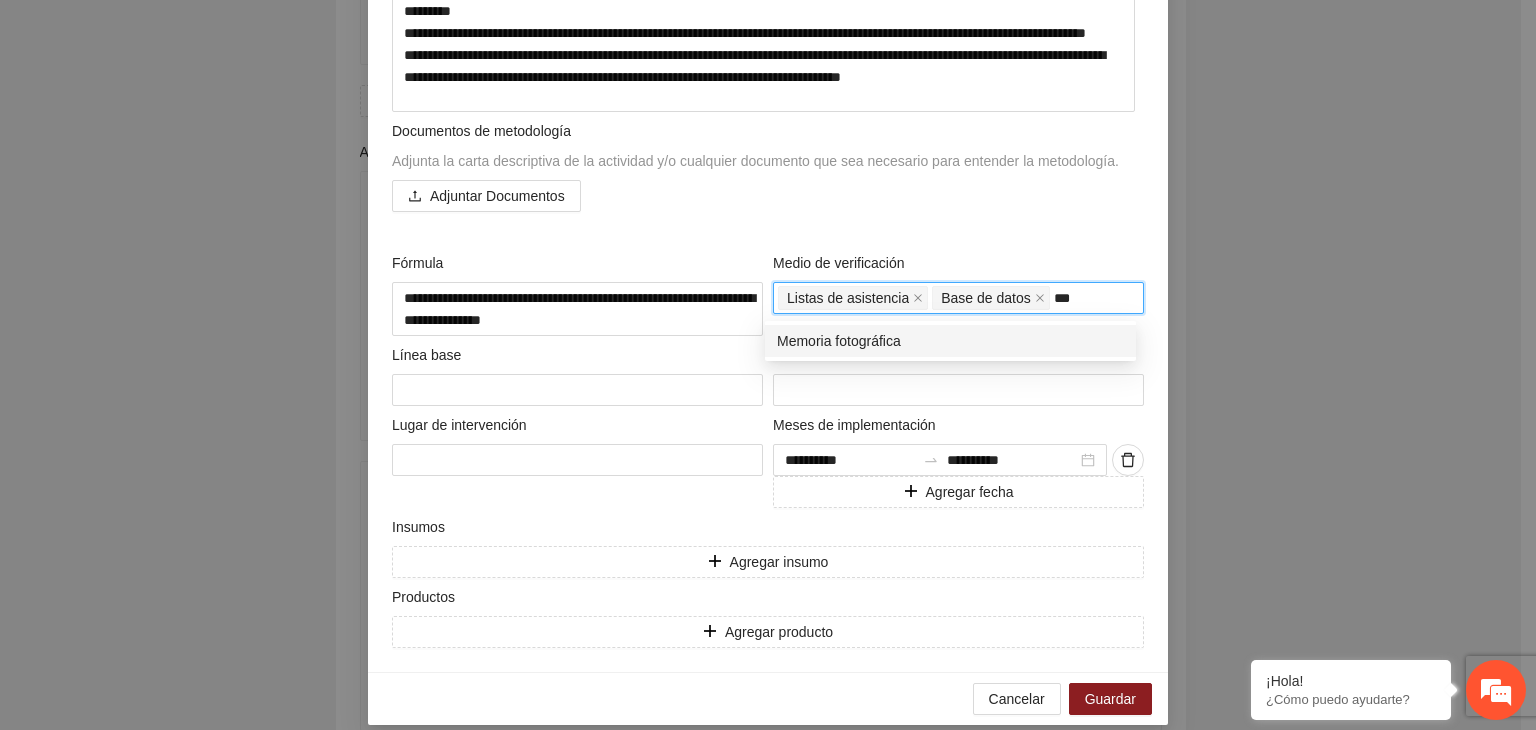 click on "Memoria fotográfica" at bounding box center [950, 341] 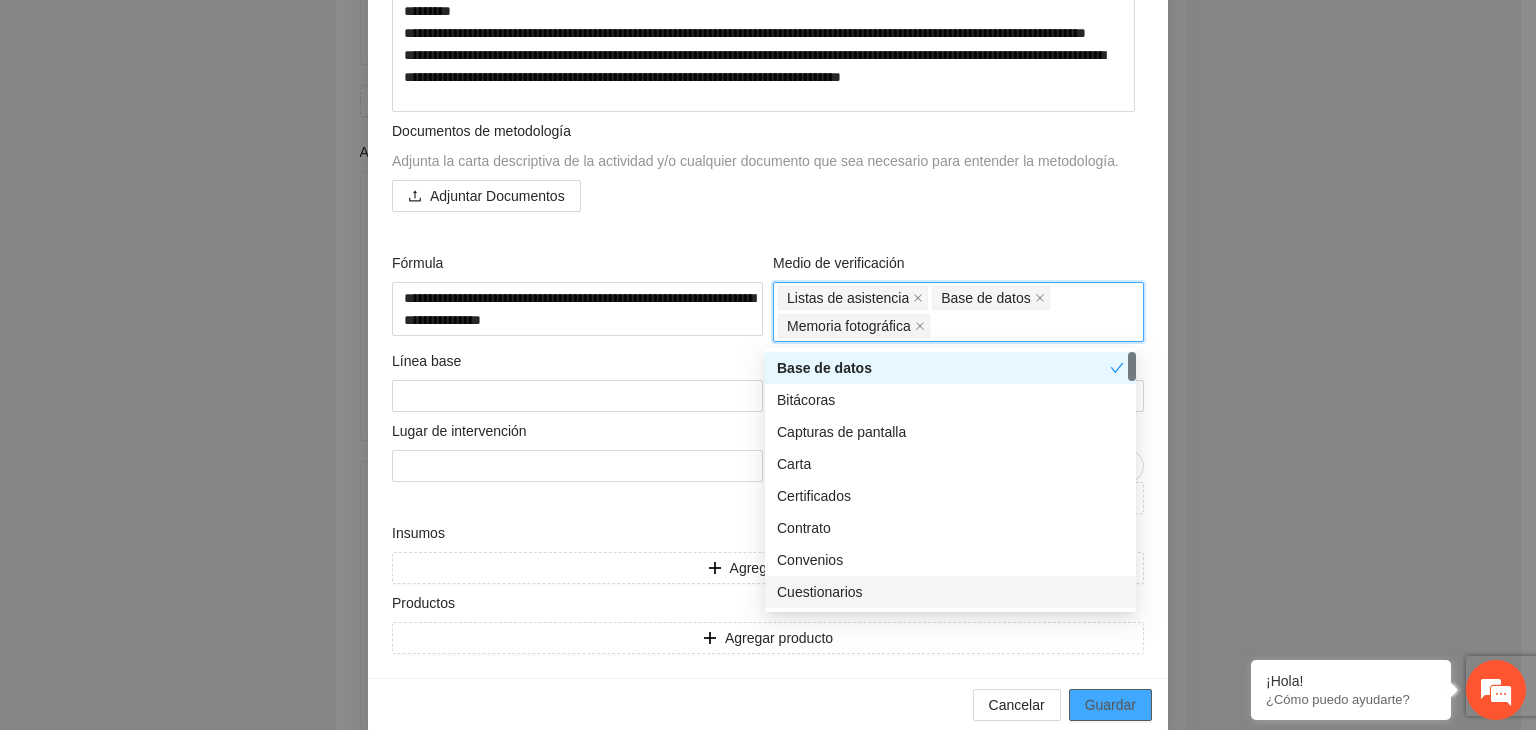 click on "Guardar" at bounding box center (1110, 705) 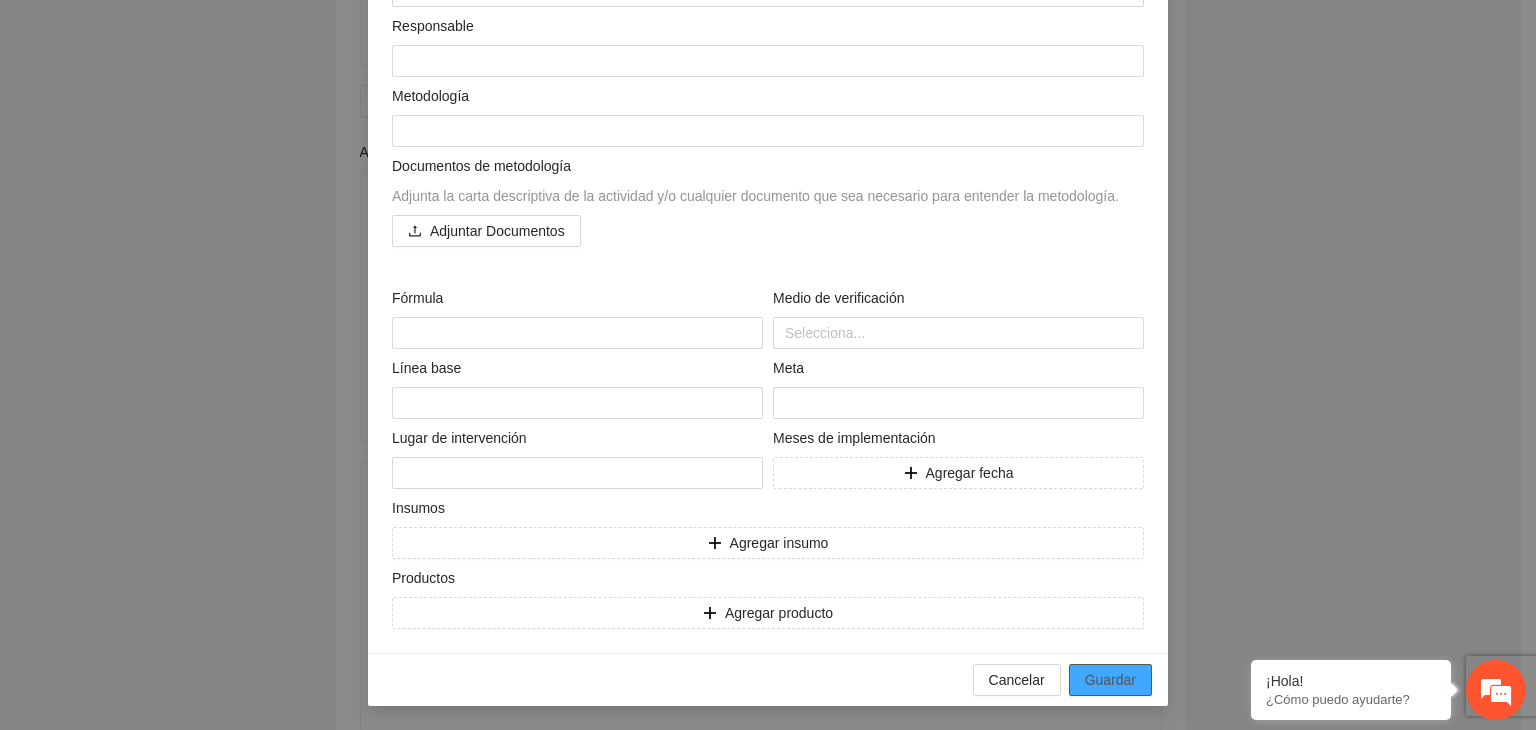 scroll, scrollTop: 204, scrollLeft: 0, axis: vertical 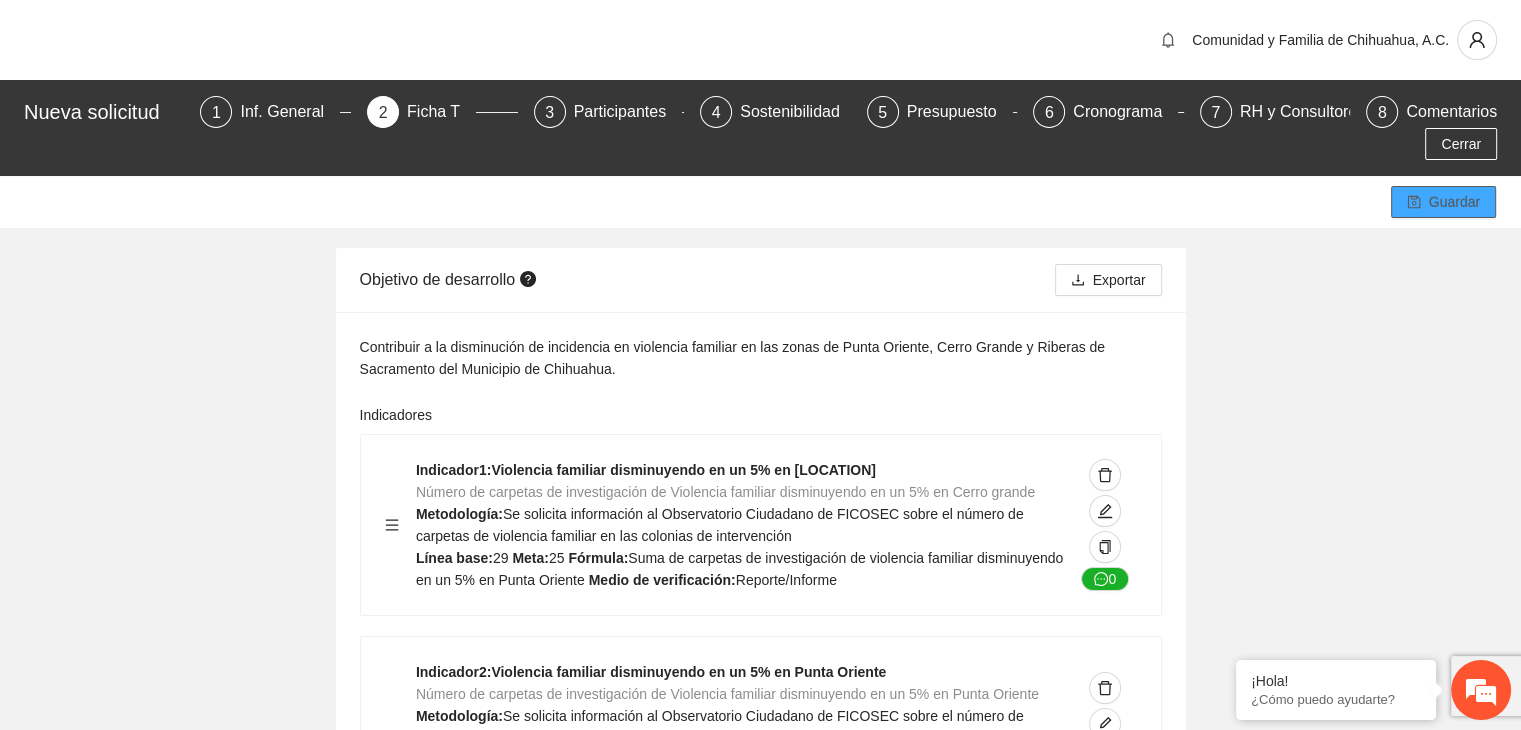 click on "Guardar" at bounding box center (1454, 202) 